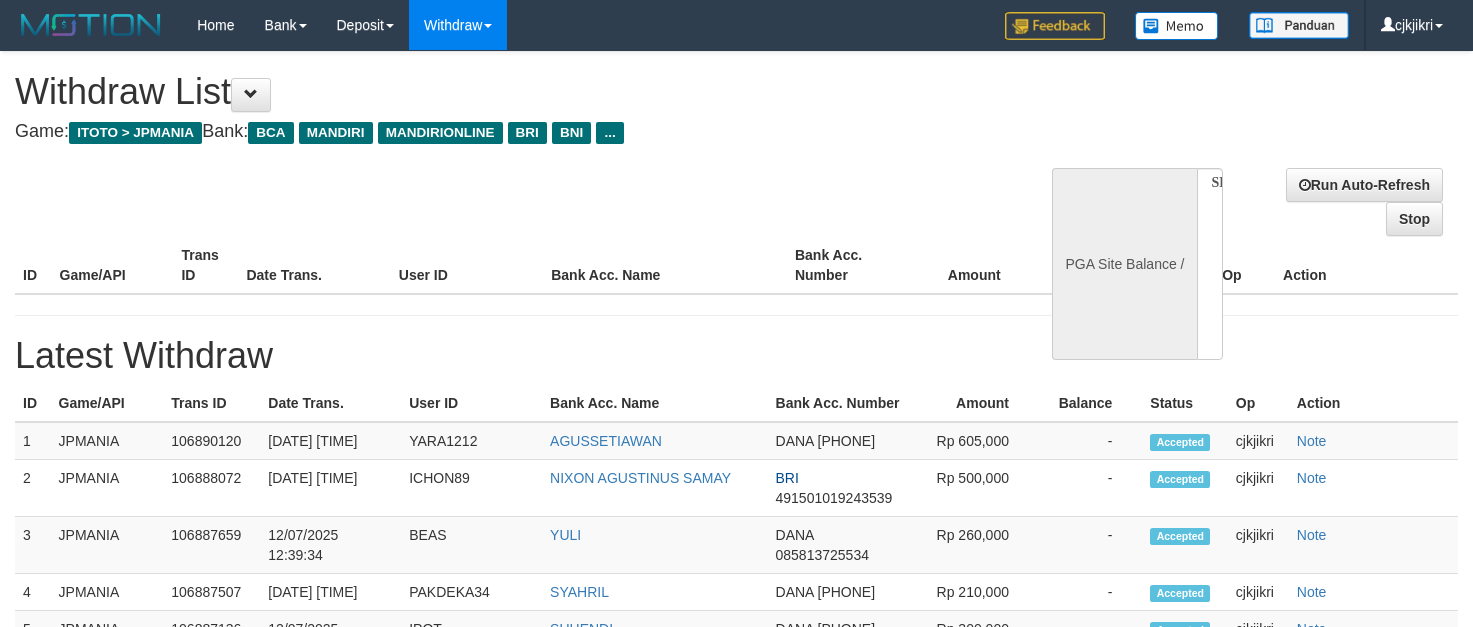 select 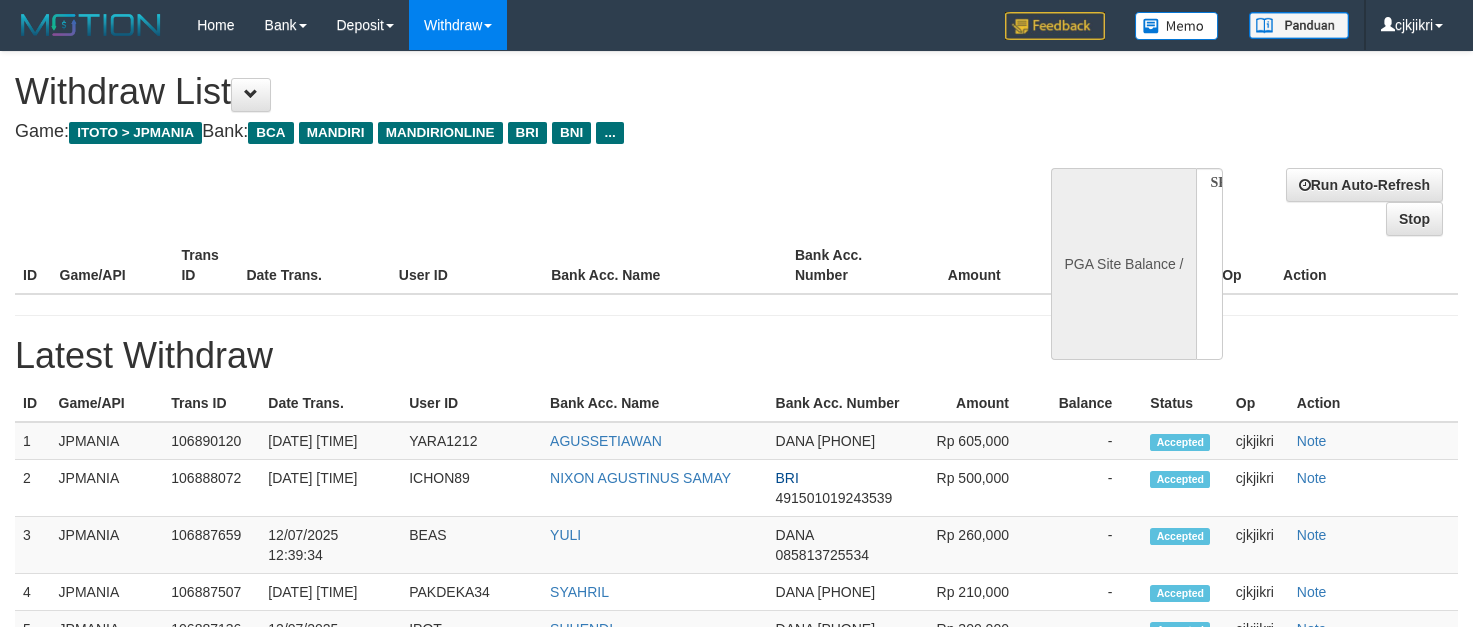 scroll, scrollTop: 0, scrollLeft: 0, axis: both 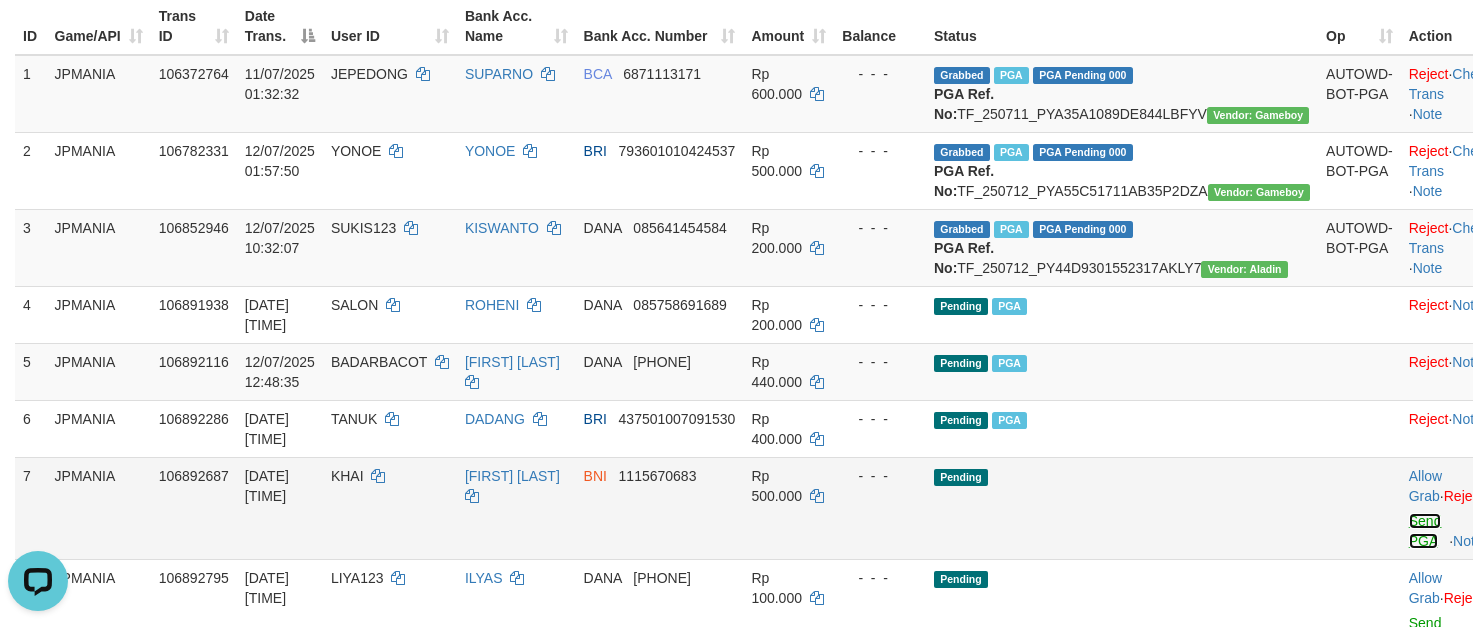 click on "Send PGA" at bounding box center [1425, 531] 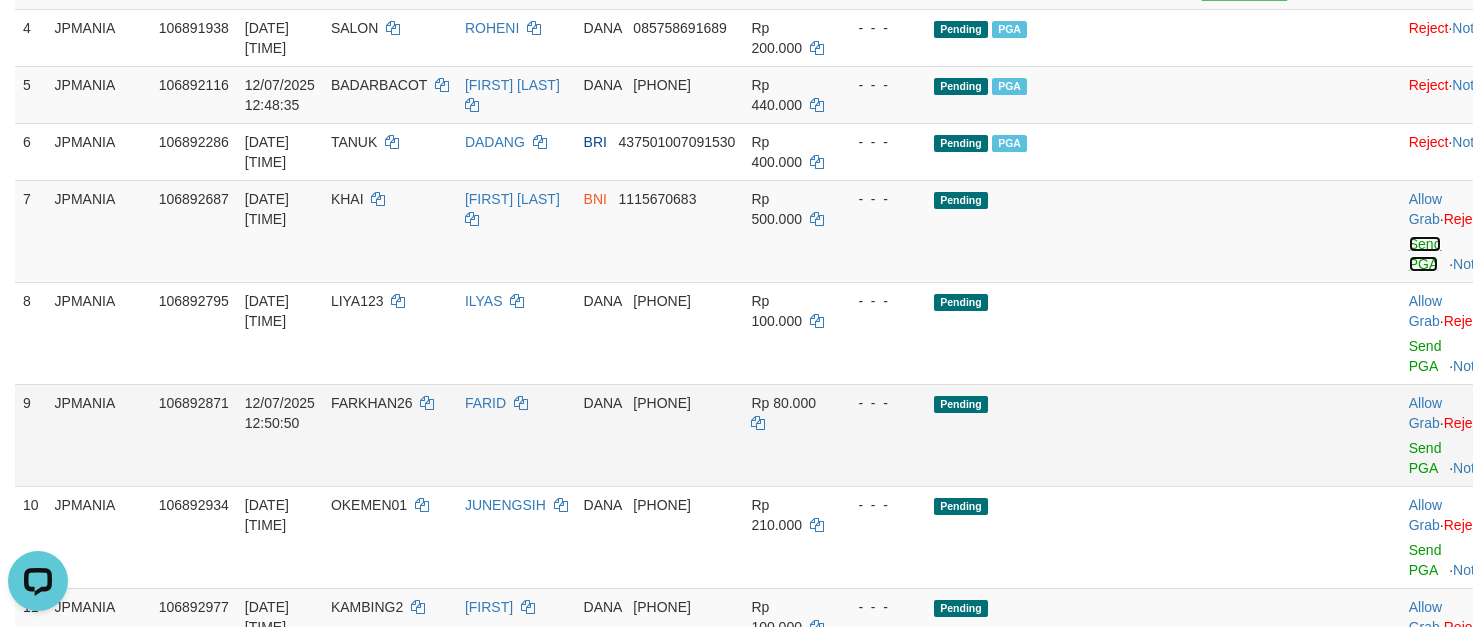 scroll, scrollTop: 600, scrollLeft: 0, axis: vertical 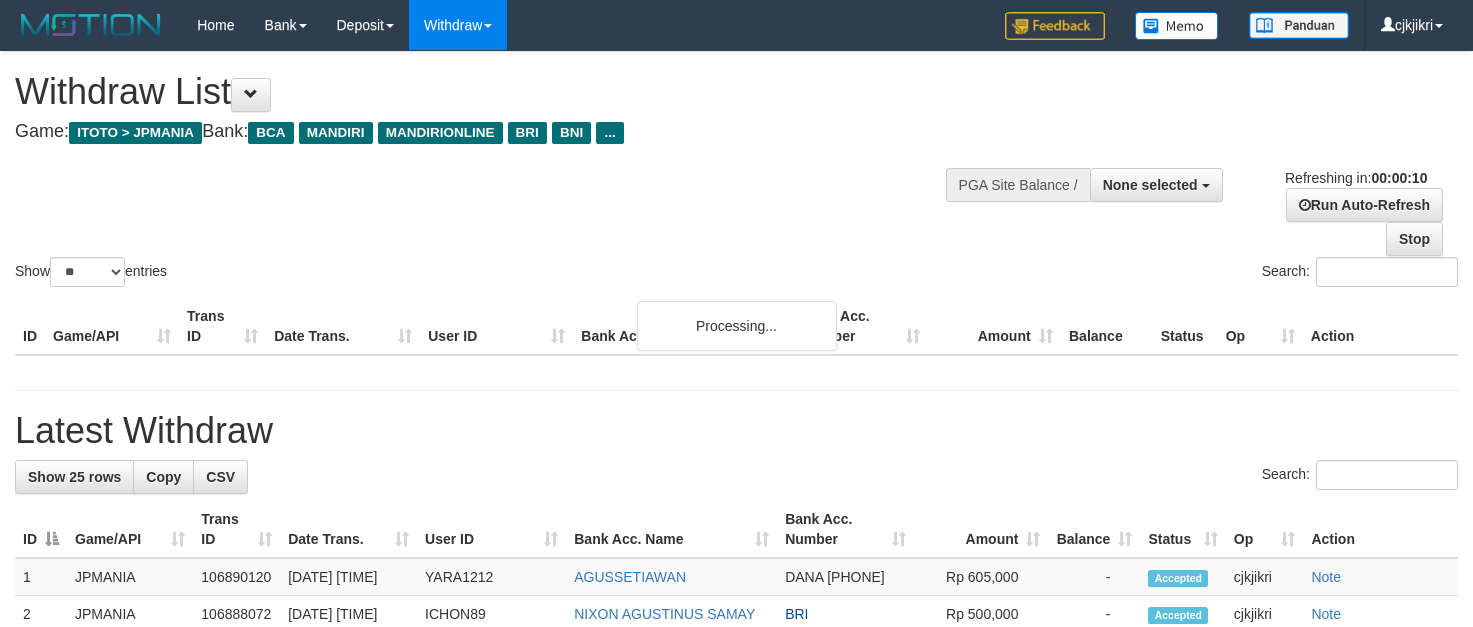 select 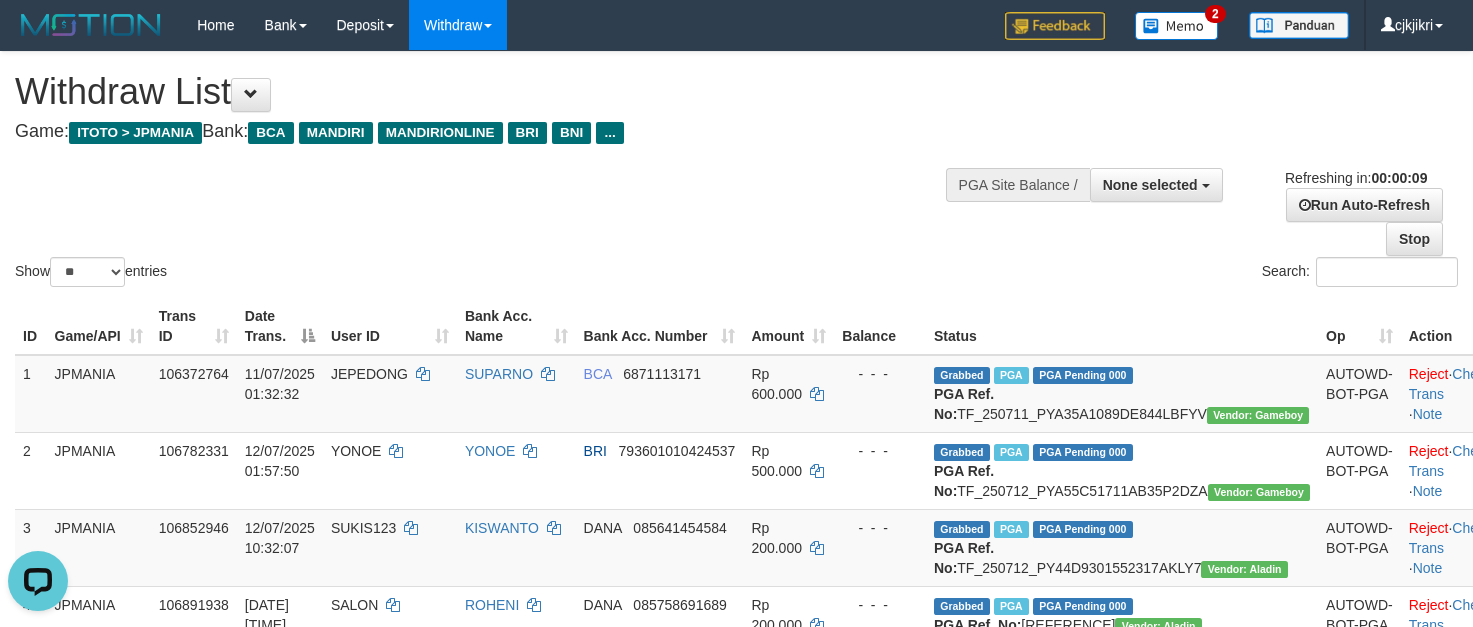 scroll, scrollTop: 0, scrollLeft: 0, axis: both 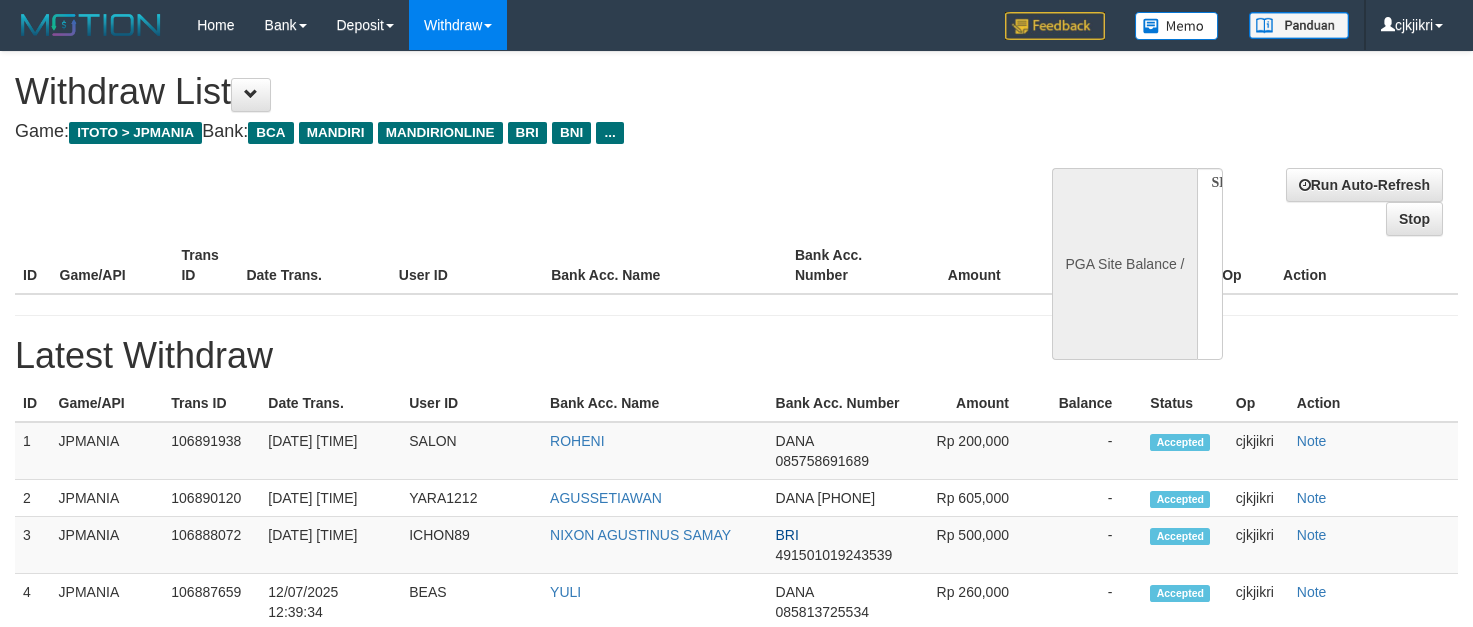 select 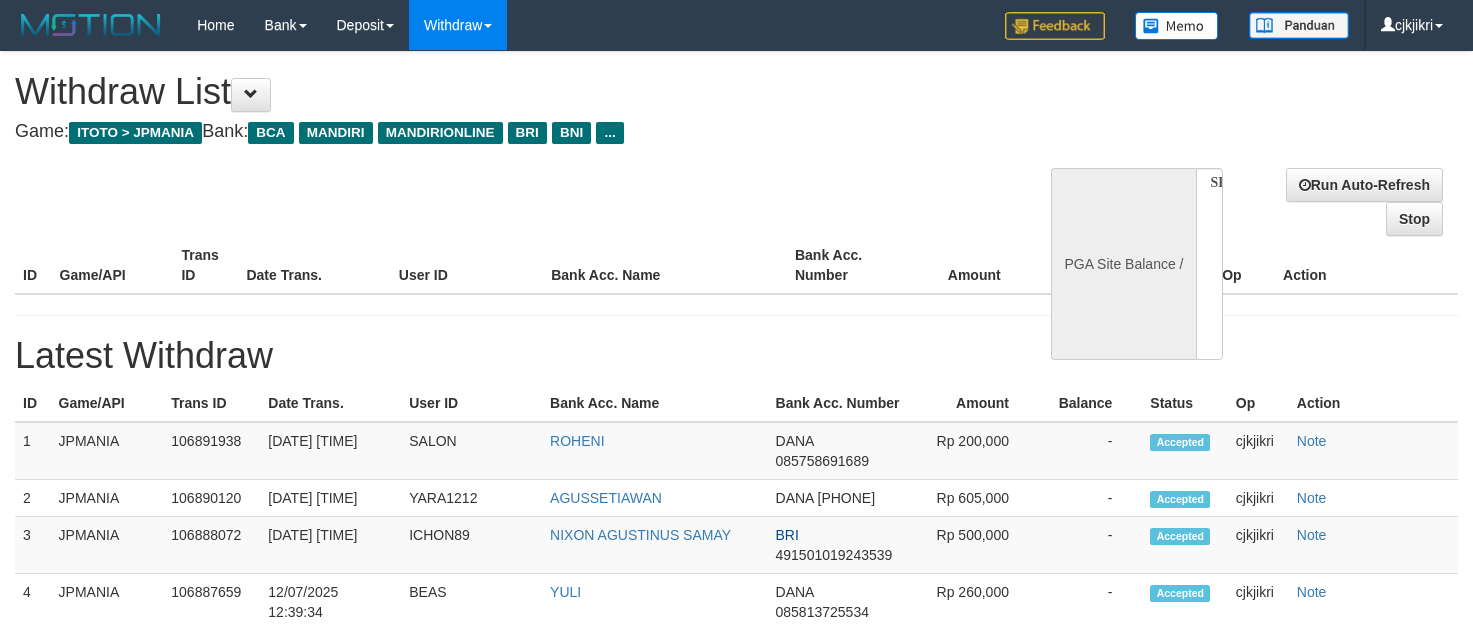 scroll, scrollTop: 0, scrollLeft: 0, axis: both 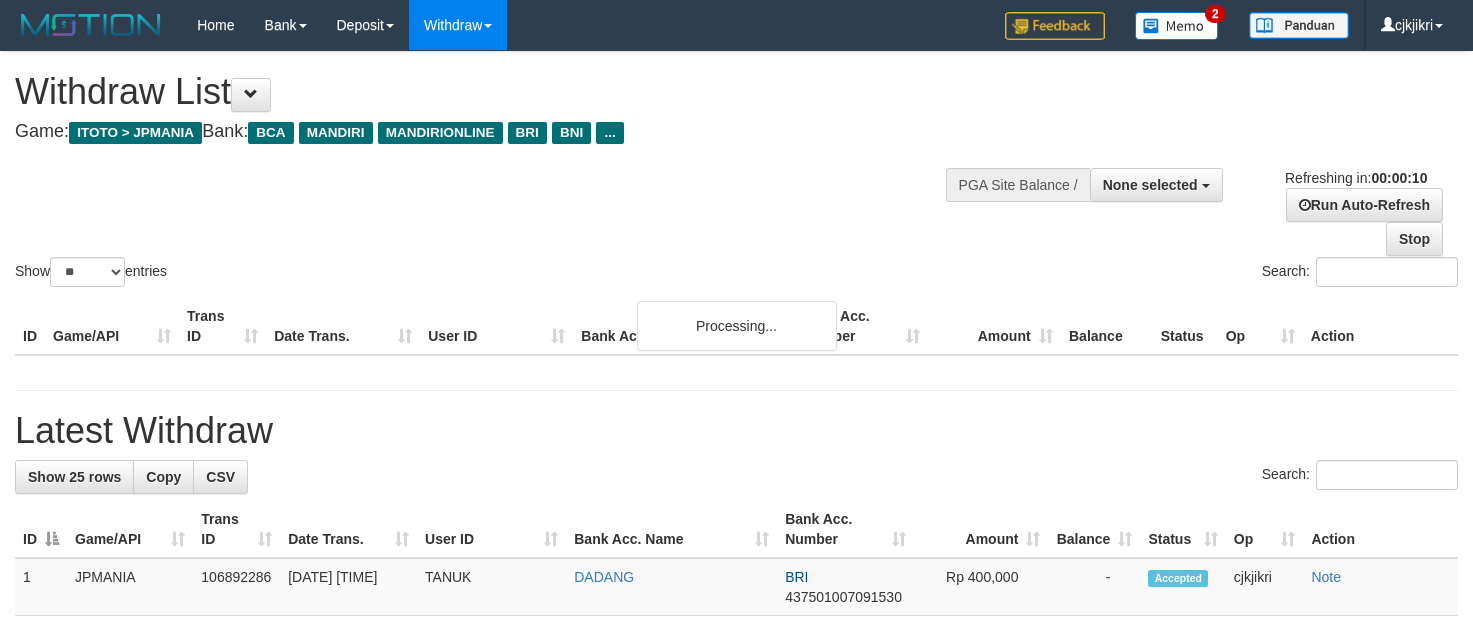 select 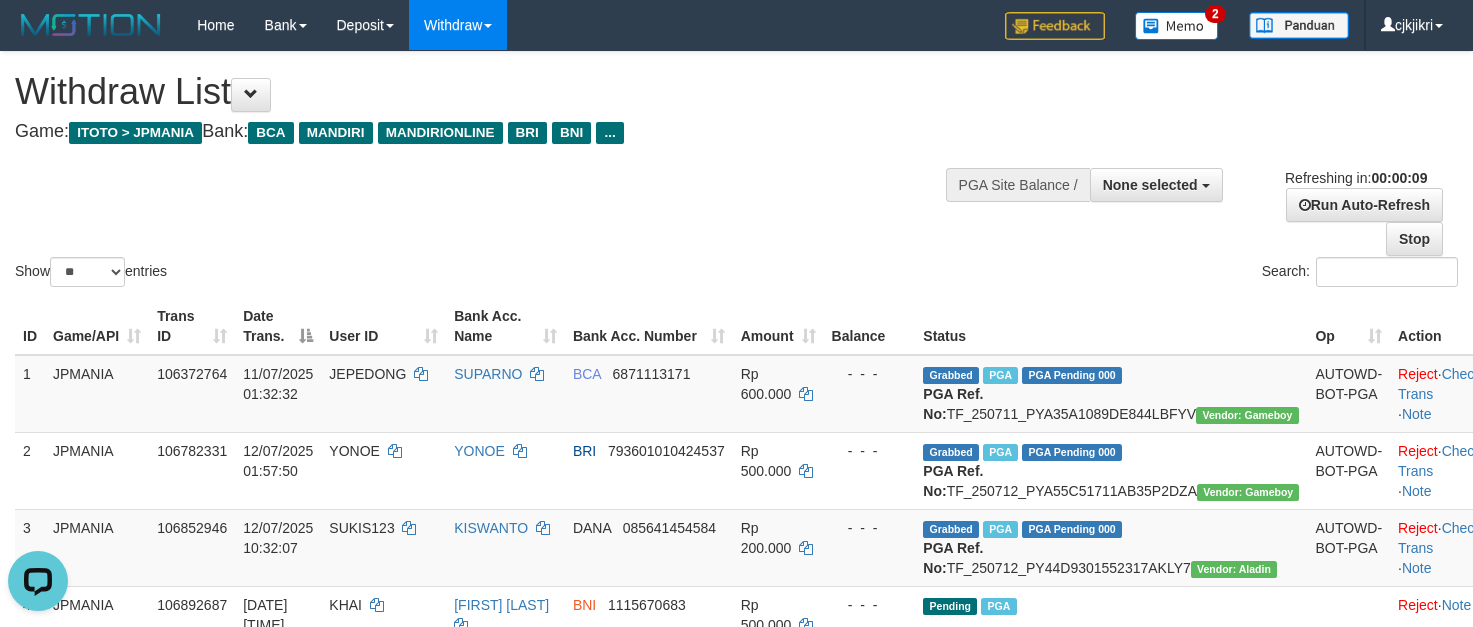 scroll, scrollTop: 0, scrollLeft: 0, axis: both 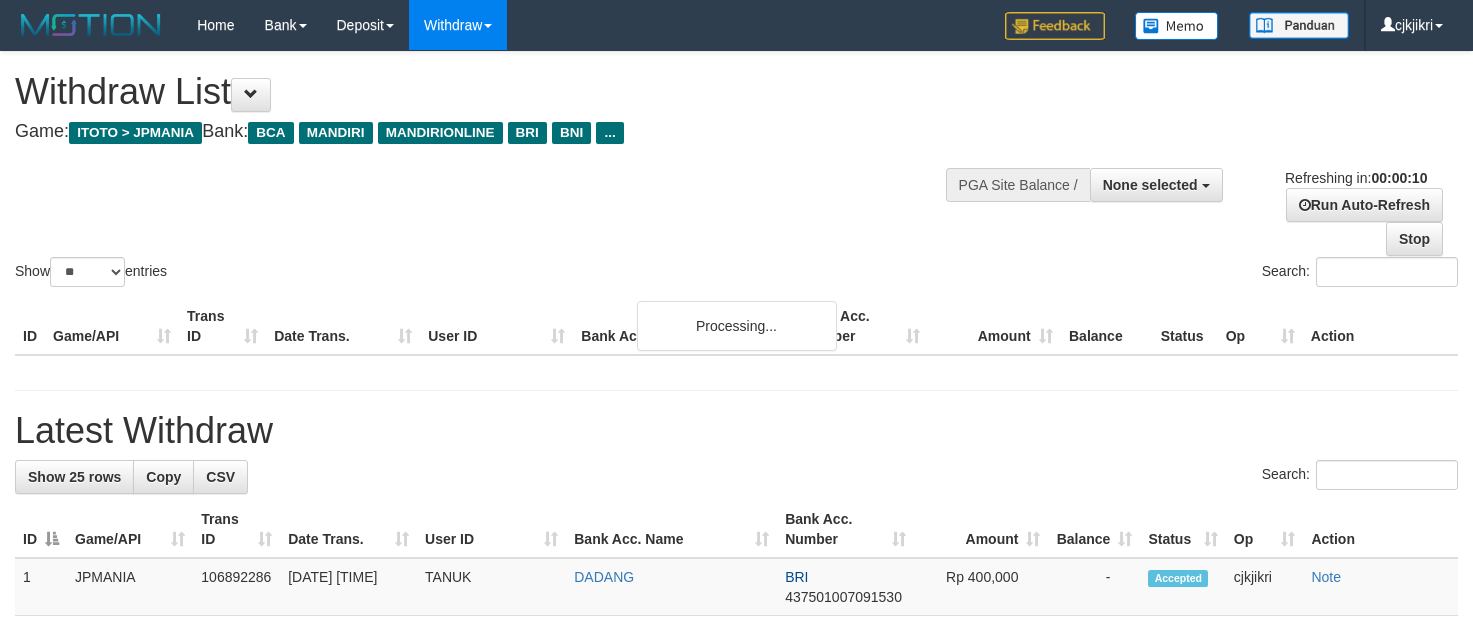 select 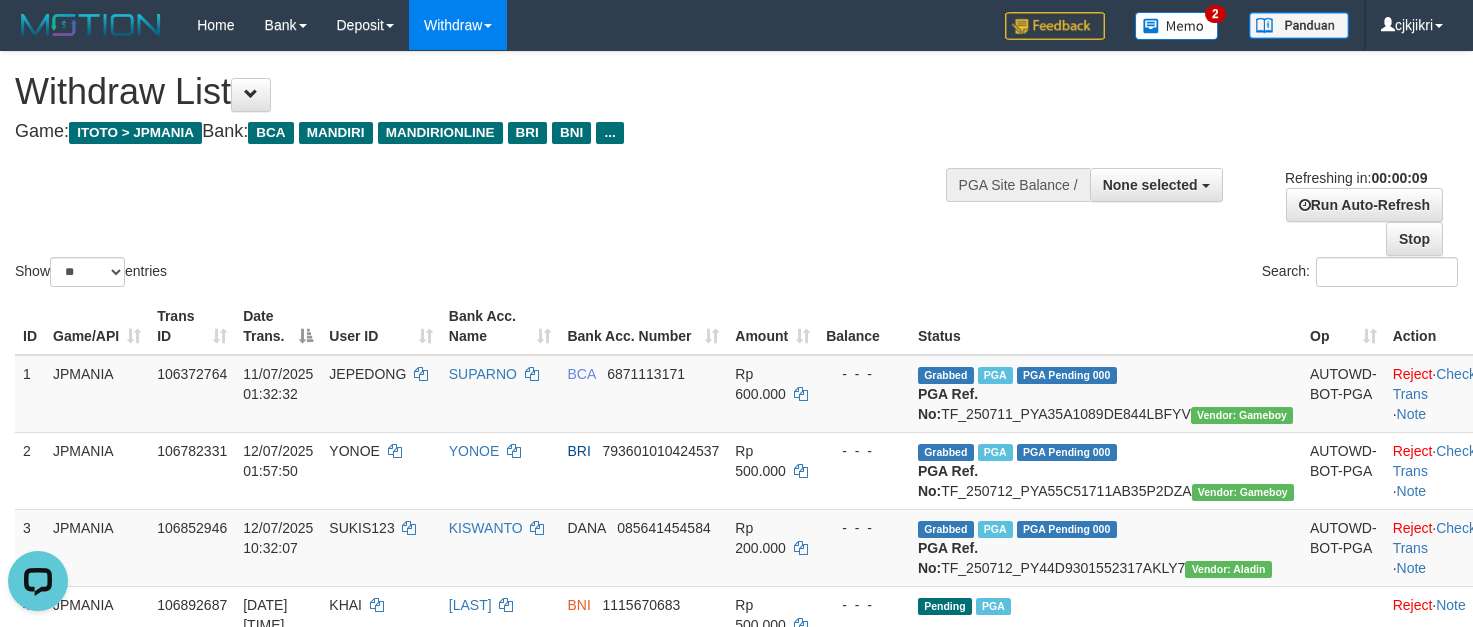 scroll, scrollTop: 0, scrollLeft: 0, axis: both 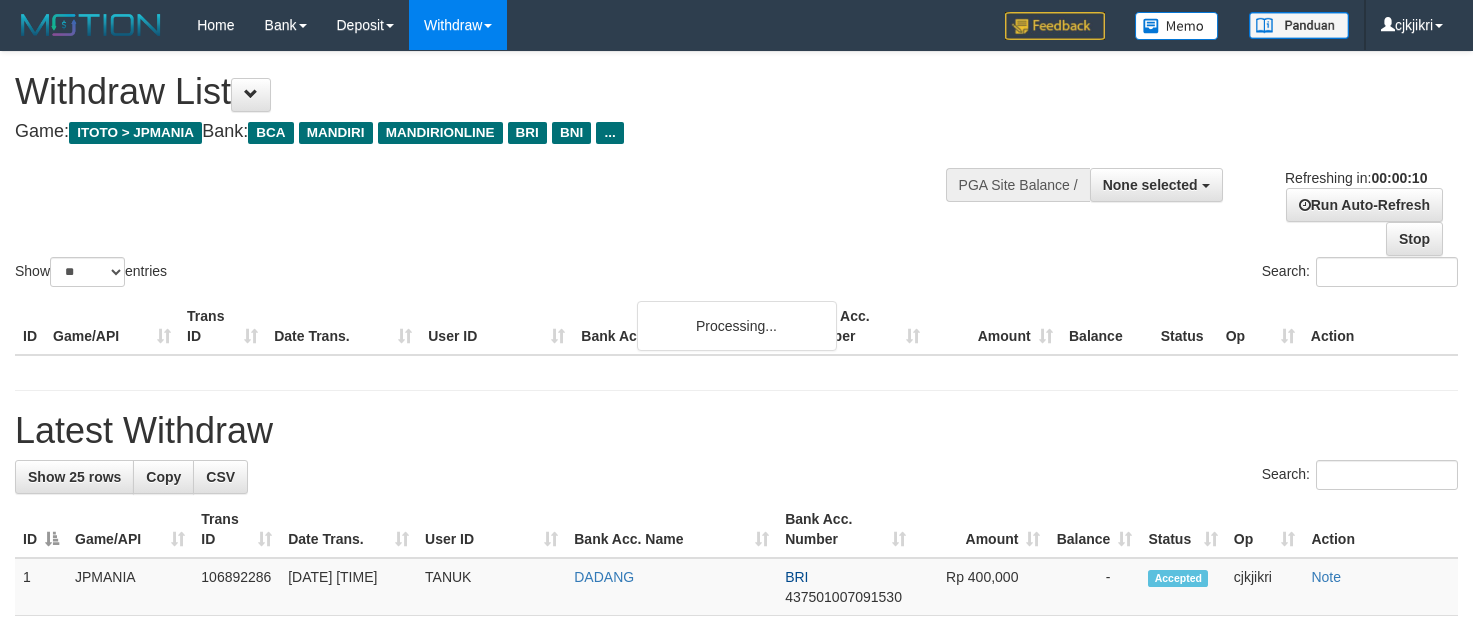 select 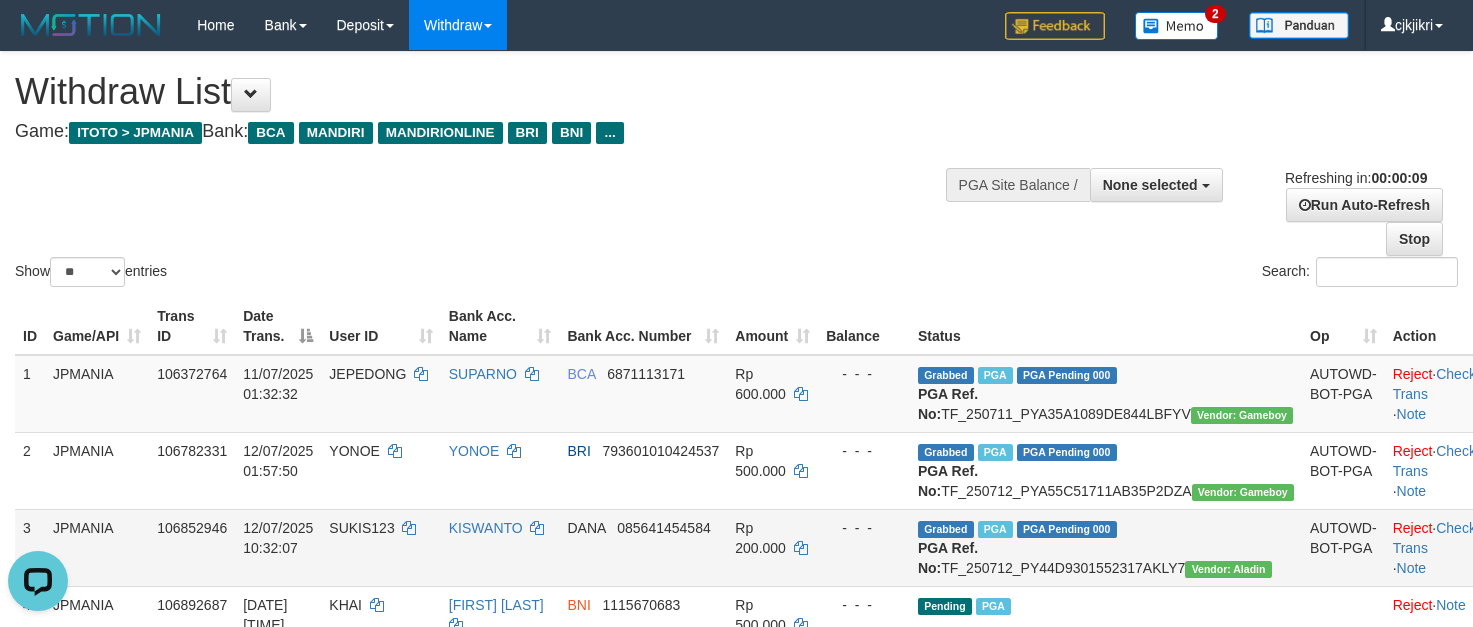 scroll, scrollTop: 0, scrollLeft: 0, axis: both 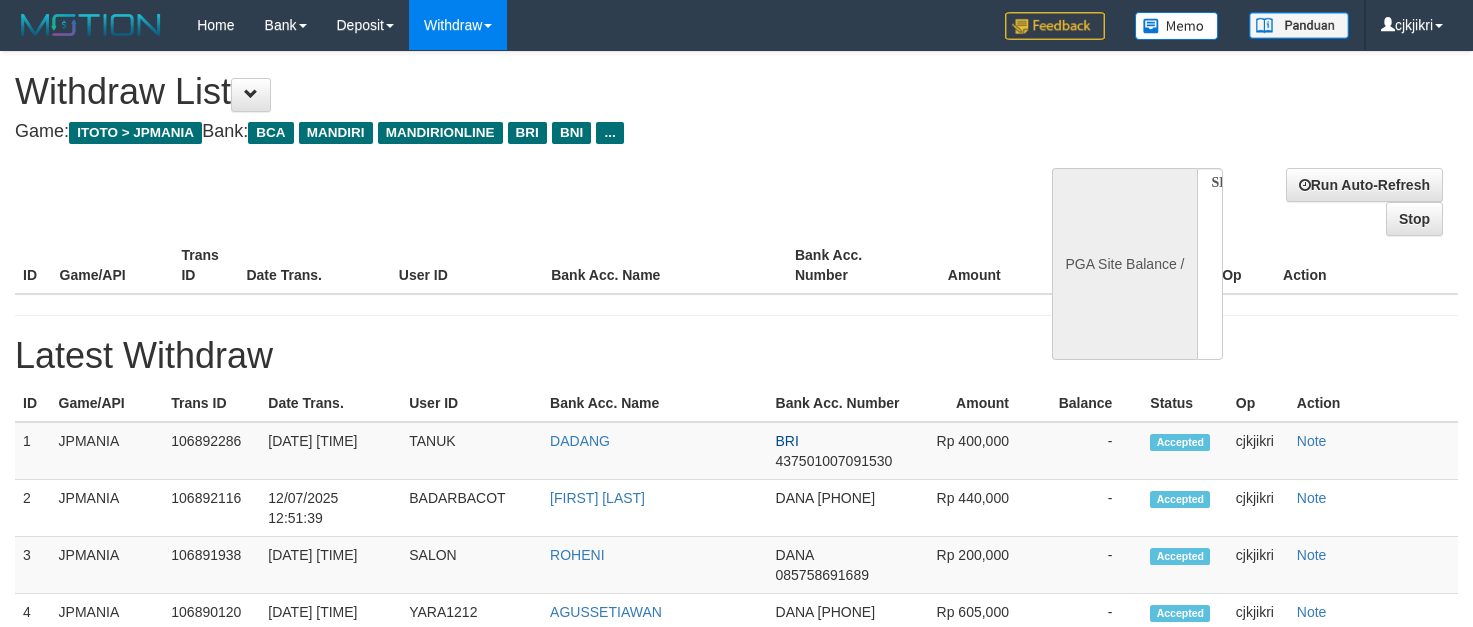 select 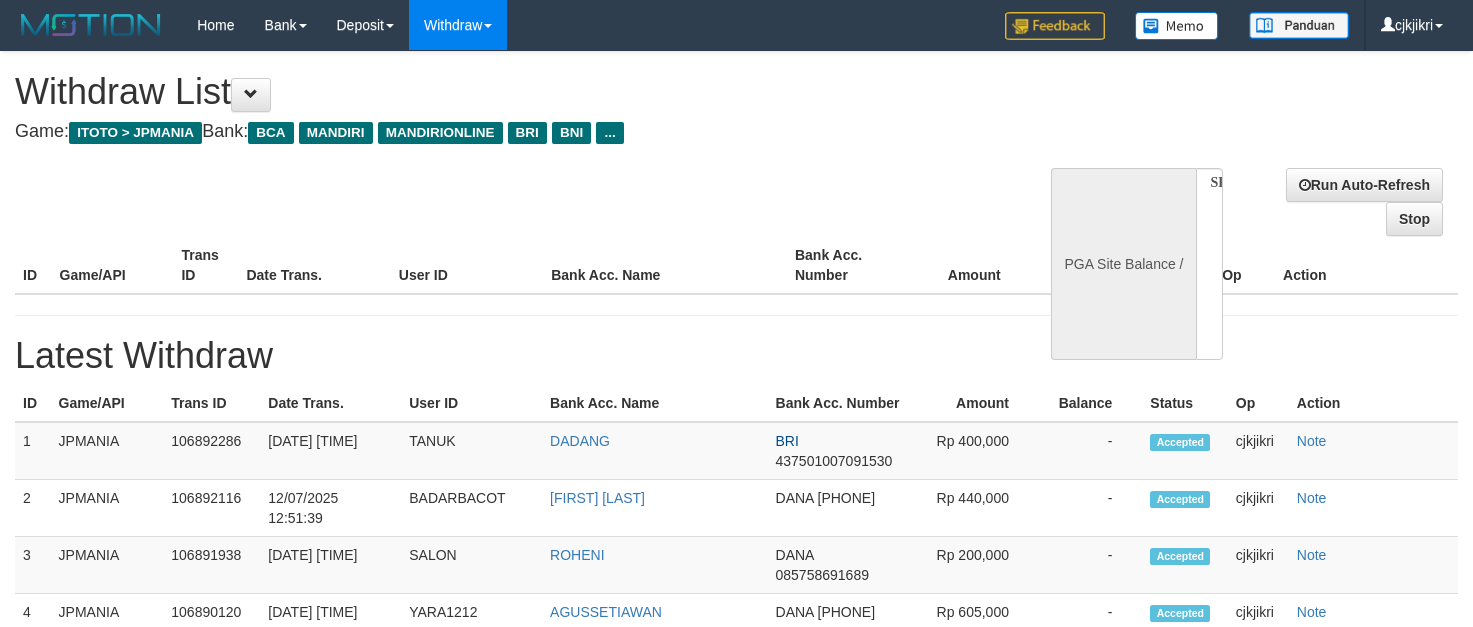 select on "**" 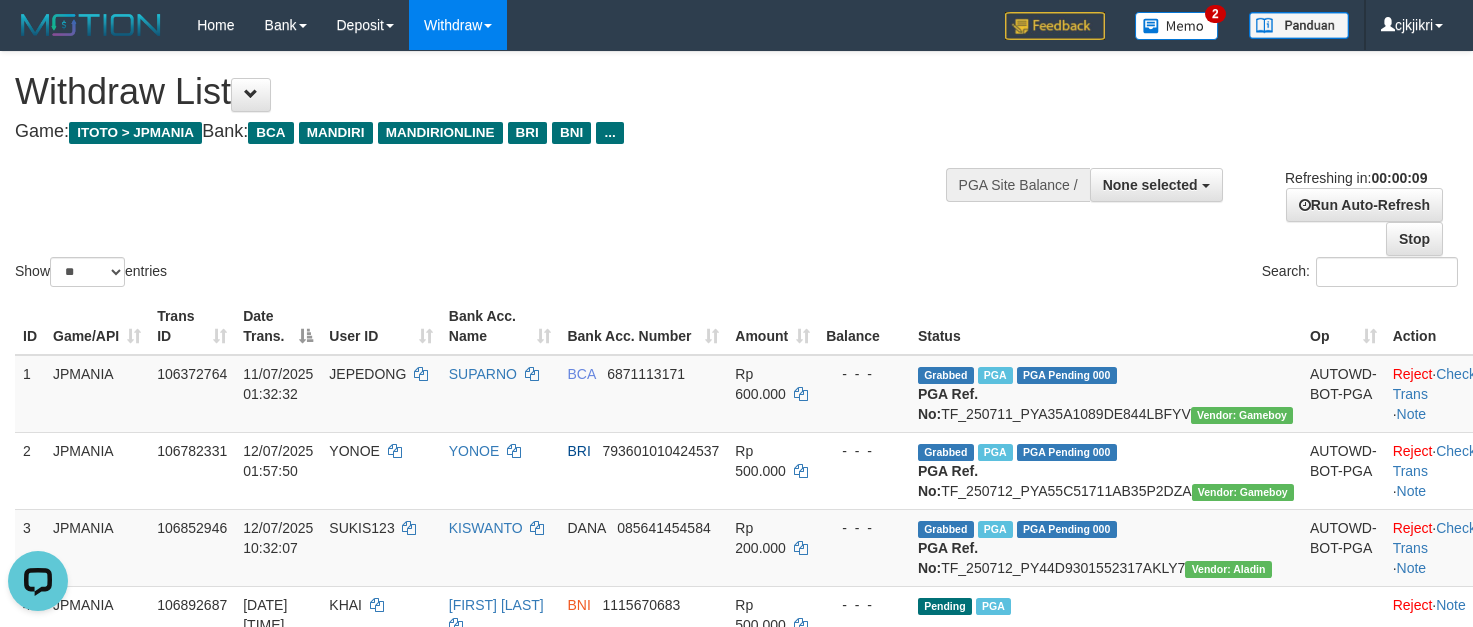 scroll, scrollTop: 0, scrollLeft: 0, axis: both 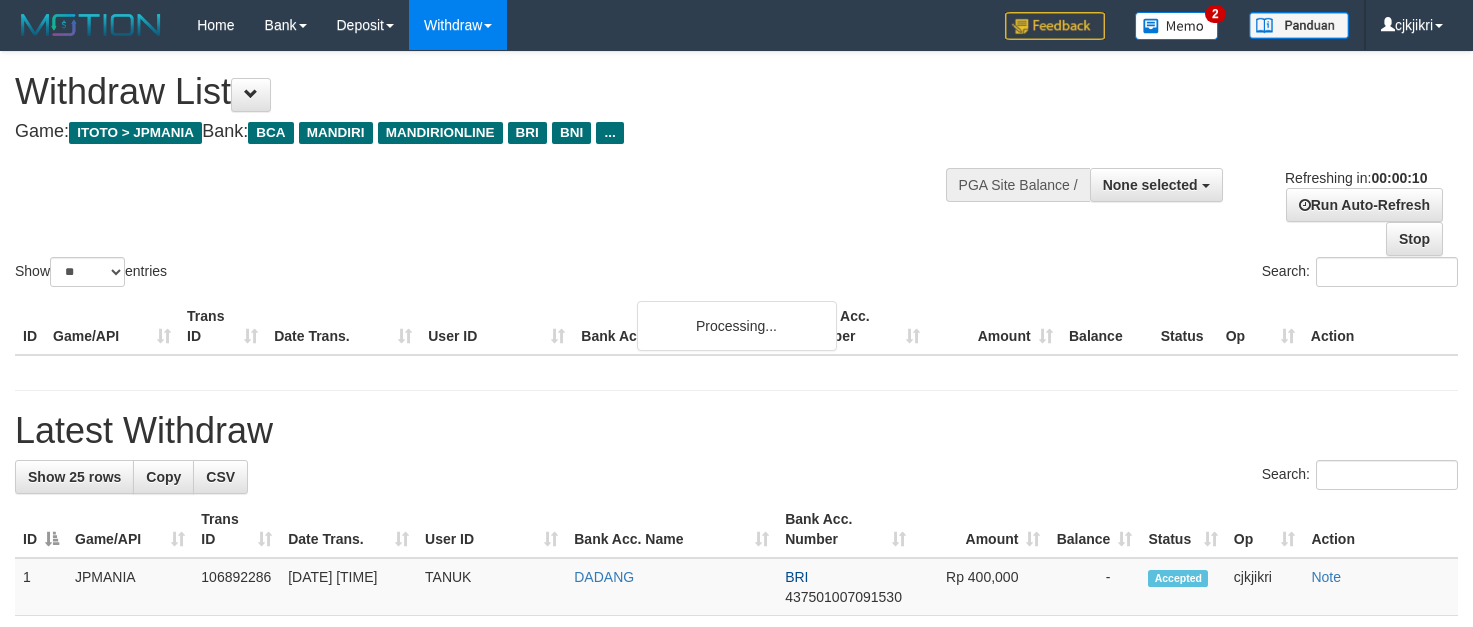 select 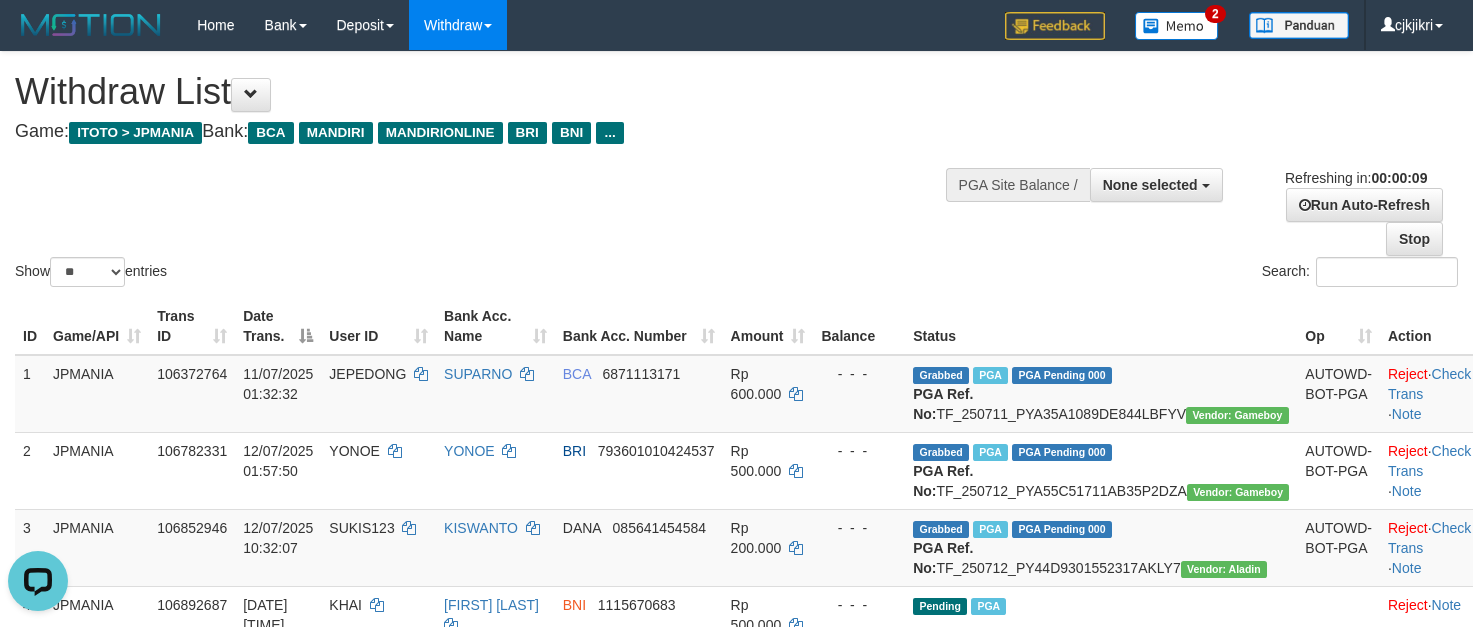 scroll, scrollTop: 0, scrollLeft: 0, axis: both 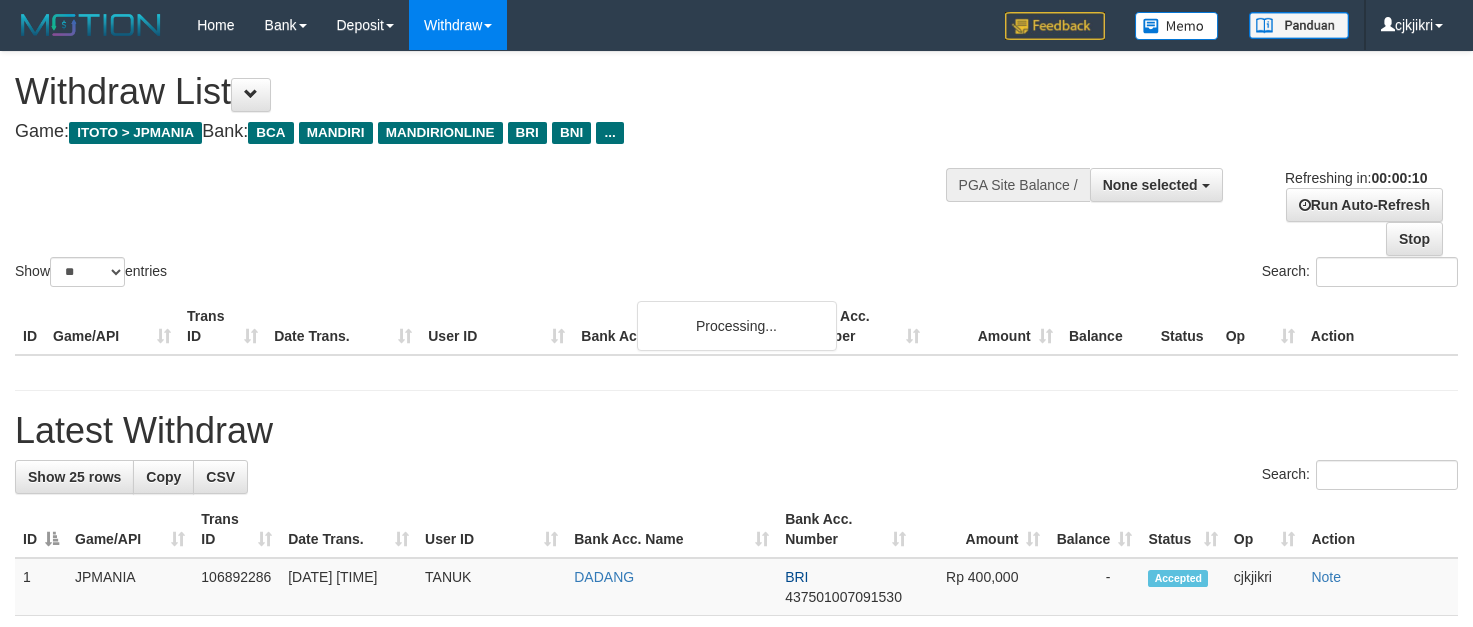 select 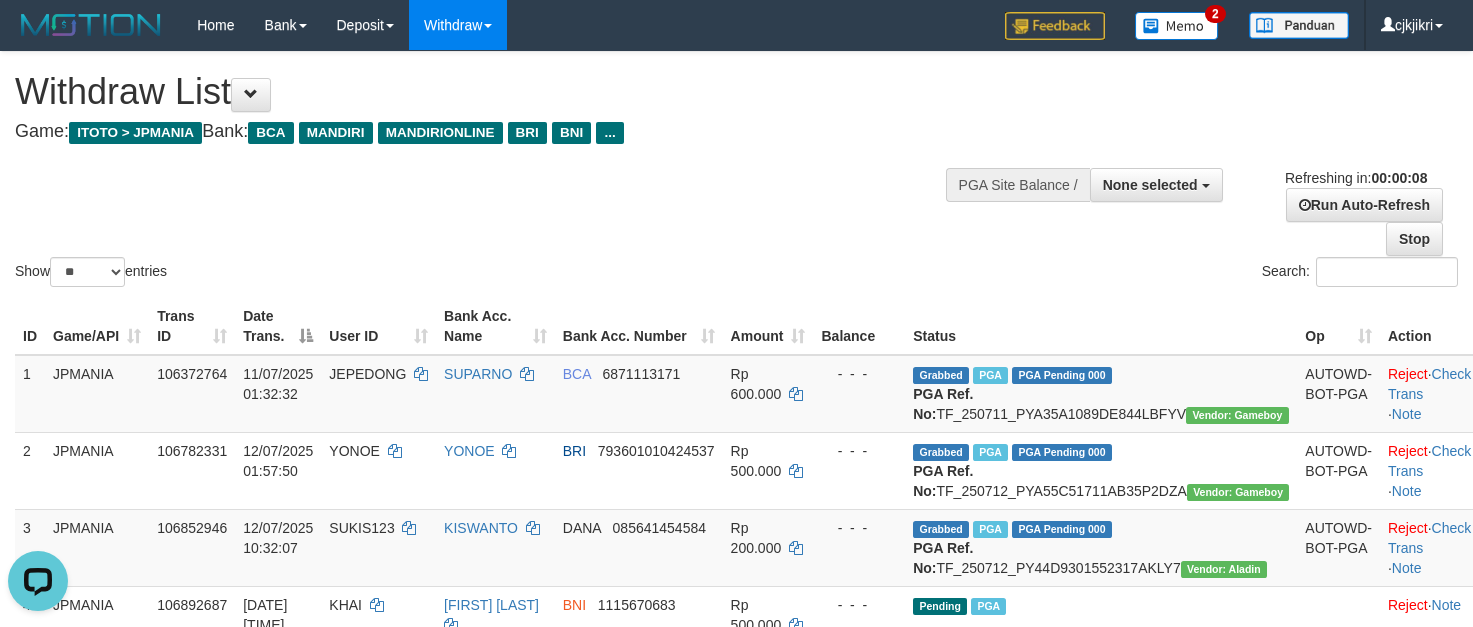 scroll, scrollTop: 0, scrollLeft: 0, axis: both 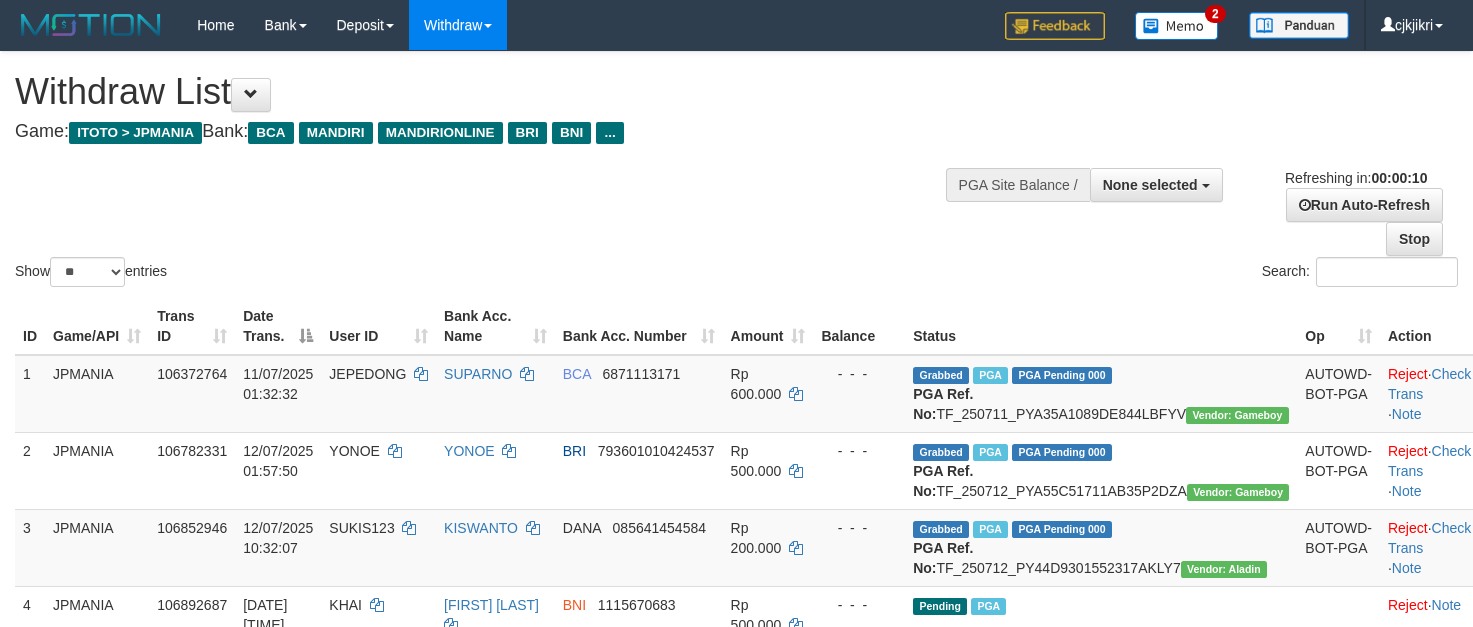 select 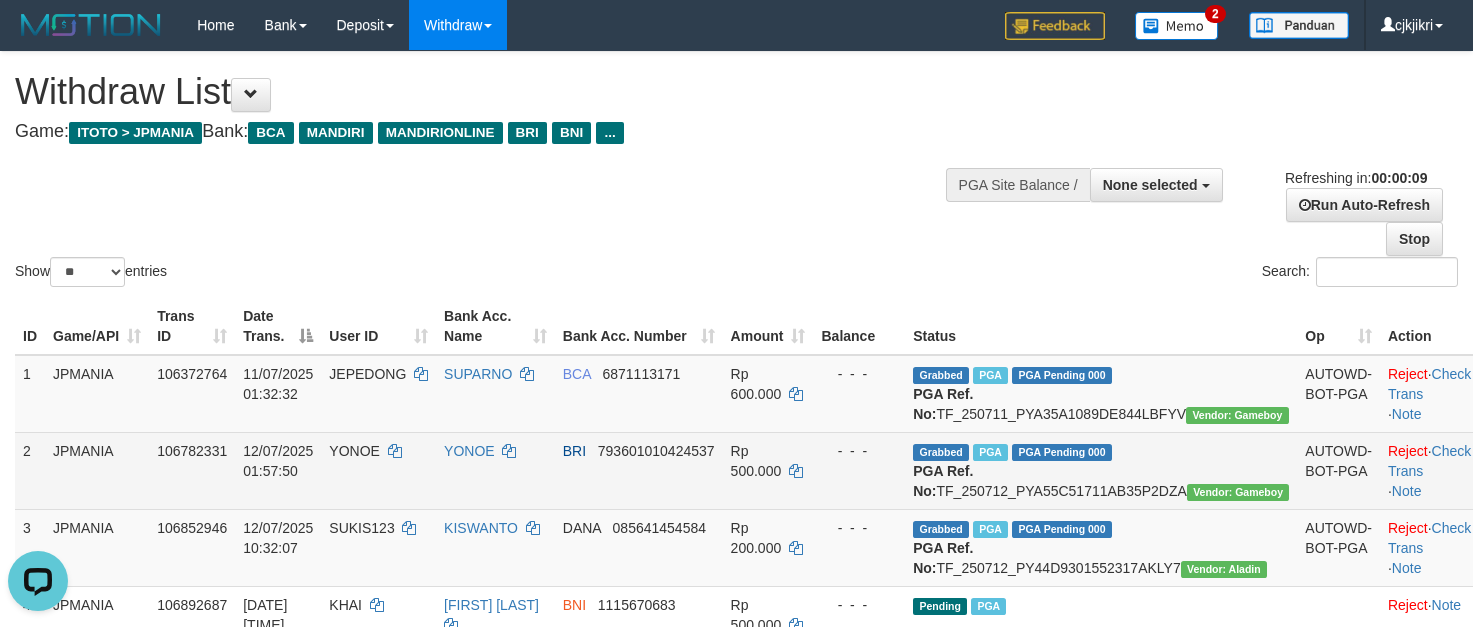scroll, scrollTop: 0, scrollLeft: 0, axis: both 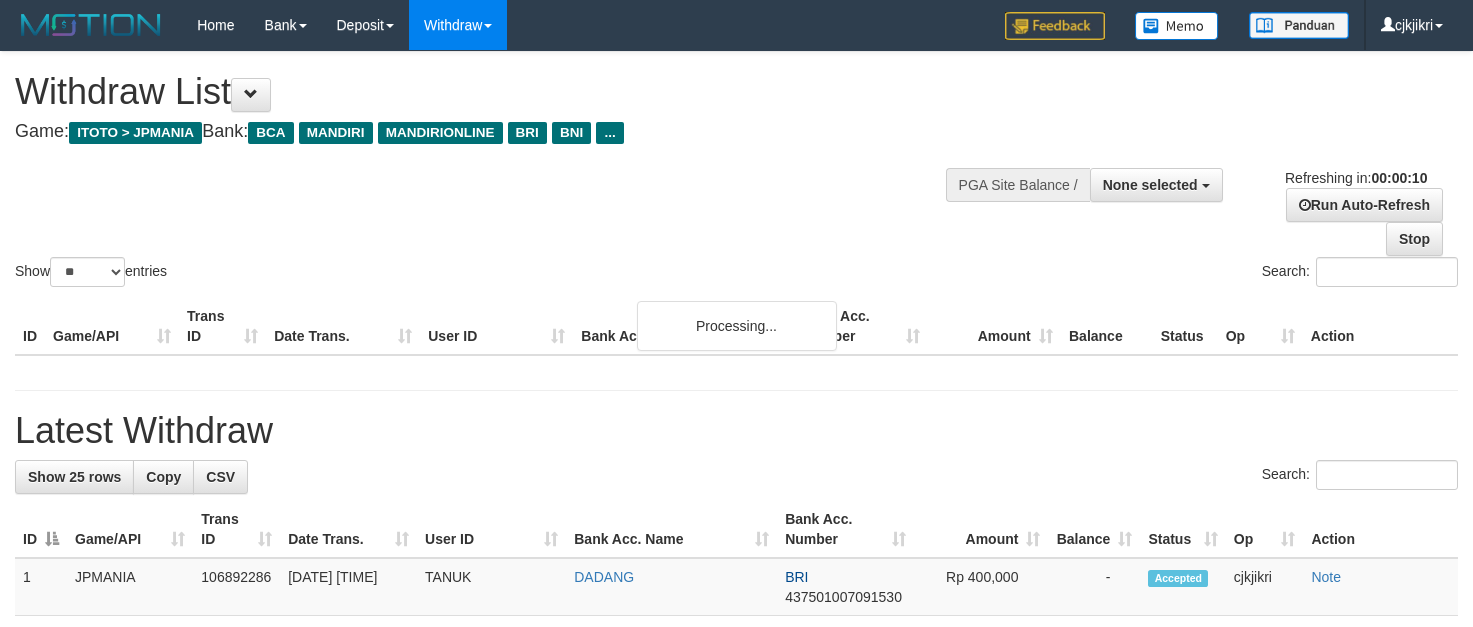 select 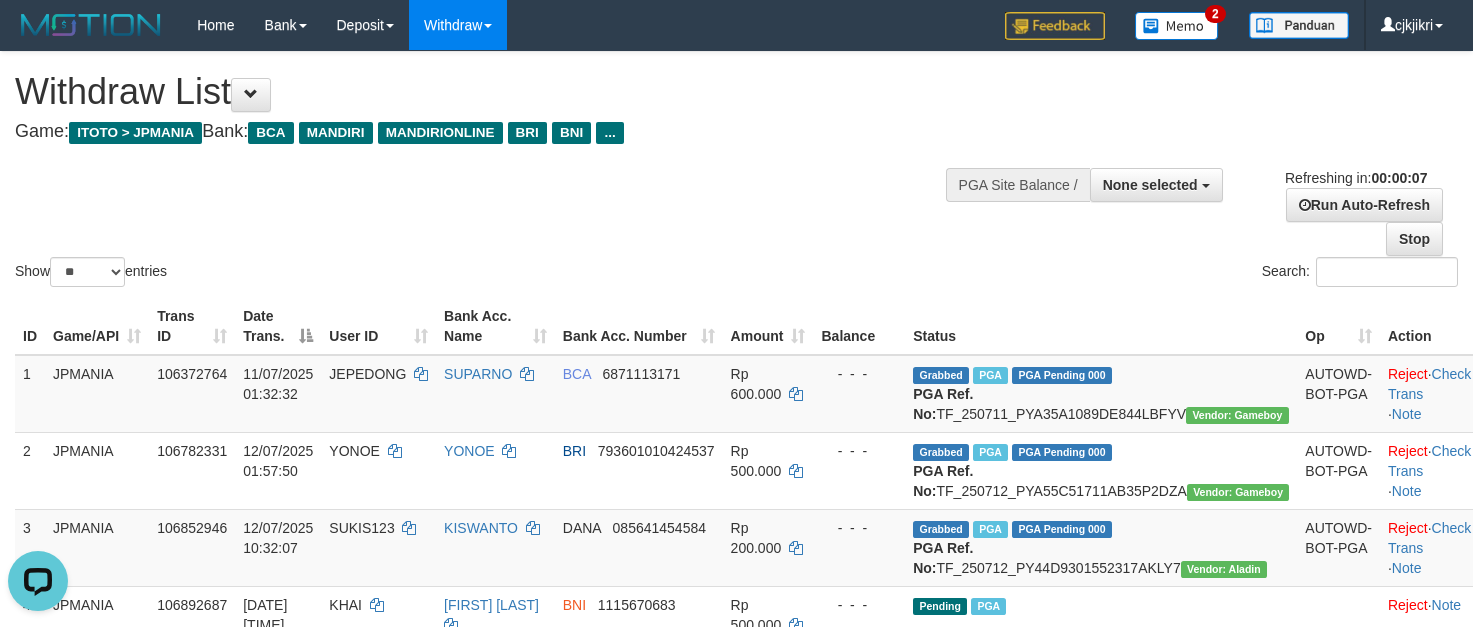 scroll, scrollTop: 0, scrollLeft: 0, axis: both 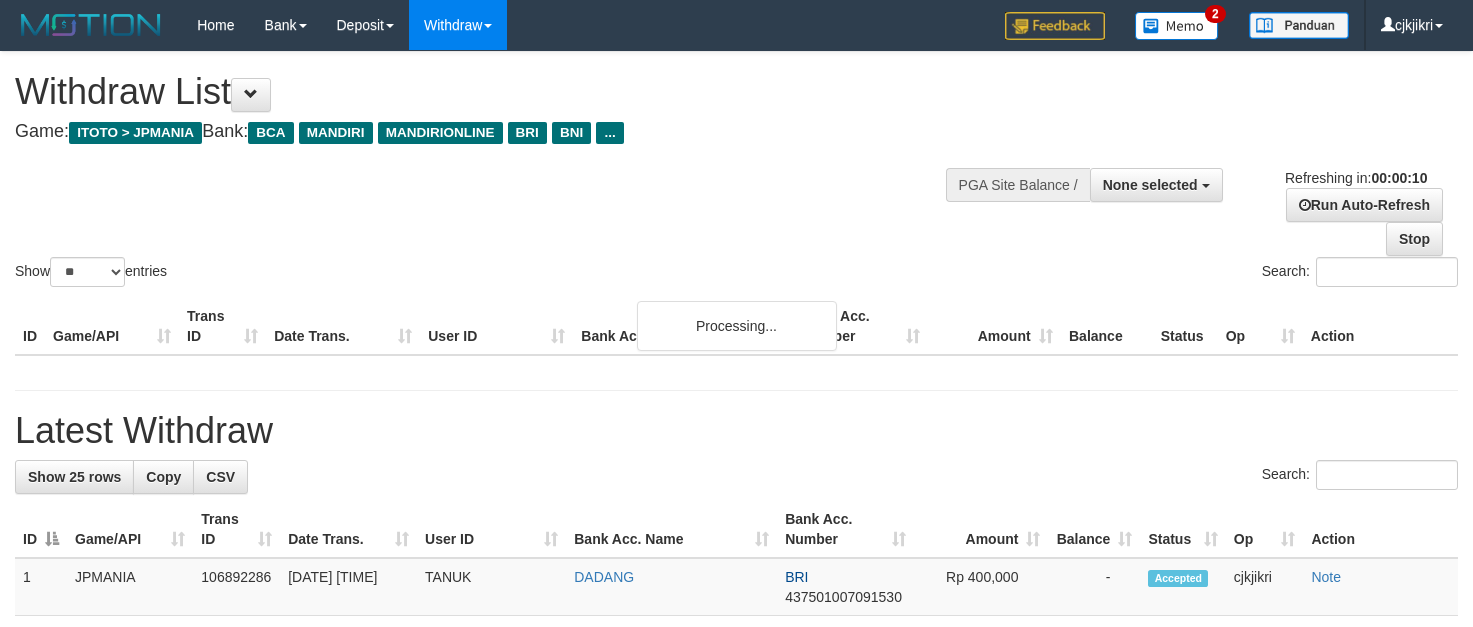 select 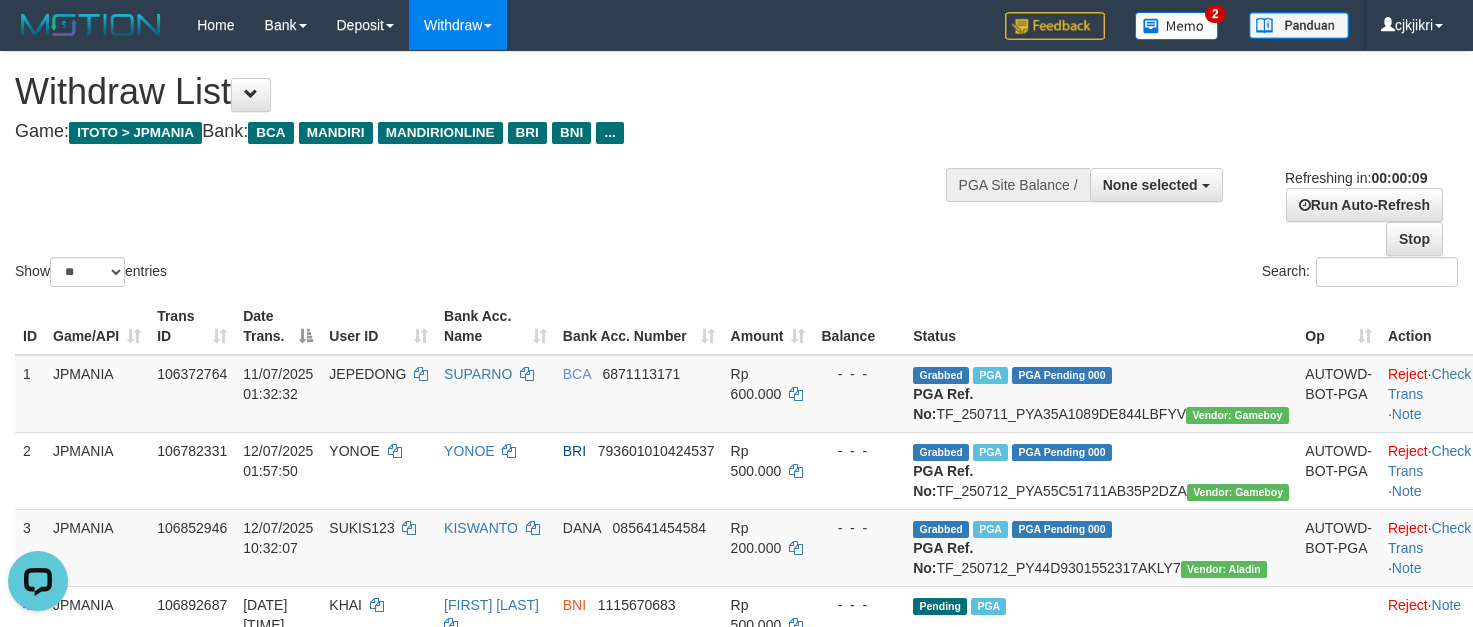 scroll, scrollTop: 0, scrollLeft: 0, axis: both 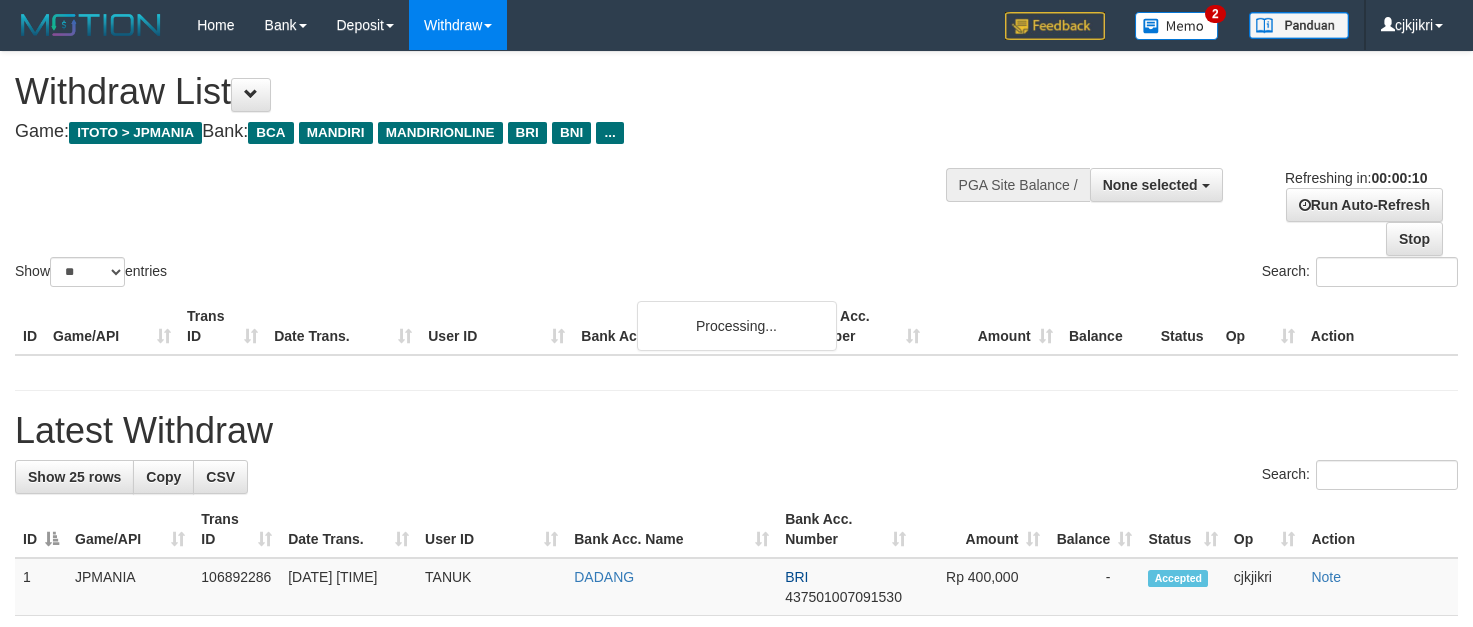select 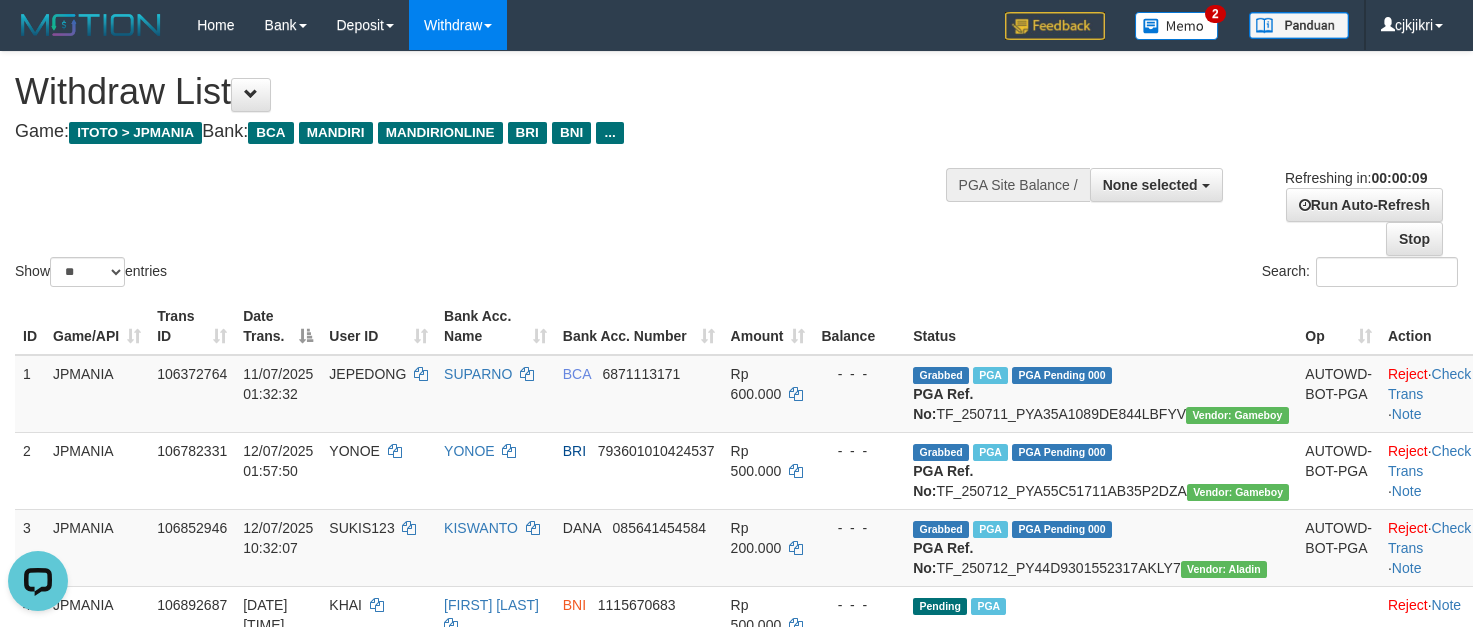 scroll, scrollTop: 0, scrollLeft: 0, axis: both 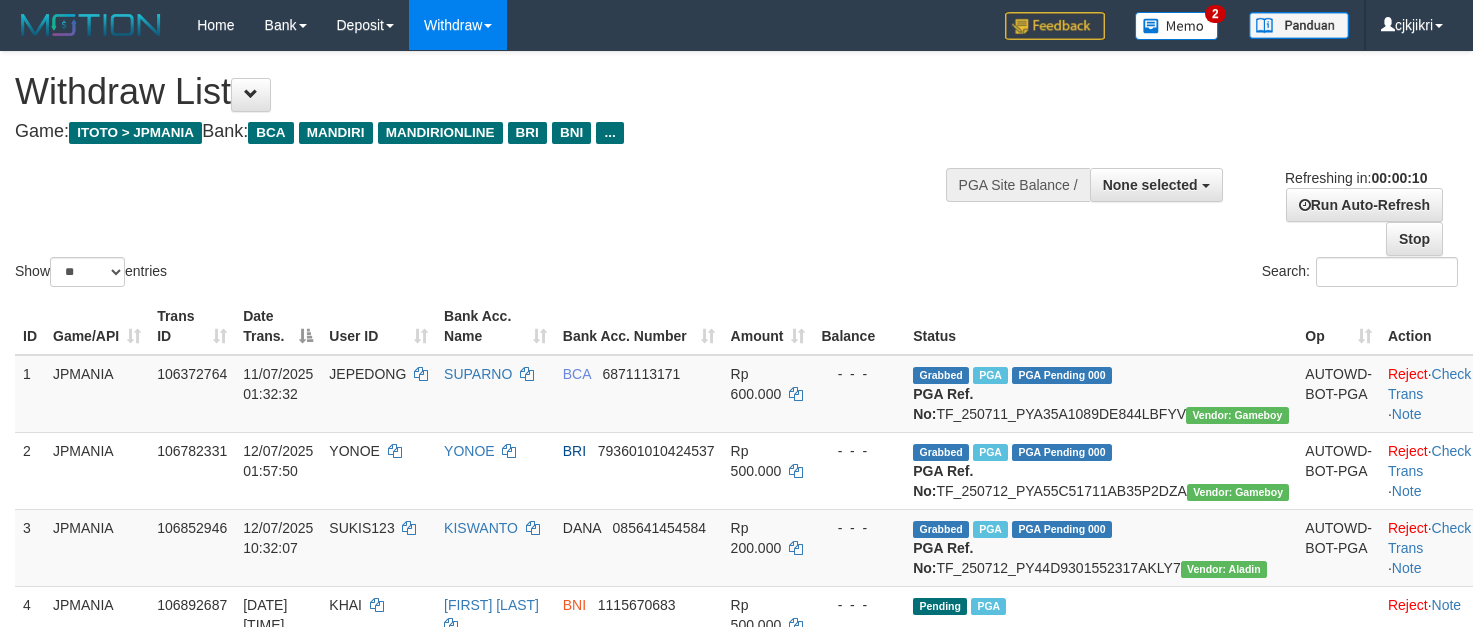 select 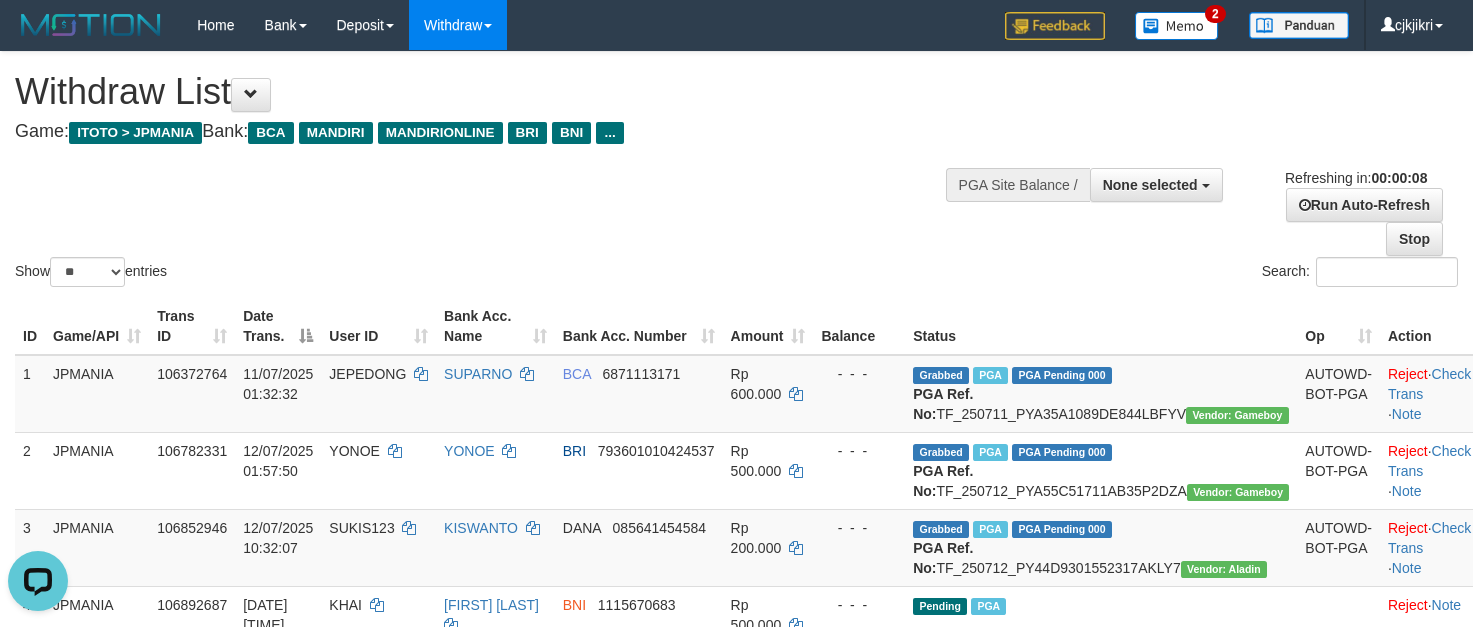scroll, scrollTop: 0, scrollLeft: 0, axis: both 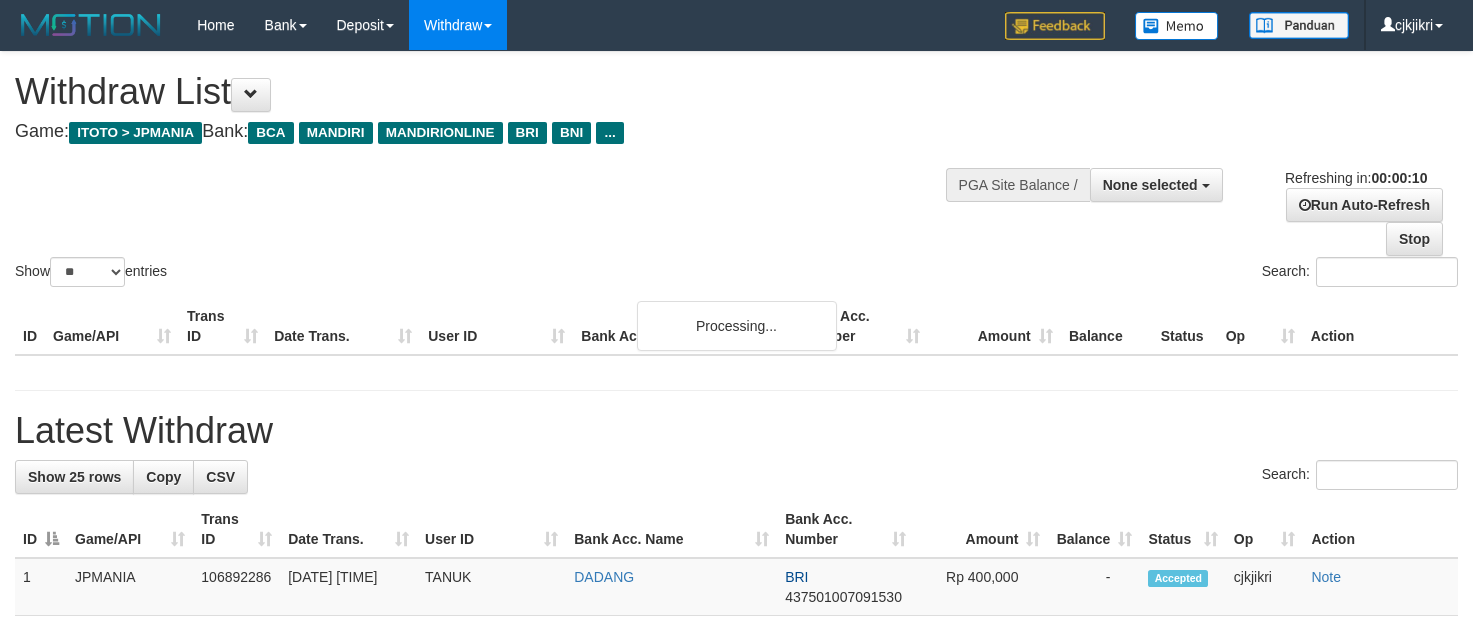 select 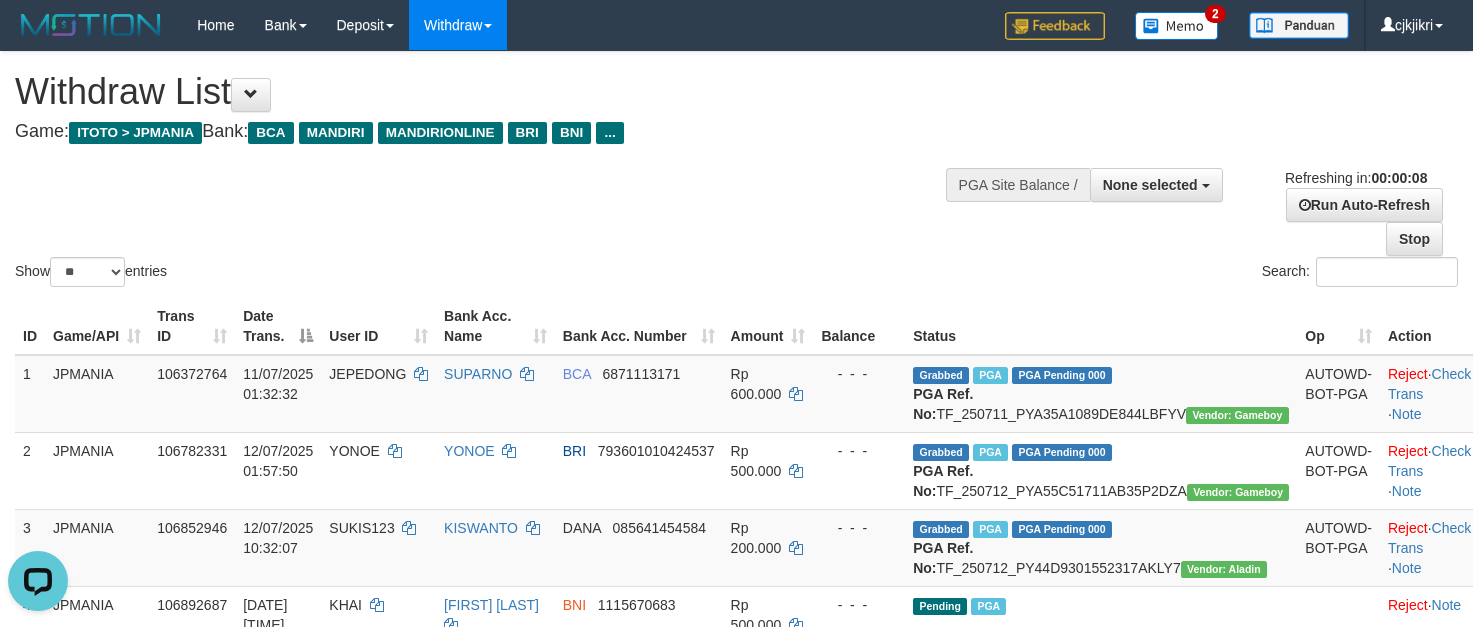 scroll, scrollTop: 0, scrollLeft: 0, axis: both 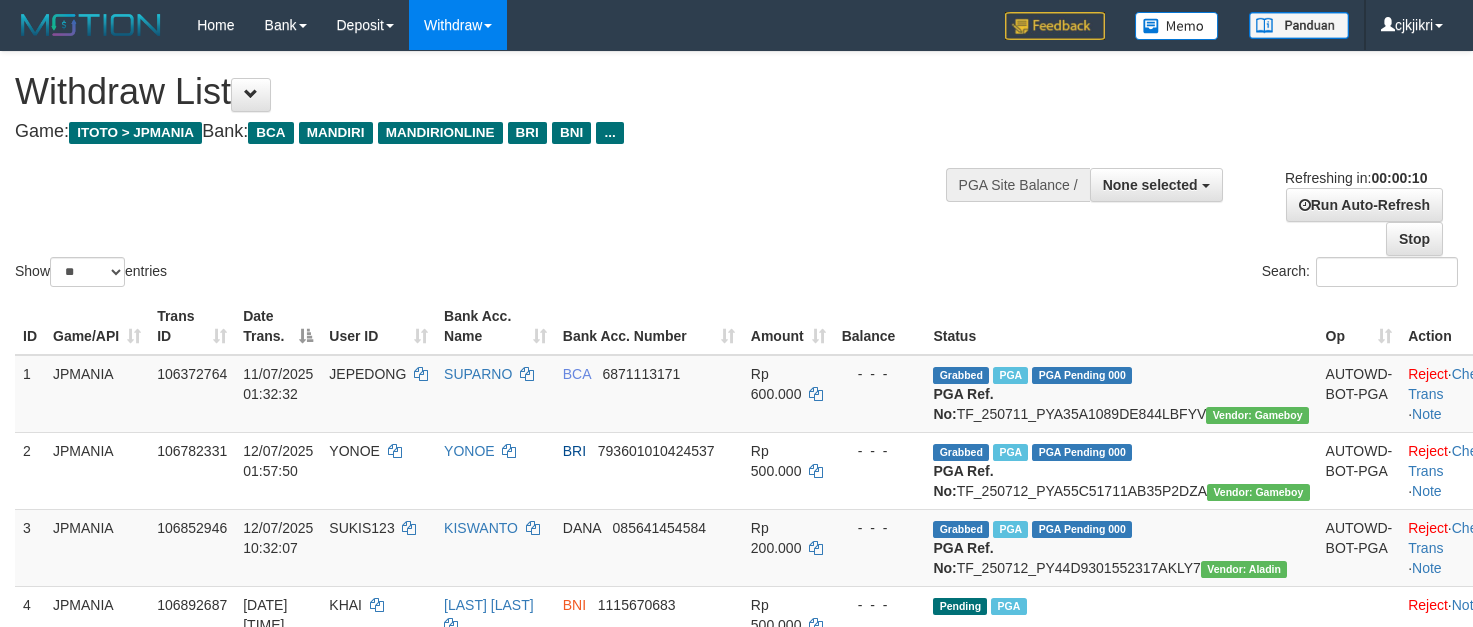 select 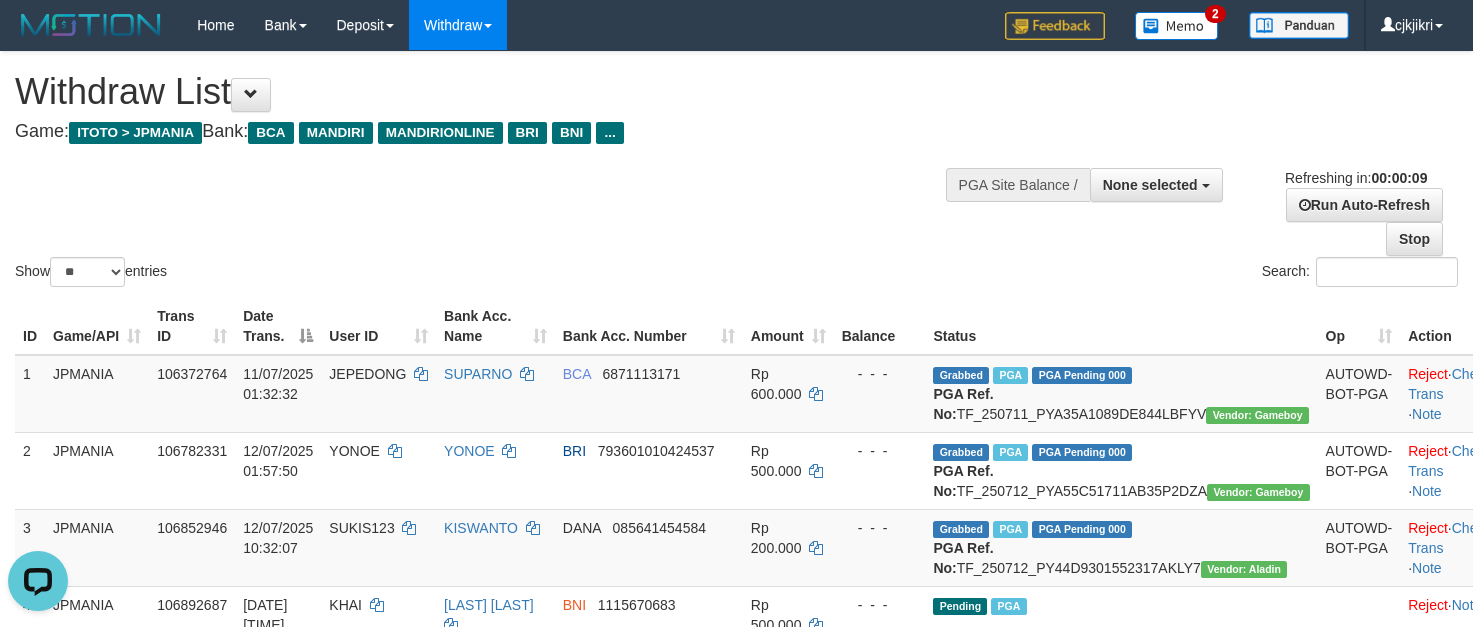 scroll, scrollTop: 0, scrollLeft: 0, axis: both 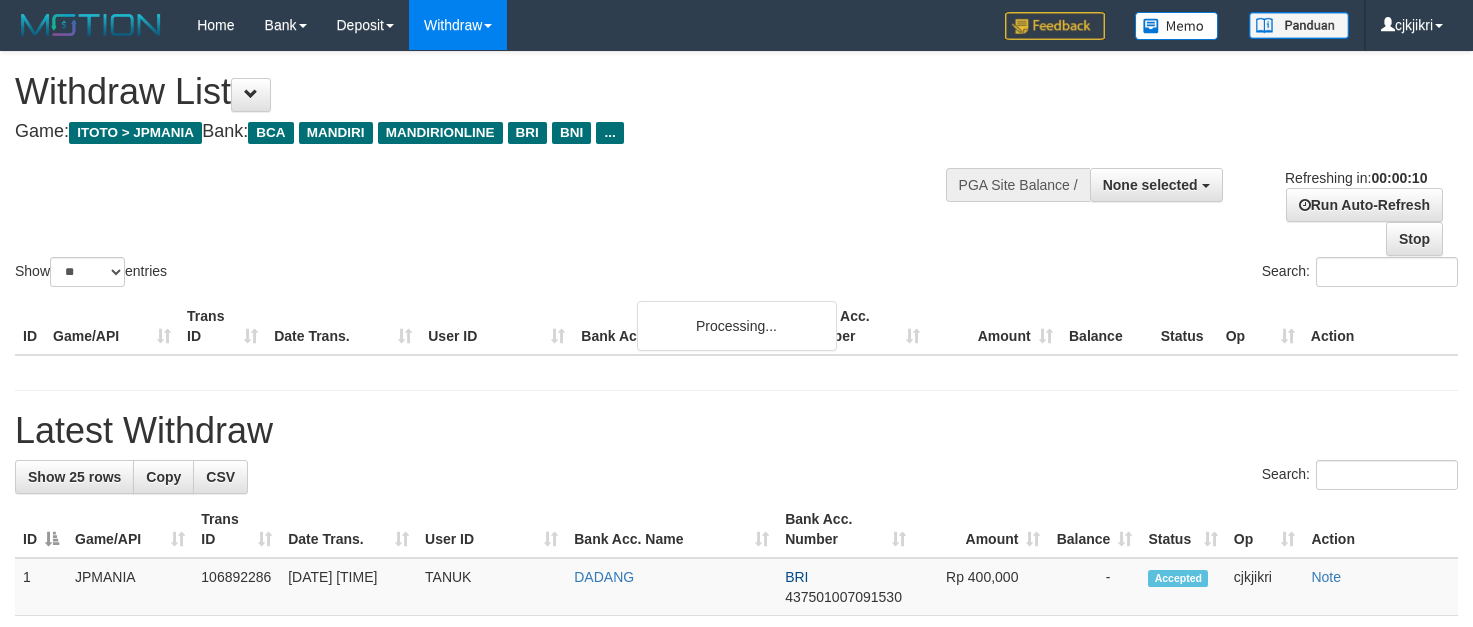 select 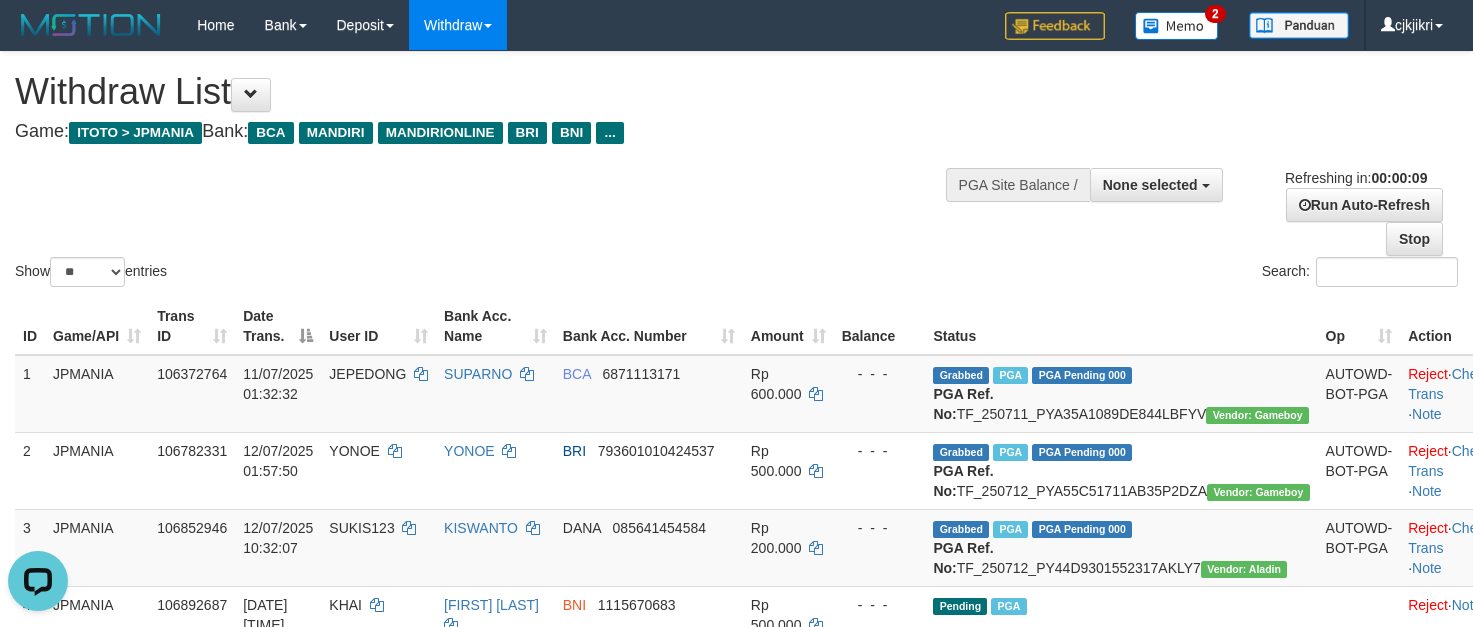 scroll, scrollTop: 0, scrollLeft: 0, axis: both 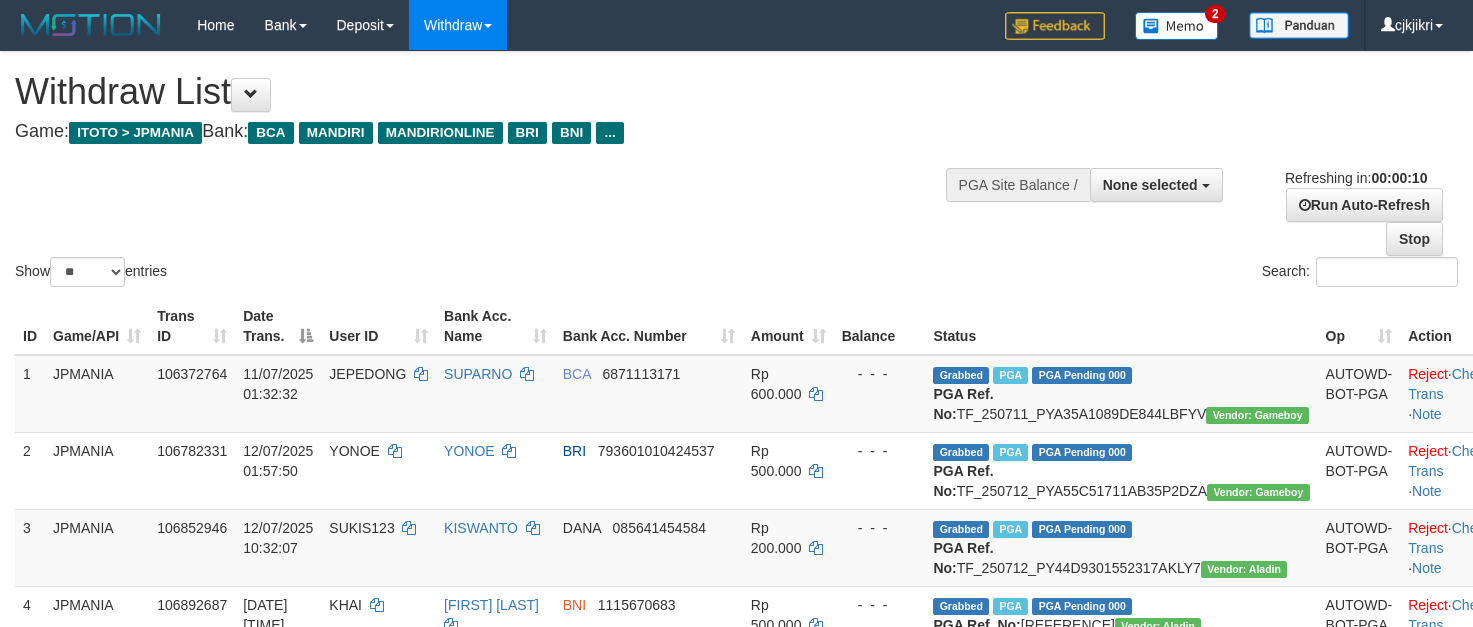 select 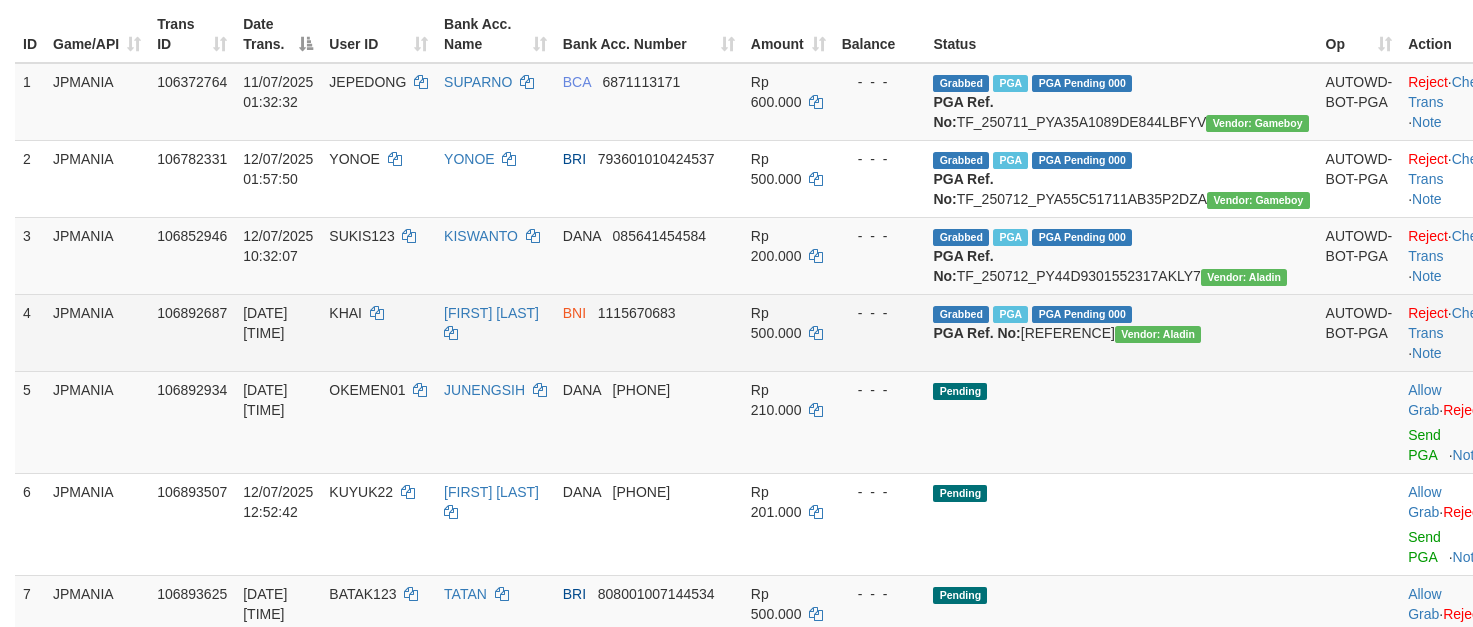 scroll, scrollTop: 300, scrollLeft: 0, axis: vertical 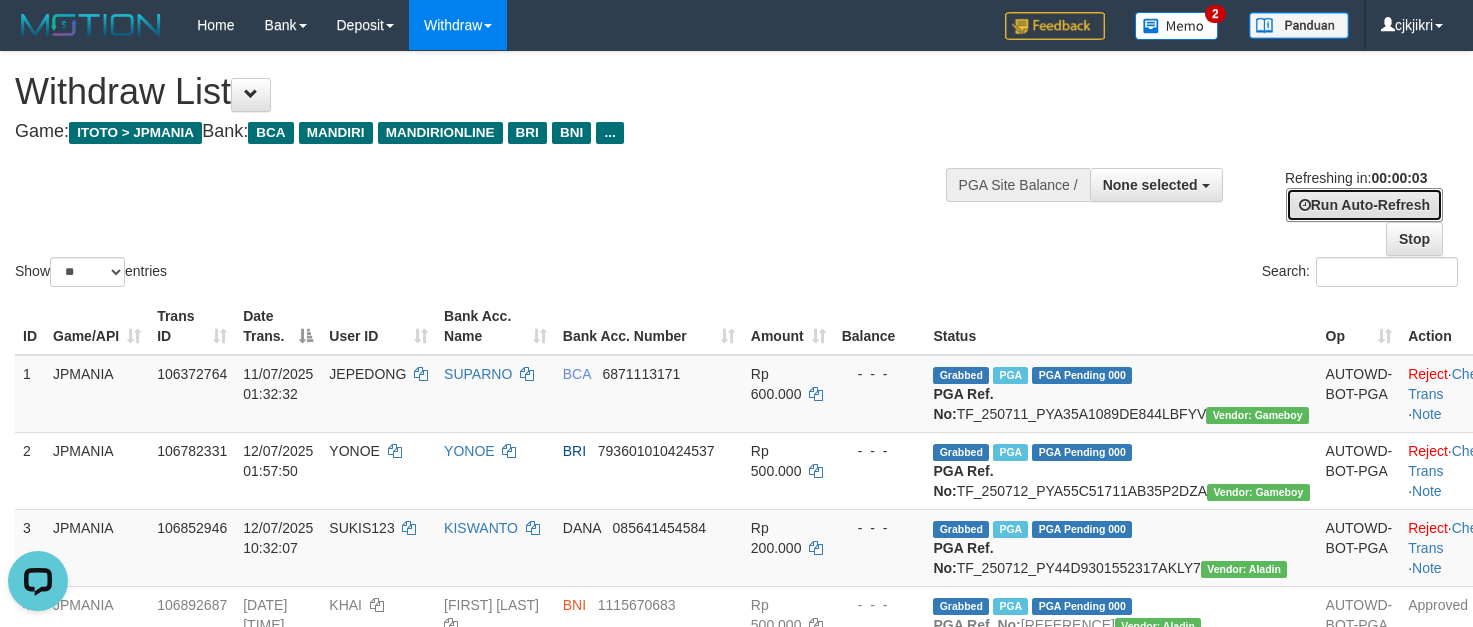 drag, startPoint x: 1342, startPoint y: 201, endPoint x: 1293, endPoint y: 238, distance: 61.400326 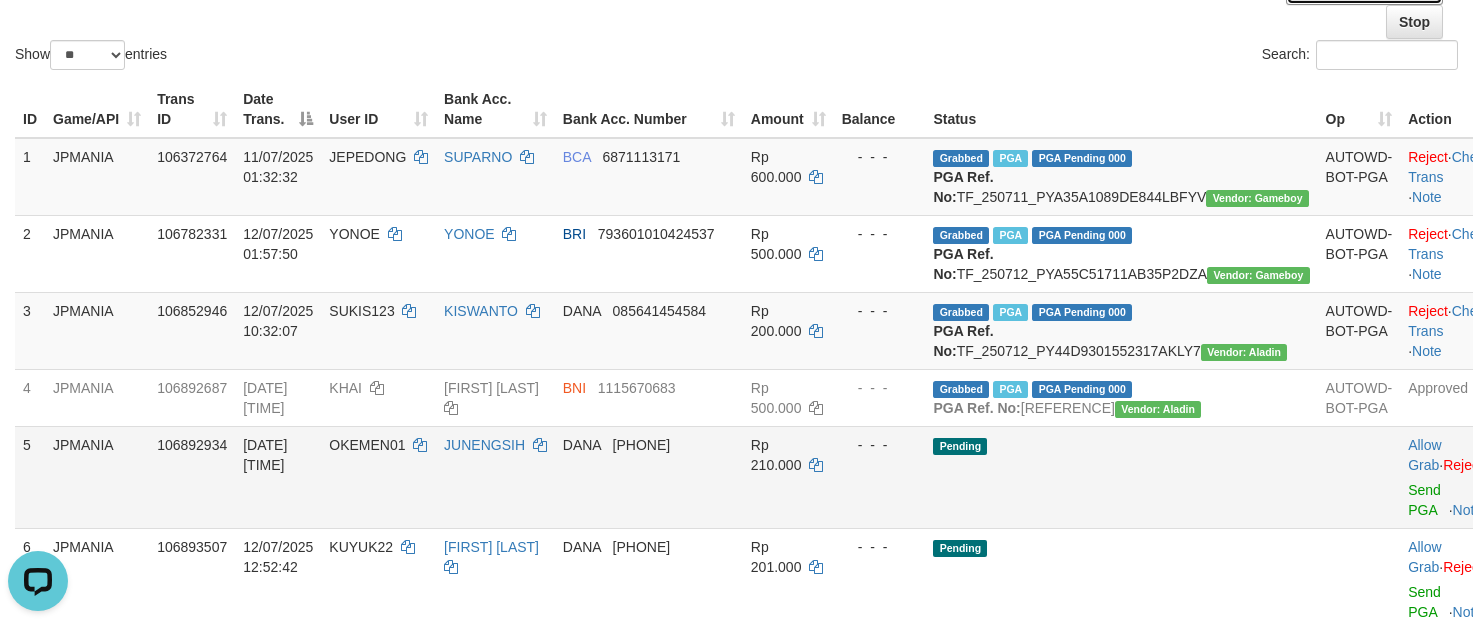 scroll, scrollTop: 450, scrollLeft: 0, axis: vertical 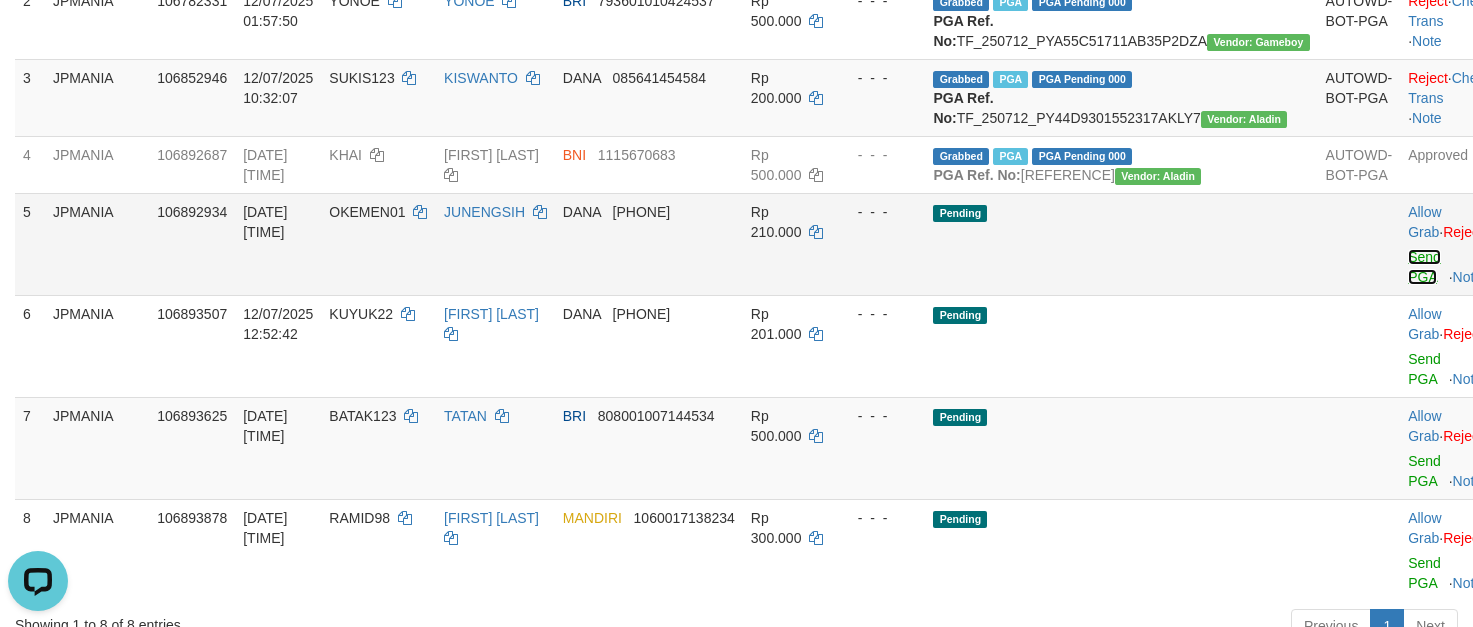 click on "Send PGA" at bounding box center [1424, 267] 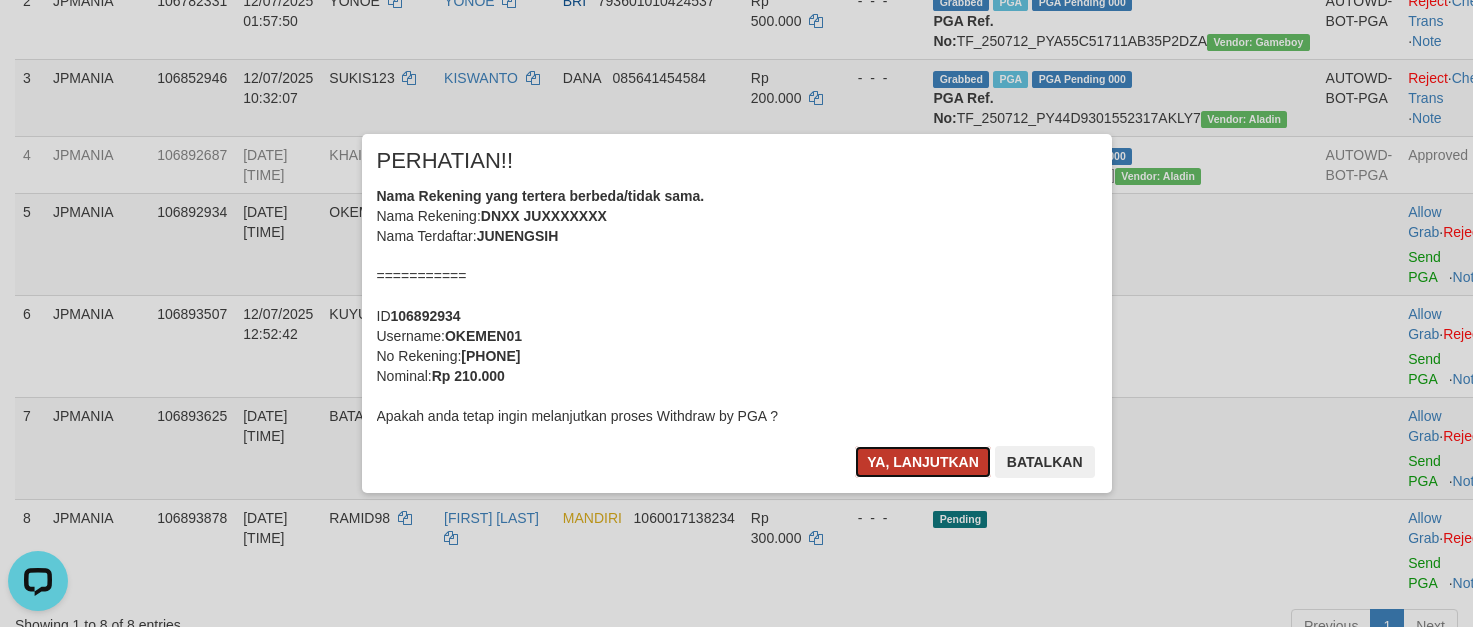click on "Ya, lanjutkan" at bounding box center [923, 462] 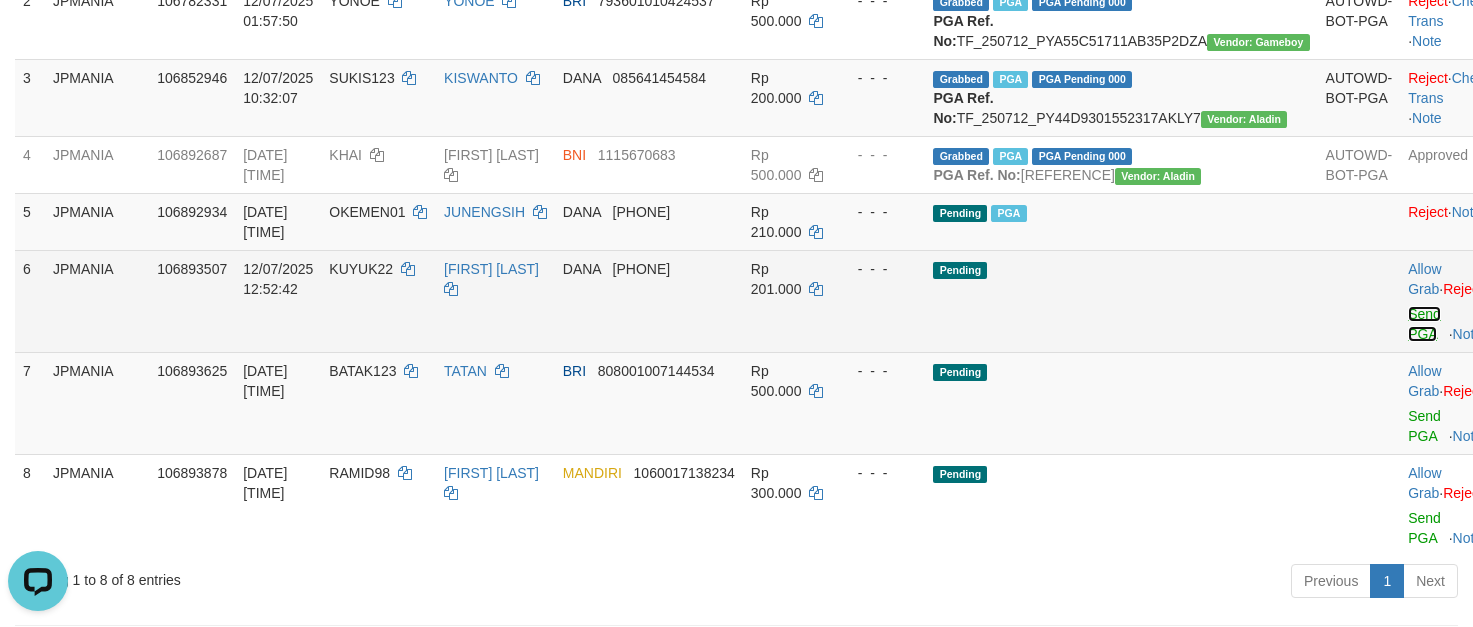 click on "Send PGA" at bounding box center [1424, 324] 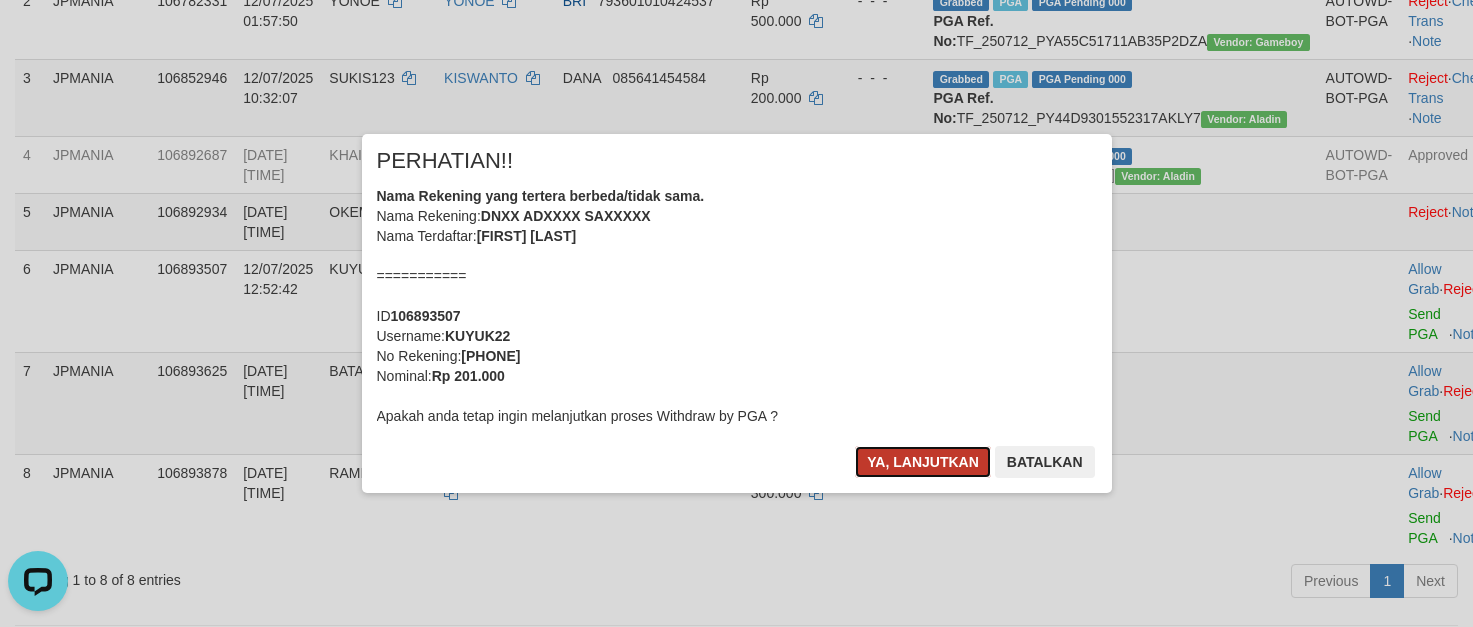 click on "Ya, lanjutkan" at bounding box center [923, 462] 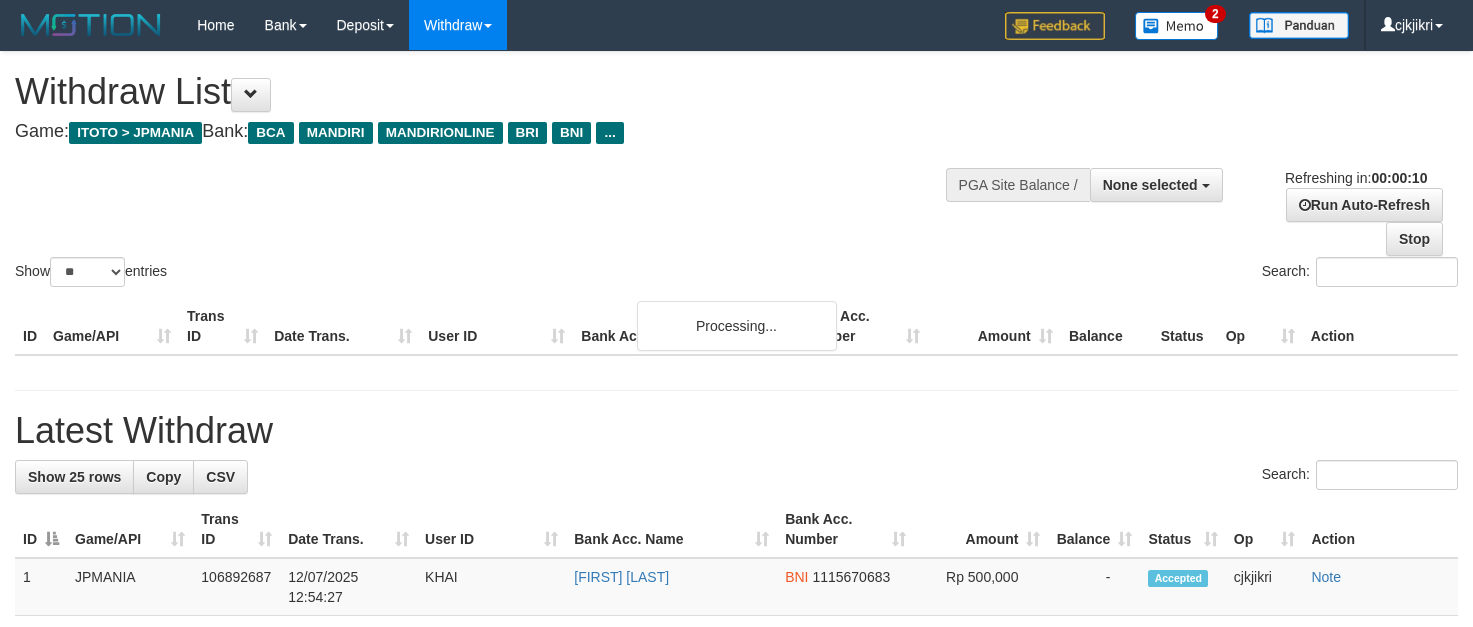 select 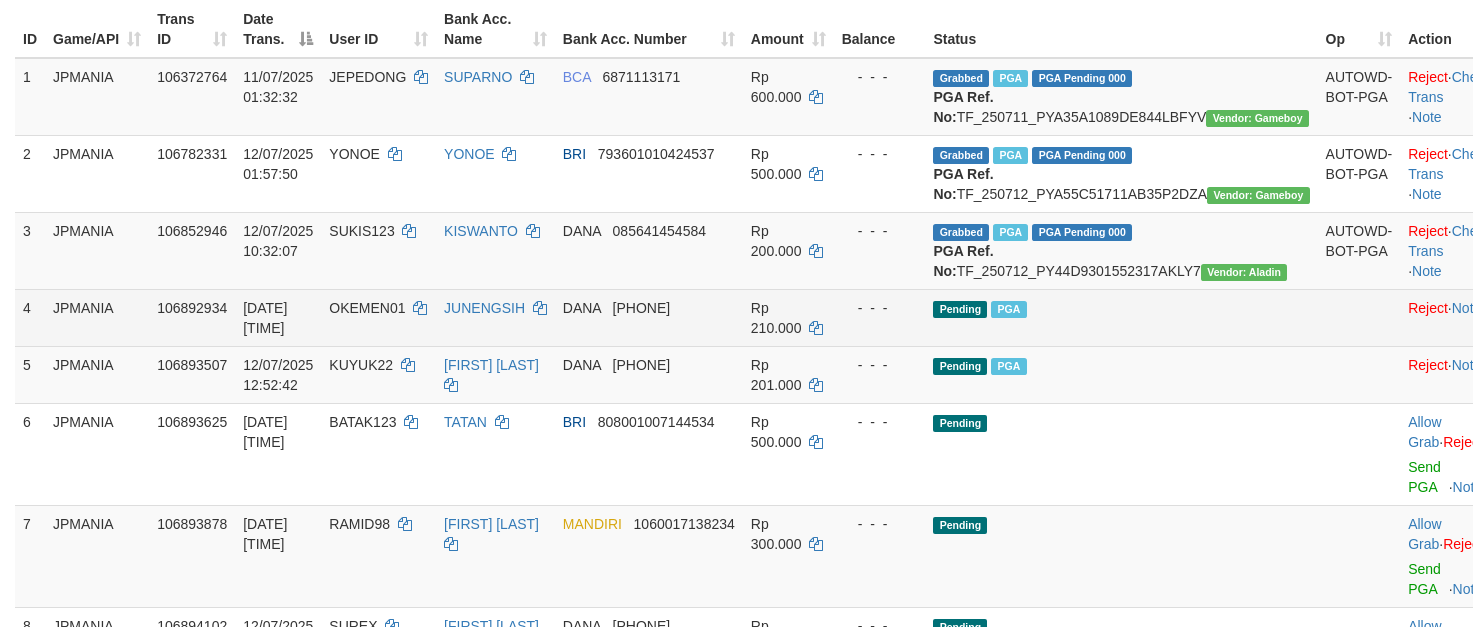 scroll, scrollTop: 300, scrollLeft: 0, axis: vertical 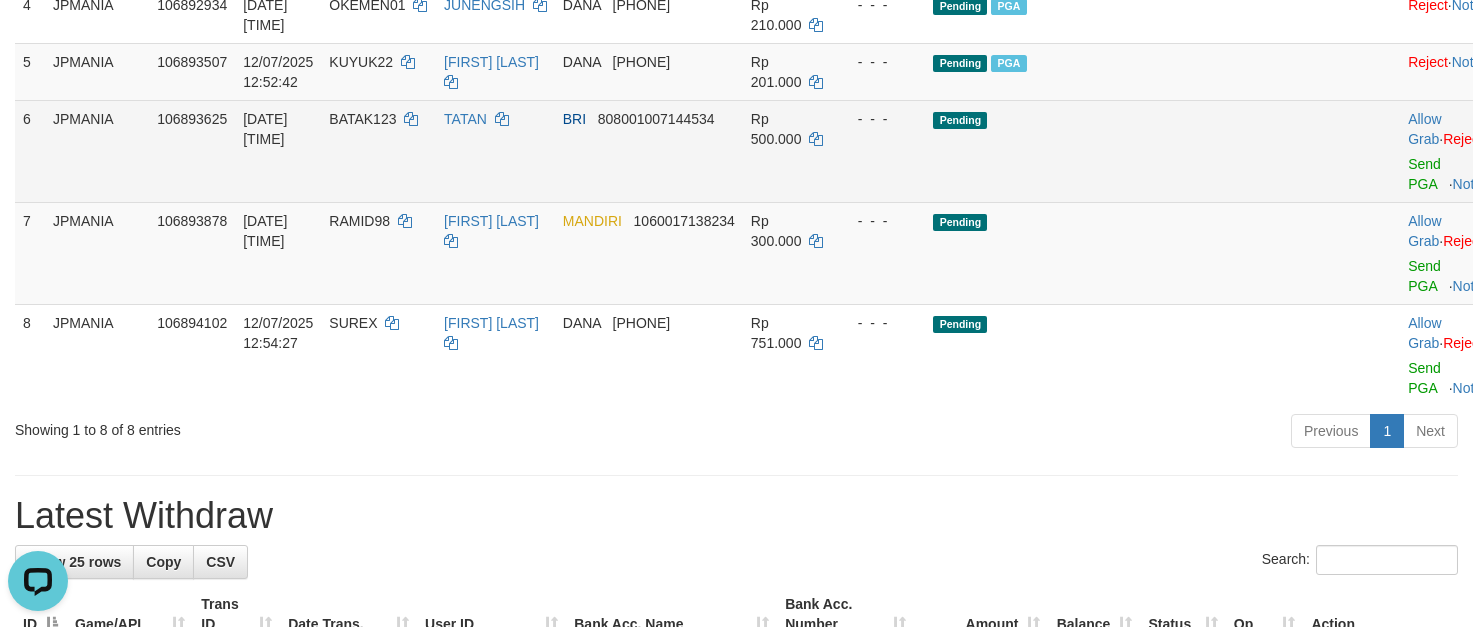click on "Allow Grab   ·    Reject Send PGA     ·    Note" at bounding box center [1449, 151] 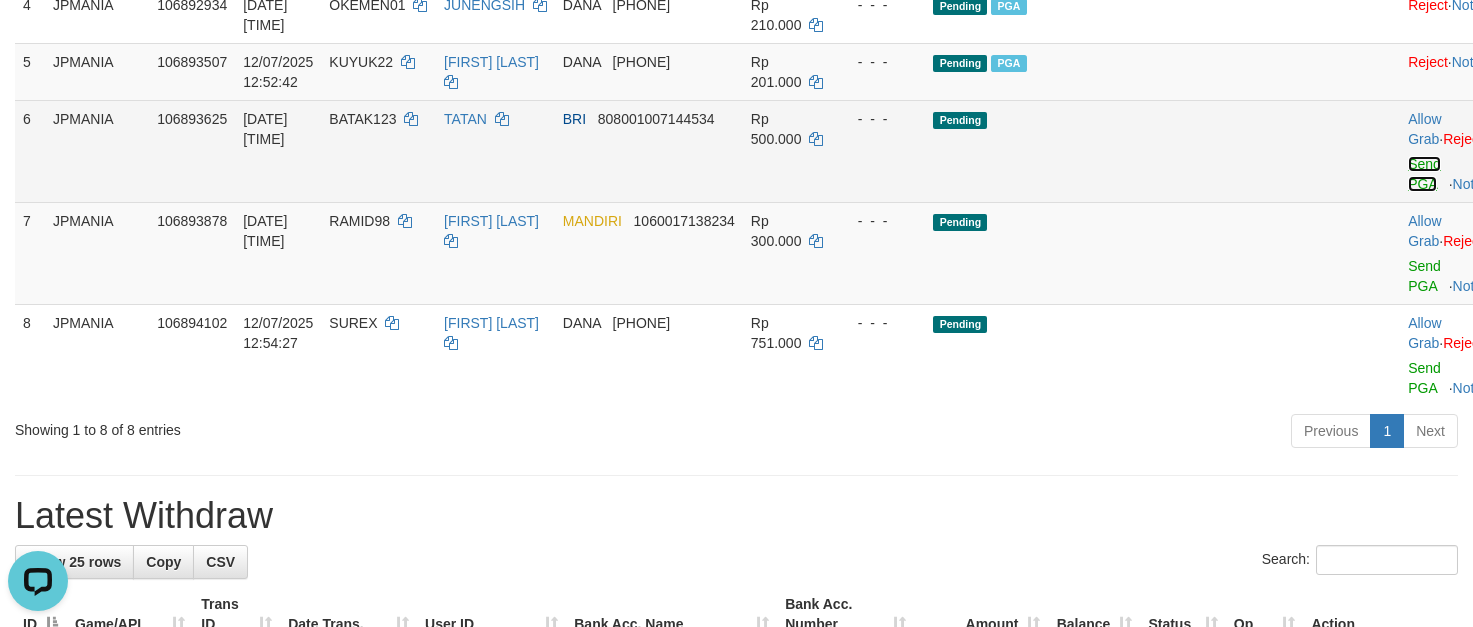 click on "Send PGA" at bounding box center (1424, 174) 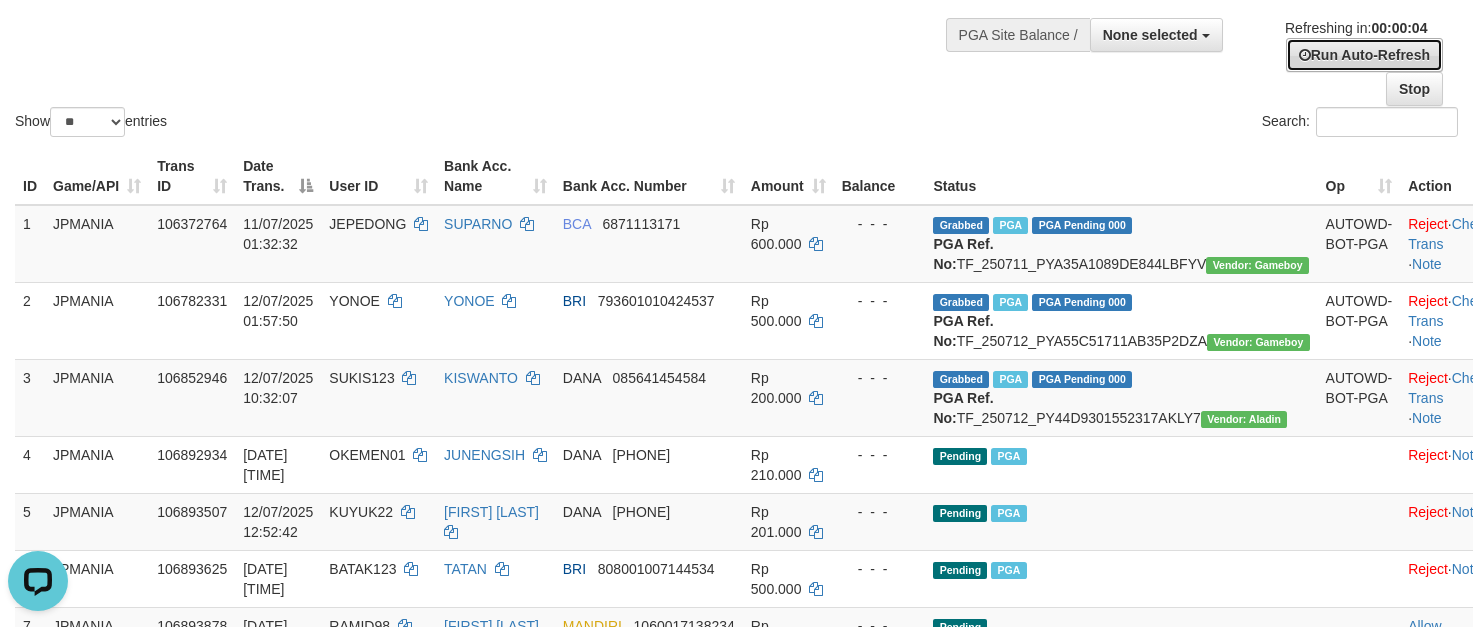 click on "Run Auto-Refresh" at bounding box center (1364, 55) 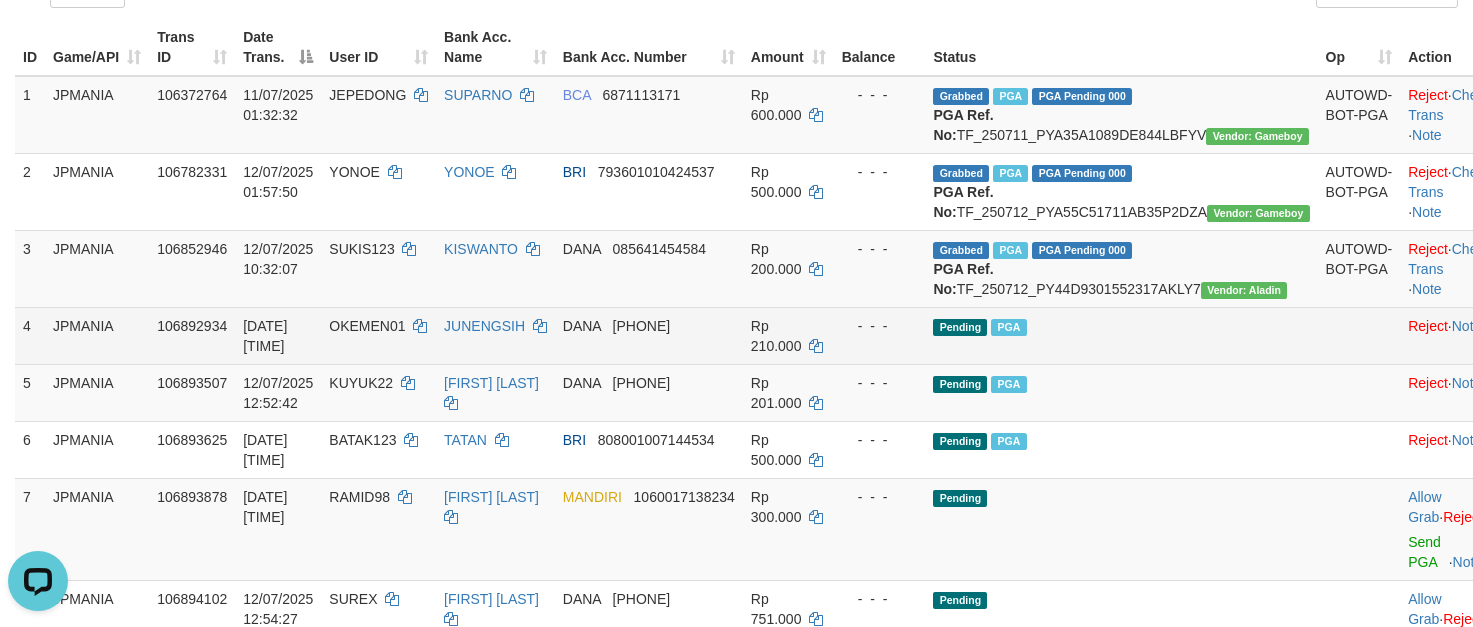 scroll, scrollTop: 450, scrollLeft: 0, axis: vertical 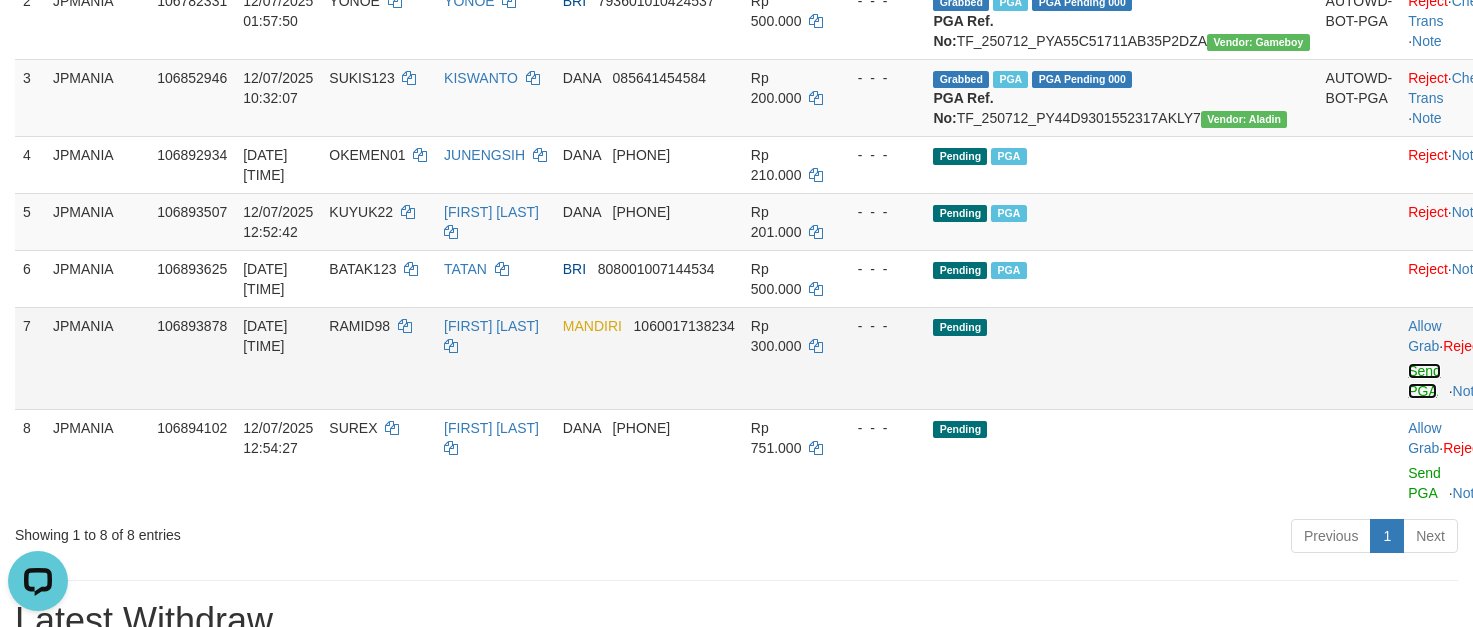 click on "Send PGA" at bounding box center [1424, 381] 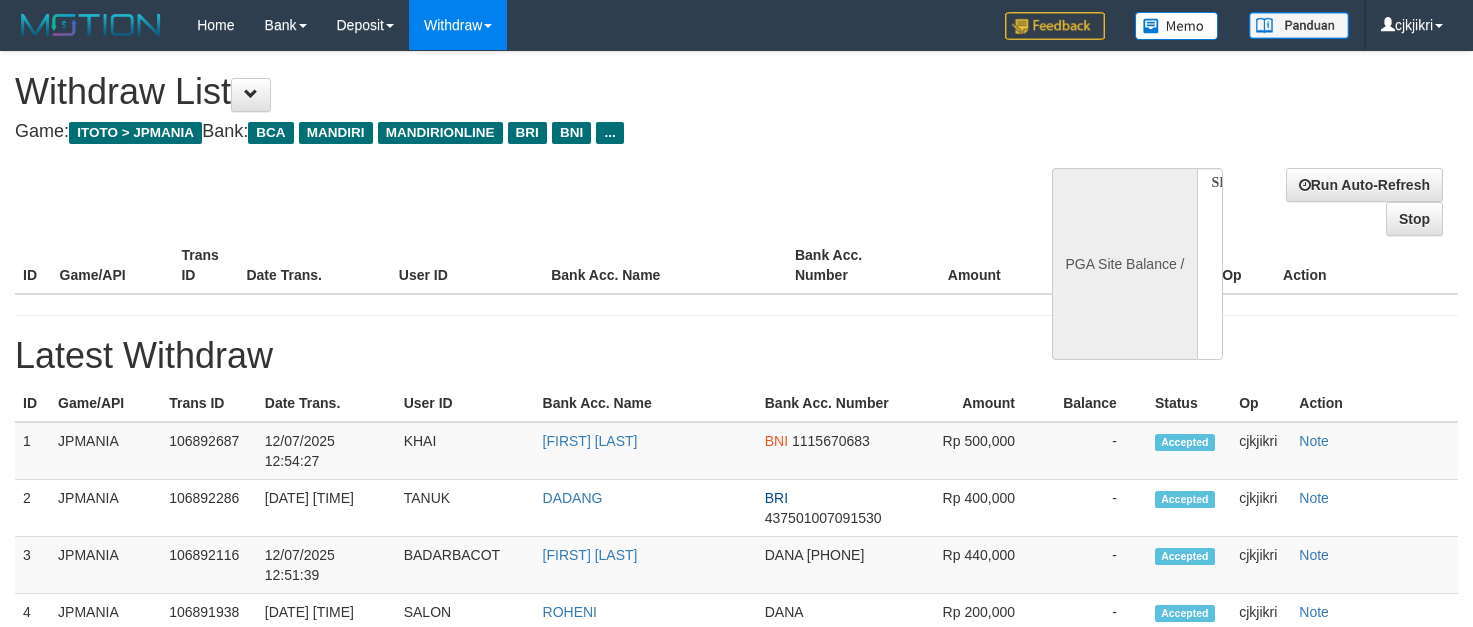 select 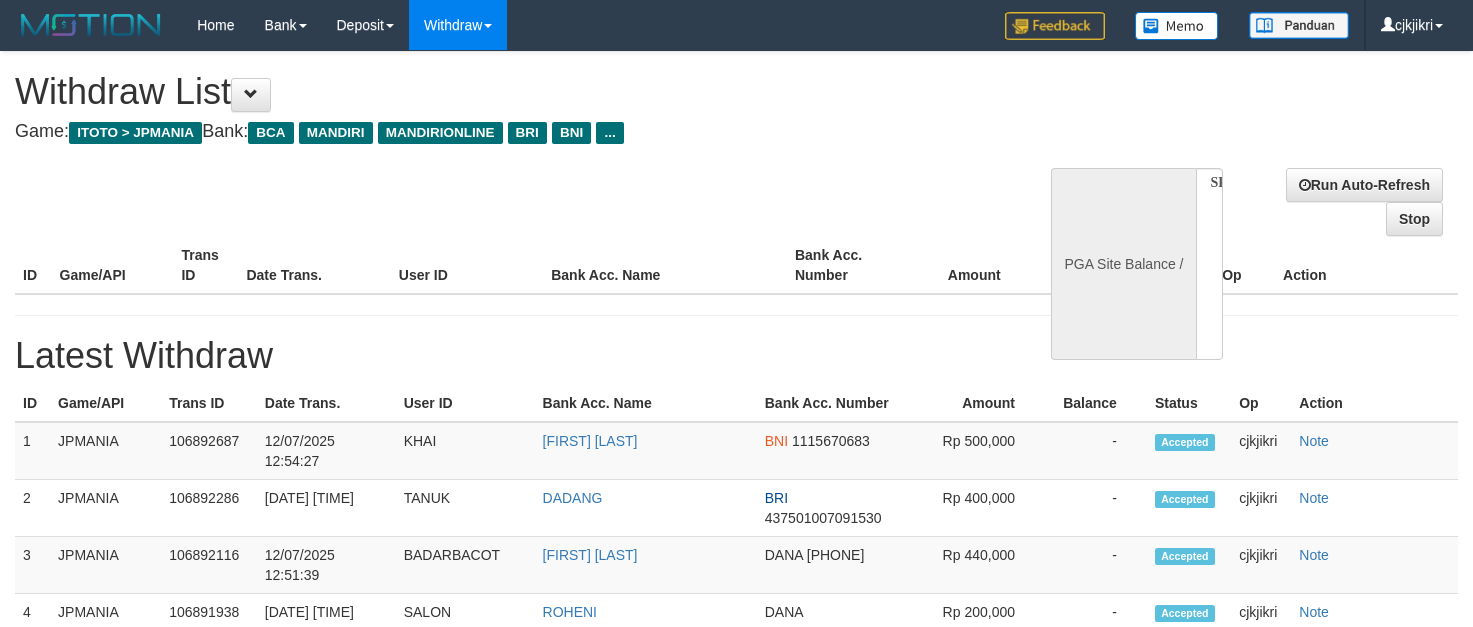 scroll, scrollTop: 0, scrollLeft: 0, axis: both 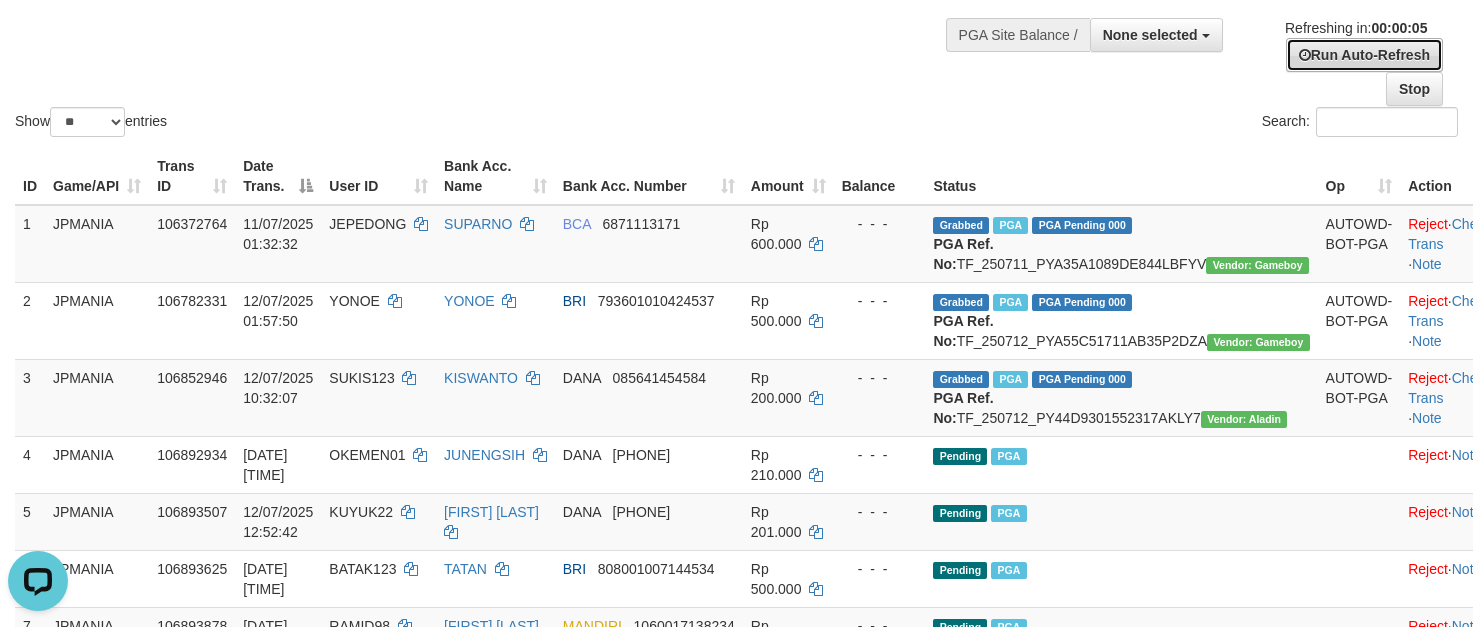 click on "Run Auto-Refresh" at bounding box center [1364, 55] 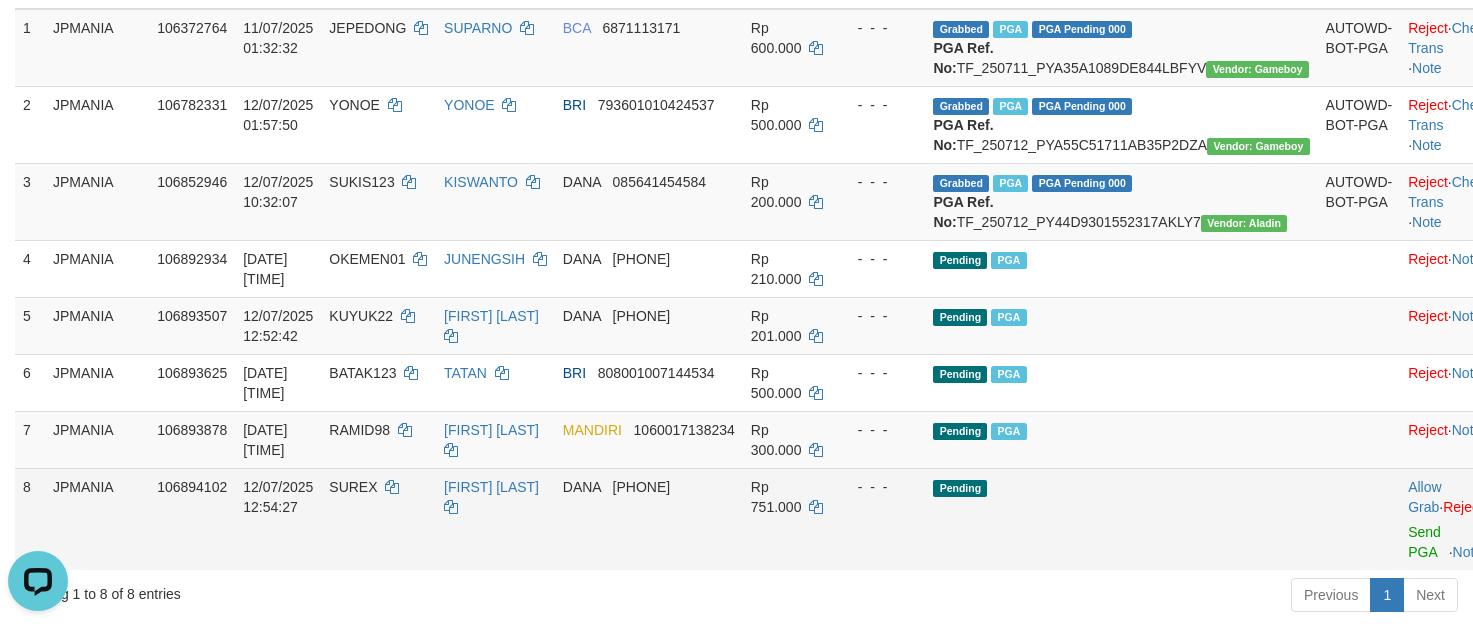 scroll, scrollTop: 750, scrollLeft: 0, axis: vertical 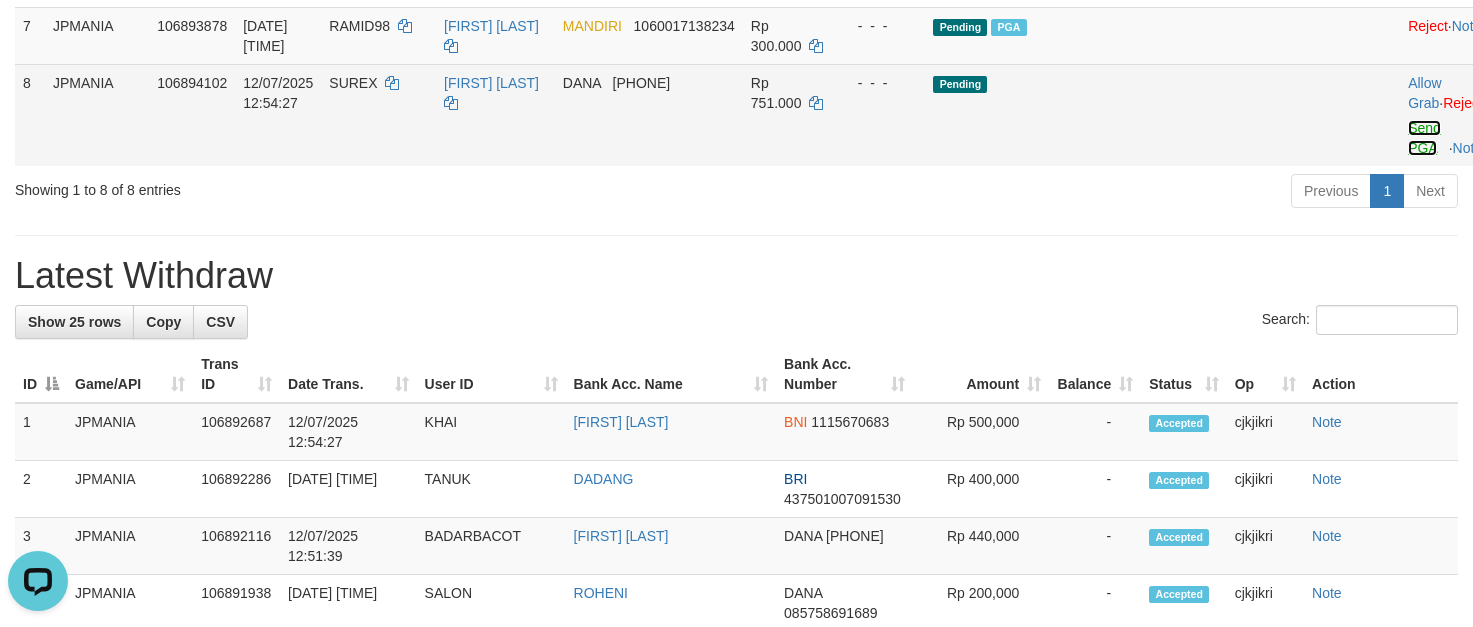 click on "Send PGA" at bounding box center [1424, 138] 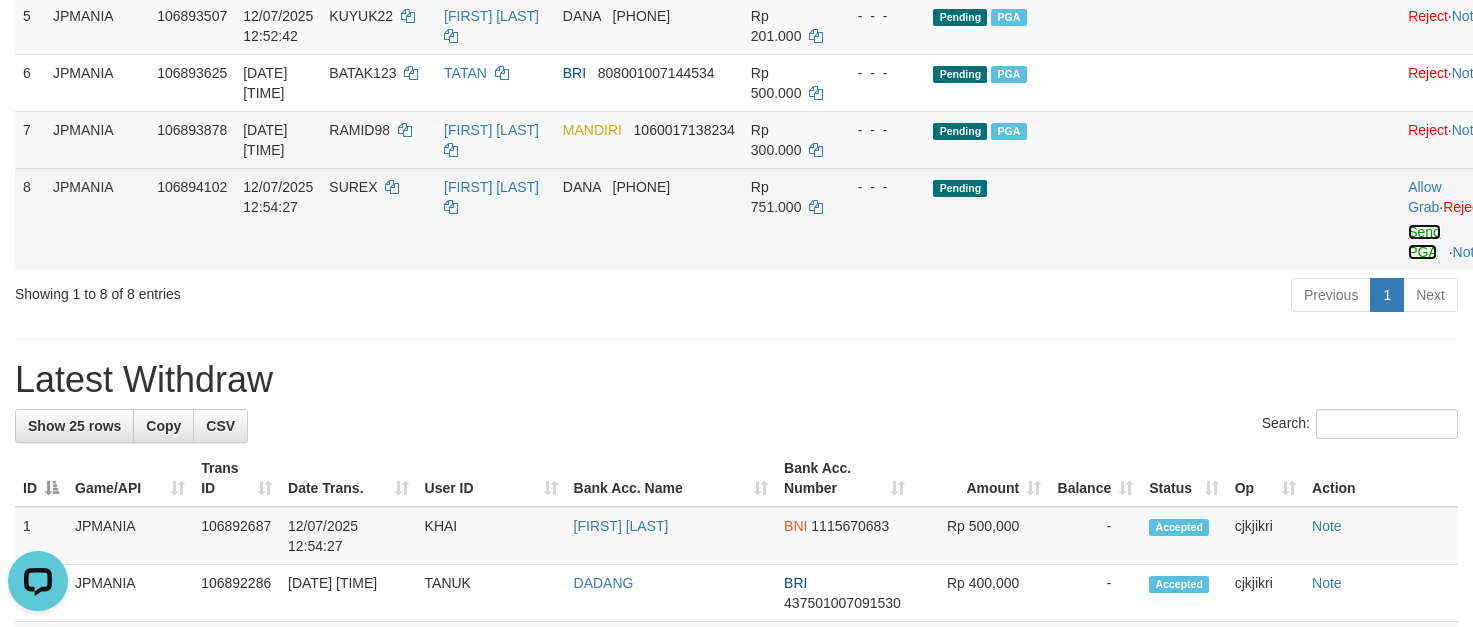 scroll, scrollTop: 600, scrollLeft: 0, axis: vertical 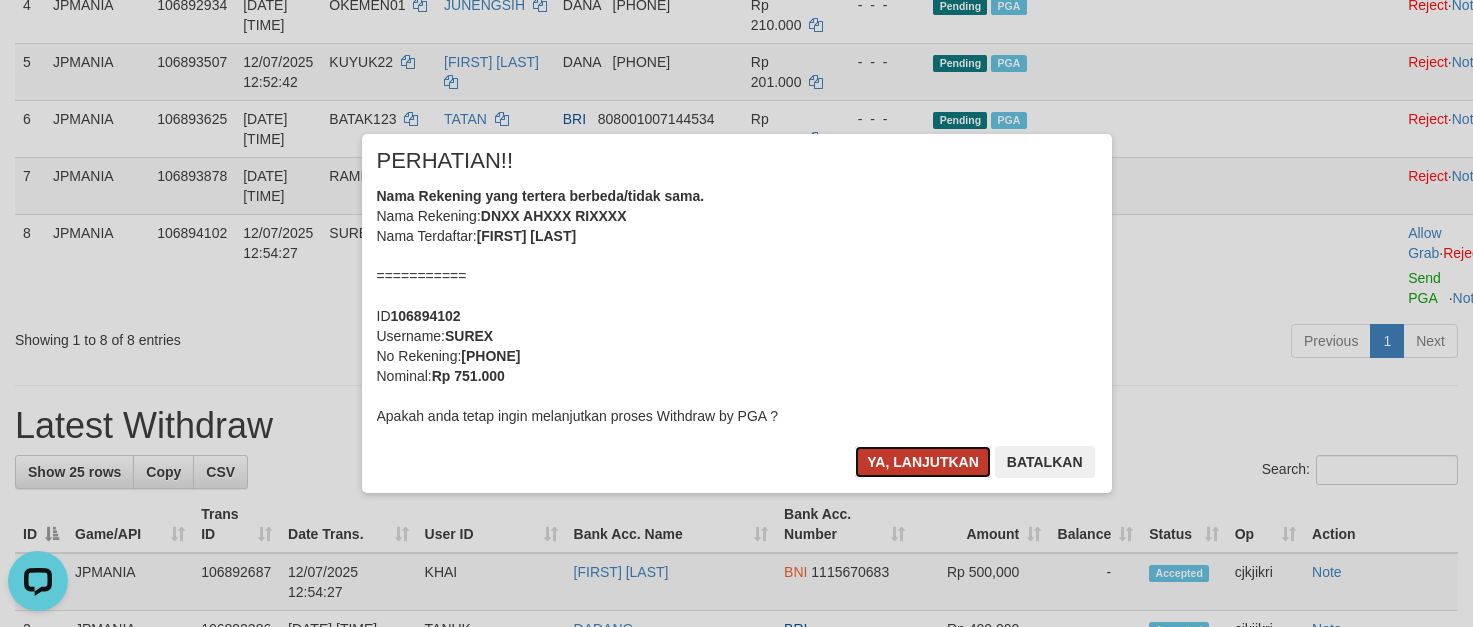 click on "Ya, lanjutkan" at bounding box center (923, 462) 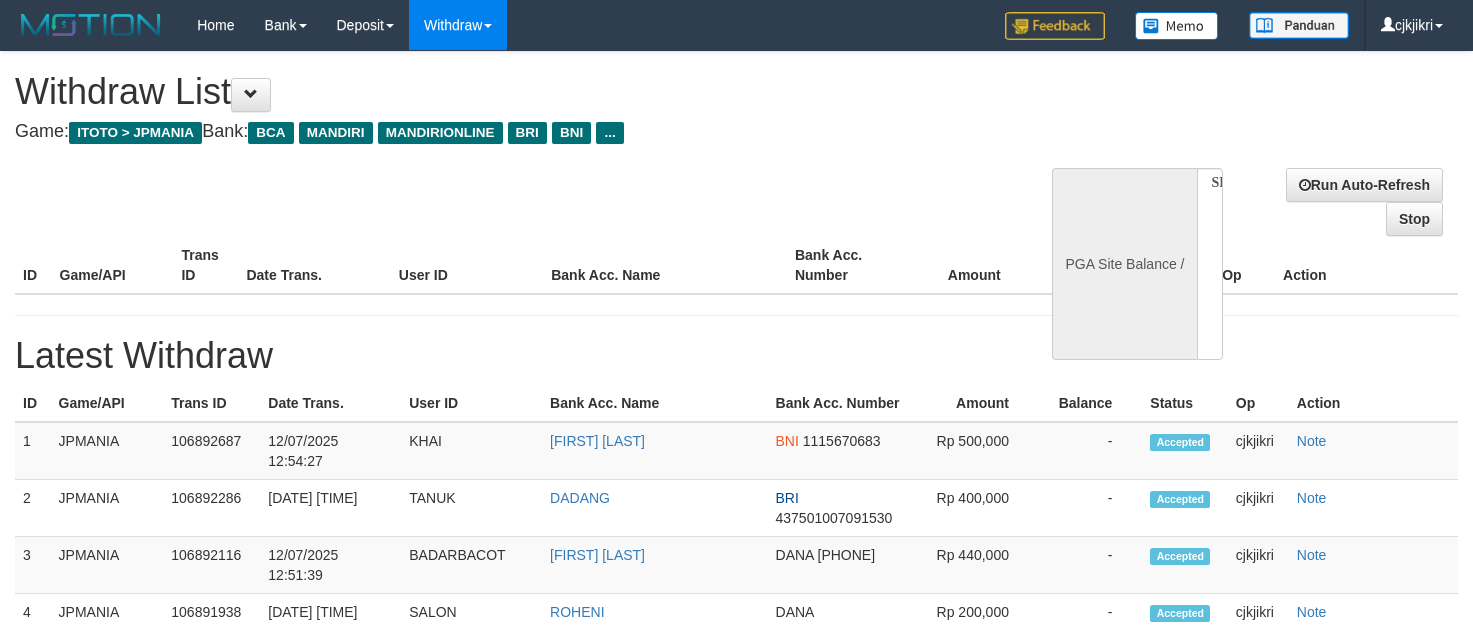select 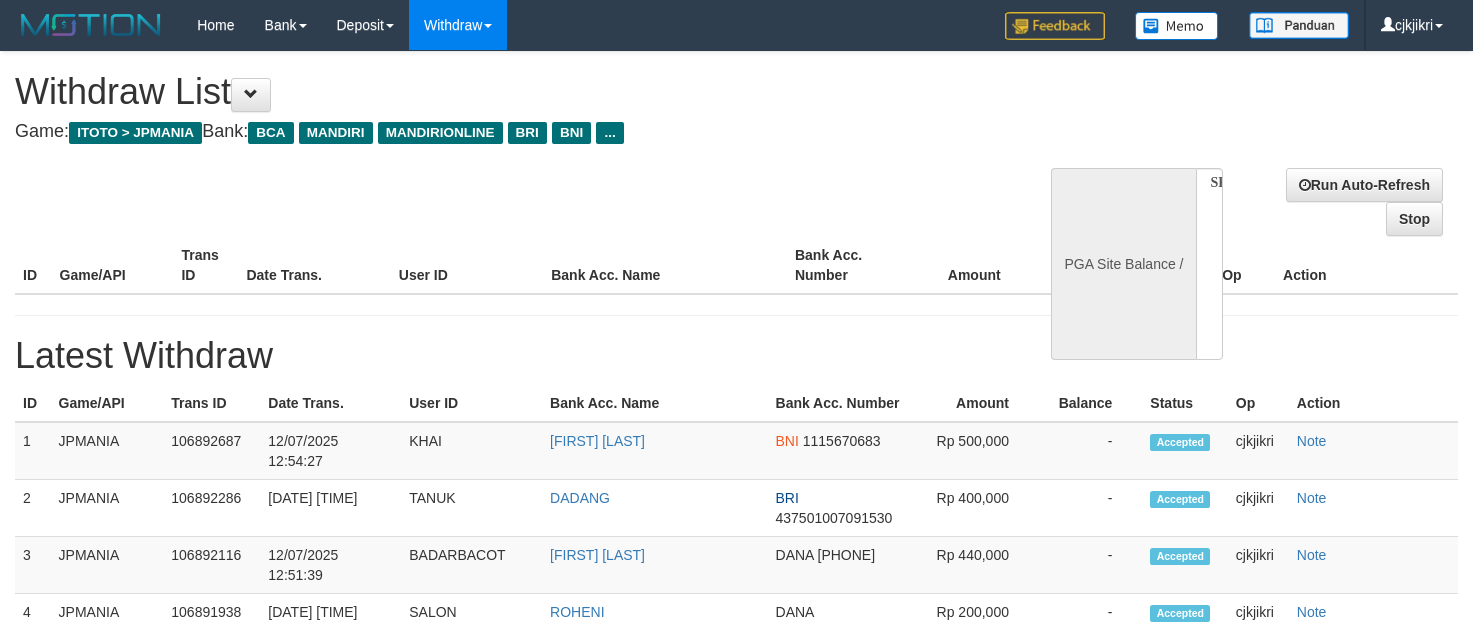 scroll, scrollTop: 0, scrollLeft: 0, axis: both 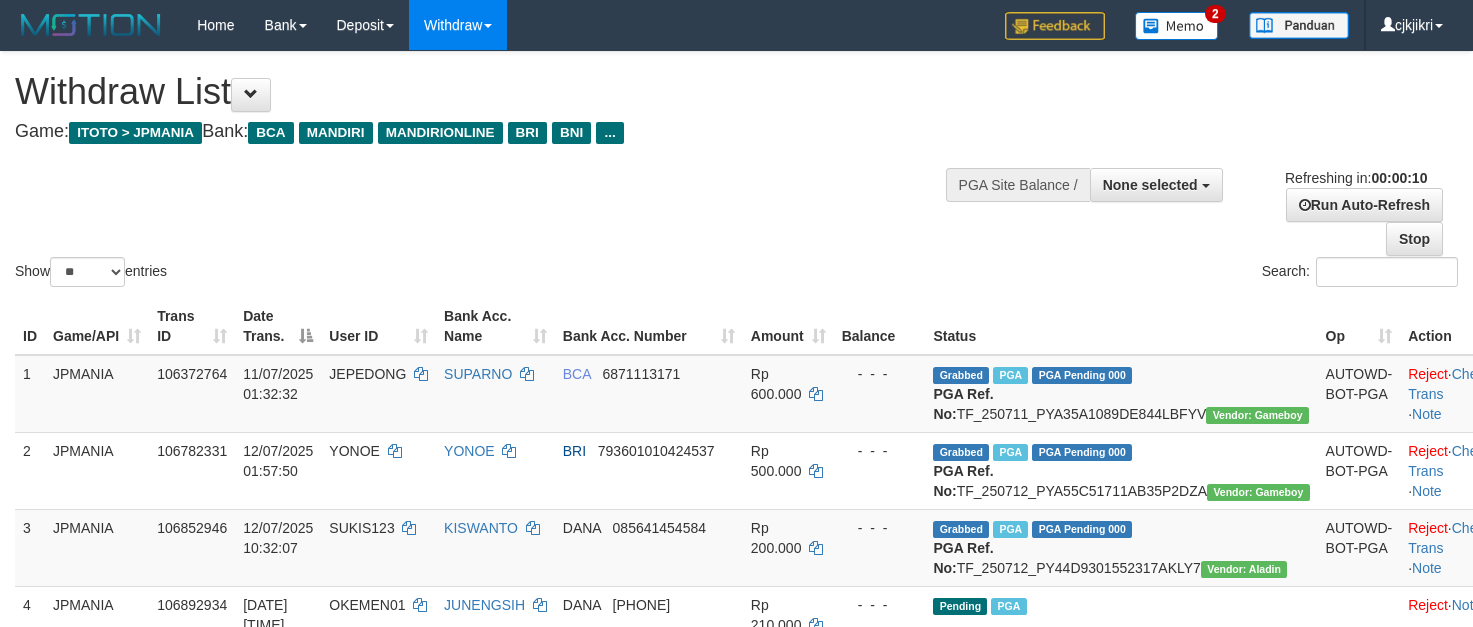 select 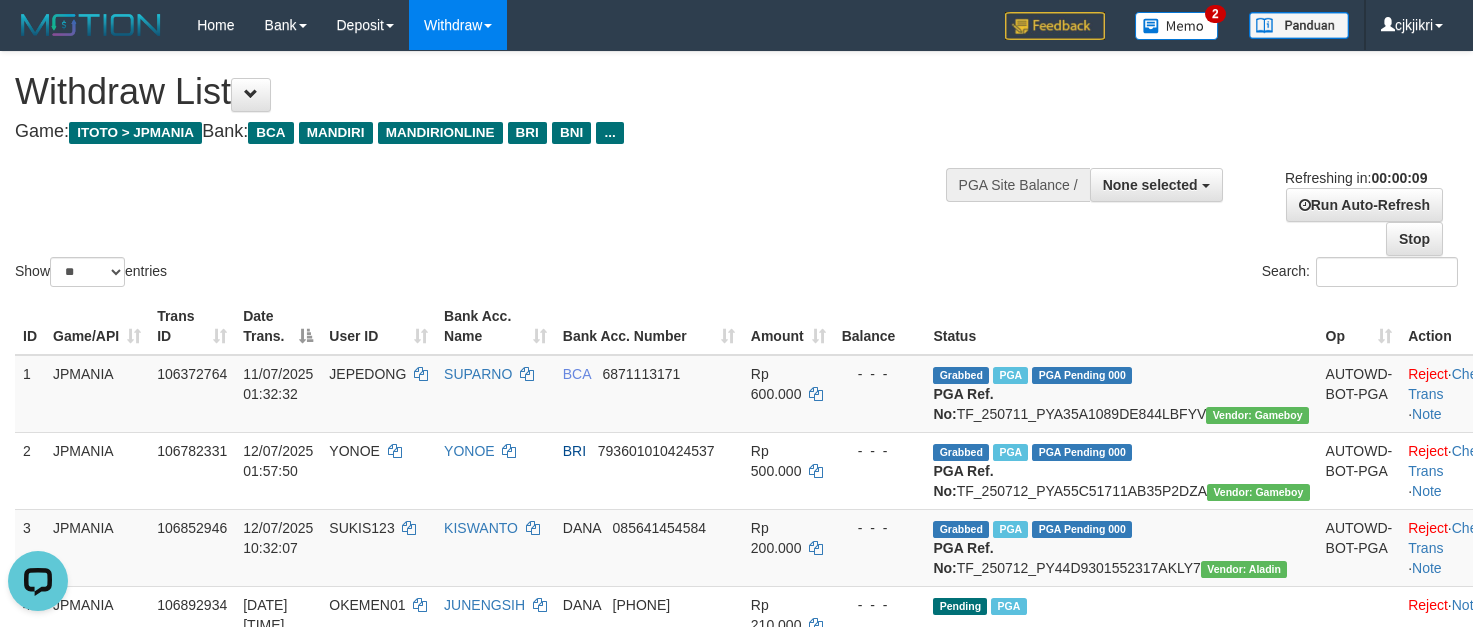 scroll, scrollTop: 0, scrollLeft: 0, axis: both 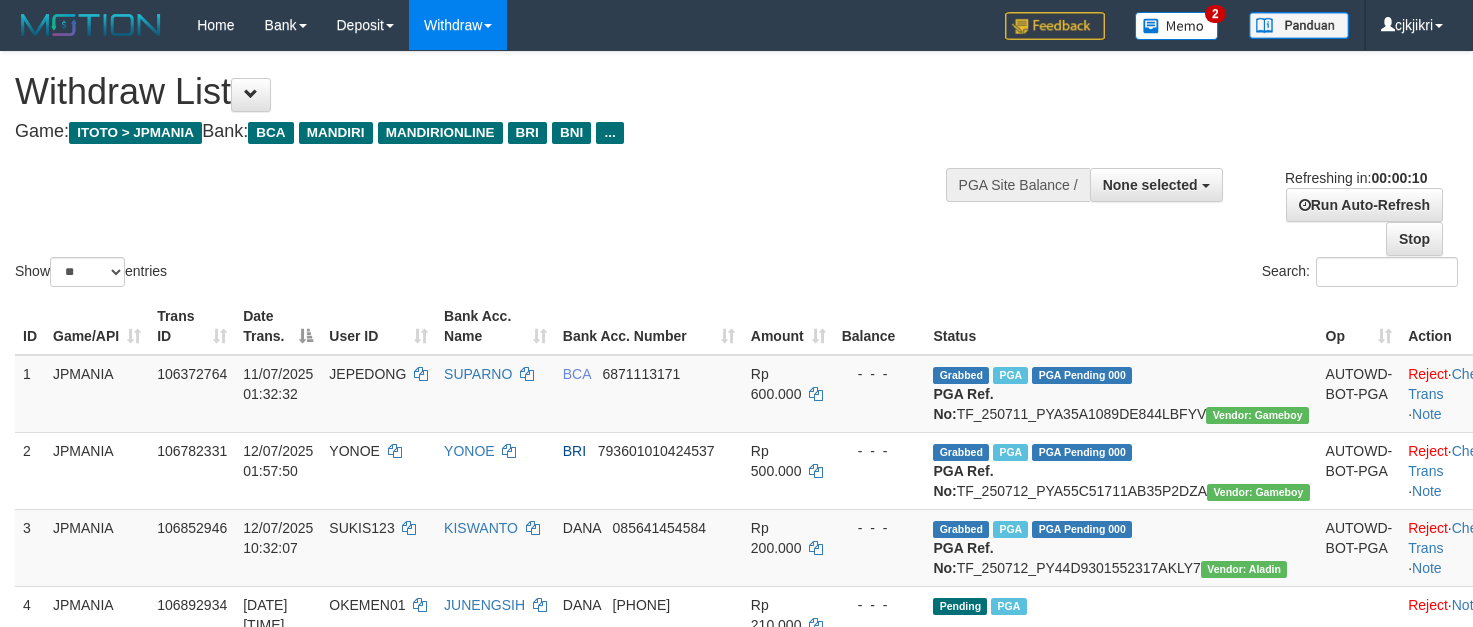 select 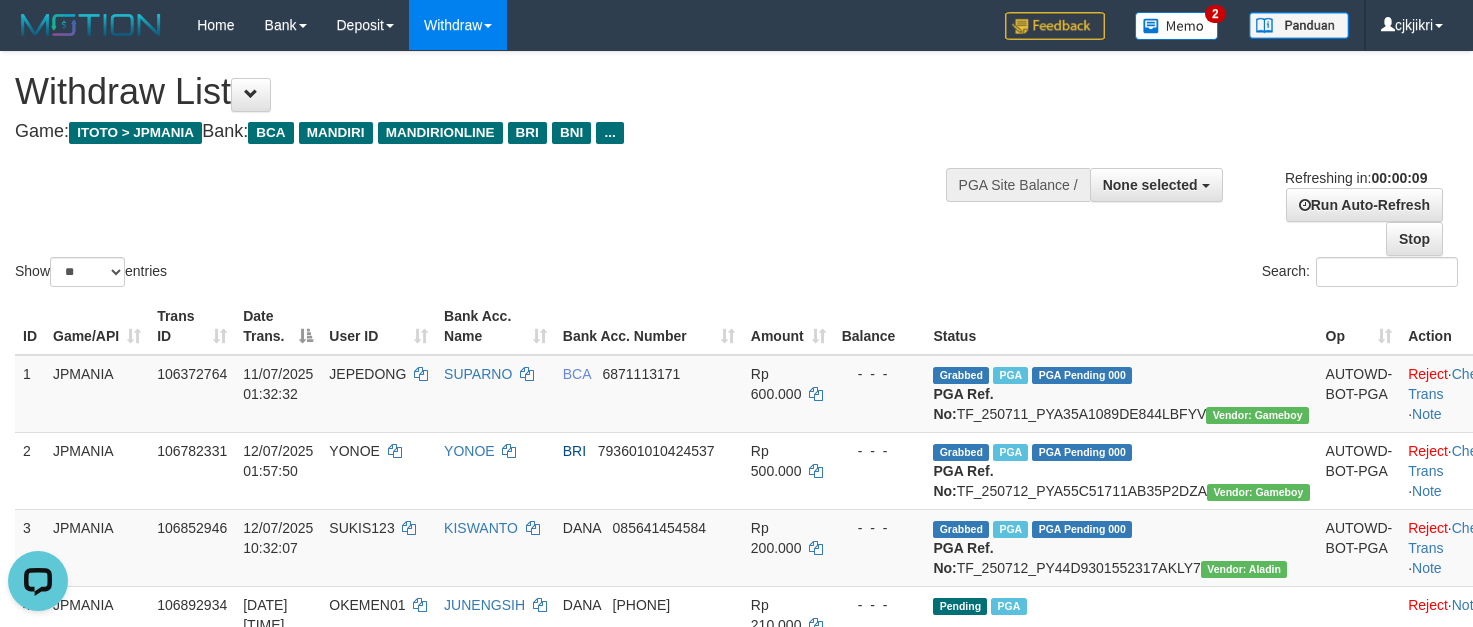 scroll, scrollTop: 0, scrollLeft: 0, axis: both 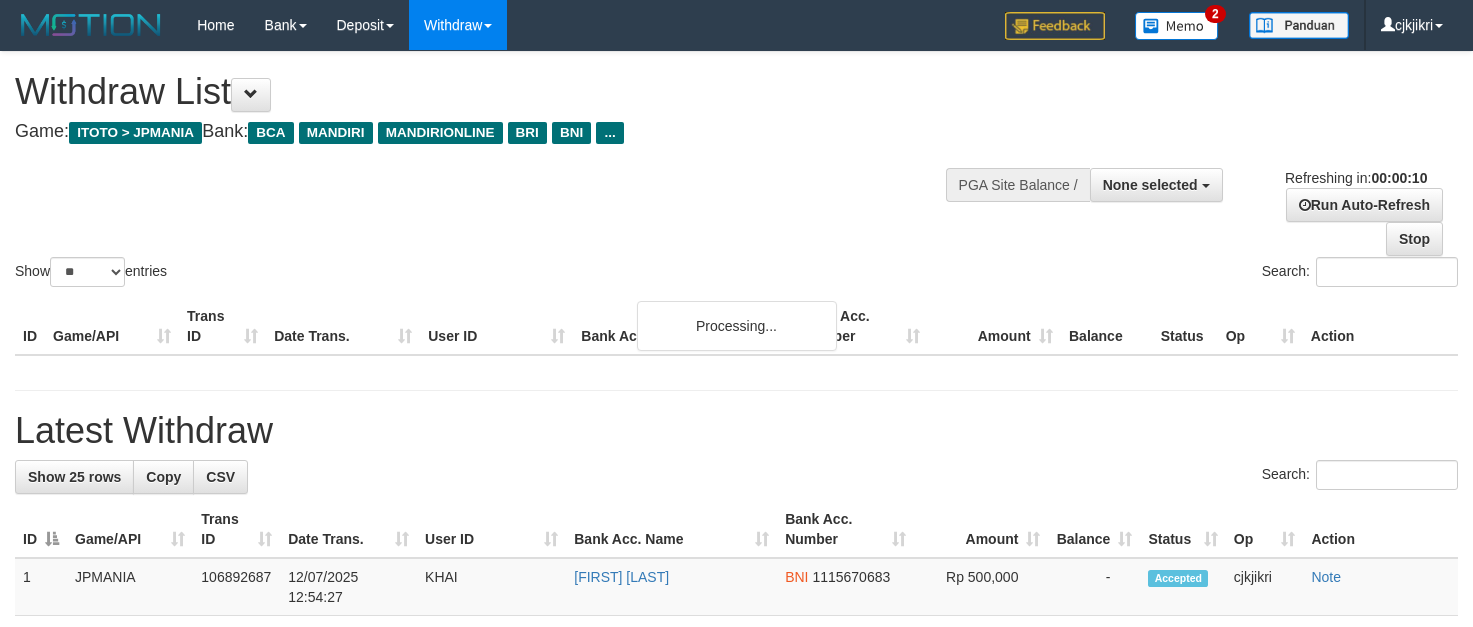 select 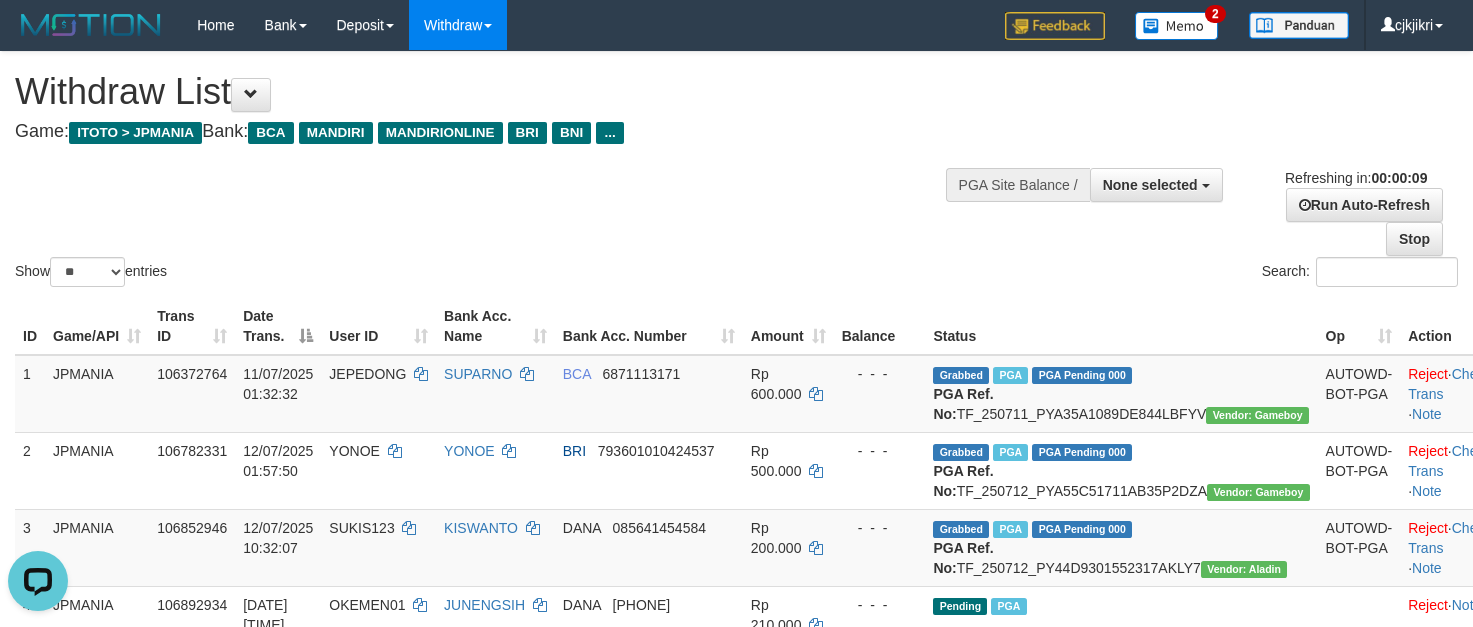 scroll, scrollTop: 0, scrollLeft: 0, axis: both 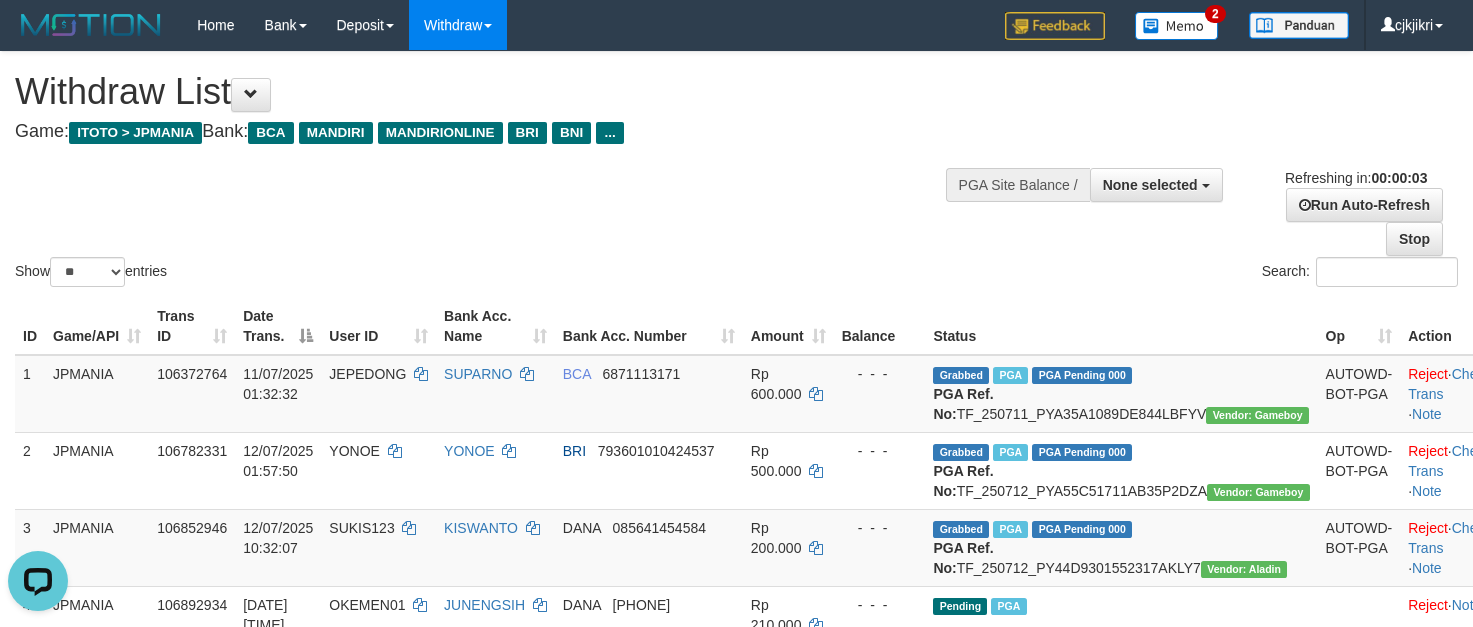 click on "Search:" at bounding box center (1105, 274) 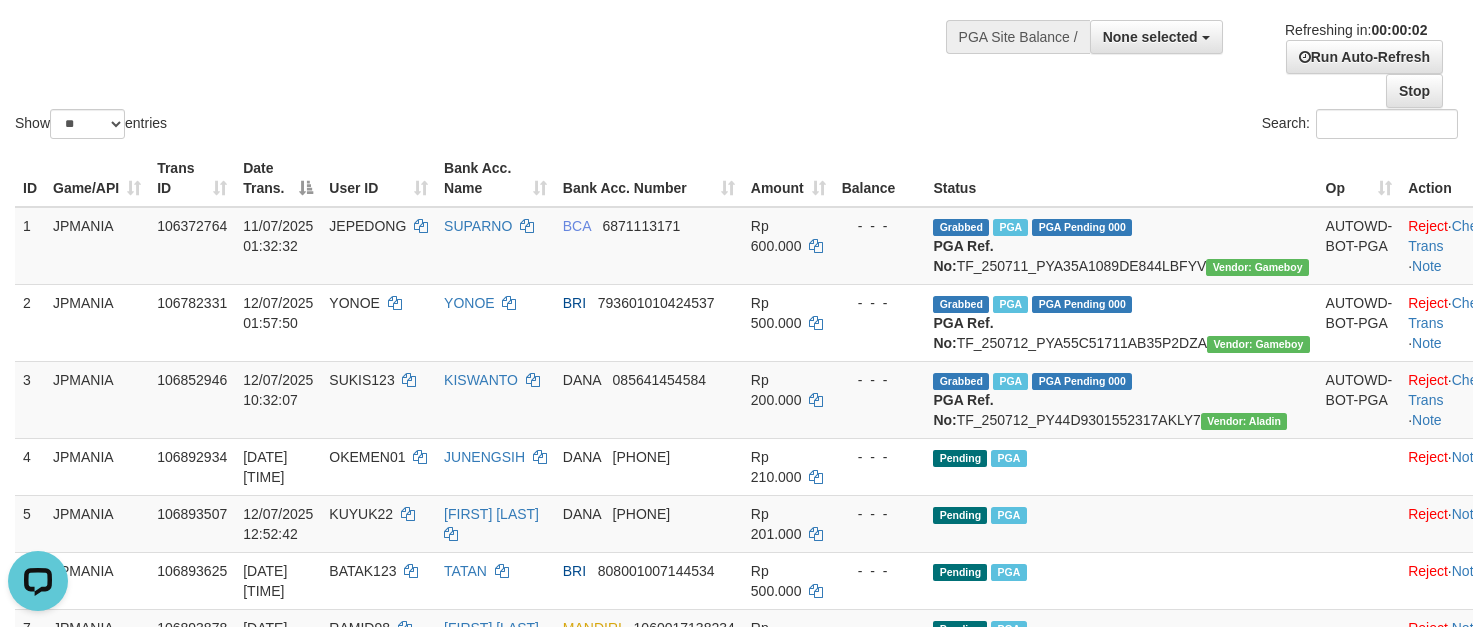 scroll, scrollTop: 450, scrollLeft: 0, axis: vertical 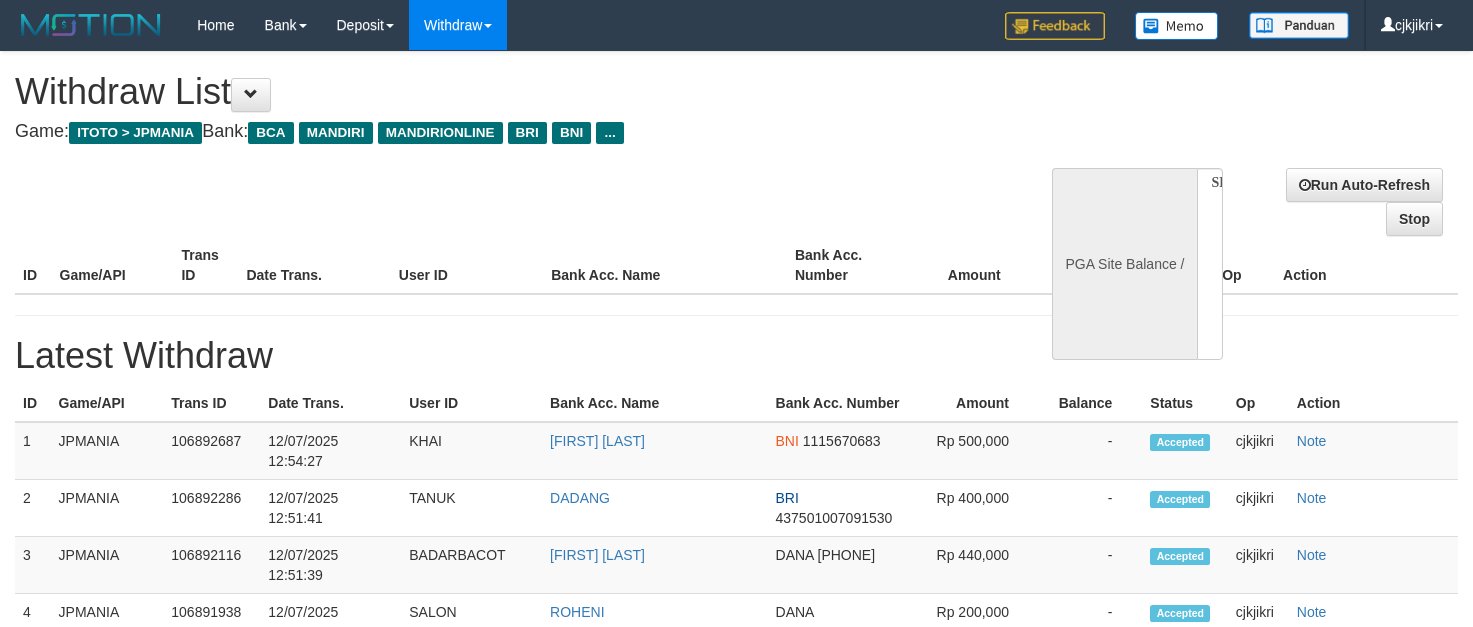 select 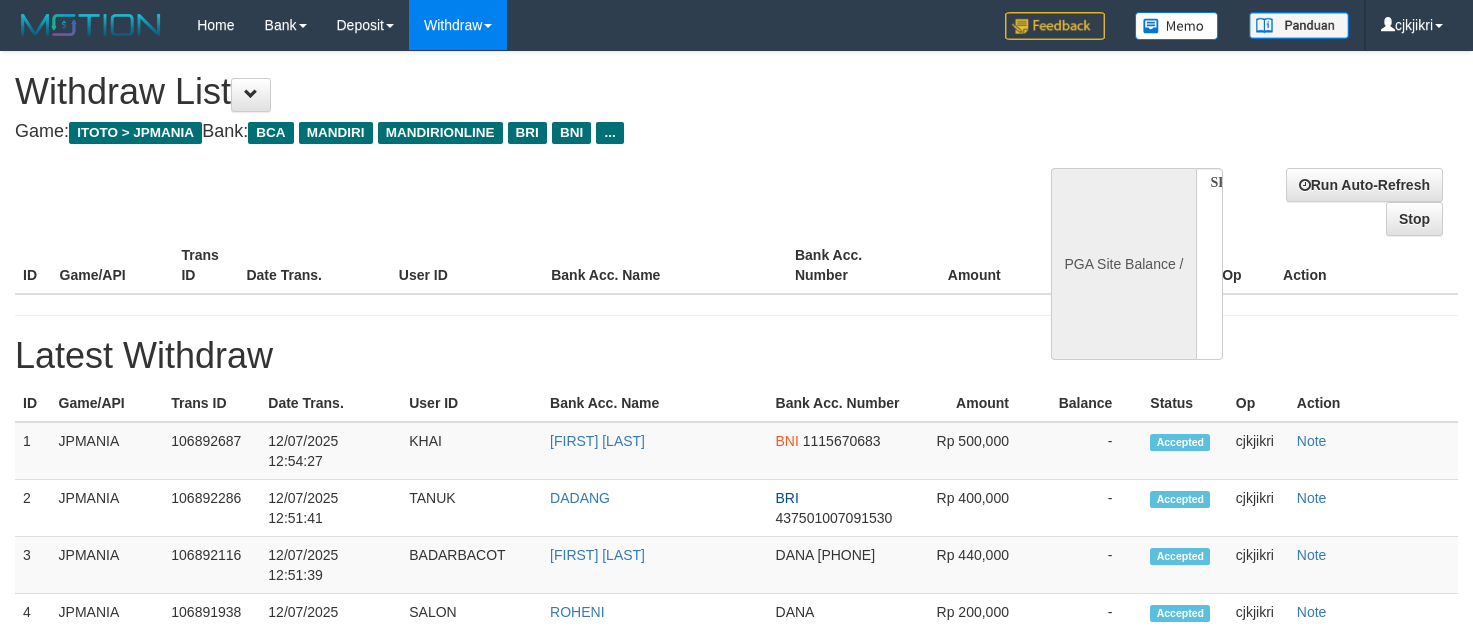 scroll, scrollTop: 0, scrollLeft: 0, axis: both 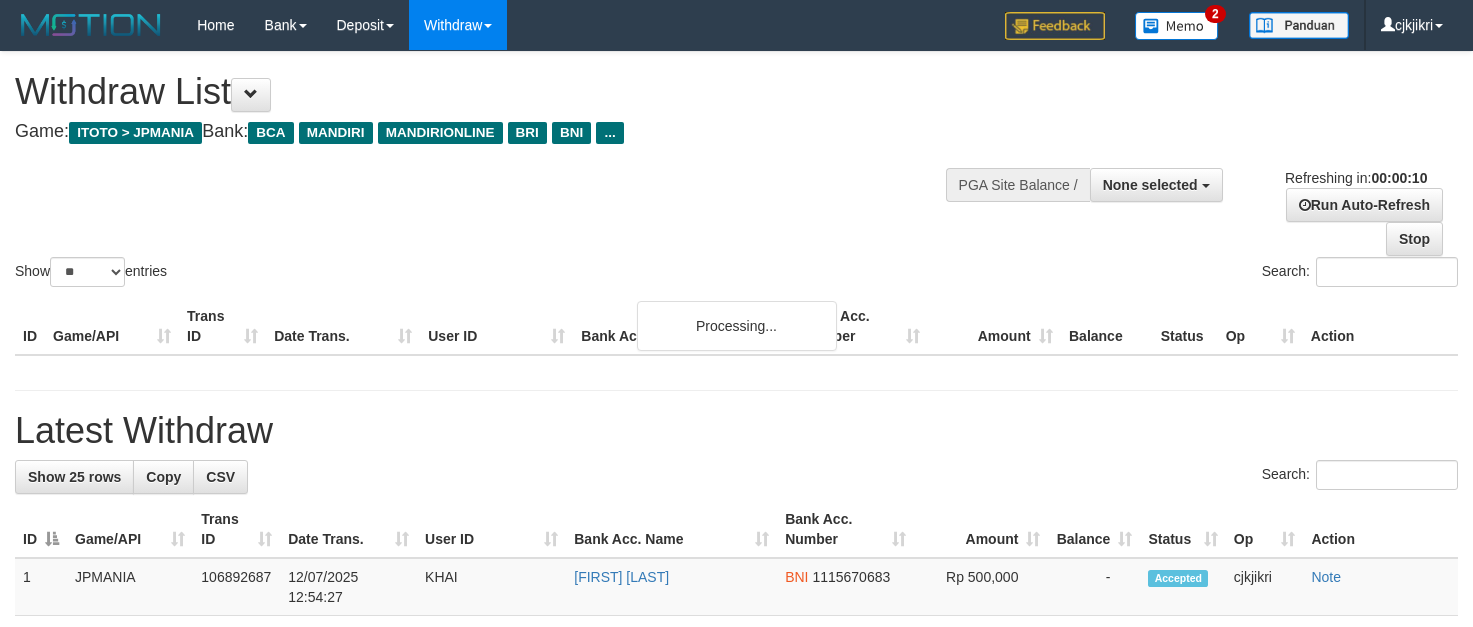 select 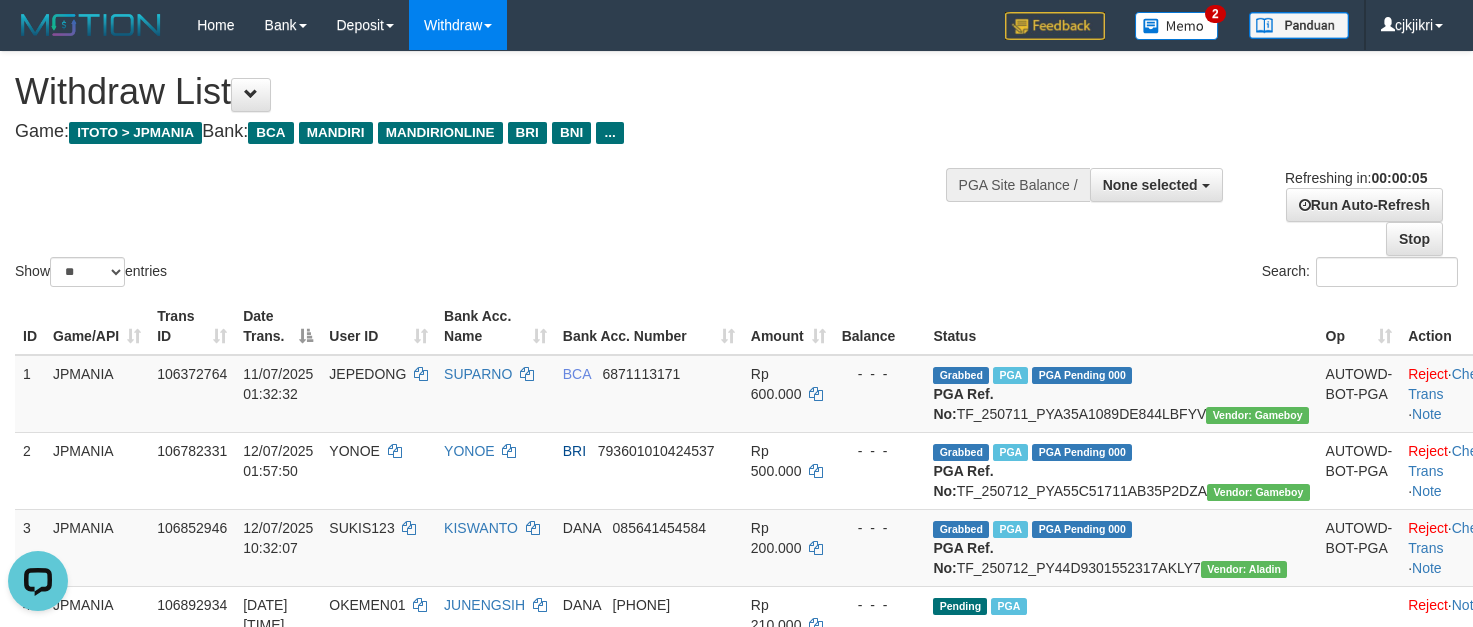 scroll, scrollTop: 0, scrollLeft: 0, axis: both 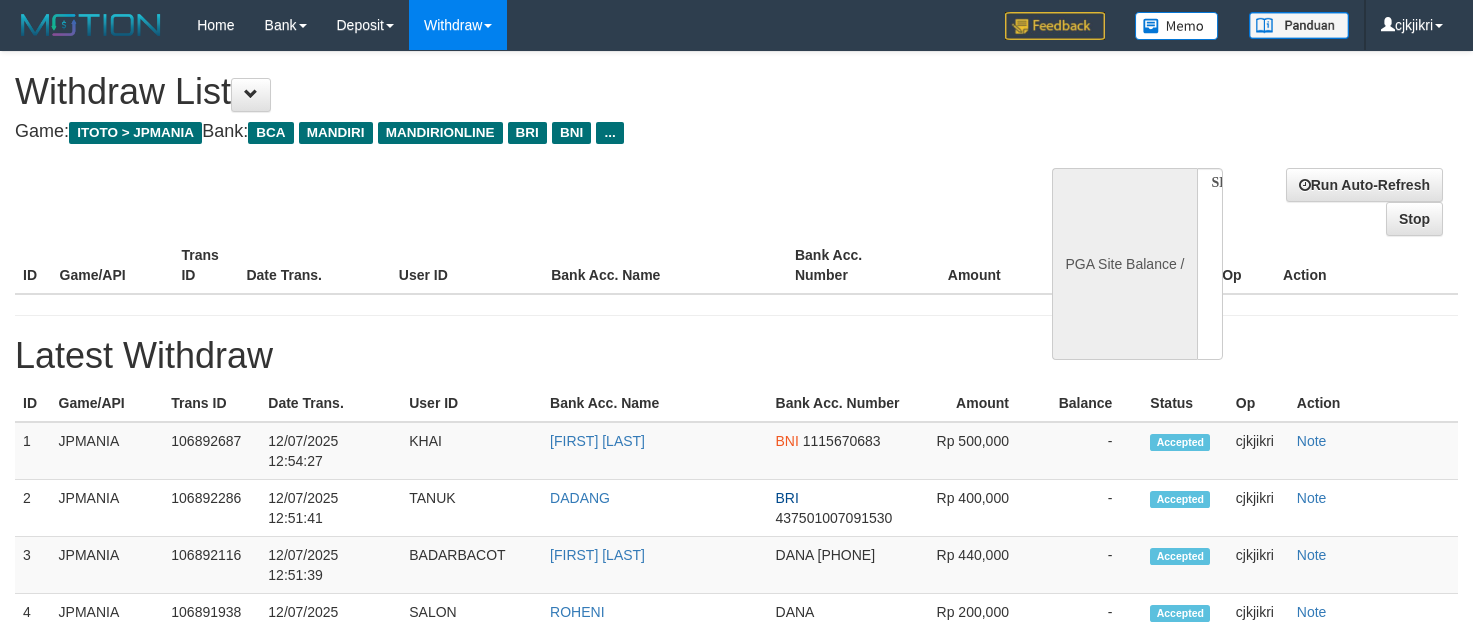 select 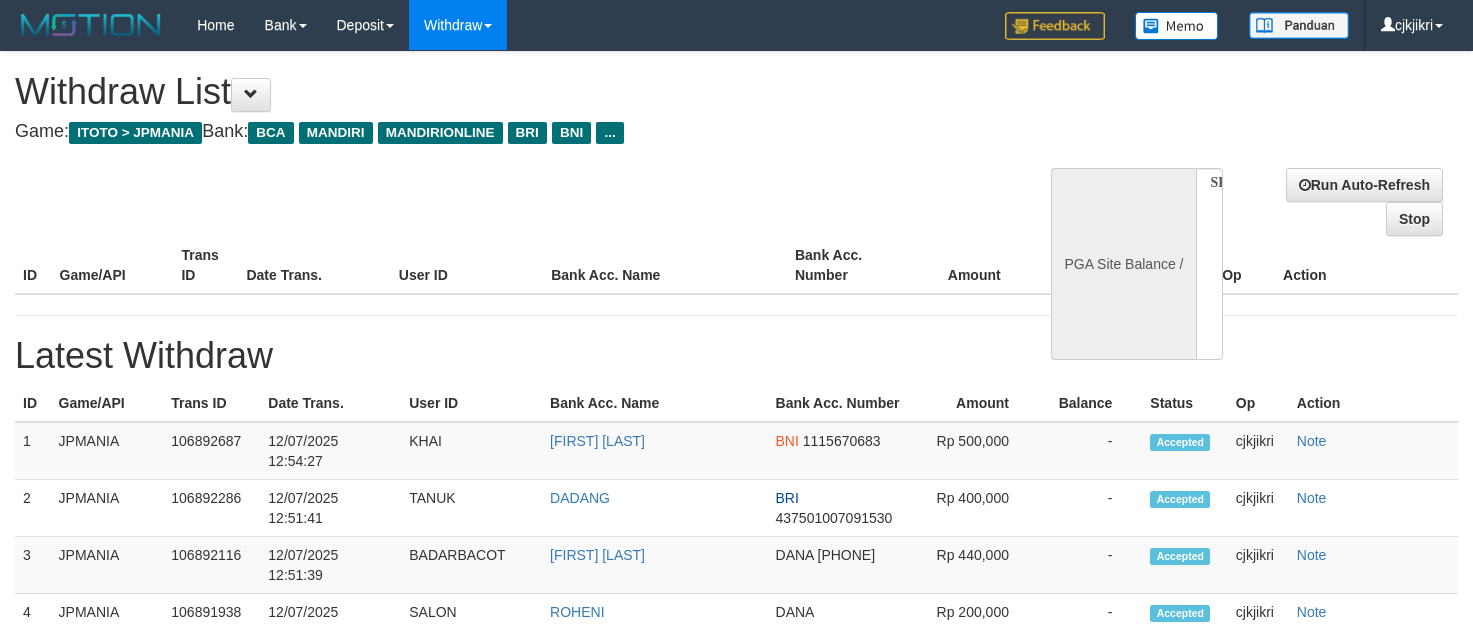 scroll, scrollTop: 0, scrollLeft: 0, axis: both 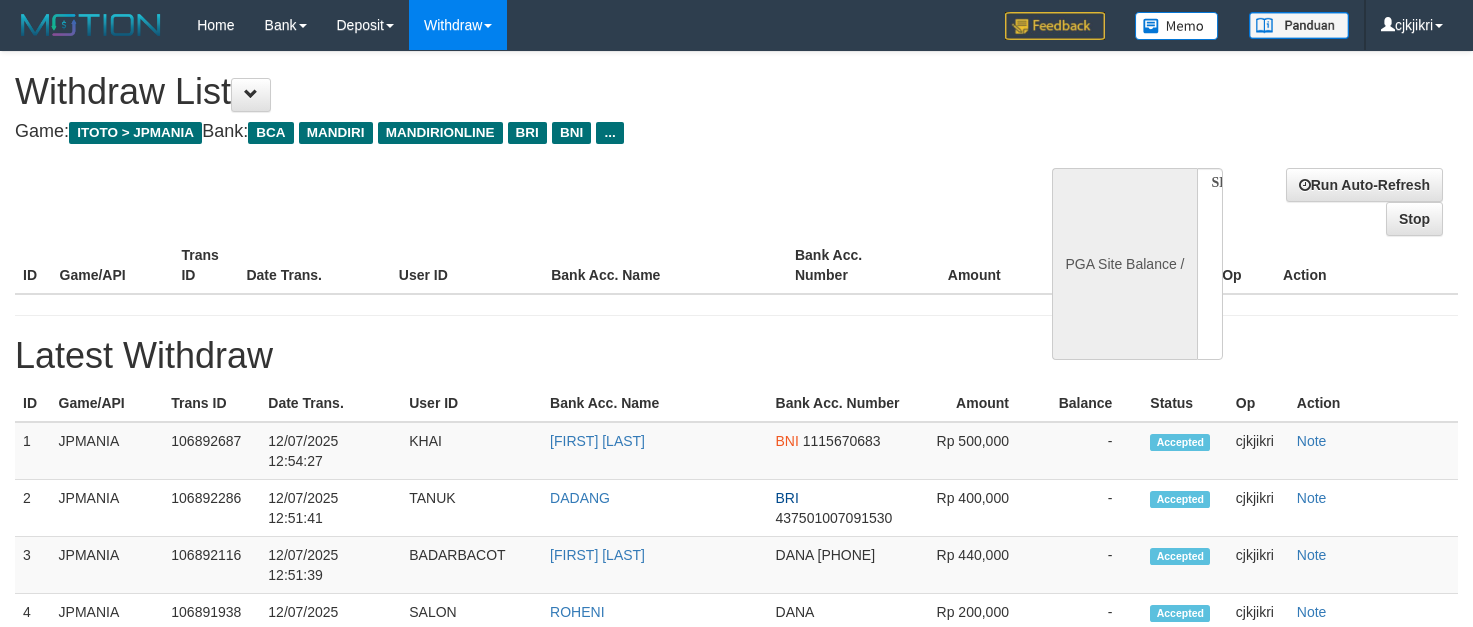 select 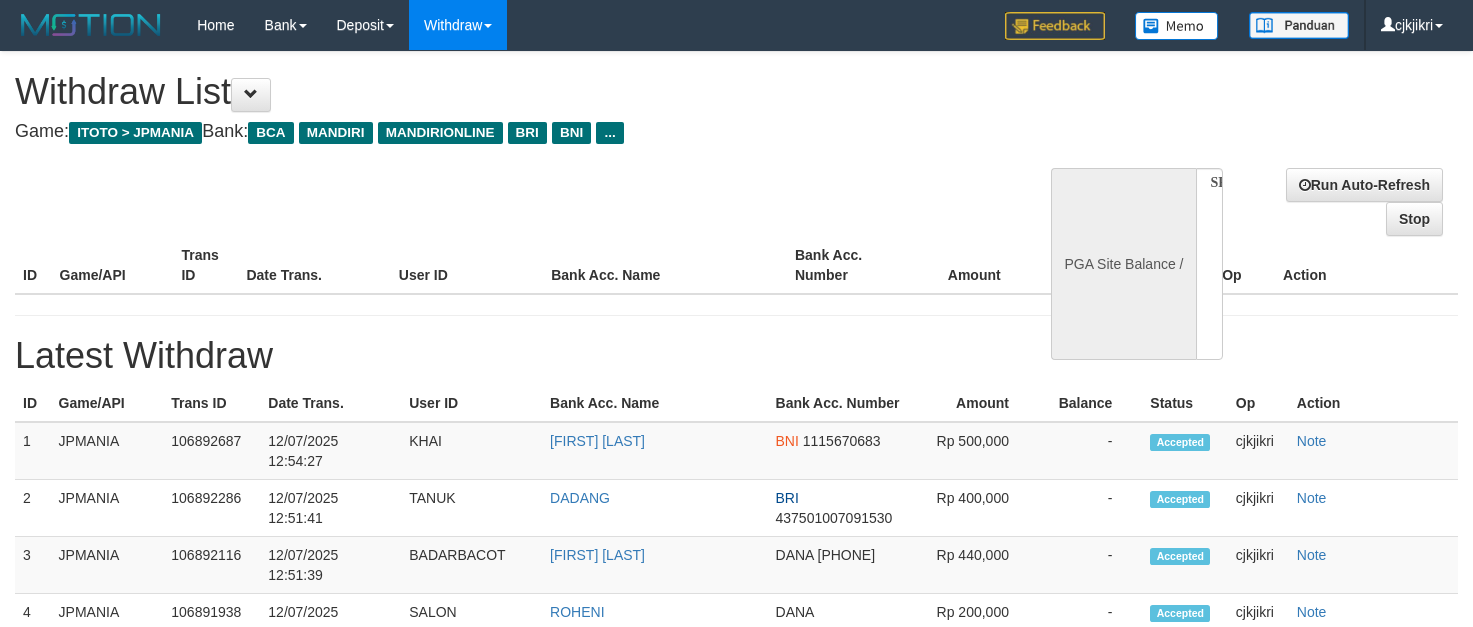 scroll, scrollTop: 0, scrollLeft: 0, axis: both 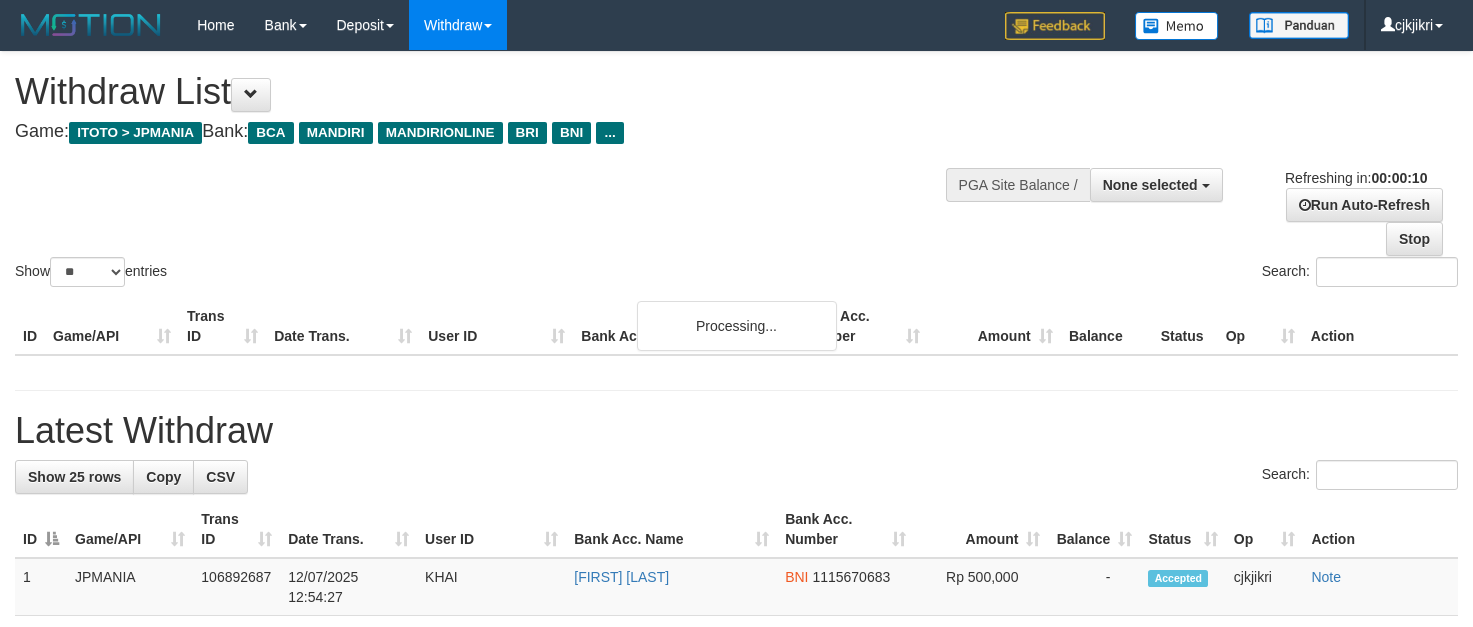 select 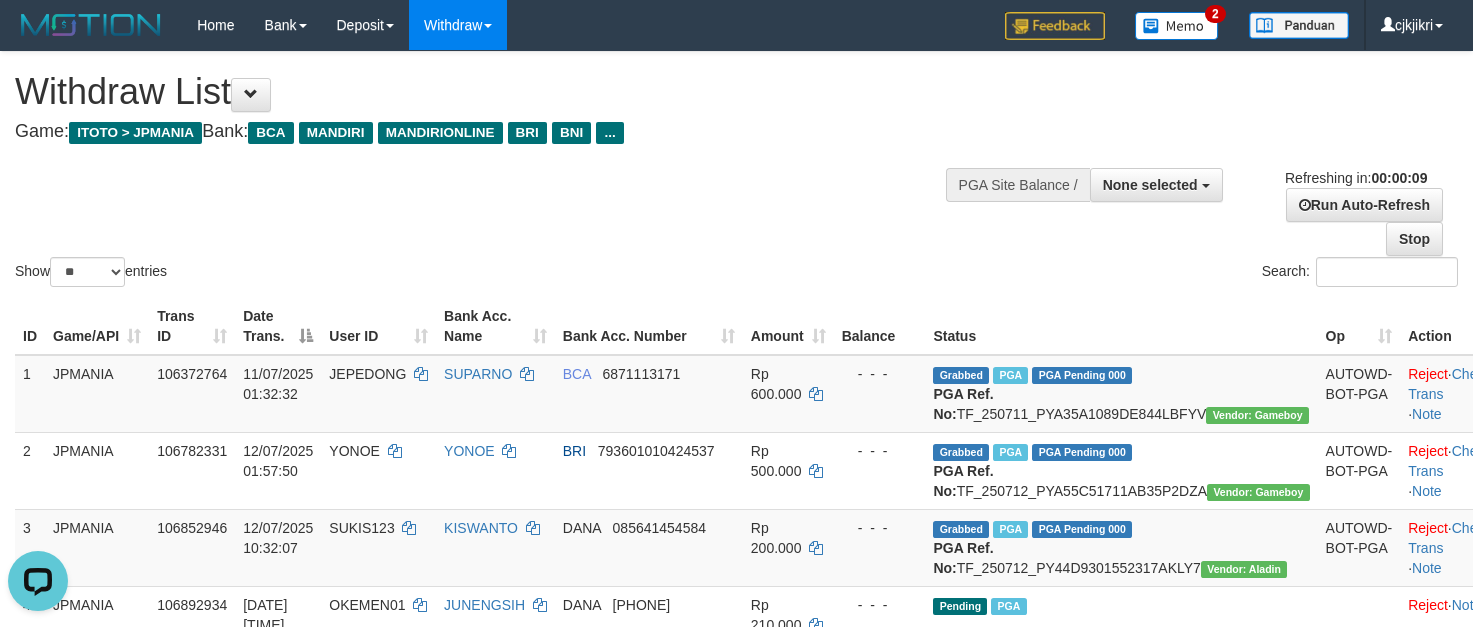 scroll, scrollTop: 0, scrollLeft: 0, axis: both 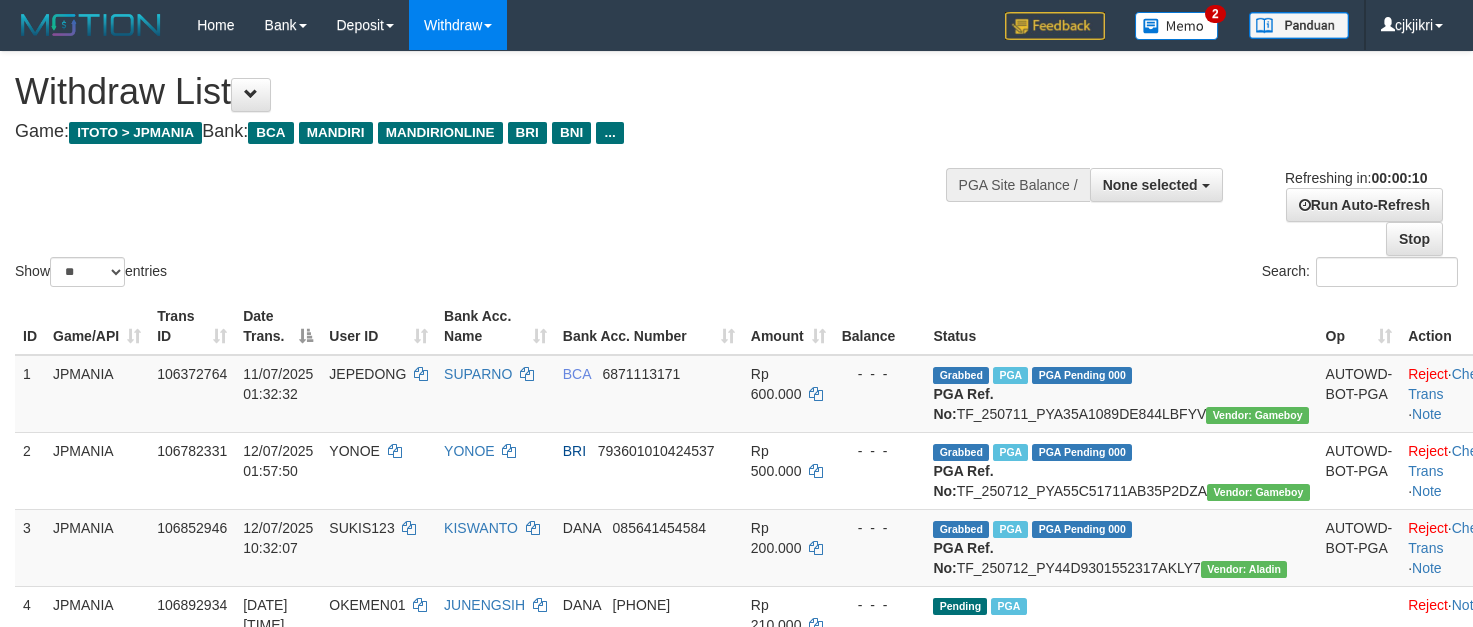select 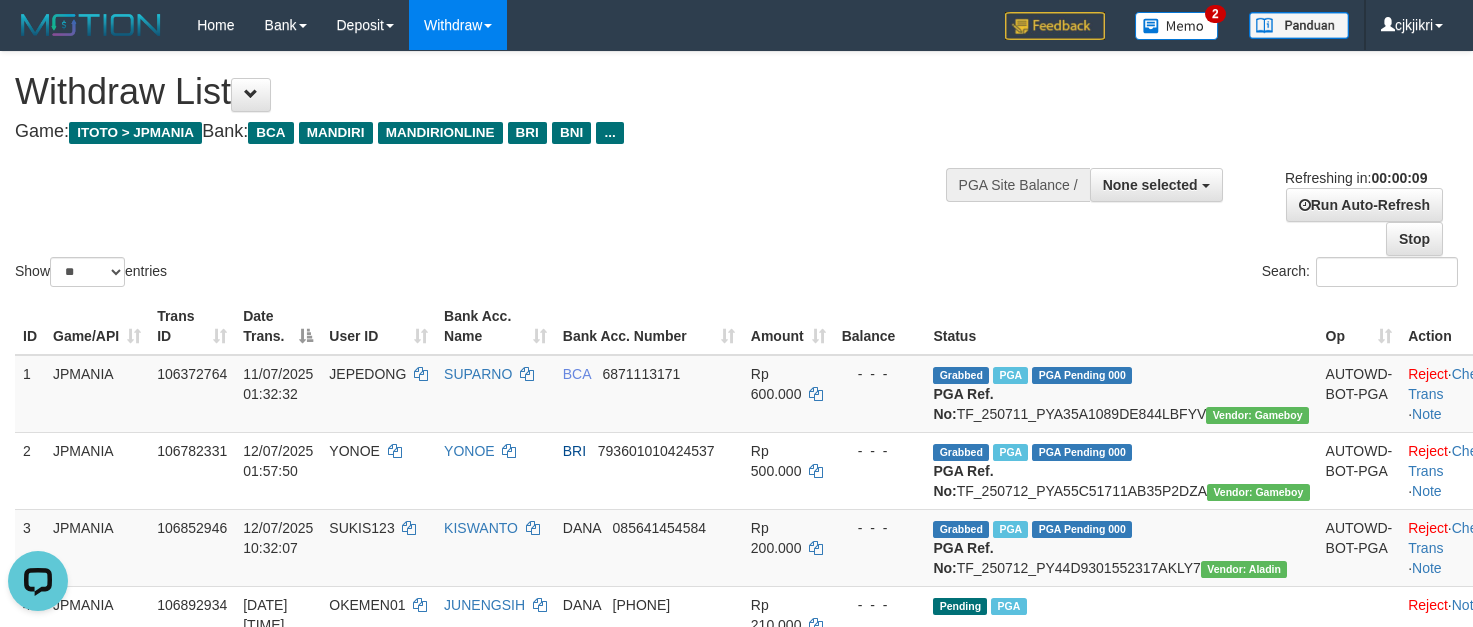 scroll, scrollTop: 0, scrollLeft: 0, axis: both 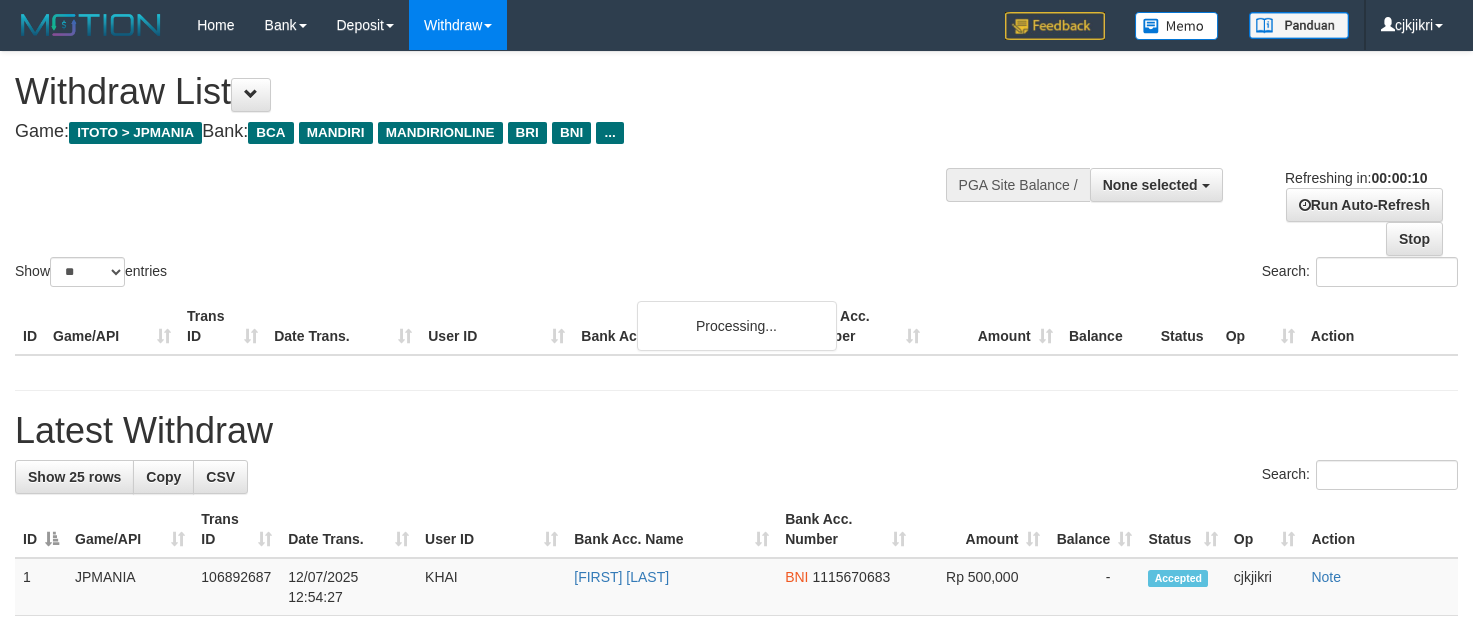 select 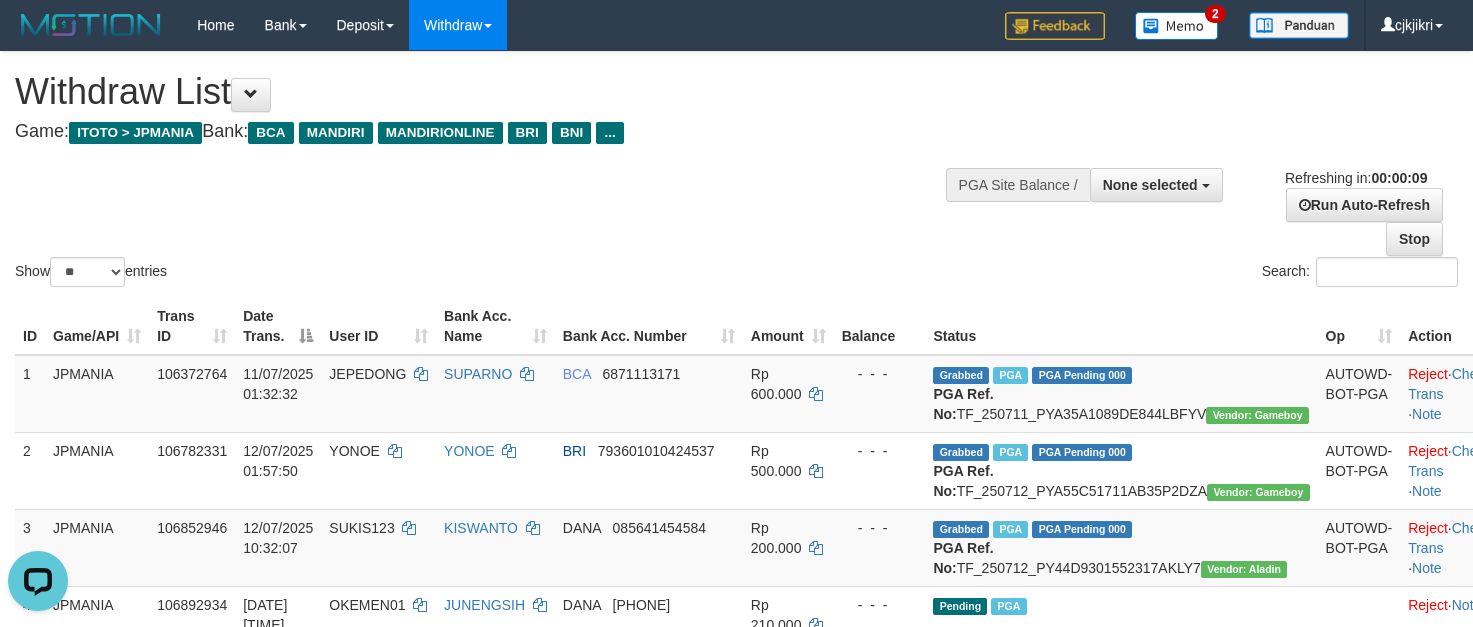 scroll, scrollTop: 0, scrollLeft: 0, axis: both 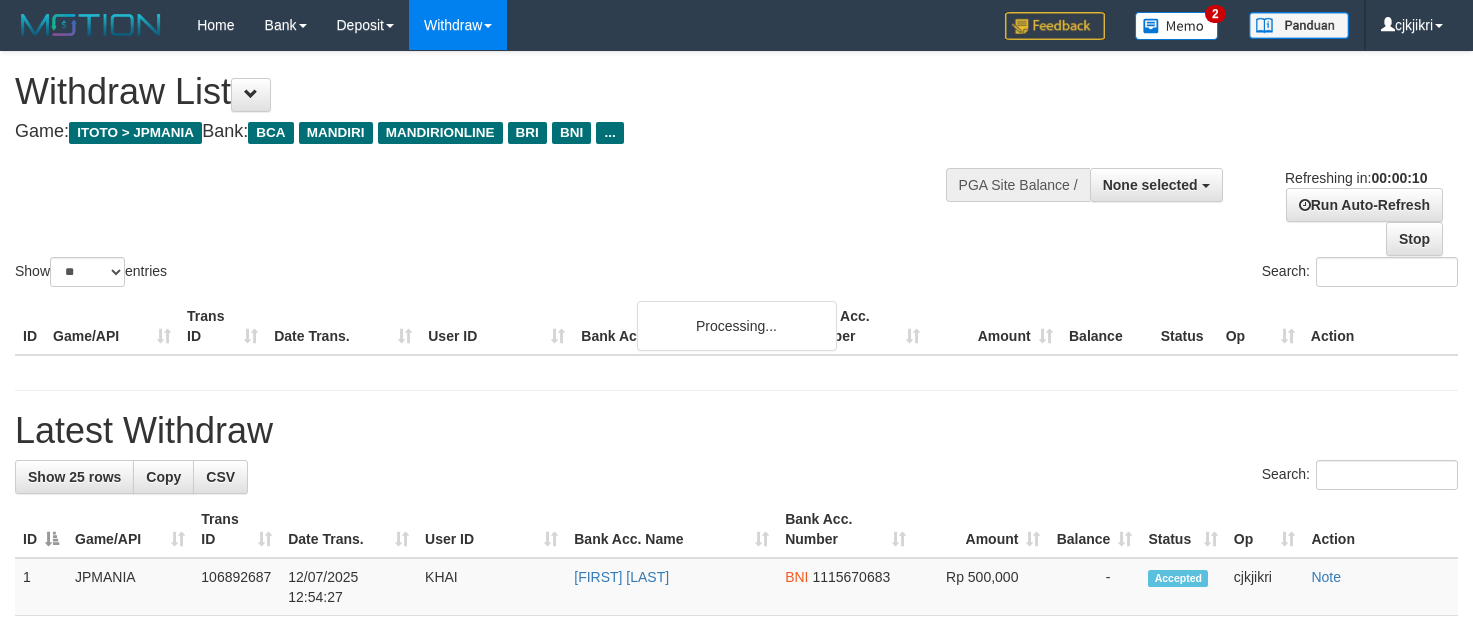 select 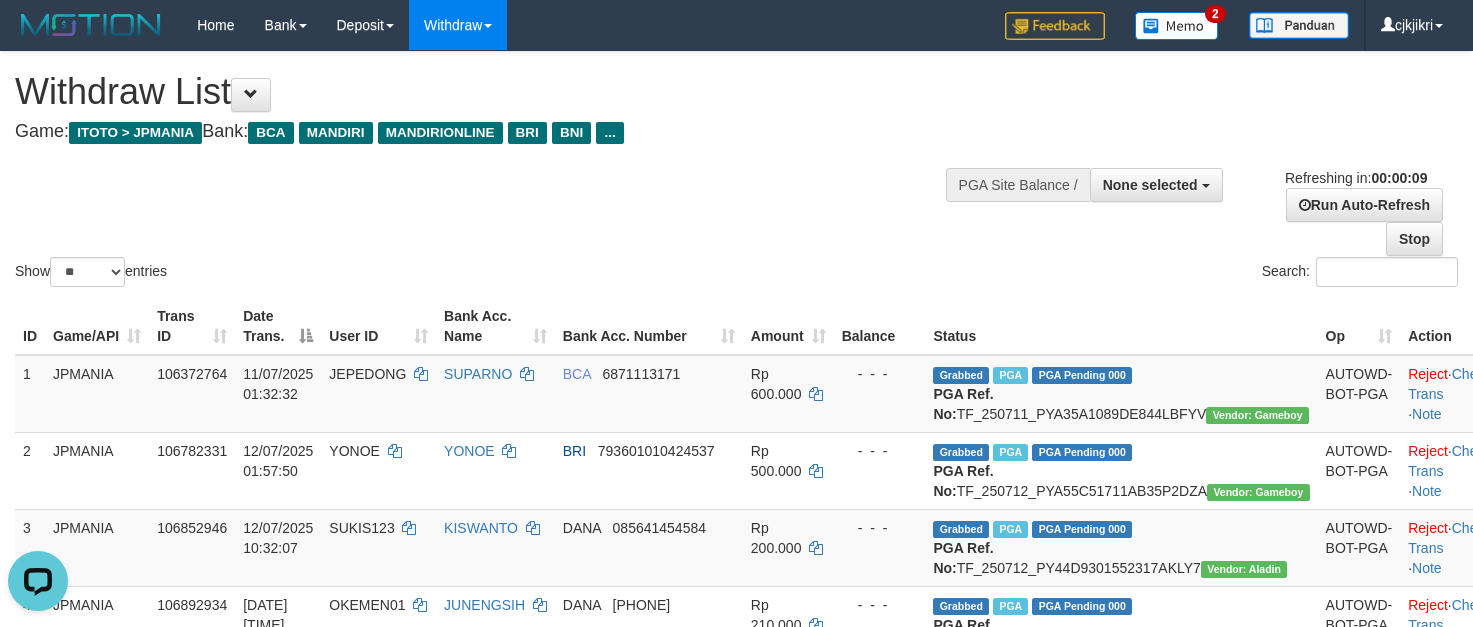 scroll, scrollTop: 0, scrollLeft: 0, axis: both 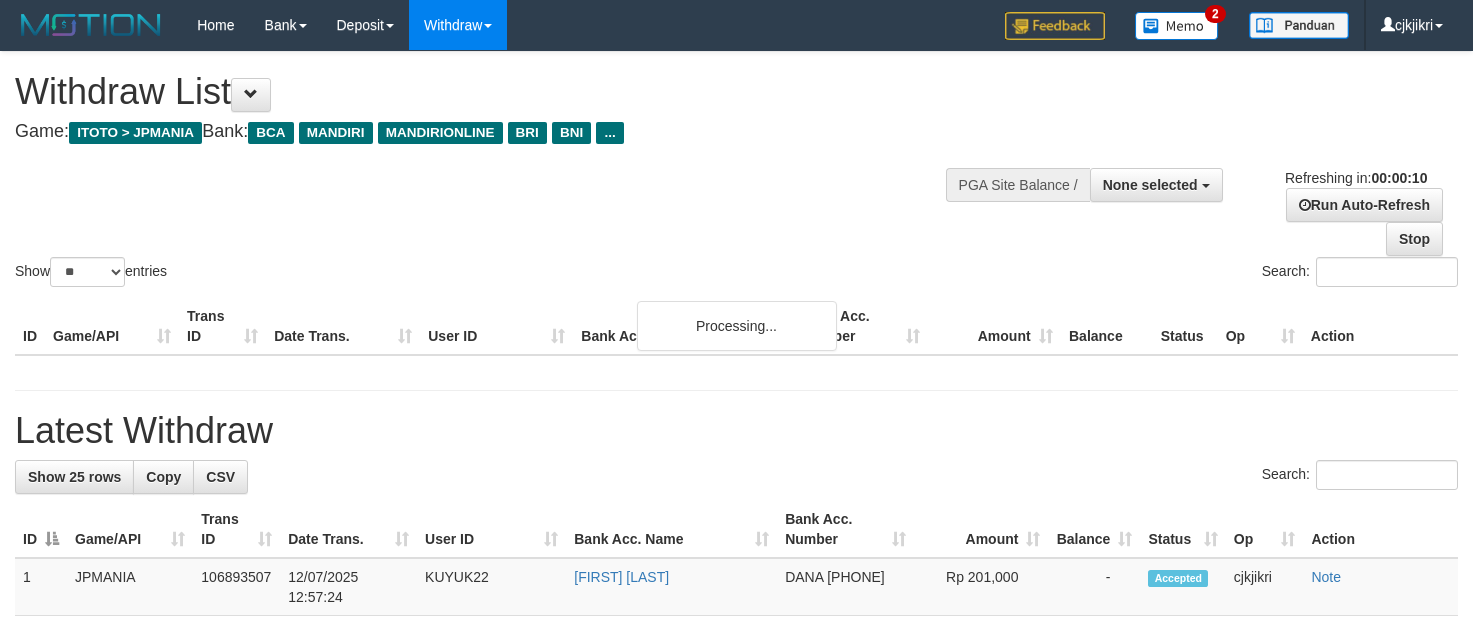select 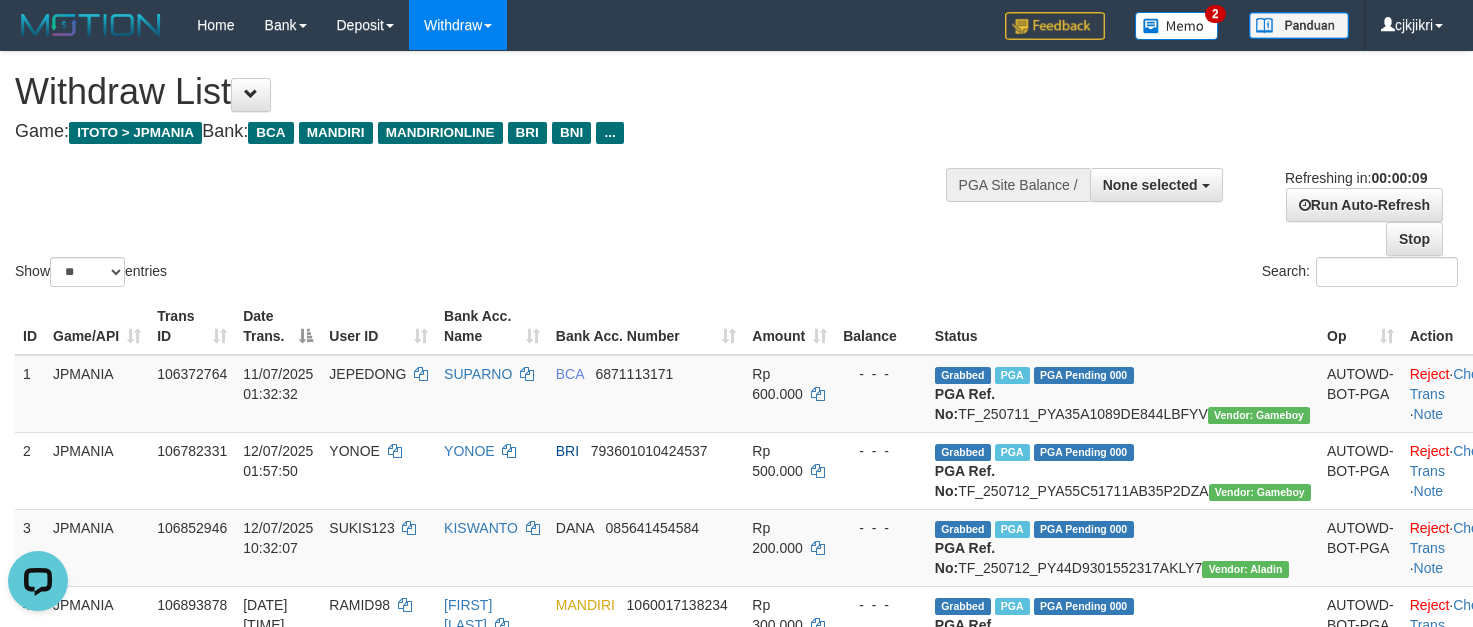 scroll, scrollTop: 0, scrollLeft: 0, axis: both 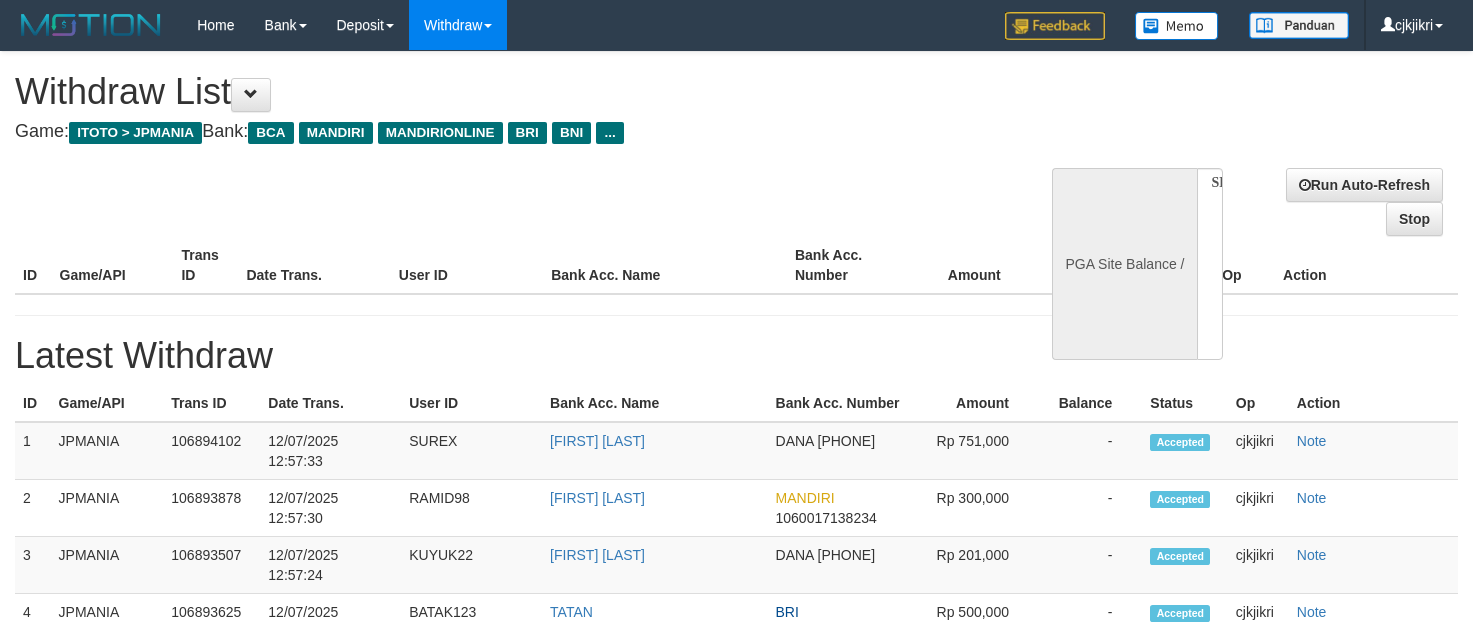 select 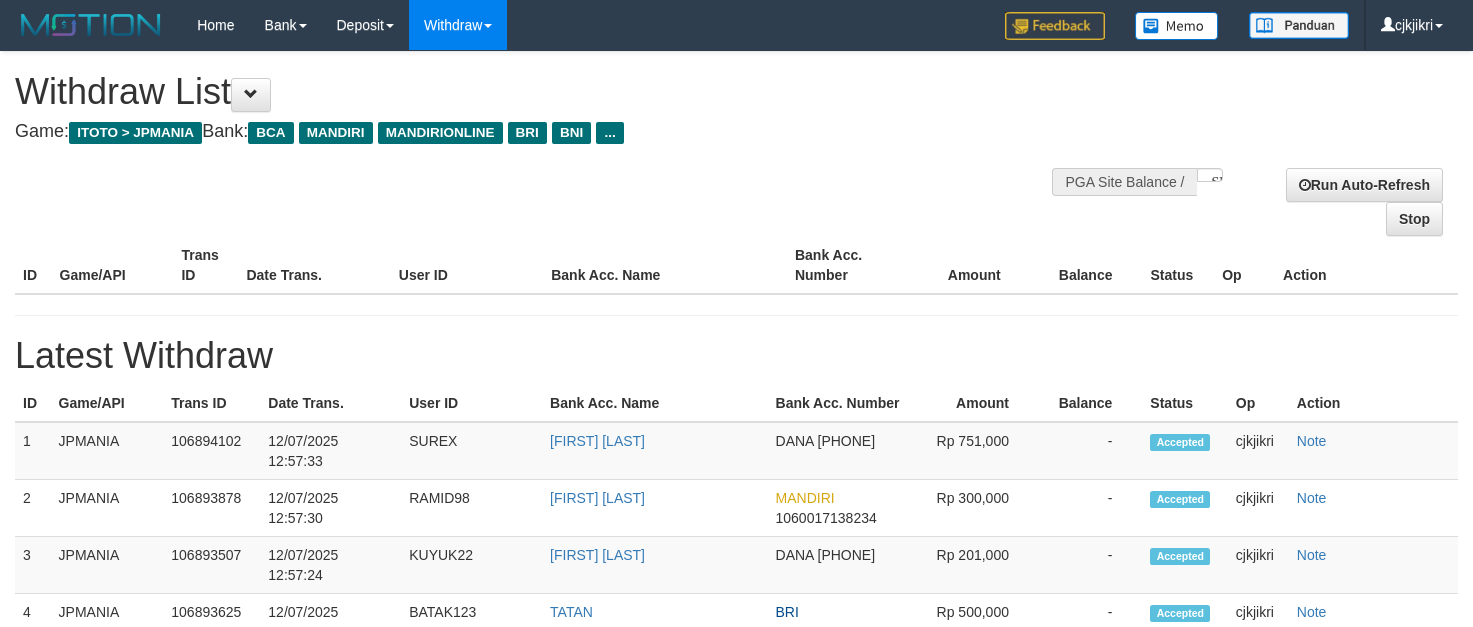 scroll, scrollTop: 0, scrollLeft: 0, axis: both 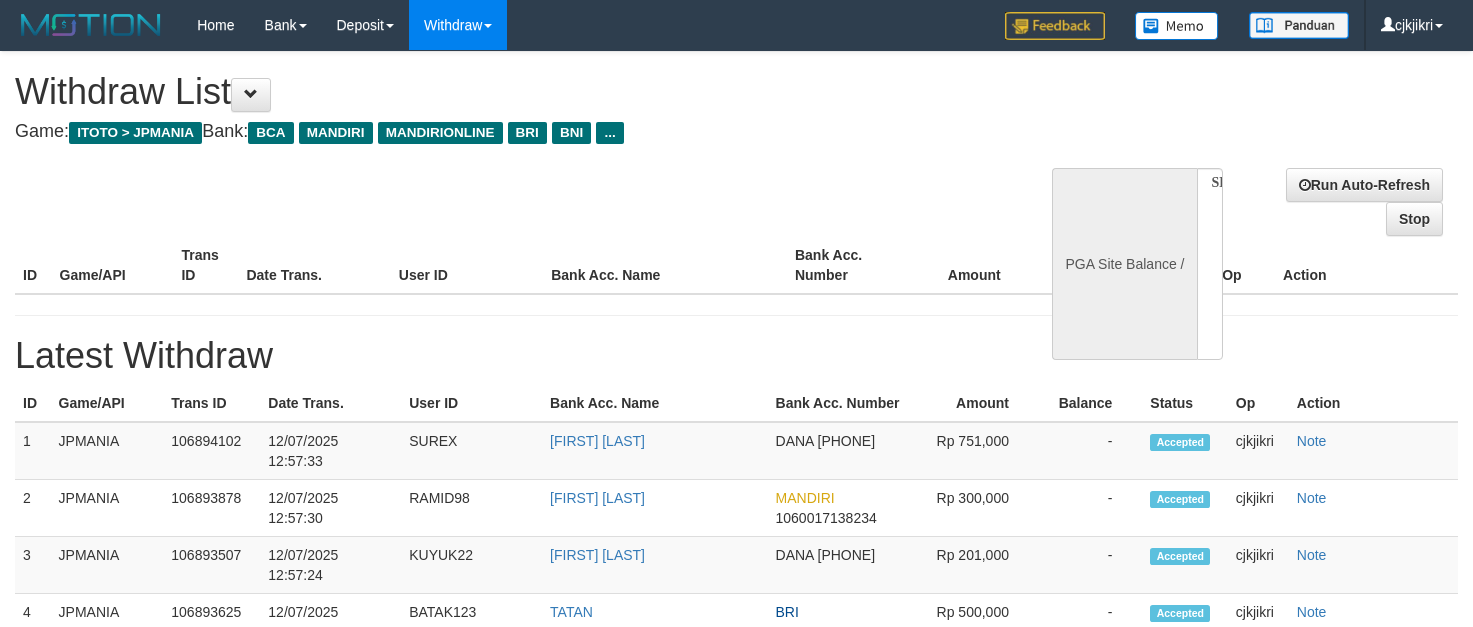 select 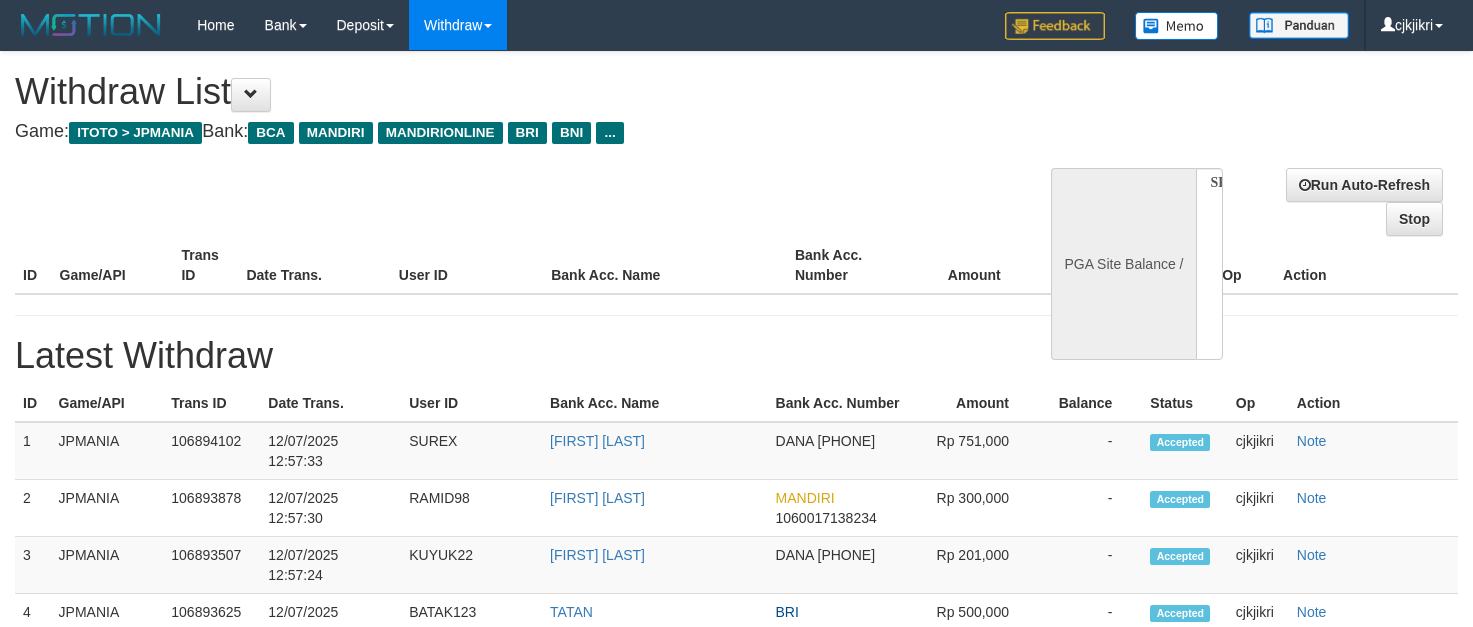 scroll, scrollTop: 0, scrollLeft: 0, axis: both 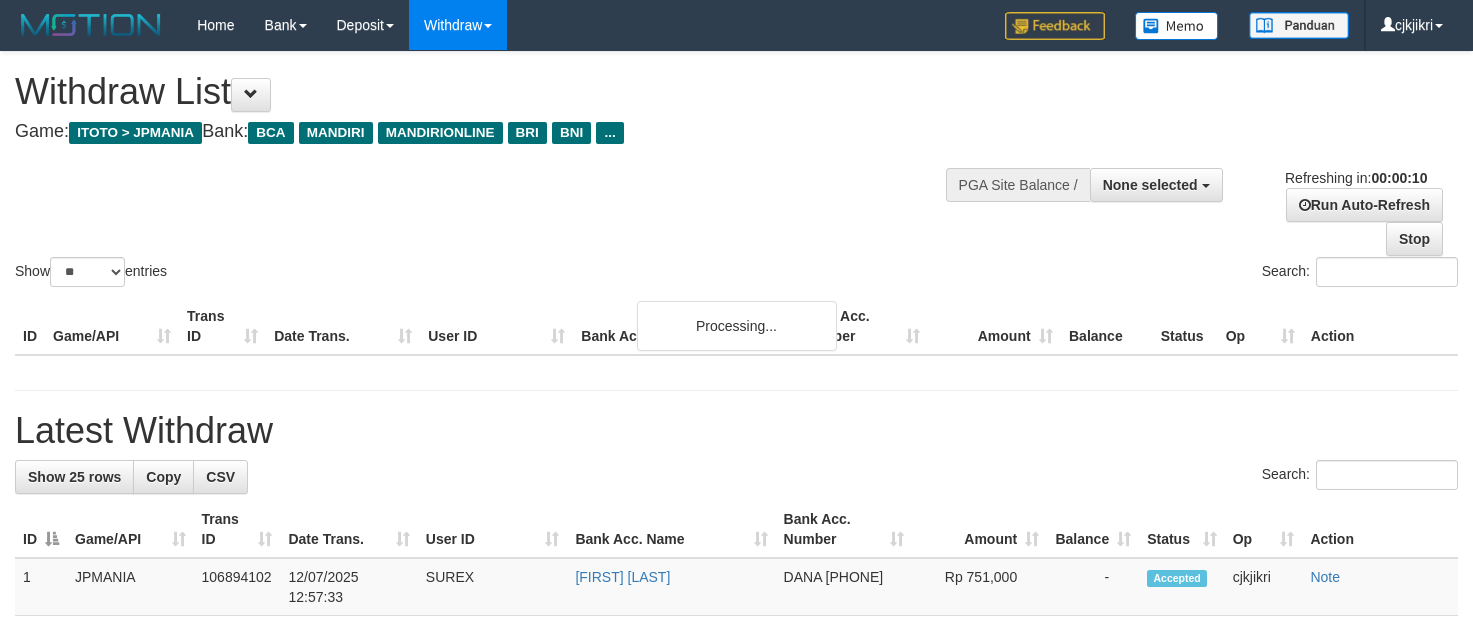 select 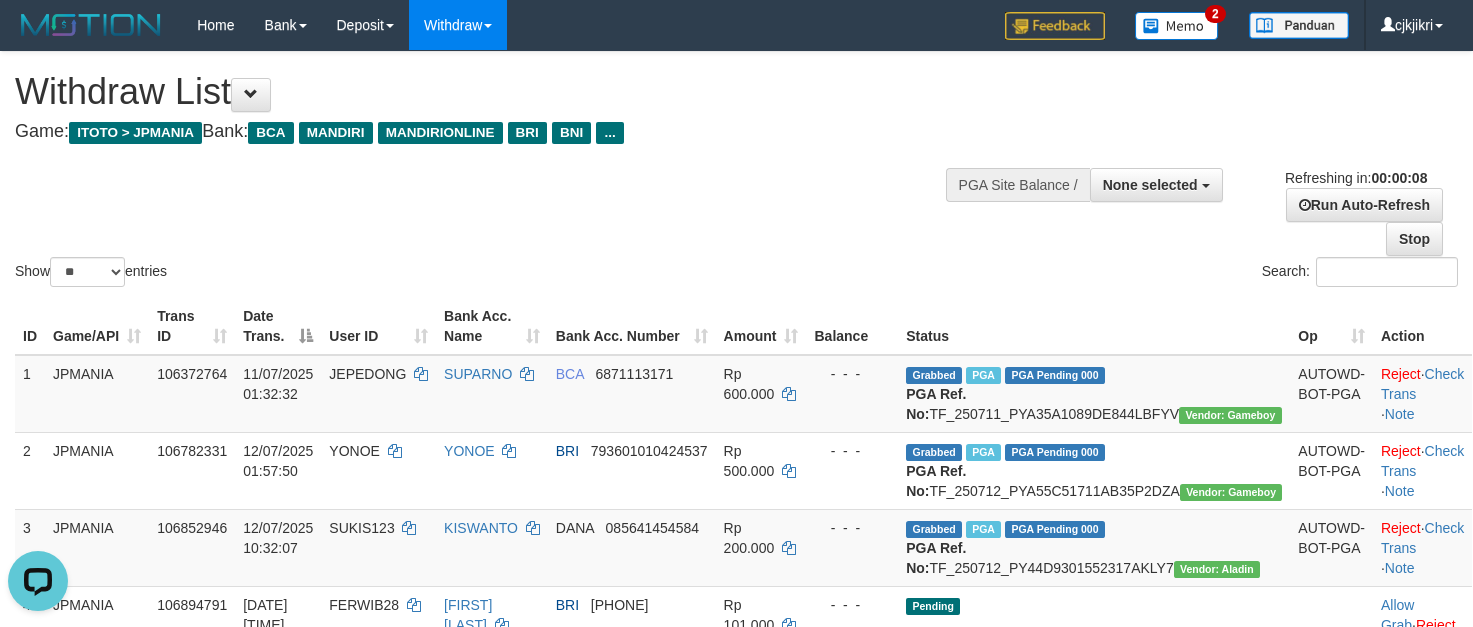 scroll, scrollTop: 0, scrollLeft: 0, axis: both 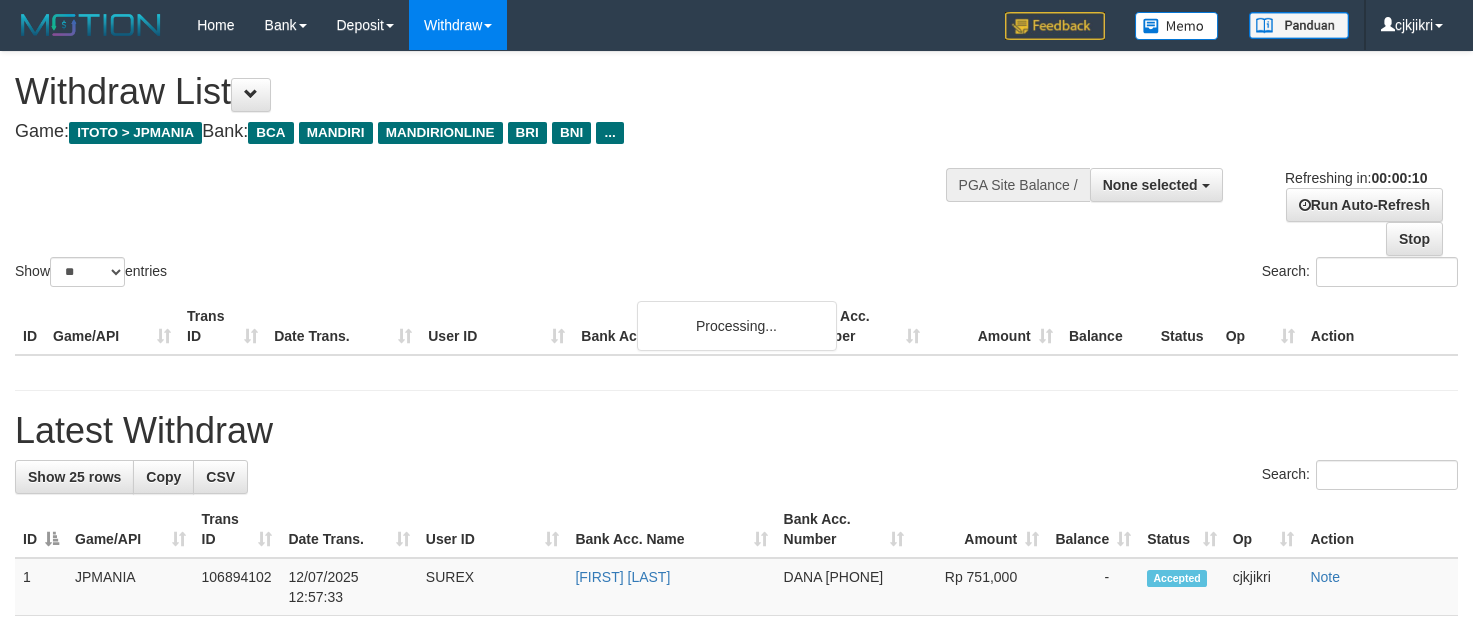 select 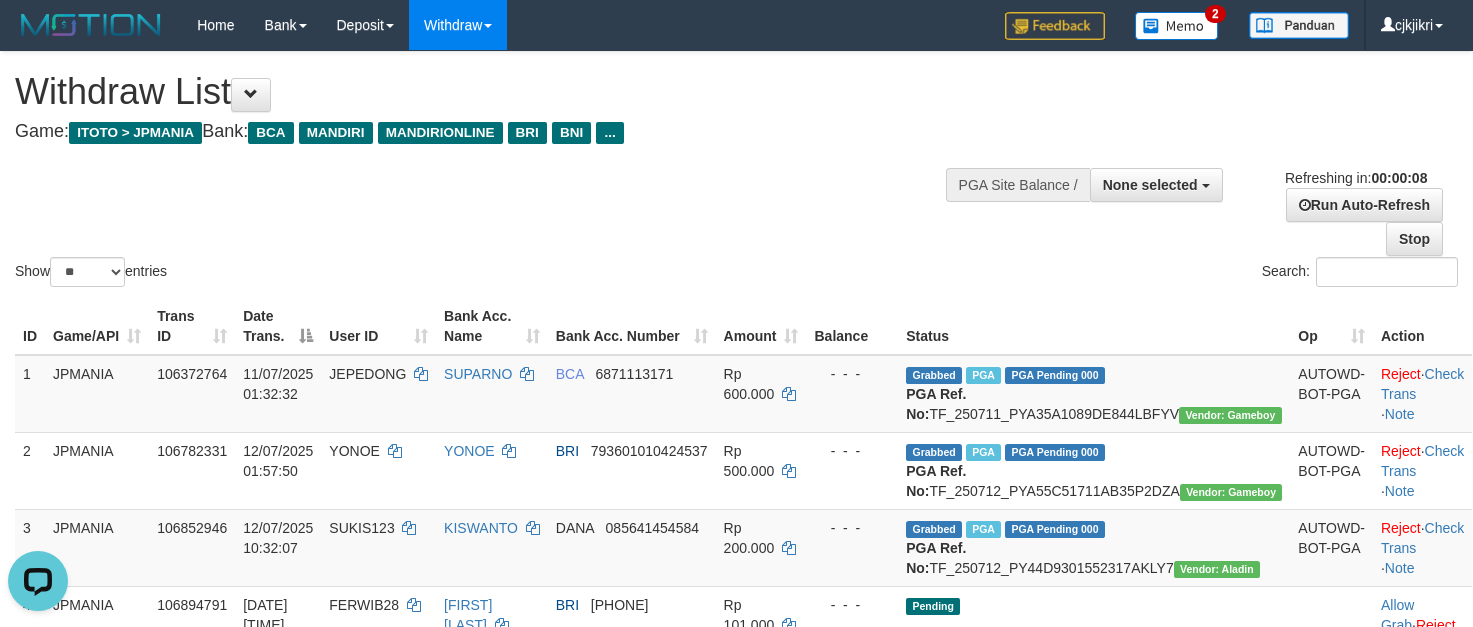 scroll, scrollTop: 0, scrollLeft: 0, axis: both 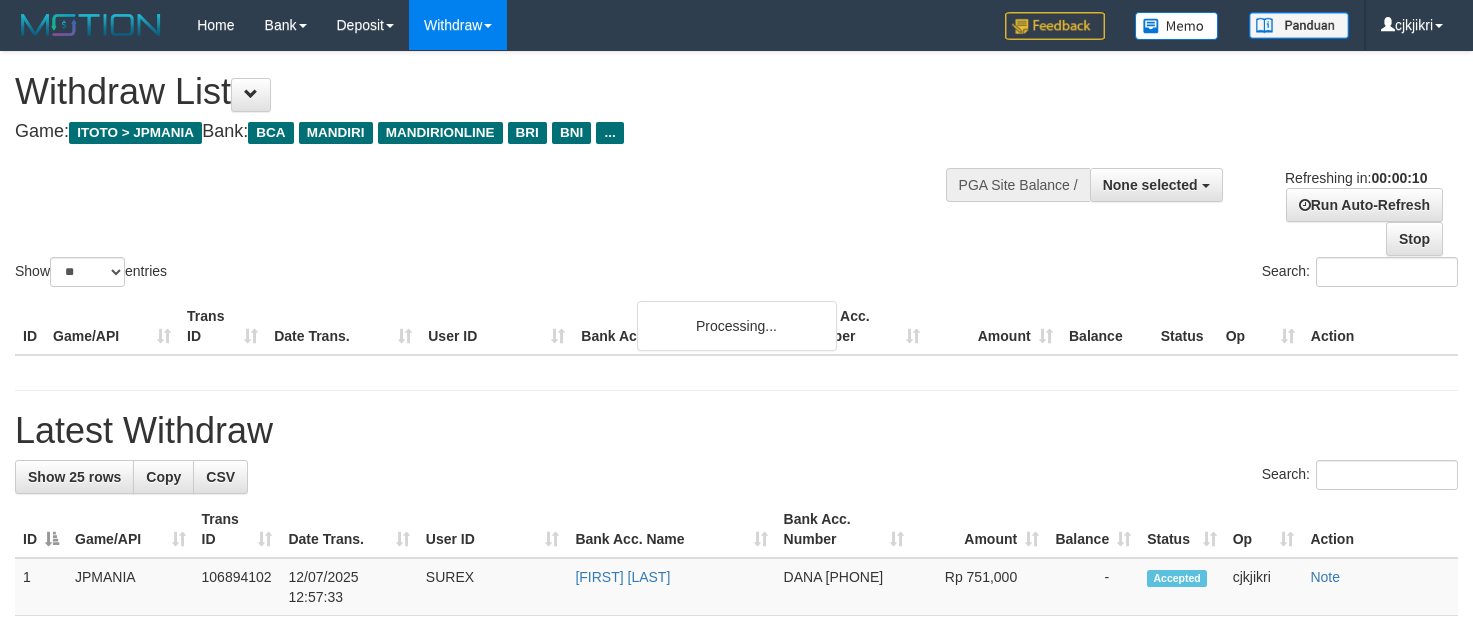 select 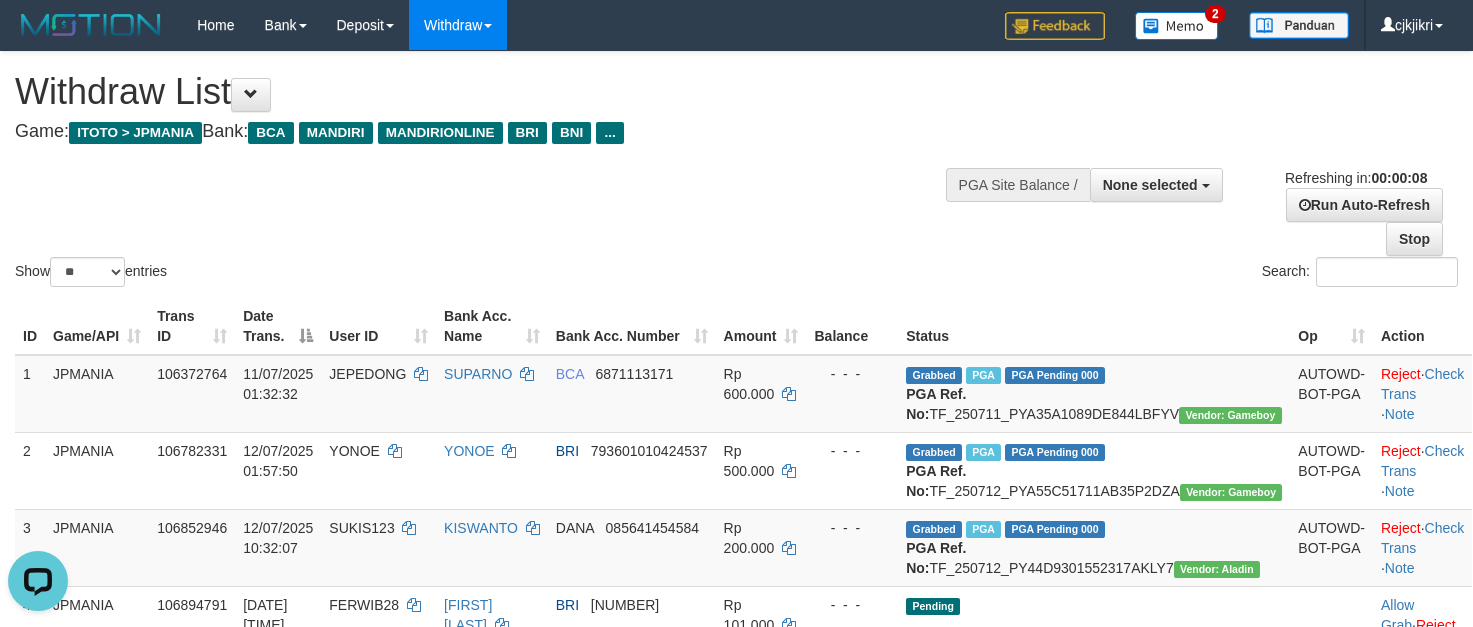 scroll, scrollTop: 0, scrollLeft: 0, axis: both 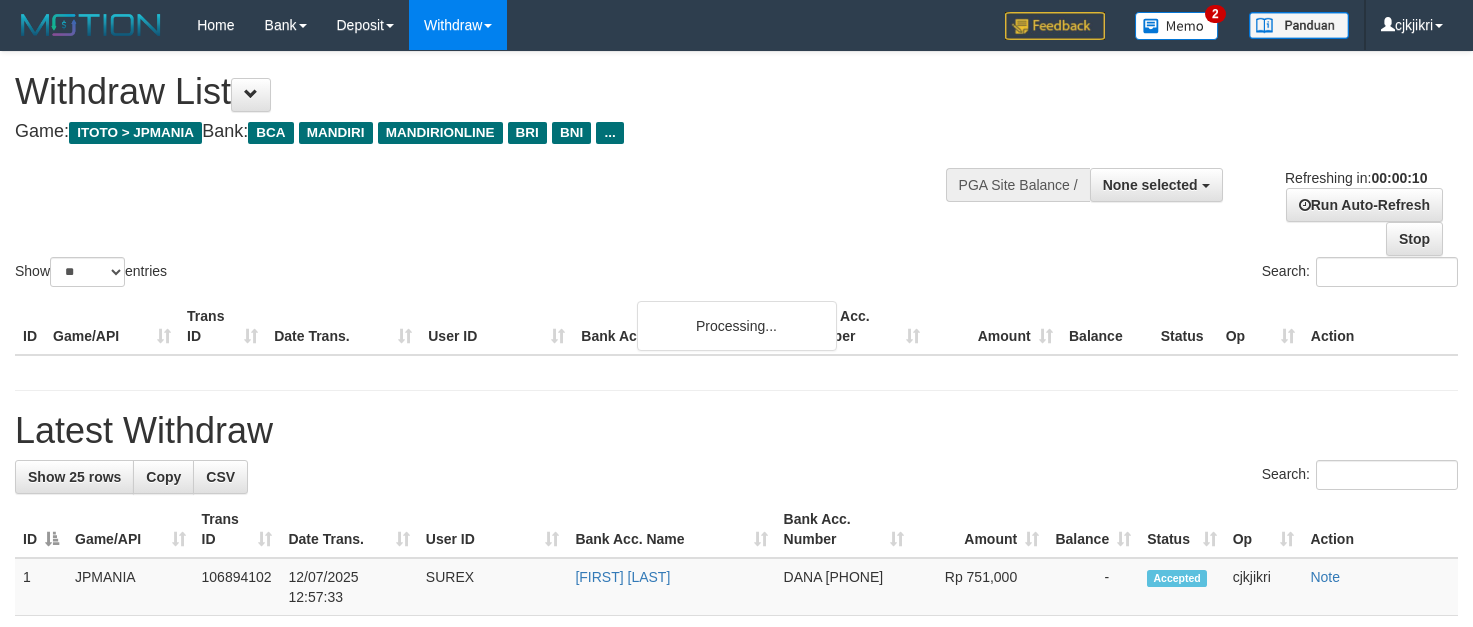 select 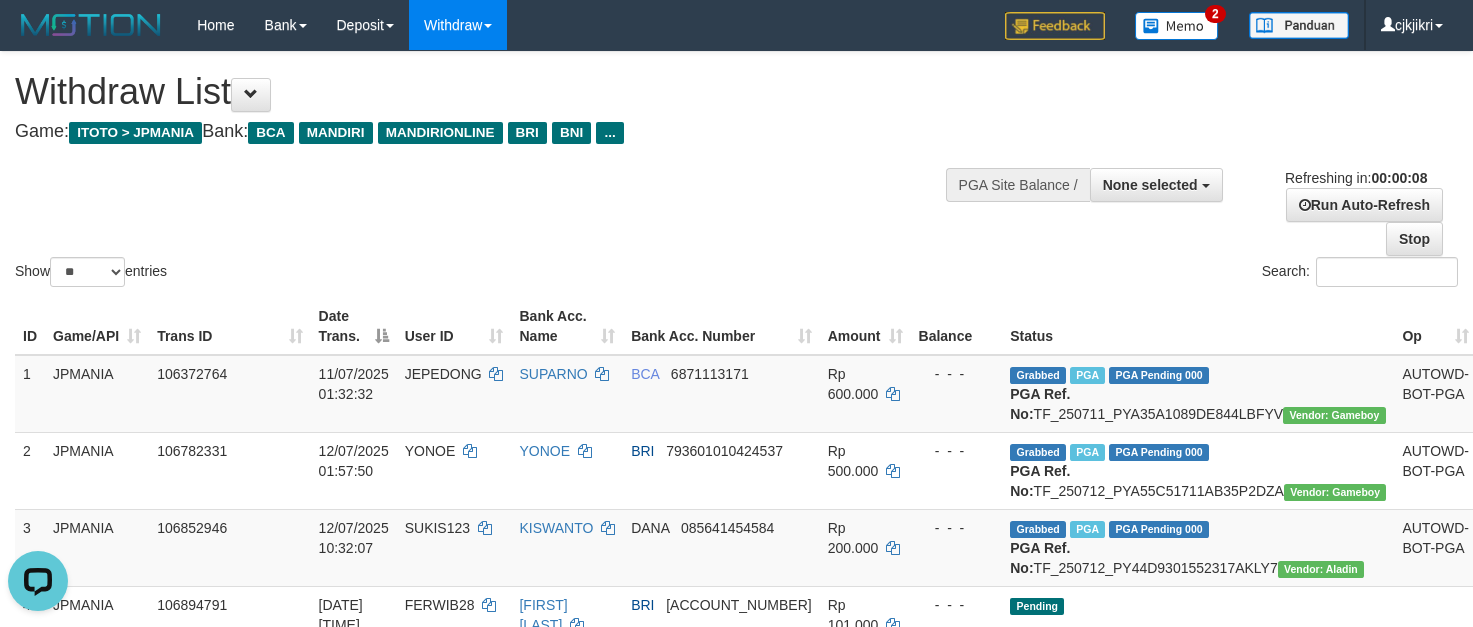 scroll, scrollTop: 0, scrollLeft: 0, axis: both 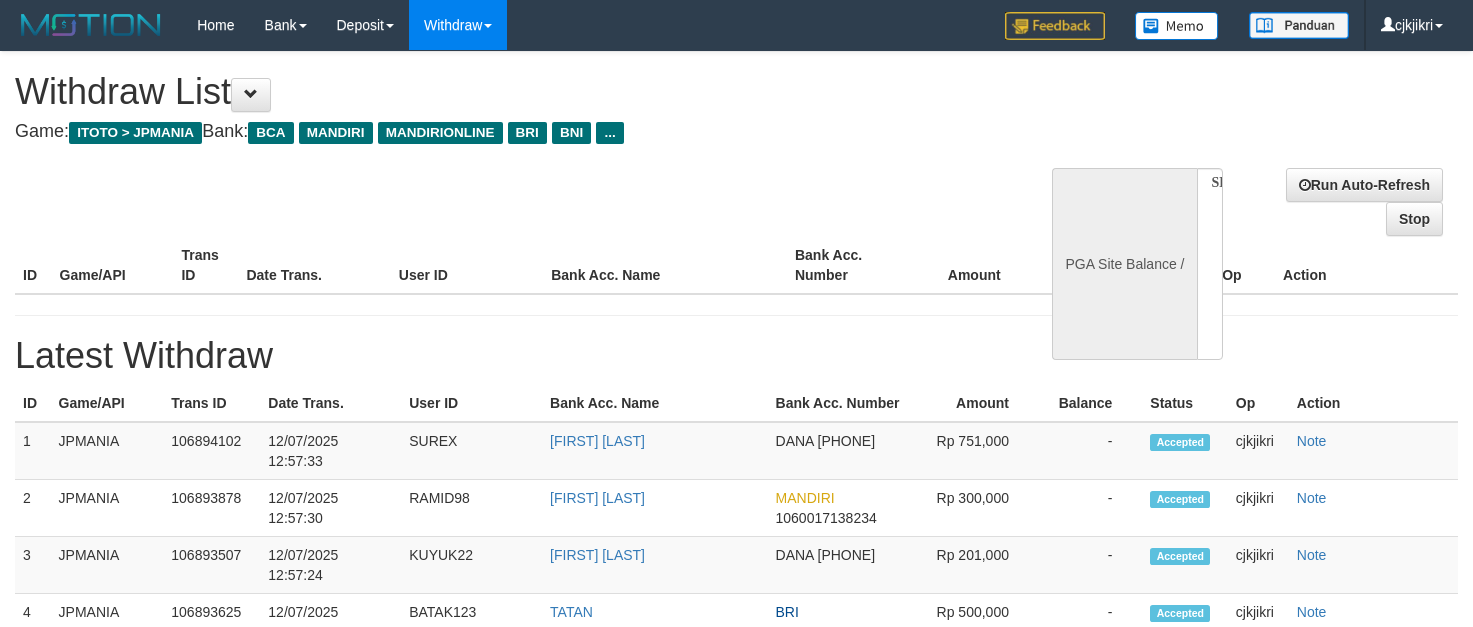 select 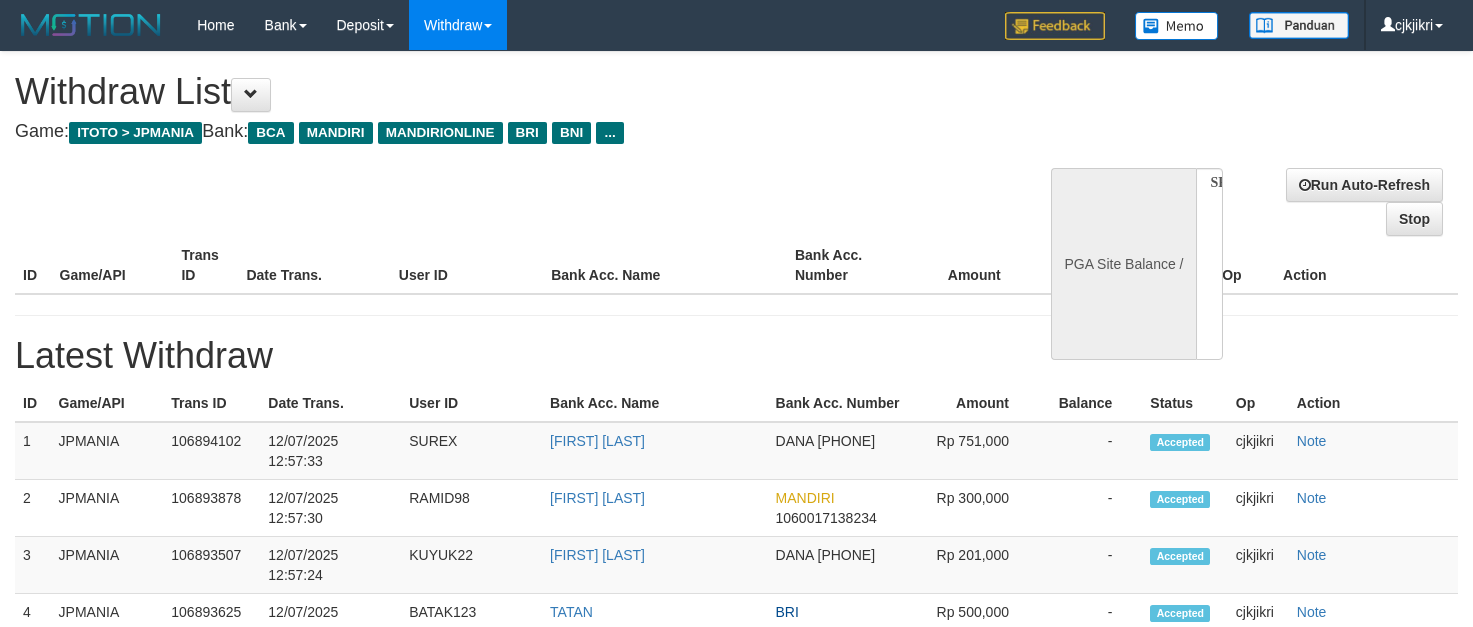 scroll, scrollTop: 0, scrollLeft: 0, axis: both 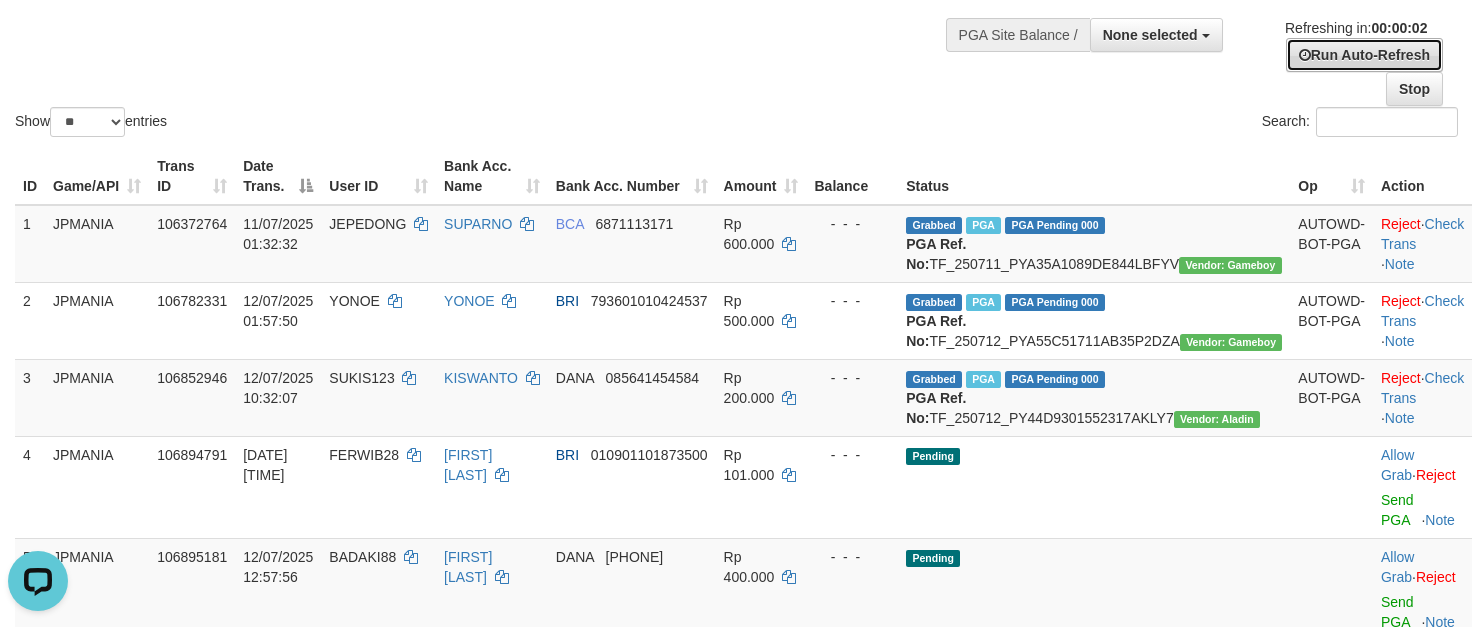 click on "Run Auto-Refresh" at bounding box center (1364, 55) 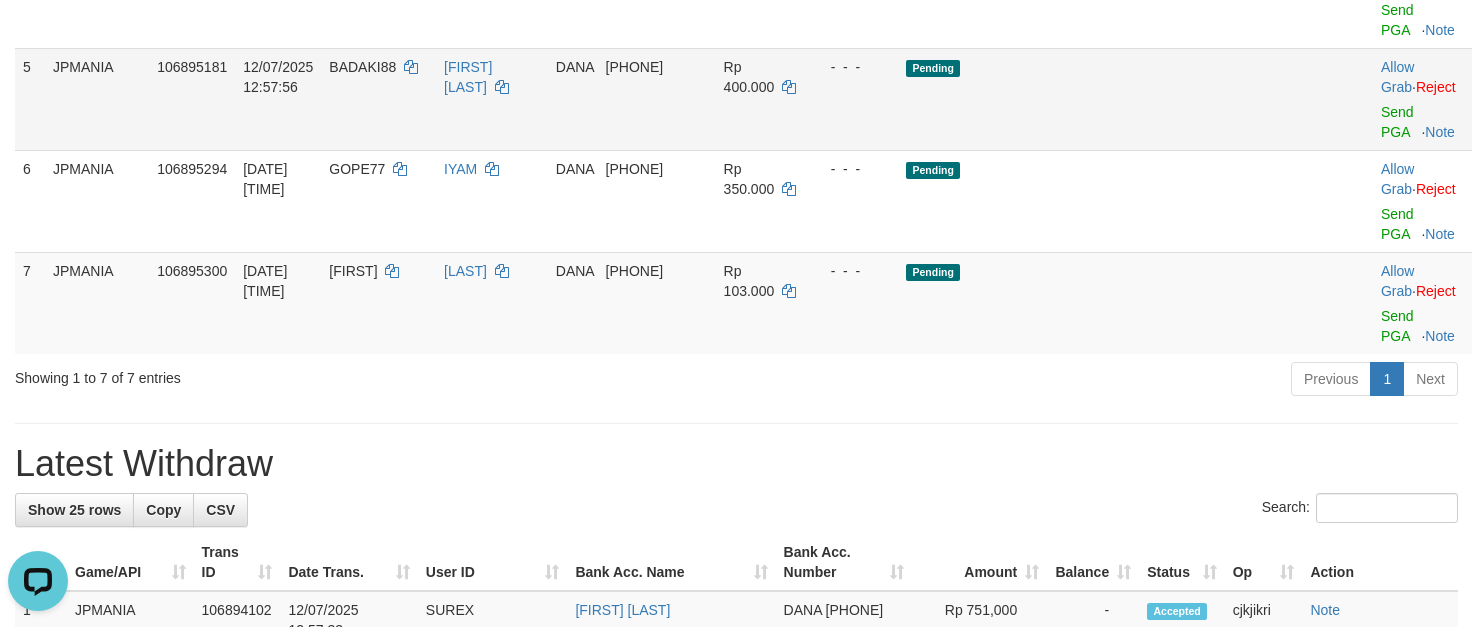 scroll, scrollTop: 600, scrollLeft: 0, axis: vertical 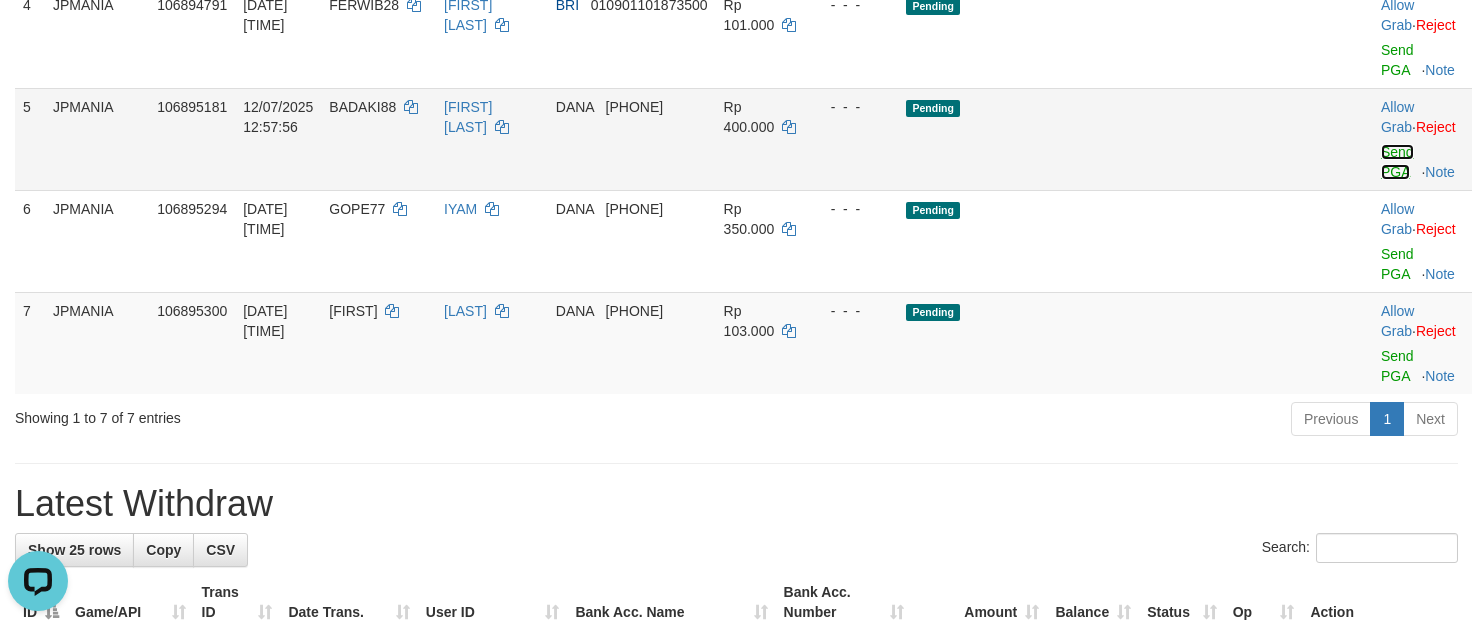click on "Send PGA" at bounding box center [1397, 162] 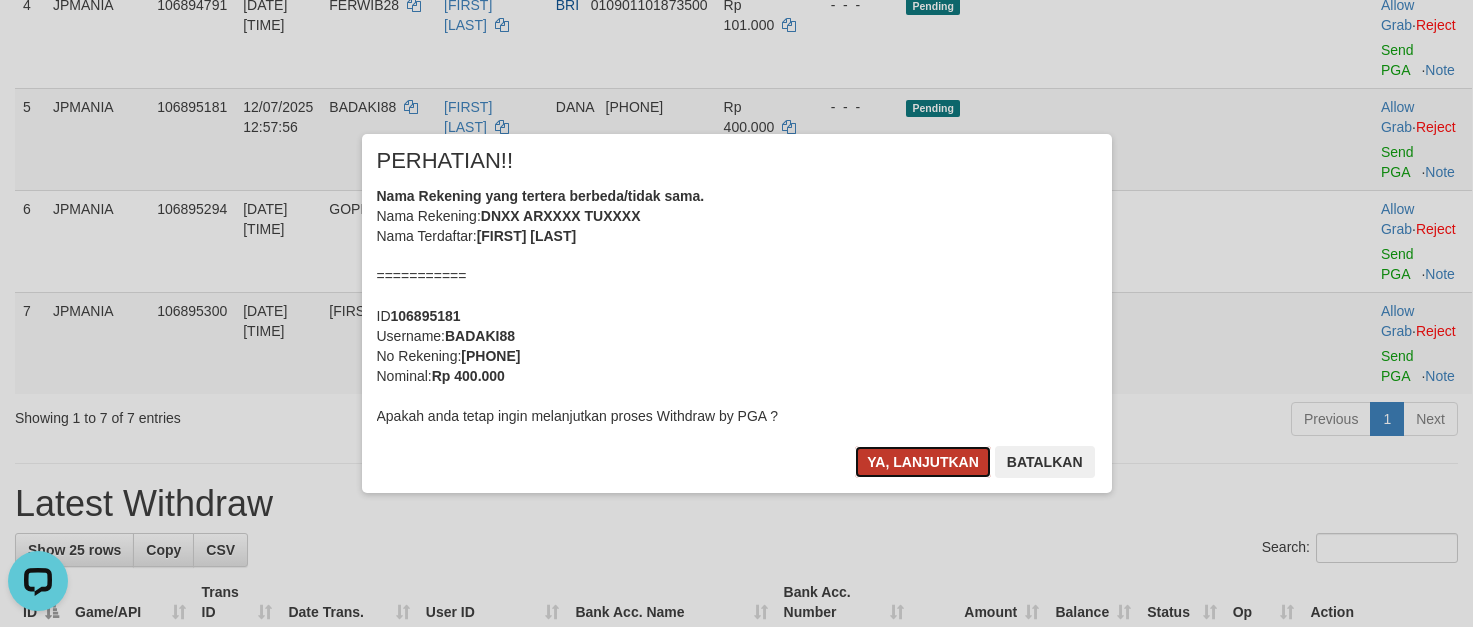 click on "Ya, lanjutkan" at bounding box center (923, 462) 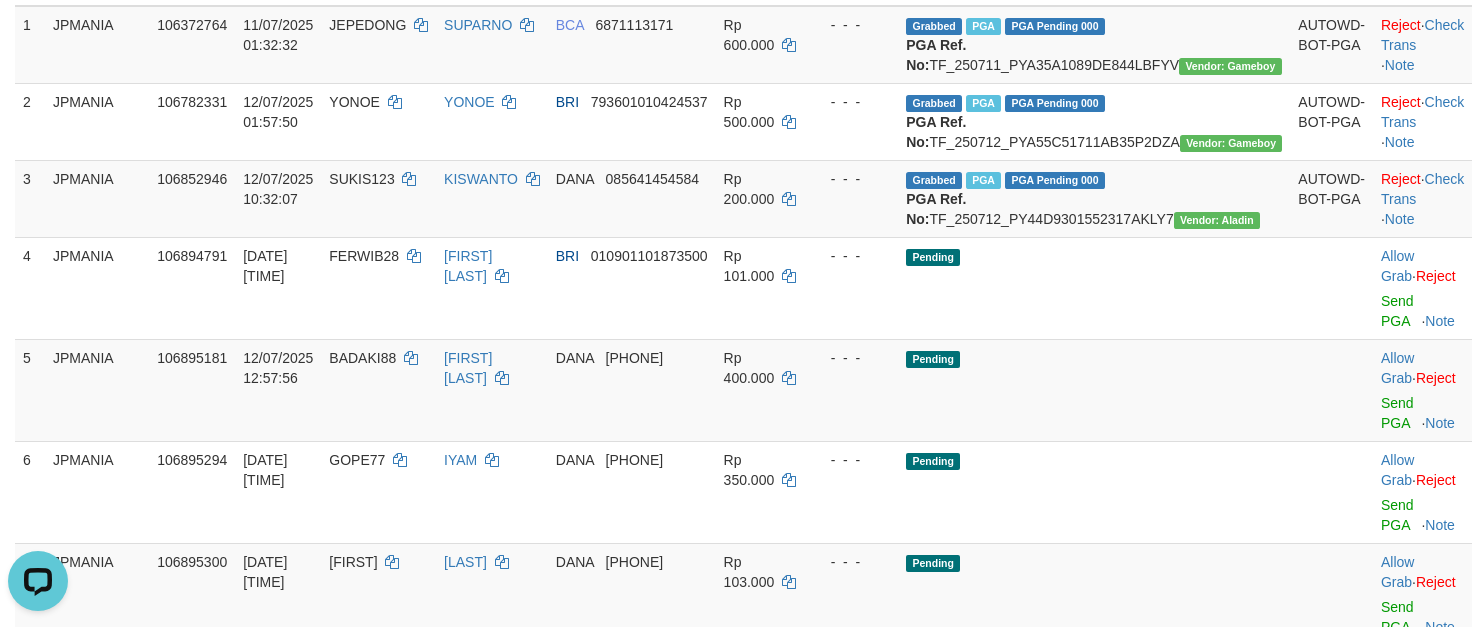 scroll, scrollTop: 0, scrollLeft: 0, axis: both 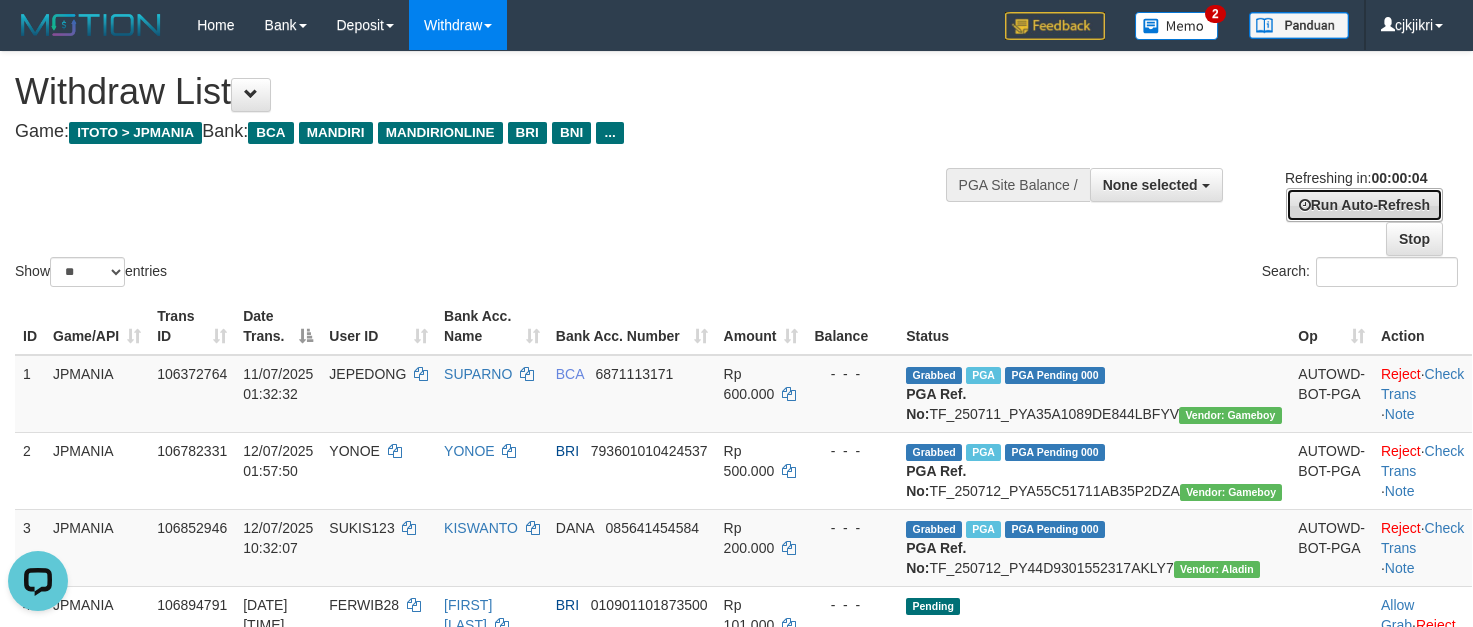 click on "Run Auto-Refresh" at bounding box center [1364, 205] 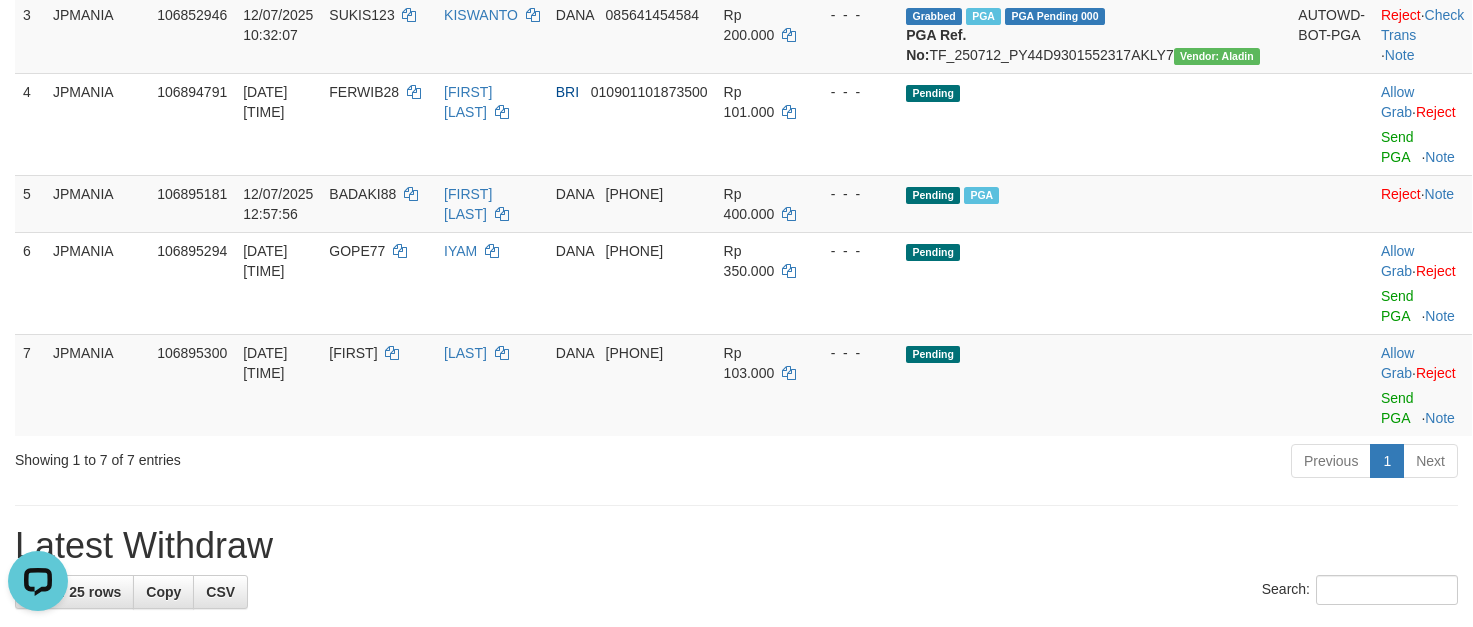 scroll, scrollTop: 600, scrollLeft: 0, axis: vertical 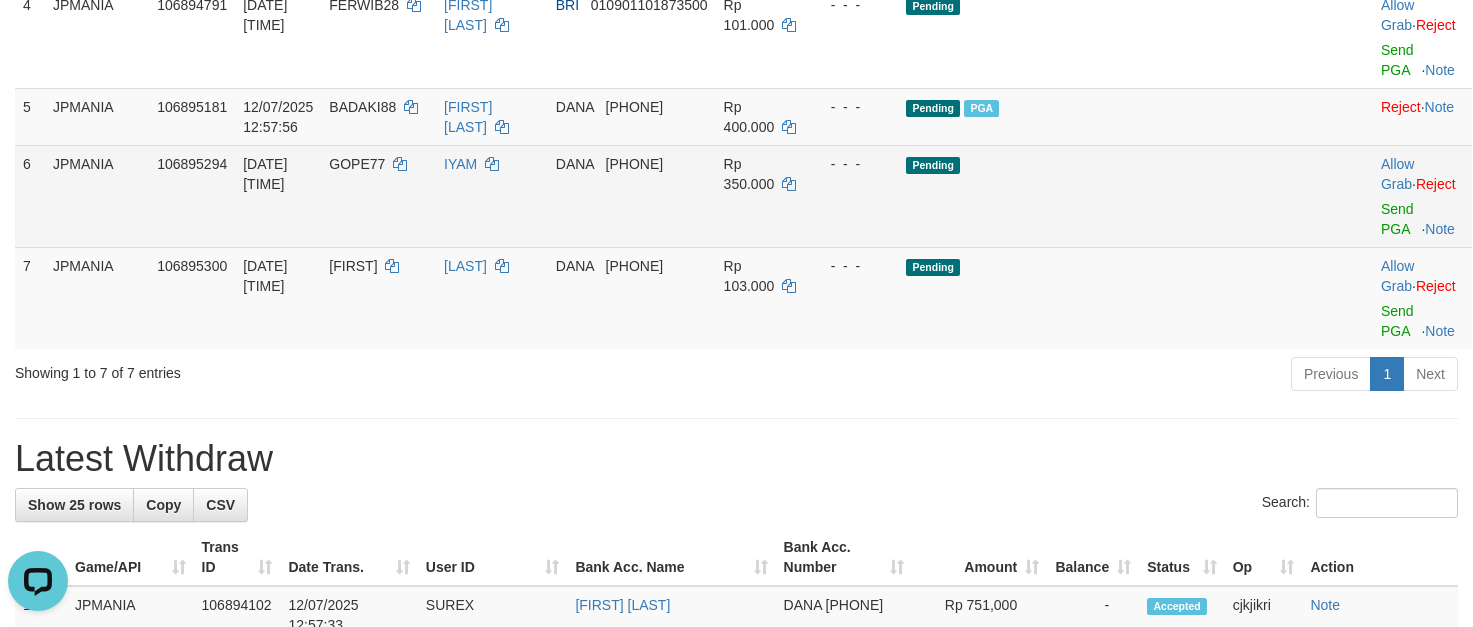 click on "Allow Grab   ·    Reject Send PGA     ·    Note" at bounding box center [1422, 196] 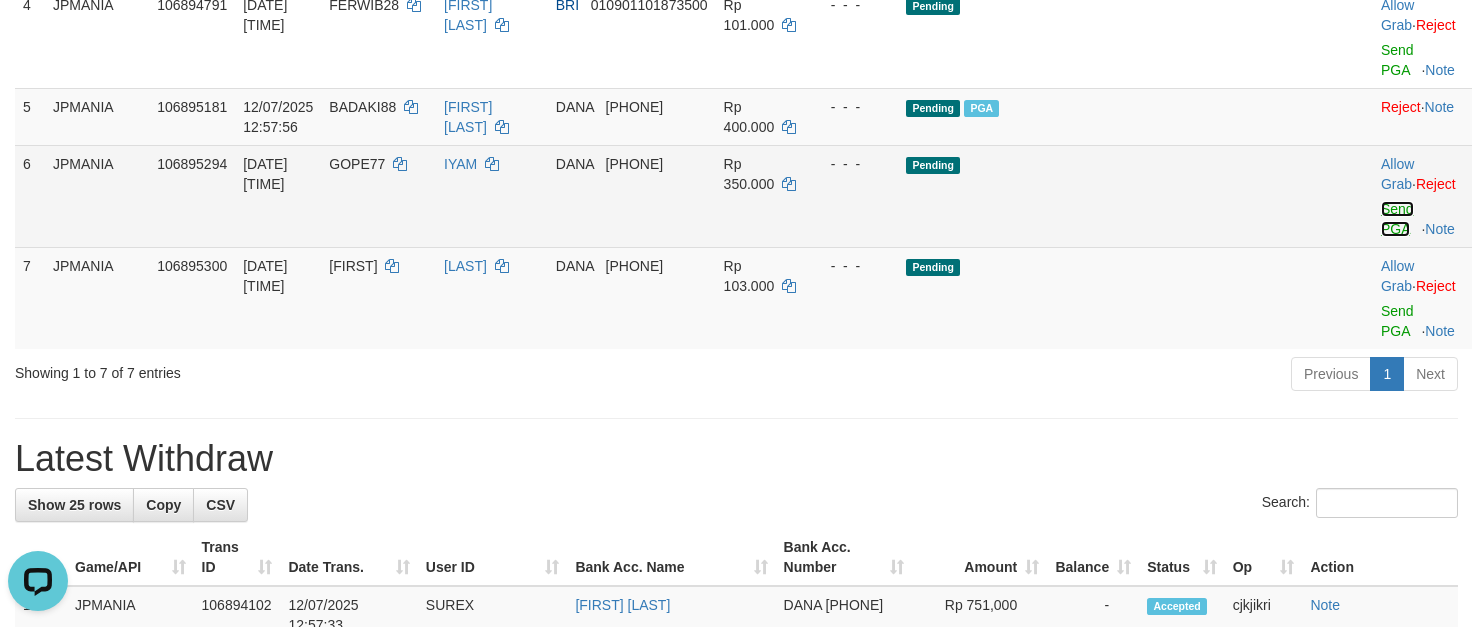 click on "Send PGA" at bounding box center [1397, 219] 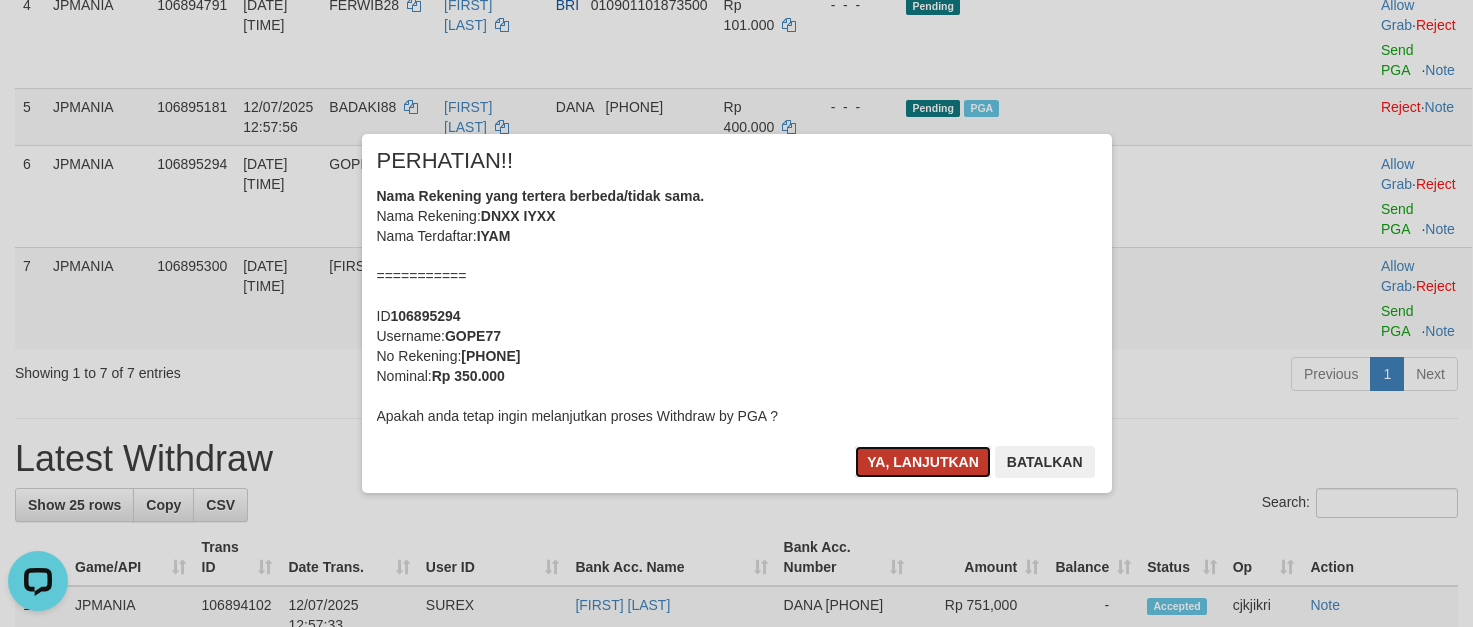 click on "Ya, lanjutkan" at bounding box center [923, 462] 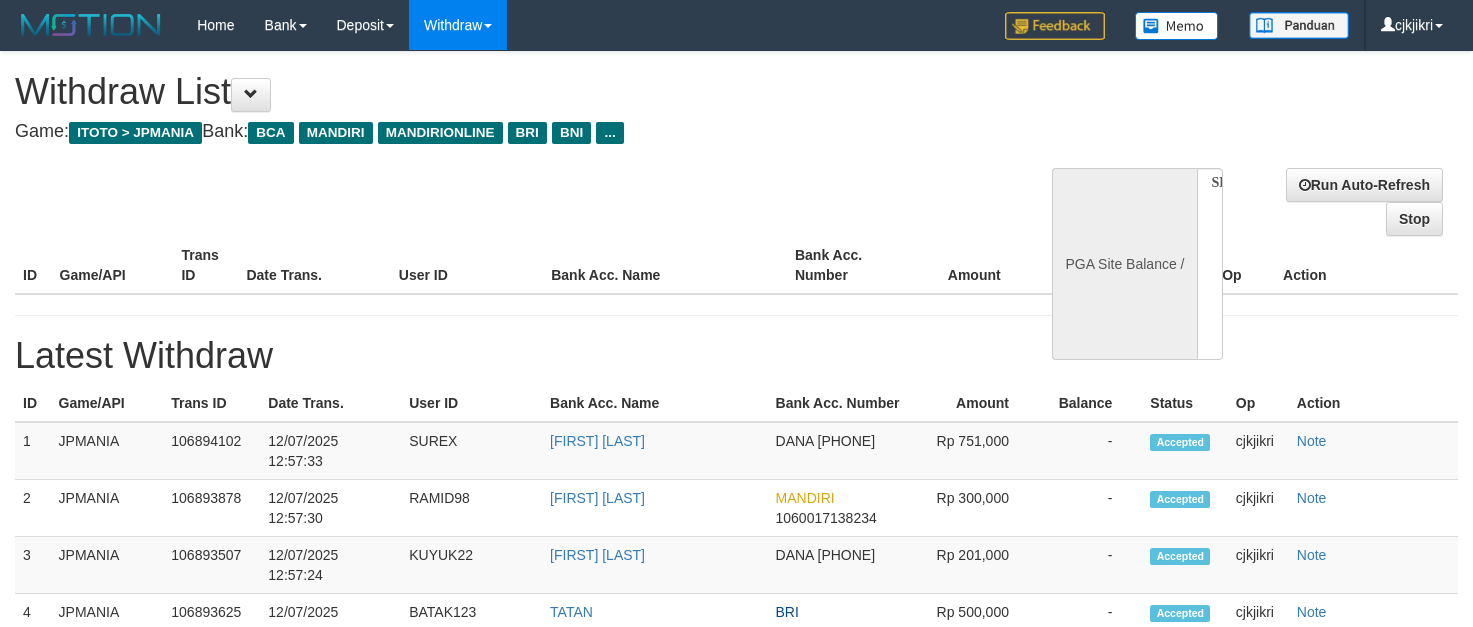 select 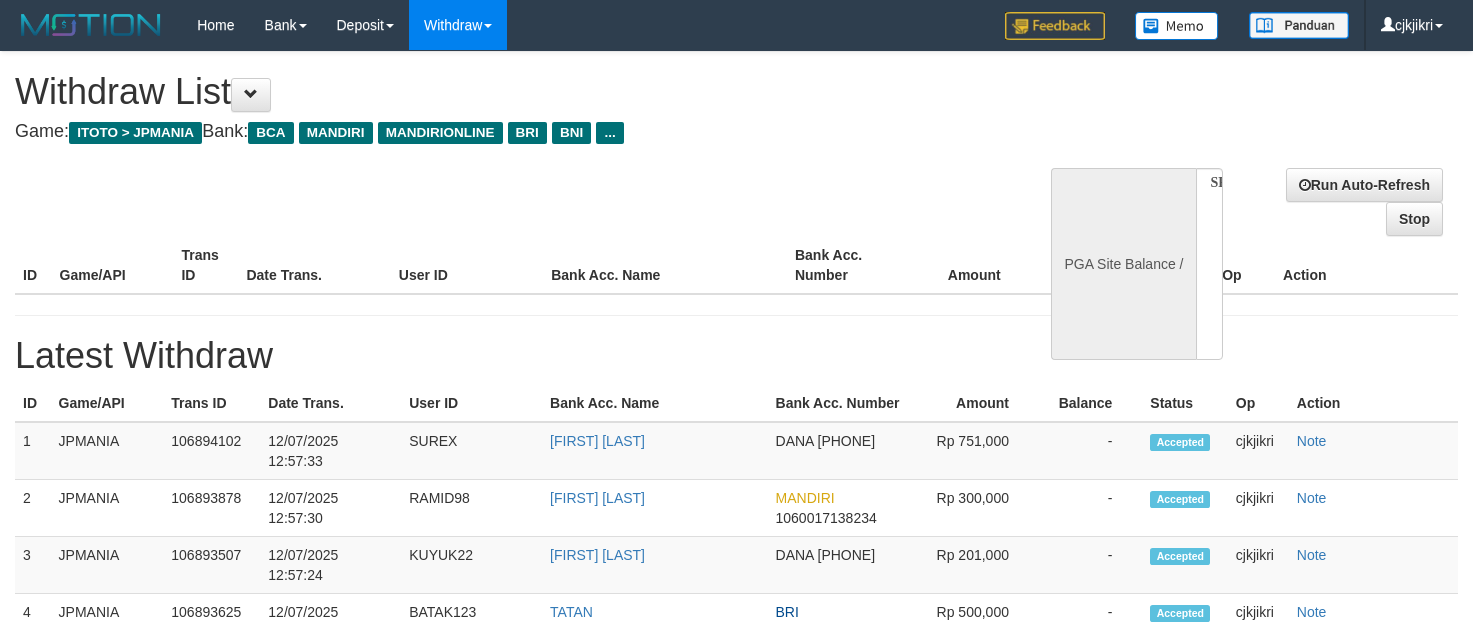 scroll, scrollTop: 0, scrollLeft: 0, axis: both 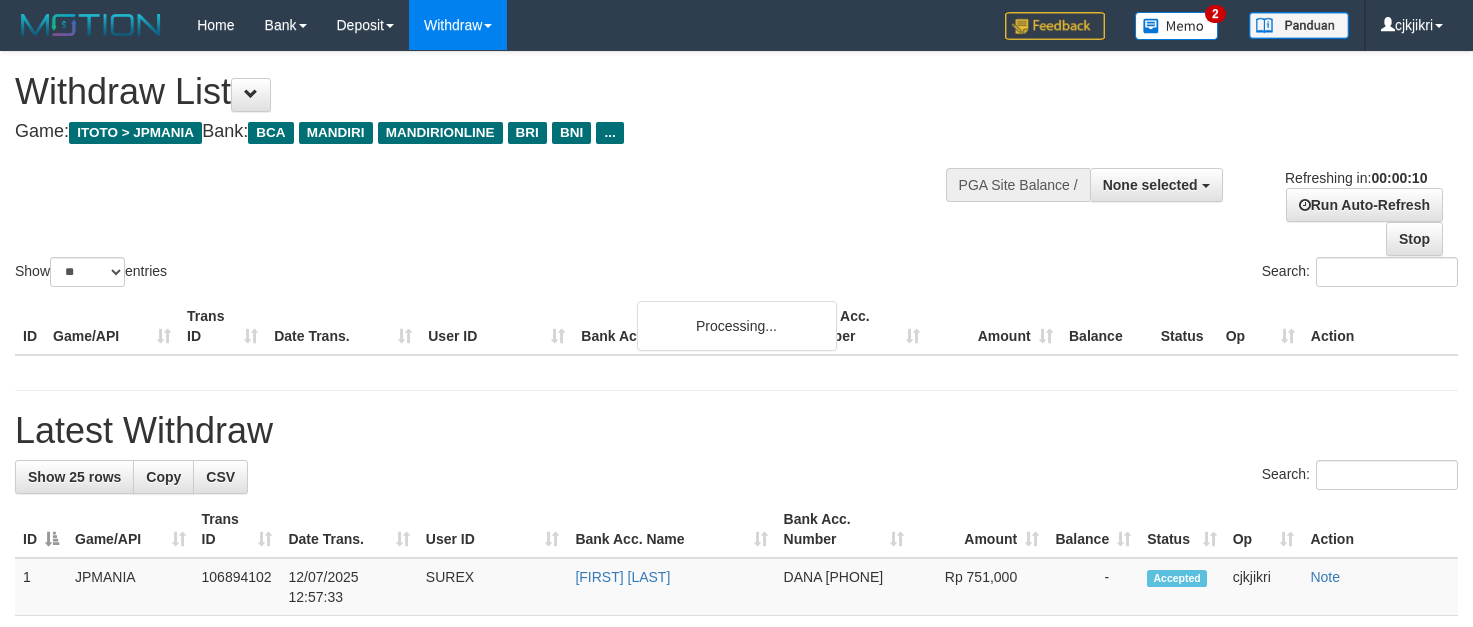 select 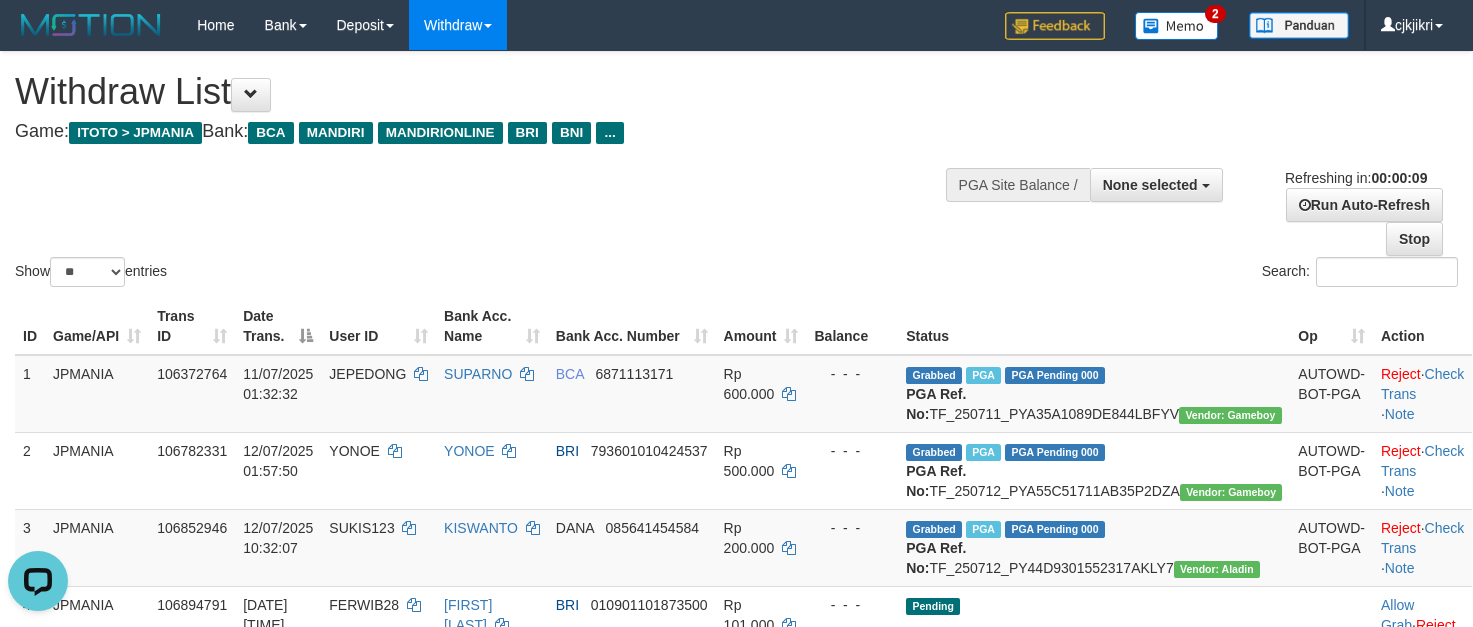 scroll, scrollTop: 0, scrollLeft: 0, axis: both 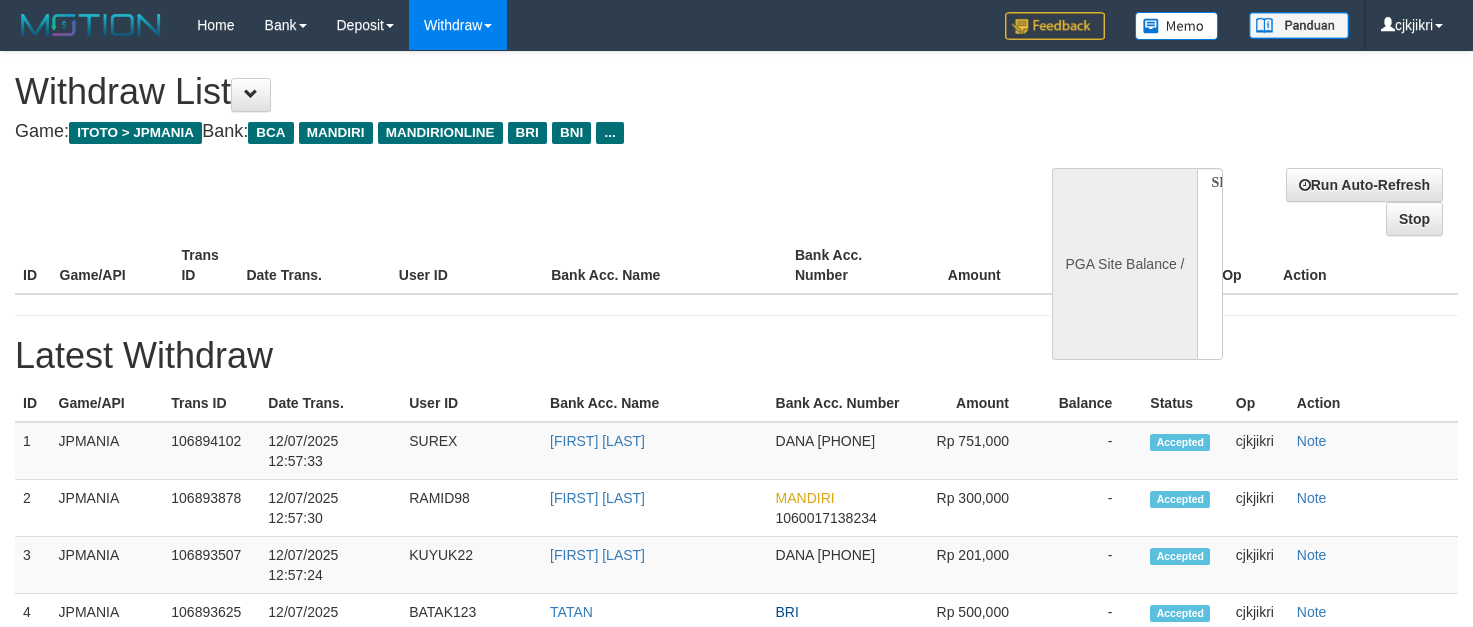 select 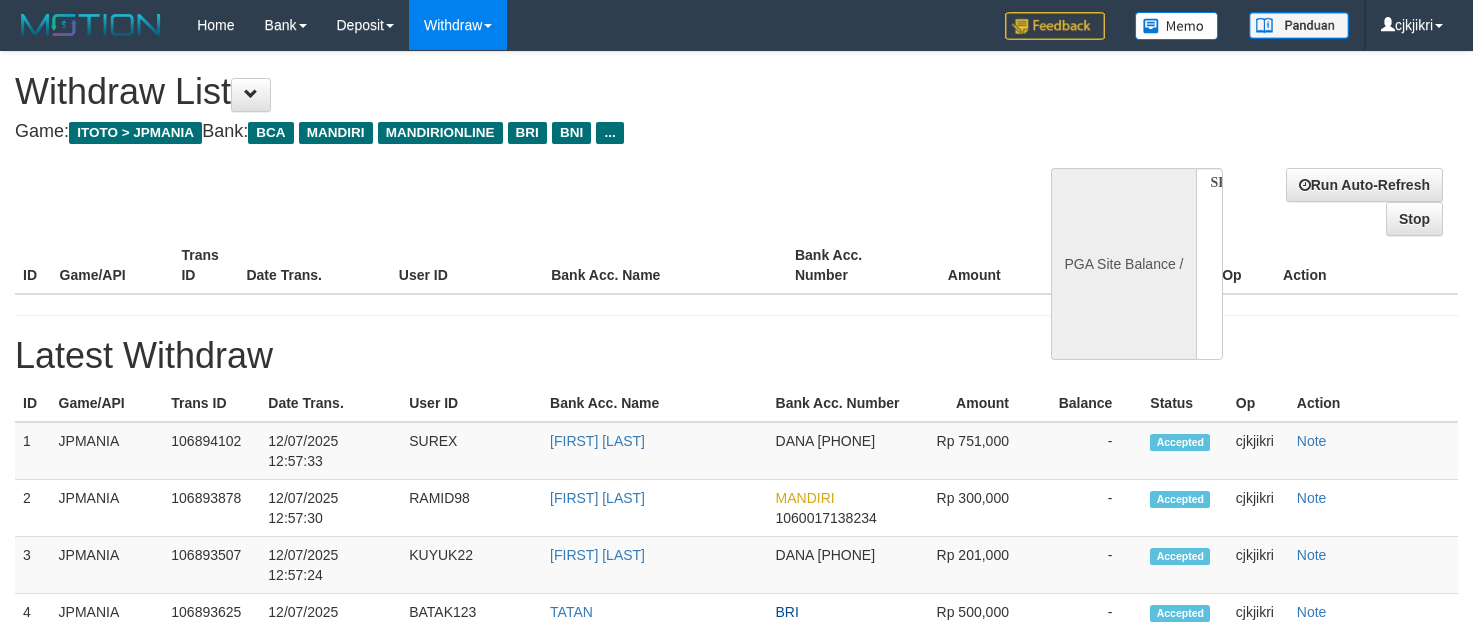 scroll, scrollTop: 0, scrollLeft: 0, axis: both 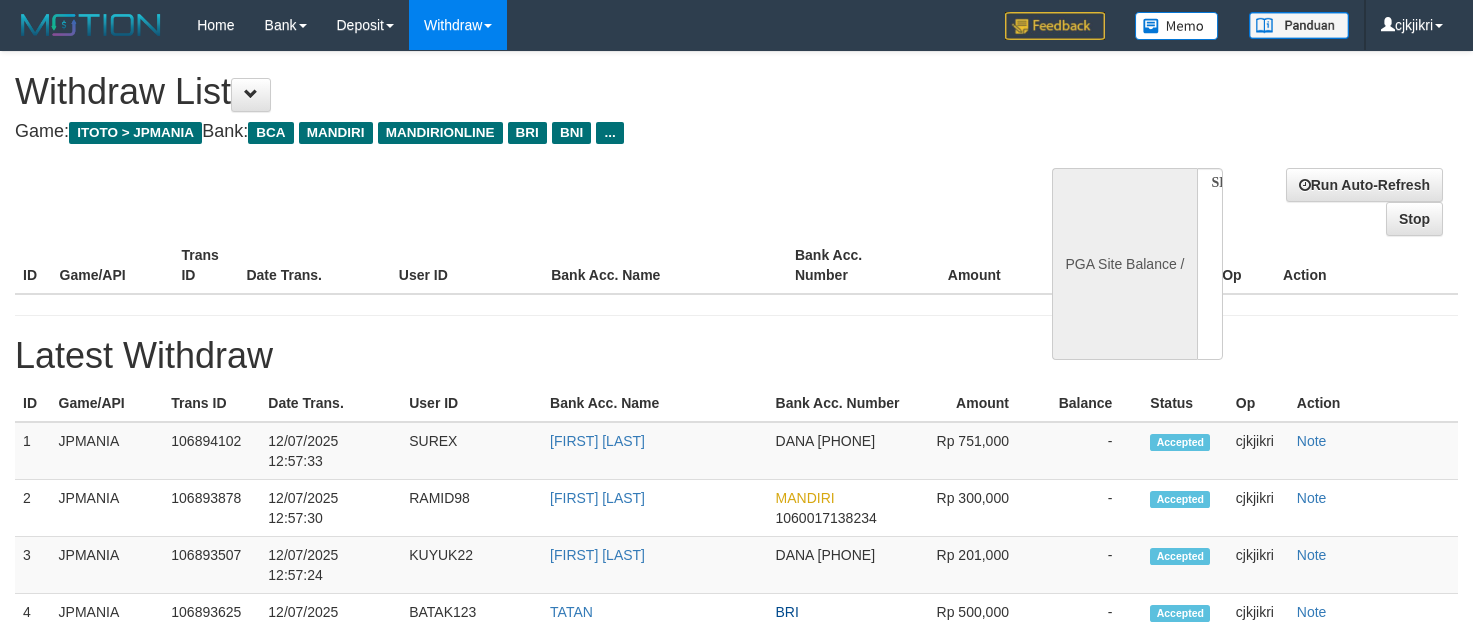 select 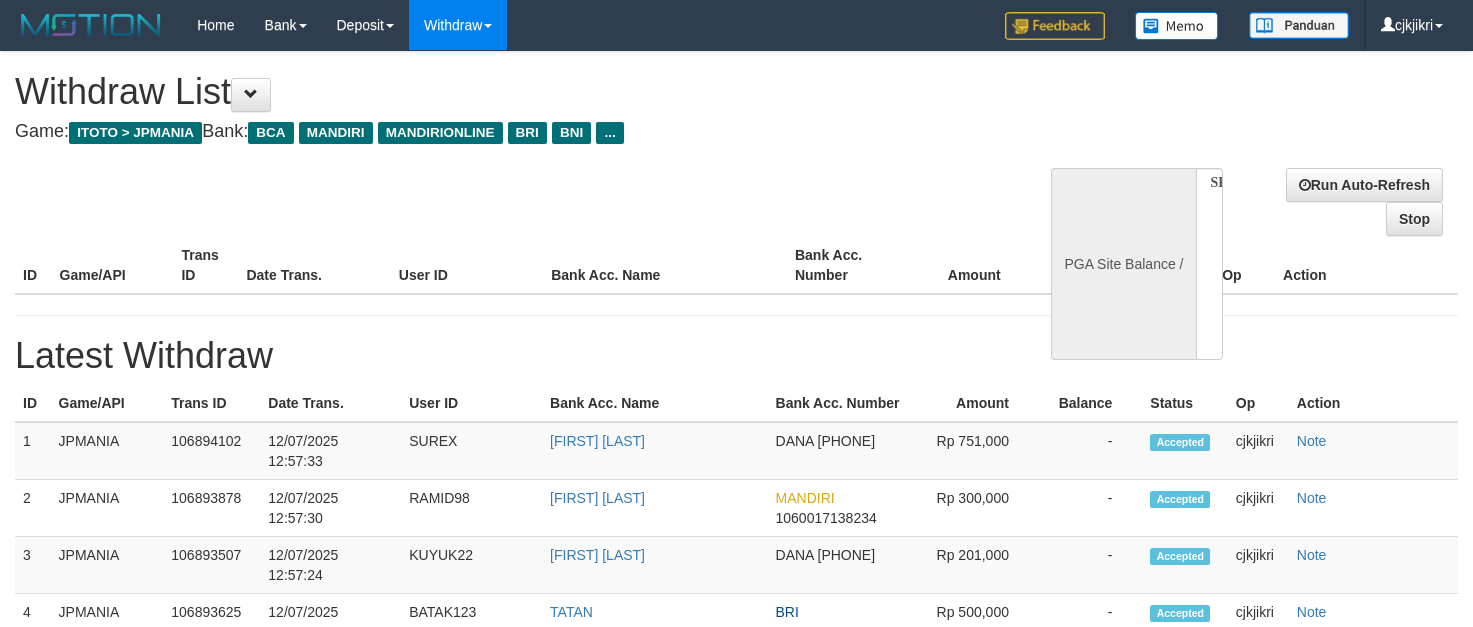 scroll, scrollTop: 0, scrollLeft: 0, axis: both 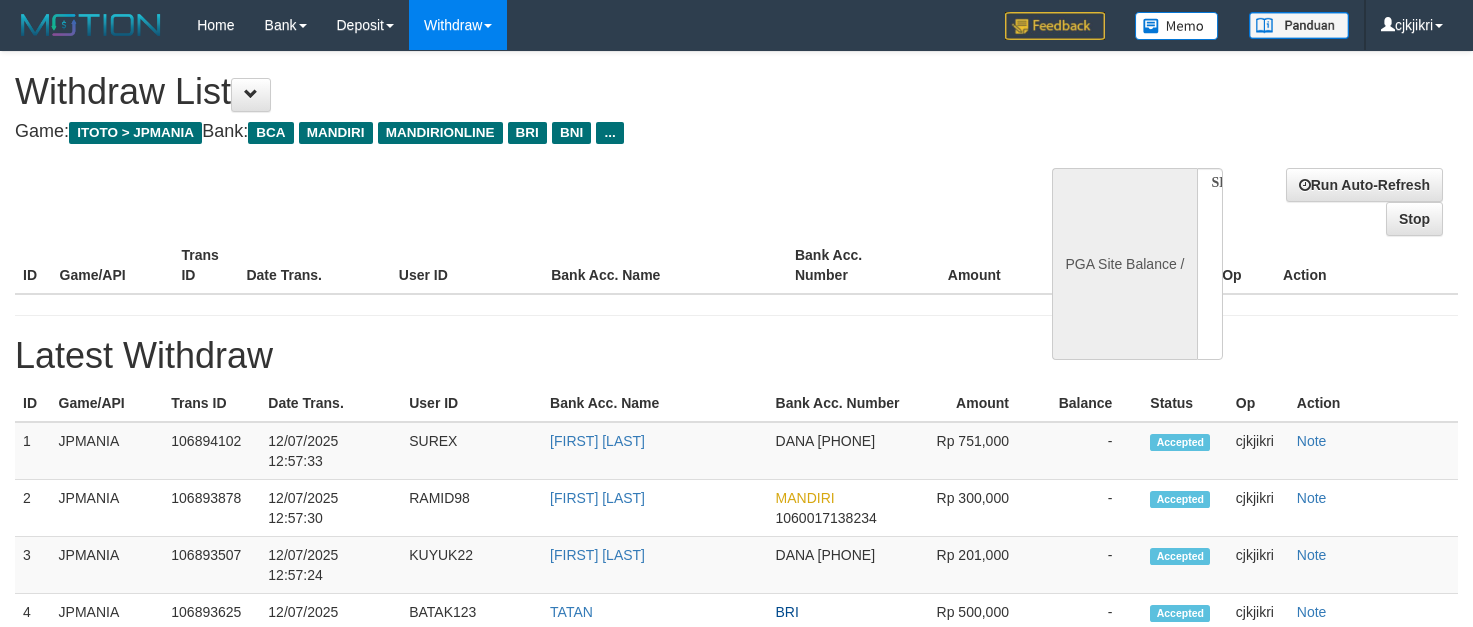 select 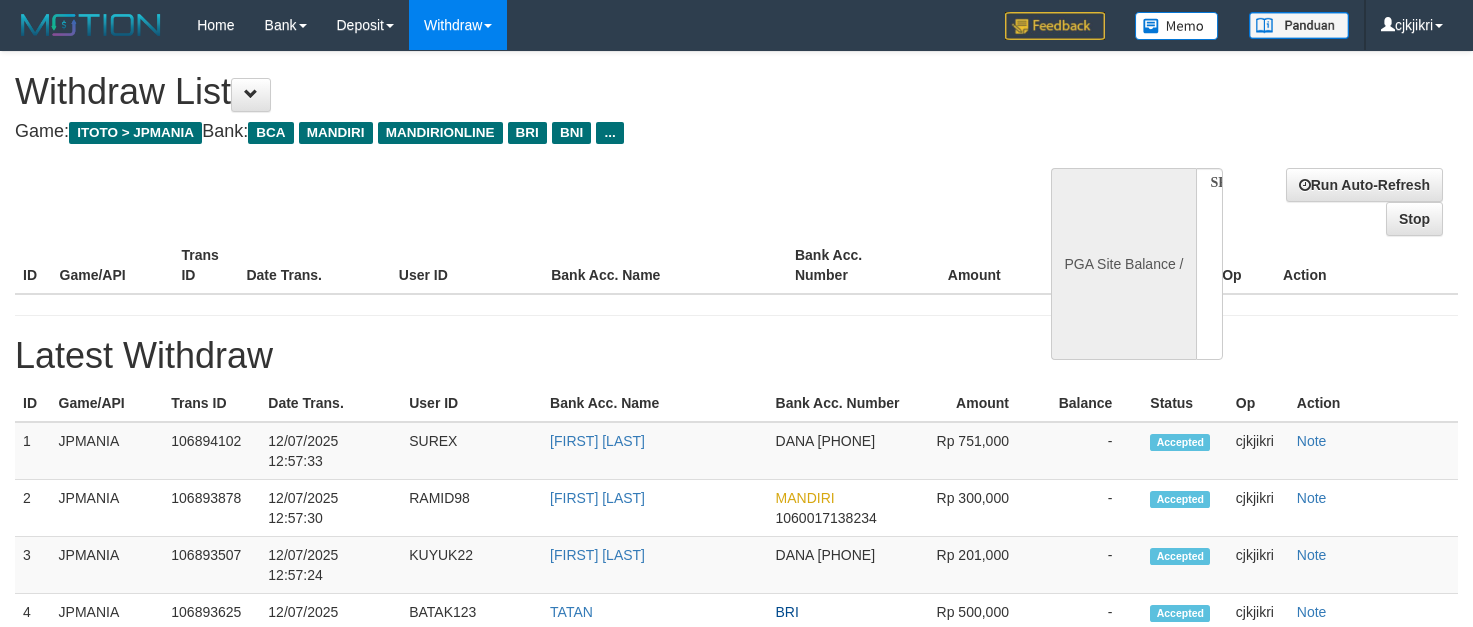 scroll, scrollTop: 0, scrollLeft: 0, axis: both 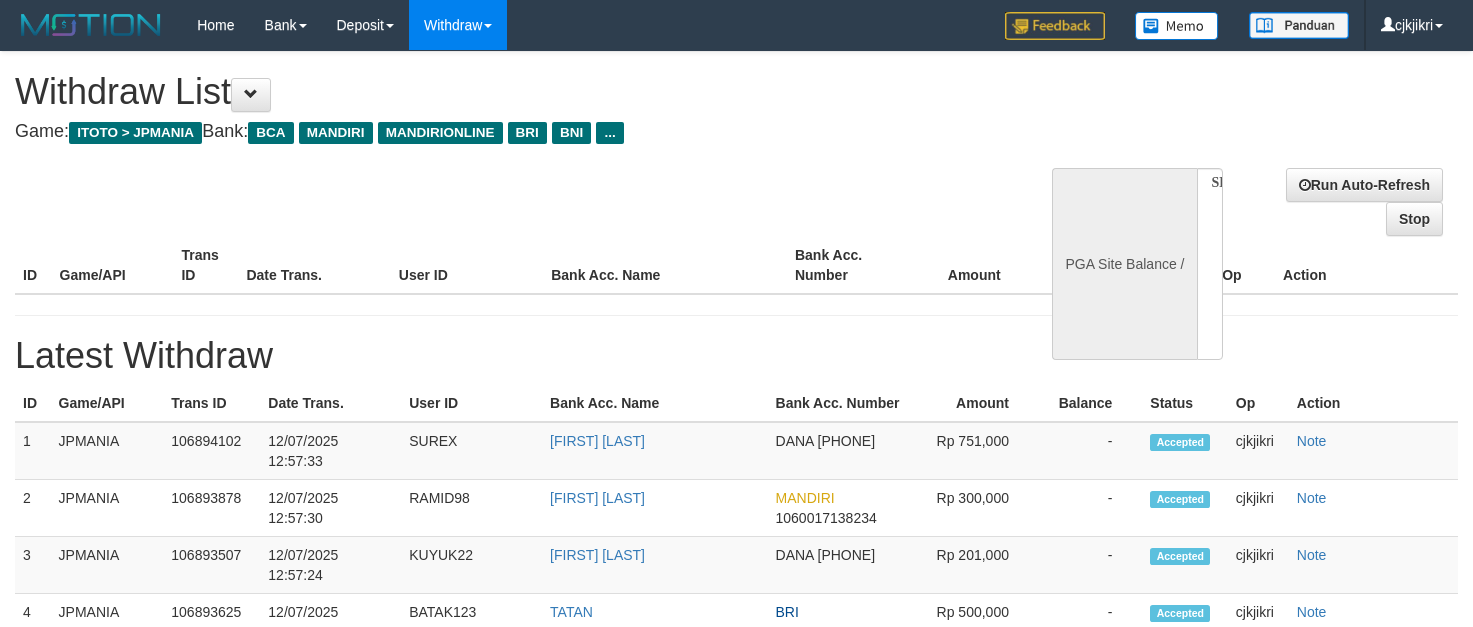 select 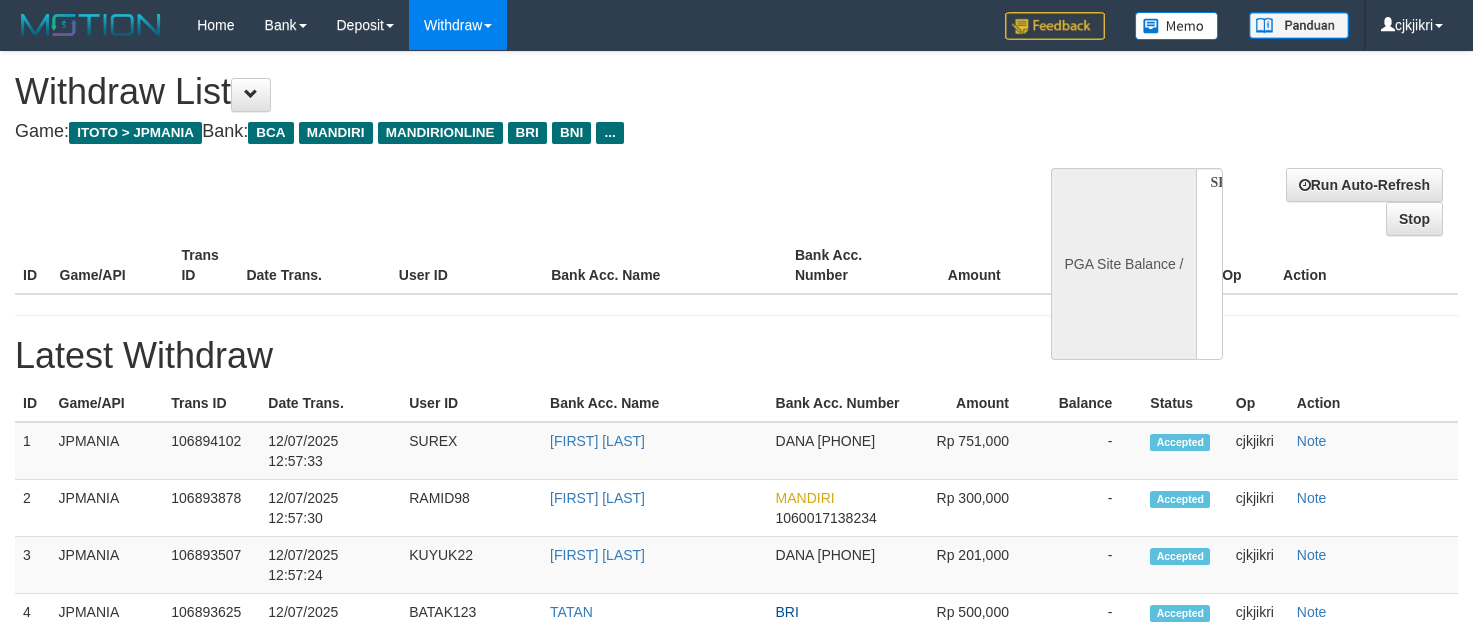 scroll, scrollTop: 0, scrollLeft: 0, axis: both 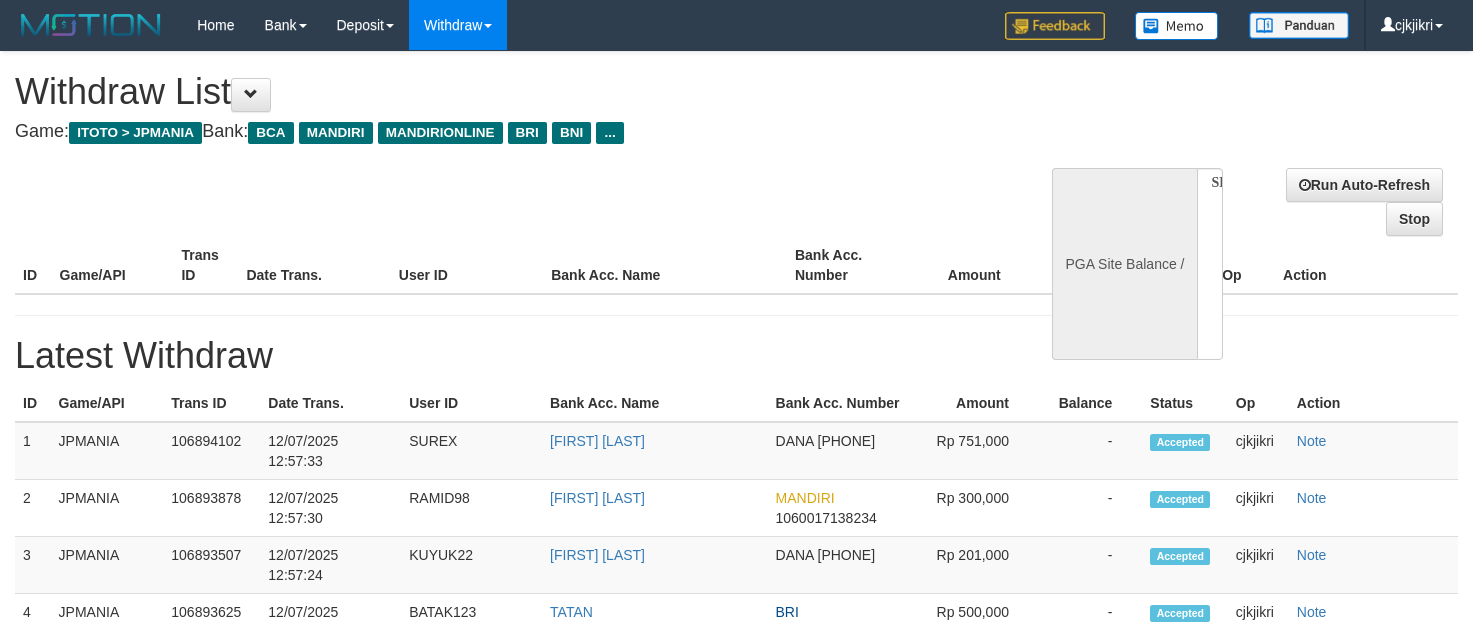 select 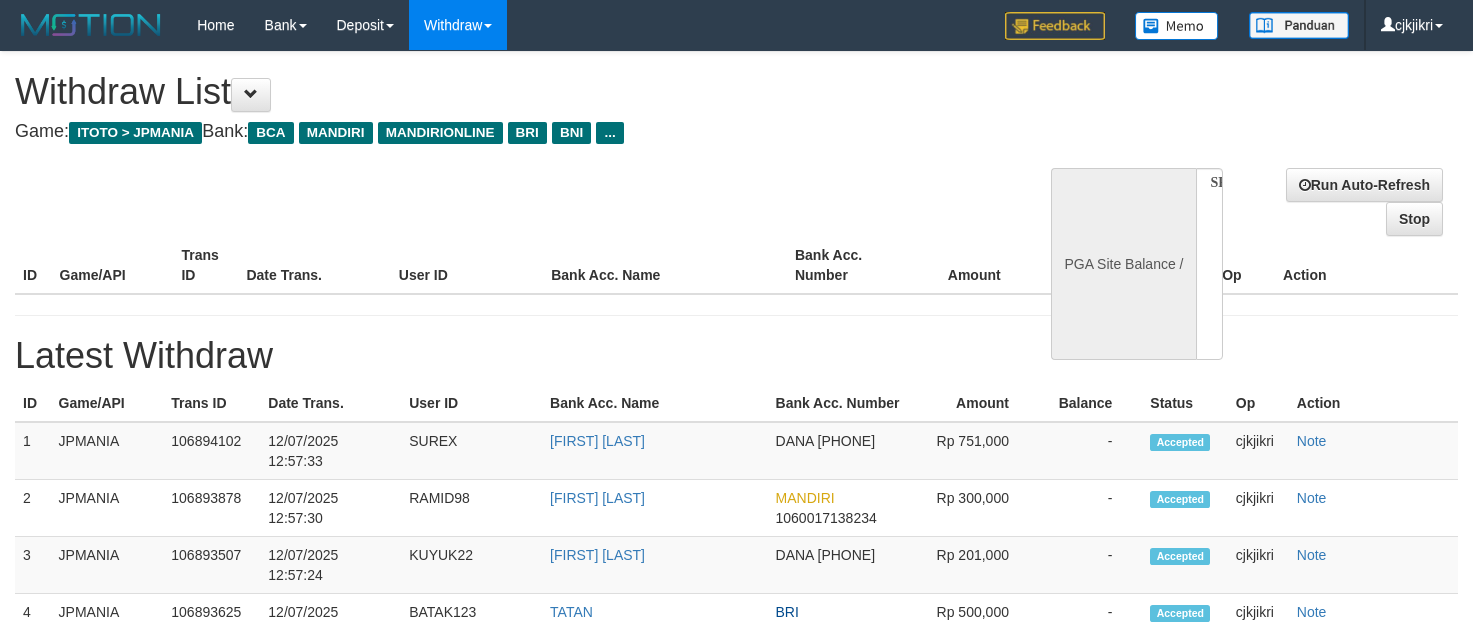 scroll, scrollTop: 0, scrollLeft: 0, axis: both 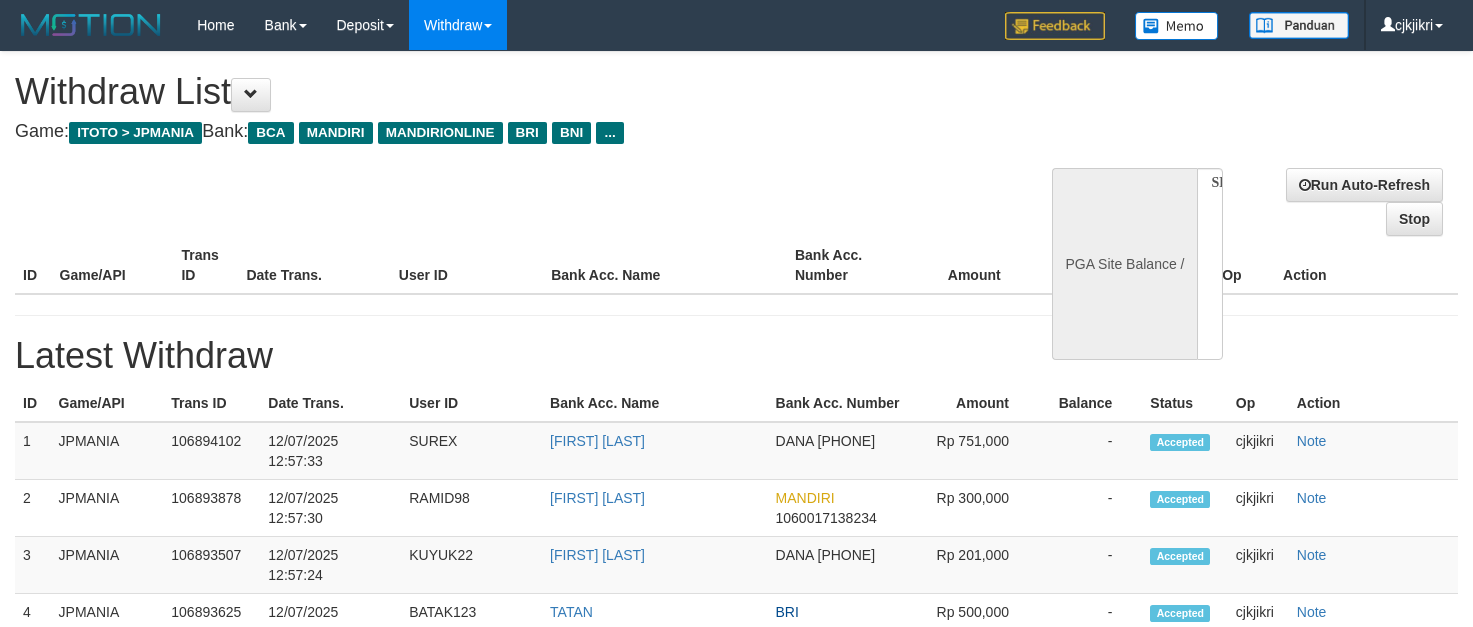 select 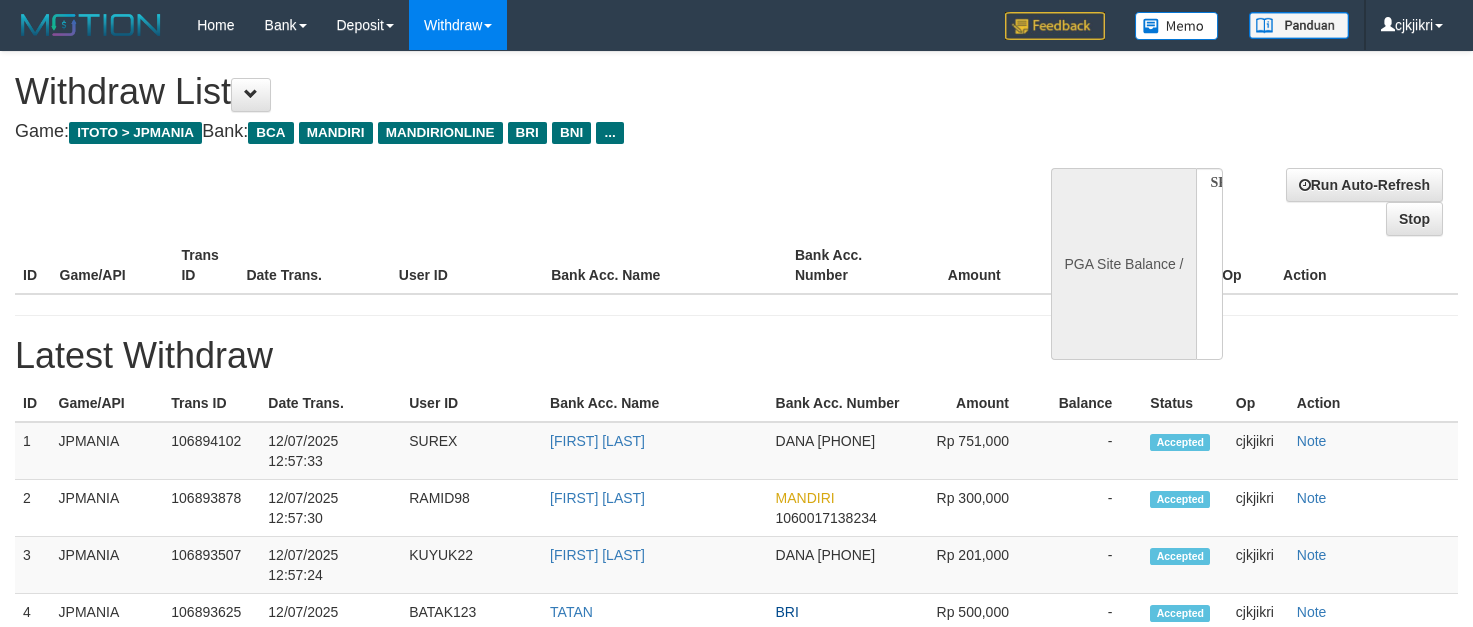 scroll, scrollTop: 0, scrollLeft: 0, axis: both 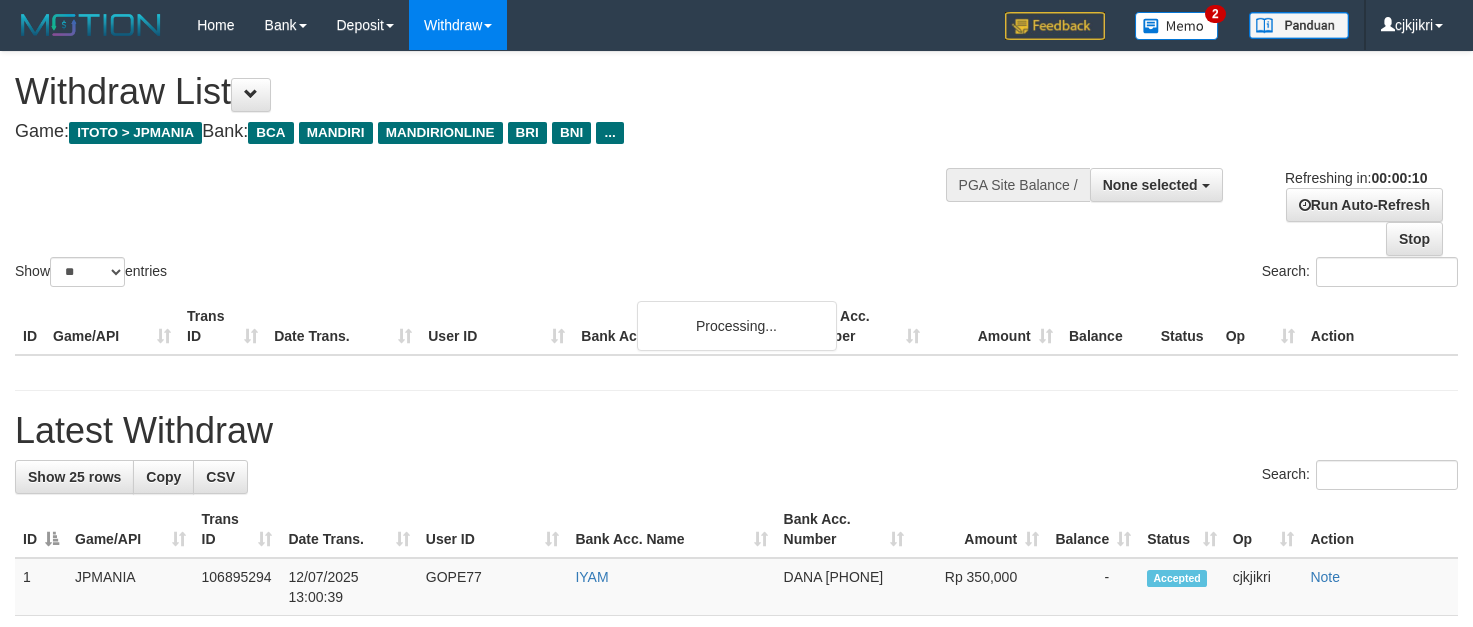 select 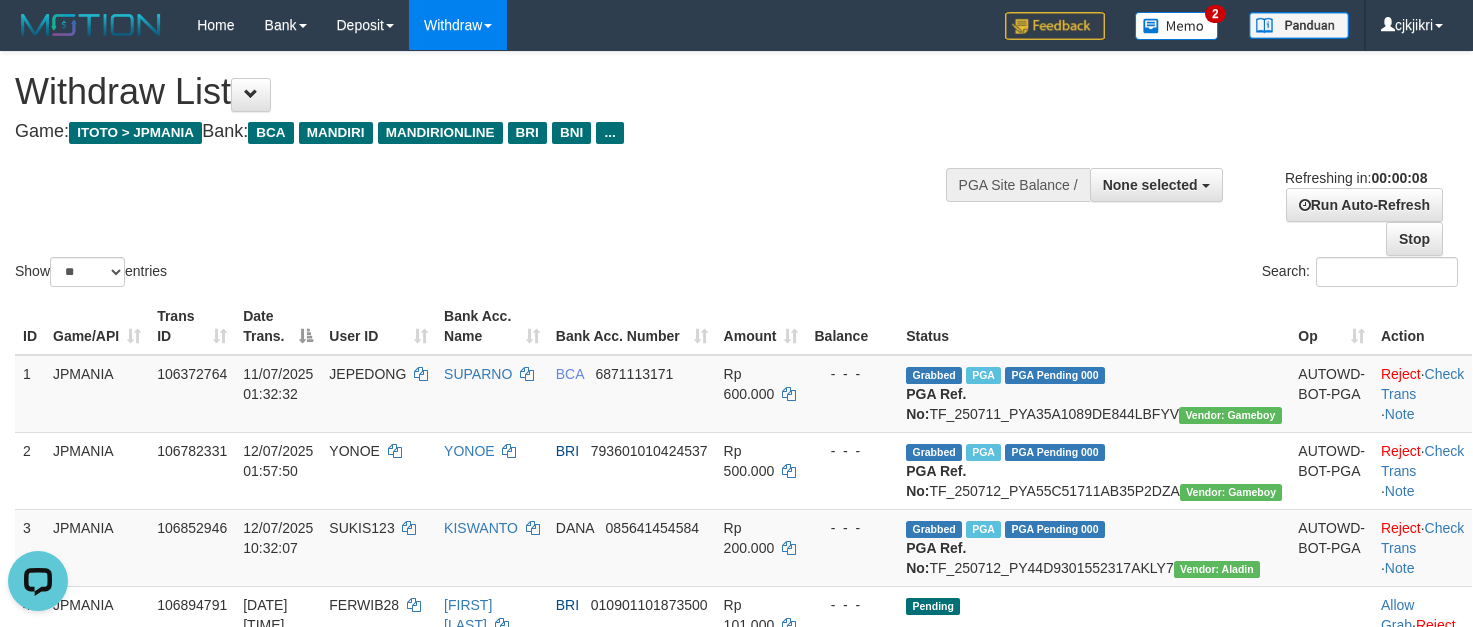 scroll, scrollTop: 0, scrollLeft: 0, axis: both 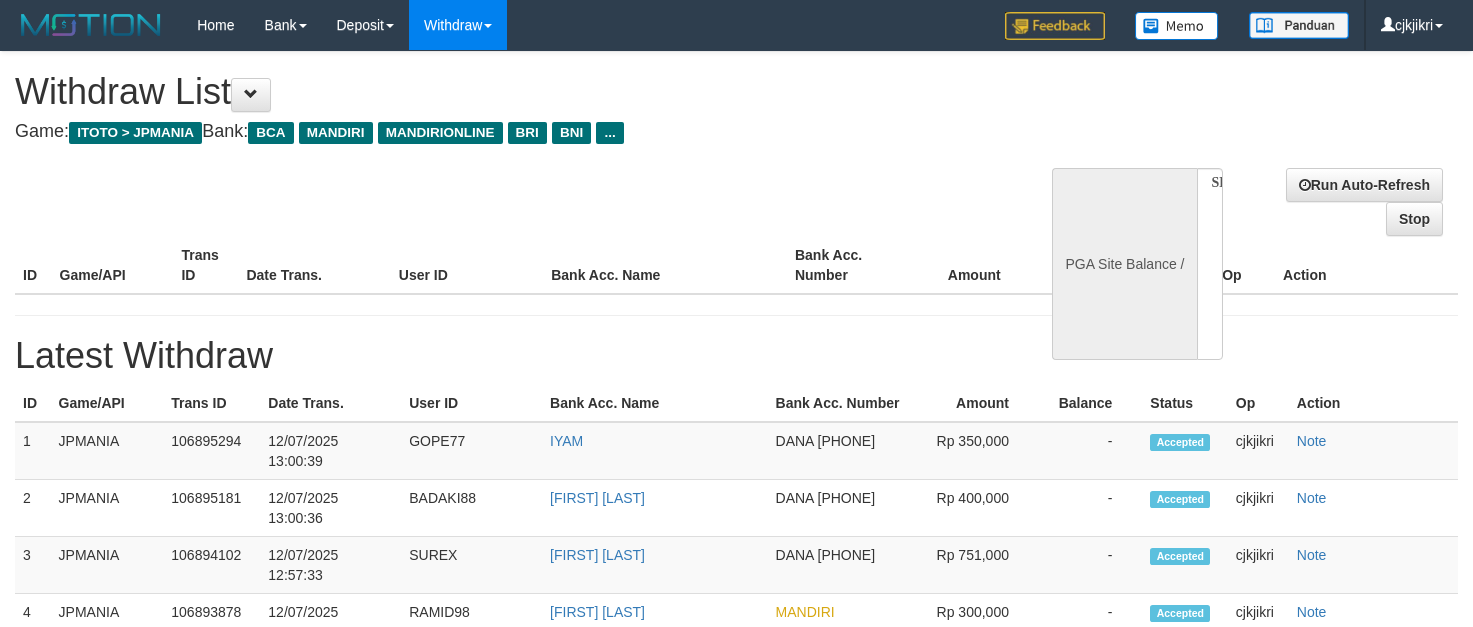 select 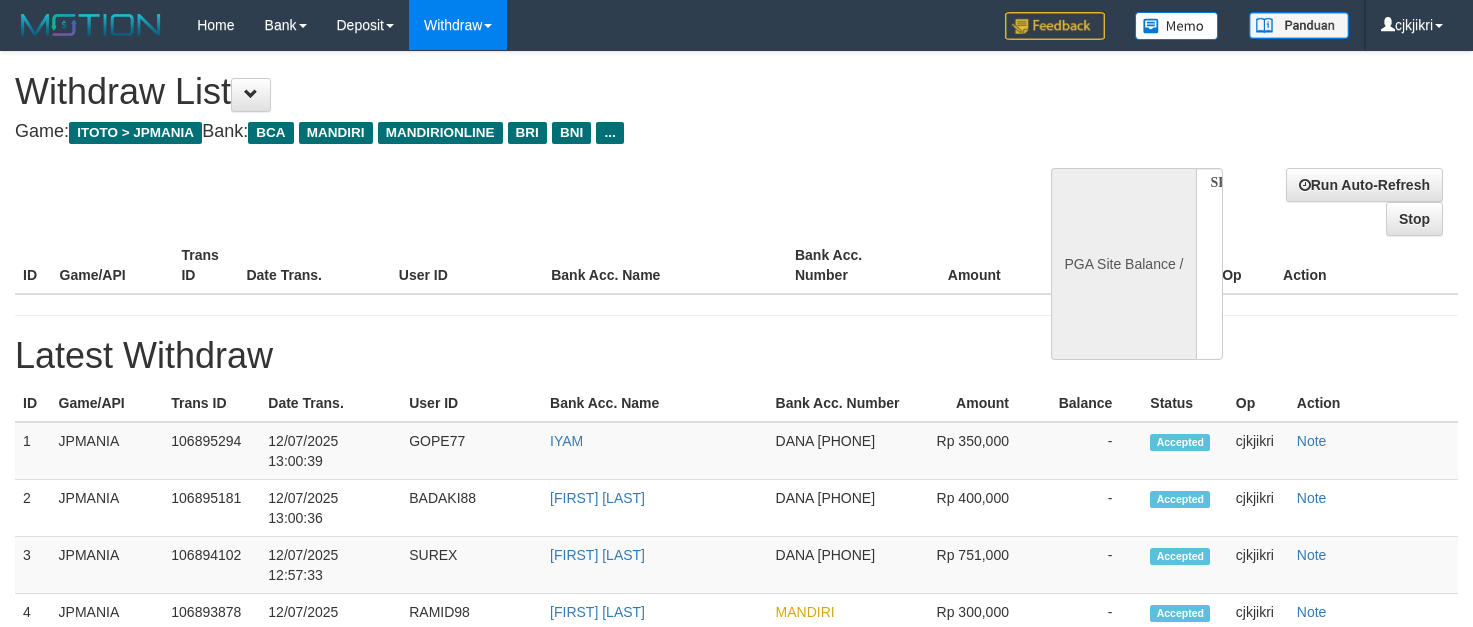 scroll, scrollTop: 0, scrollLeft: 0, axis: both 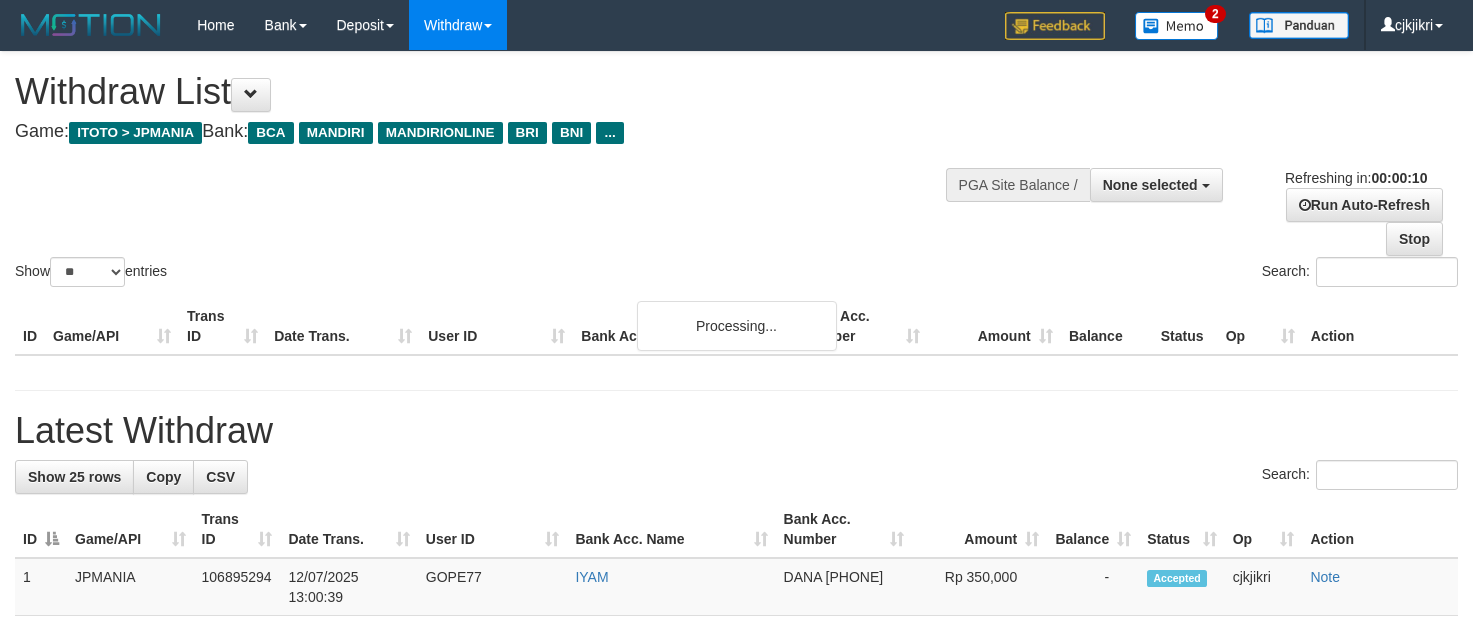 select 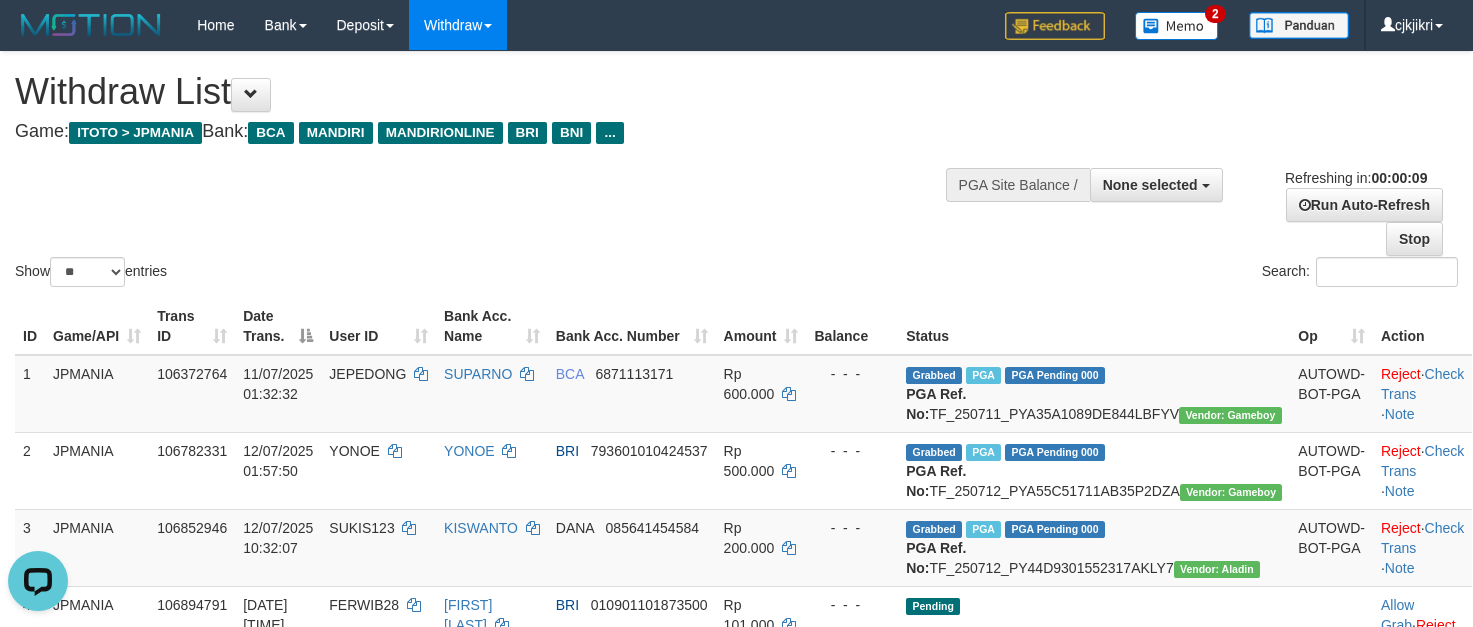 scroll, scrollTop: 0, scrollLeft: 0, axis: both 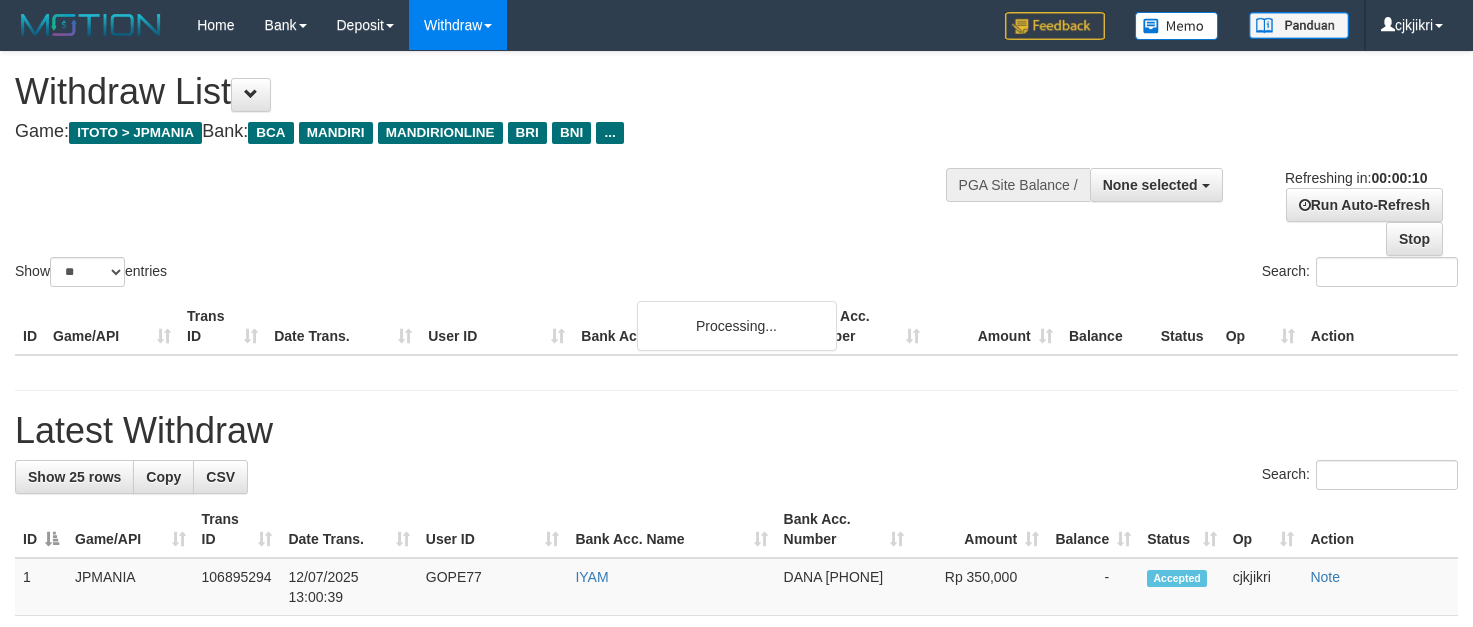 select 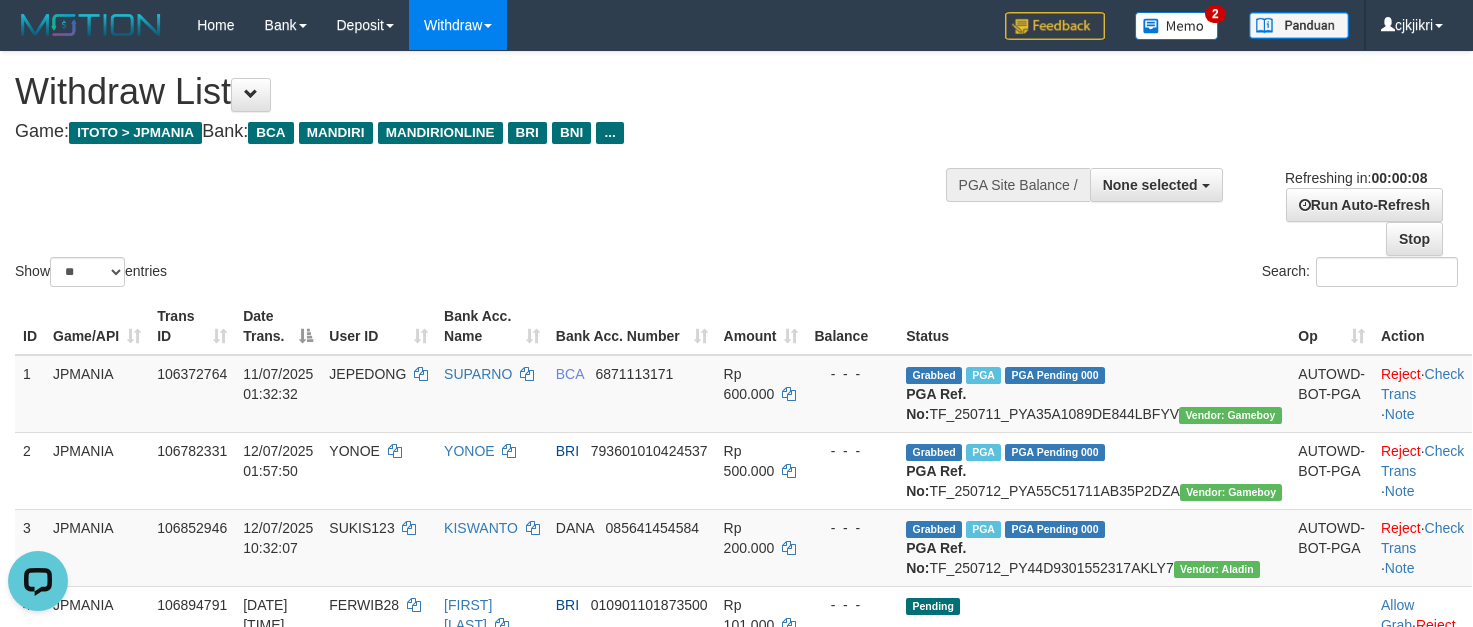 scroll, scrollTop: 0, scrollLeft: 0, axis: both 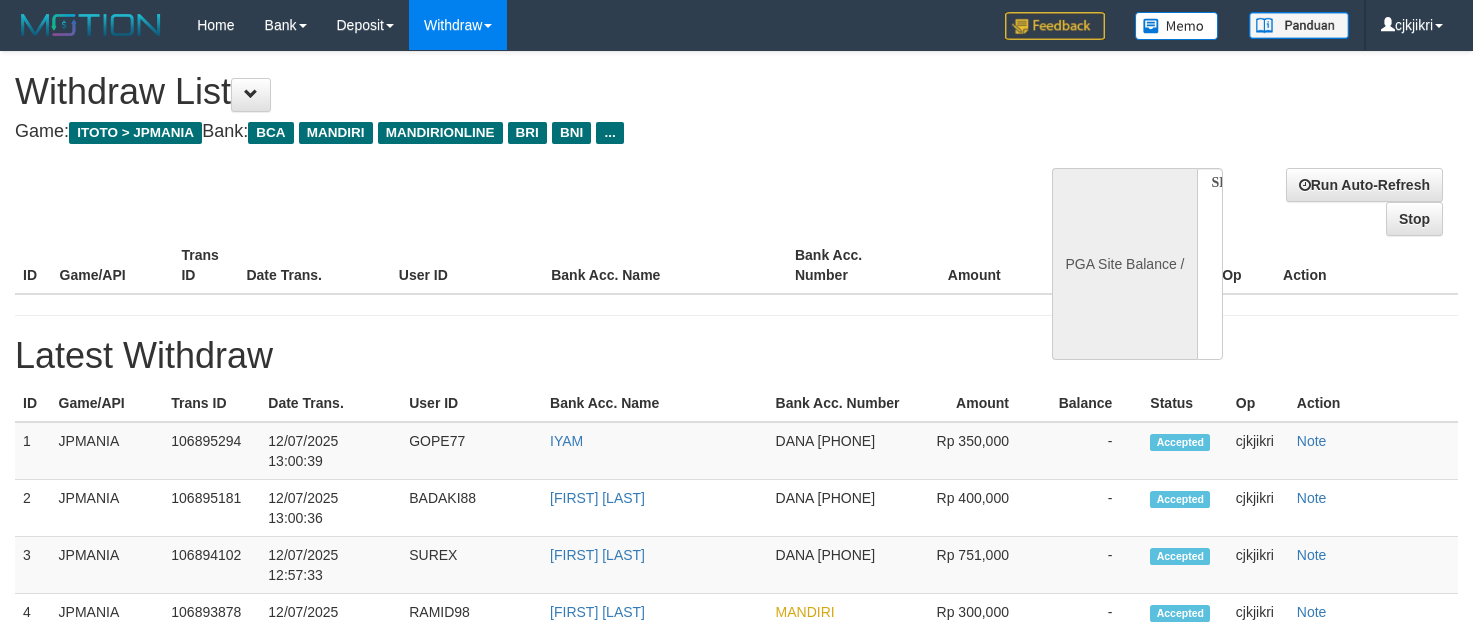 select 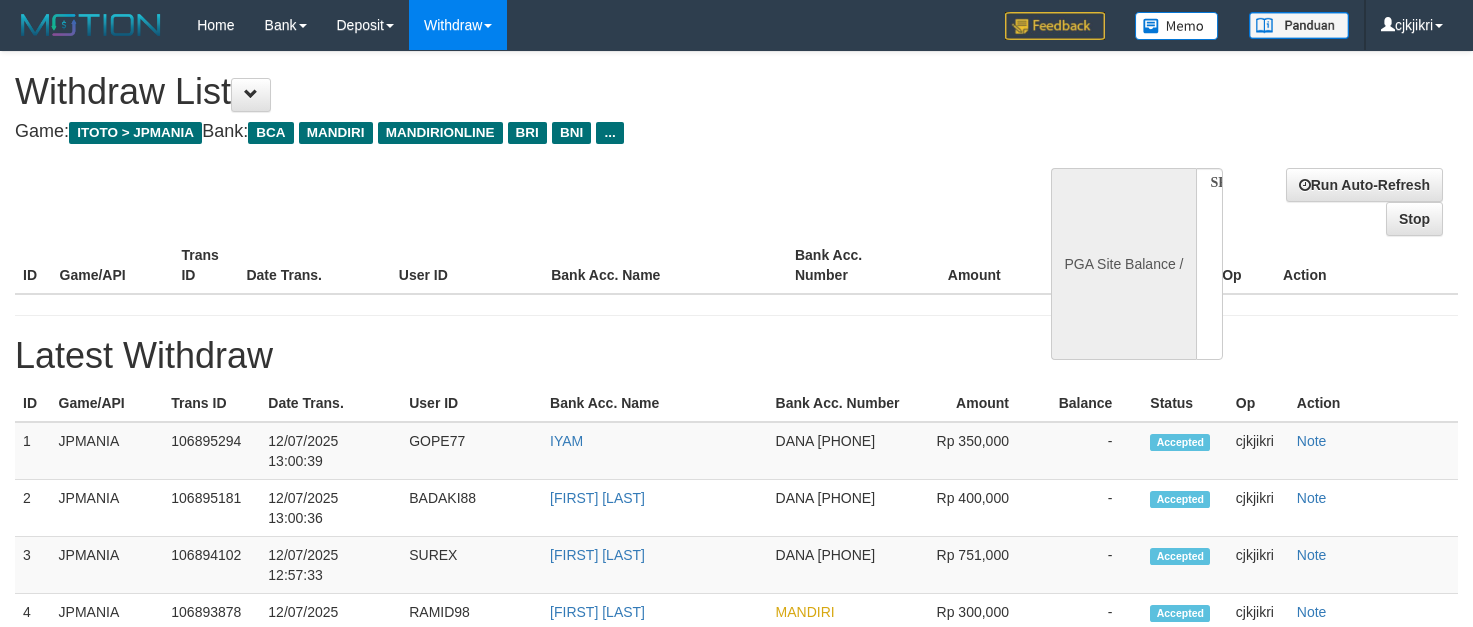scroll, scrollTop: 0, scrollLeft: 0, axis: both 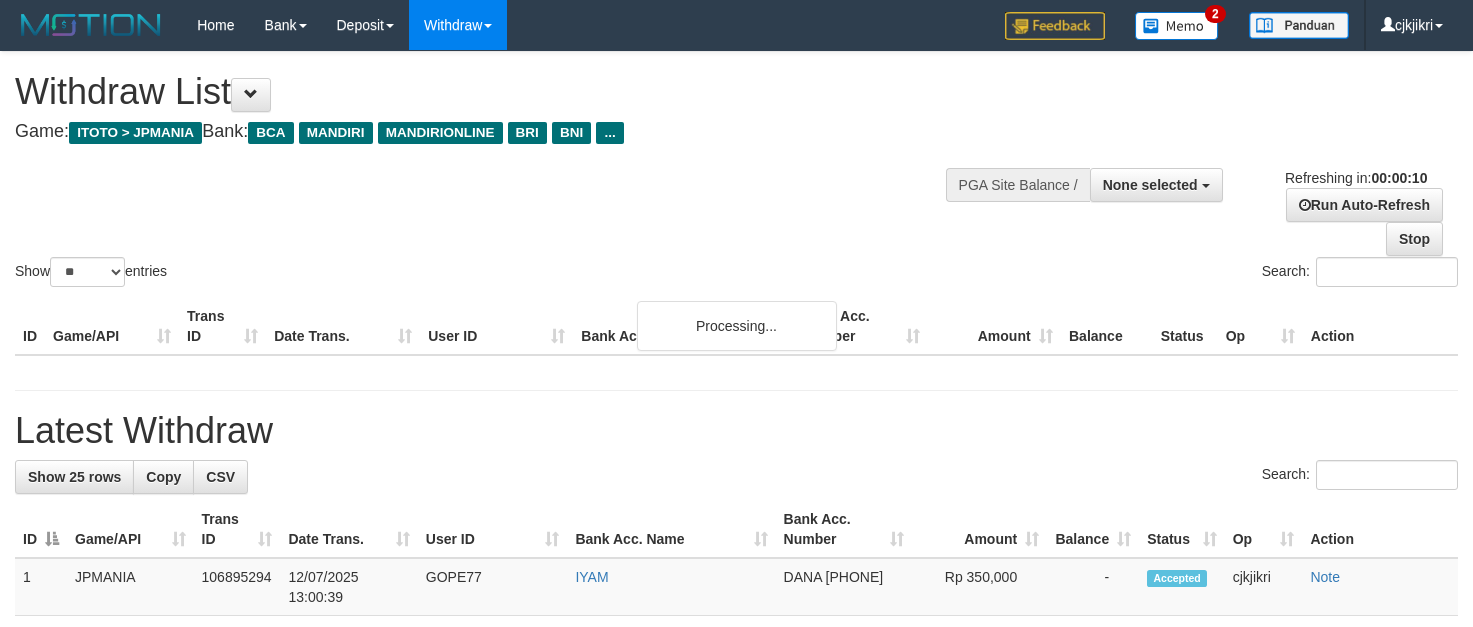 select 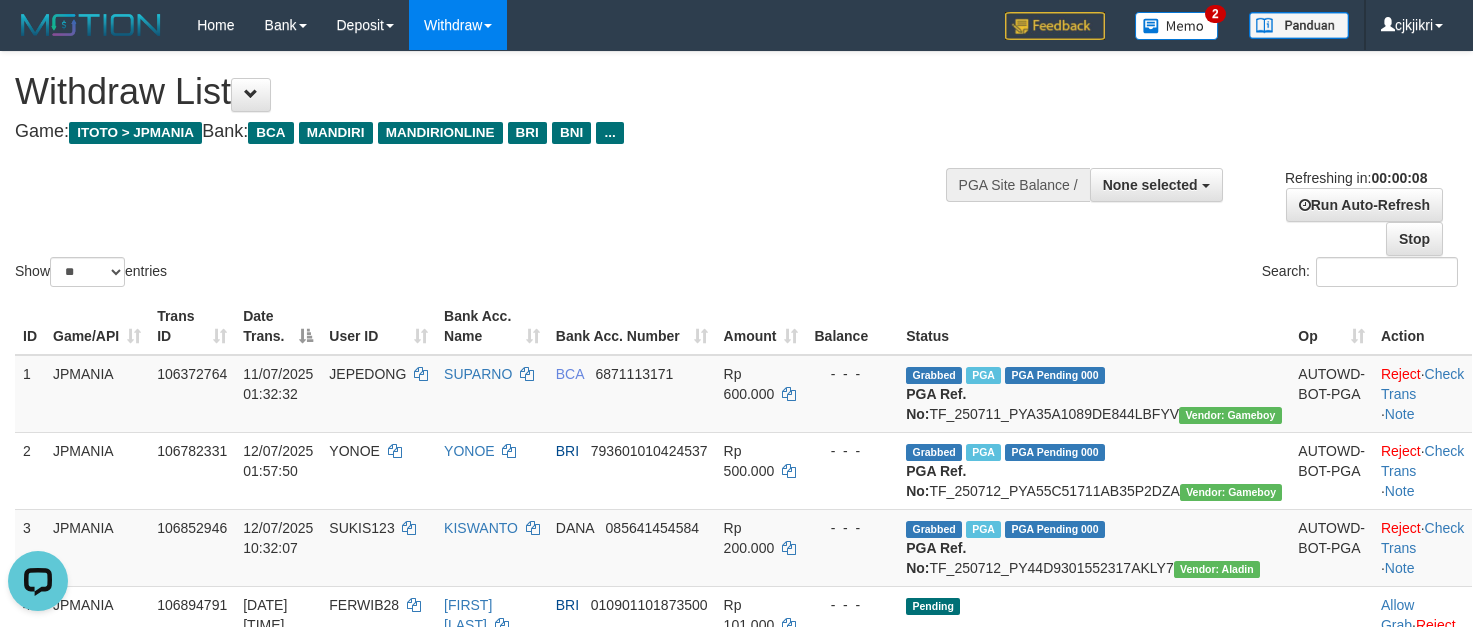 scroll, scrollTop: 0, scrollLeft: 0, axis: both 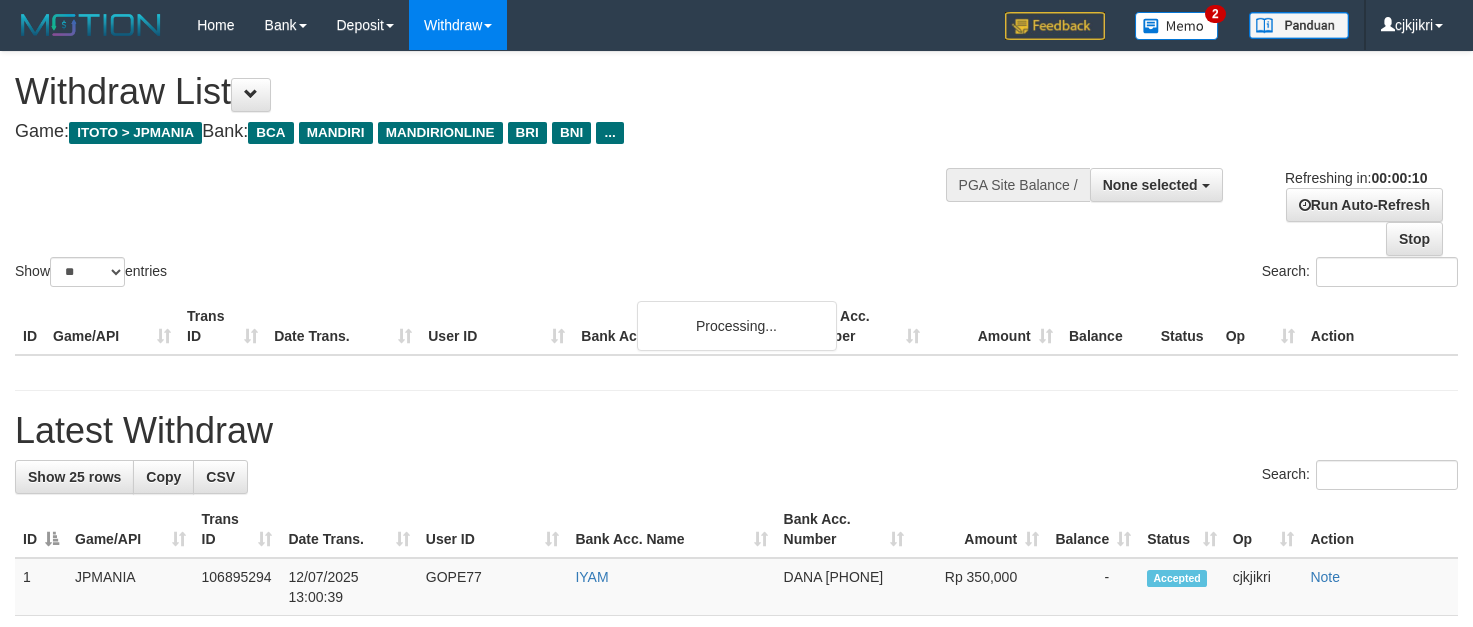 select 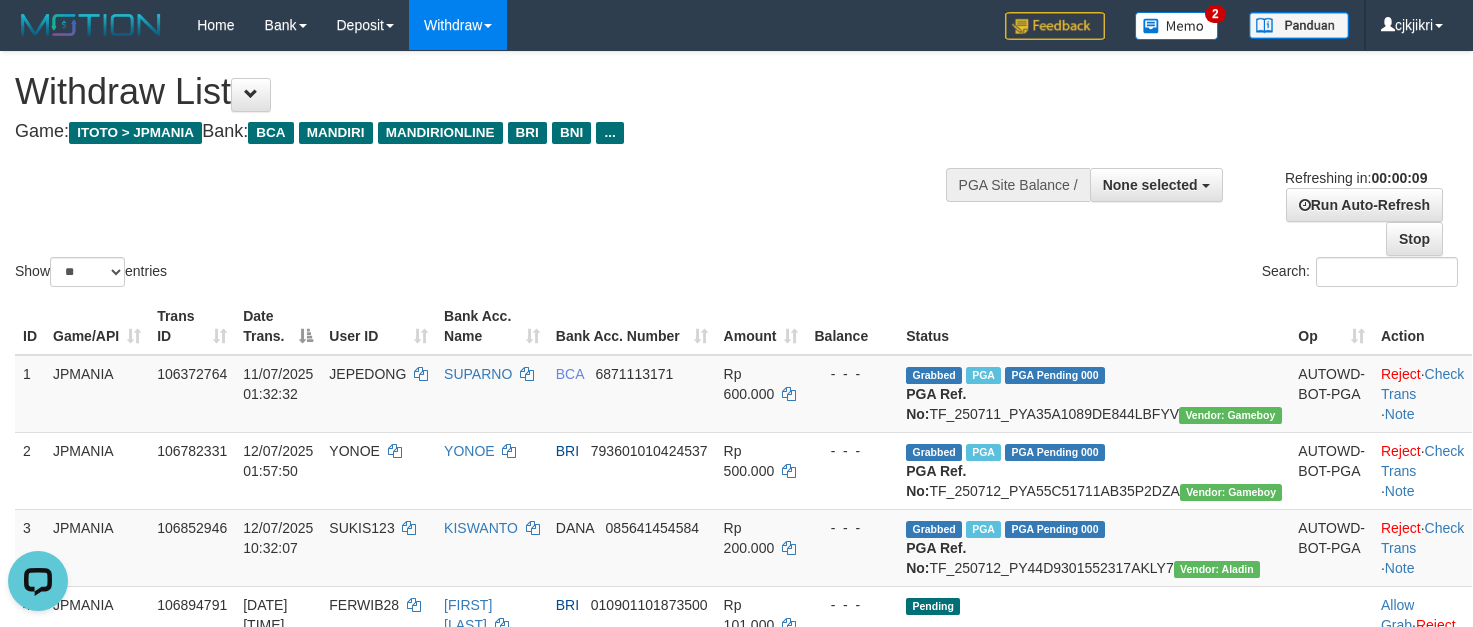 scroll, scrollTop: 0, scrollLeft: 0, axis: both 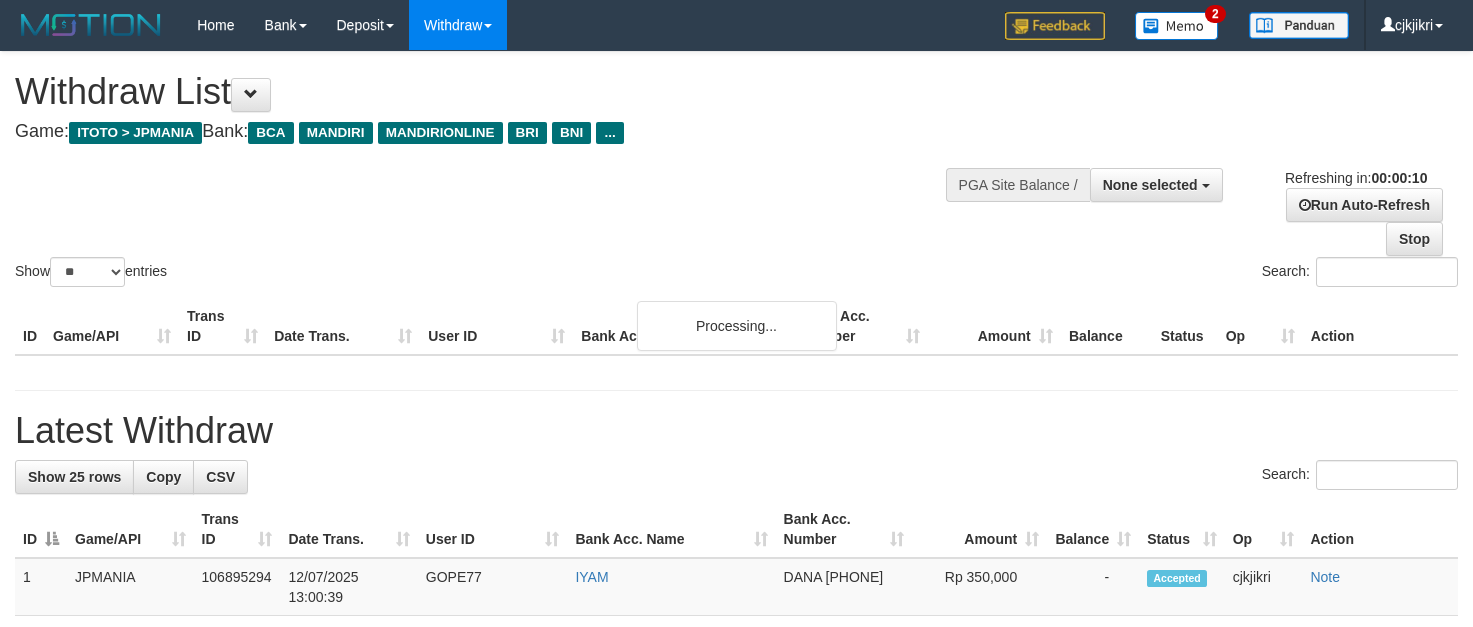 select 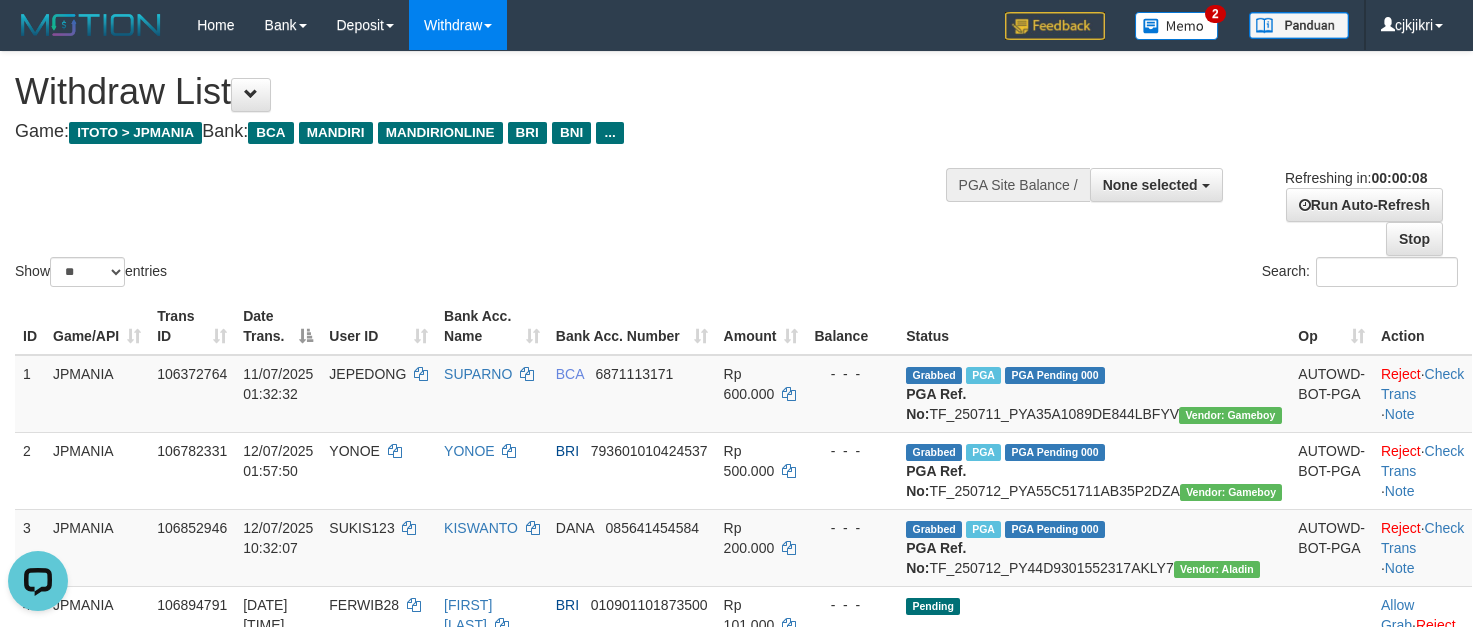 scroll, scrollTop: 0, scrollLeft: 0, axis: both 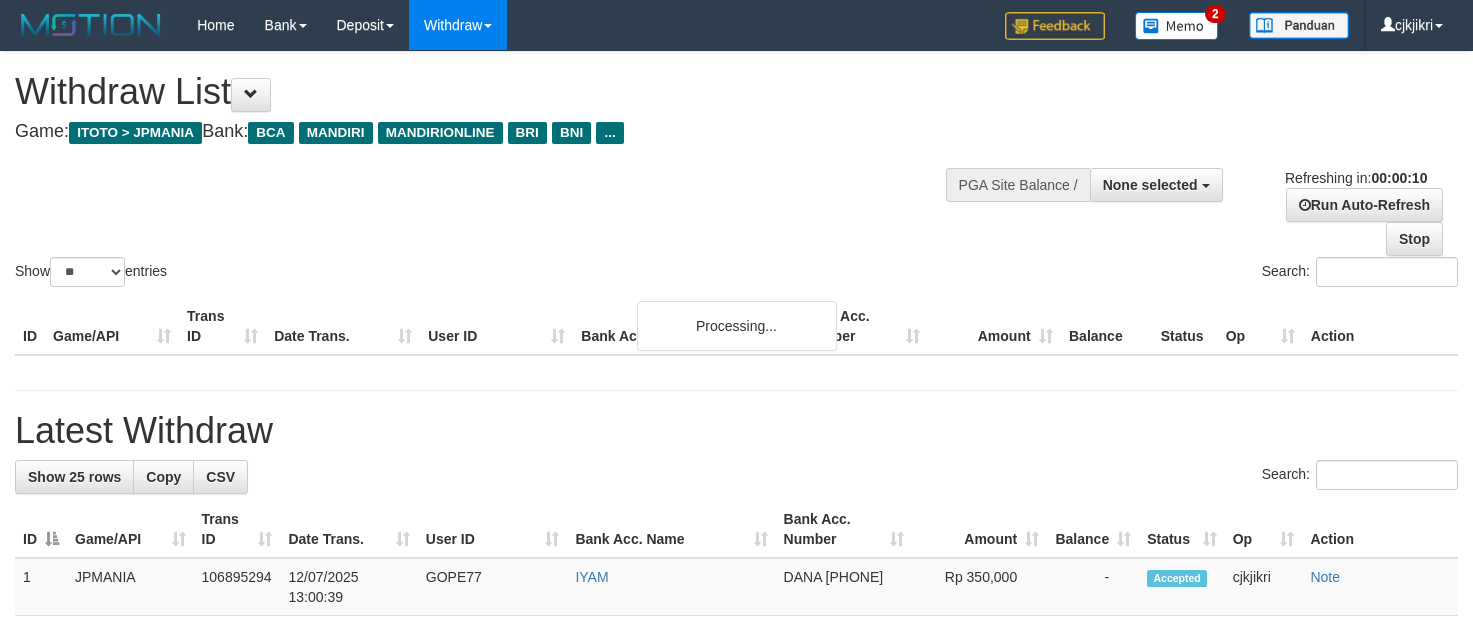 select 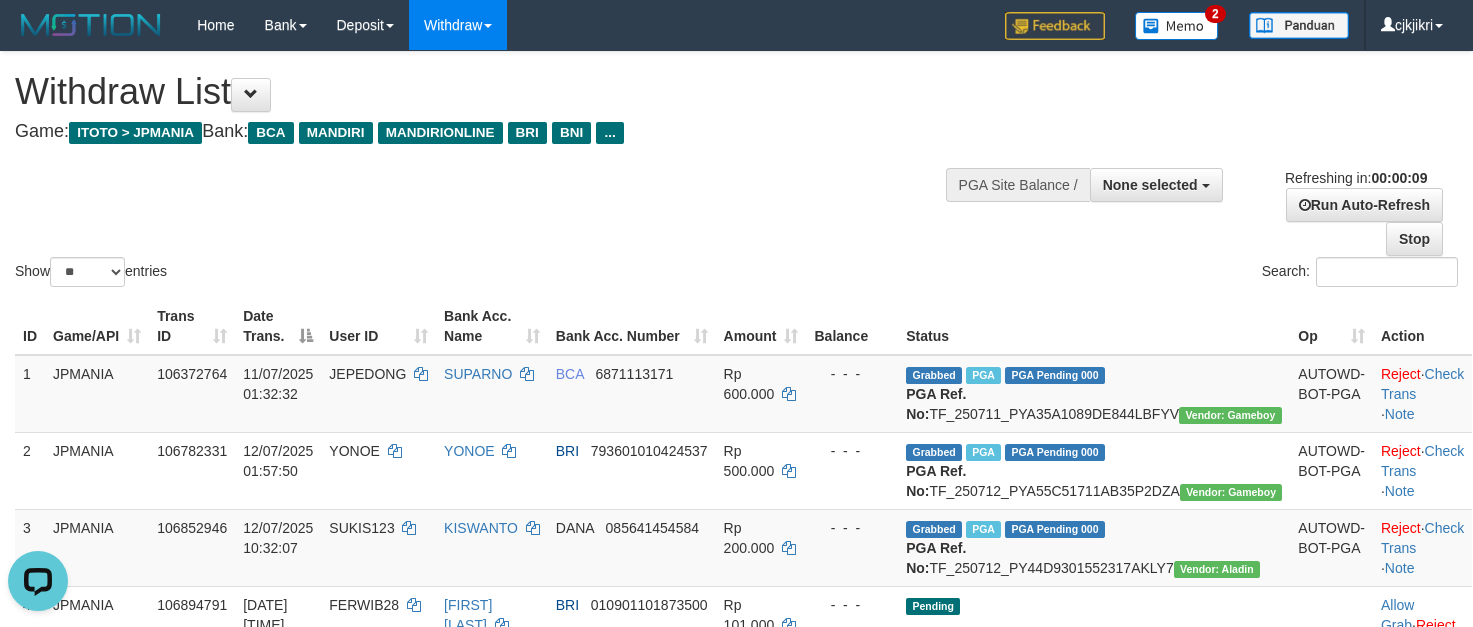 scroll, scrollTop: 0, scrollLeft: 0, axis: both 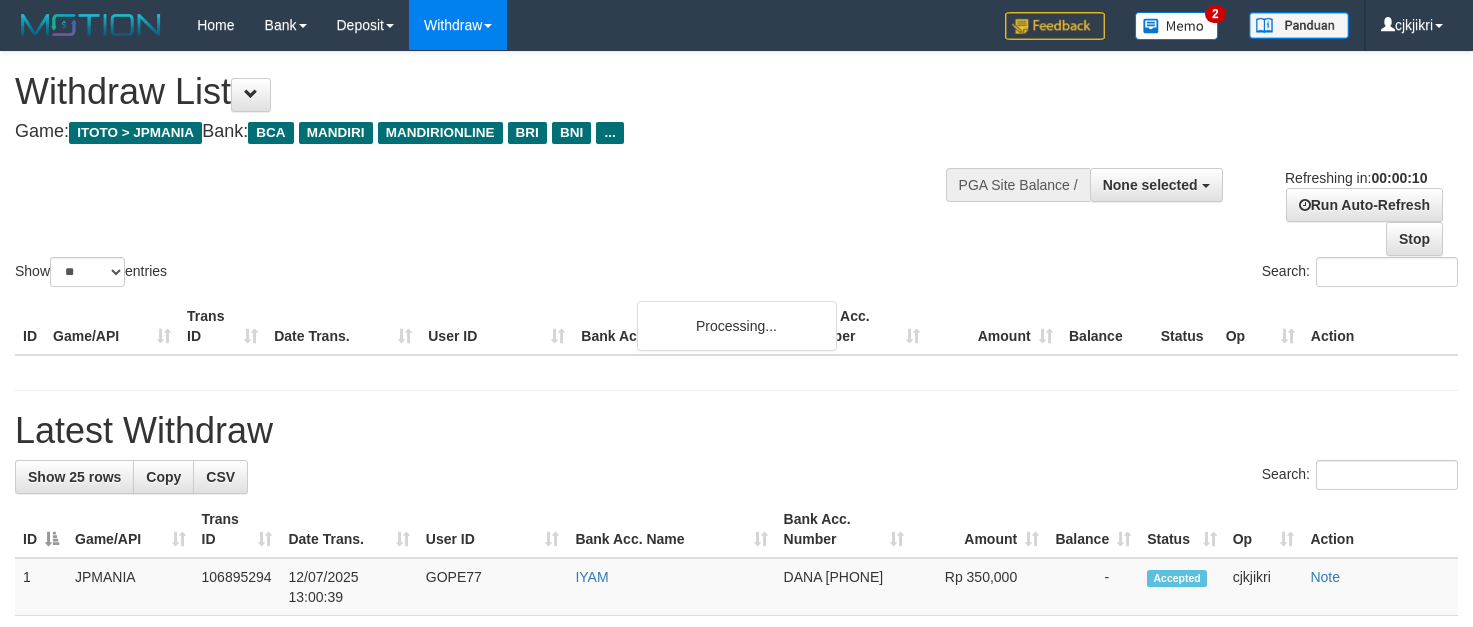 select 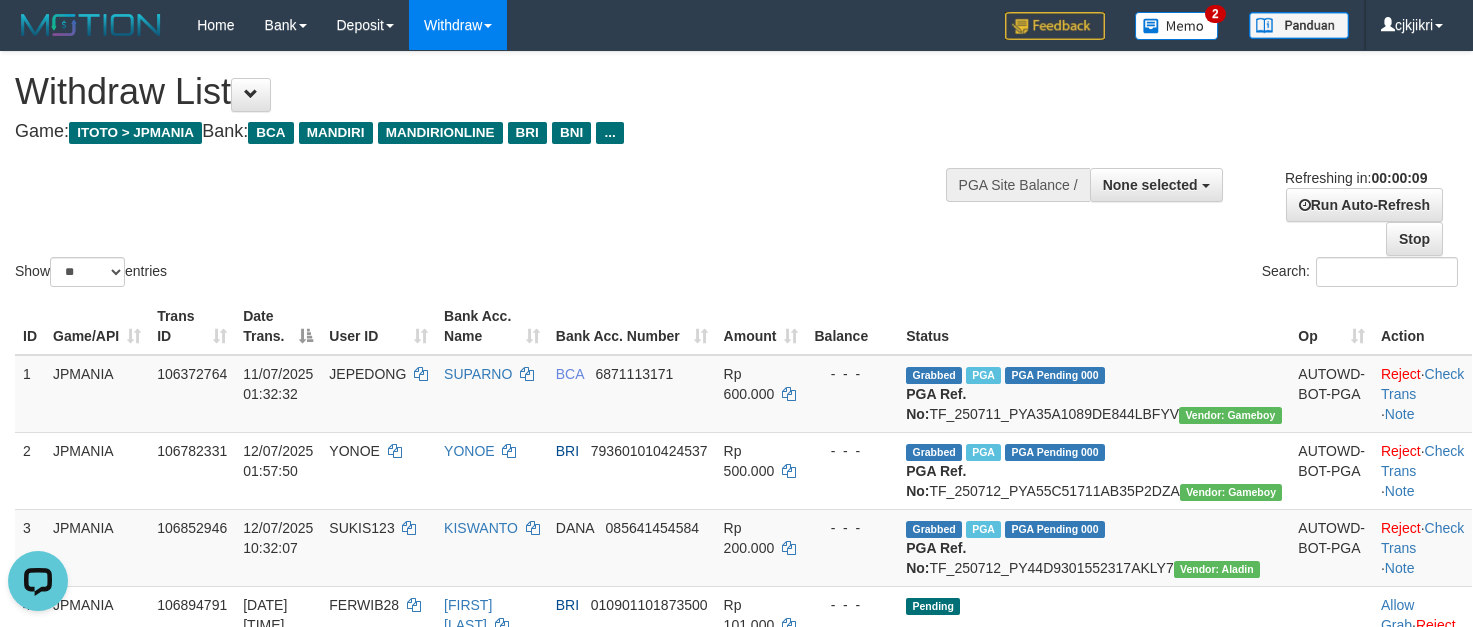 scroll, scrollTop: 0, scrollLeft: 0, axis: both 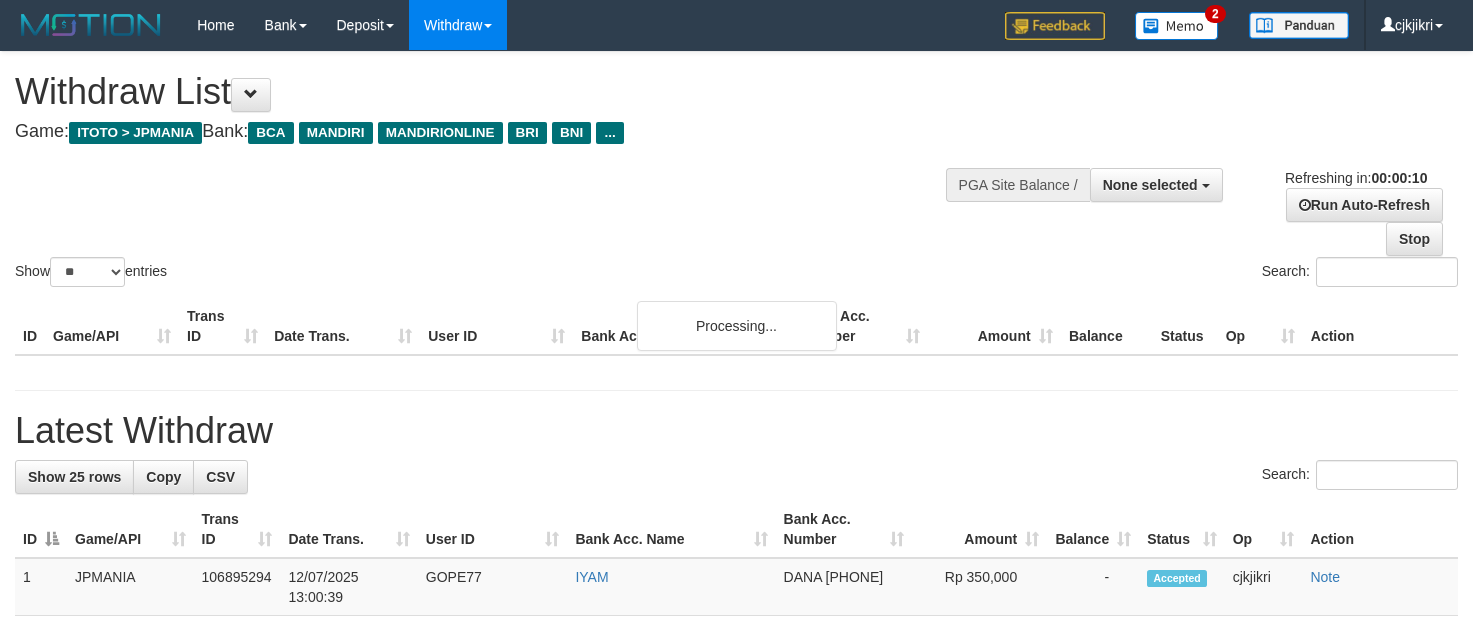 select 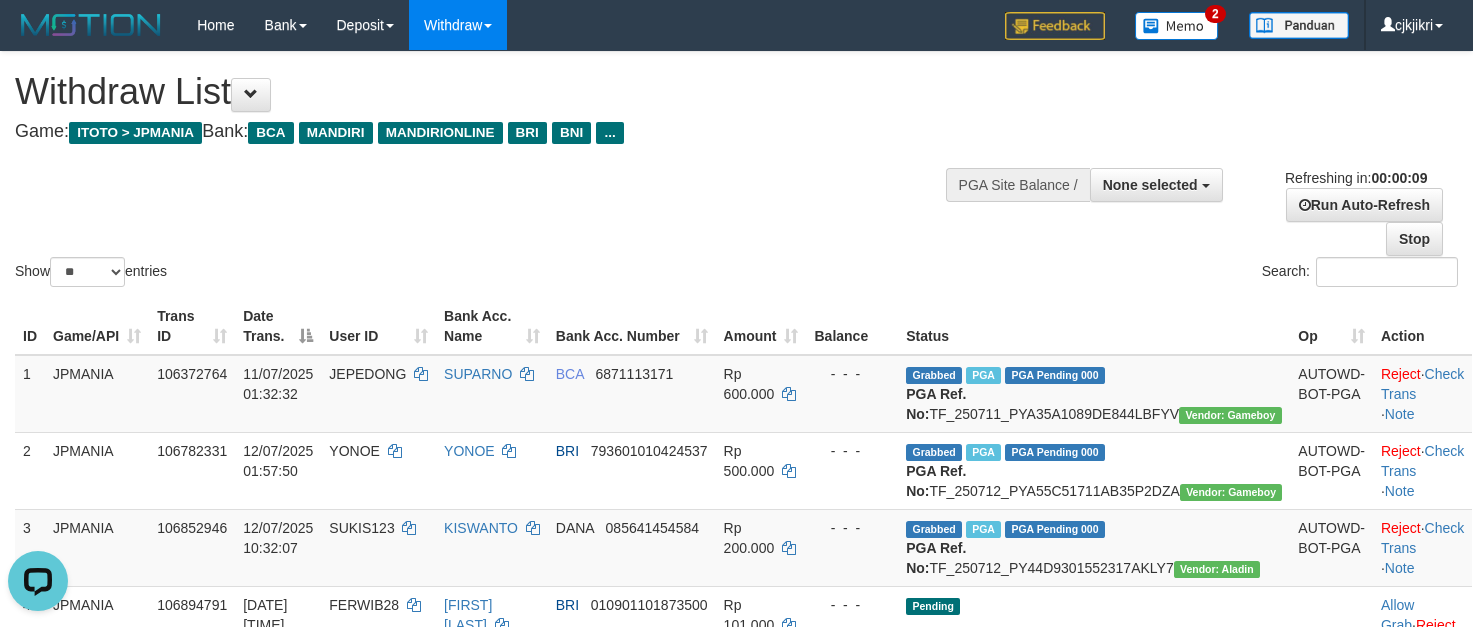 scroll, scrollTop: 0, scrollLeft: 0, axis: both 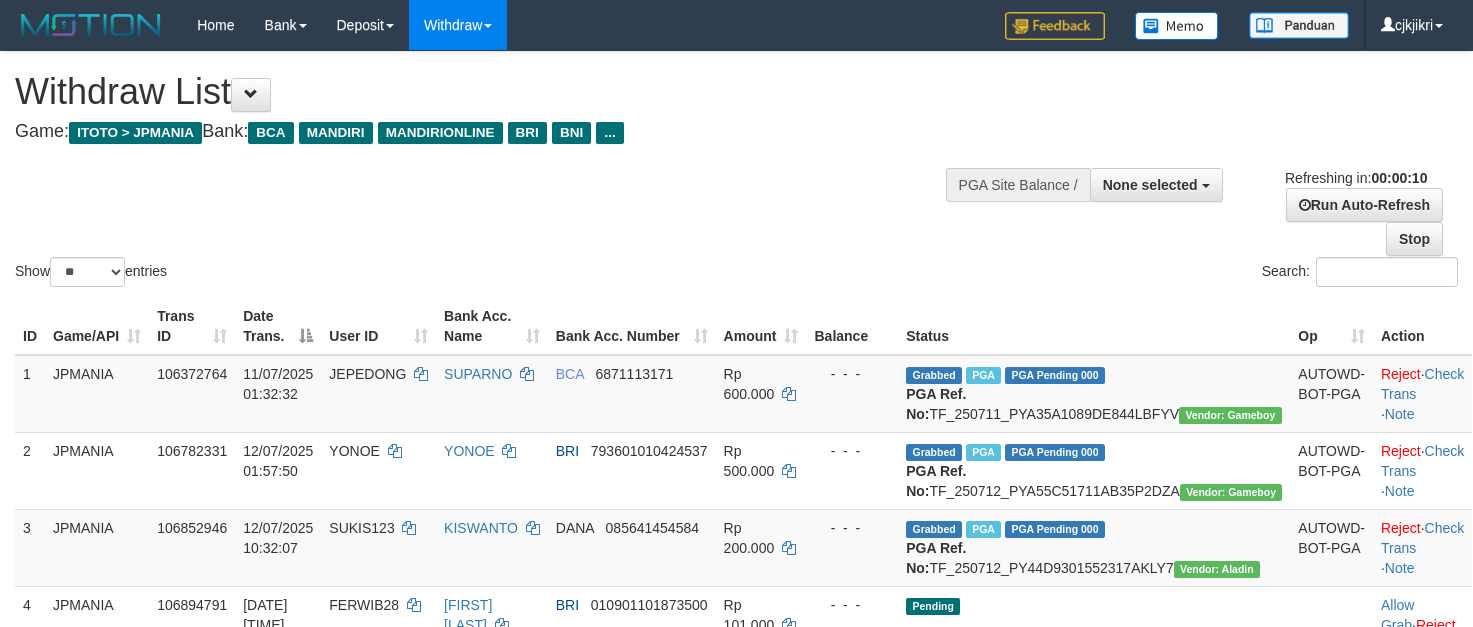 select 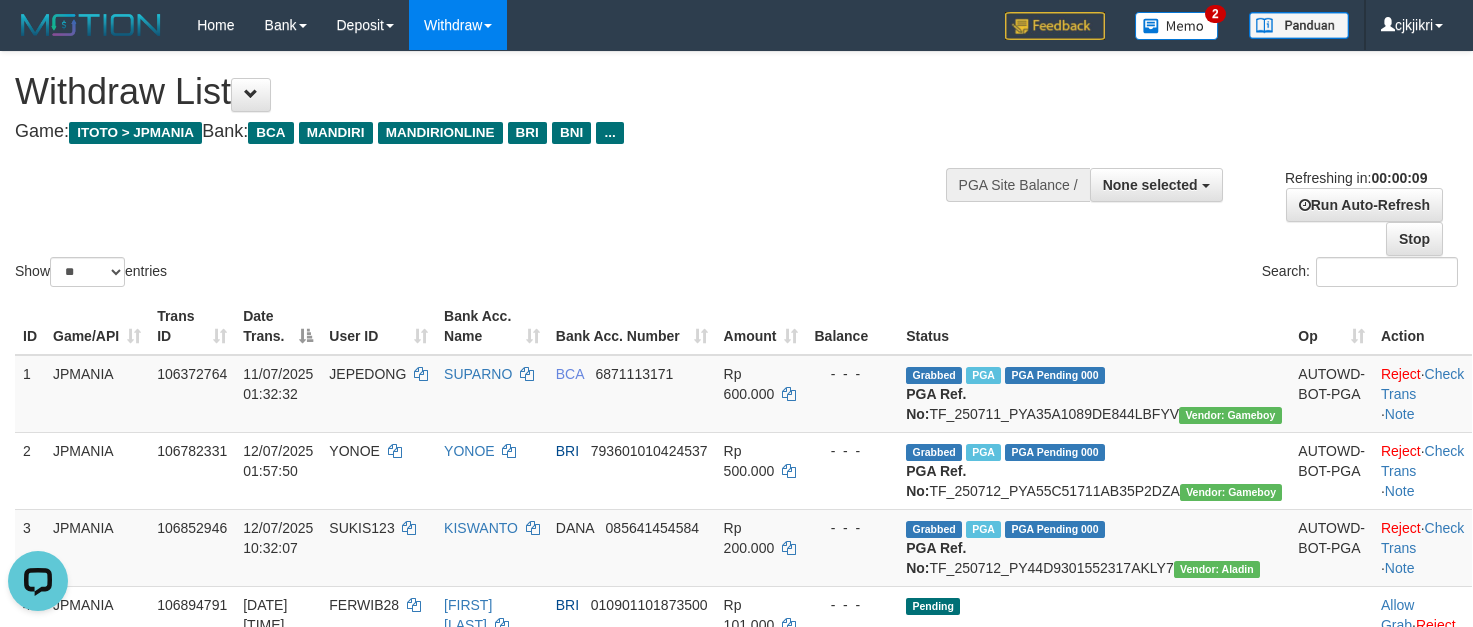 scroll, scrollTop: 0, scrollLeft: 0, axis: both 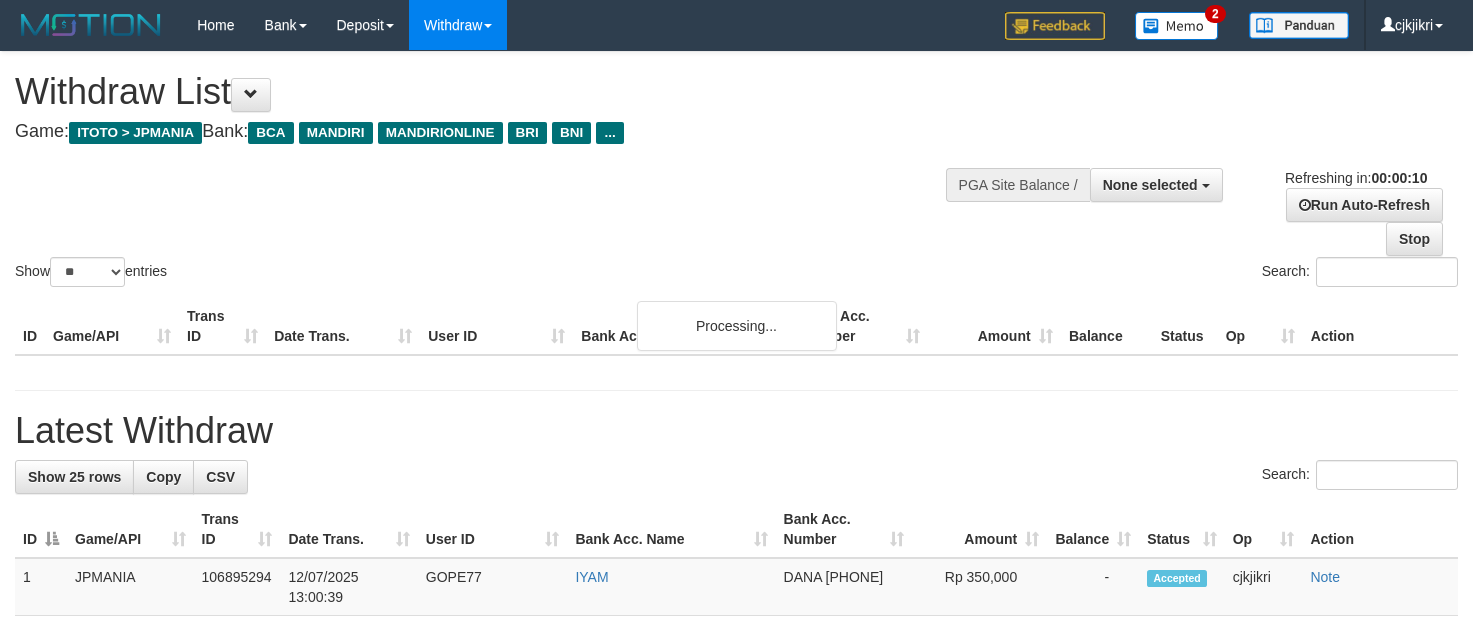 select 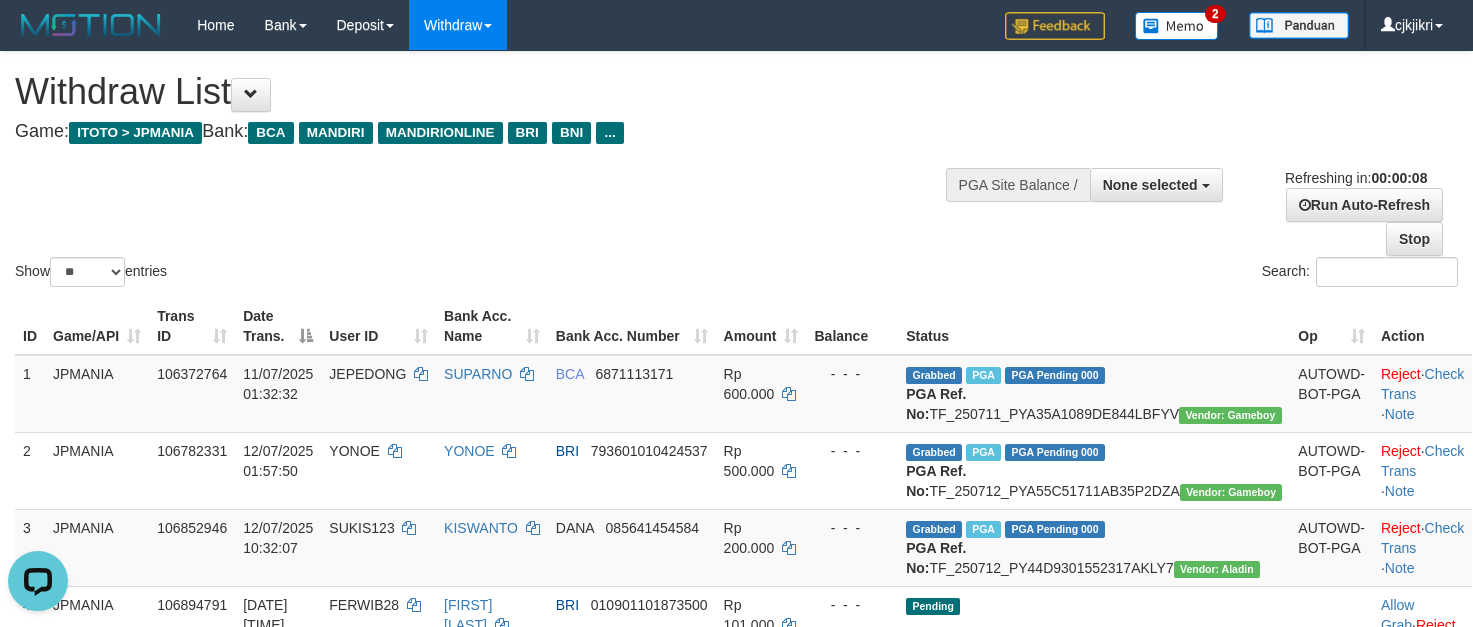 scroll, scrollTop: 0, scrollLeft: 0, axis: both 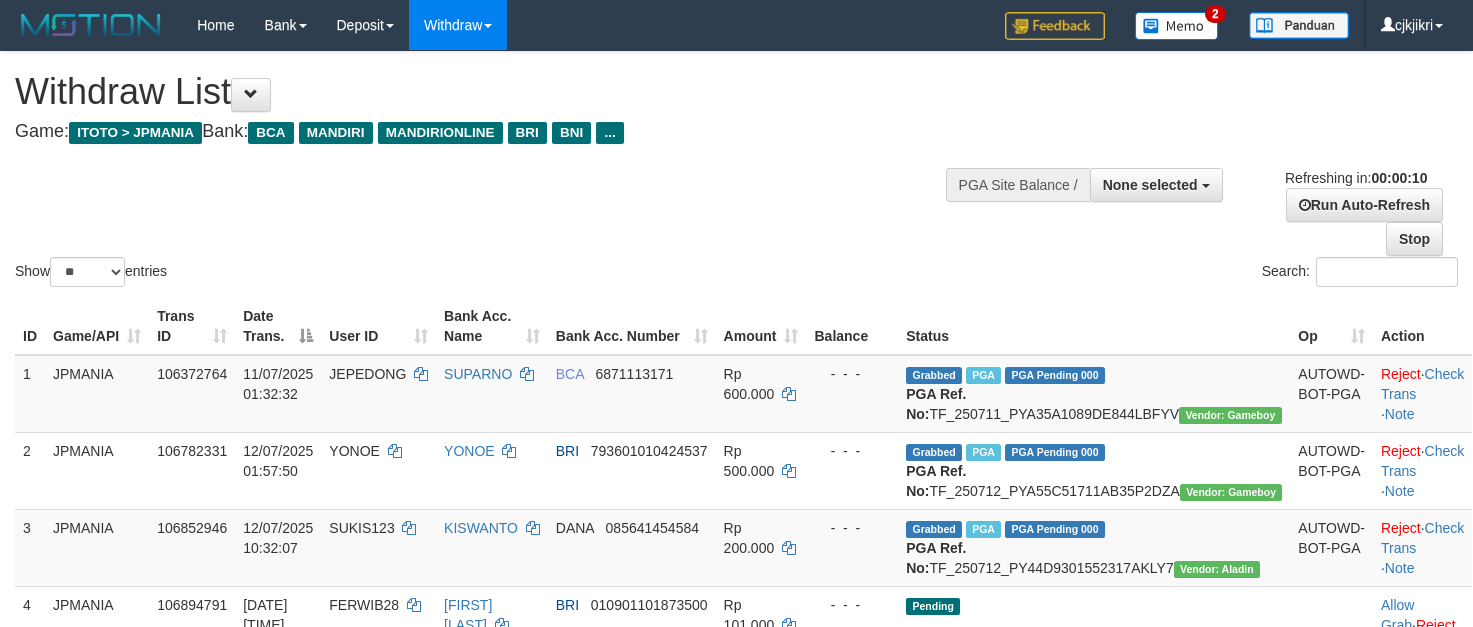 select 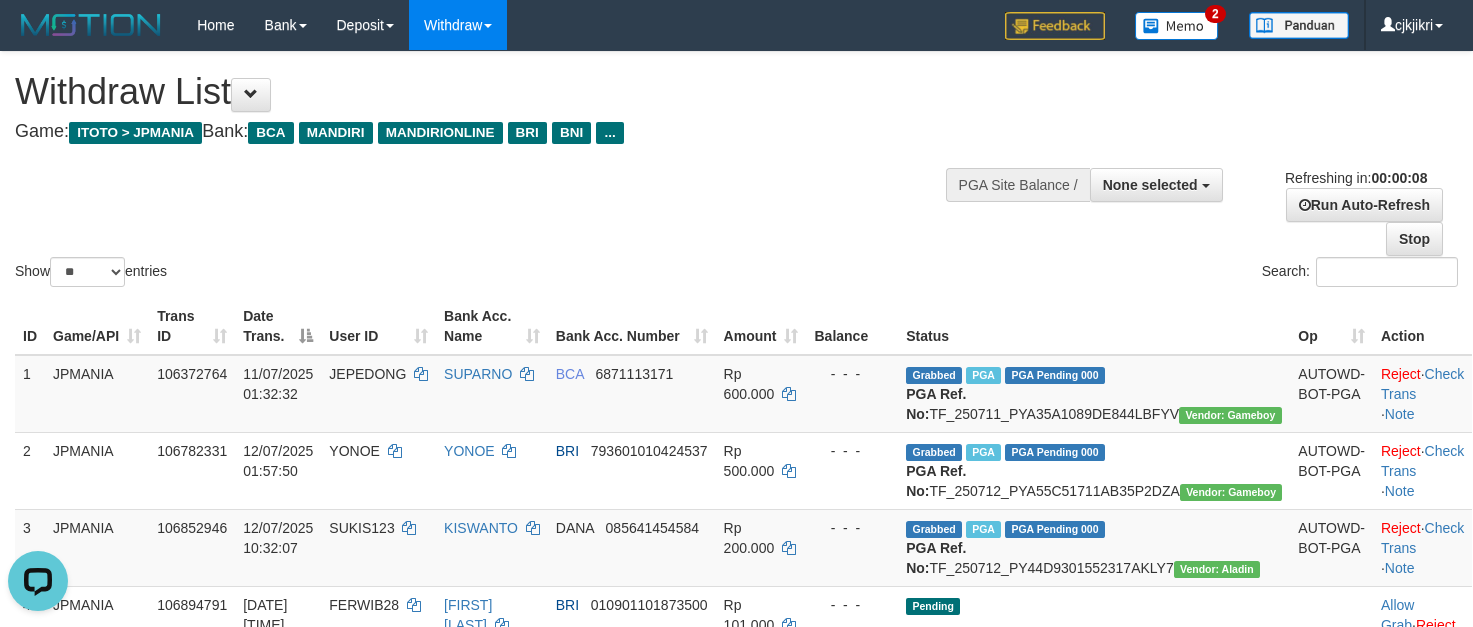scroll, scrollTop: 0, scrollLeft: 0, axis: both 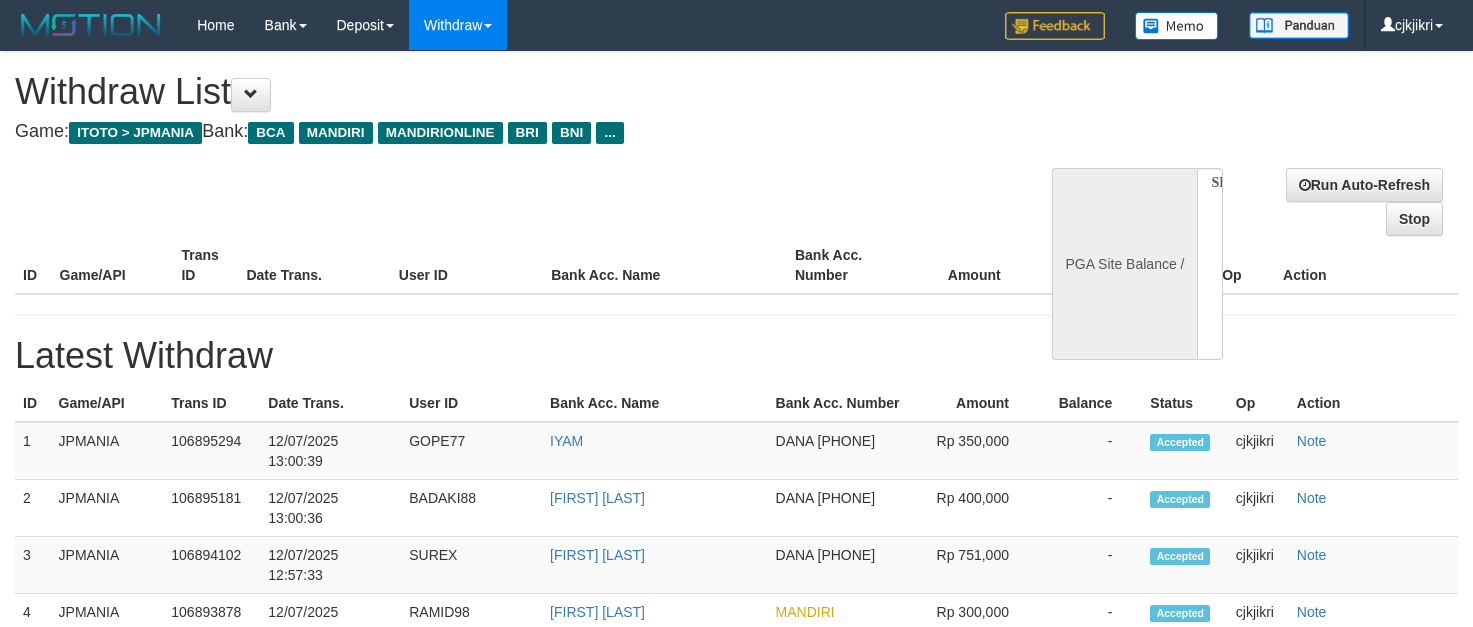 select 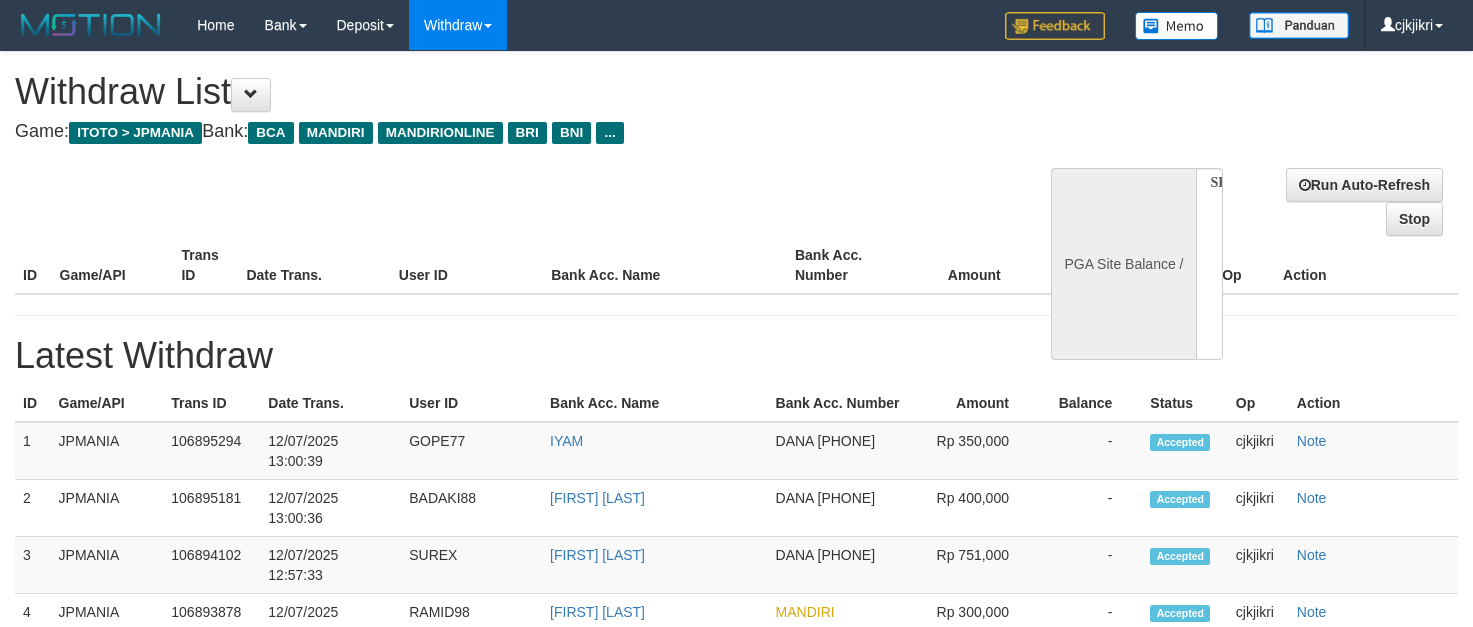 scroll, scrollTop: 0, scrollLeft: 0, axis: both 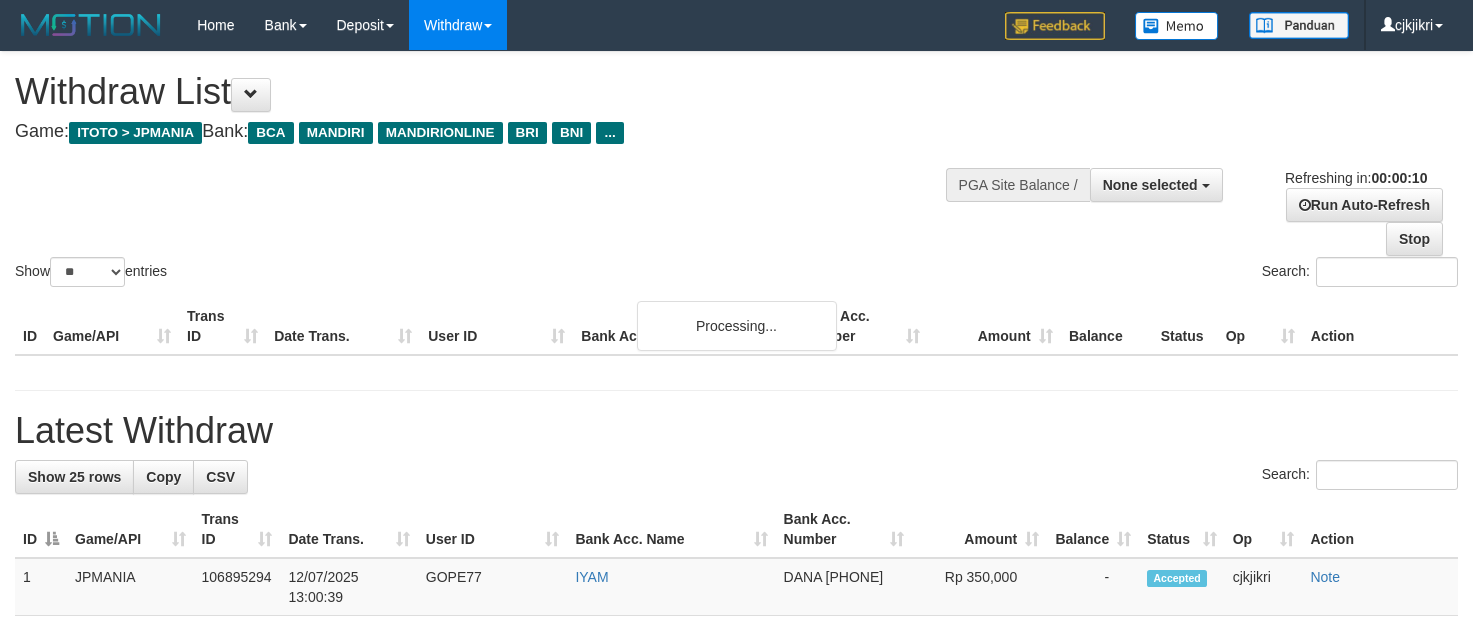 select 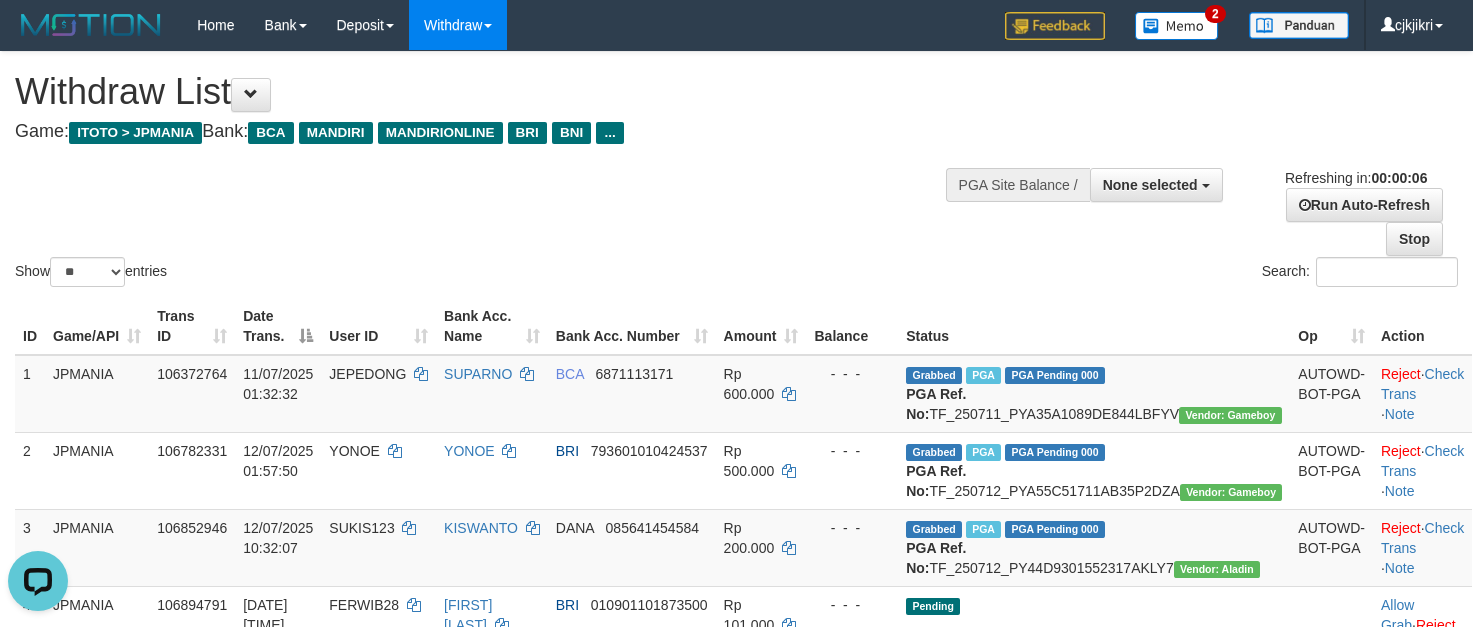 scroll, scrollTop: 0, scrollLeft: 0, axis: both 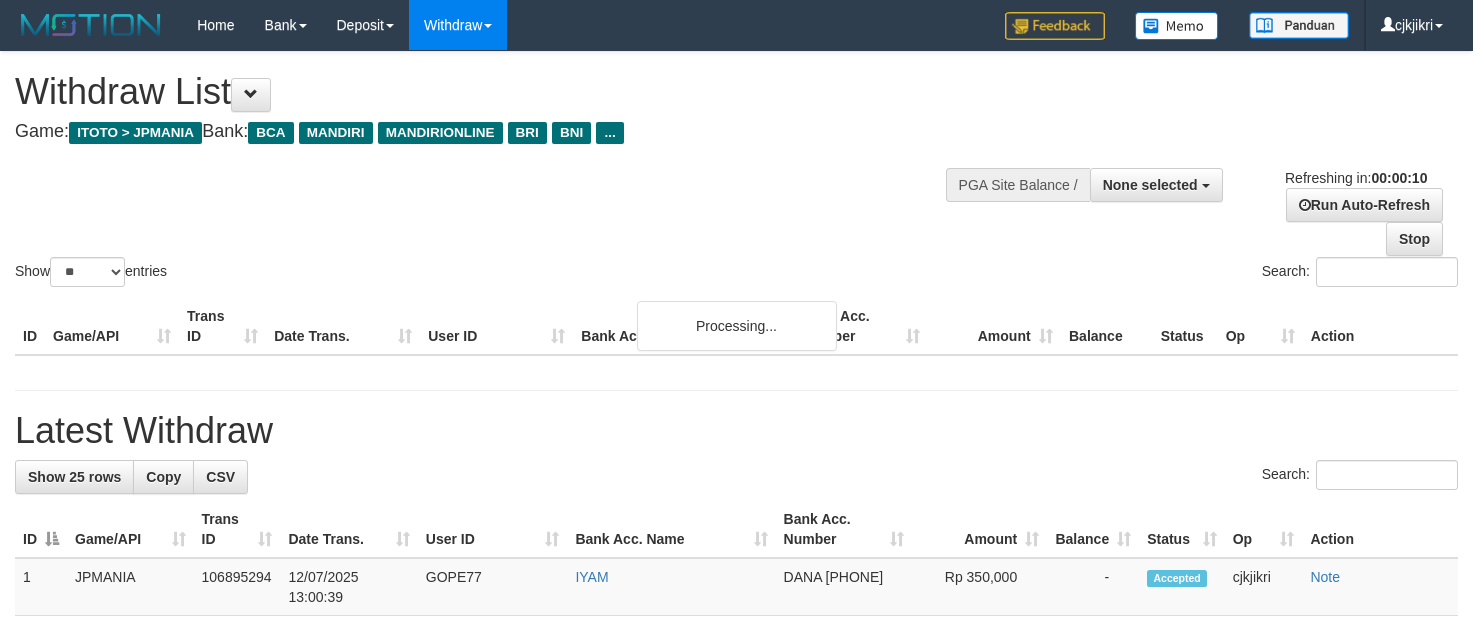 select 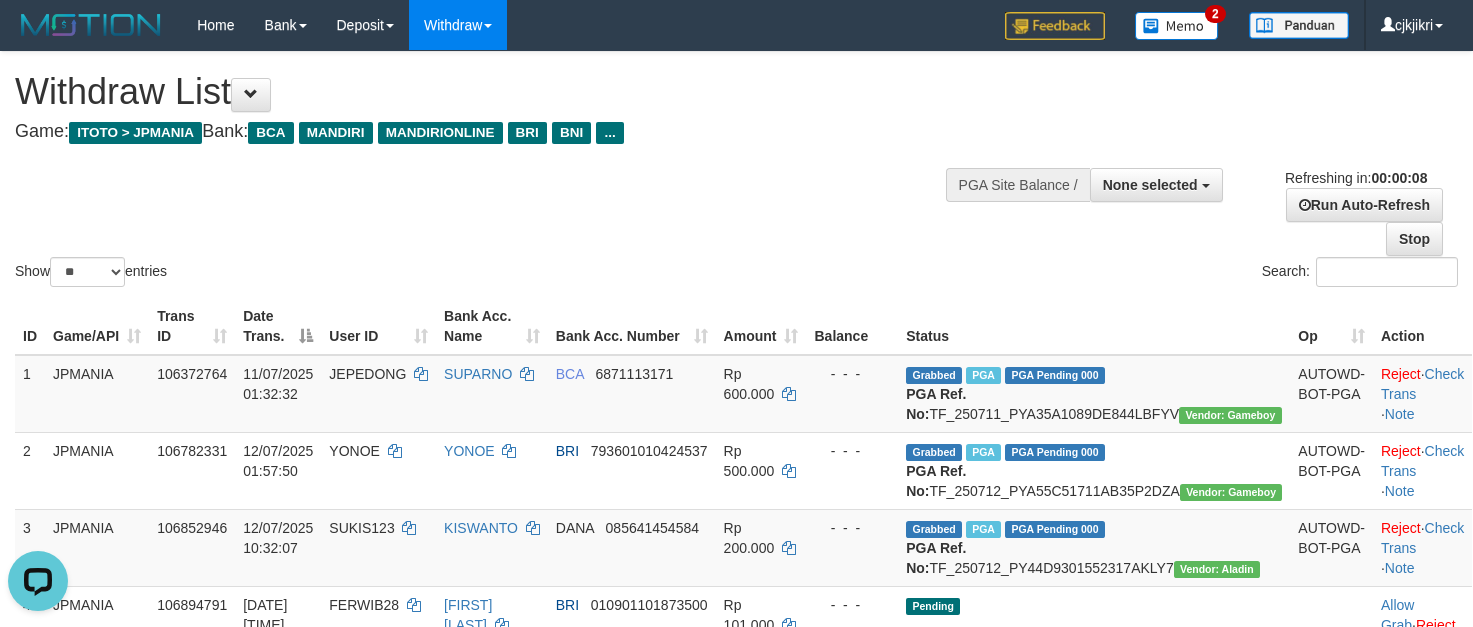scroll, scrollTop: 0, scrollLeft: 0, axis: both 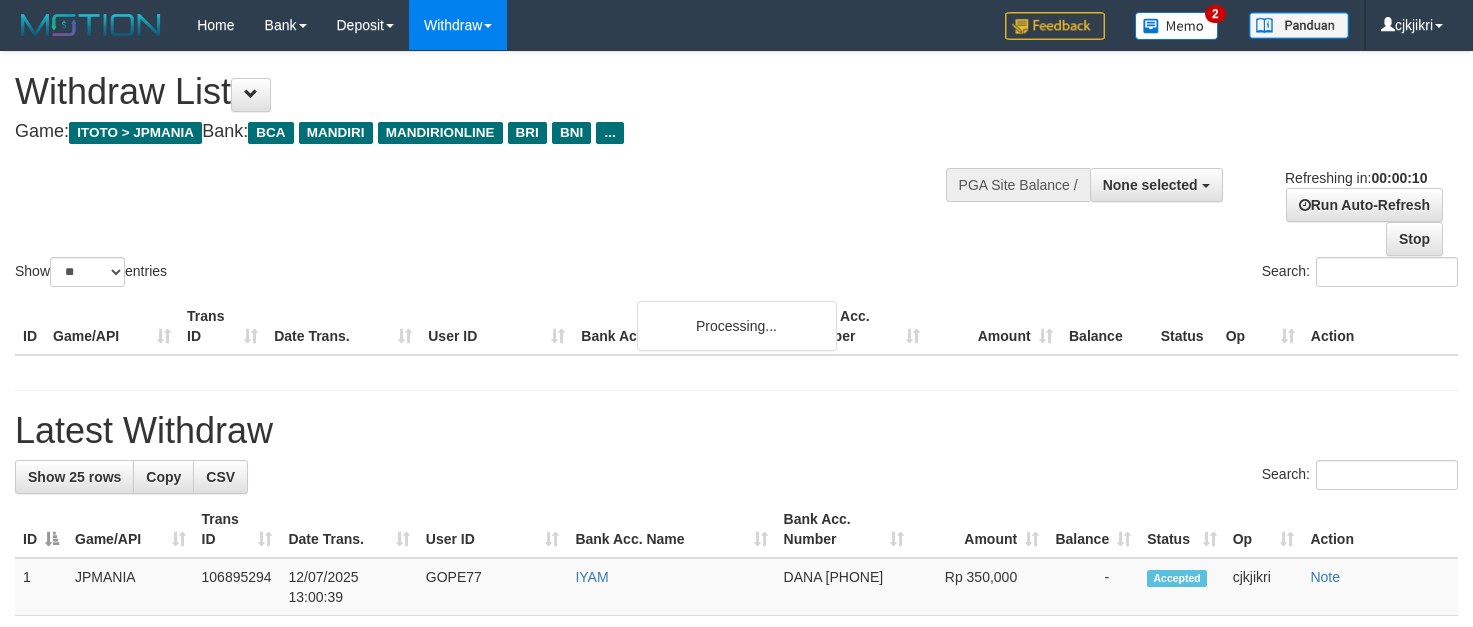 select 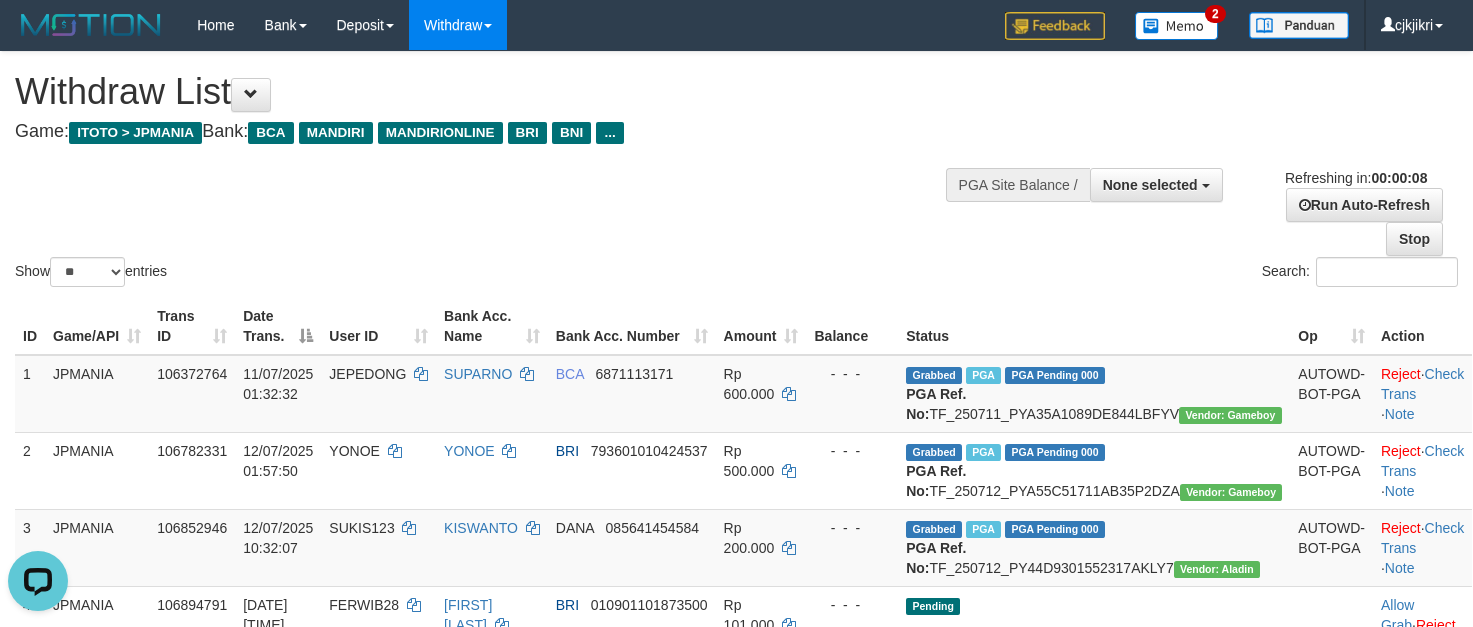 scroll, scrollTop: 0, scrollLeft: 0, axis: both 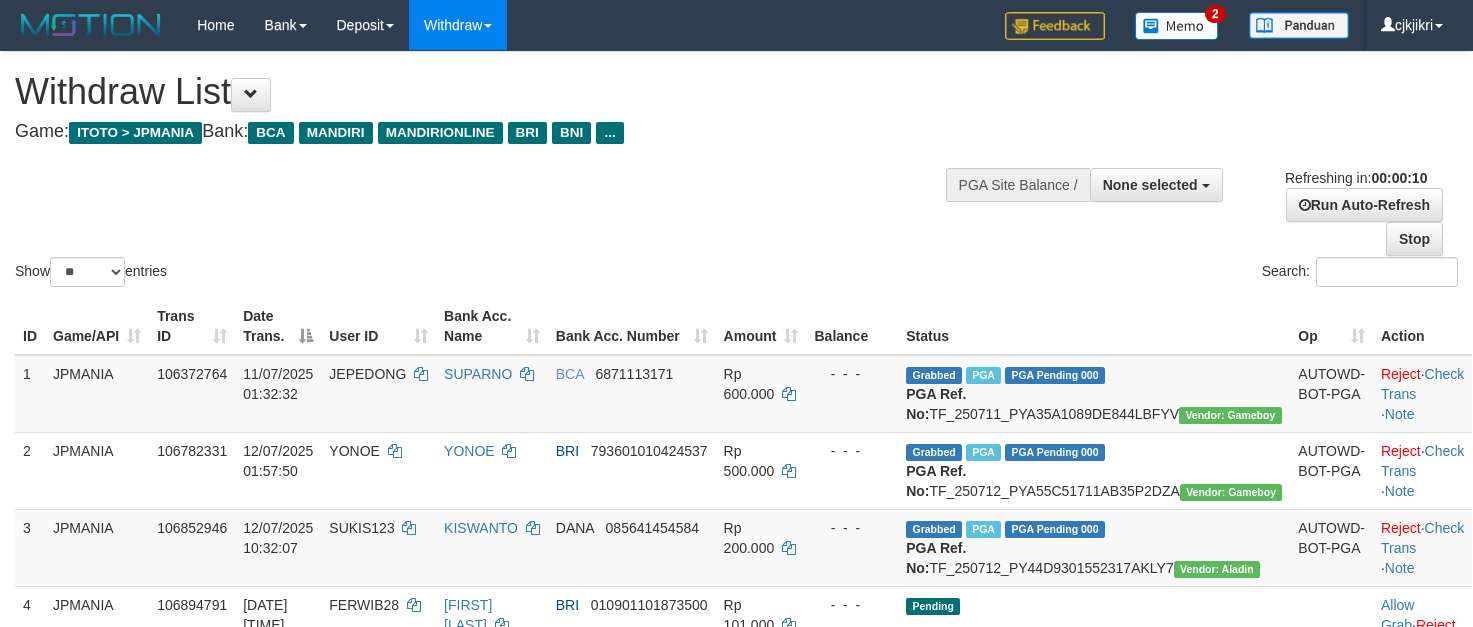 select 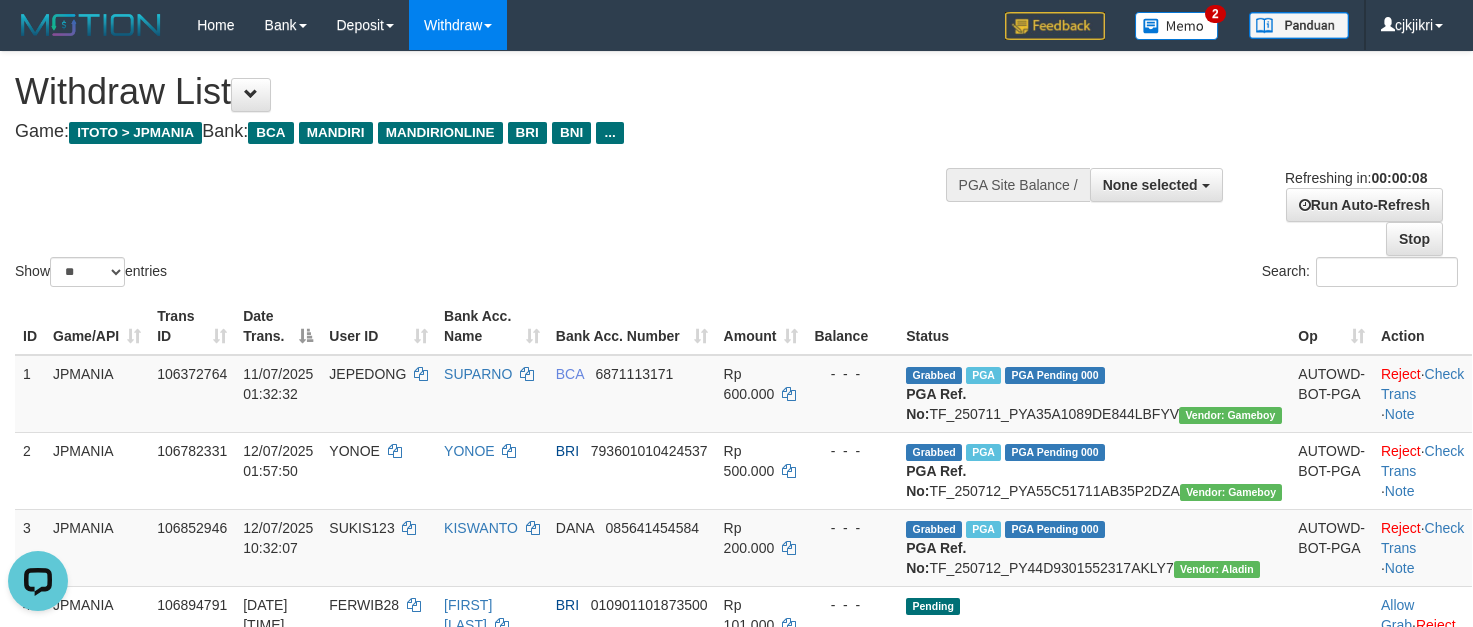 scroll, scrollTop: 0, scrollLeft: 0, axis: both 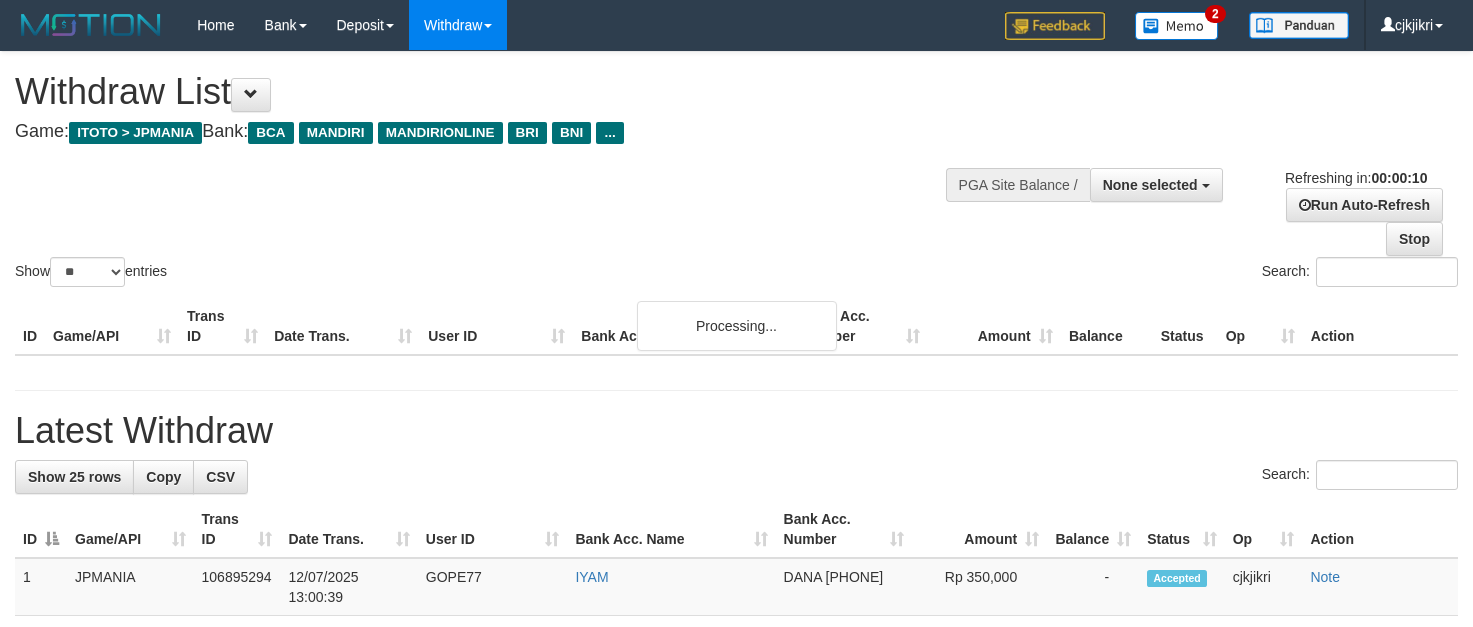 select 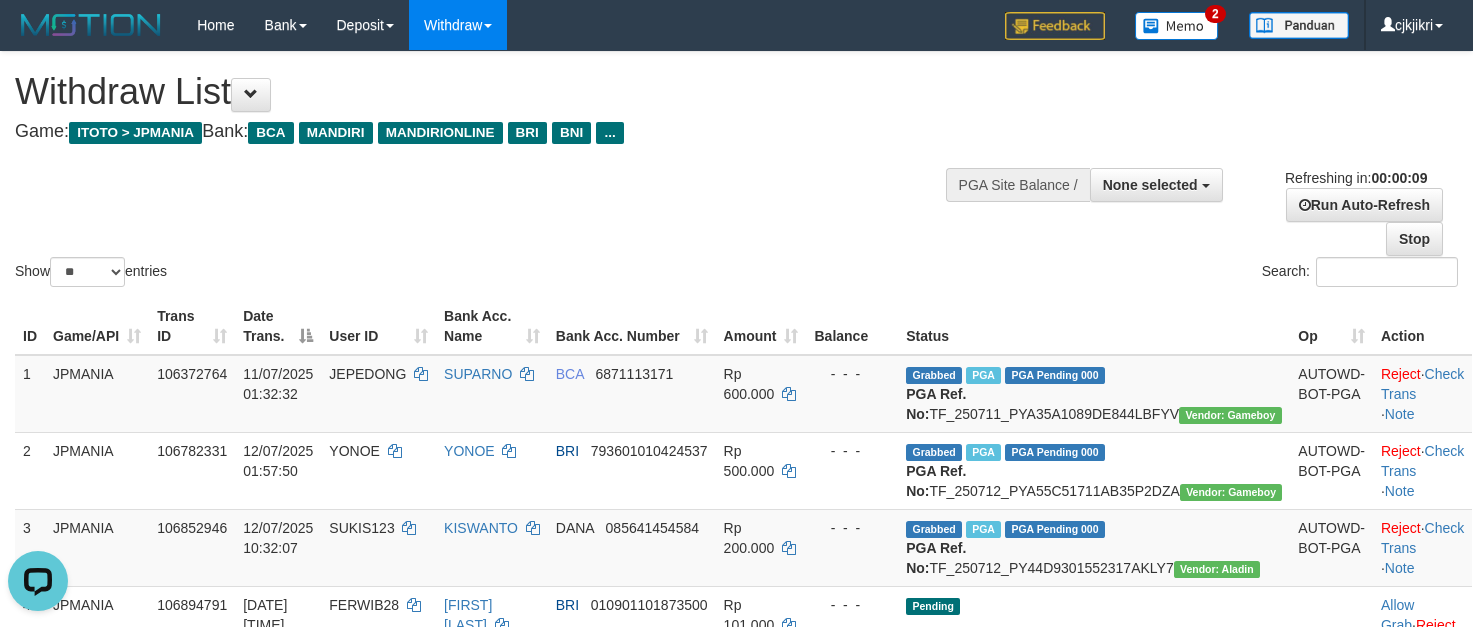 scroll, scrollTop: 0, scrollLeft: 0, axis: both 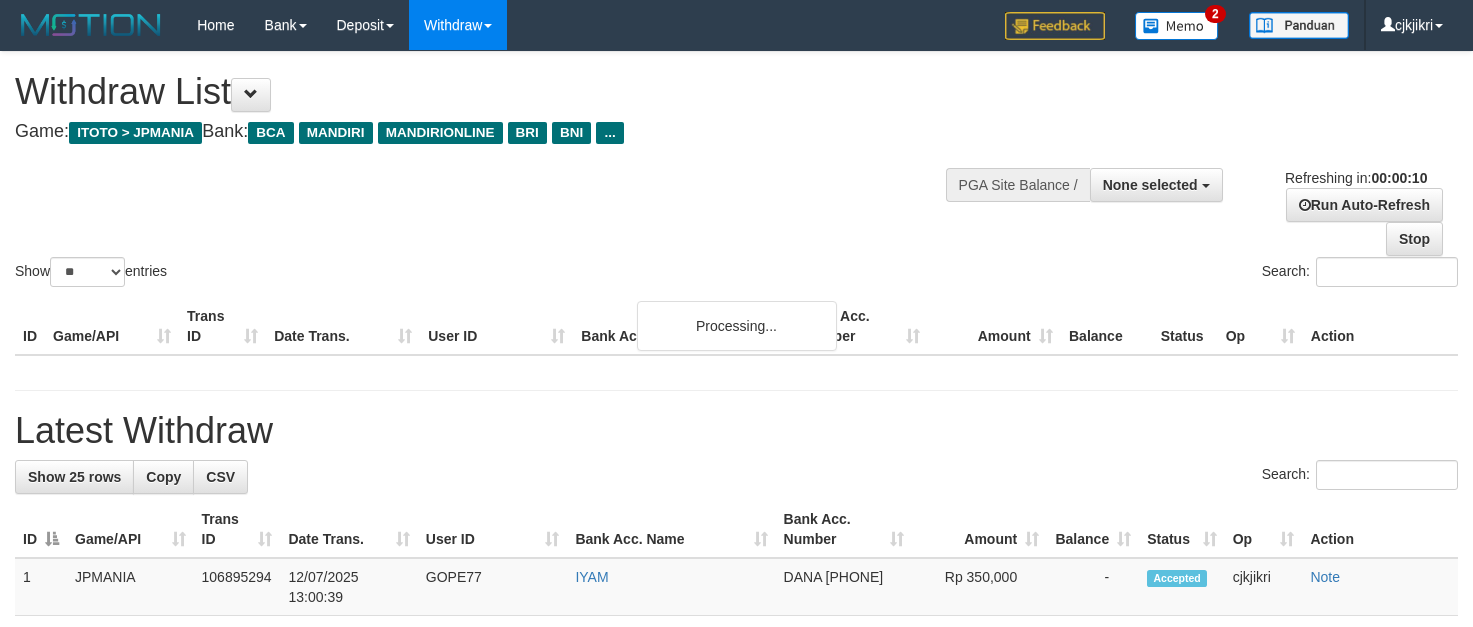 select 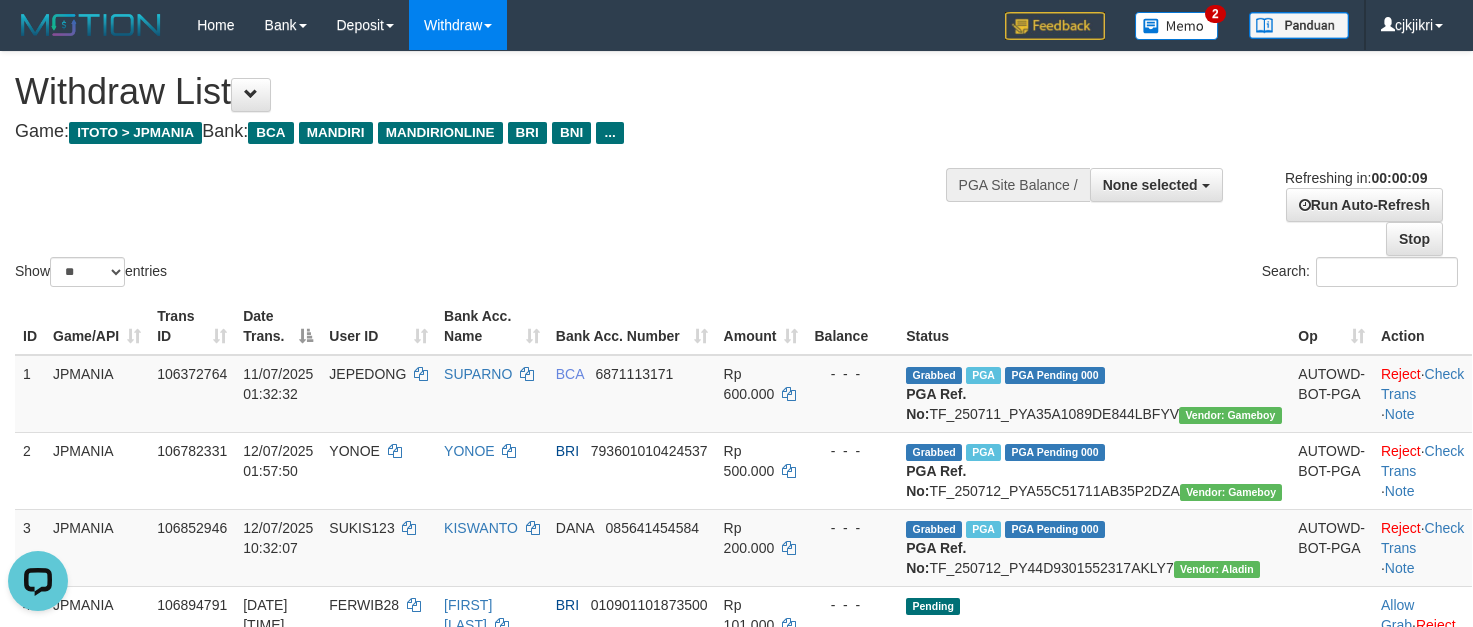 scroll, scrollTop: 0, scrollLeft: 0, axis: both 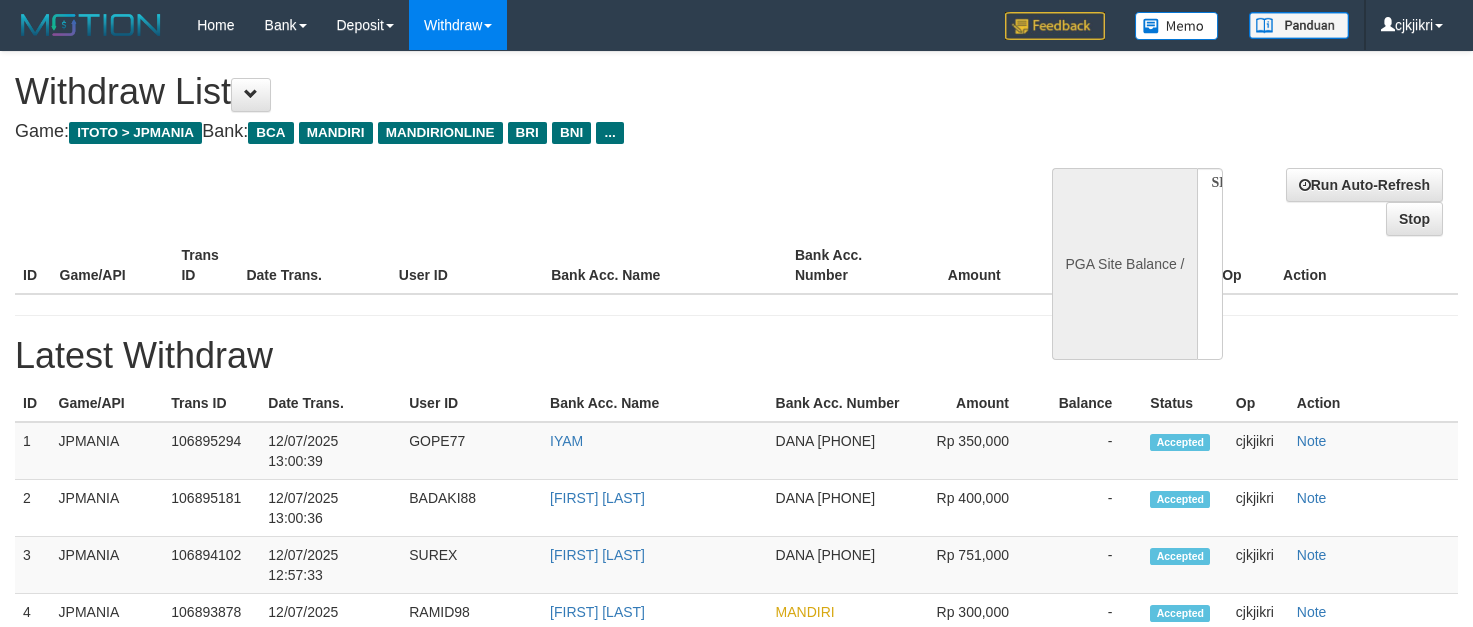 select 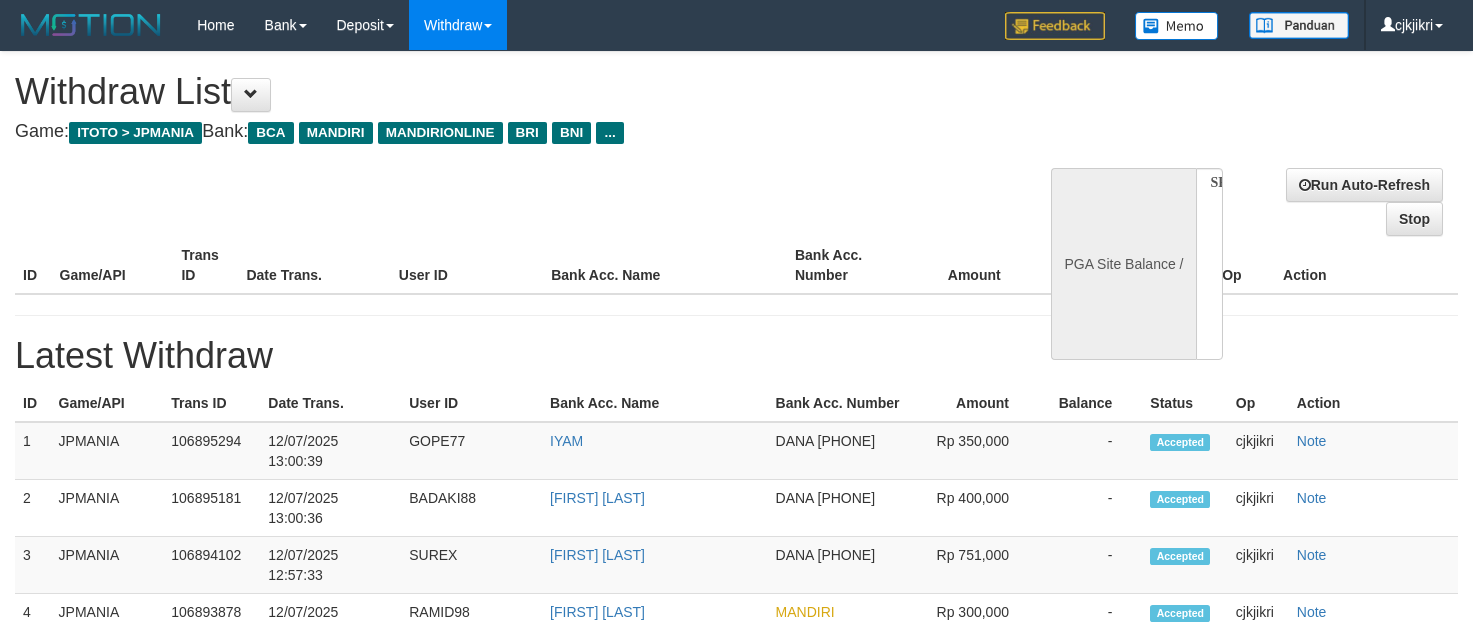 scroll, scrollTop: 0, scrollLeft: 0, axis: both 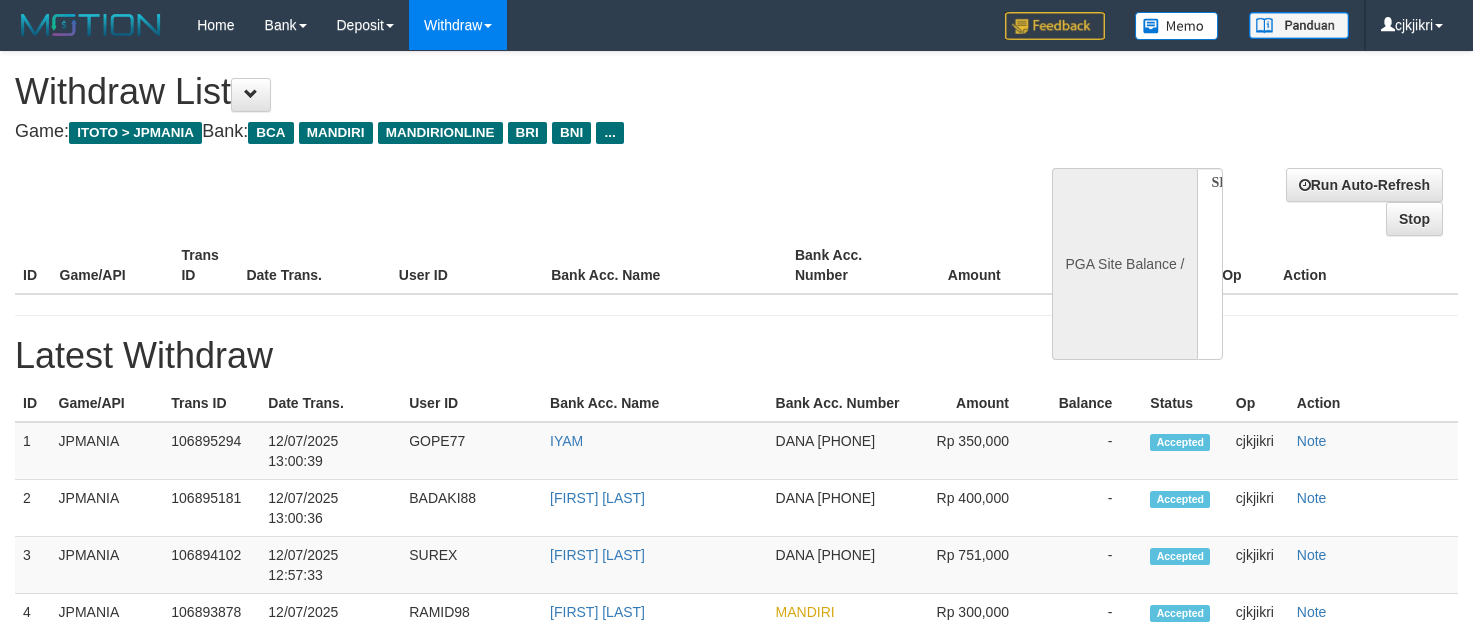 select 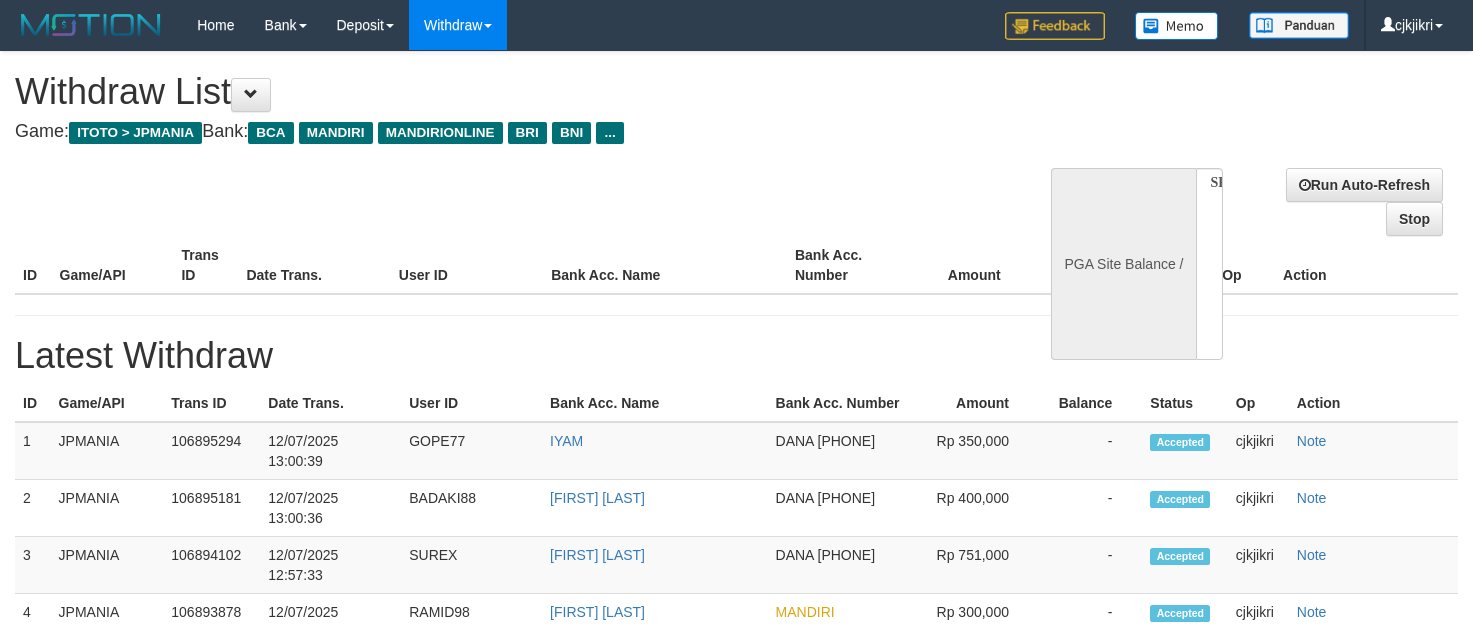 scroll, scrollTop: 0, scrollLeft: 0, axis: both 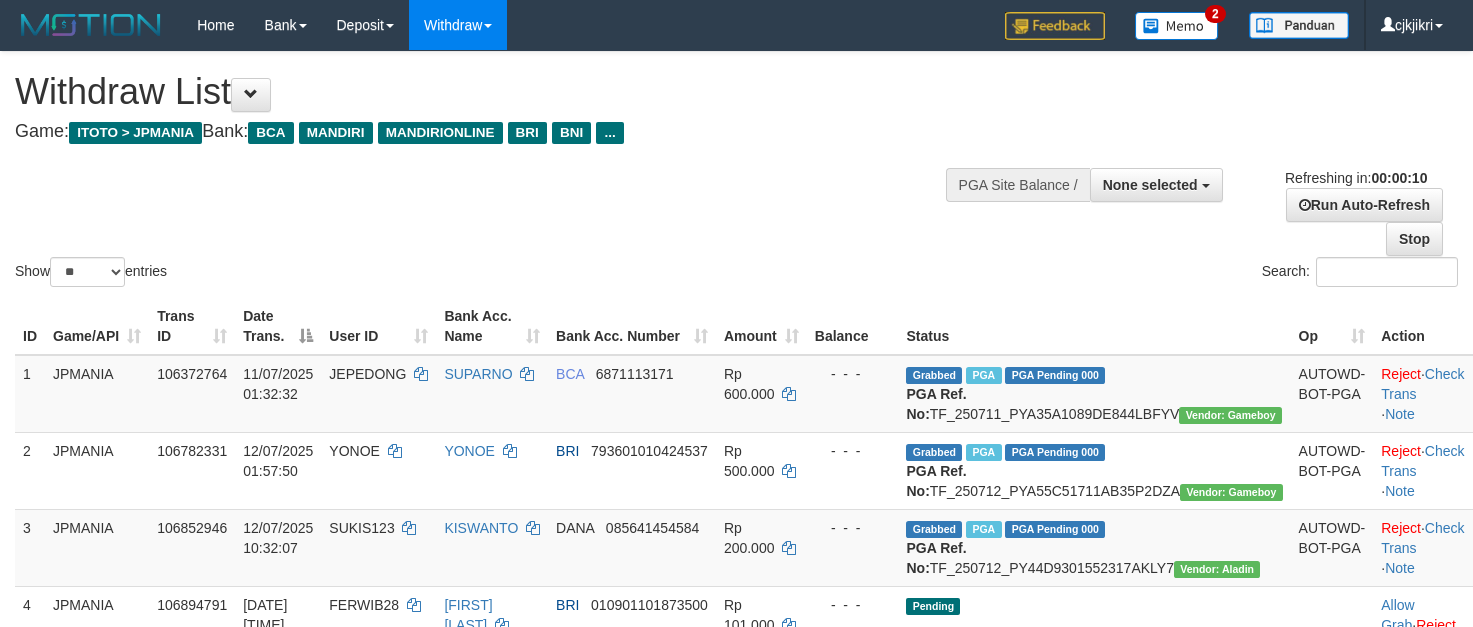 select 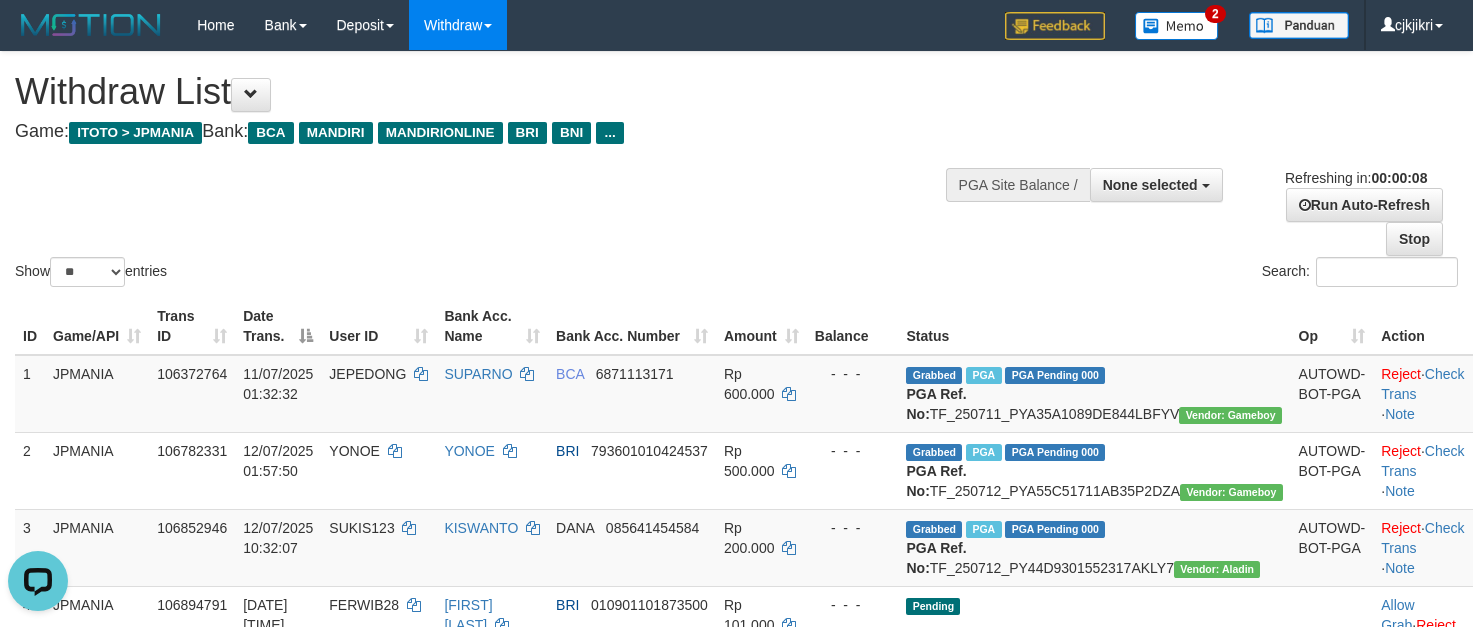 scroll, scrollTop: 0, scrollLeft: 0, axis: both 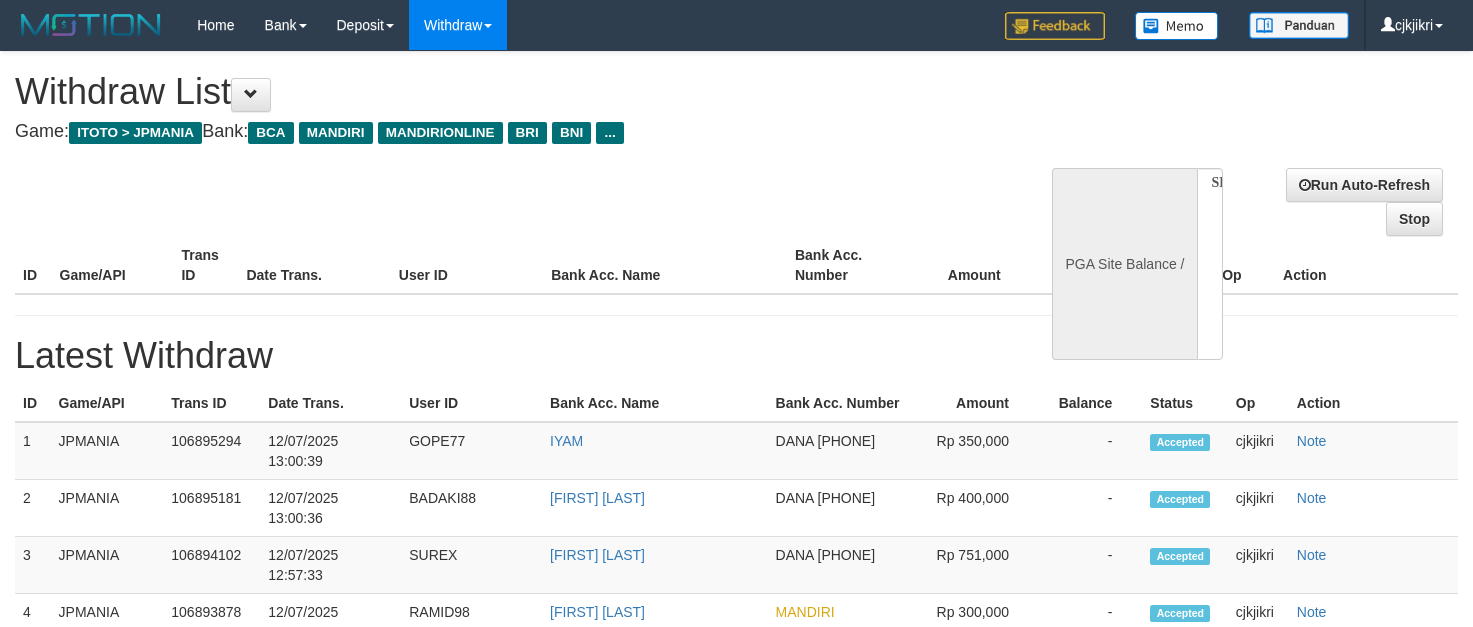 select 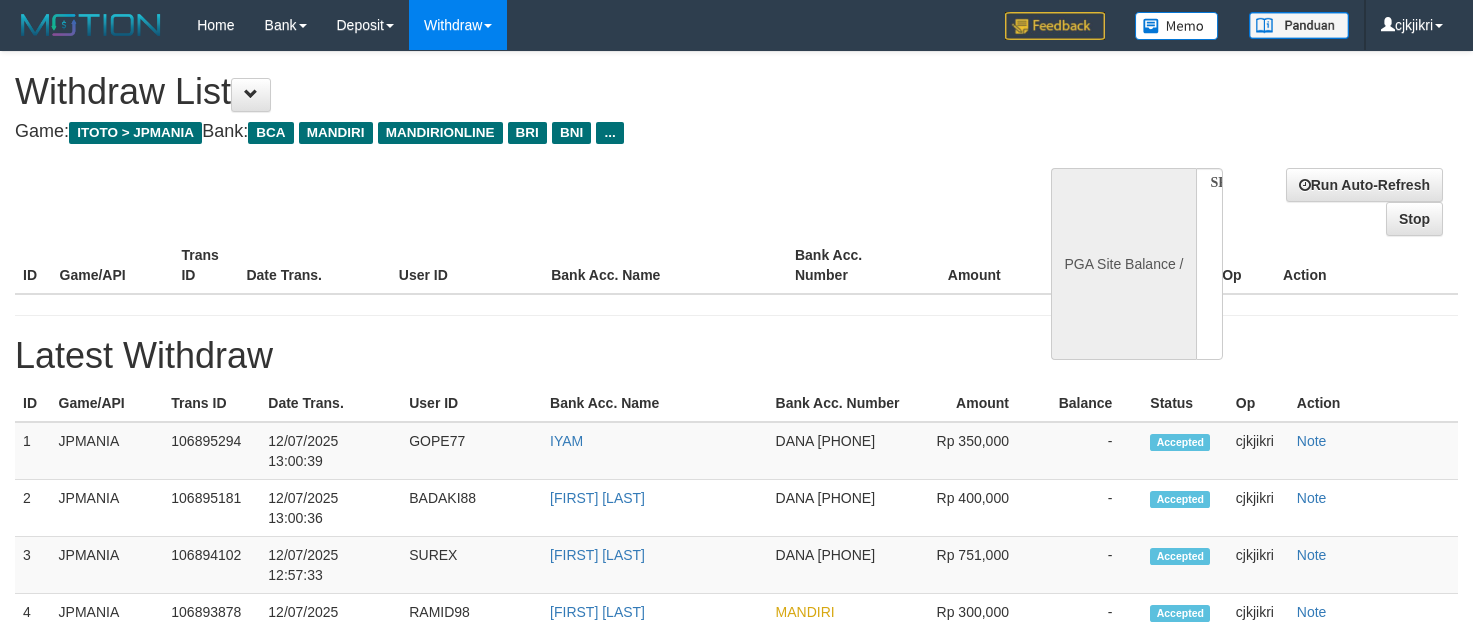 scroll, scrollTop: 0, scrollLeft: 0, axis: both 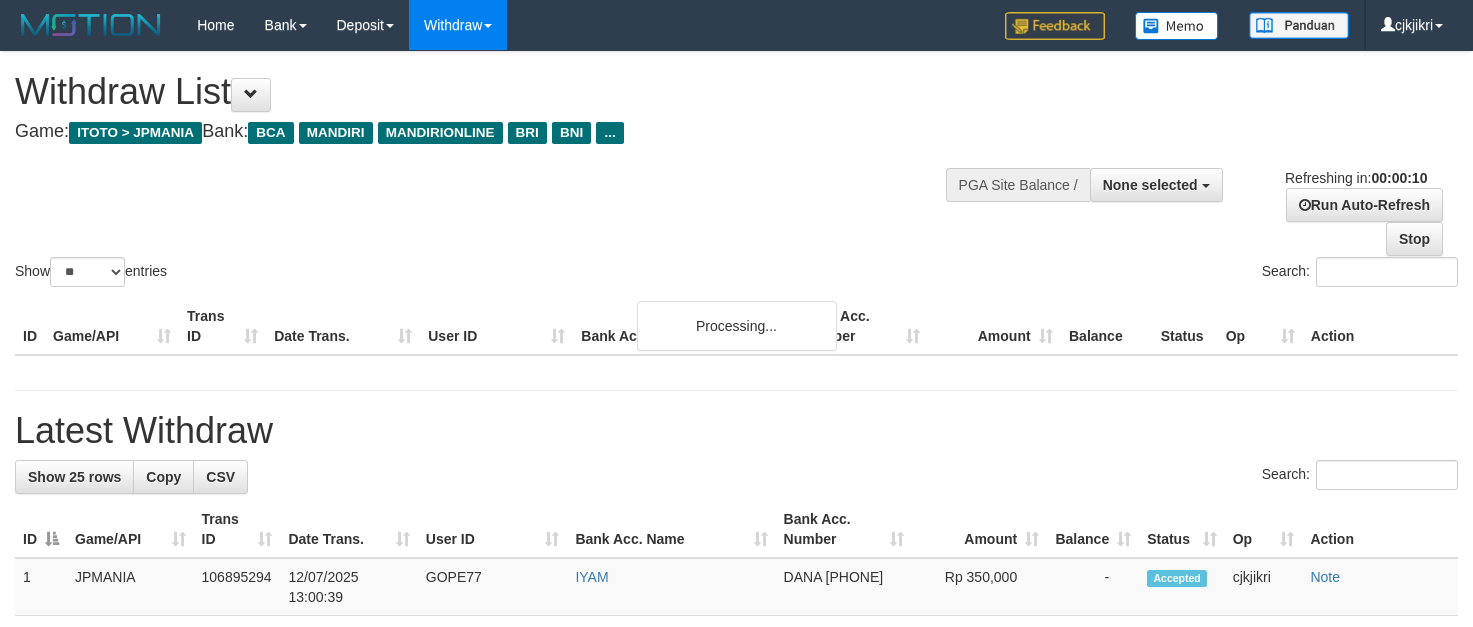 select 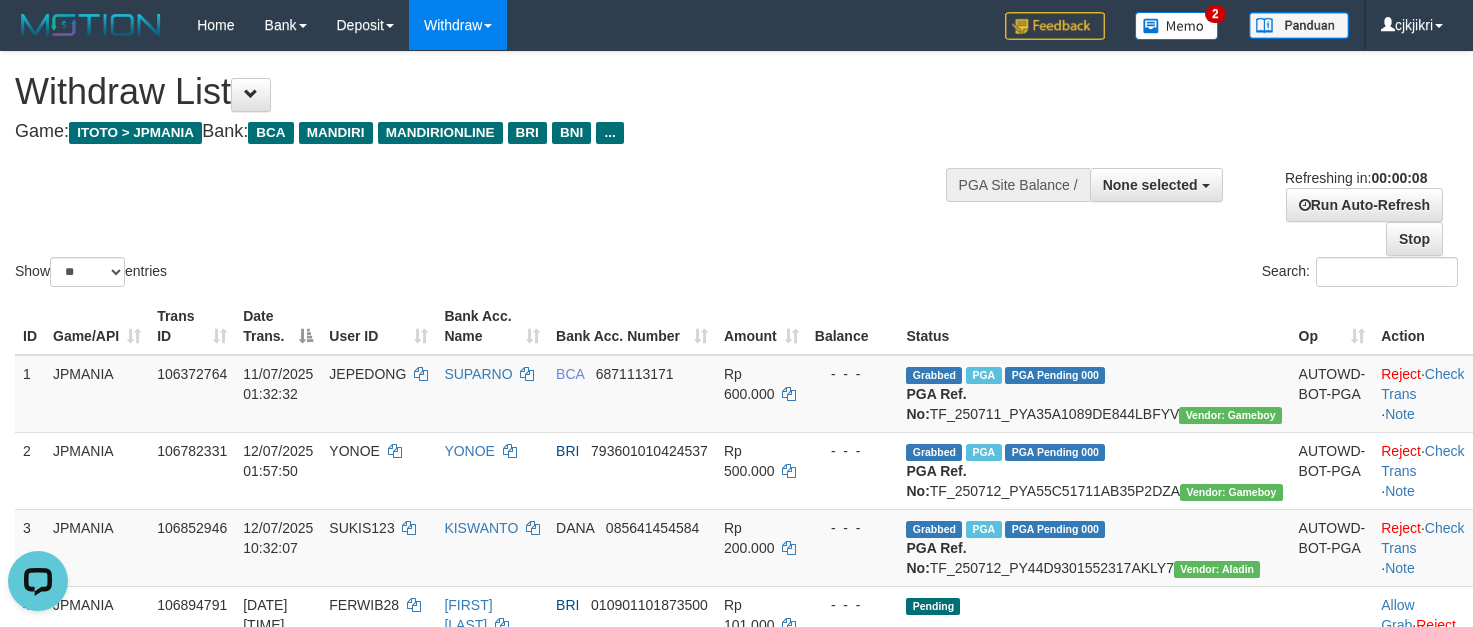 scroll, scrollTop: 0, scrollLeft: 0, axis: both 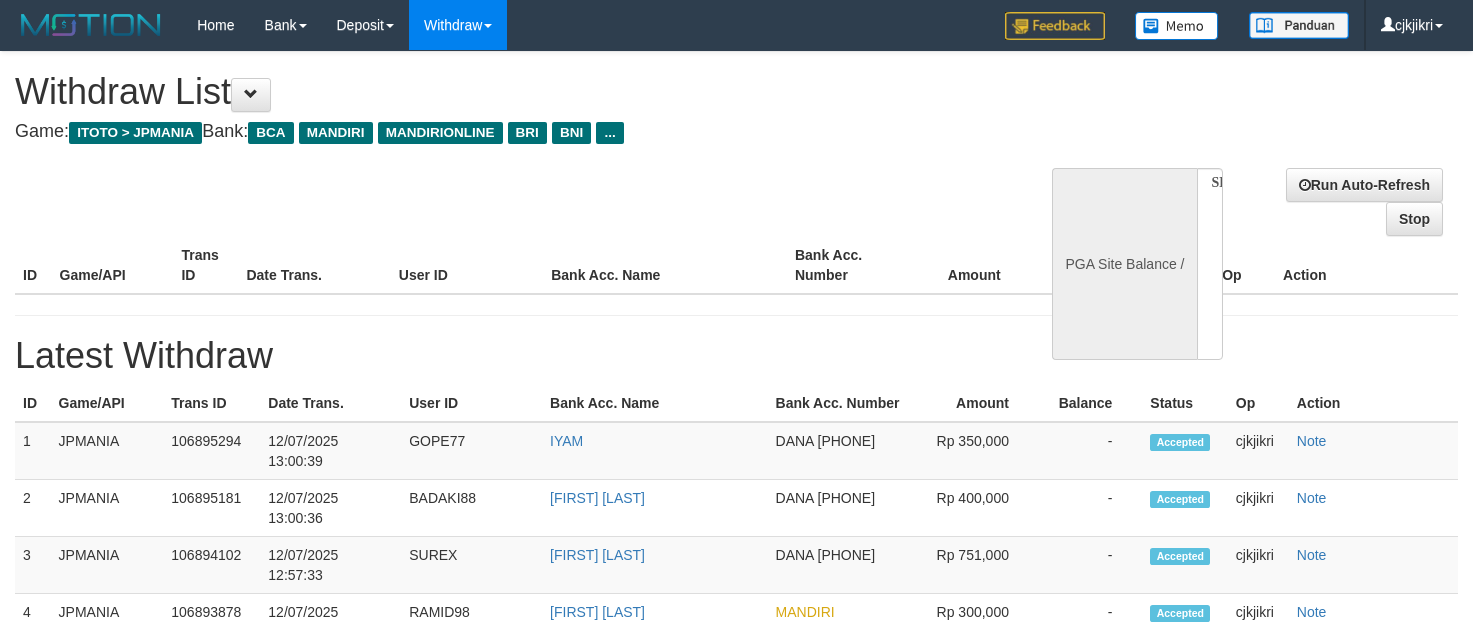 select 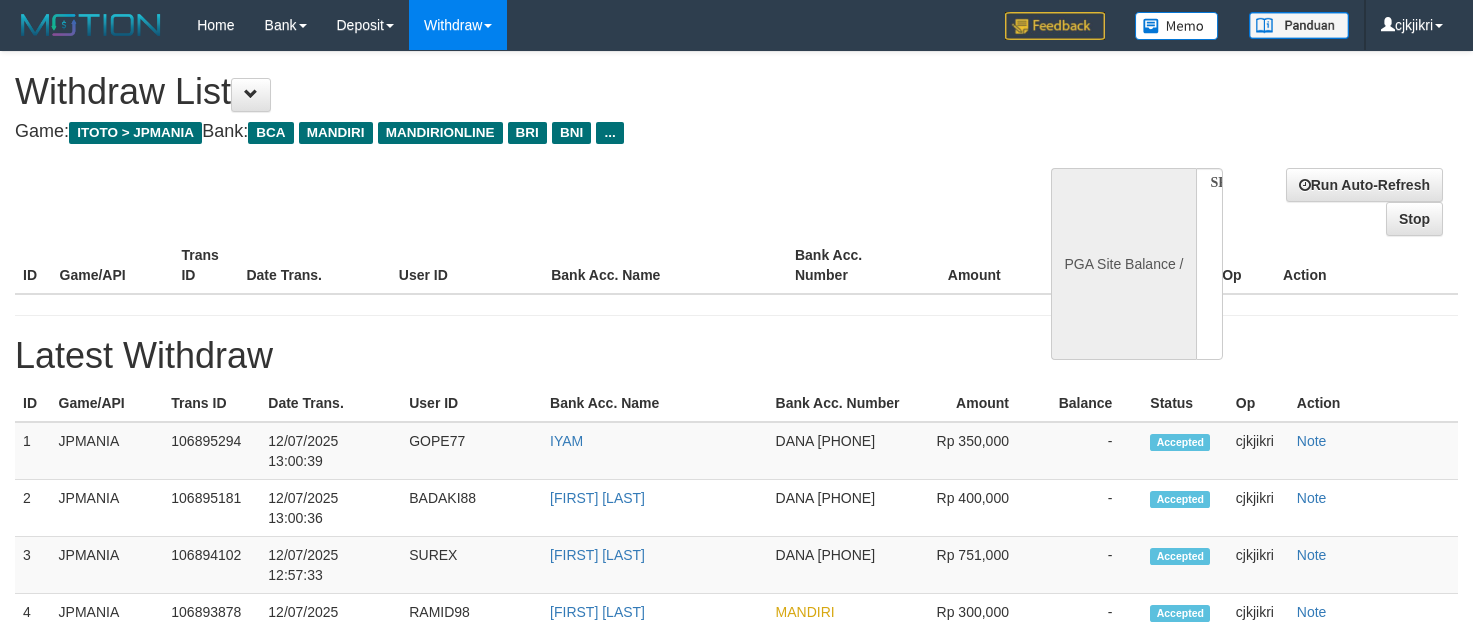 scroll, scrollTop: 0, scrollLeft: 0, axis: both 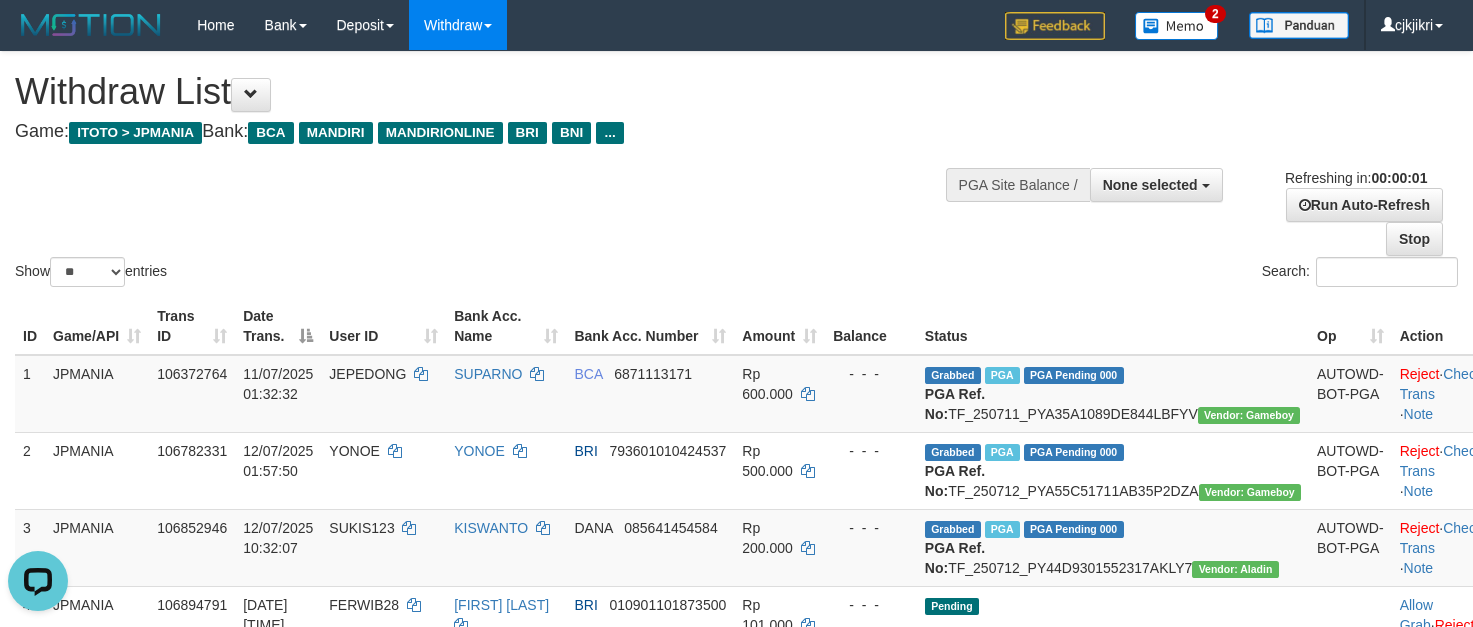 click on "Refreshing in:  00:00:01
Run Auto-Refresh
Stop" at bounding box center (1346, 212) 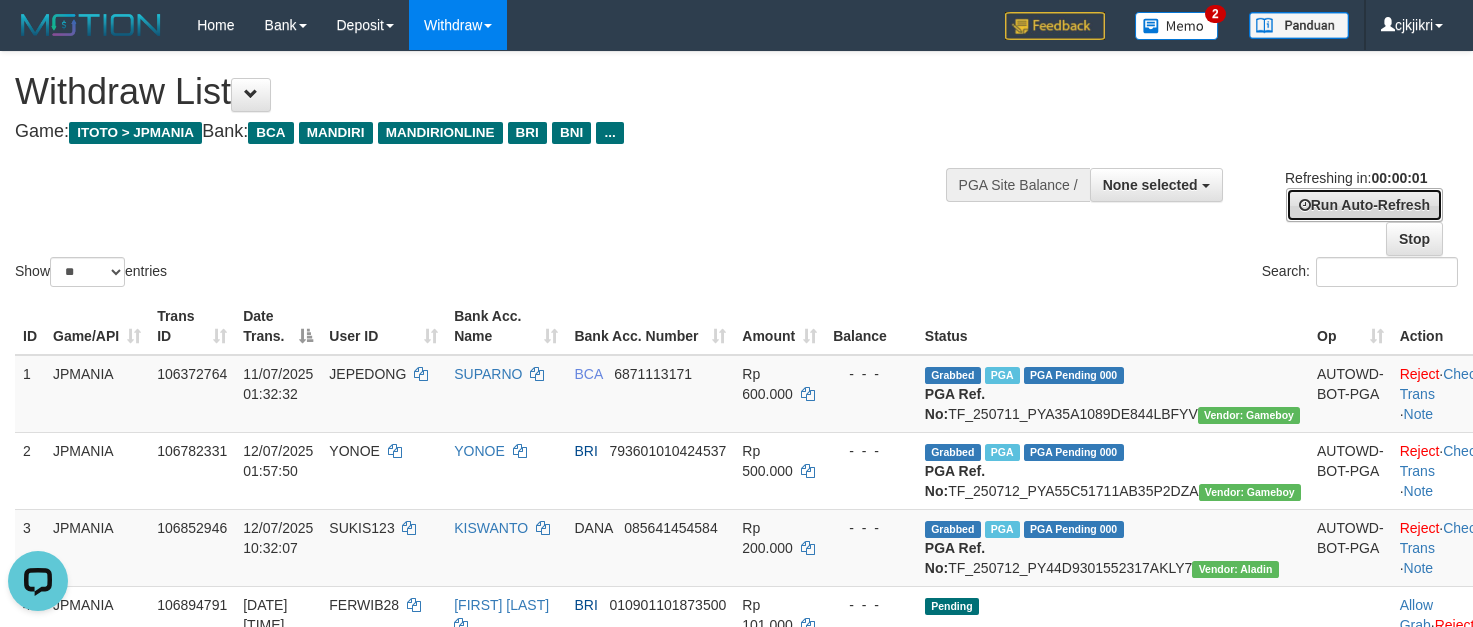 click on "Run Auto-Refresh" at bounding box center [1364, 205] 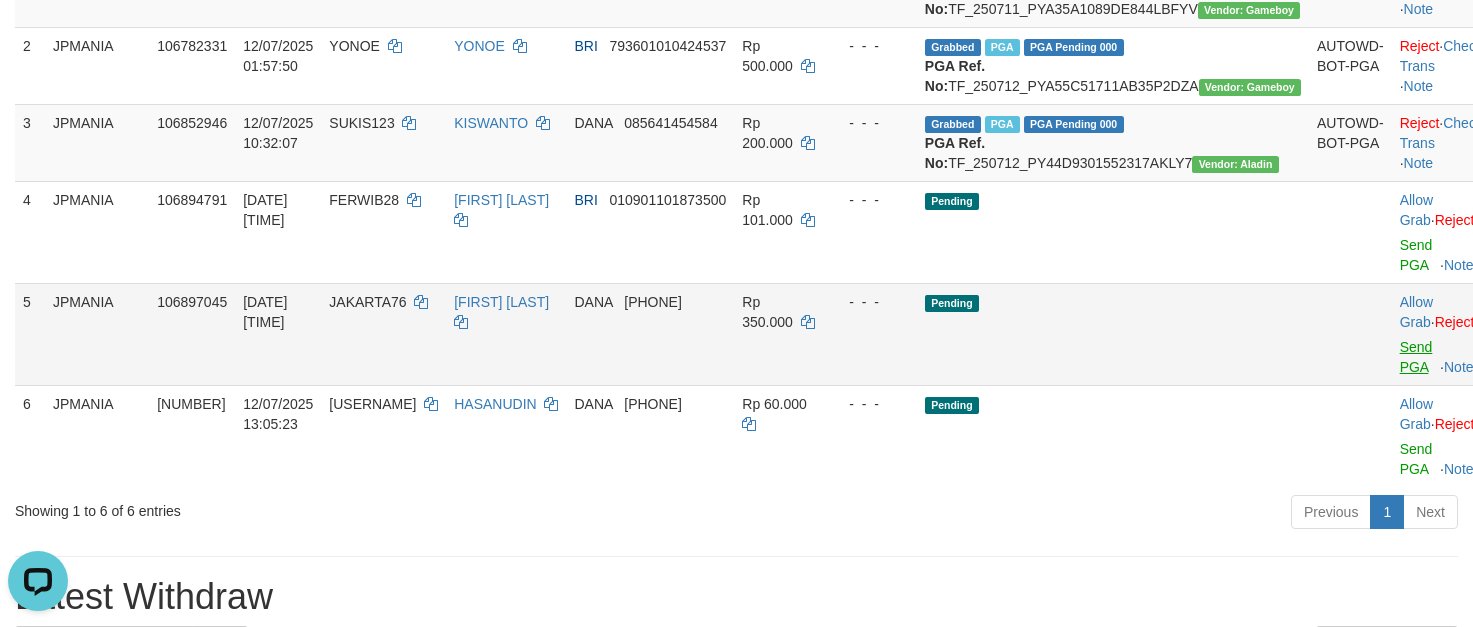 scroll, scrollTop: 450, scrollLeft: 0, axis: vertical 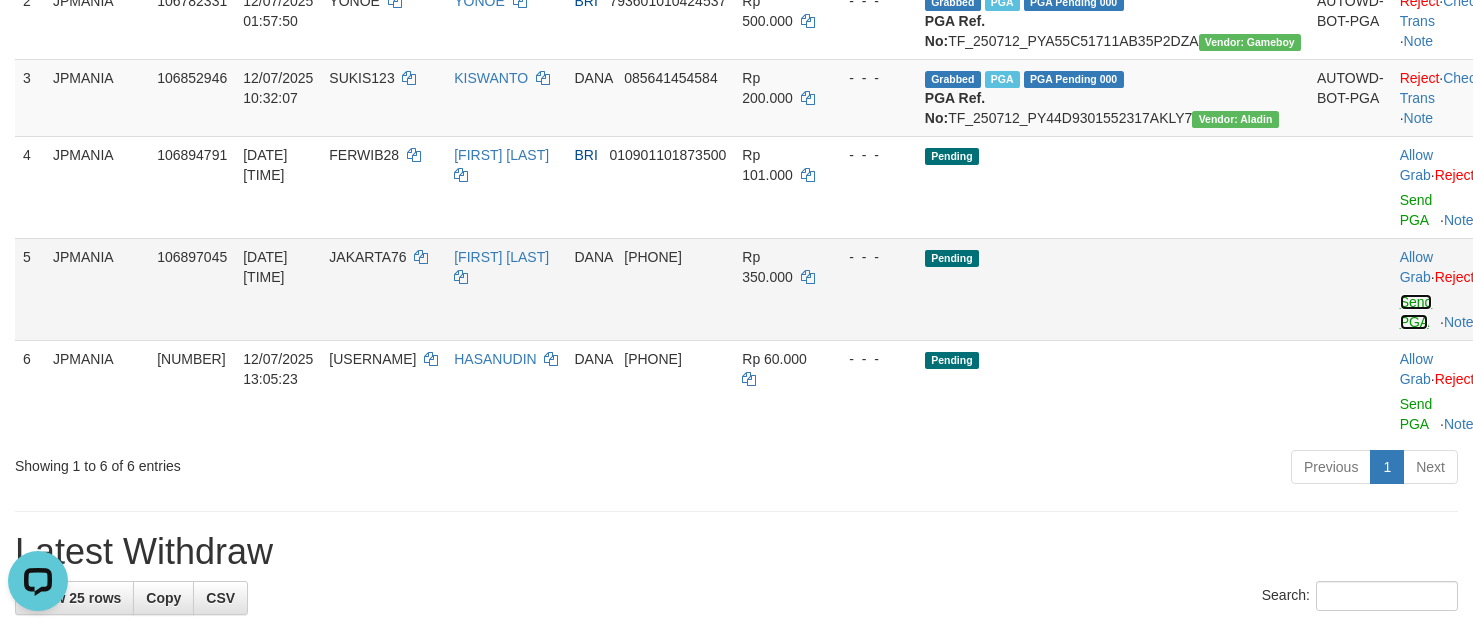 click on "Send PGA" at bounding box center (1416, 312) 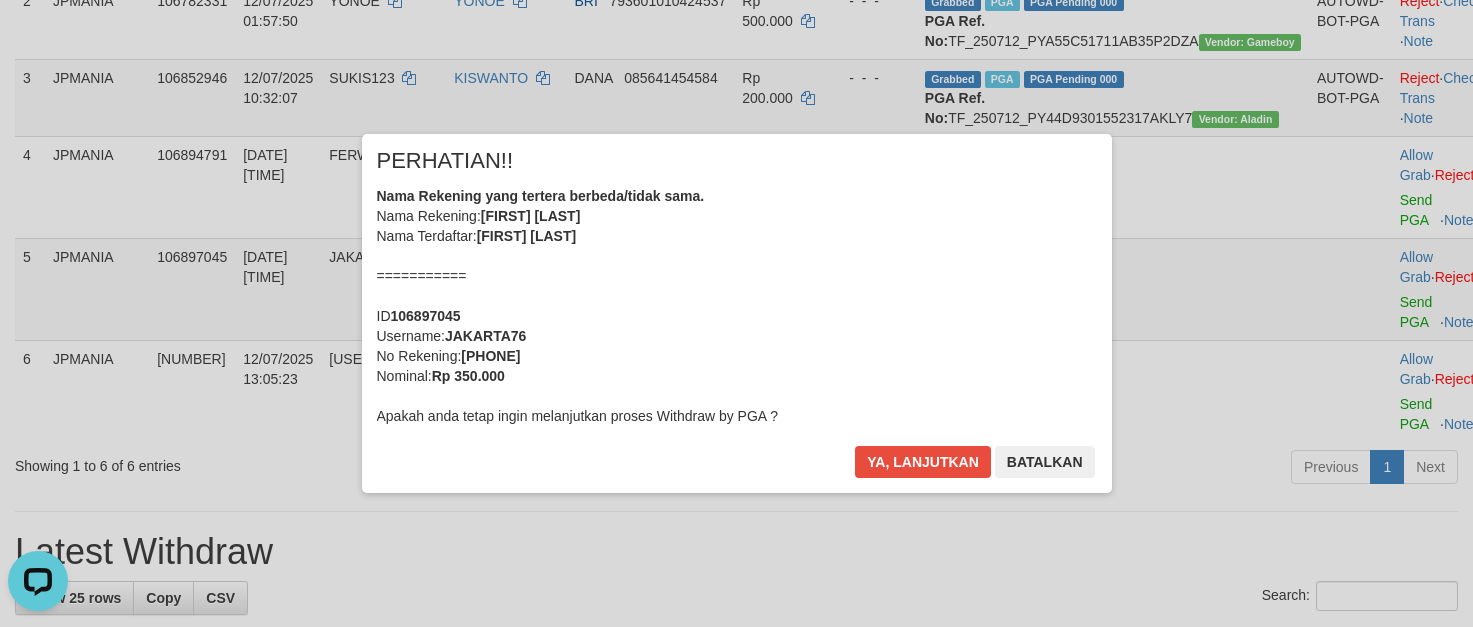 click on "× PERHATIAN!! Nama Rekening yang tertera berbeda/tidak sama. Nama Rekening:  DNXX AHXXX HIXXXX Nama Terdaftar:  AHMAD HILMAN =========== ID  106897045 Username:  JAKARTA76 No Rekening:  085777251035 Nominal:  Rp 350.000 Apakah anda tetap ingin melanjutkan proses Withdraw by PGA ? Ya, lanjutkan Batalkan" at bounding box center [737, 313] 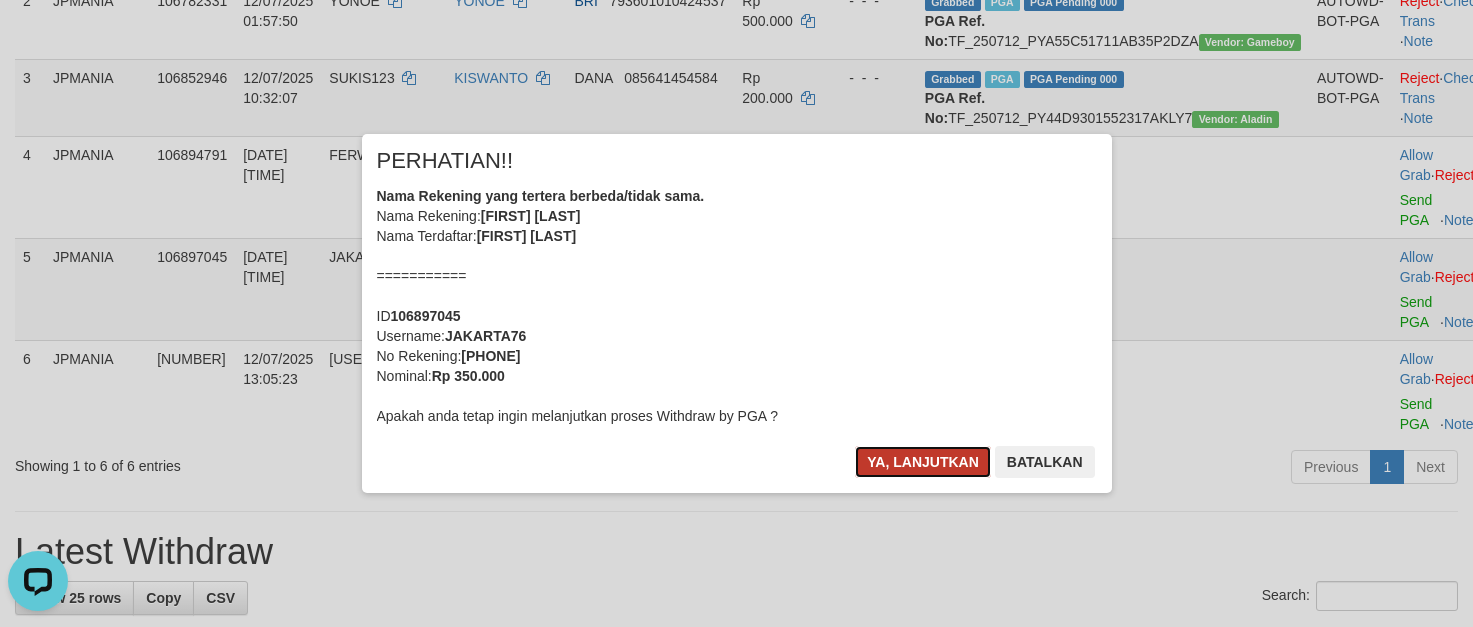 click on "Ya, lanjutkan" at bounding box center [923, 462] 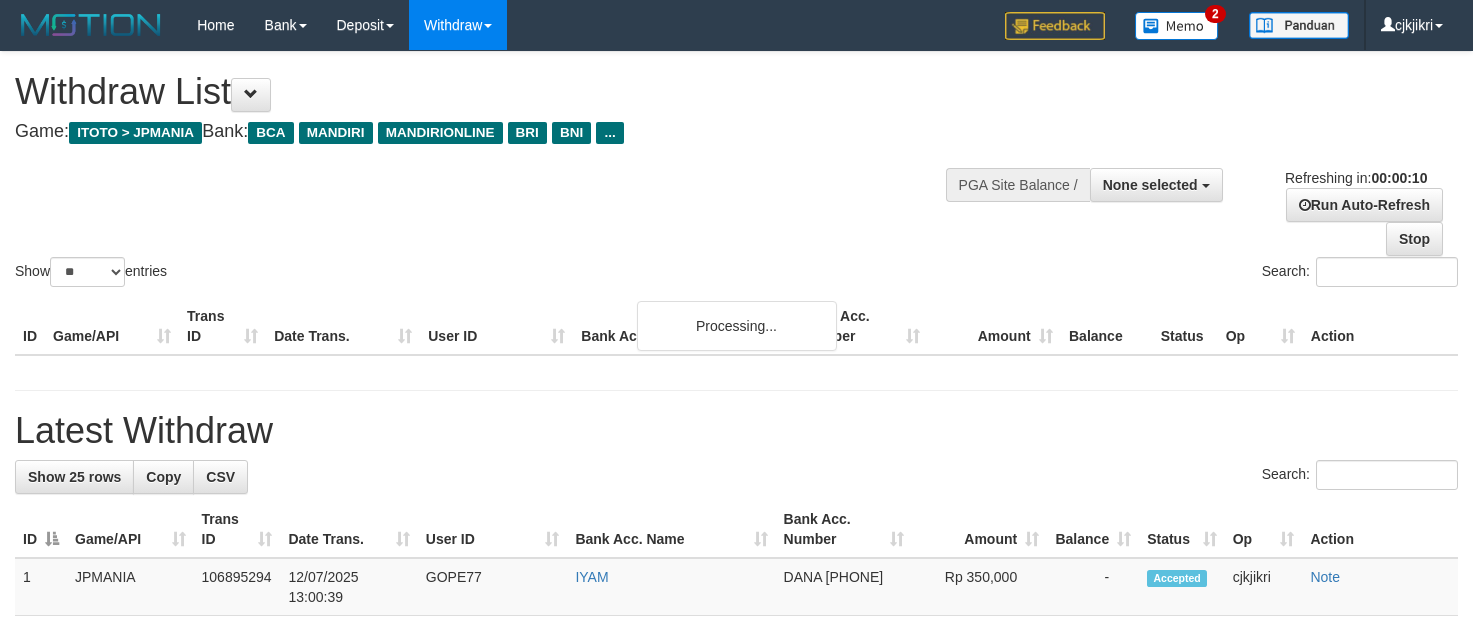 select 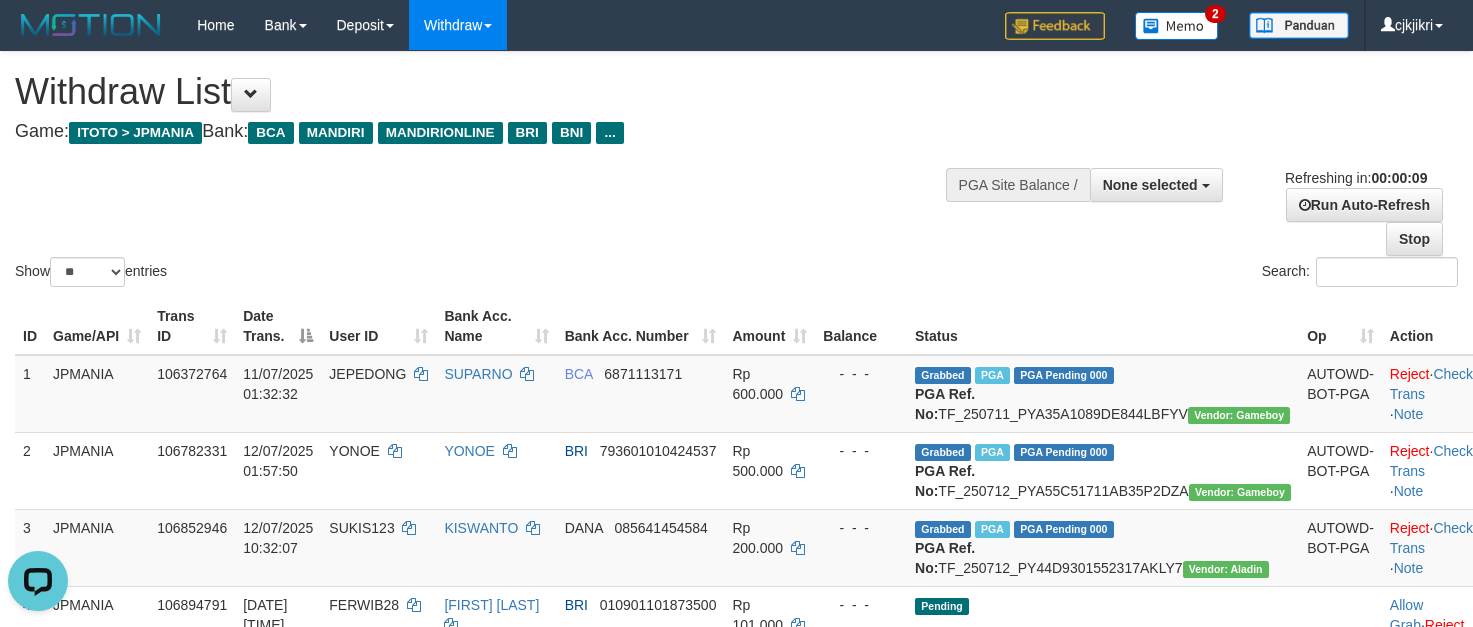scroll, scrollTop: 0, scrollLeft: 0, axis: both 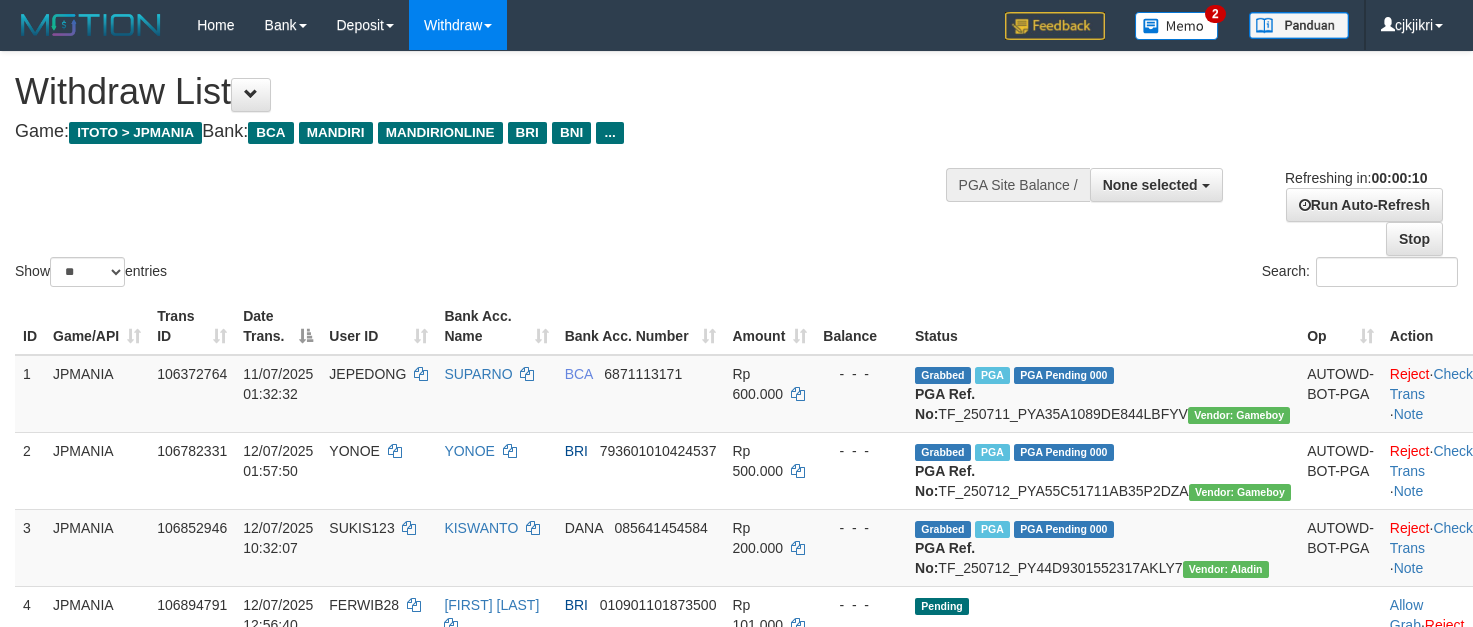 select 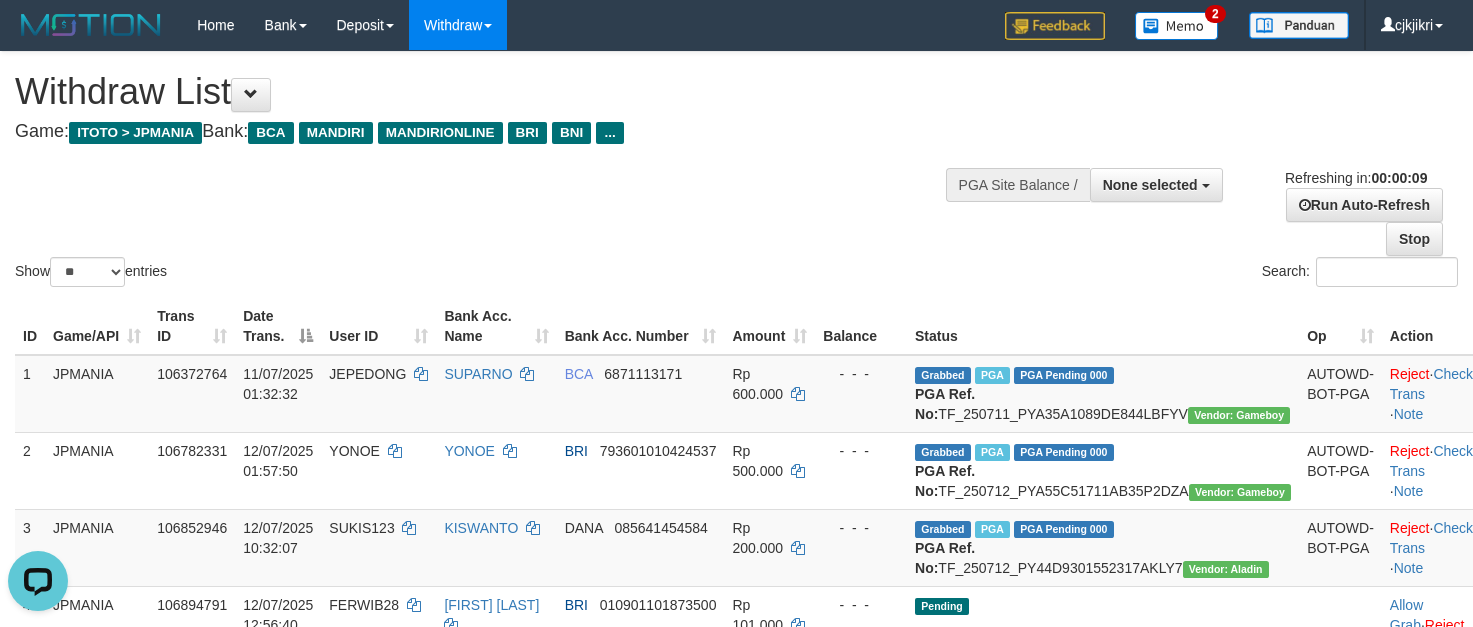 scroll, scrollTop: 0, scrollLeft: 0, axis: both 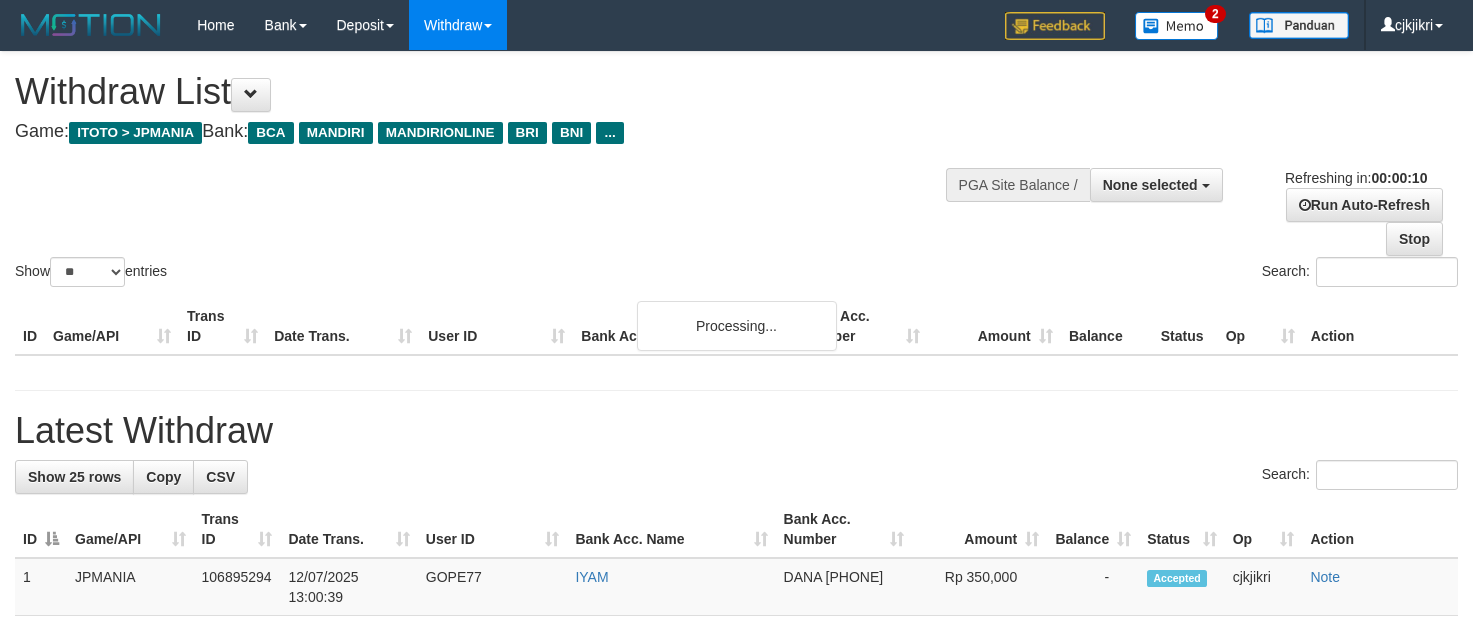 select 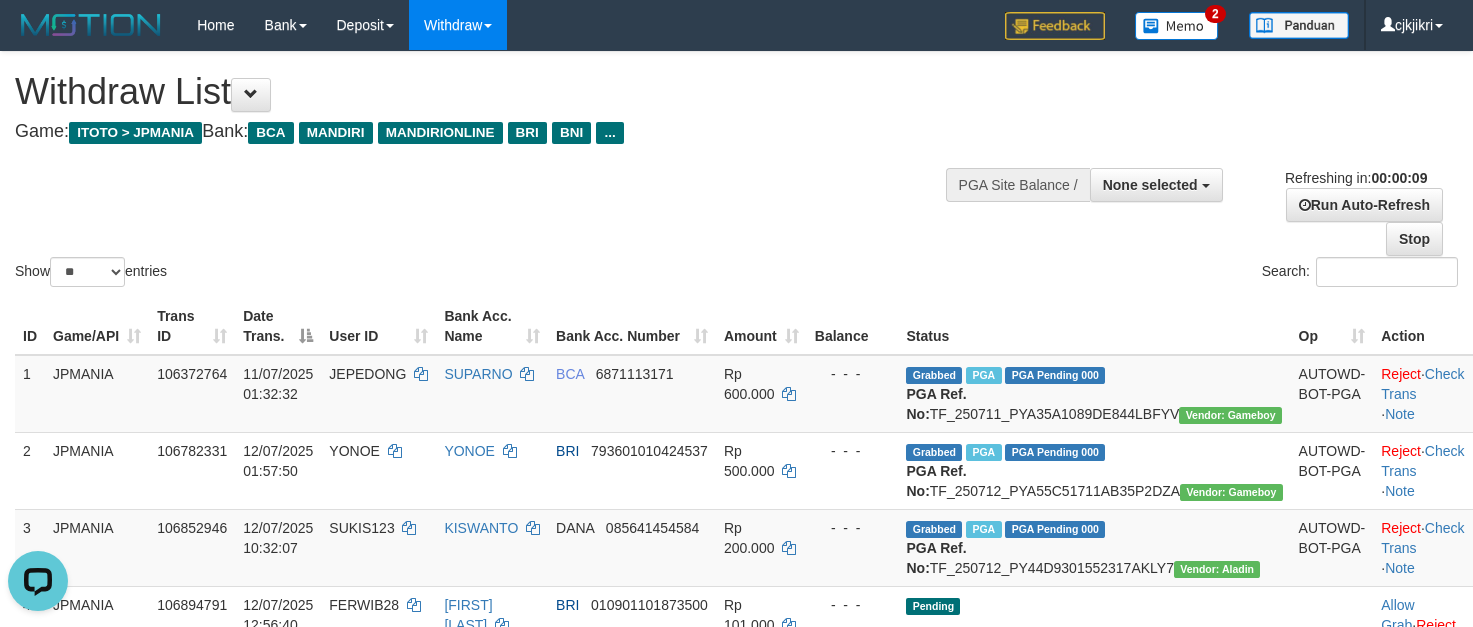 scroll, scrollTop: 0, scrollLeft: 0, axis: both 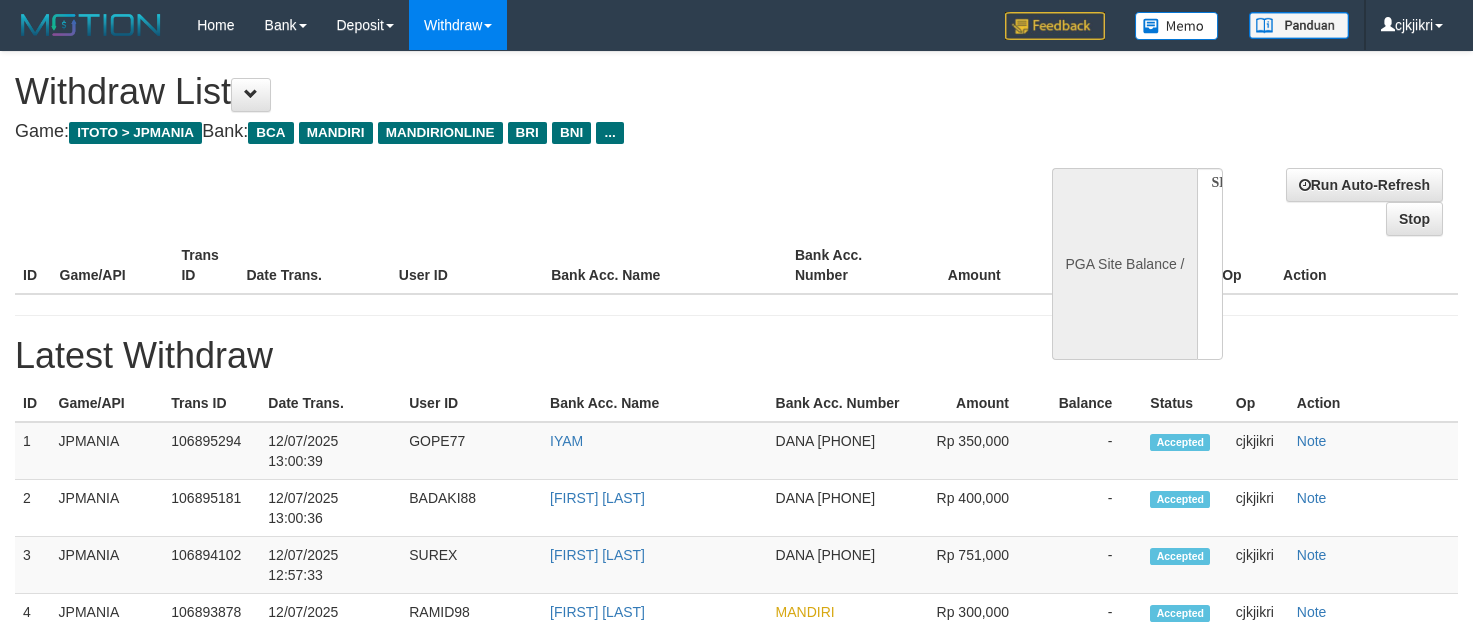 select 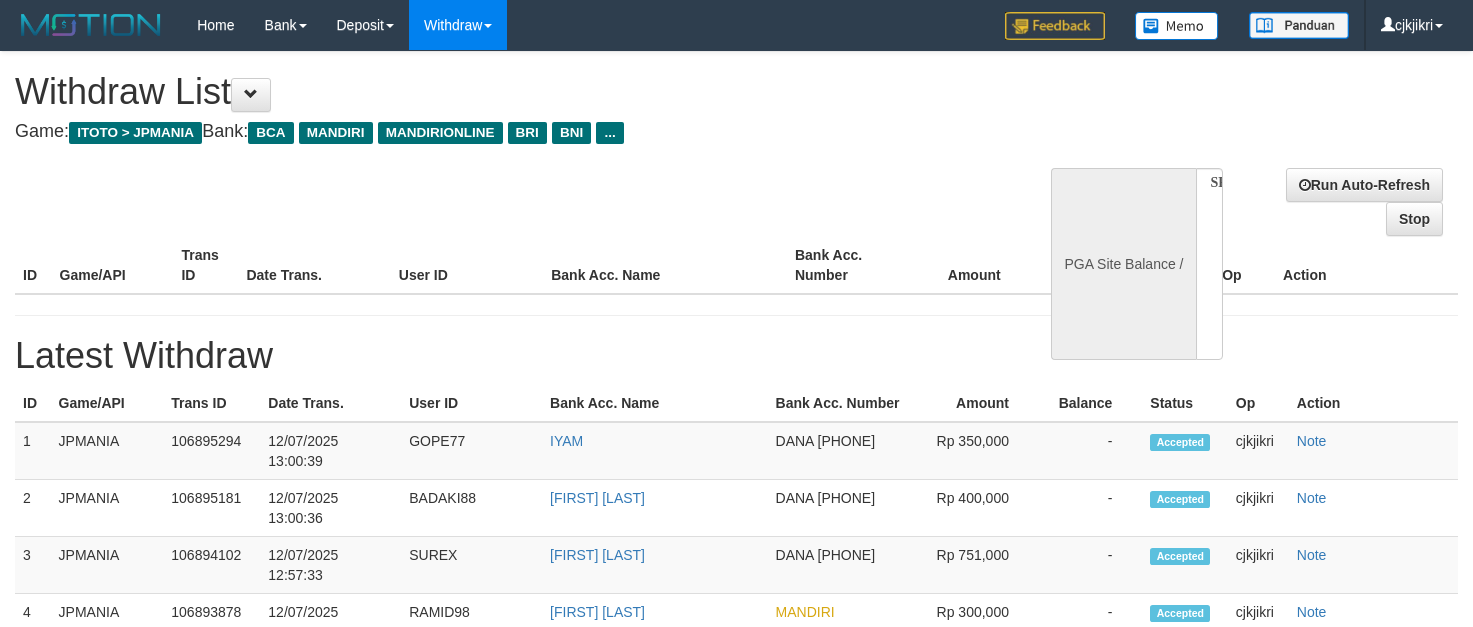 scroll, scrollTop: 0, scrollLeft: 0, axis: both 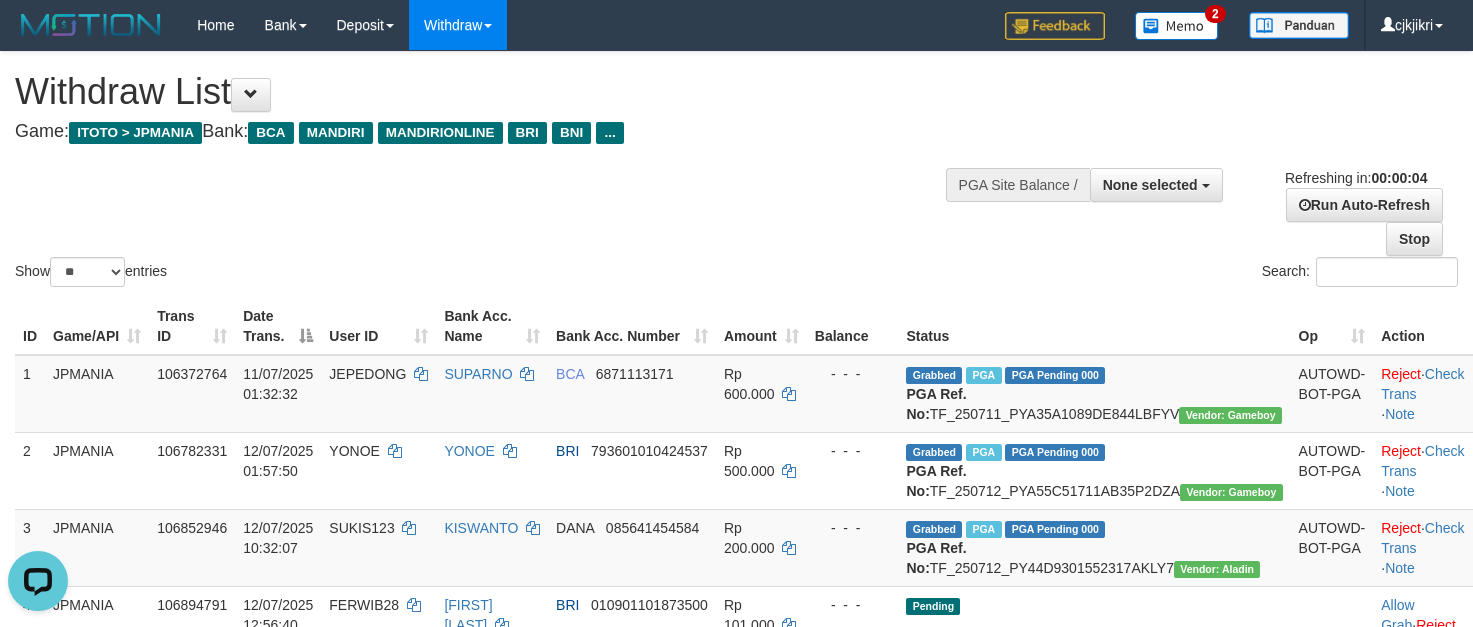 click on "Show  ** ** ** ***  entries Search:" at bounding box center (736, 171) 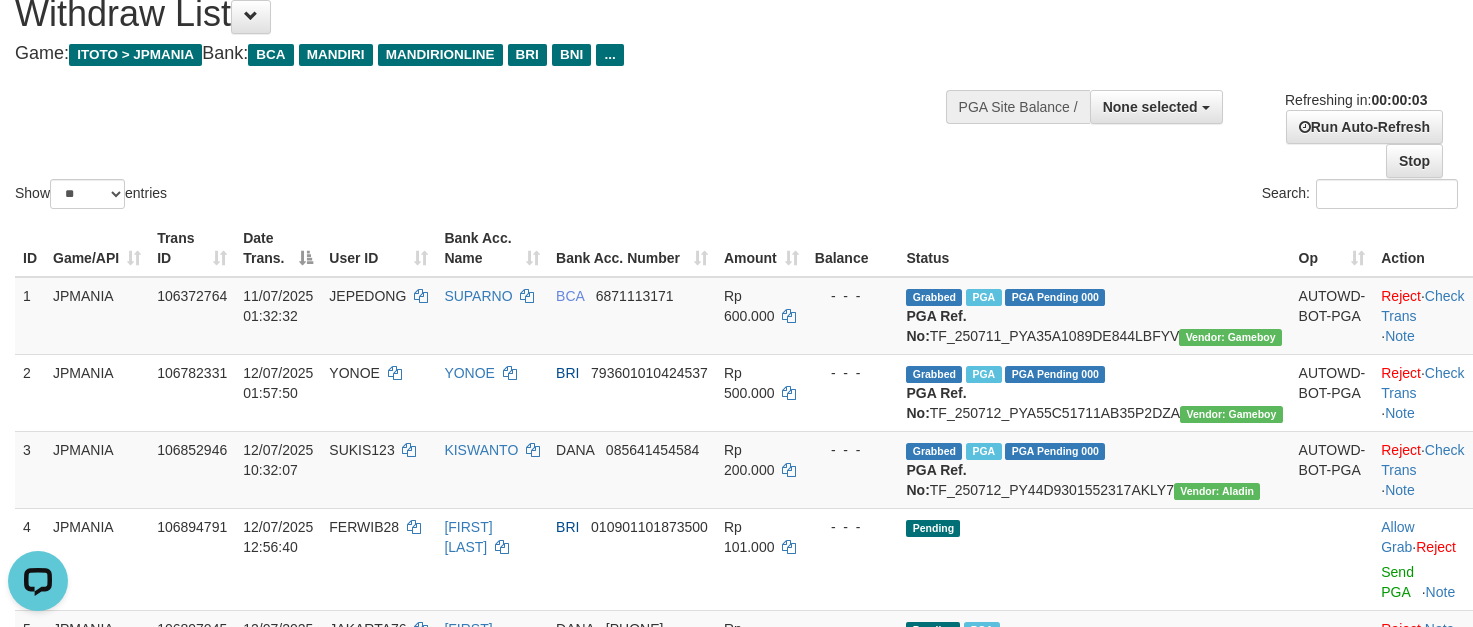 scroll, scrollTop: 150, scrollLeft: 0, axis: vertical 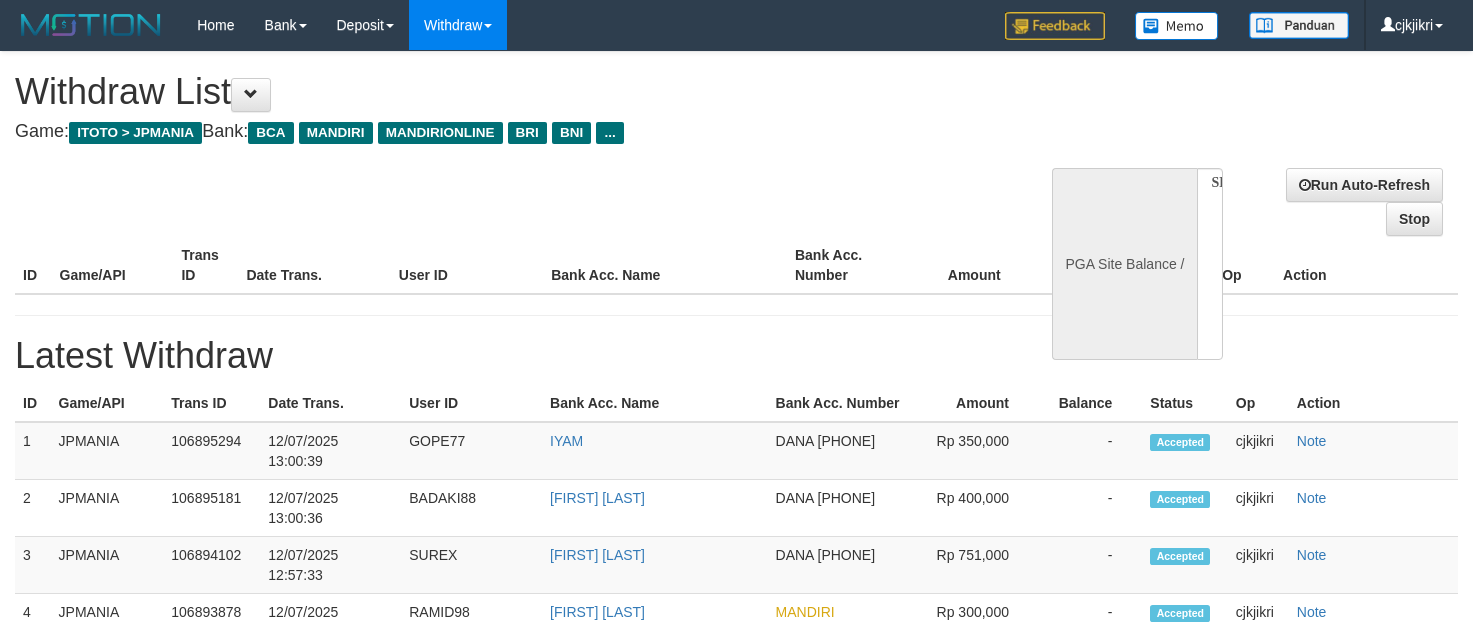 select 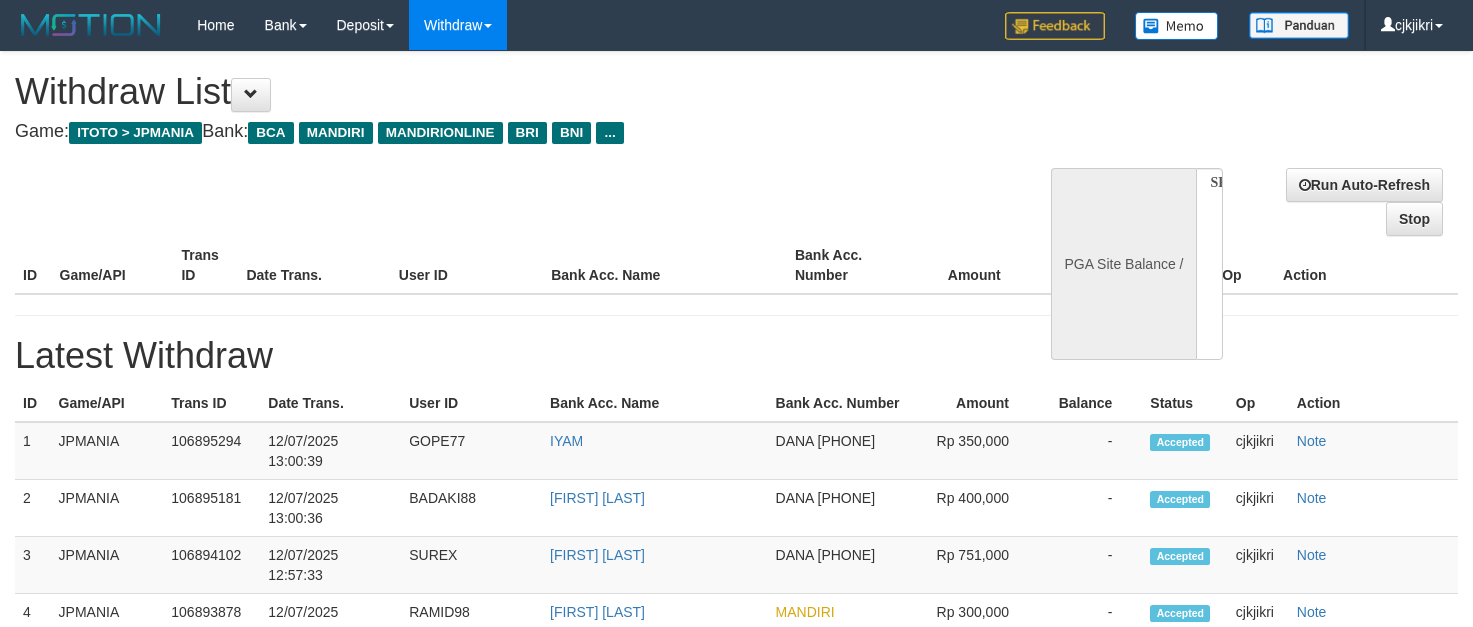 scroll, scrollTop: 0, scrollLeft: 0, axis: both 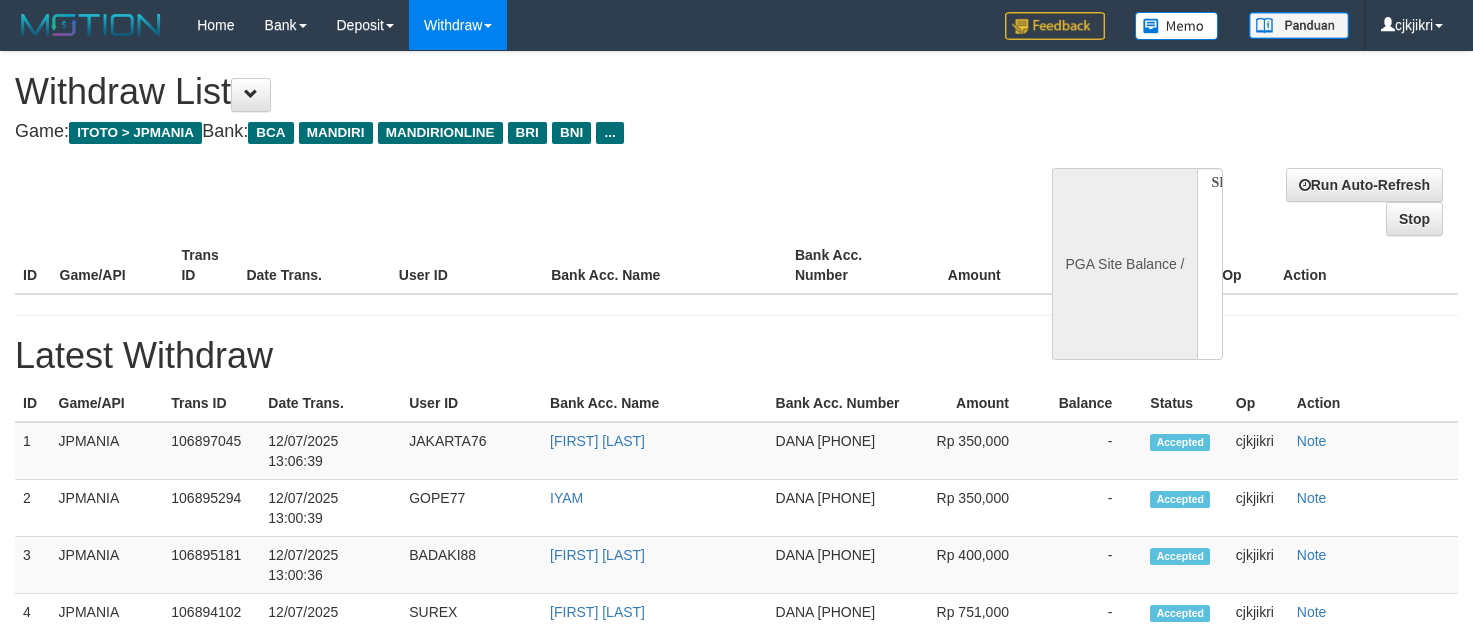select 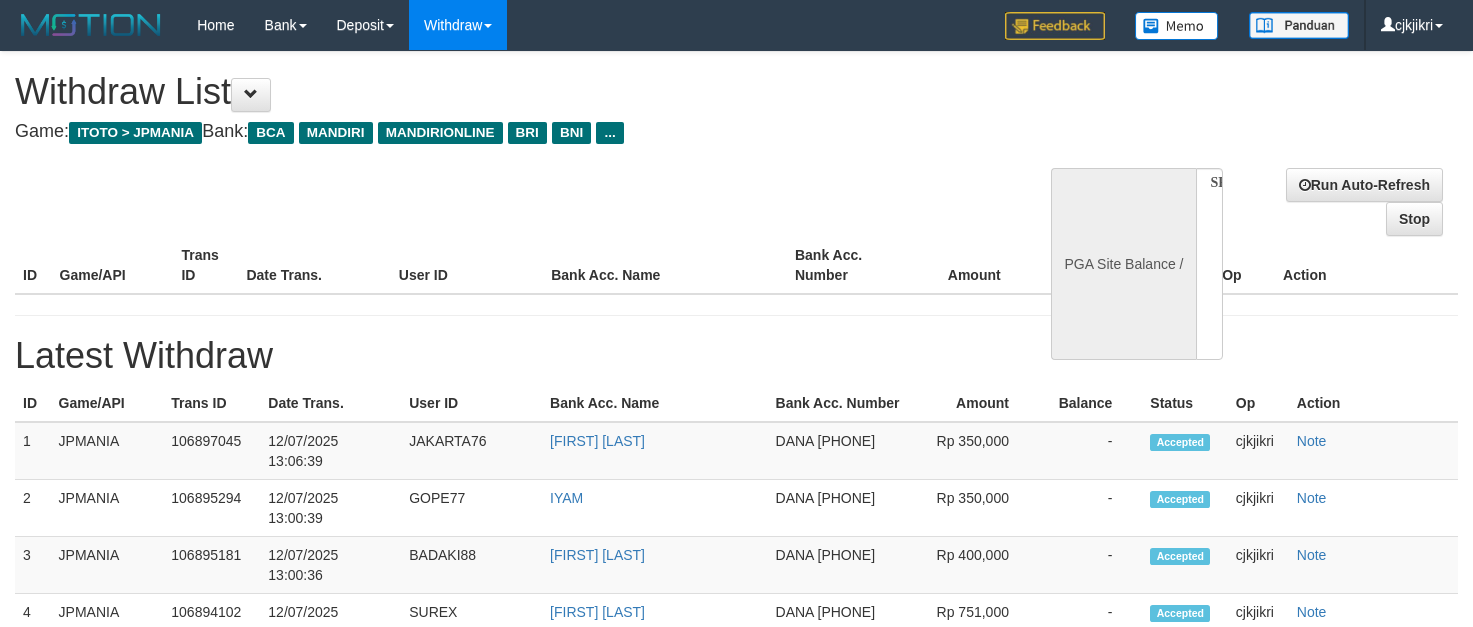 scroll, scrollTop: 0, scrollLeft: 0, axis: both 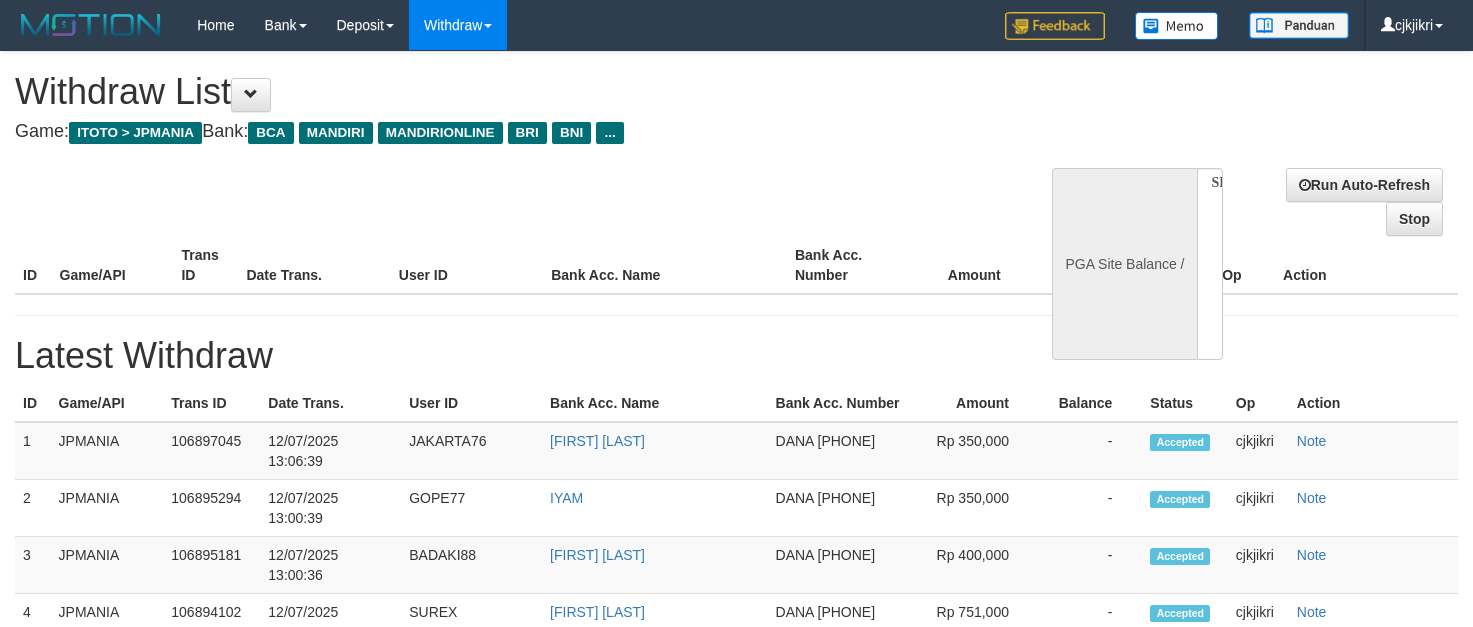 select 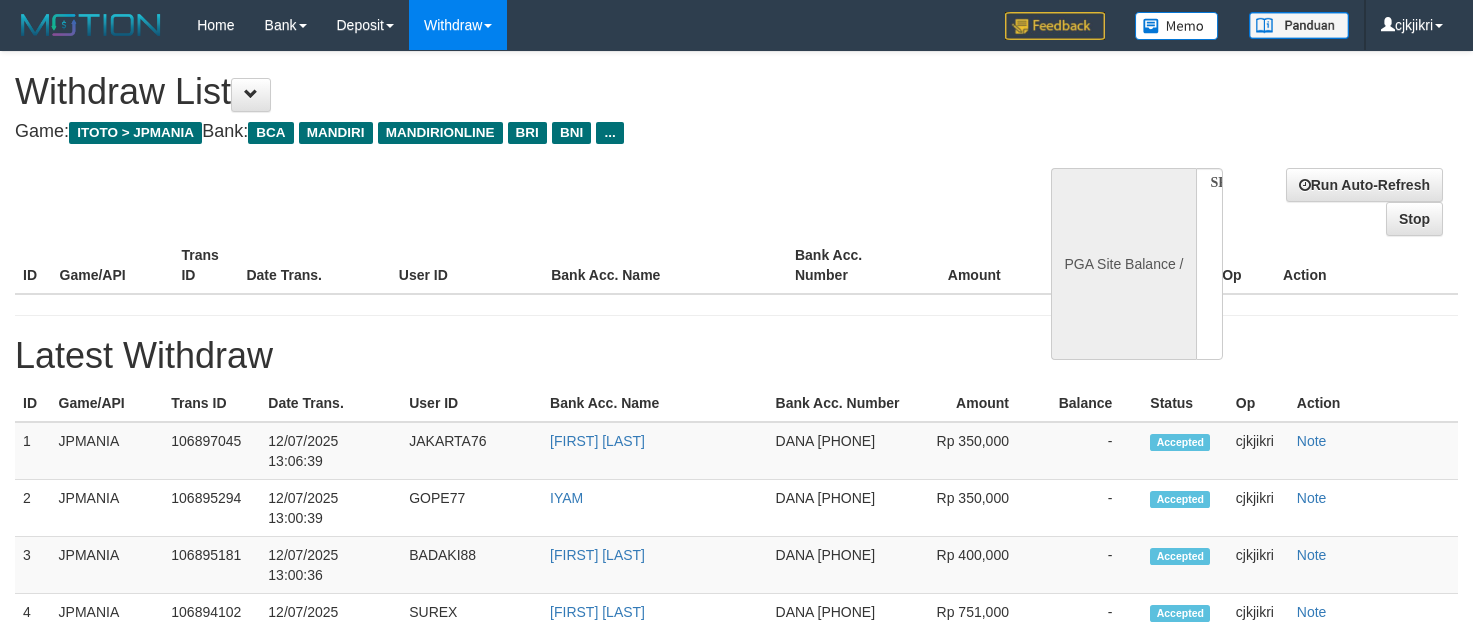 scroll, scrollTop: 0, scrollLeft: 0, axis: both 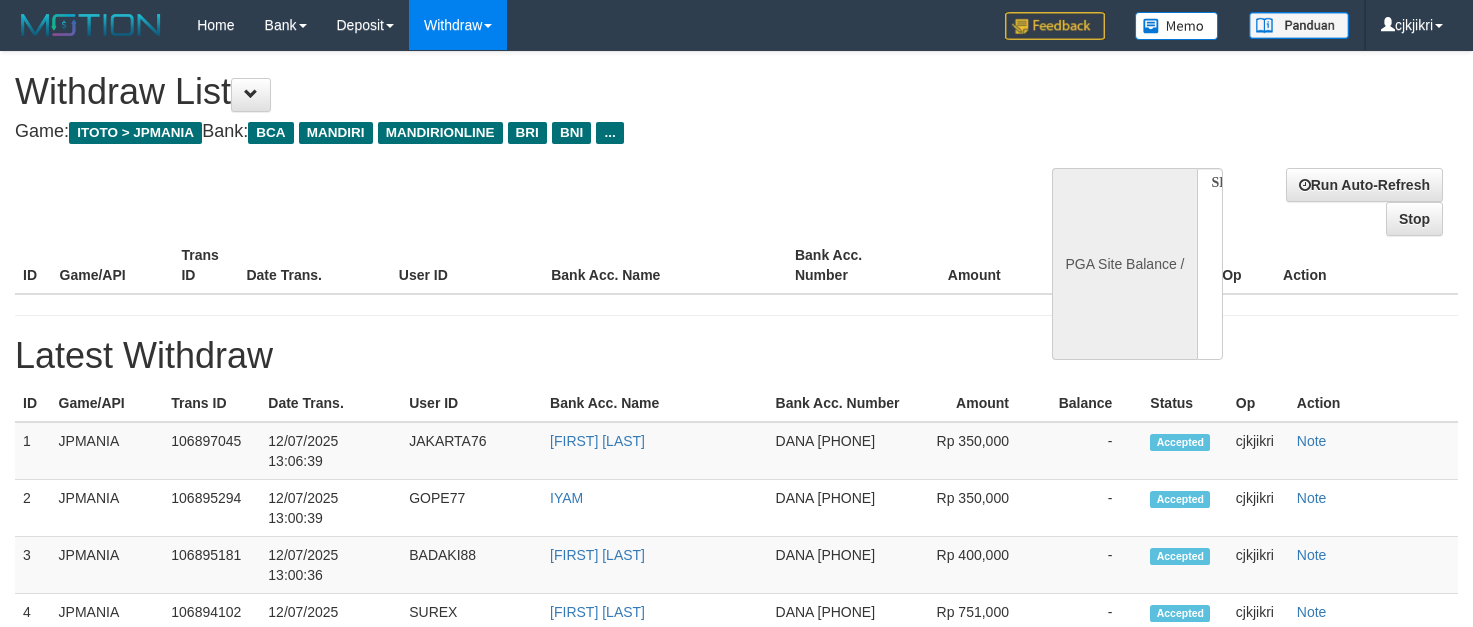 select 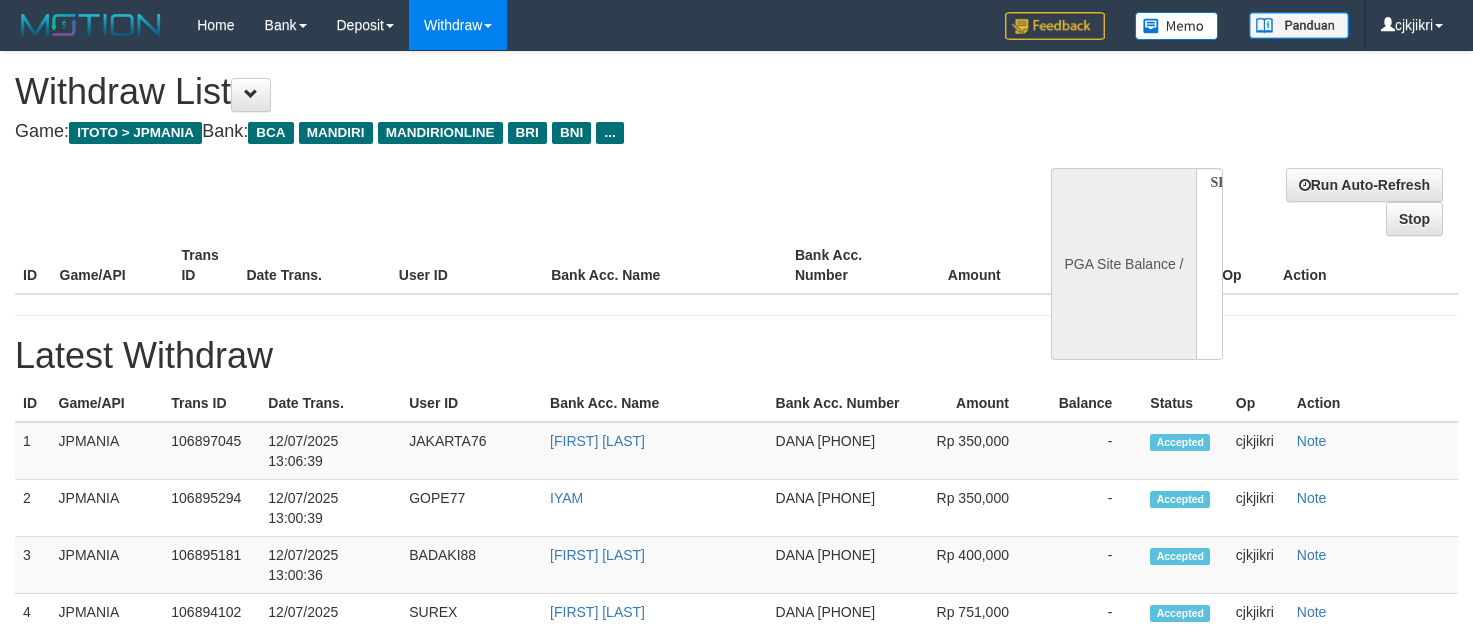 scroll, scrollTop: 0, scrollLeft: 0, axis: both 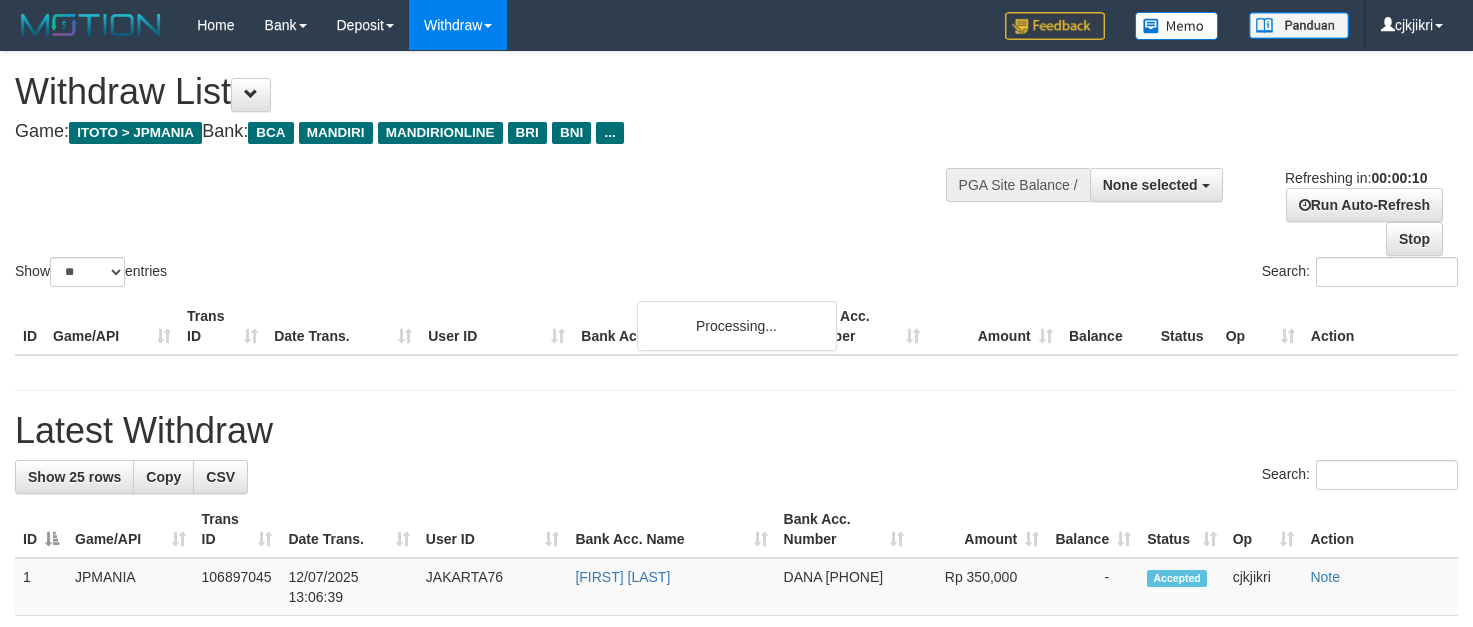 select 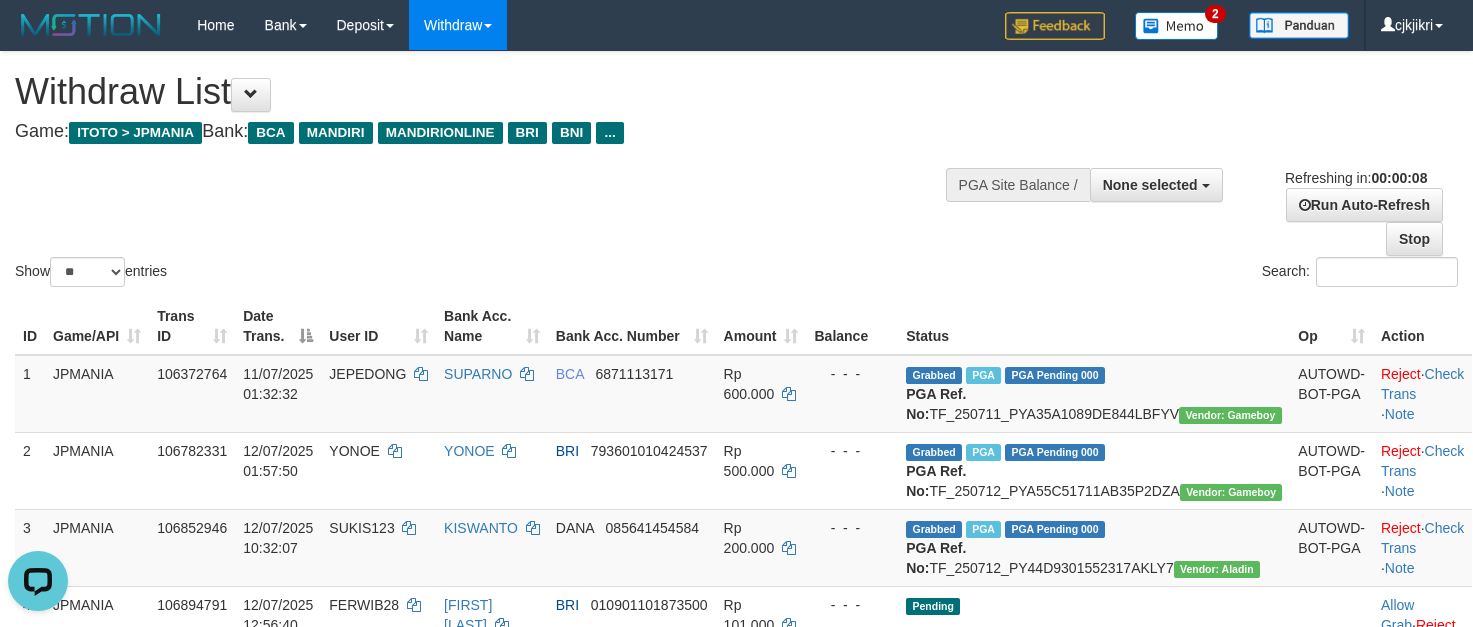 scroll, scrollTop: 0, scrollLeft: 0, axis: both 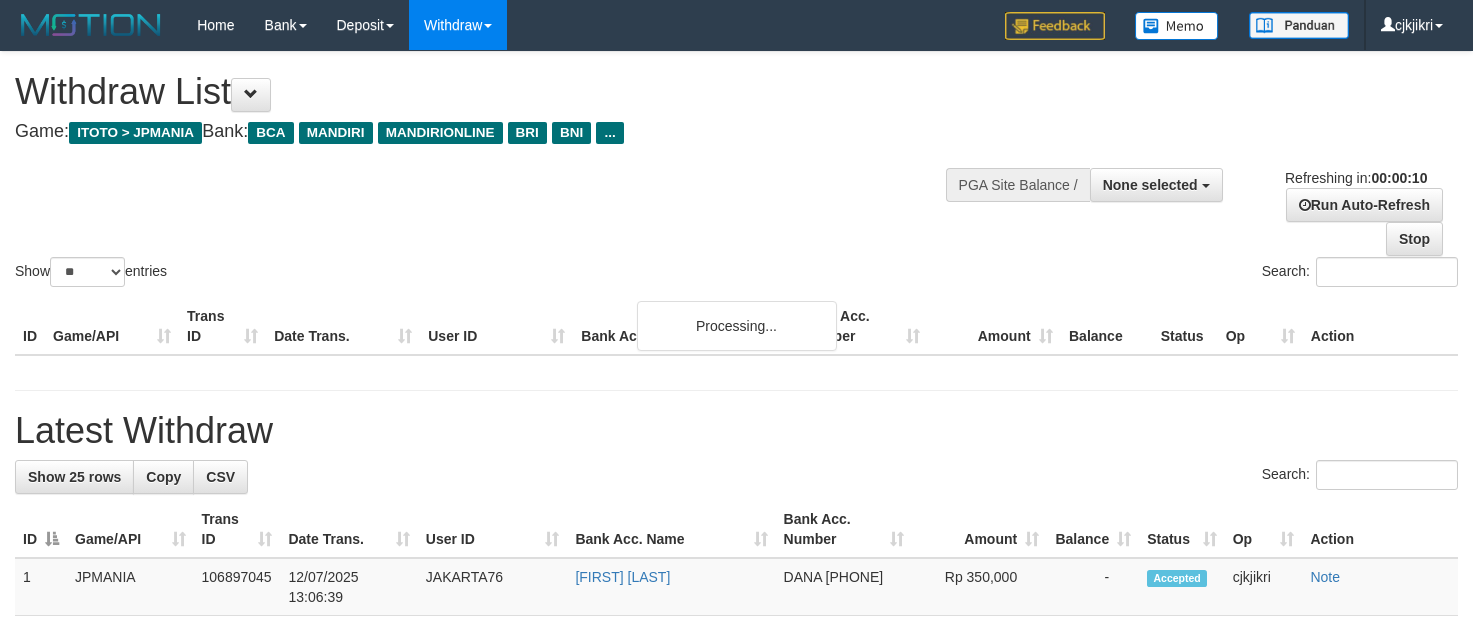 select 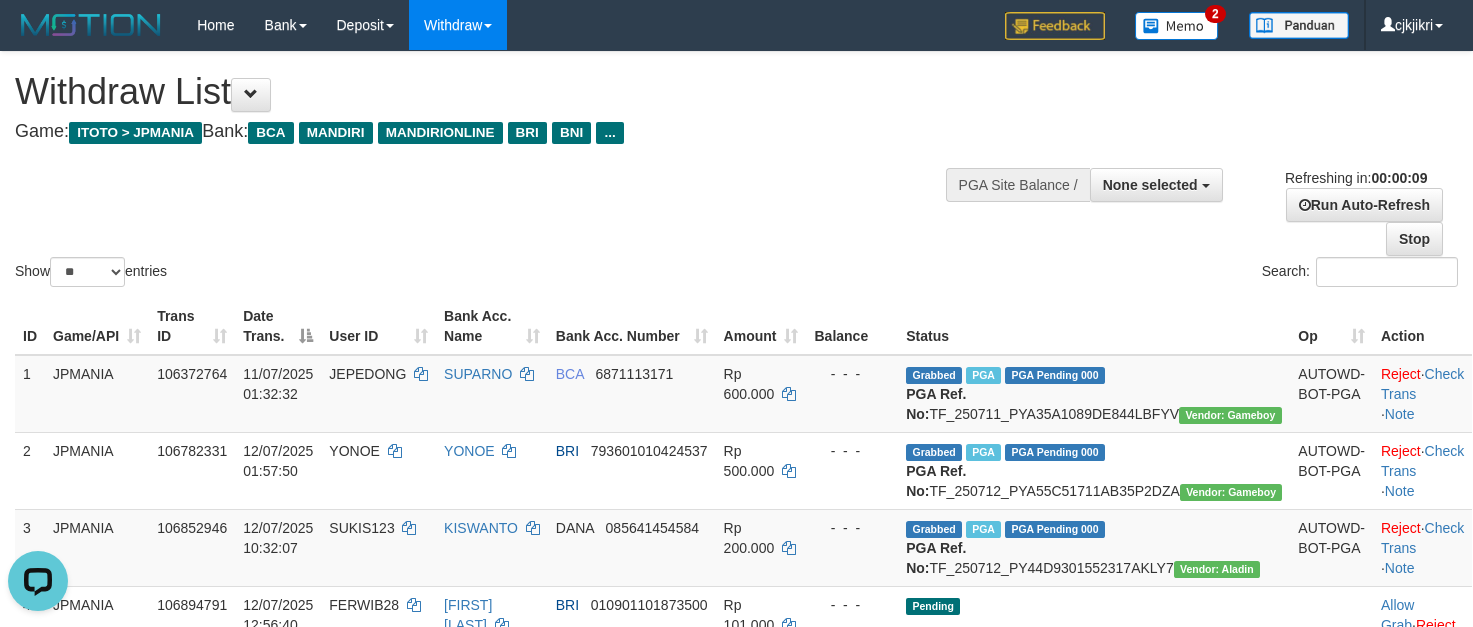 scroll, scrollTop: 0, scrollLeft: 0, axis: both 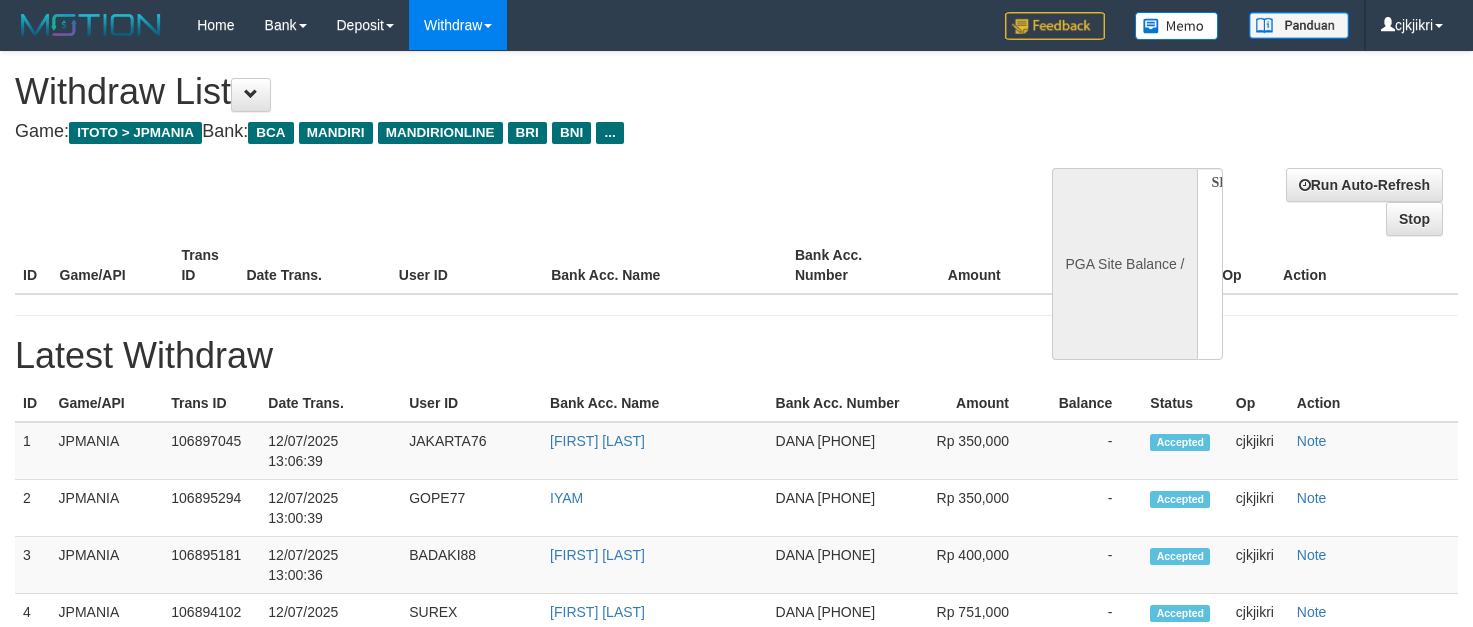 select 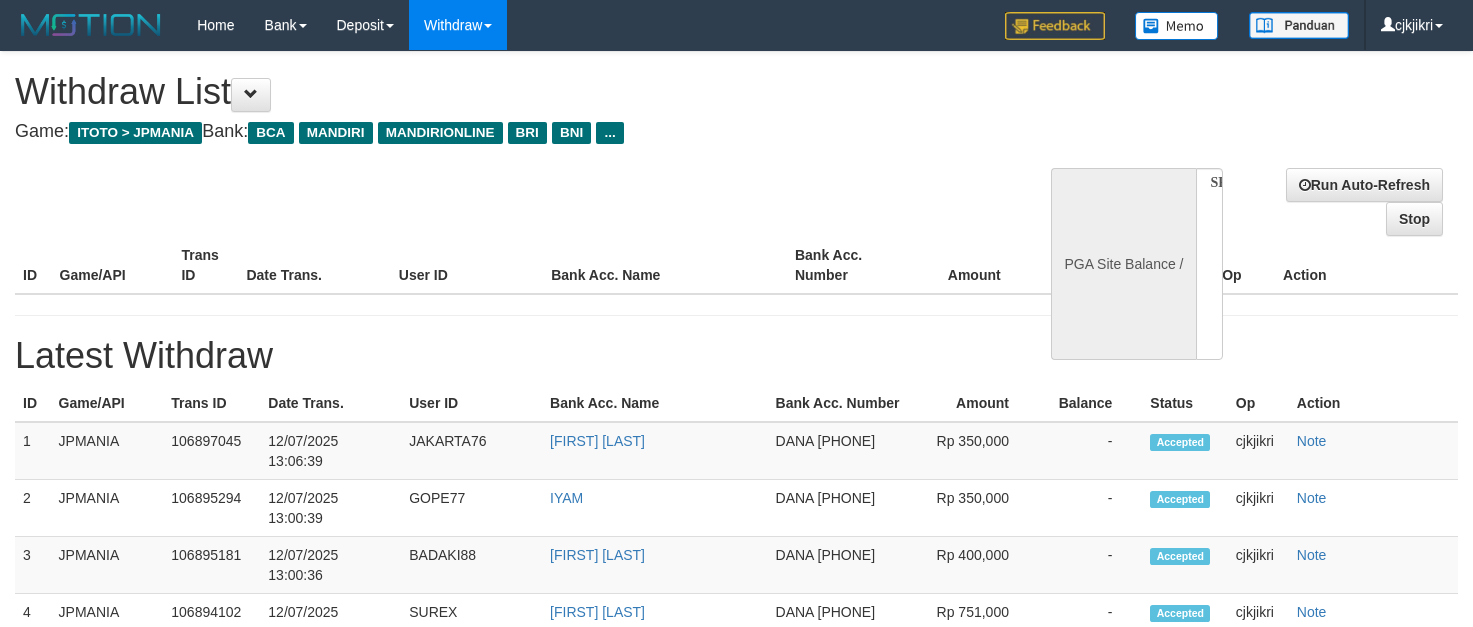 scroll, scrollTop: 0, scrollLeft: 0, axis: both 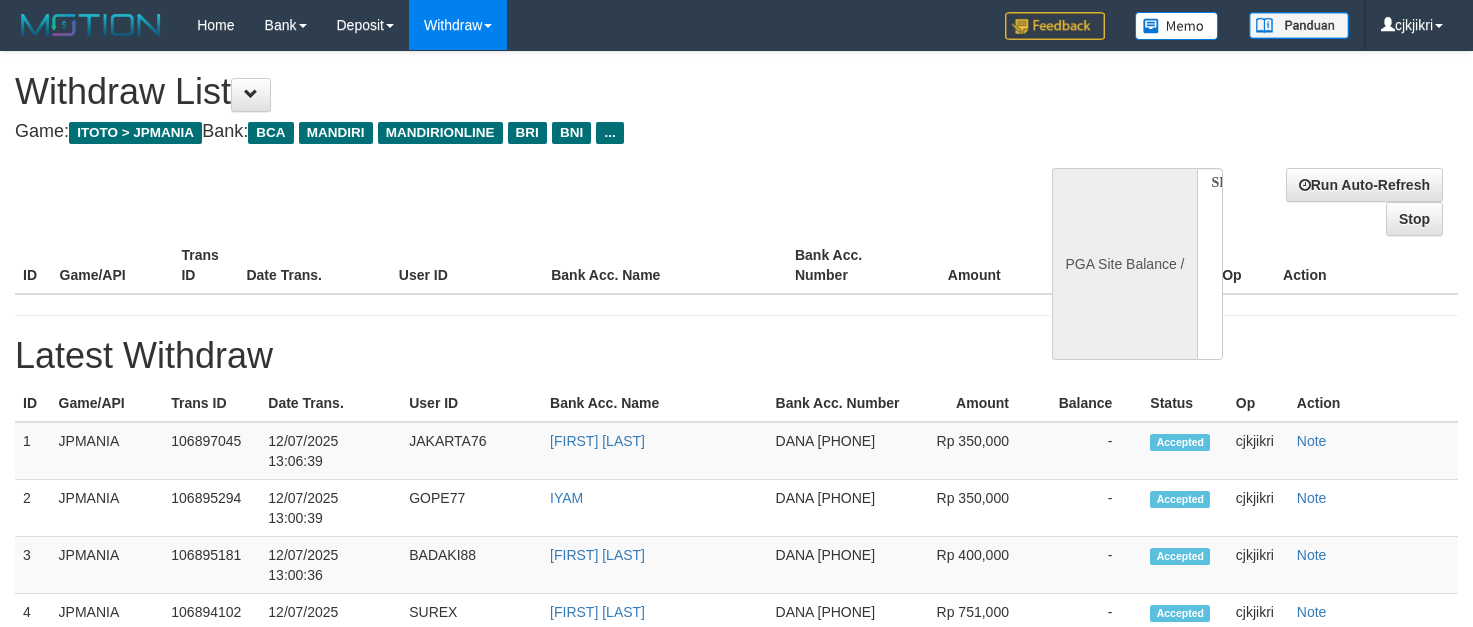 select 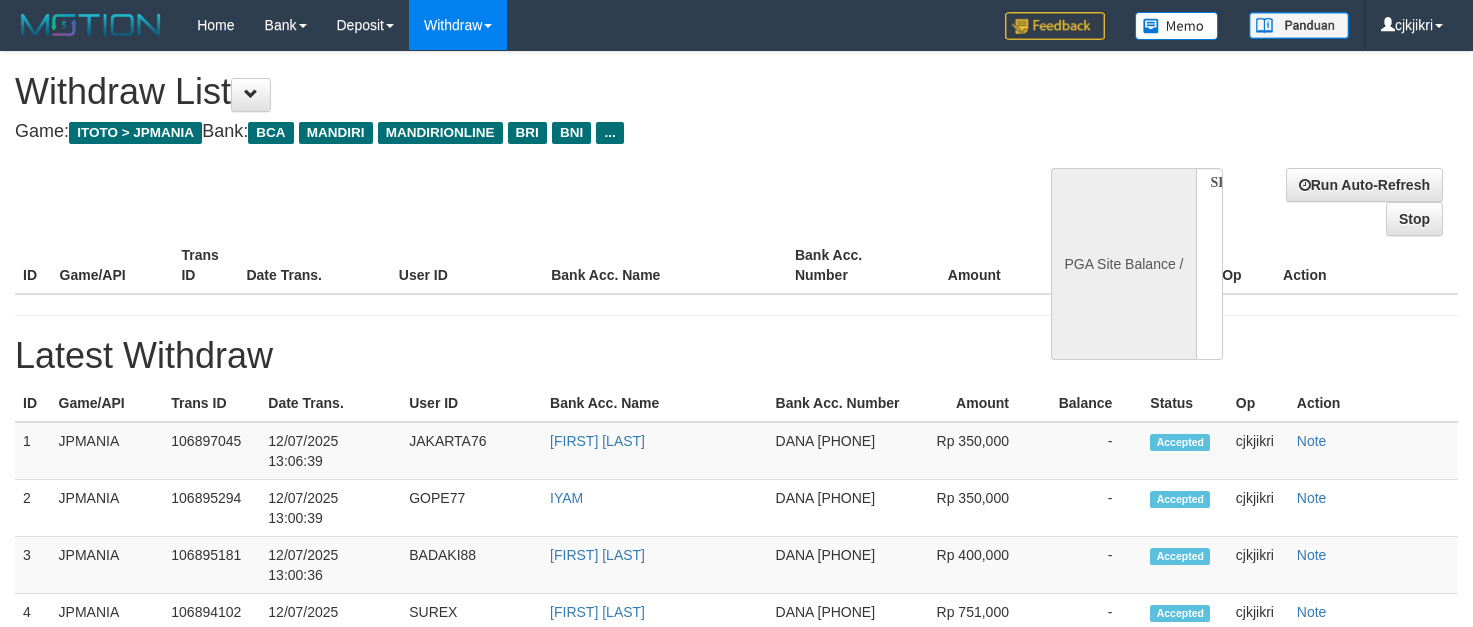 scroll, scrollTop: 0, scrollLeft: 0, axis: both 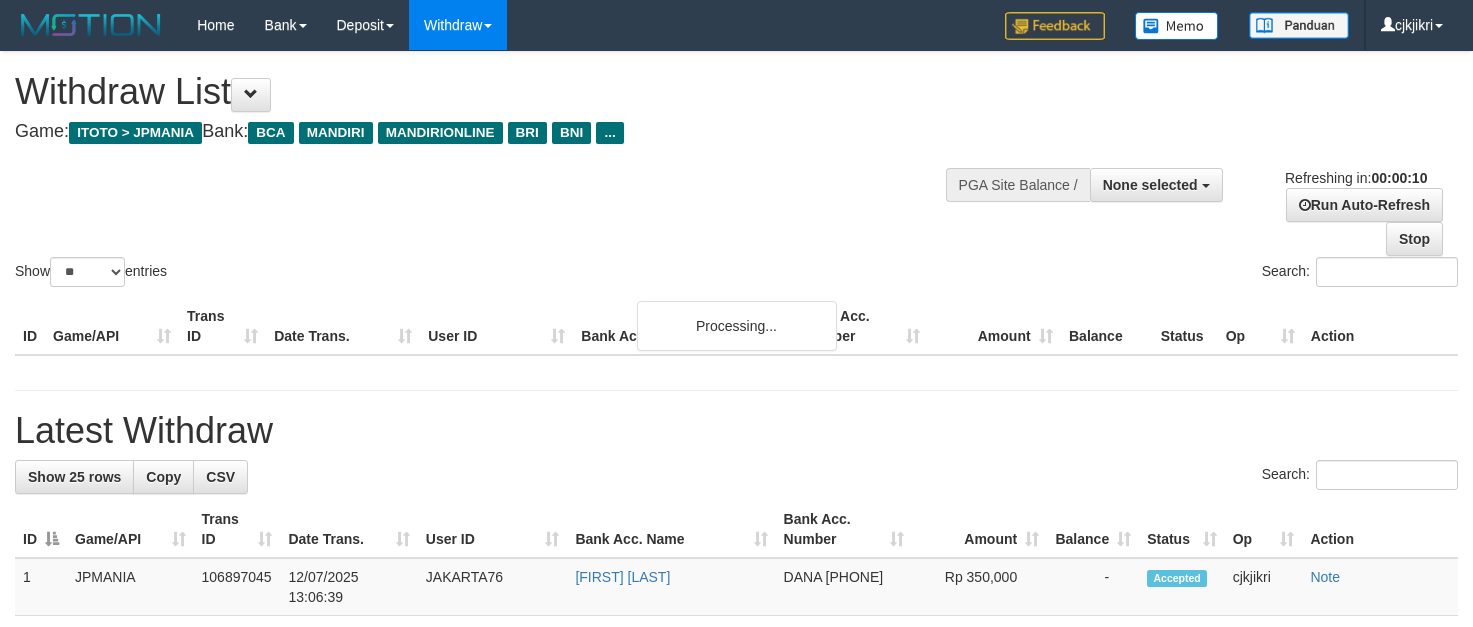 select 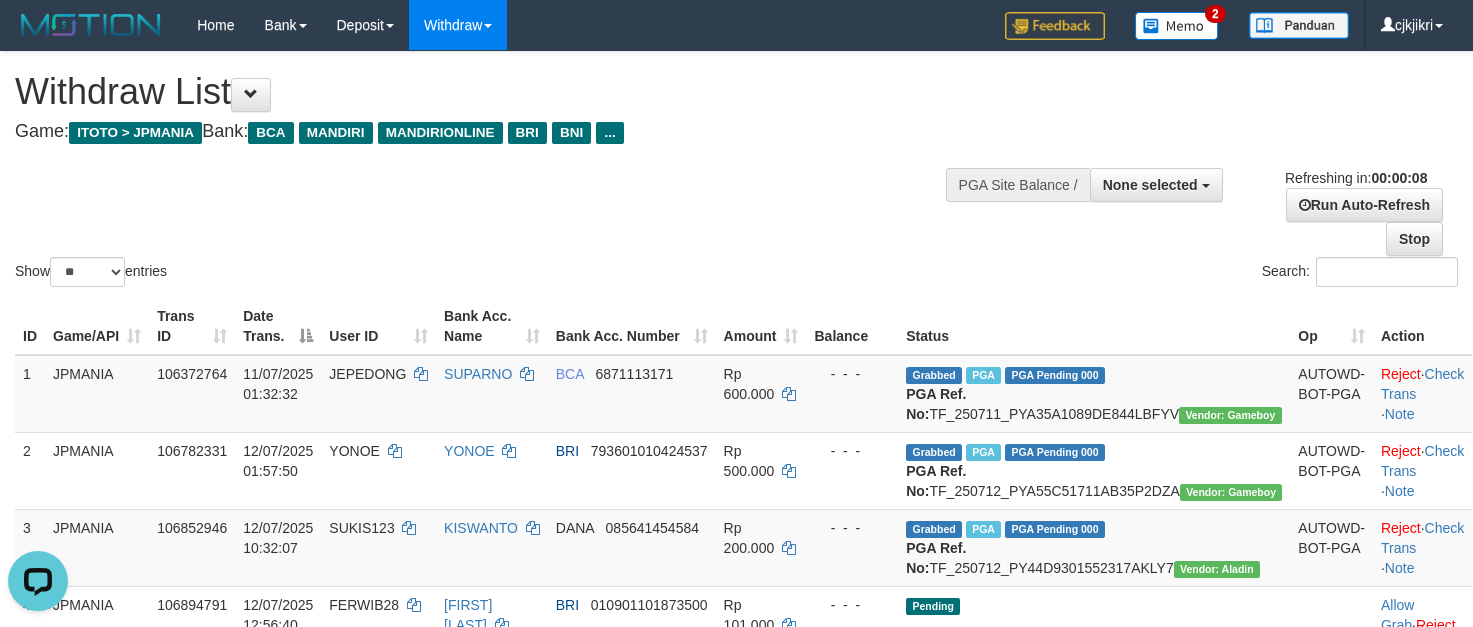 scroll, scrollTop: 0, scrollLeft: 0, axis: both 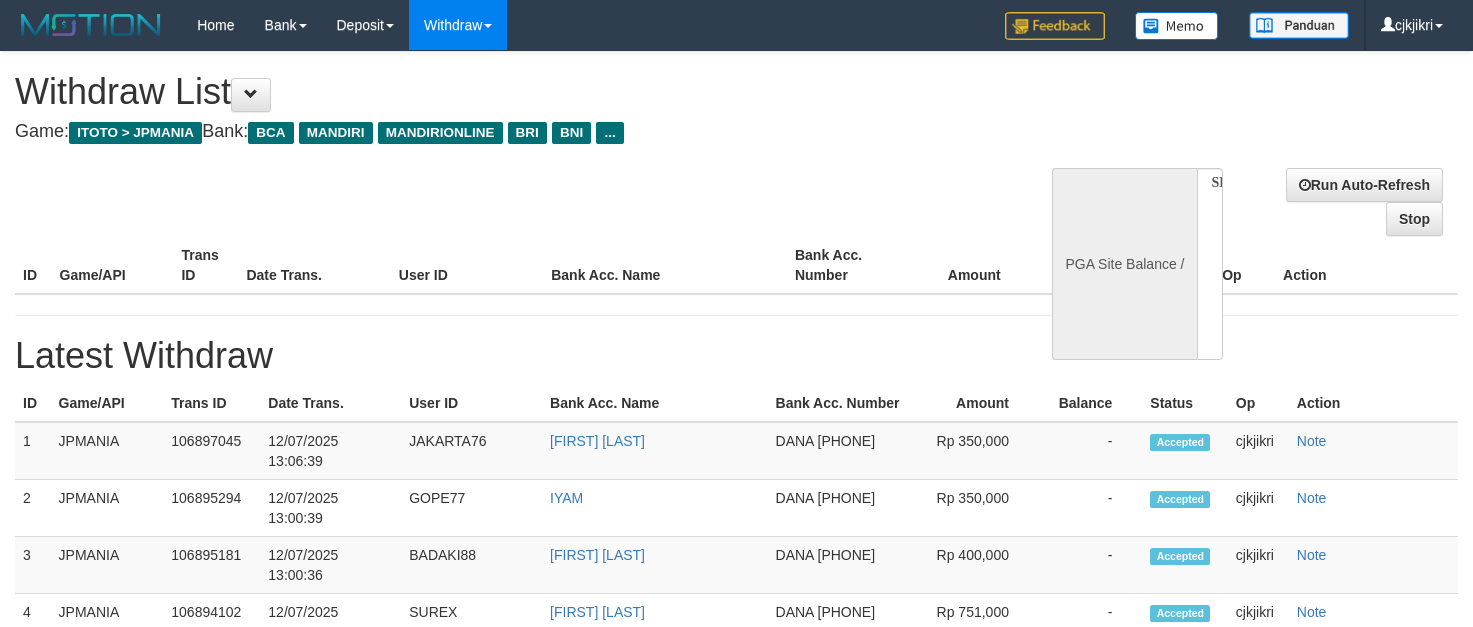 select 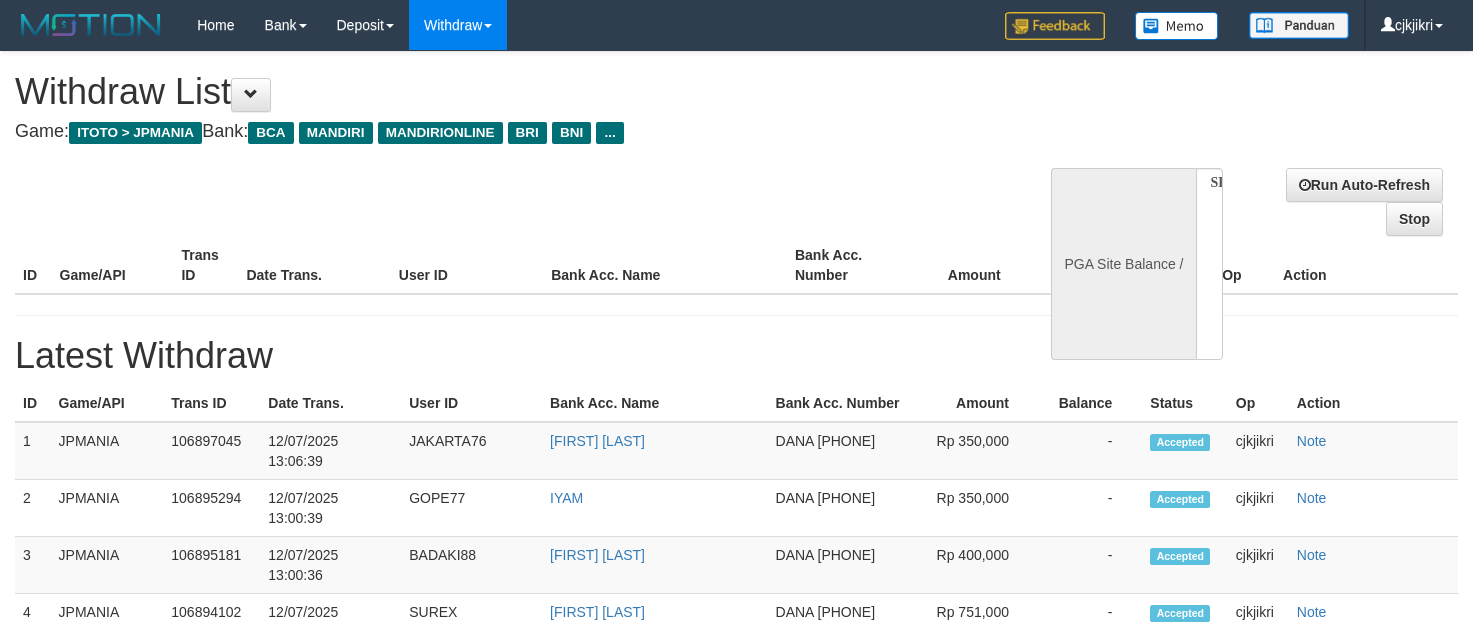 scroll, scrollTop: 0, scrollLeft: 0, axis: both 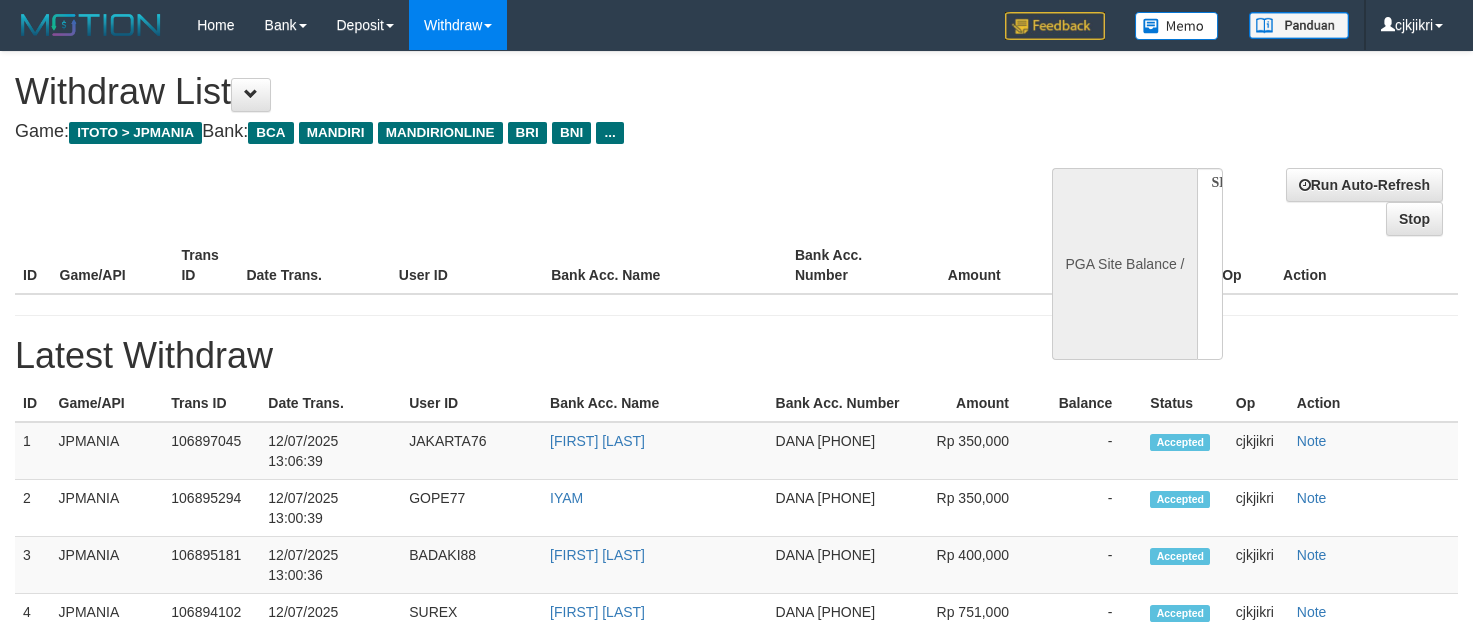 select 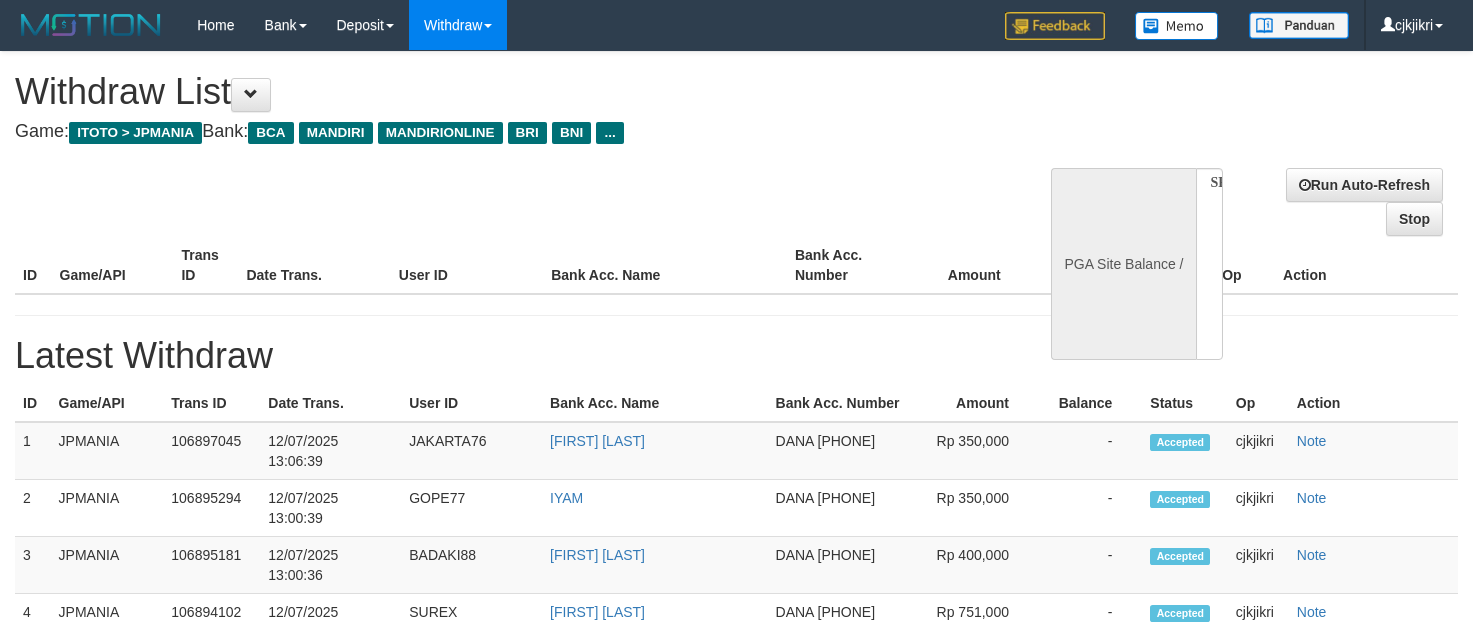 scroll, scrollTop: 0, scrollLeft: 0, axis: both 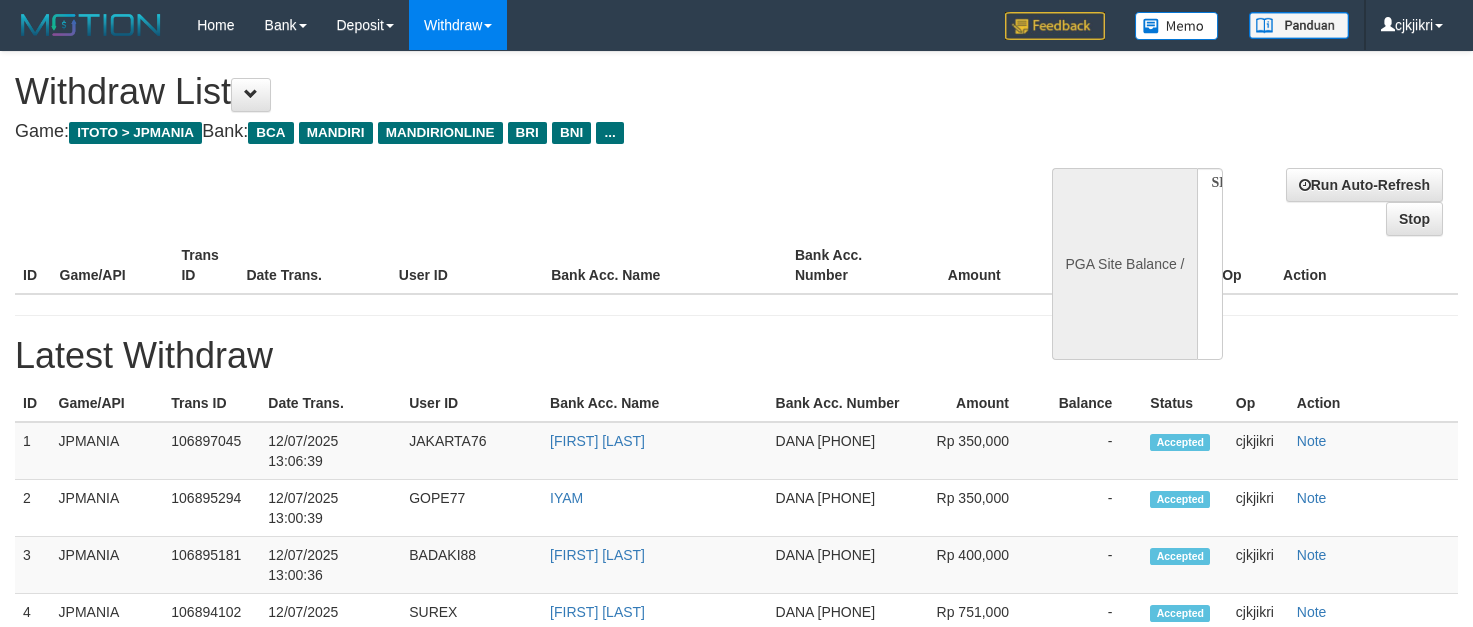select 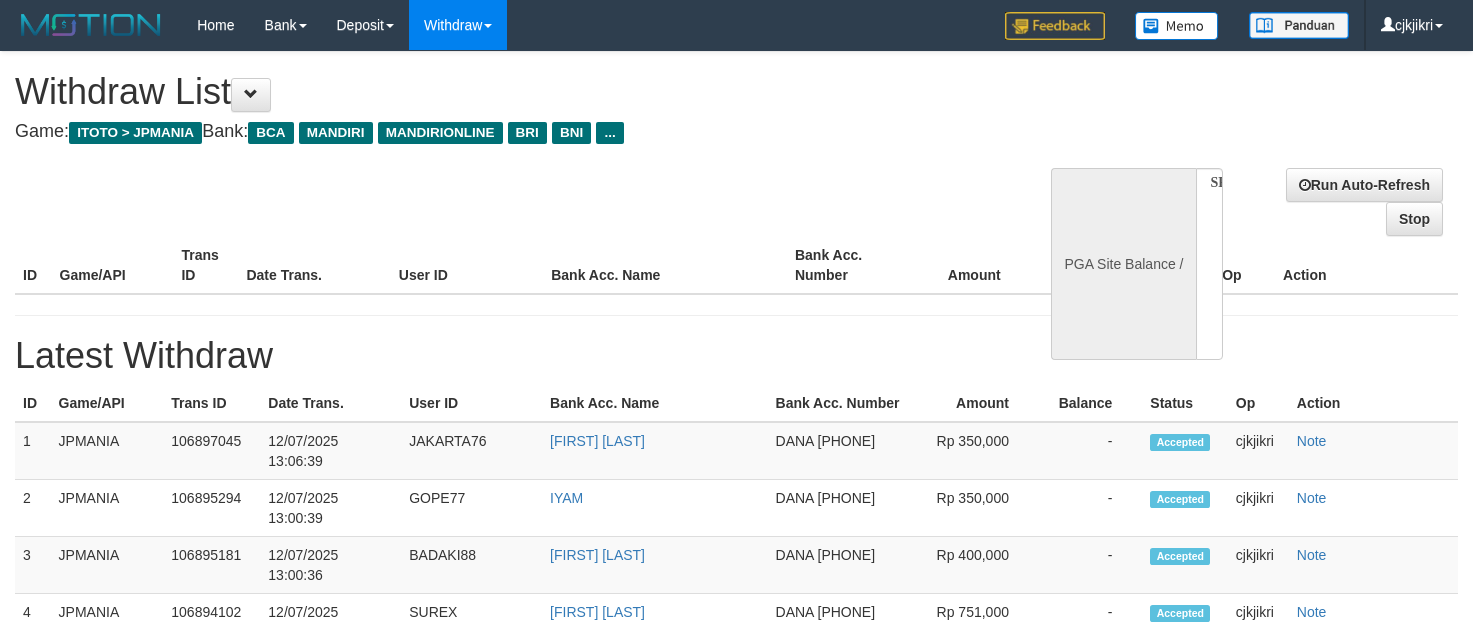 scroll, scrollTop: 0, scrollLeft: 0, axis: both 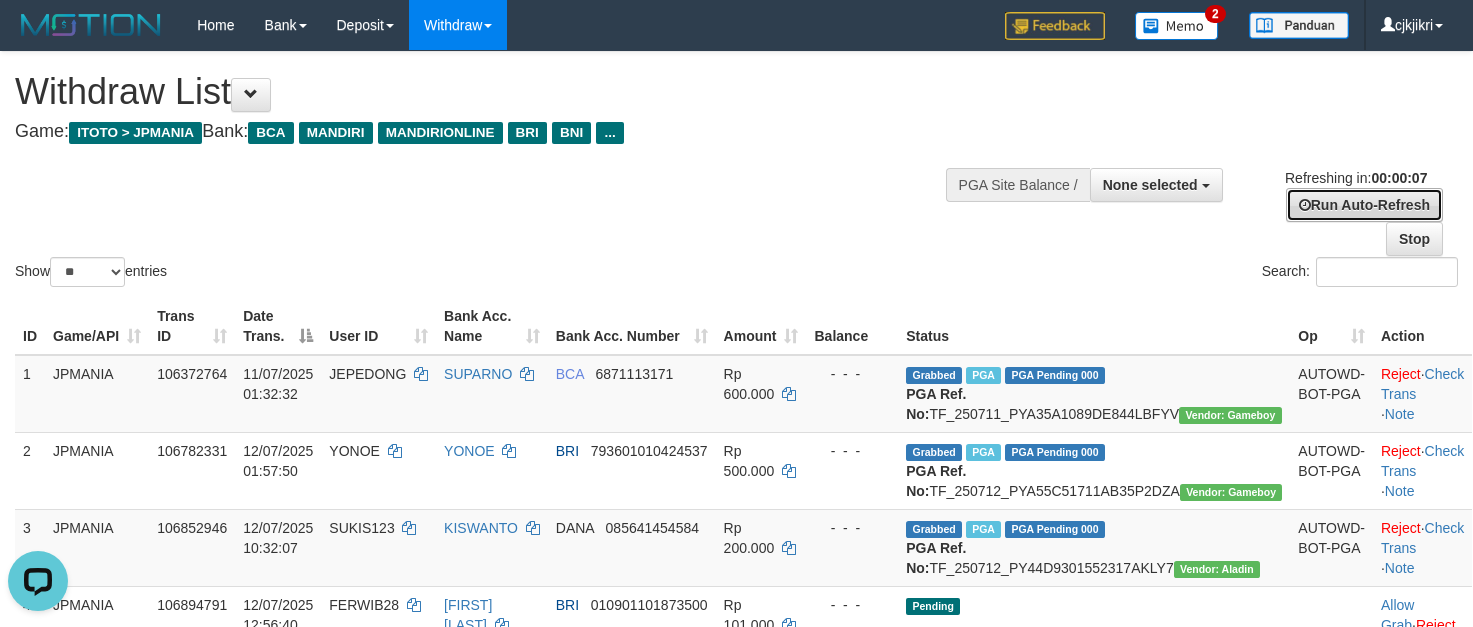 click on "Run Auto-Refresh" at bounding box center (1364, 205) 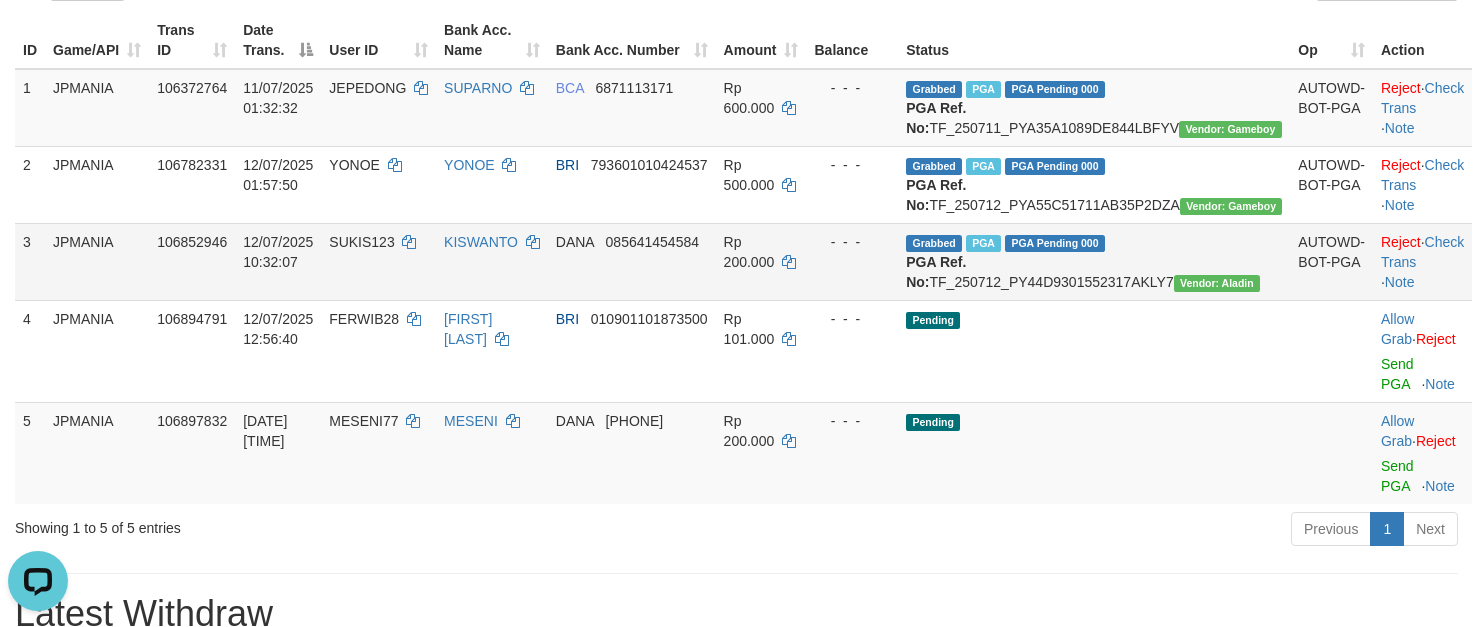 scroll, scrollTop: 300, scrollLeft: 0, axis: vertical 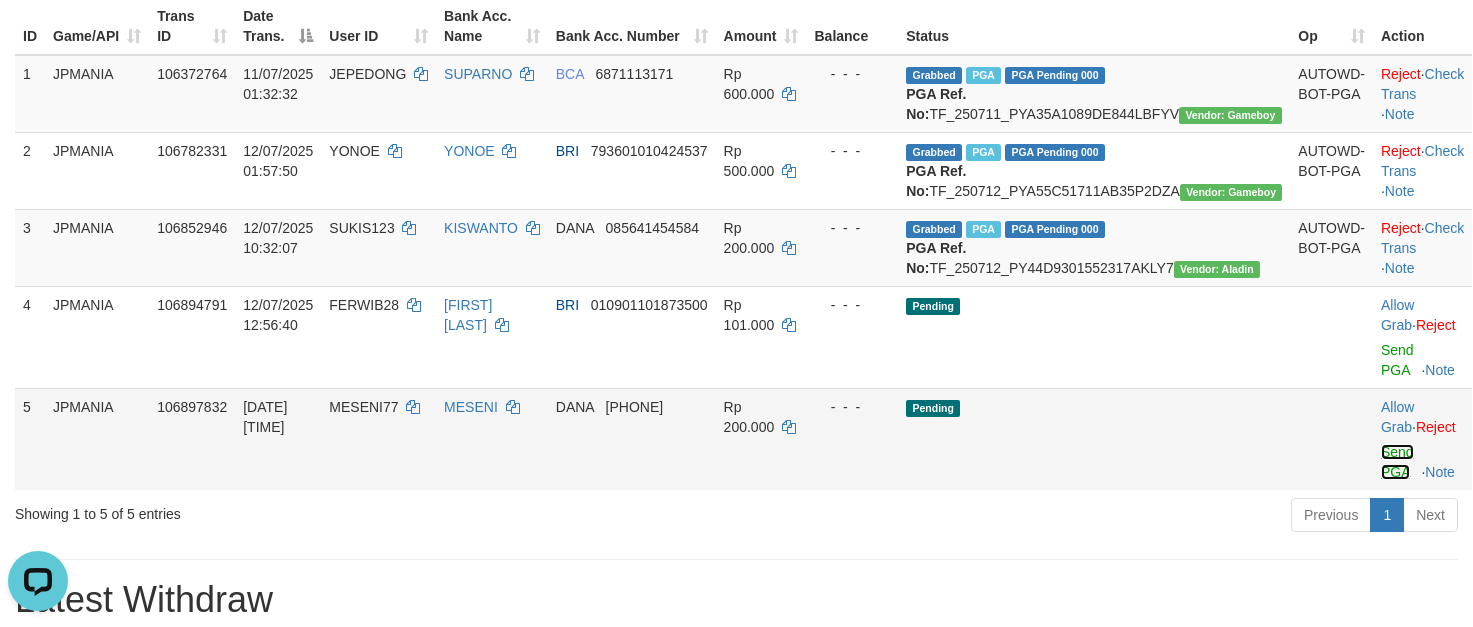 click on "Send PGA" at bounding box center (1397, 462) 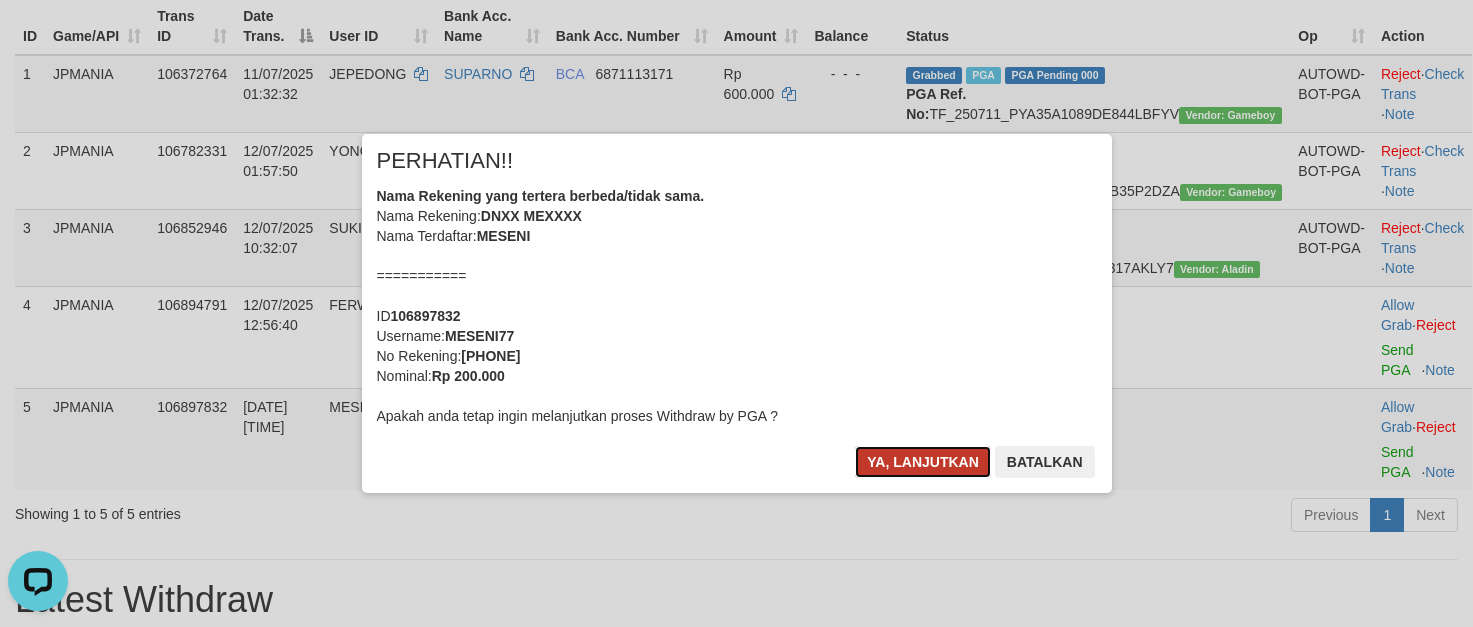 click on "Ya, lanjutkan" at bounding box center [923, 462] 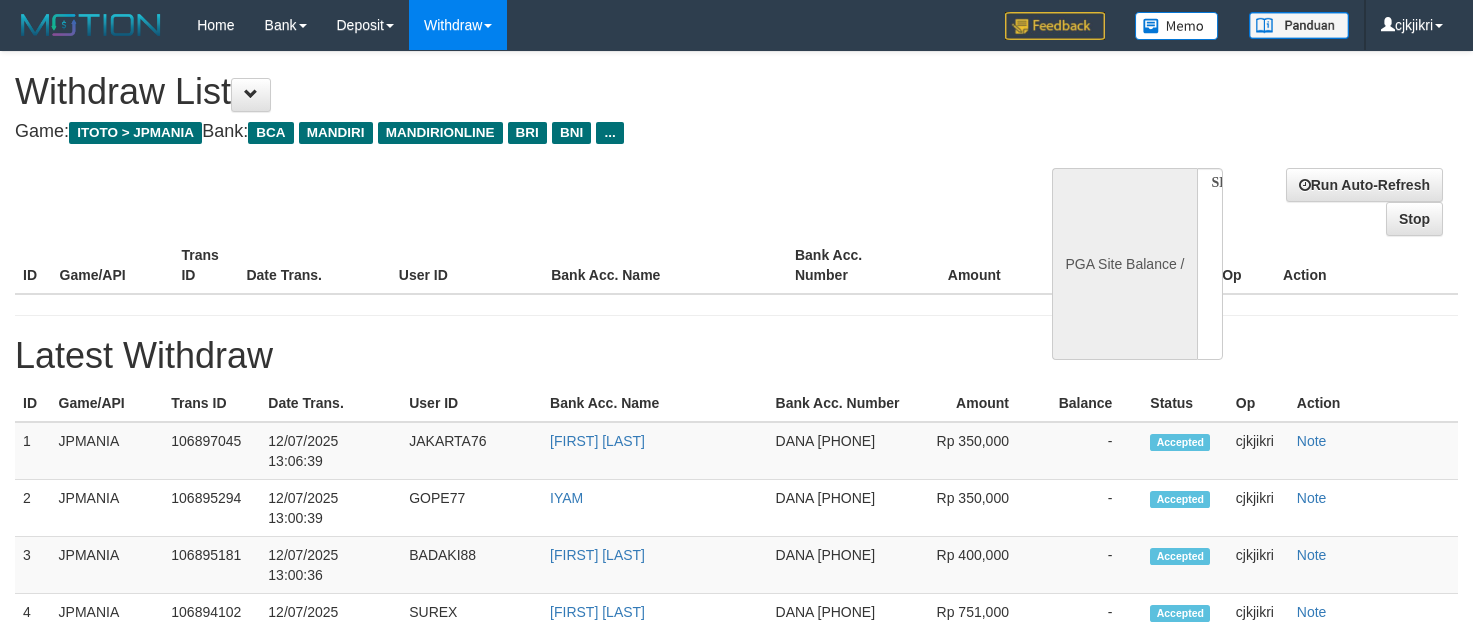 select 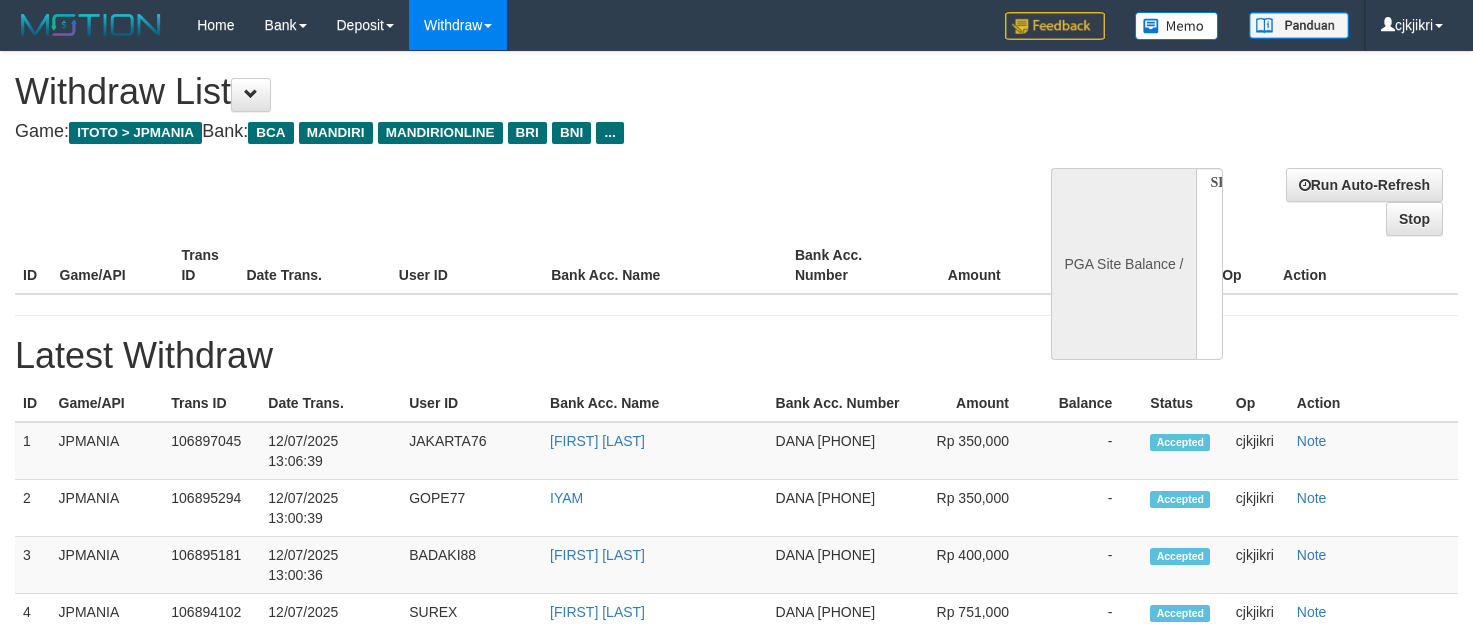 scroll, scrollTop: 0, scrollLeft: 0, axis: both 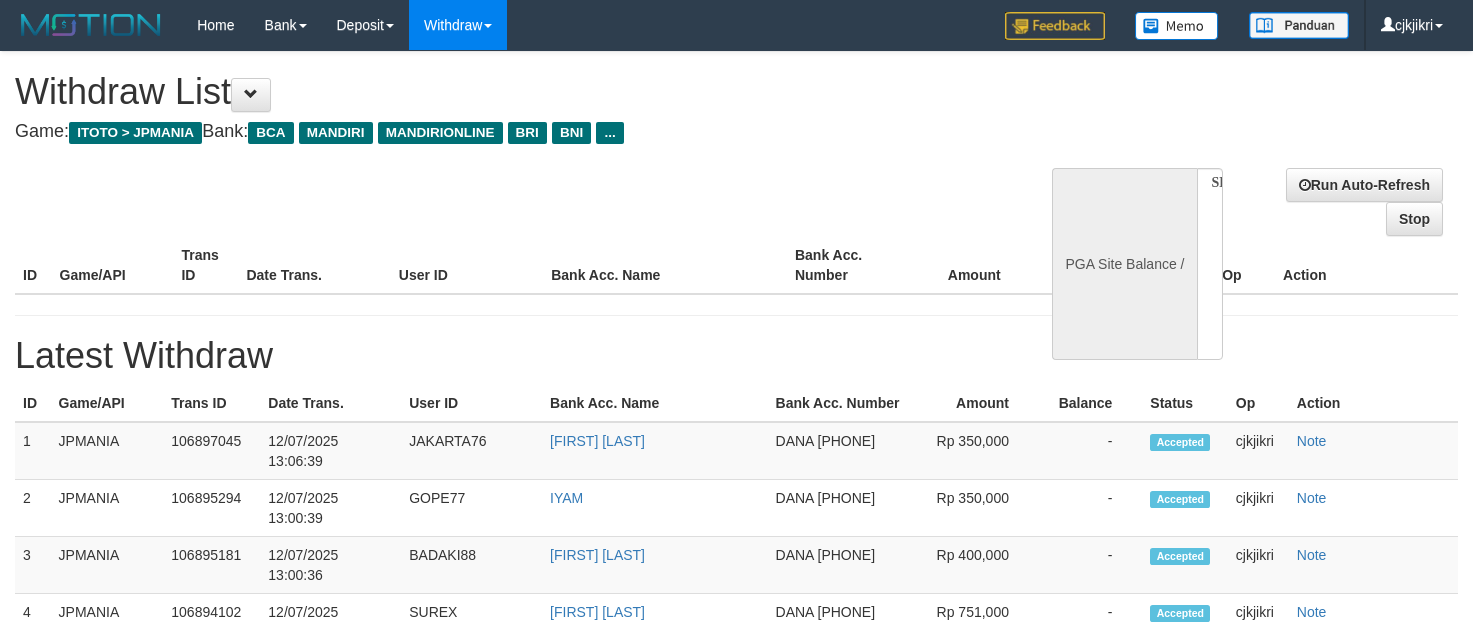 select 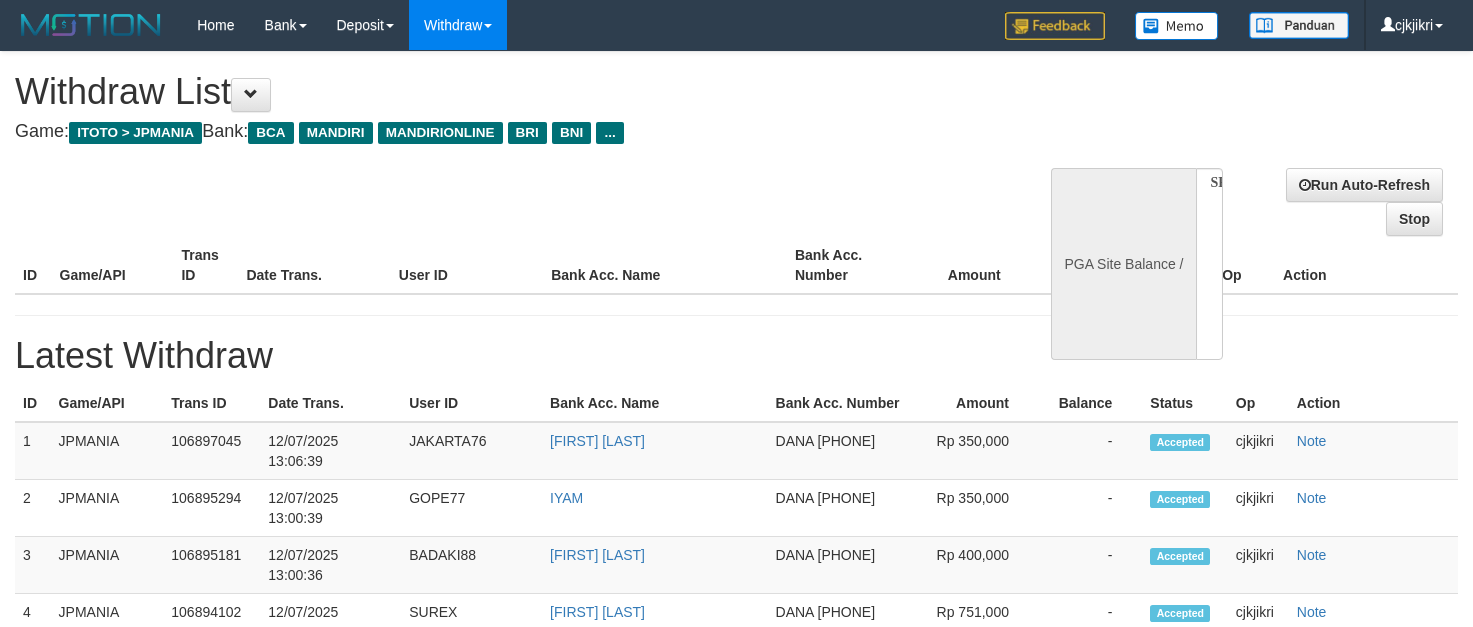 select on "**" 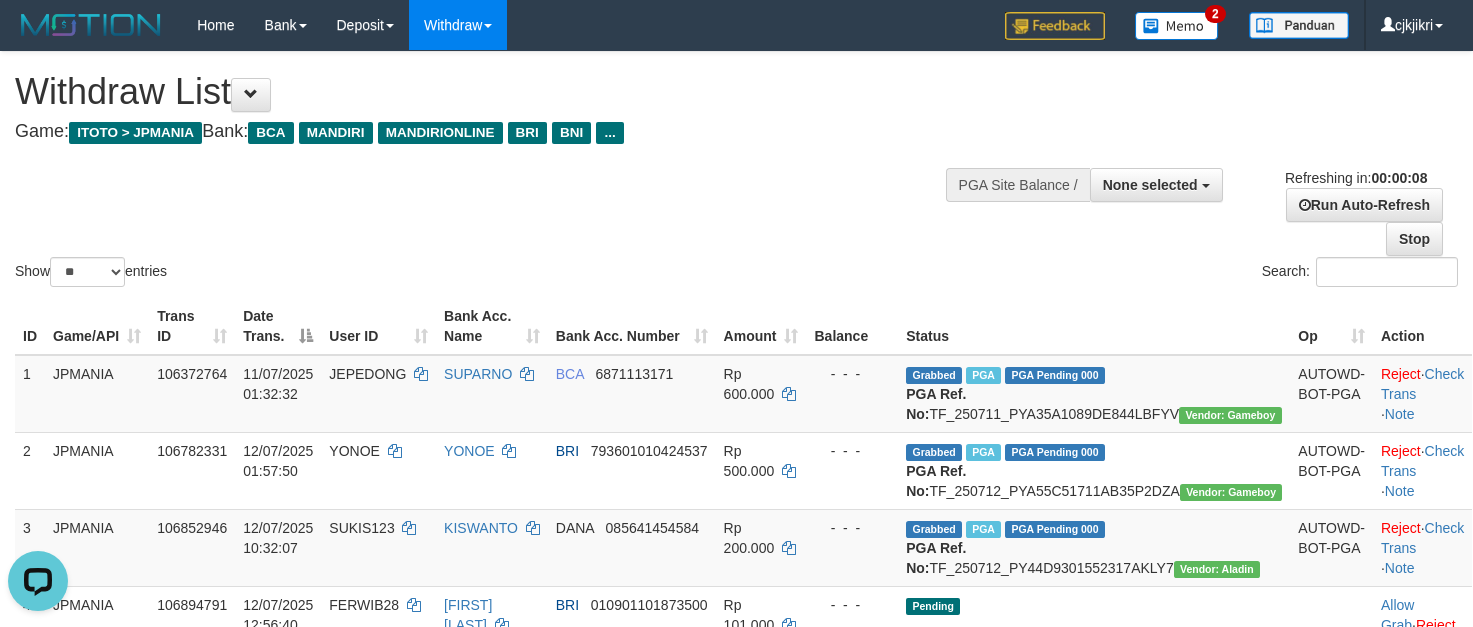 scroll, scrollTop: 0, scrollLeft: 0, axis: both 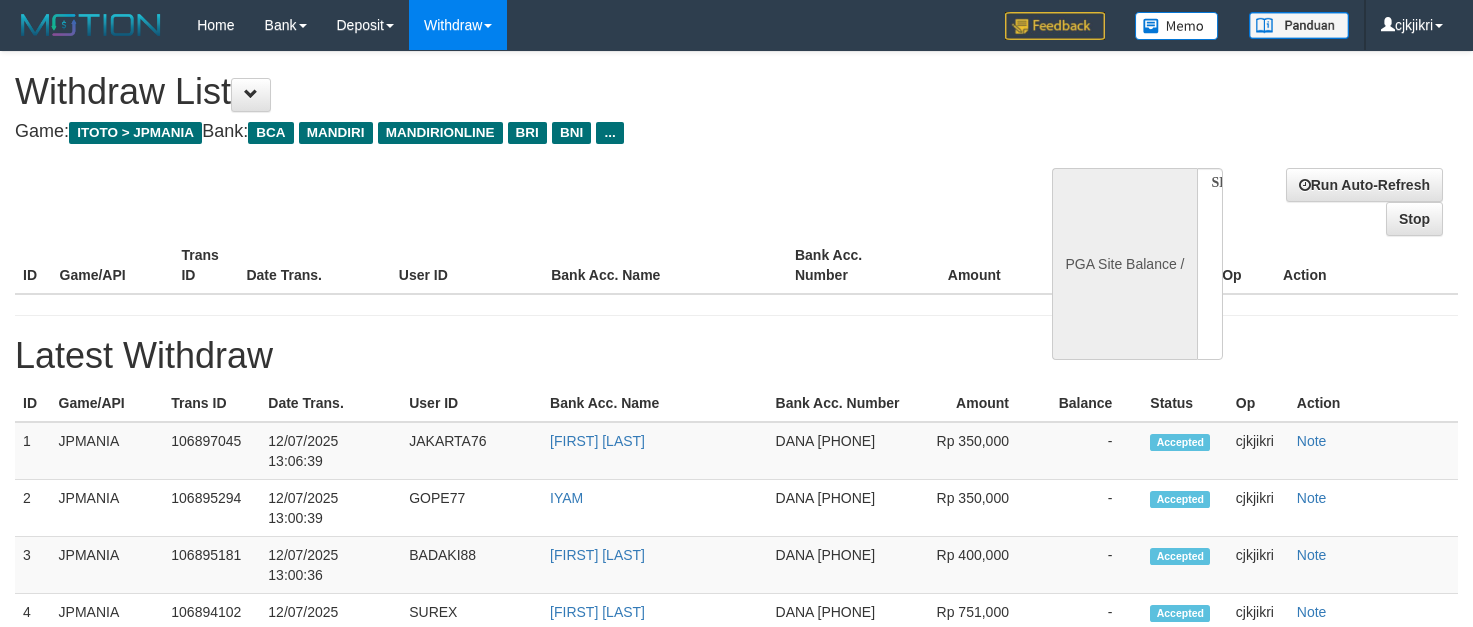 select 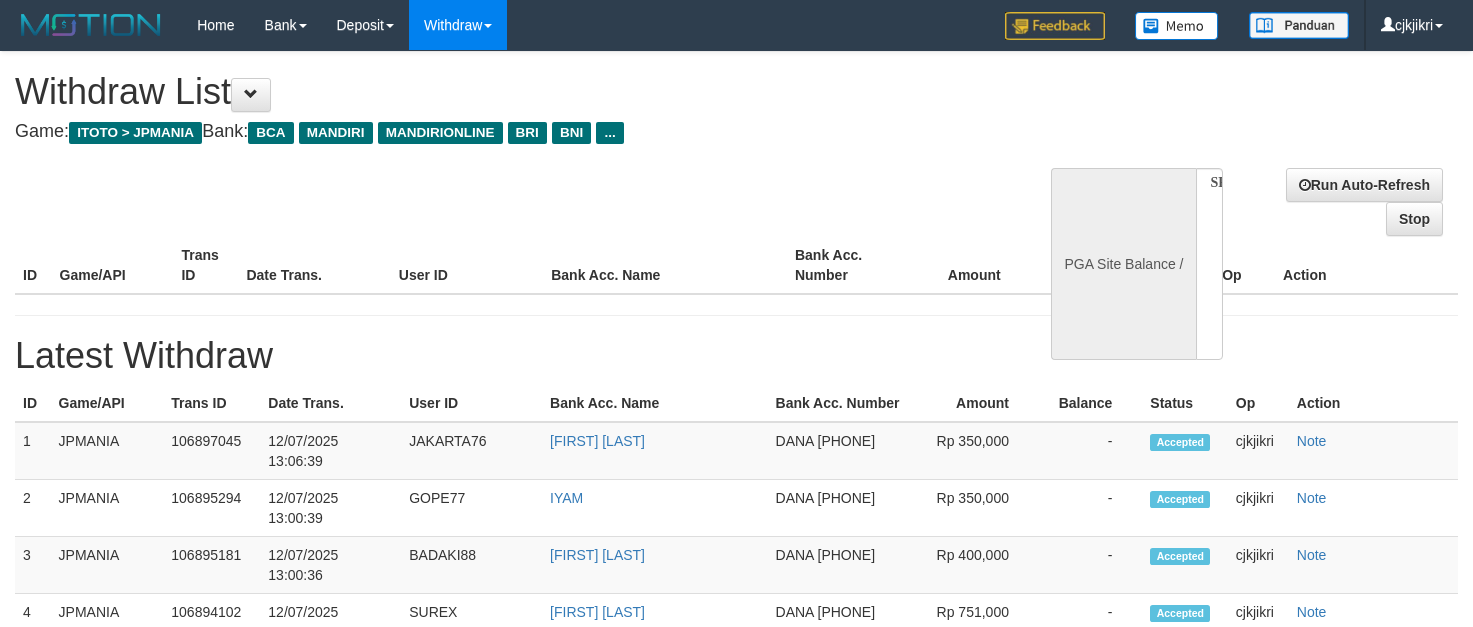 scroll, scrollTop: 0, scrollLeft: 0, axis: both 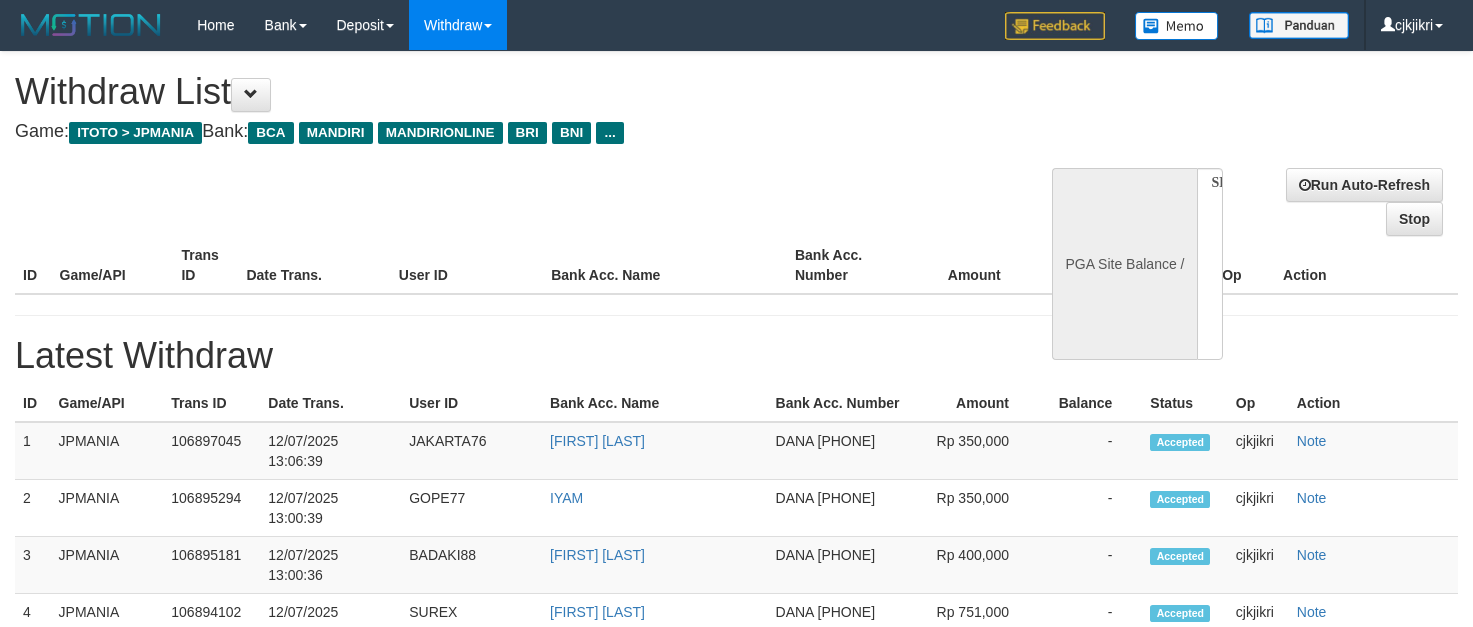 select 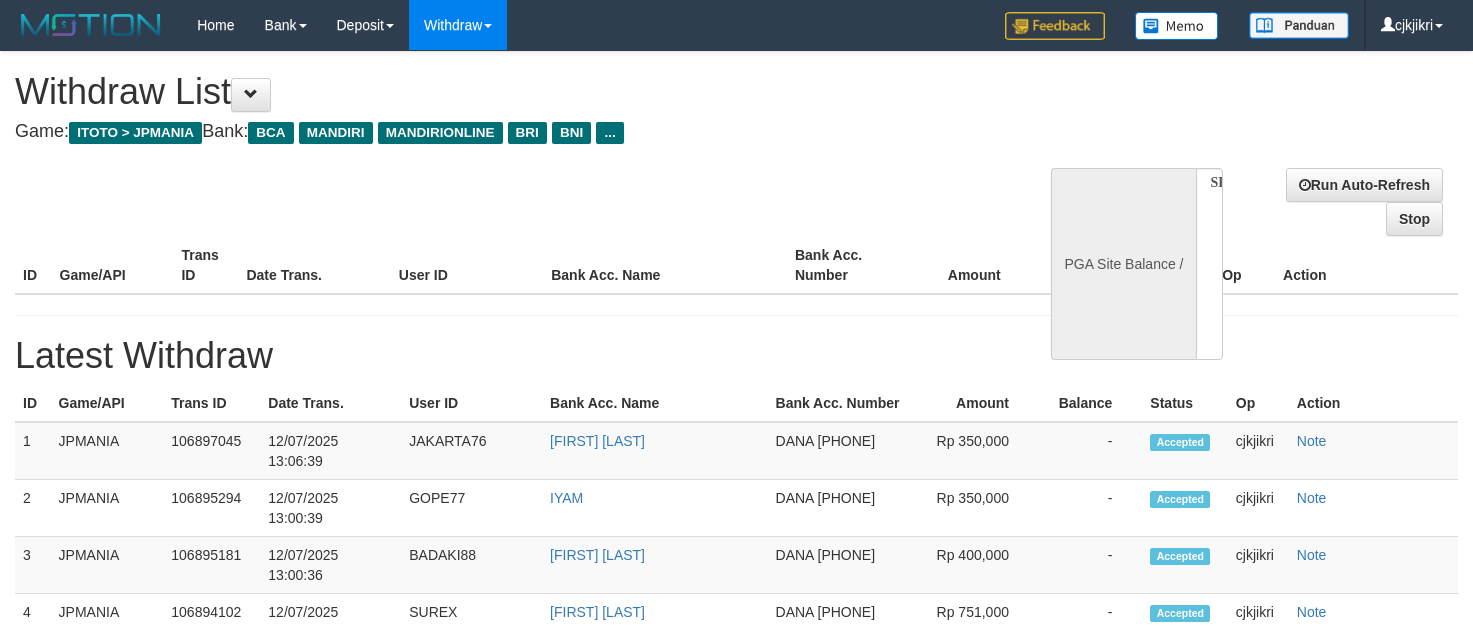 scroll, scrollTop: 0, scrollLeft: 0, axis: both 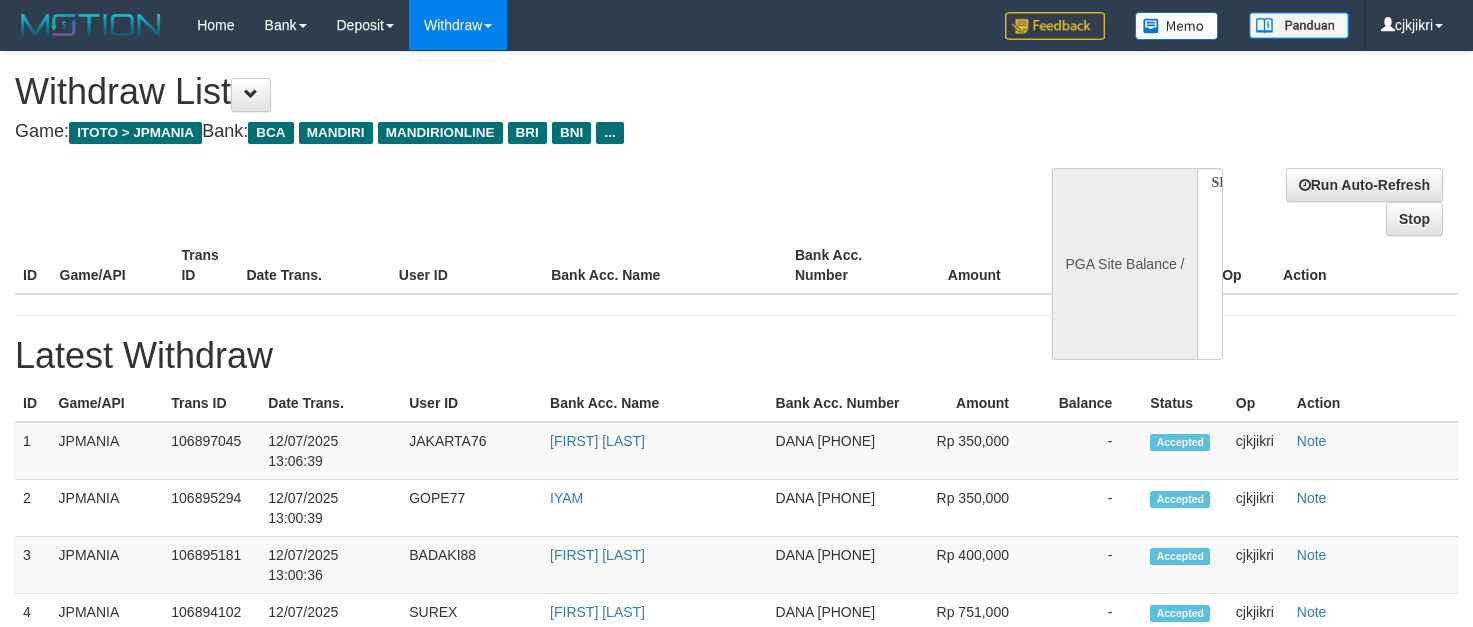 select 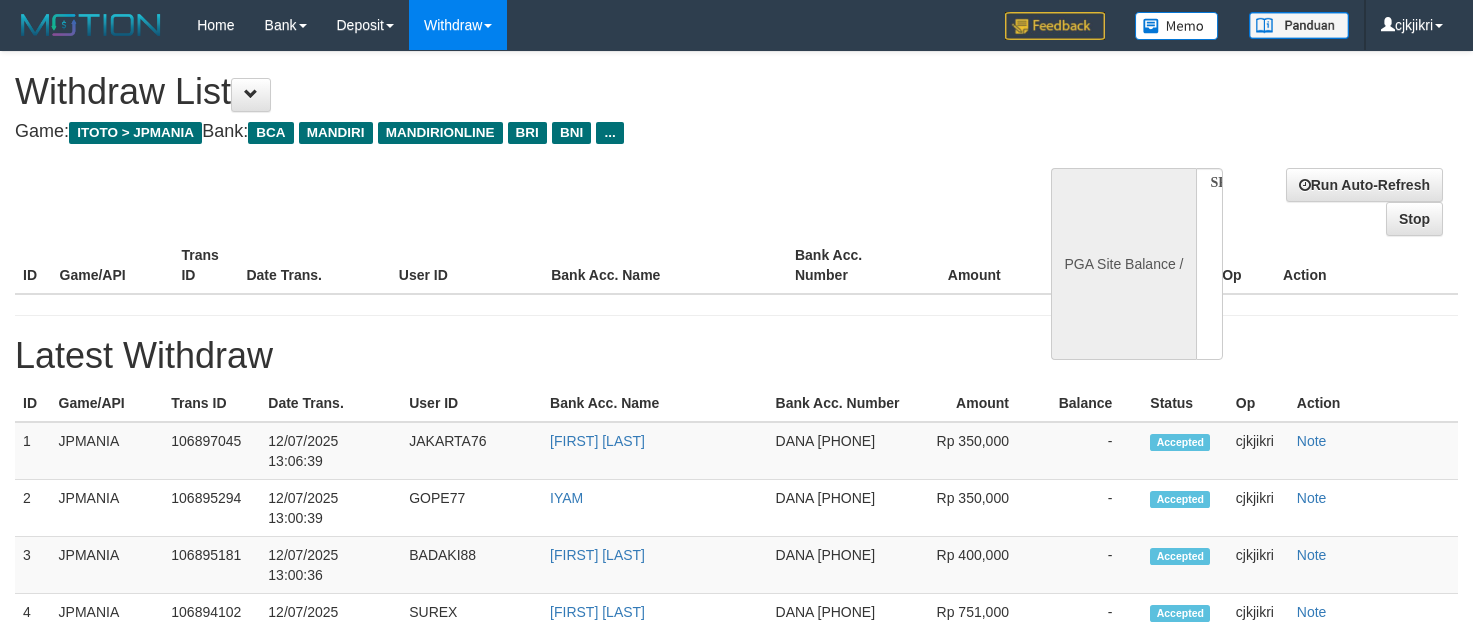 scroll, scrollTop: 0, scrollLeft: 0, axis: both 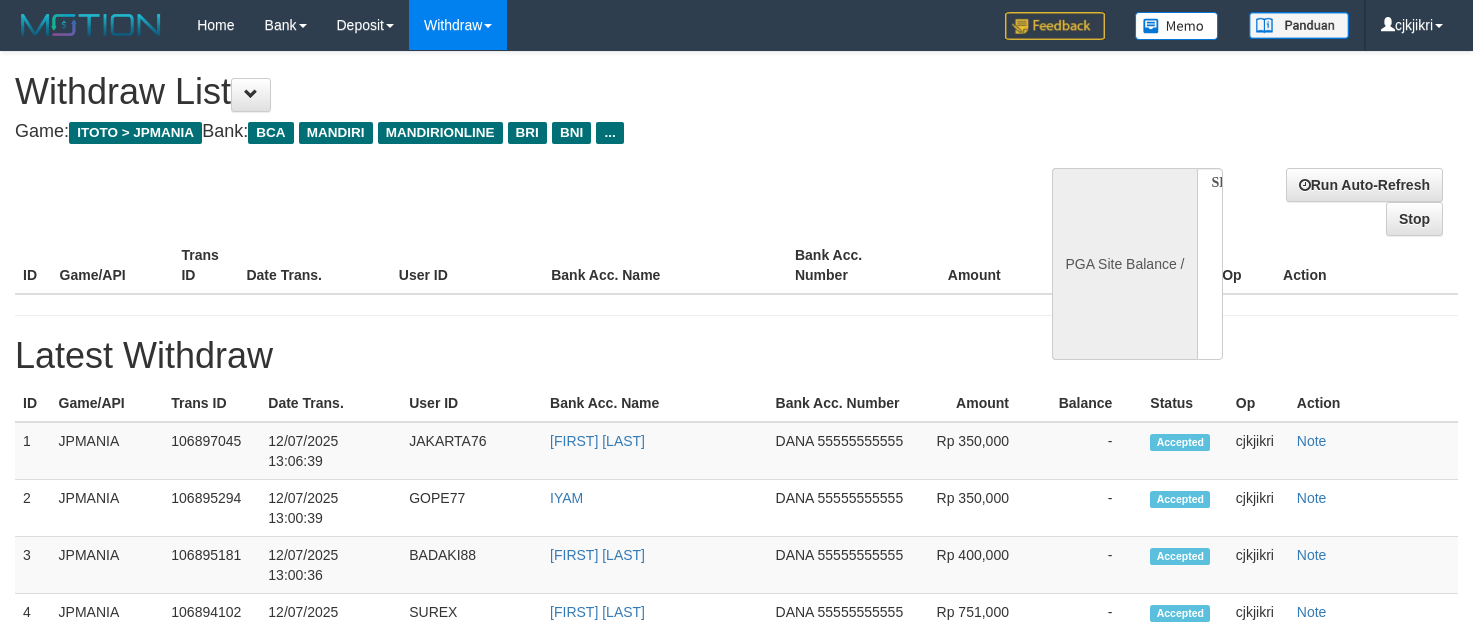 select 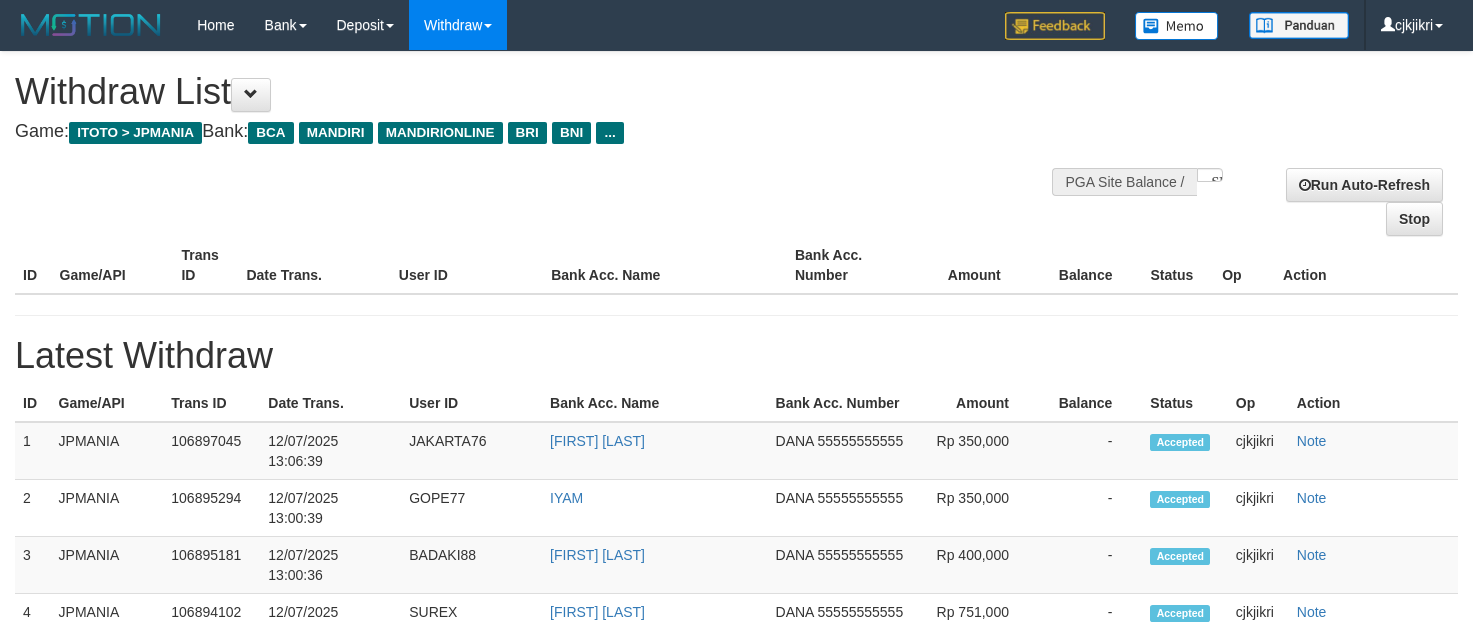 scroll, scrollTop: 0, scrollLeft: 0, axis: both 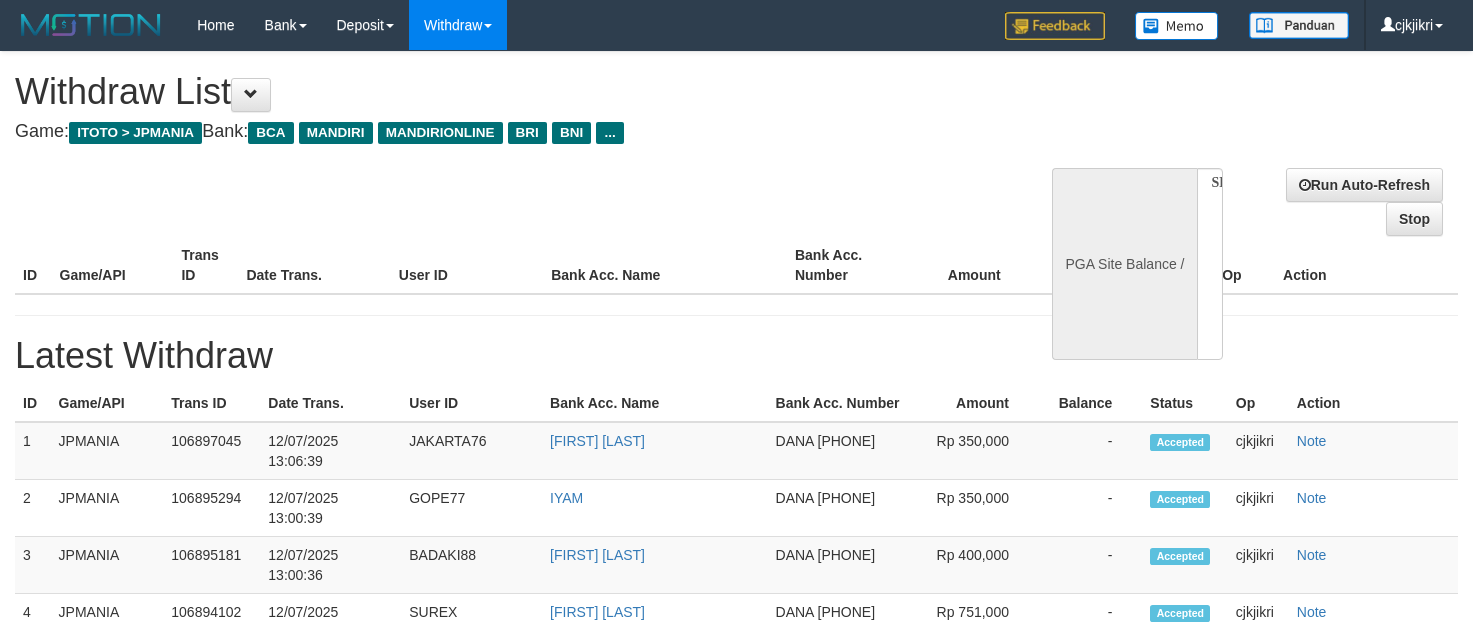 select 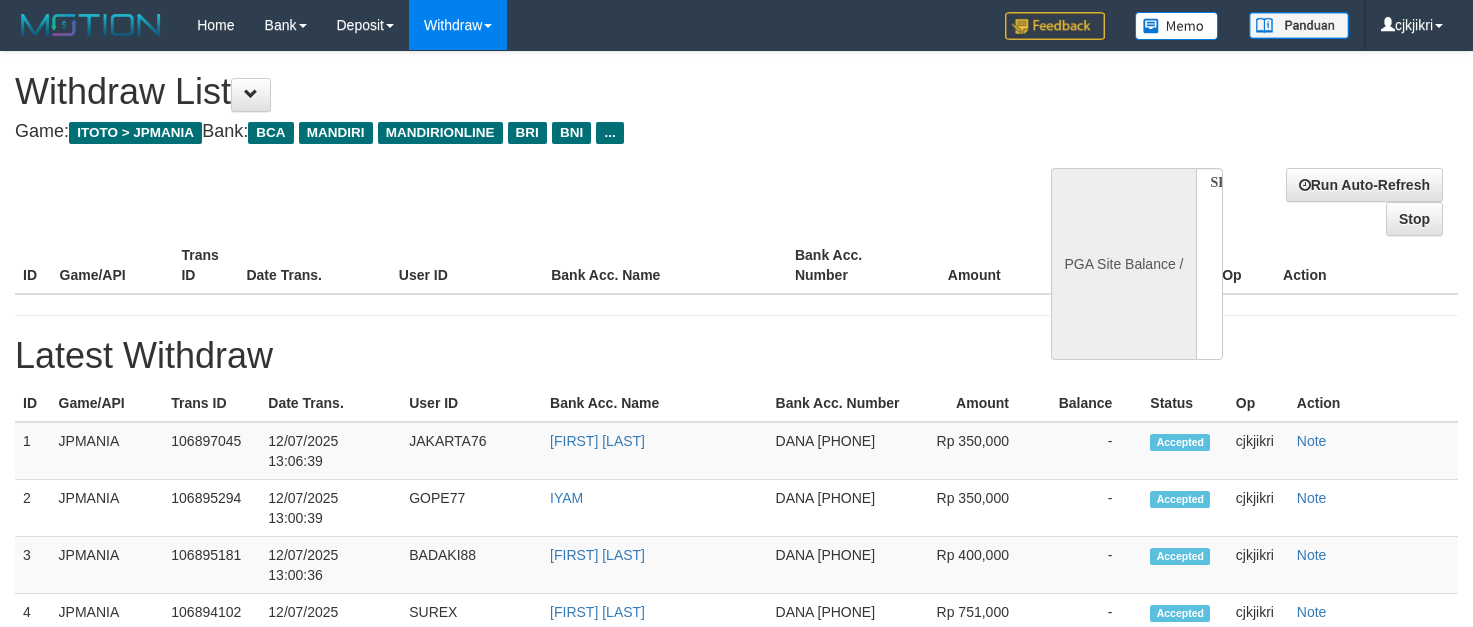 scroll, scrollTop: 0, scrollLeft: 0, axis: both 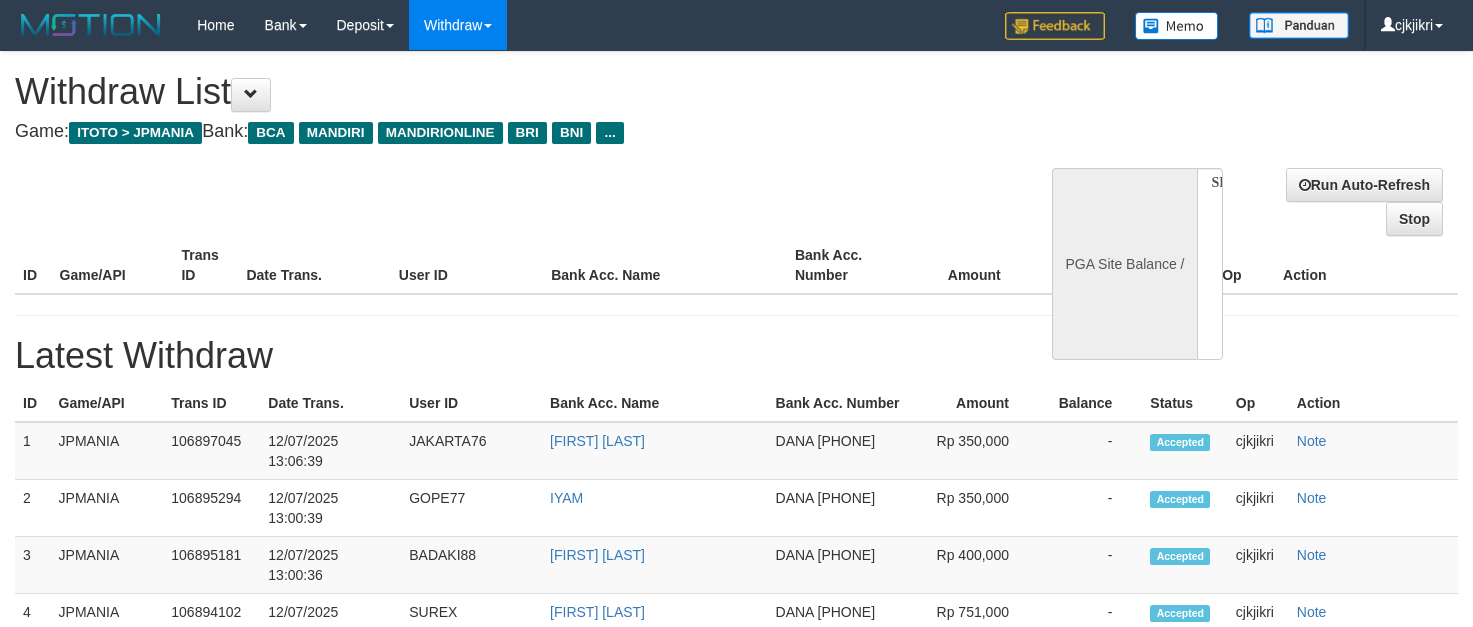 select 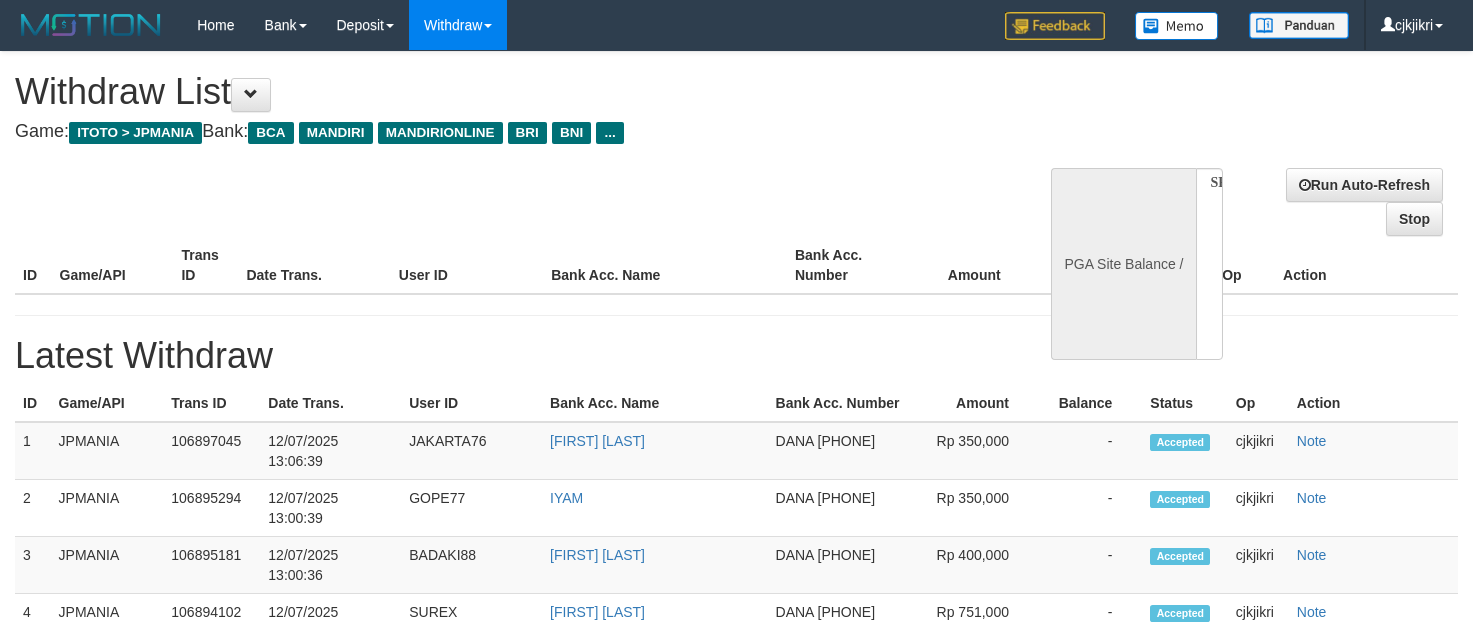 scroll, scrollTop: 0, scrollLeft: 0, axis: both 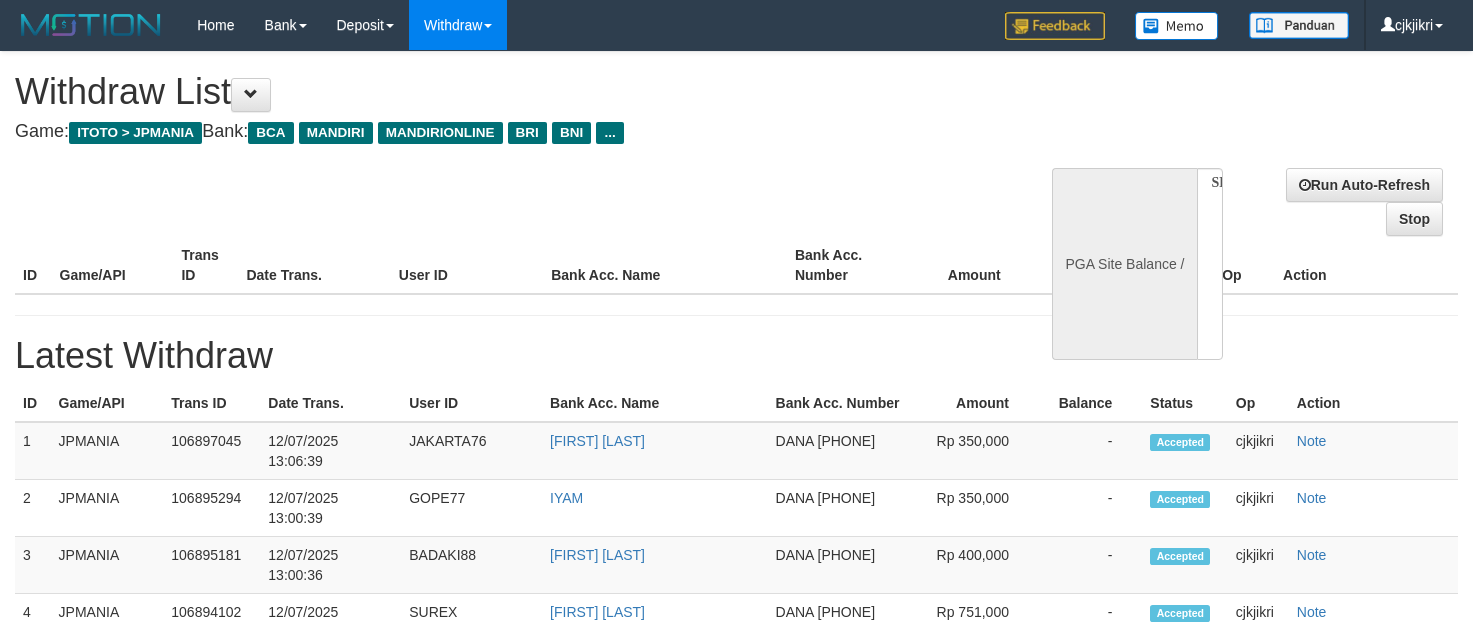 select 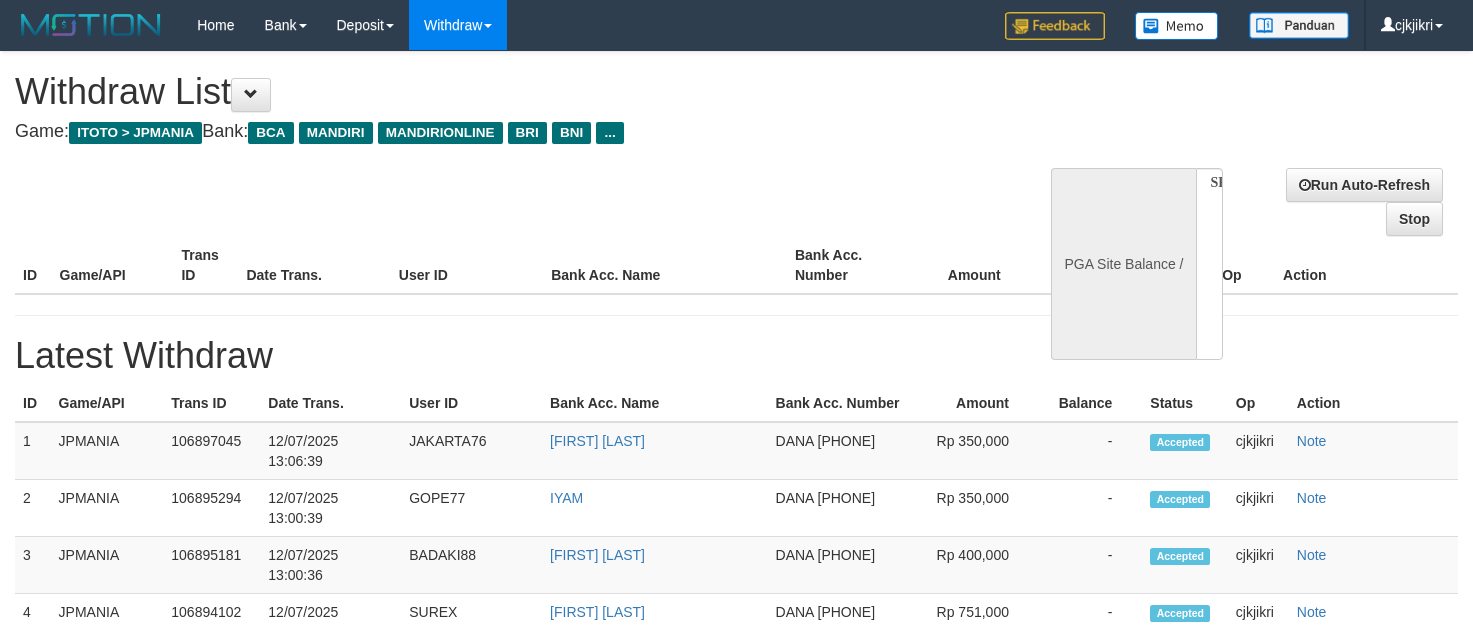 scroll, scrollTop: 0, scrollLeft: 0, axis: both 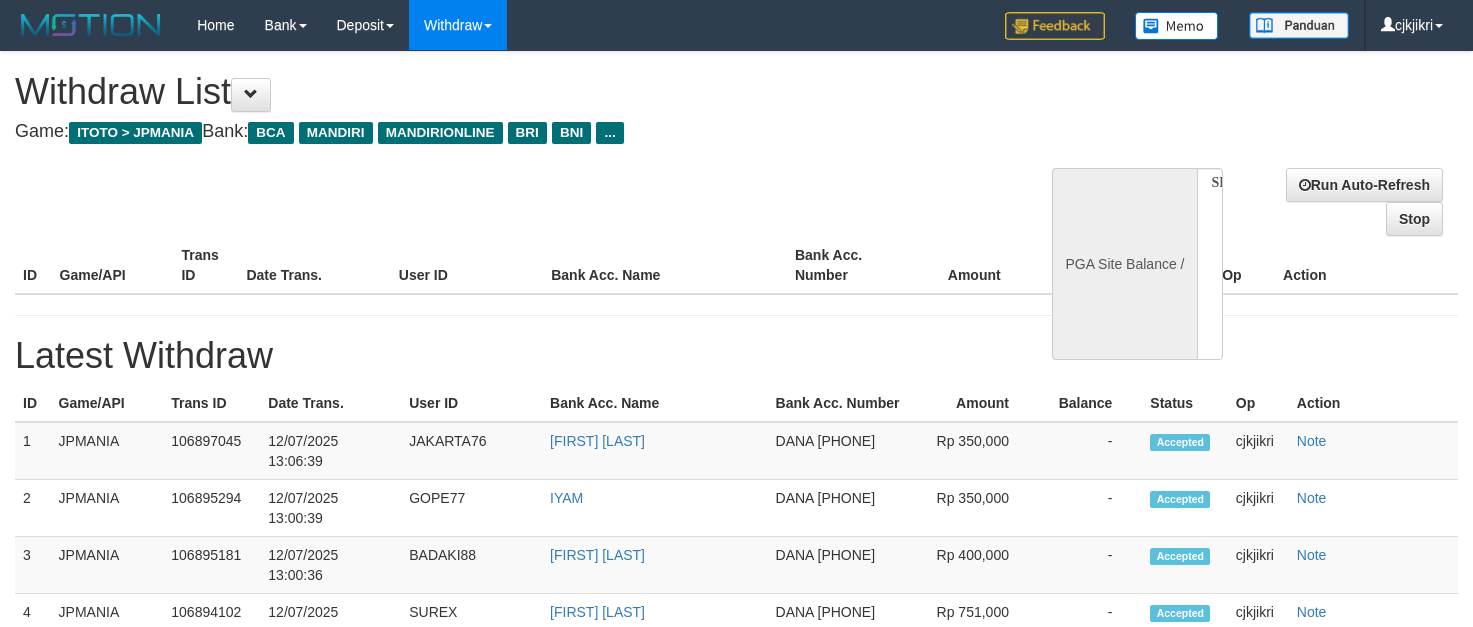 select 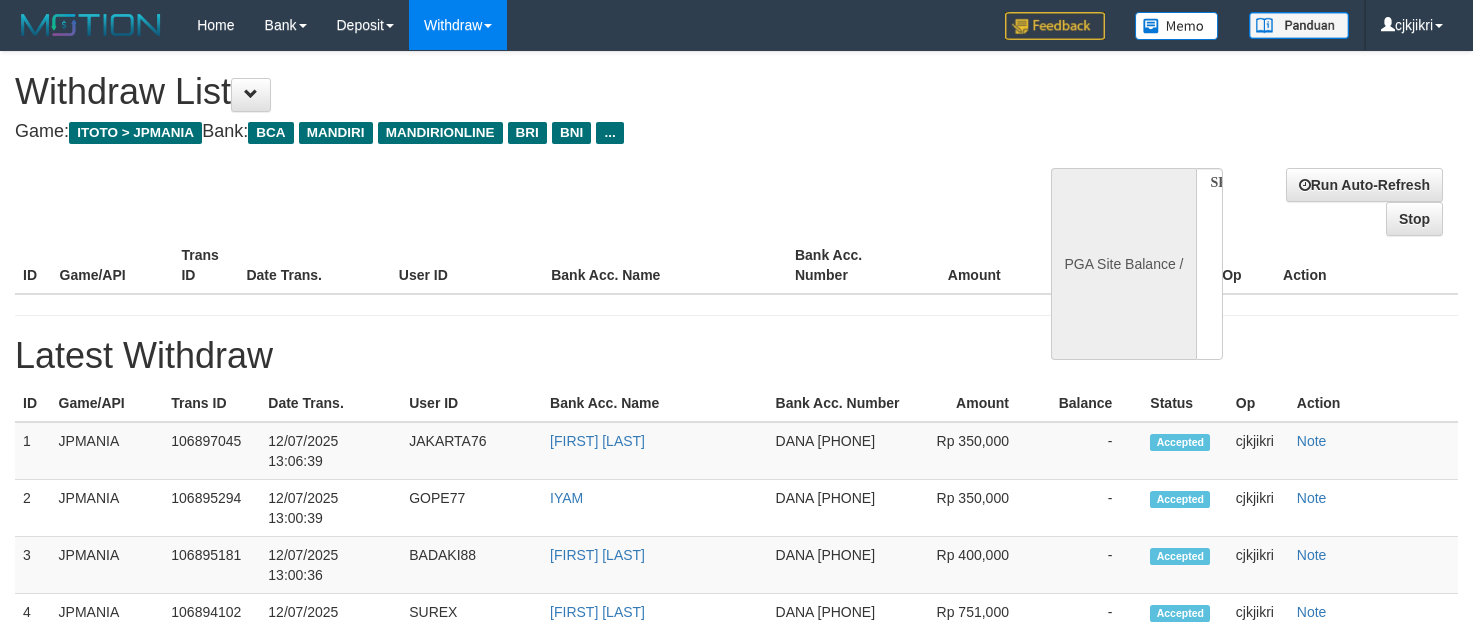 scroll, scrollTop: 0, scrollLeft: 0, axis: both 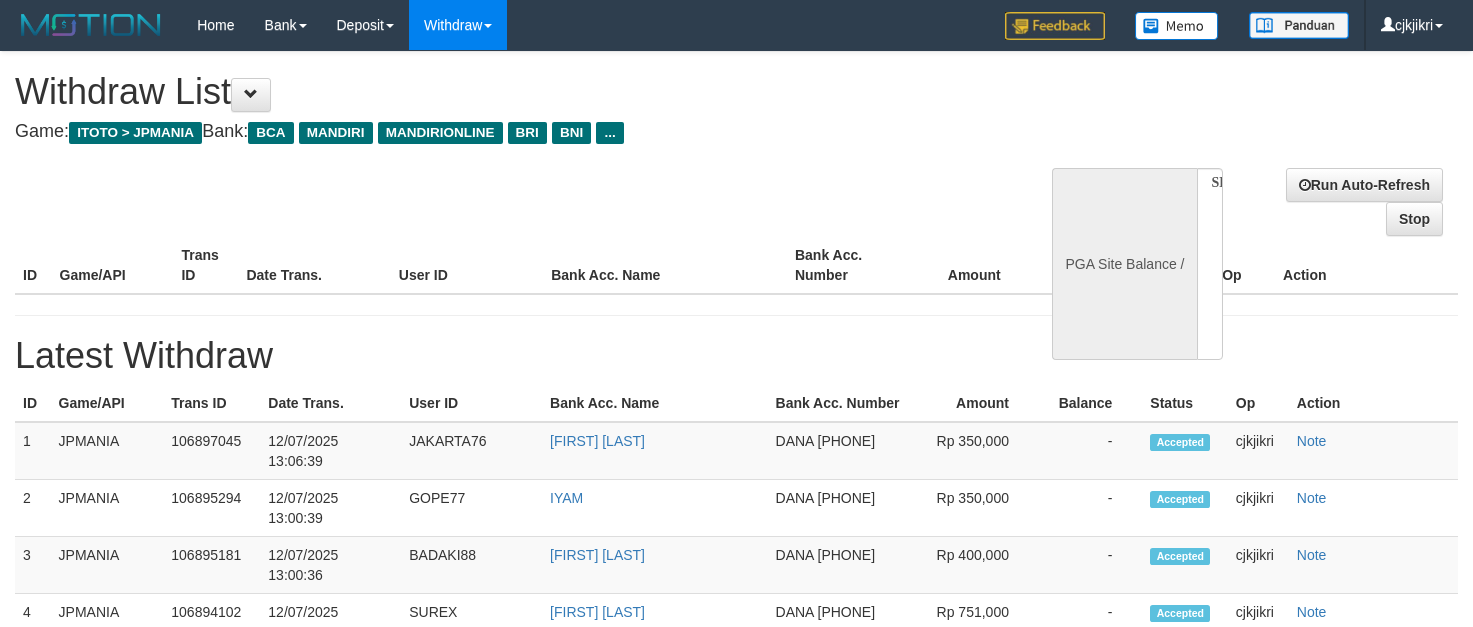 select 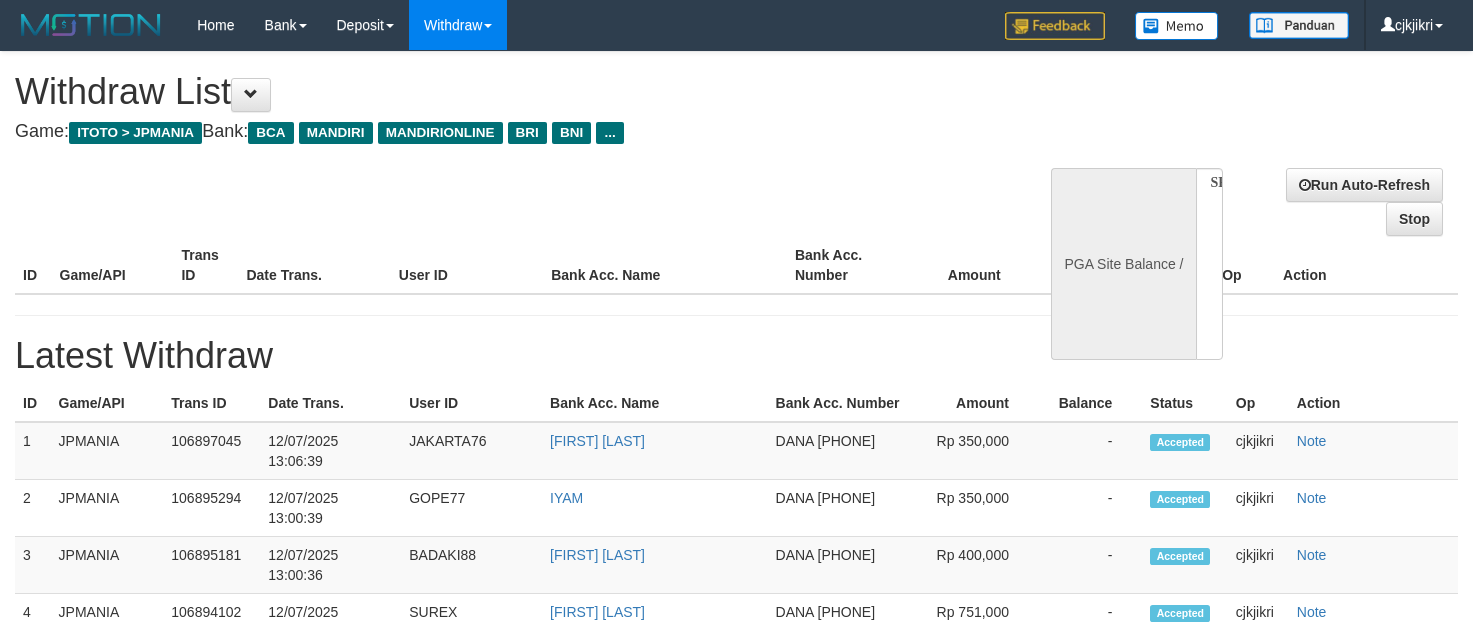 scroll, scrollTop: 0, scrollLeft: 0, axis: both 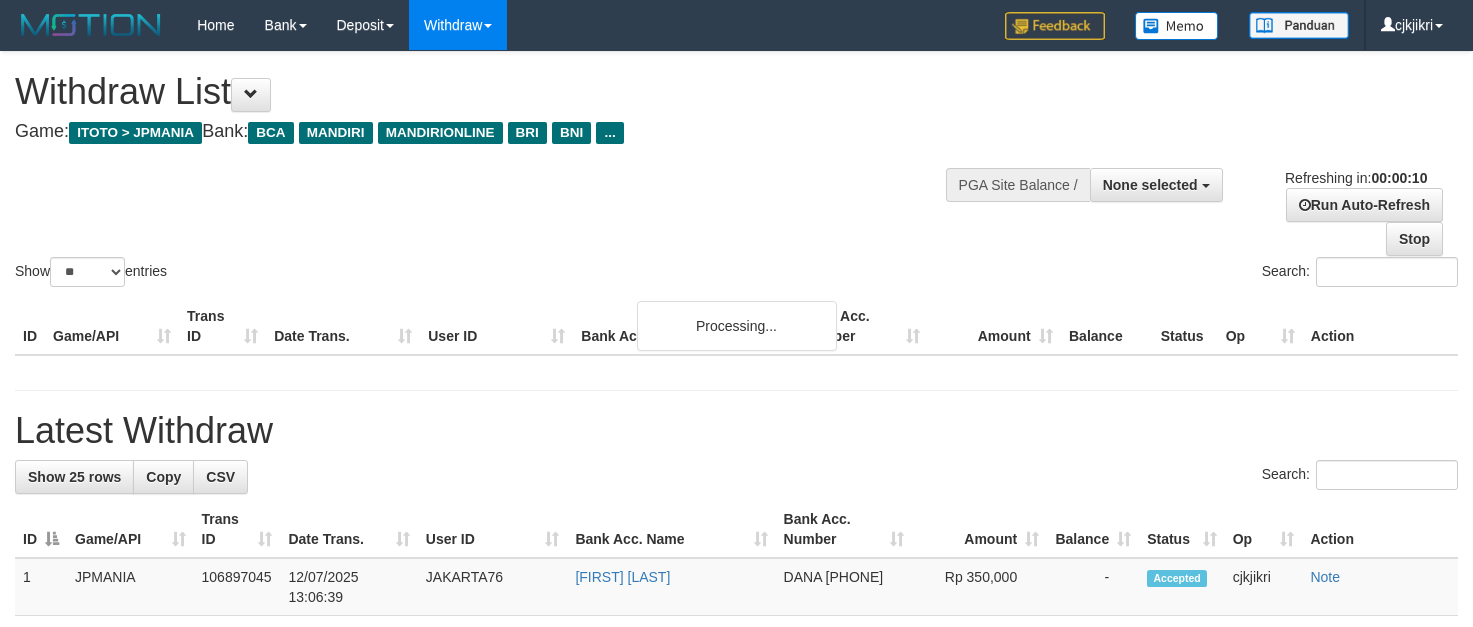 select 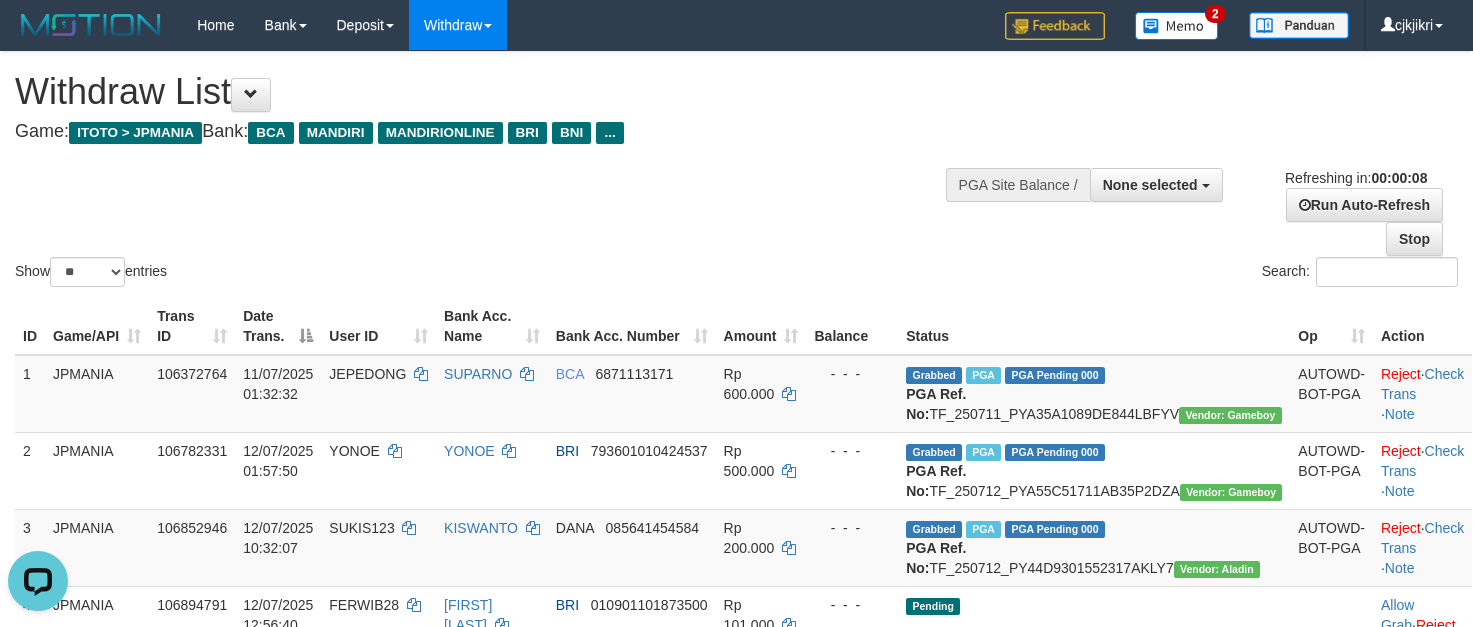 scroll, scrollTop: 0, scrollLeft: 0, axis: both 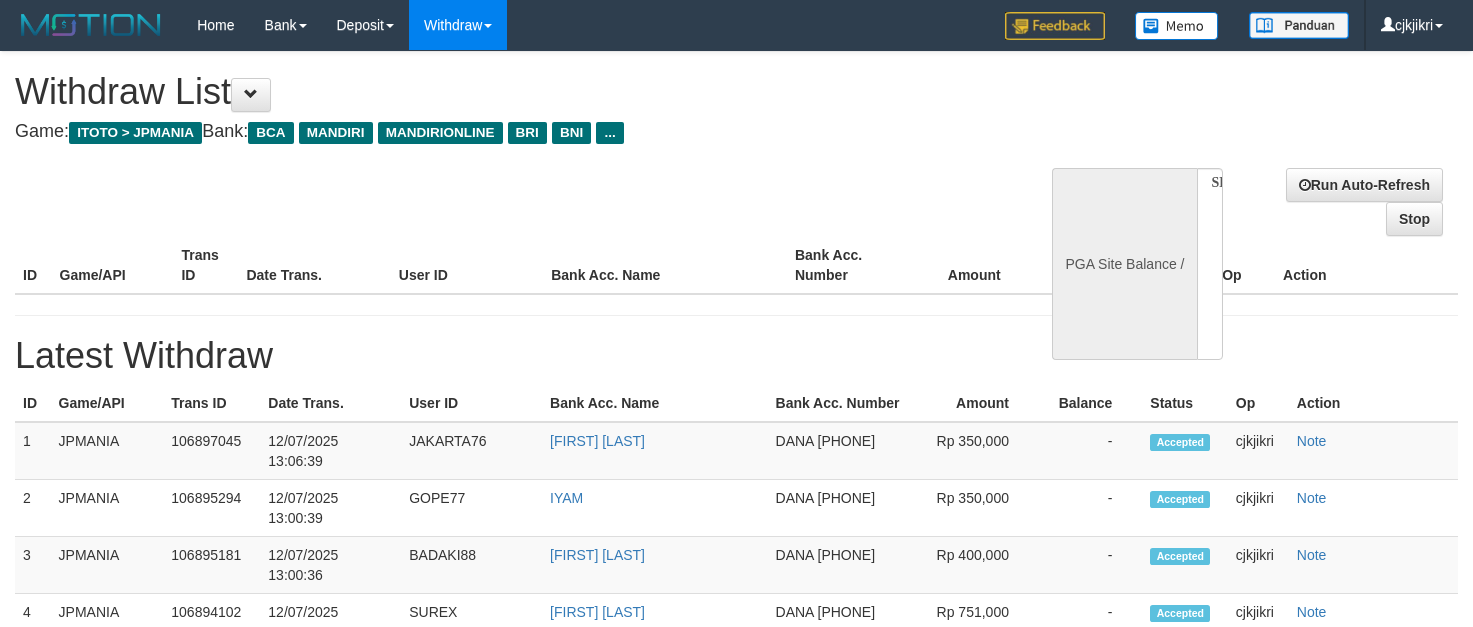 select 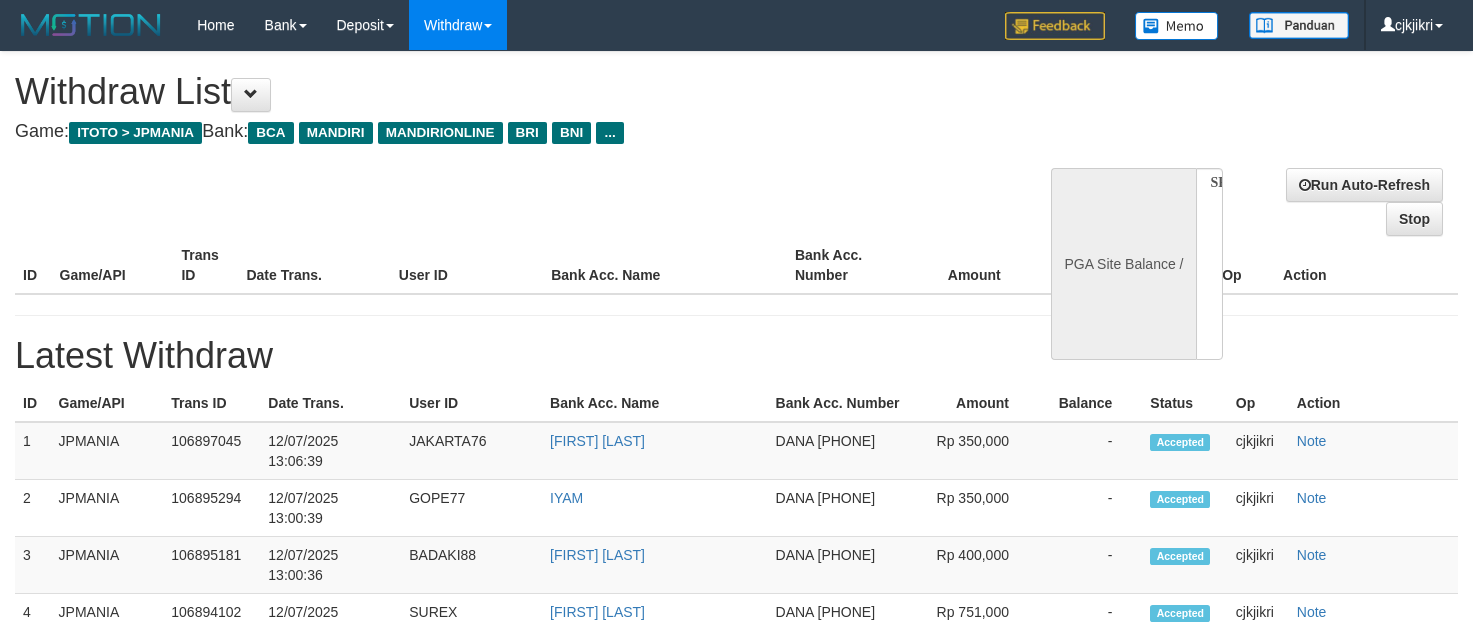 scroll, scrollTop: 0, scrollLeft: 0, axis: both 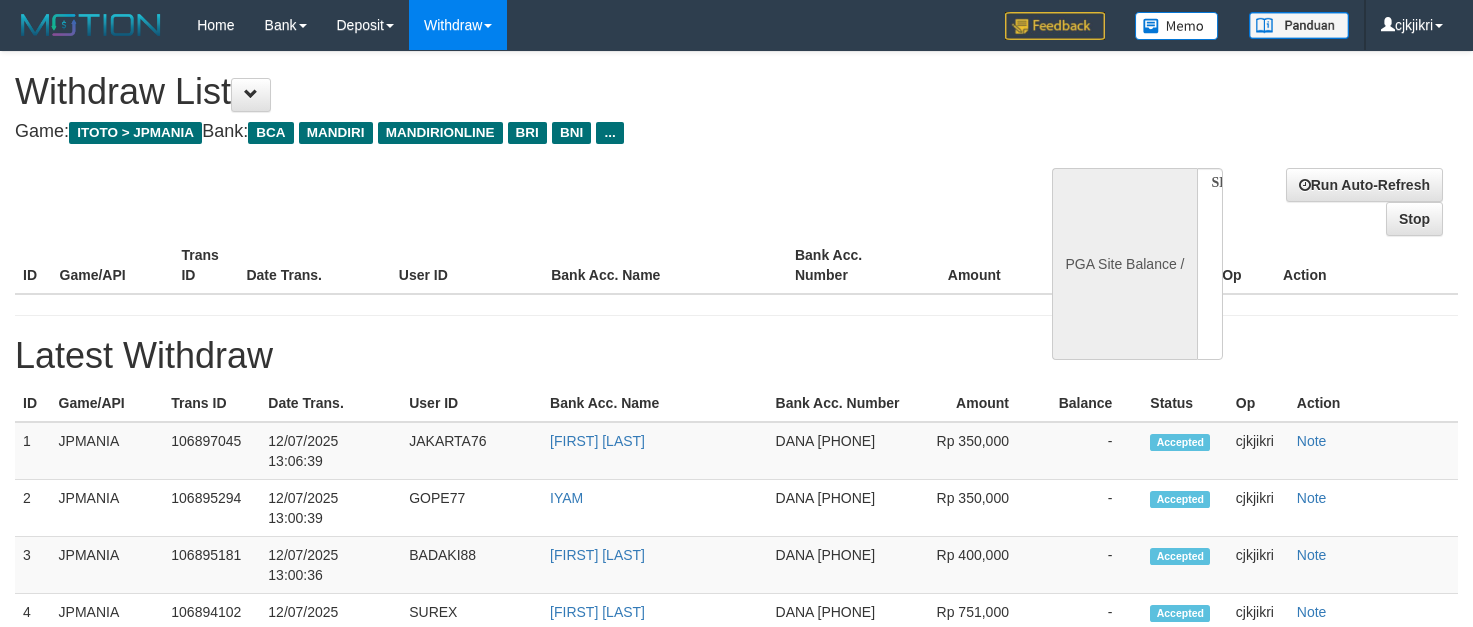 select 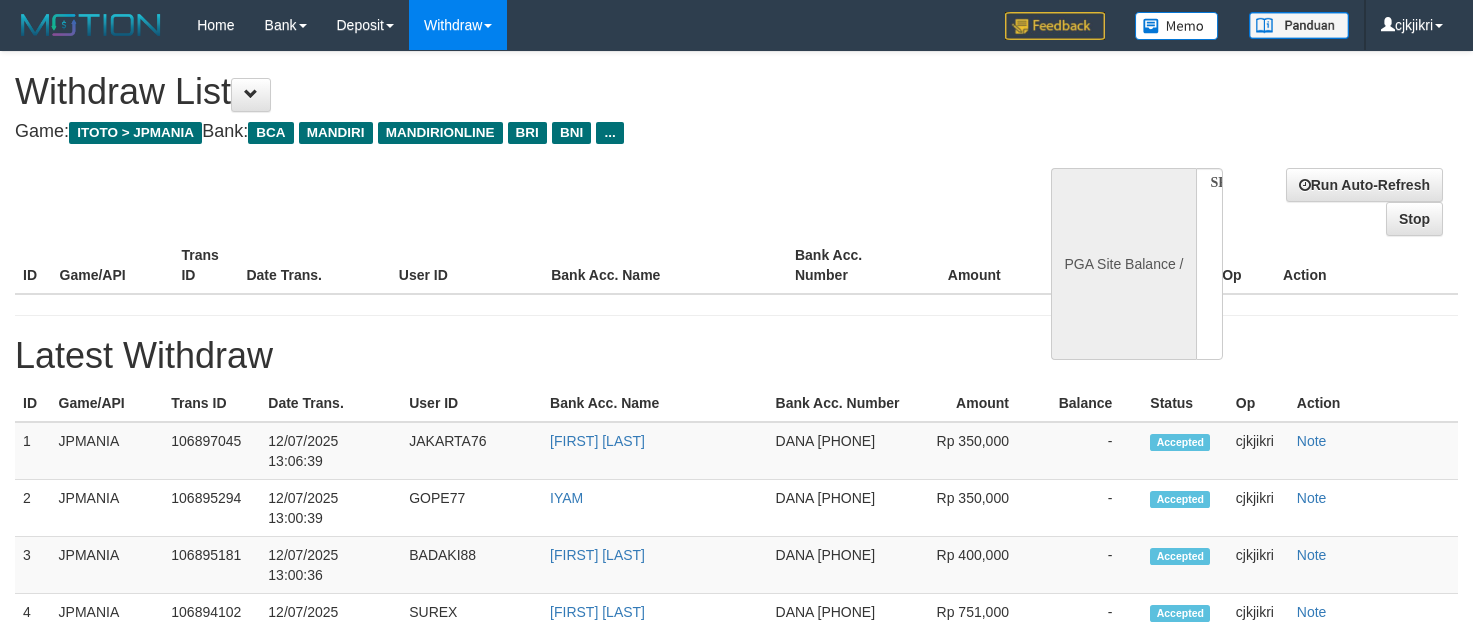 scroll, scrollTop: 0, scrollLeft: 0, axis: both 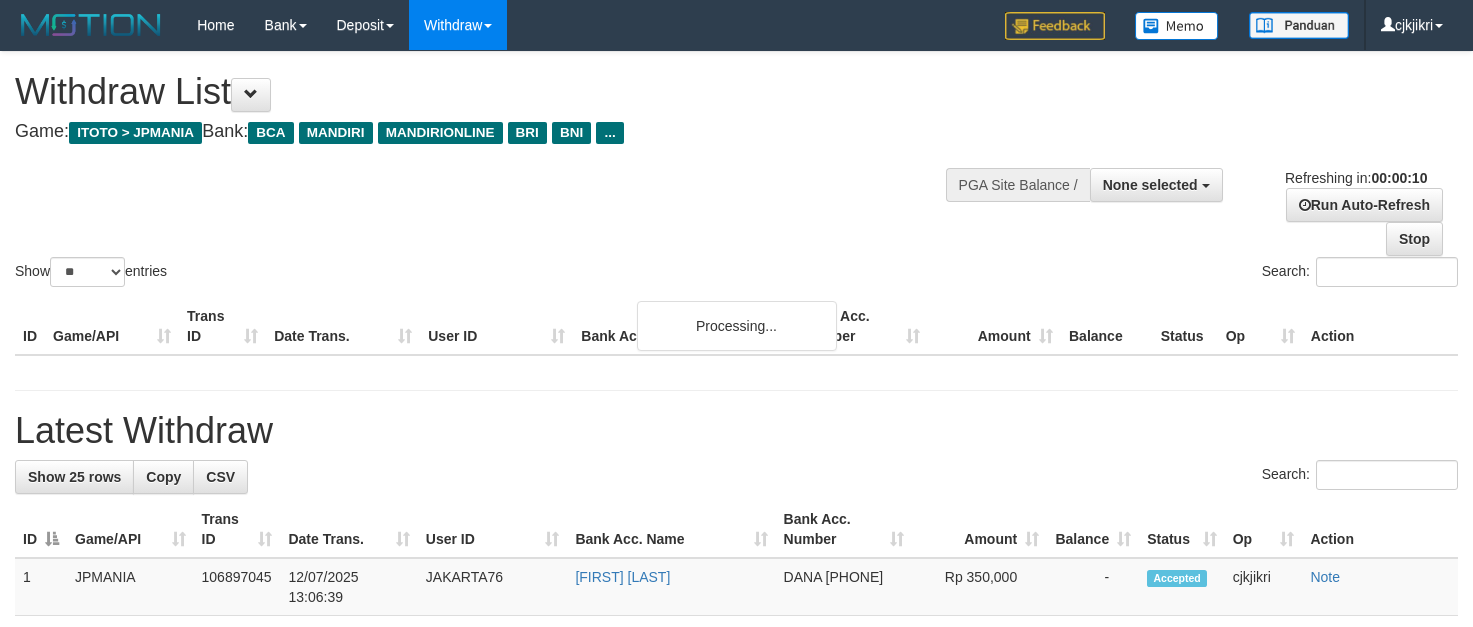select 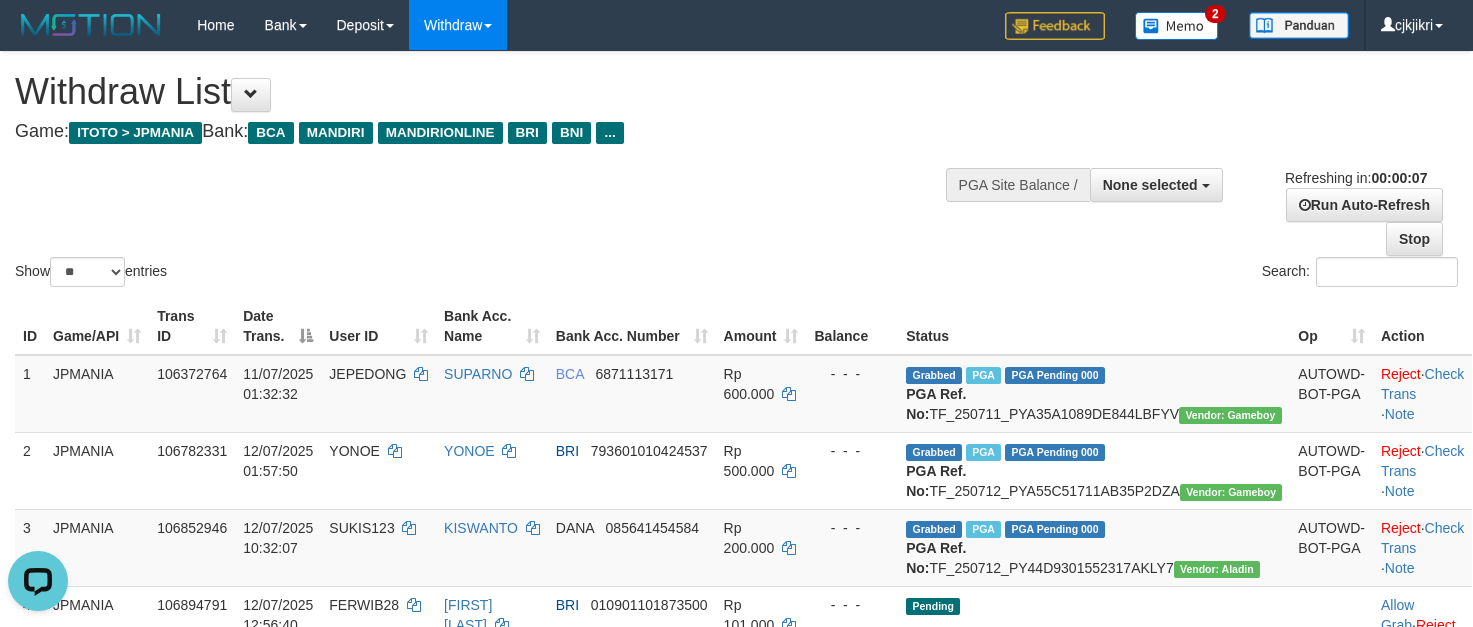 scroll, scrollTop: 0, scrollLeft: 0, axis: both 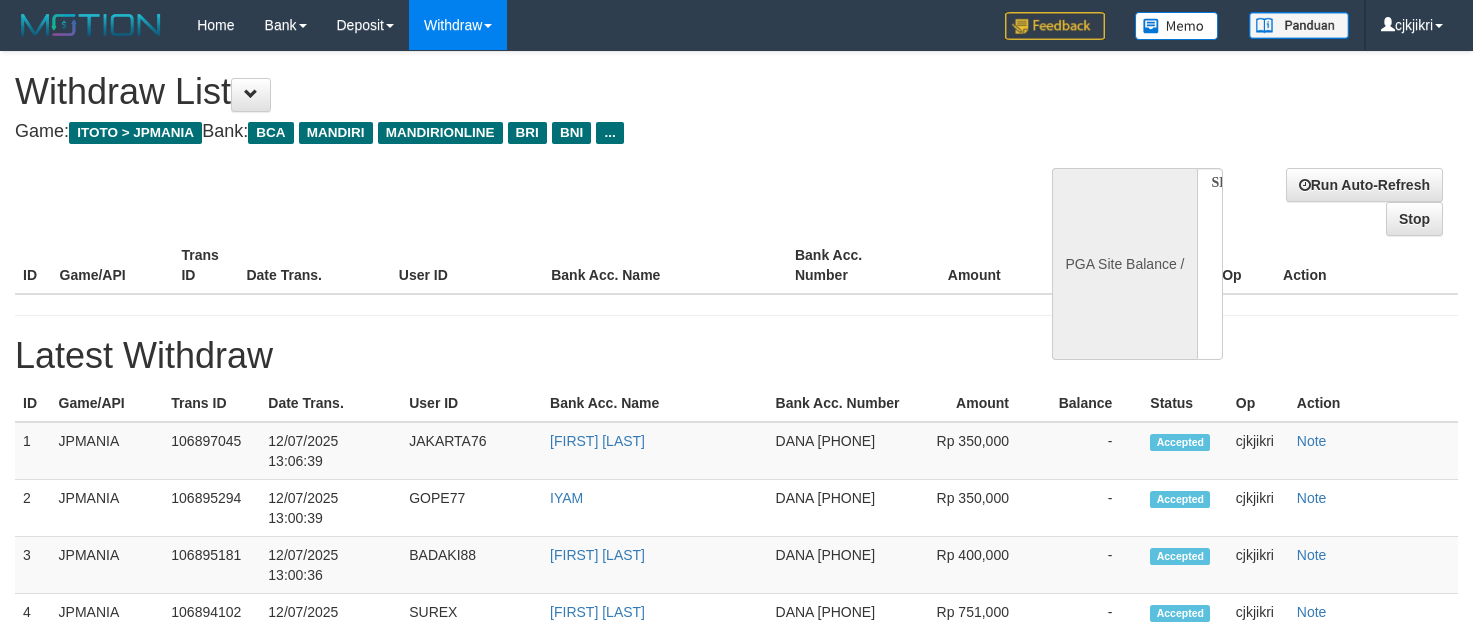 select 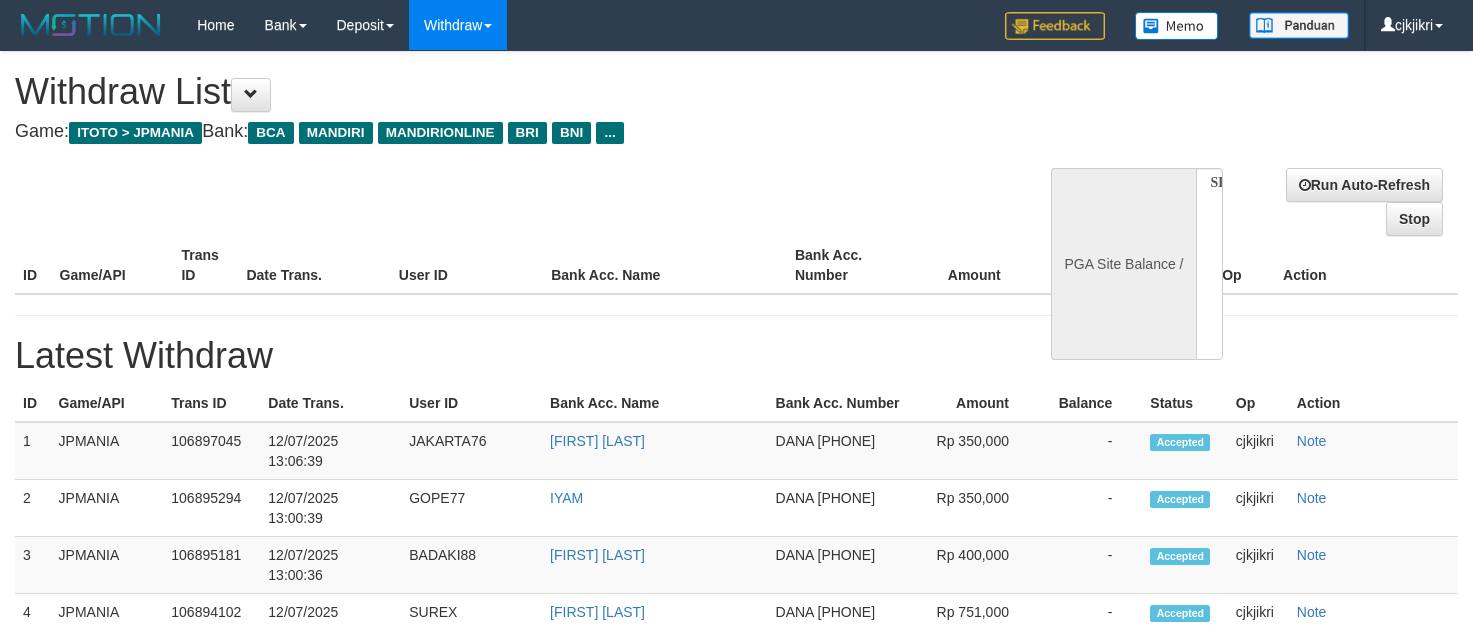 scroll, scrollTop: 0, scrollLeft: 0, axis: both 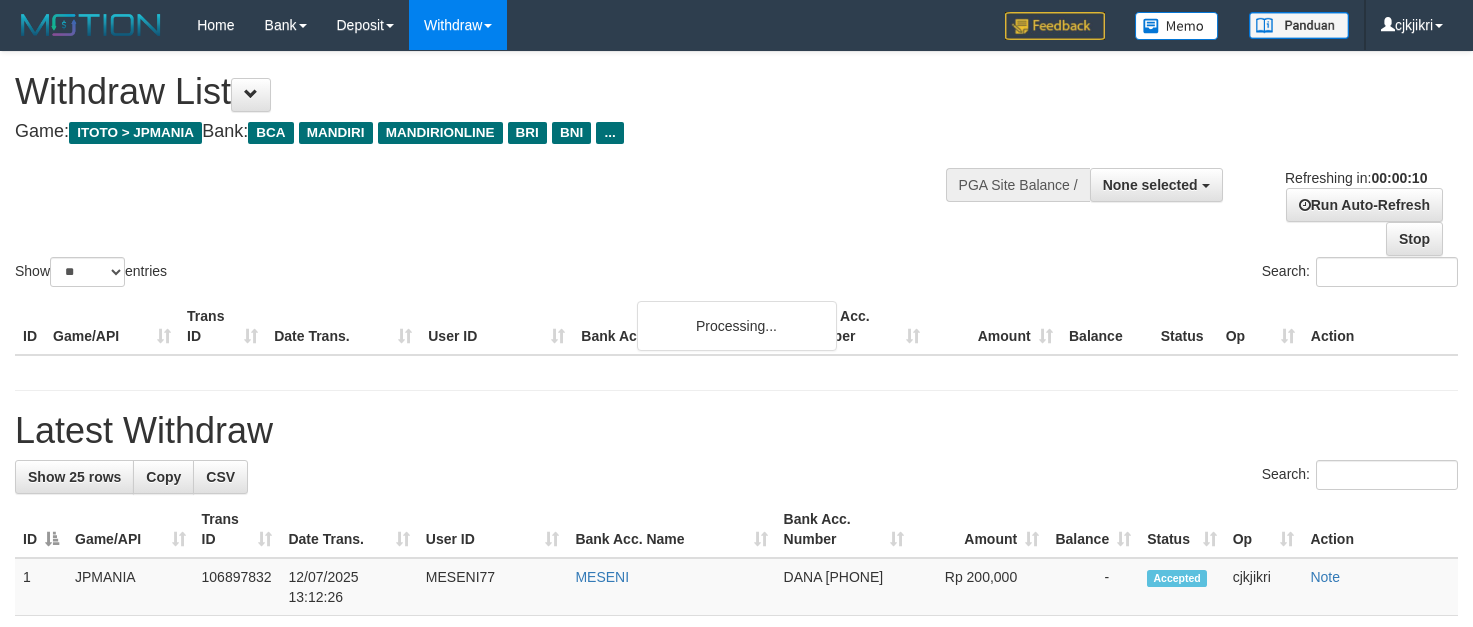select 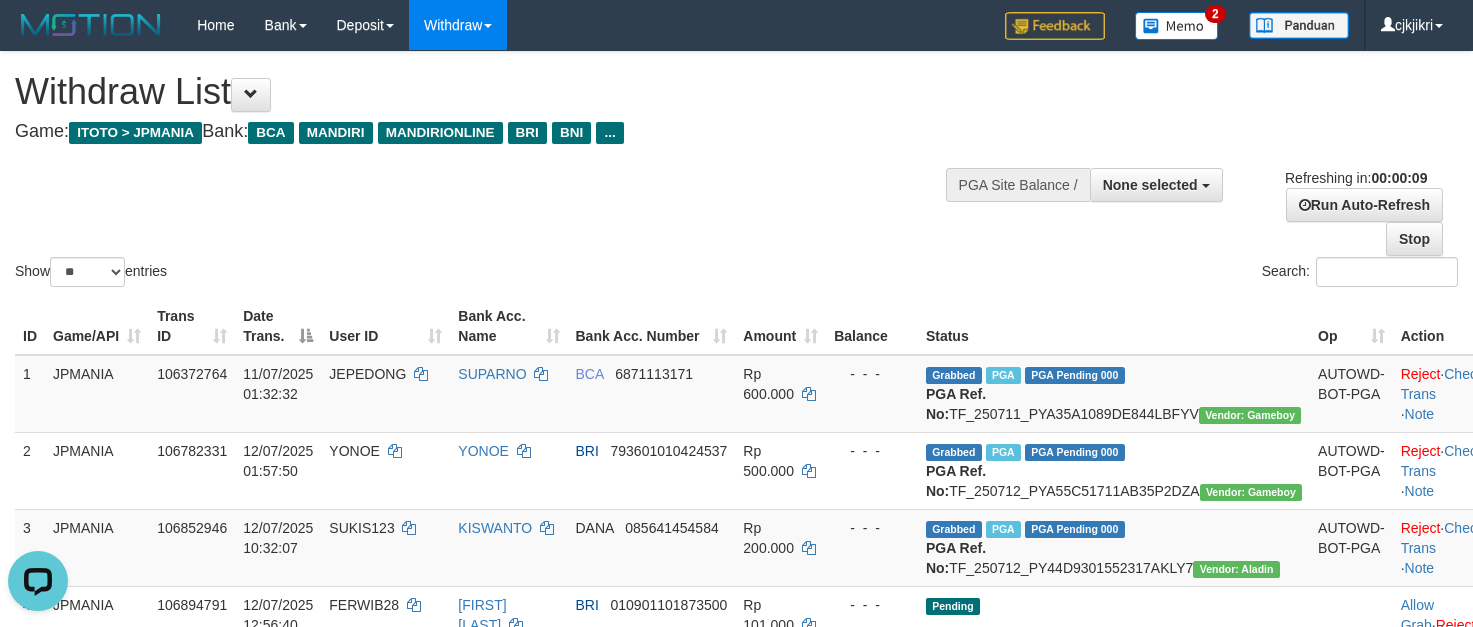 scroll, scrollTop: 0, scrollLeft: 0, axis: both 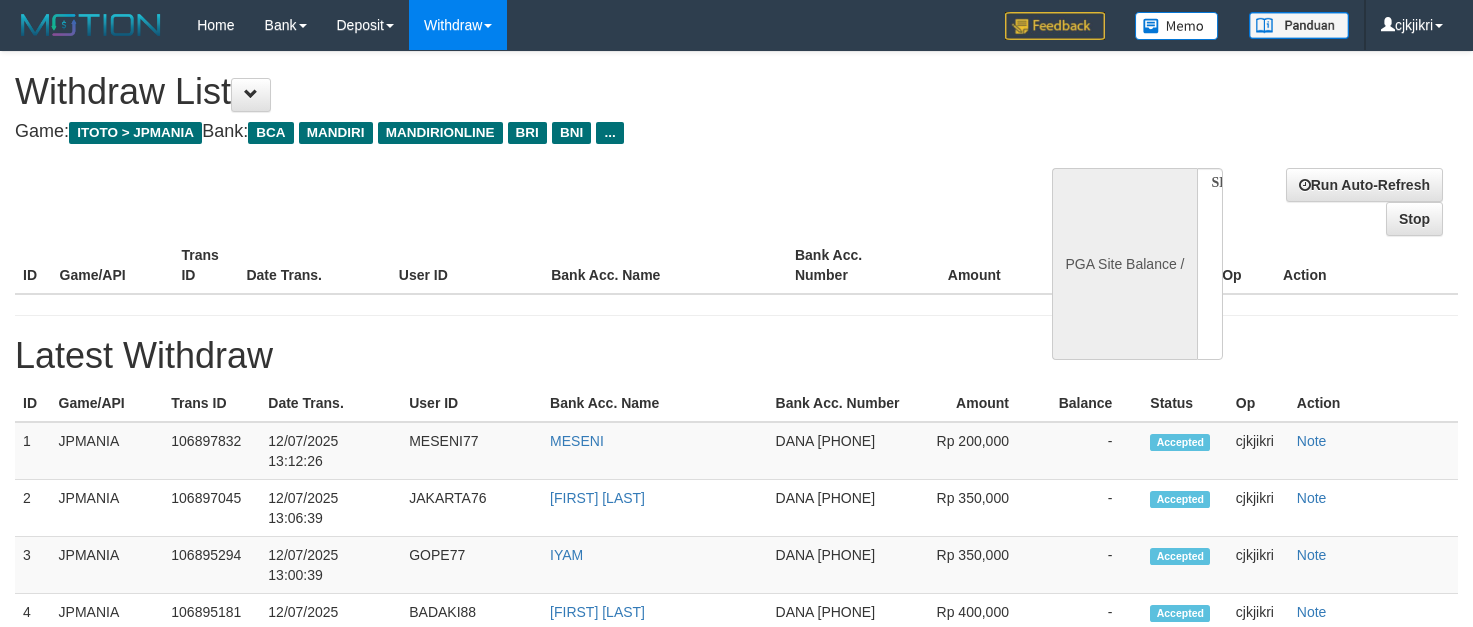 select 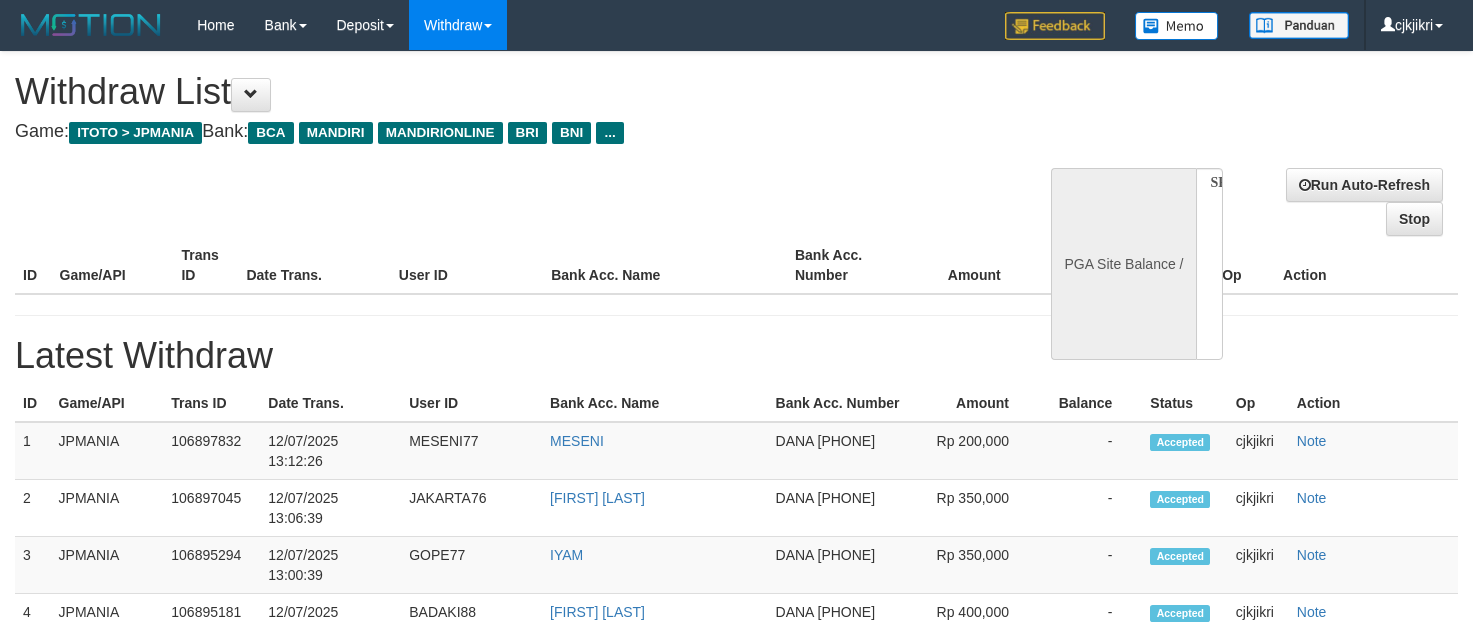 scroll, scrollTop: 0, scrollLeft: 0, axis: both 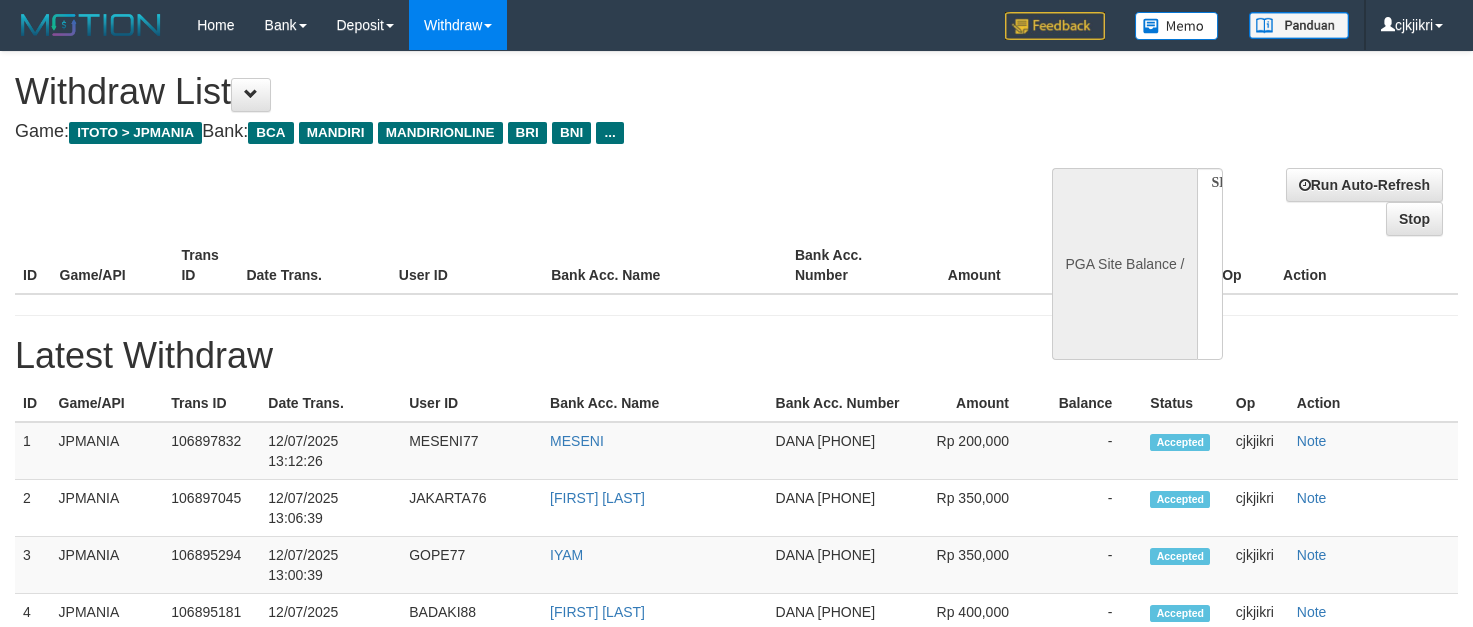 select 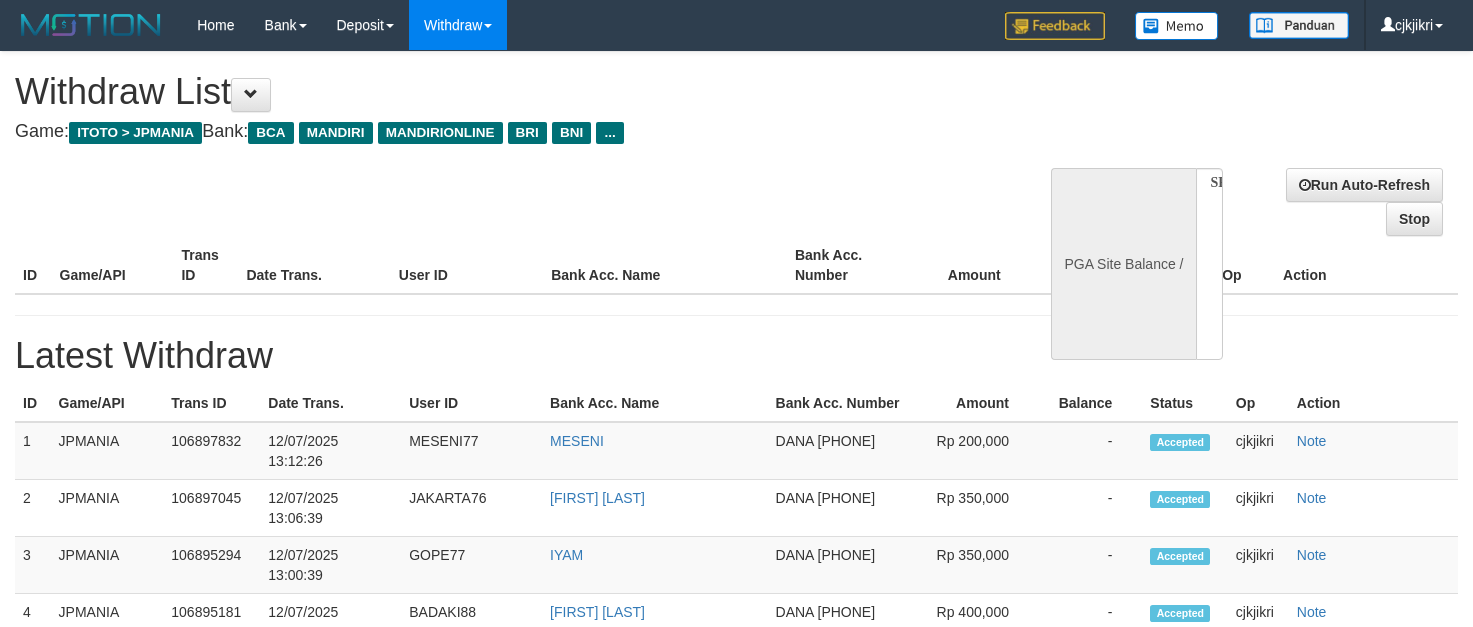 select on "**" 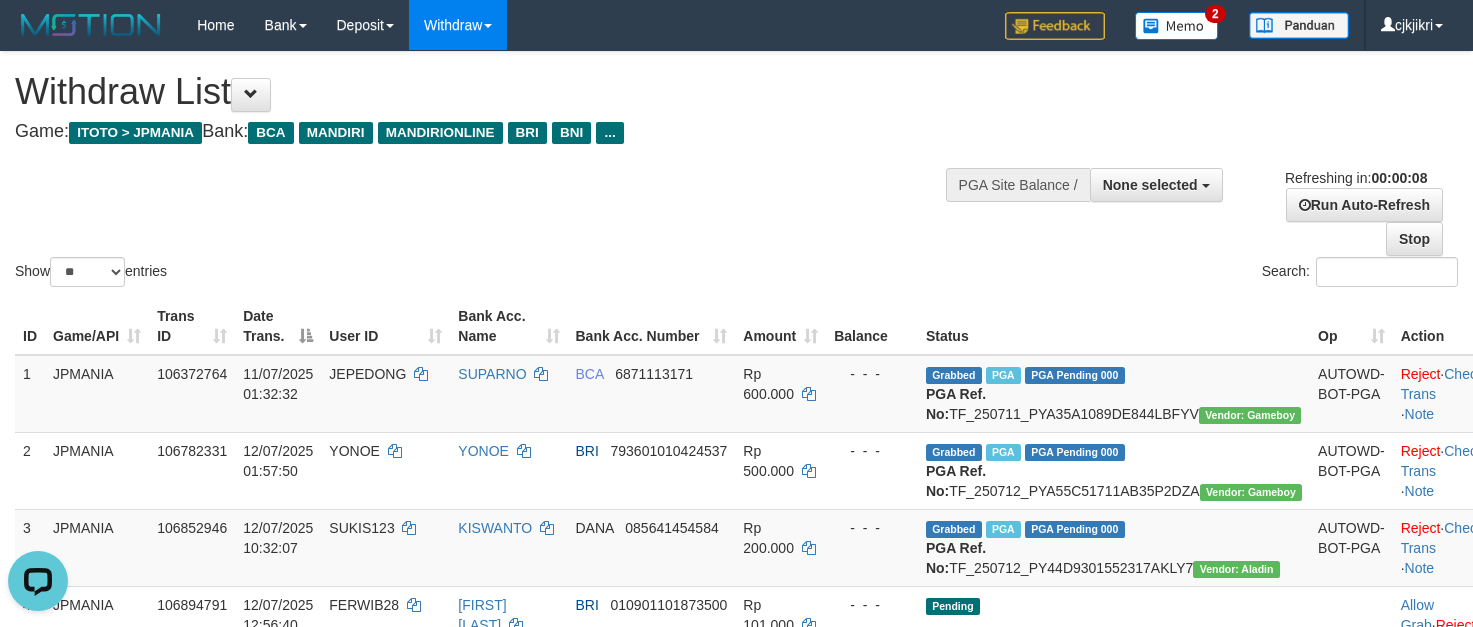 scroll, scrollTop: 0, scrollLeft: 0, axis: both 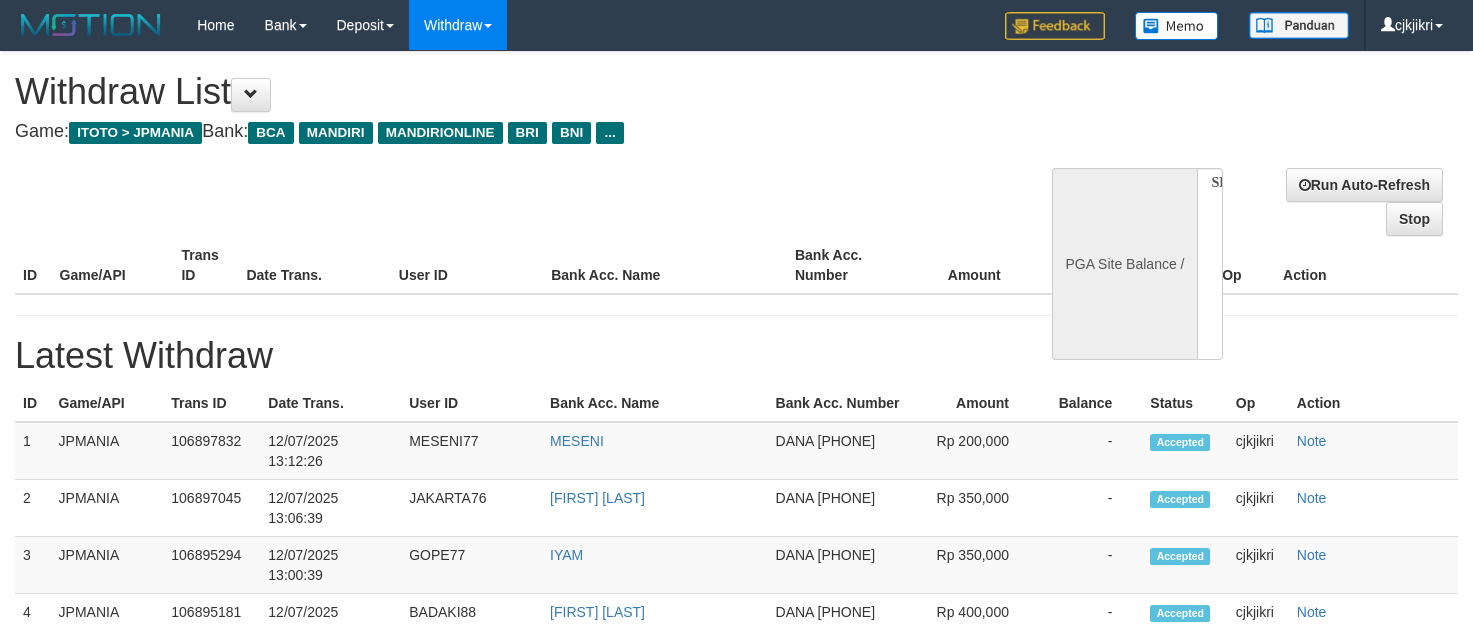 select 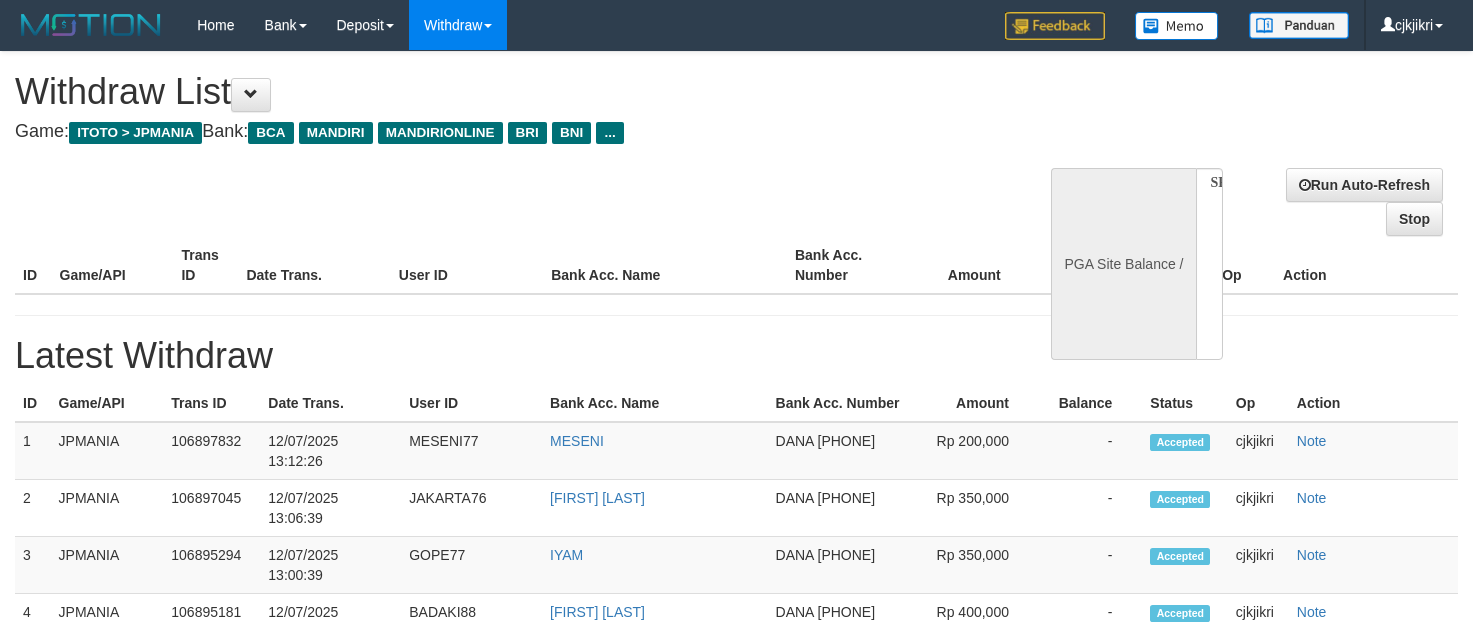 scroll, scrollTop: 0, scrollLeft: 0, axis: both 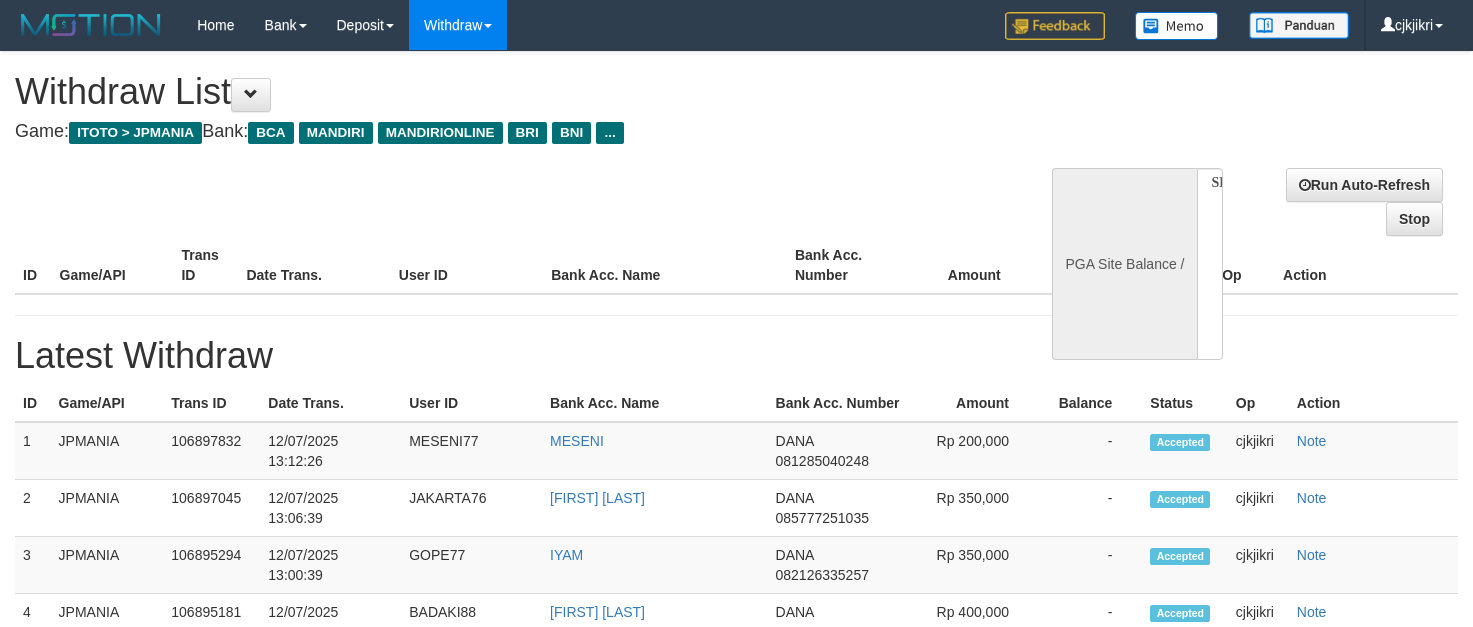 select 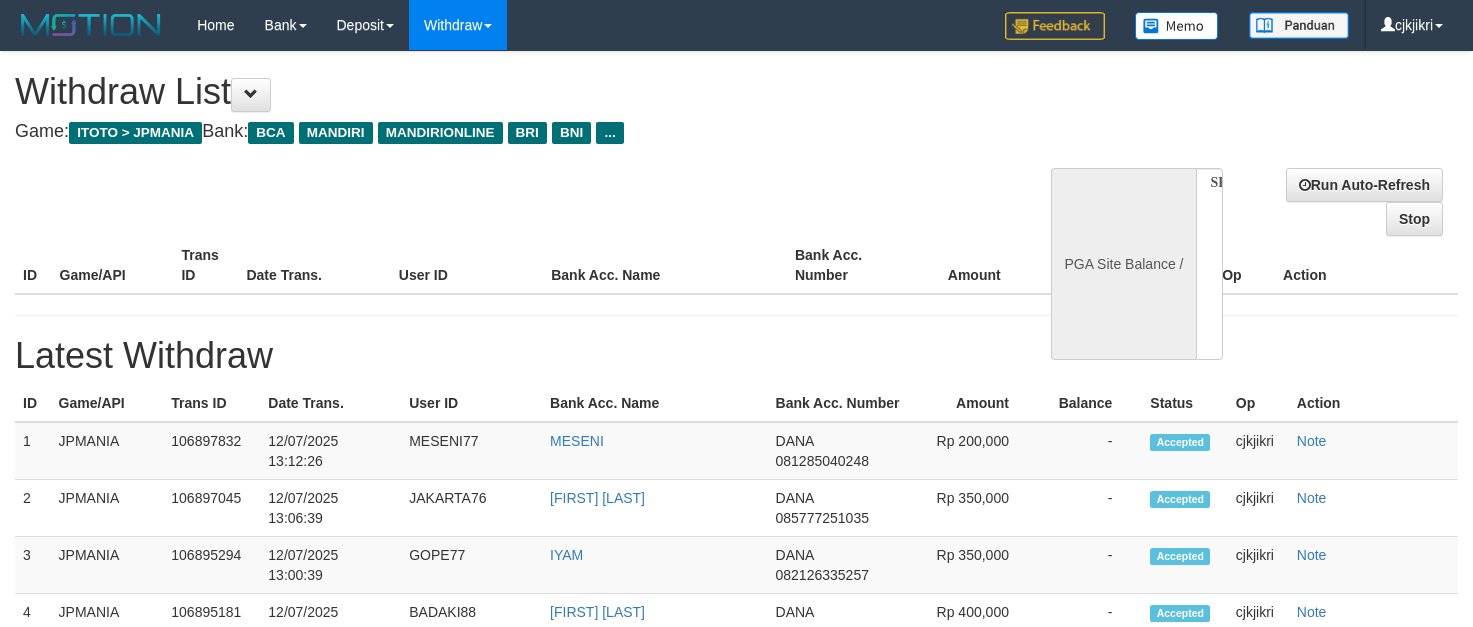 scroll, scrollTop: 0, scrollLeft: 0, axis: both 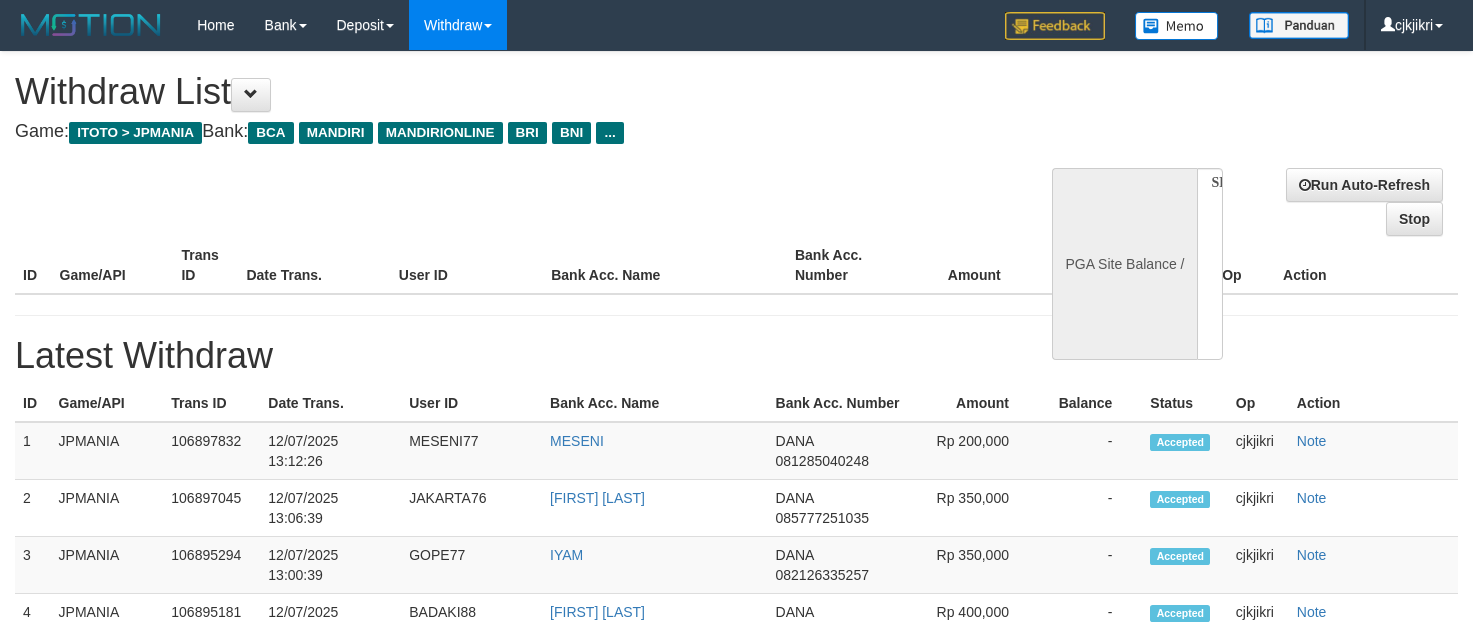 select 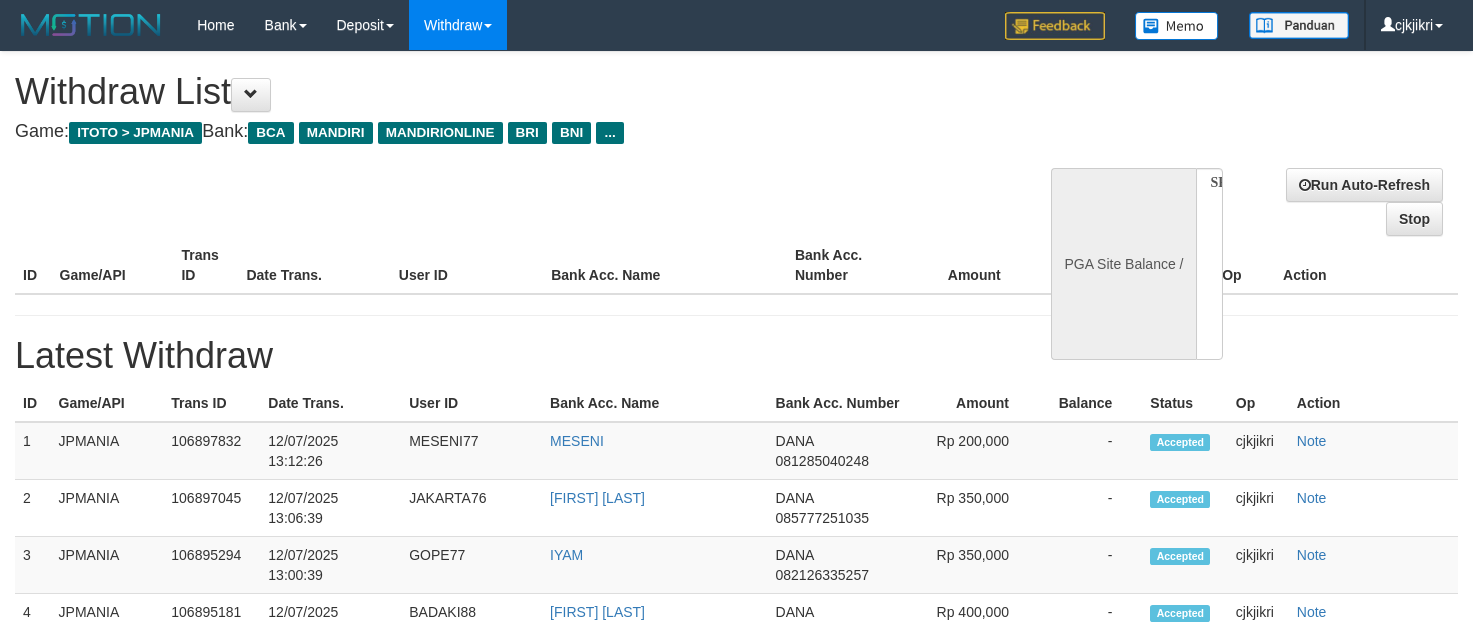 scroll, scrollTop: 0, scrollLeft: 0, axis: both 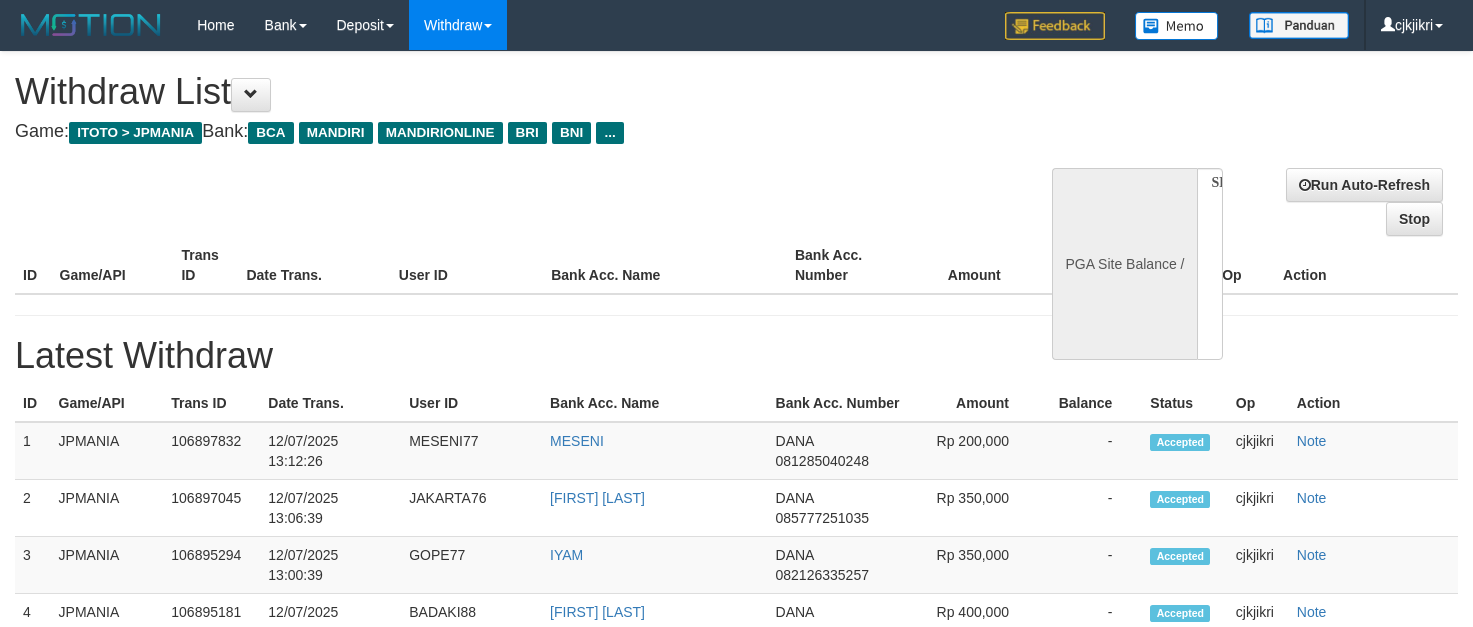 select 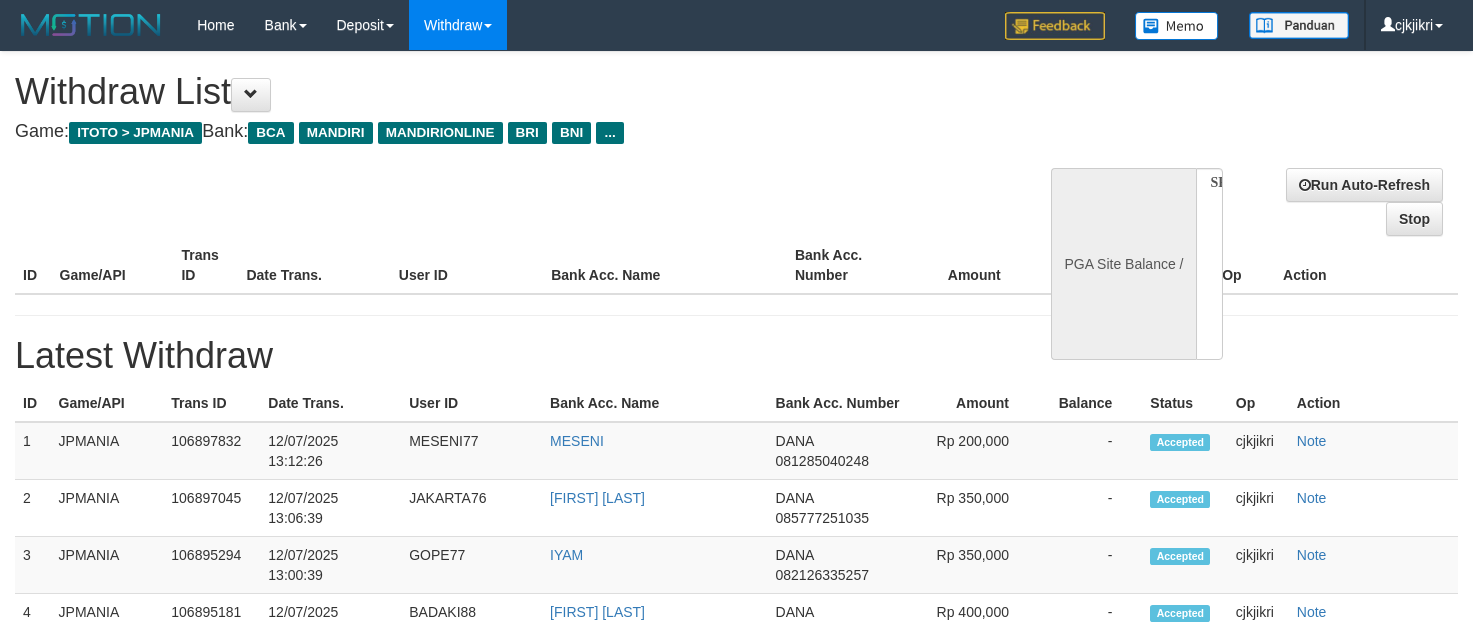 scroll, scrollTop: 0, scrollLeft: 0, axis: both 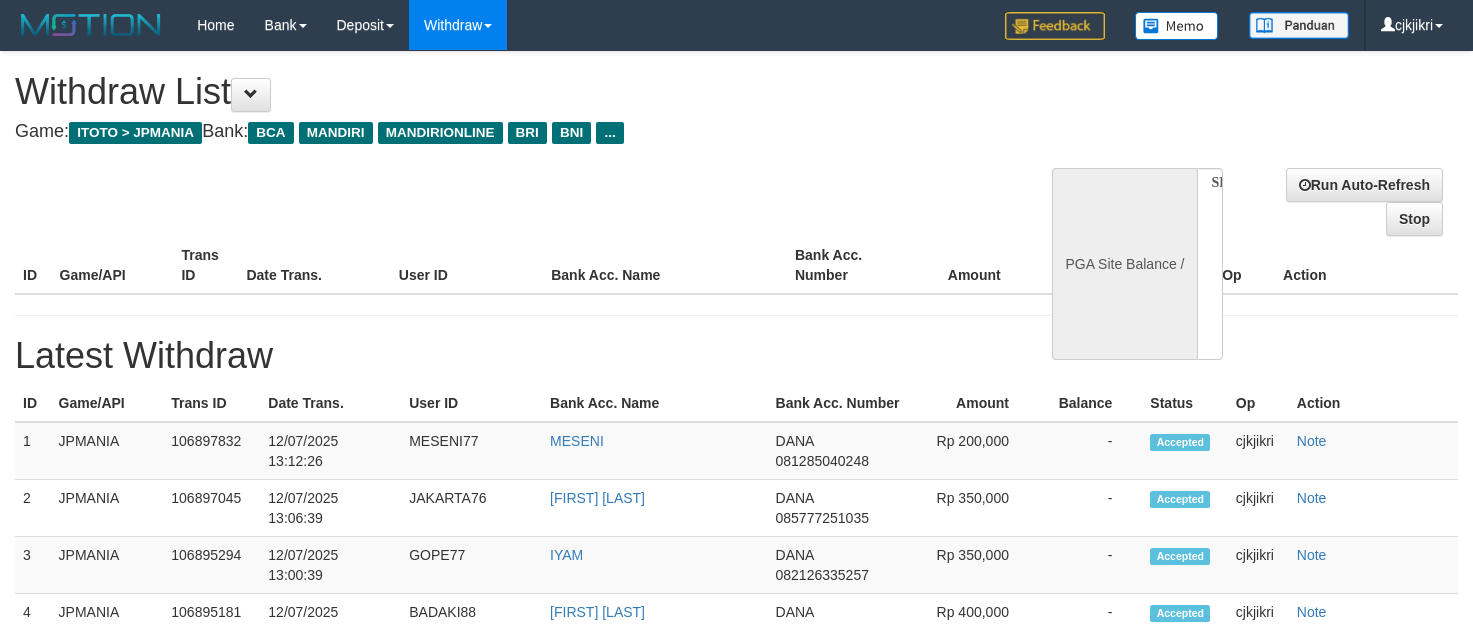 select 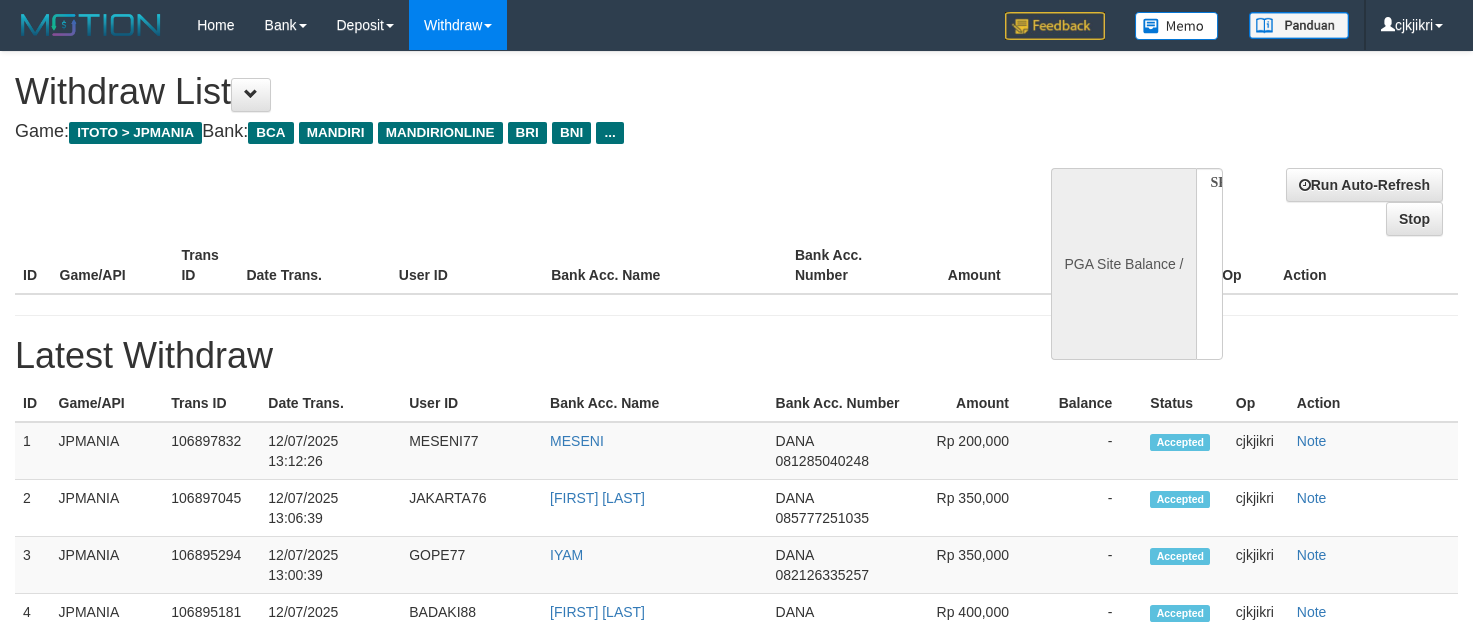 scroll, scrollTop: 0, scrollLeft: 0, axis: both 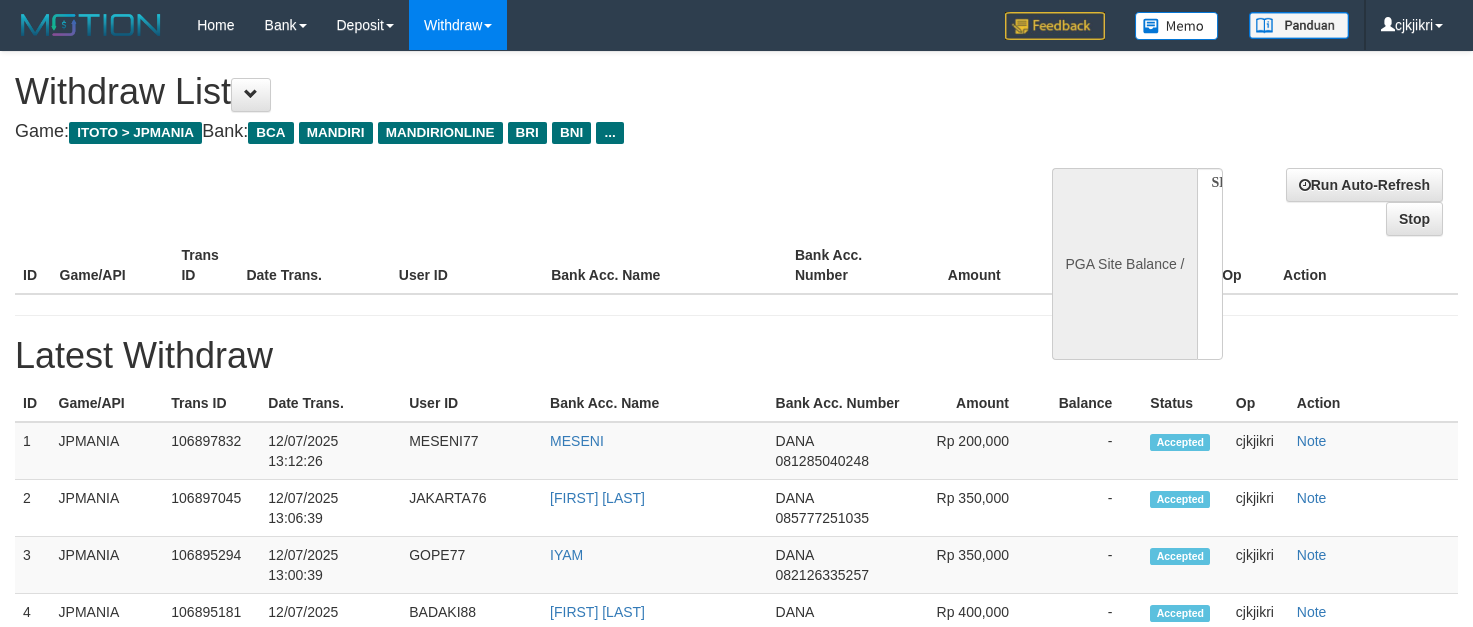 select 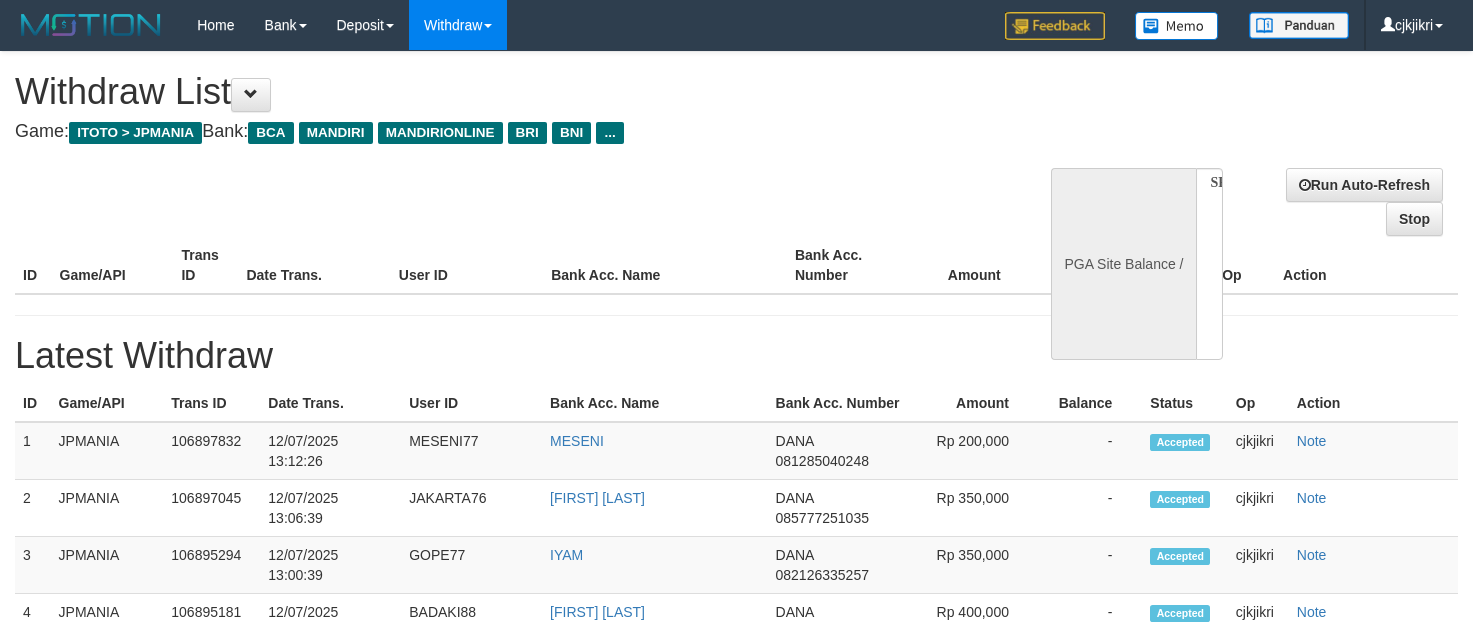 scroll, scrollTop: 0, scrollLeft: 0, axis: both 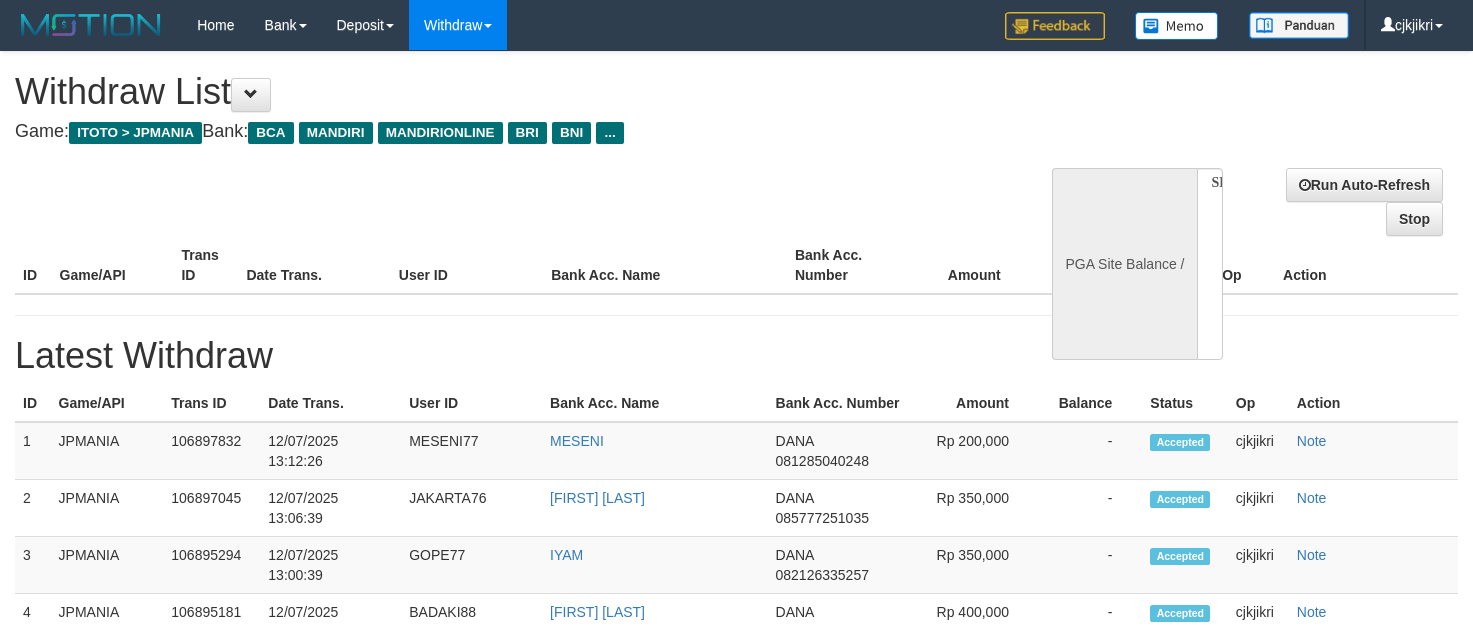 select 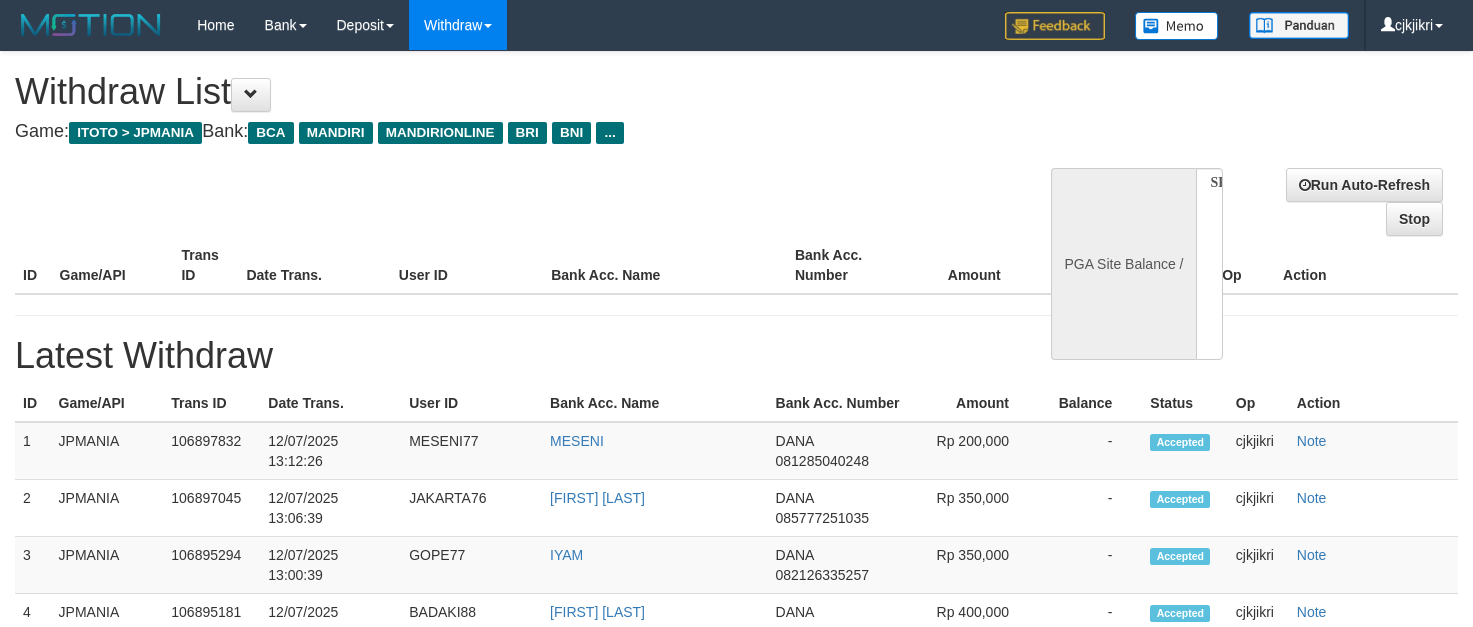 scroll, scrollTop: 0, scrollLeft: 0, axis: both 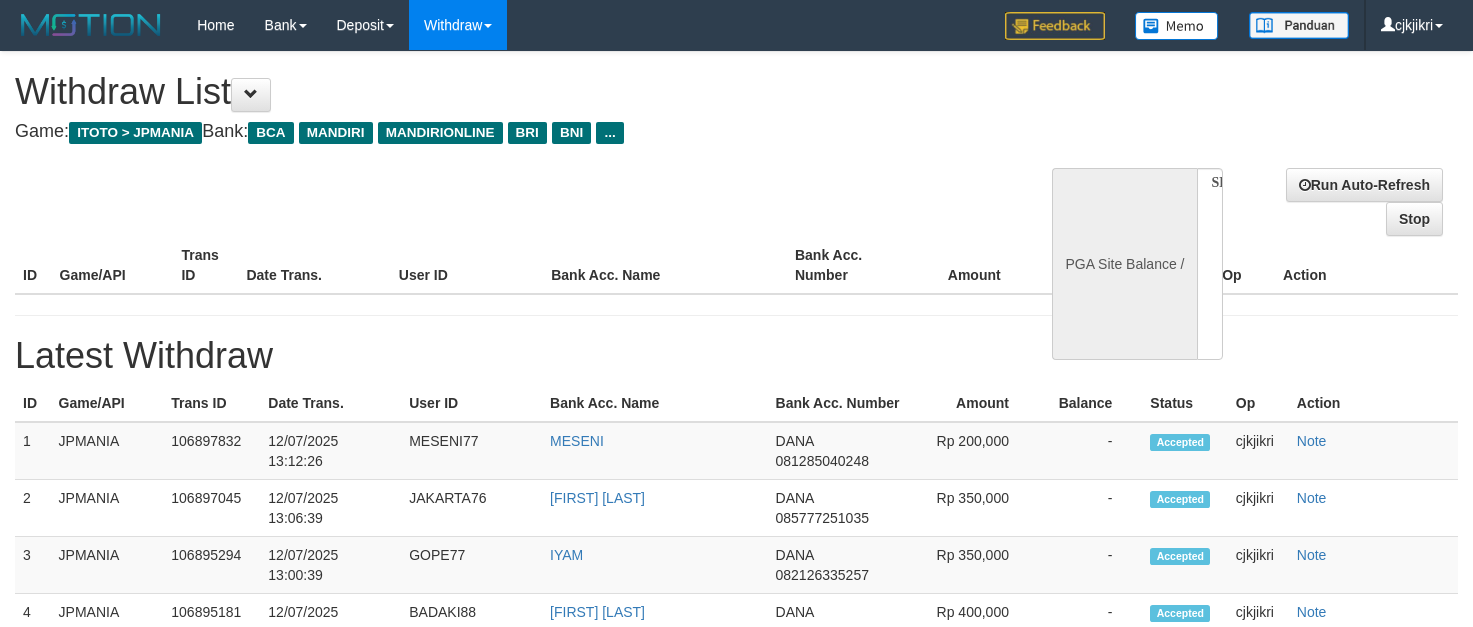 select 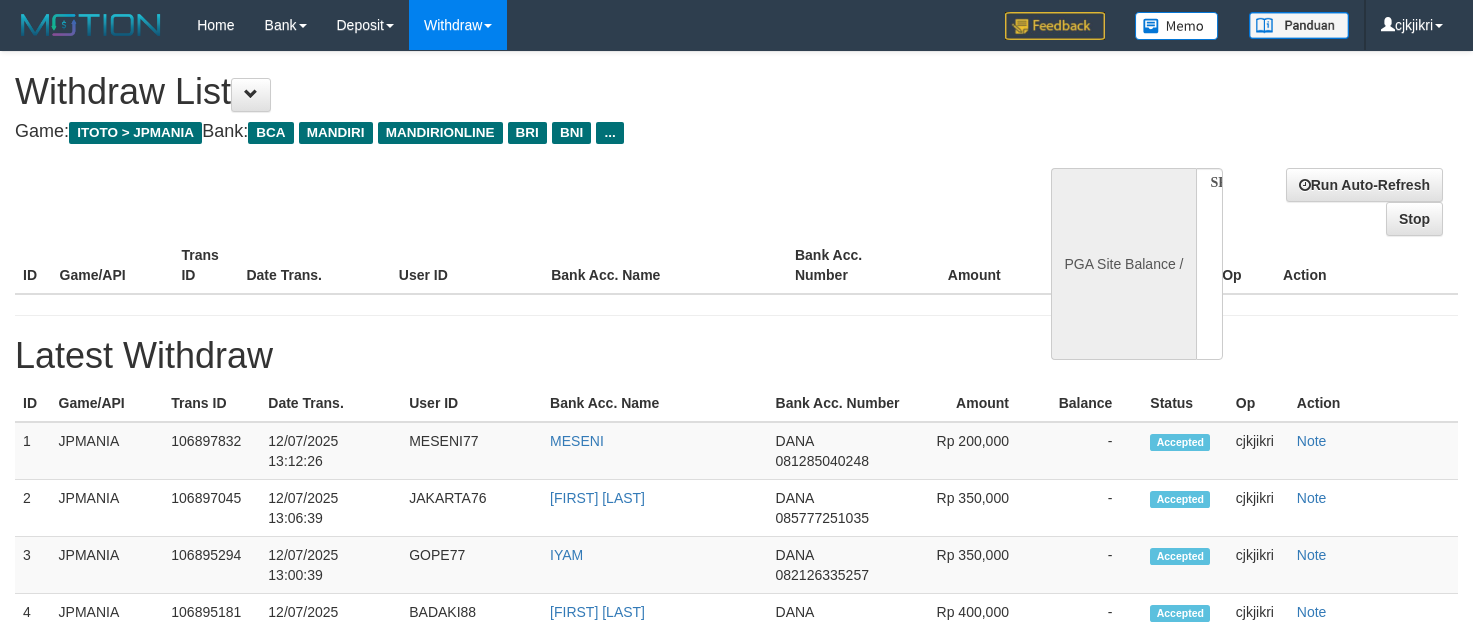 scroll, scrollTop: 0, scrollLeft: 0, axis: both 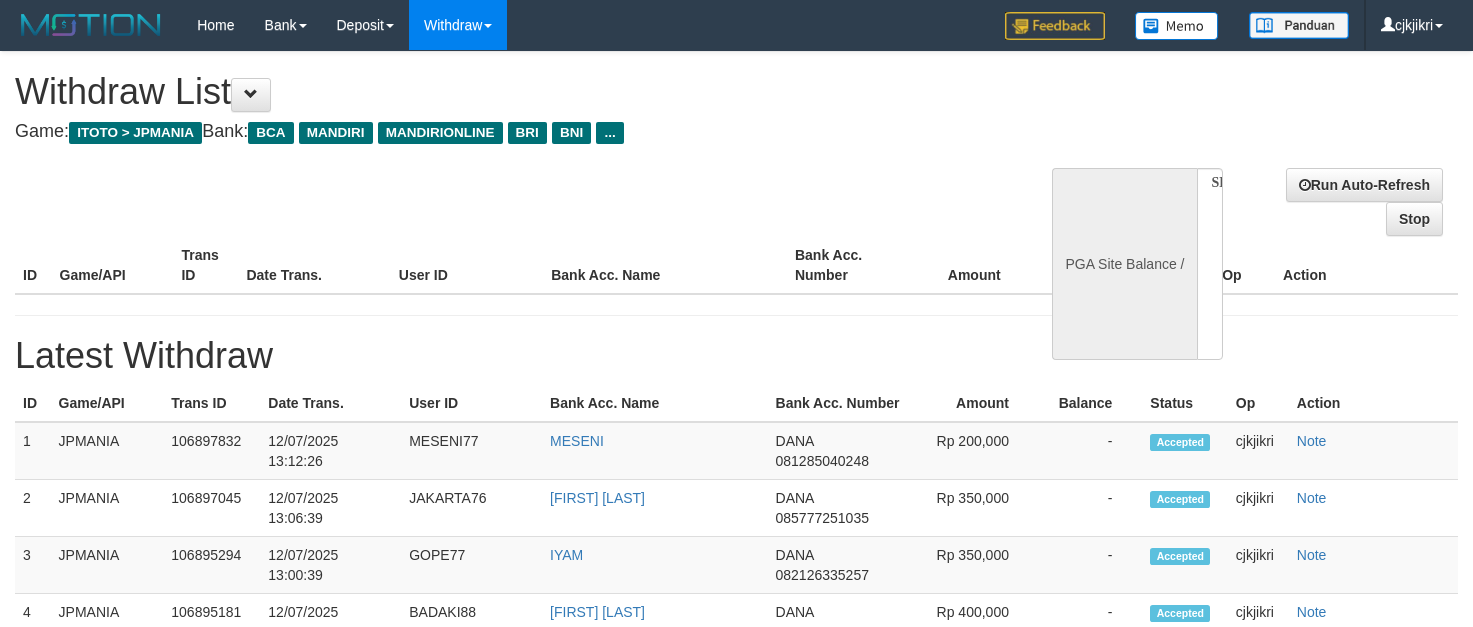 select 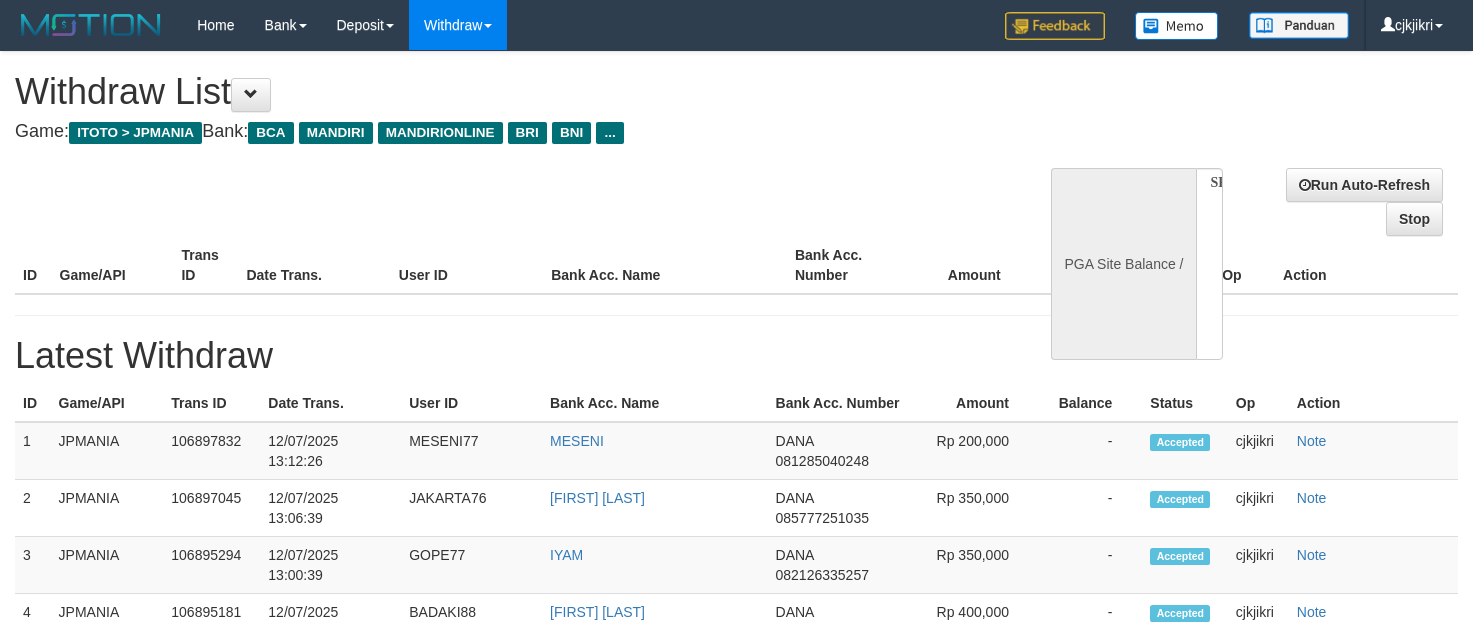 scroll, scrollTop: 0, scrollLeft: 0, axis: both 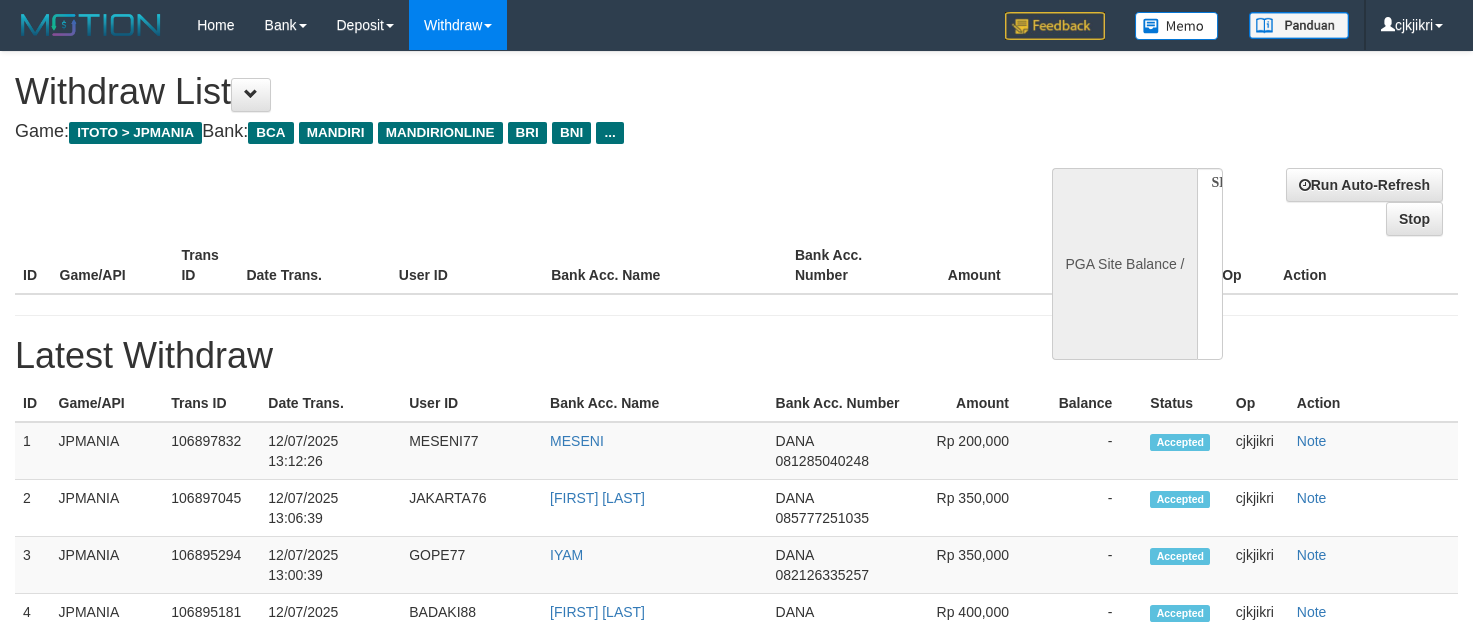 select 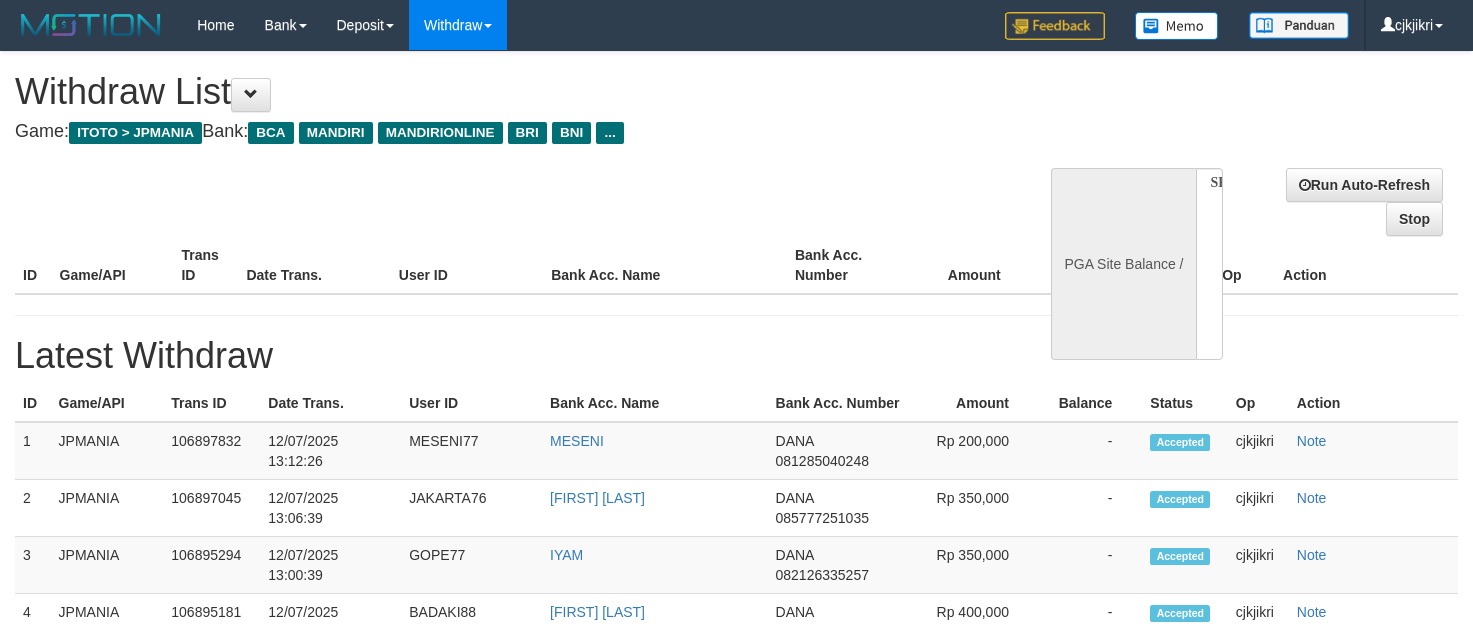 scroll, scrollTop: 0, scrollLeft: 0, axis: both 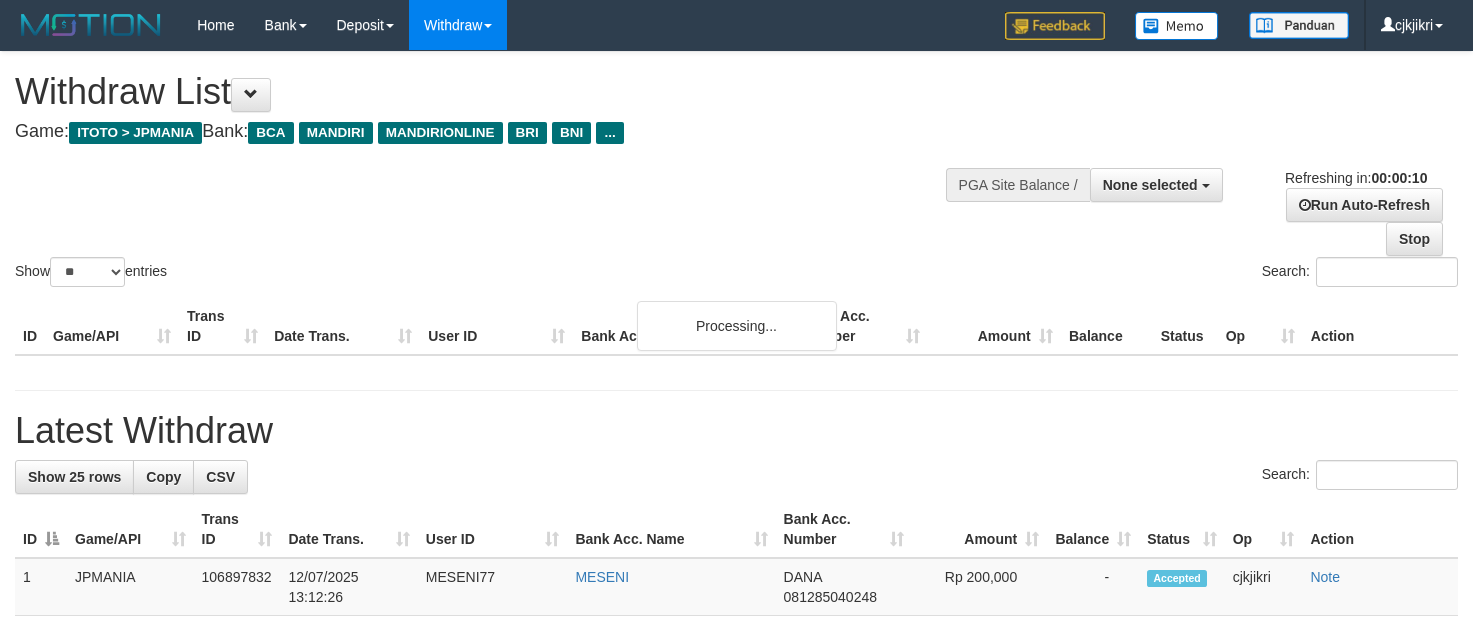 select 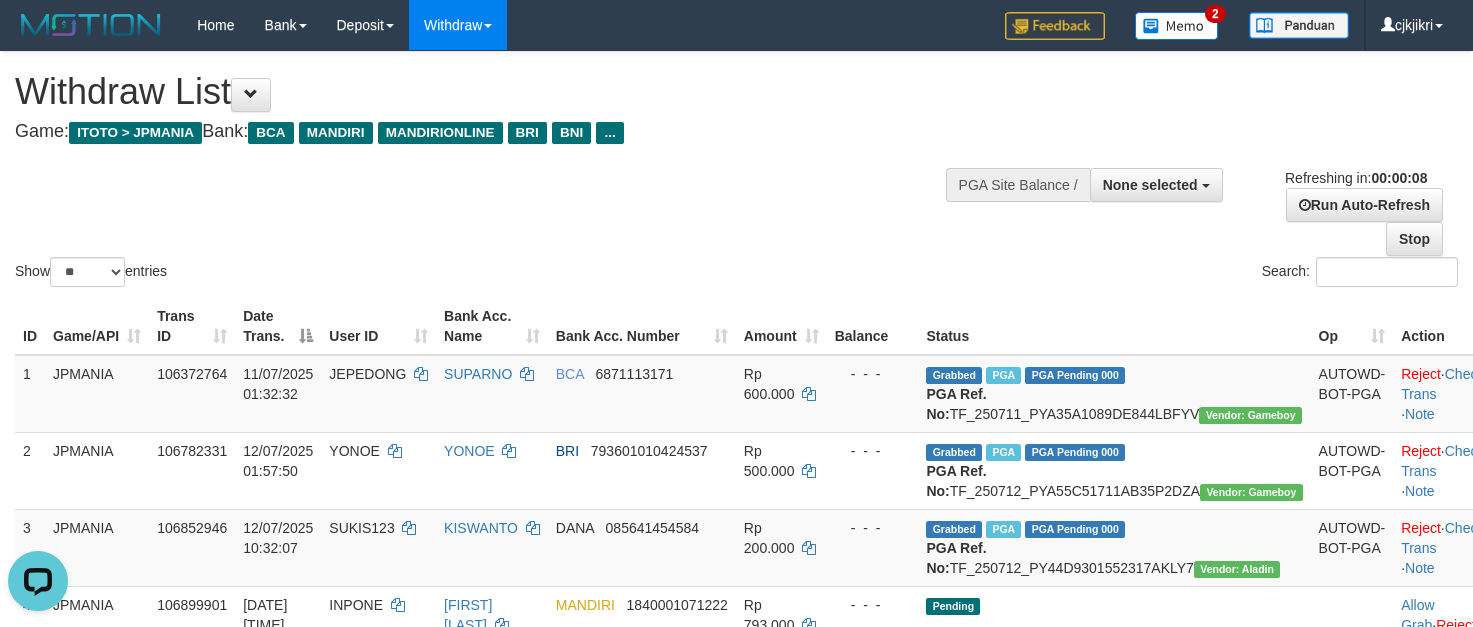 scroll, scrollTop: 0, scrollLeft: 0, axis: both 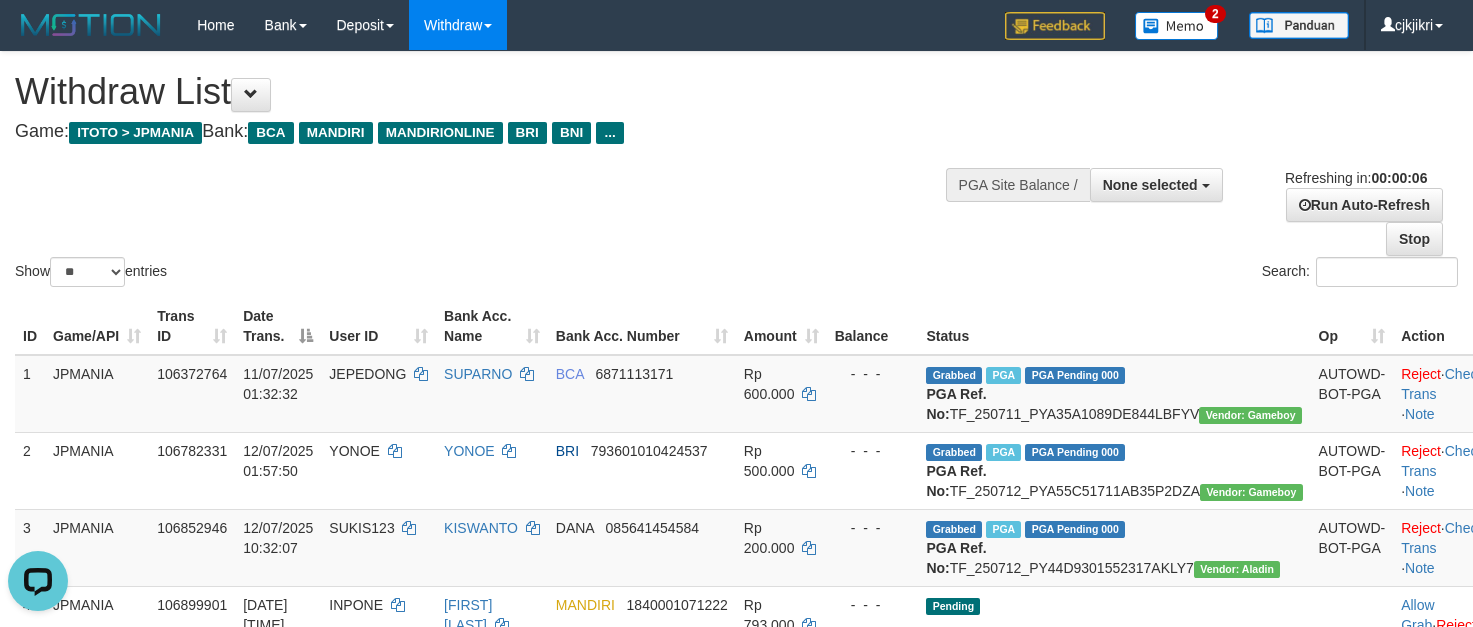 click on "Show  ** ** ** ***  entries Search:" at bounding box center (736, 171) 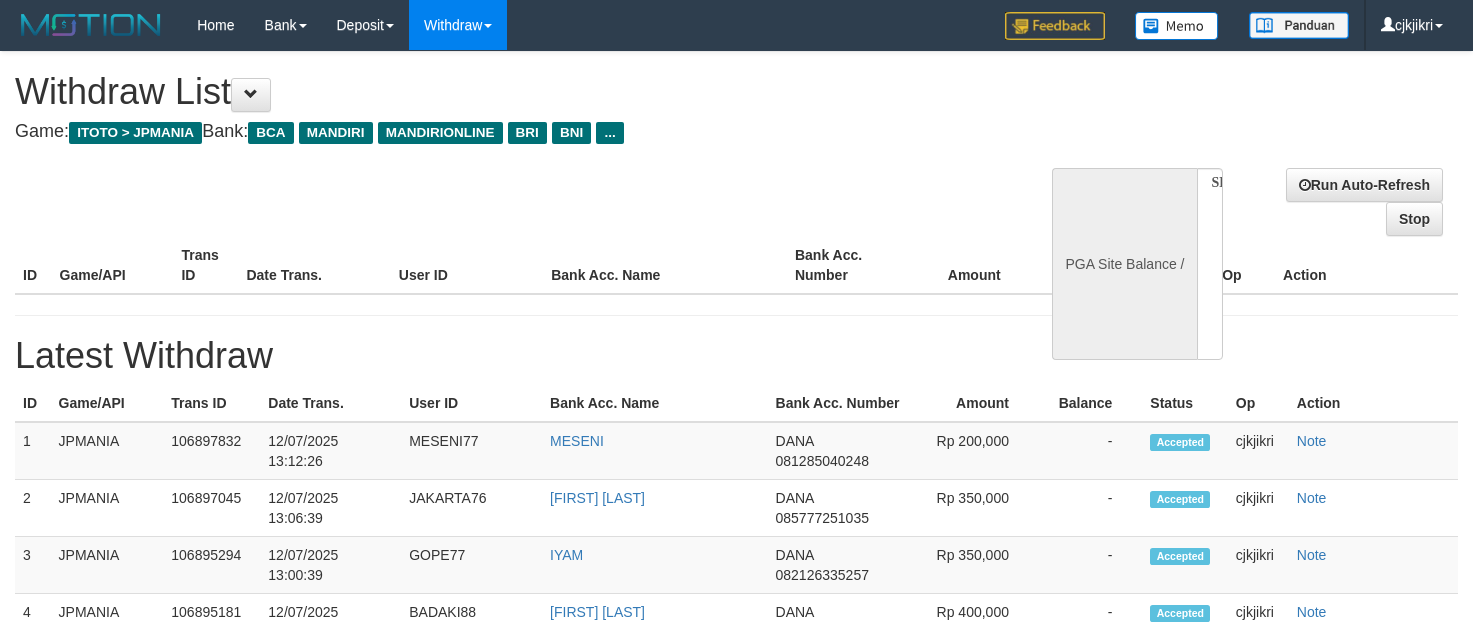 select 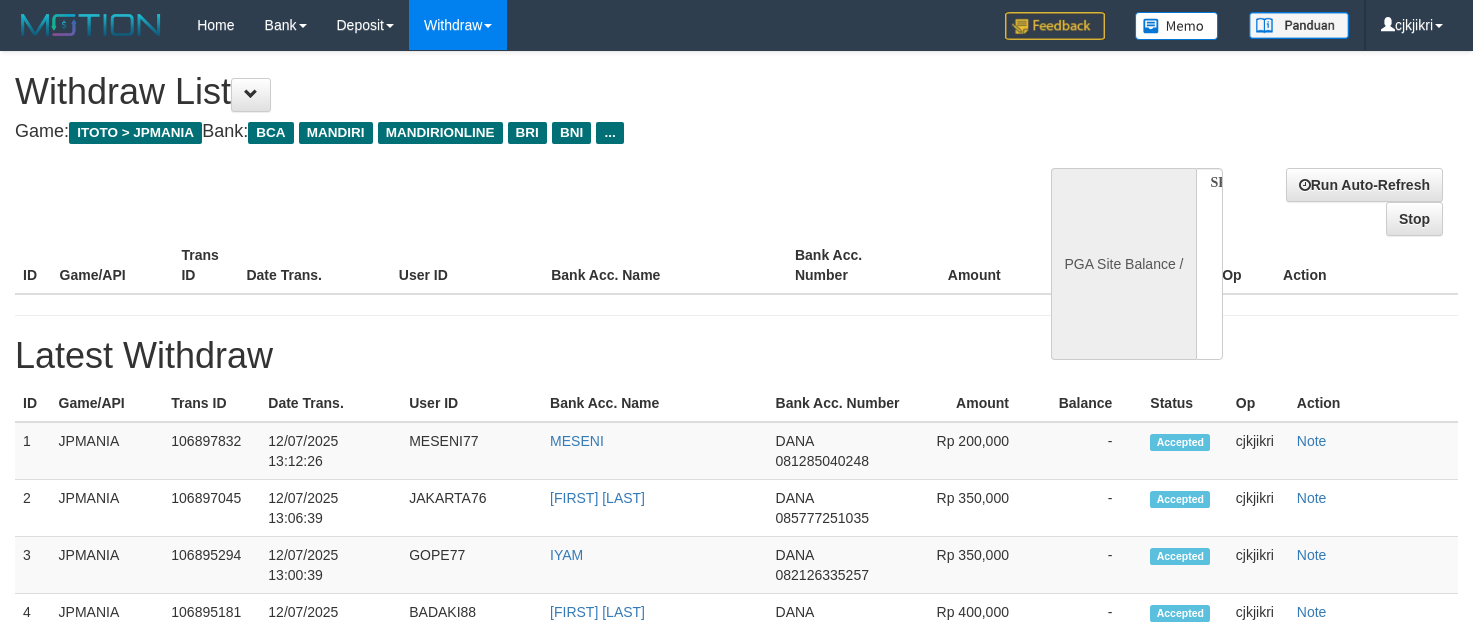 scroll, scrollTop: 0, scrollLeft: 0, axis: both 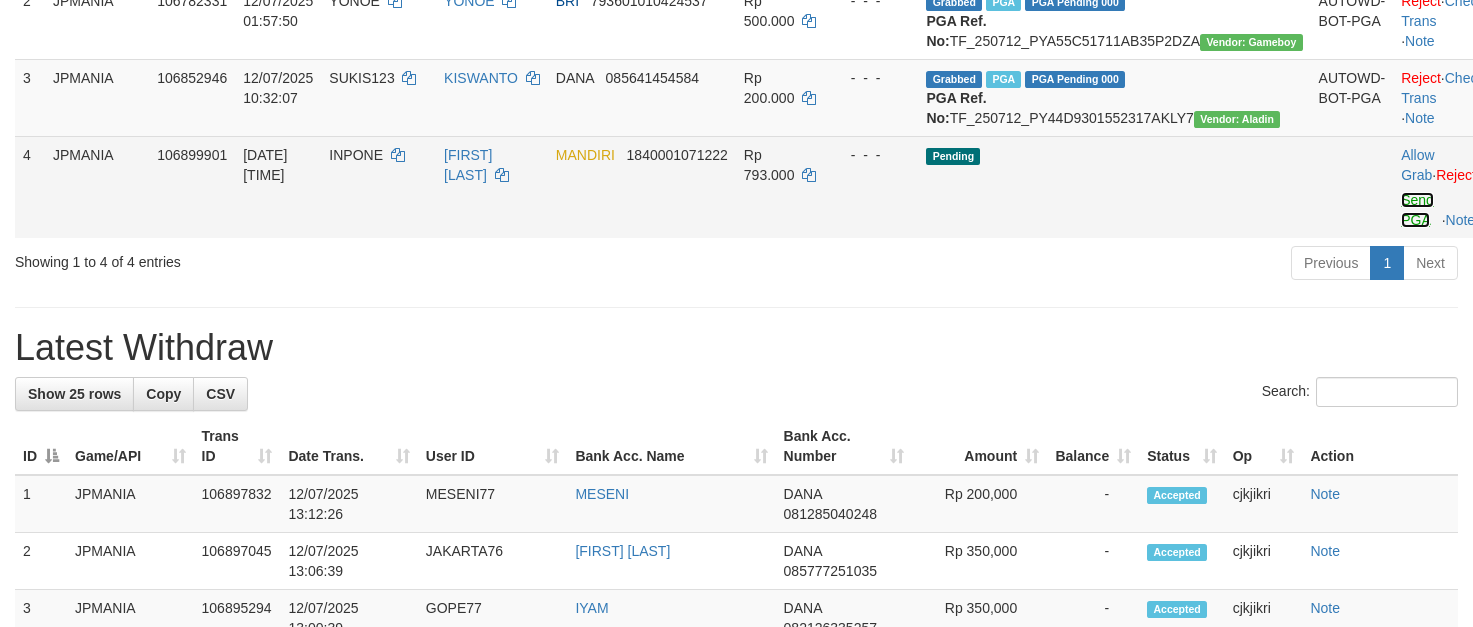 click on "Send PGA" at bounding box center (1417, 210) 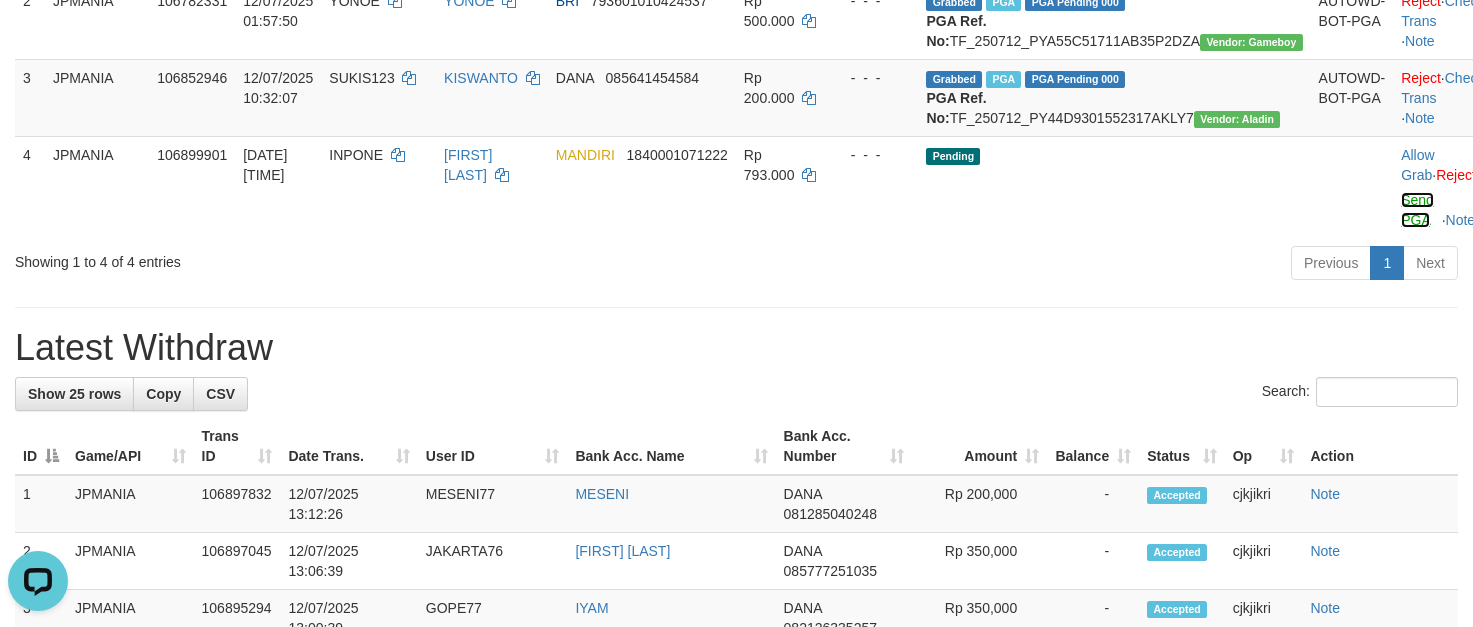 scroll, scrollTop: 0, scrollLeft: 0, axis: both 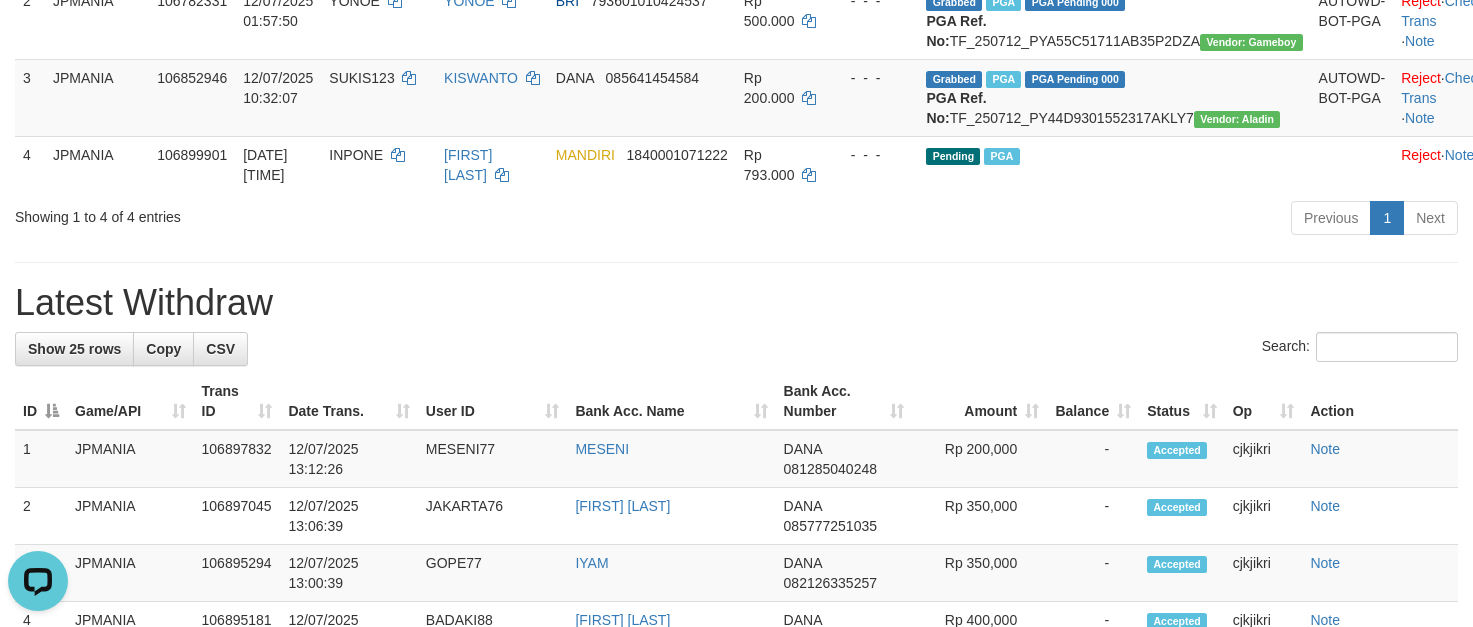 click on "**********" at bounding box center [736, 795] 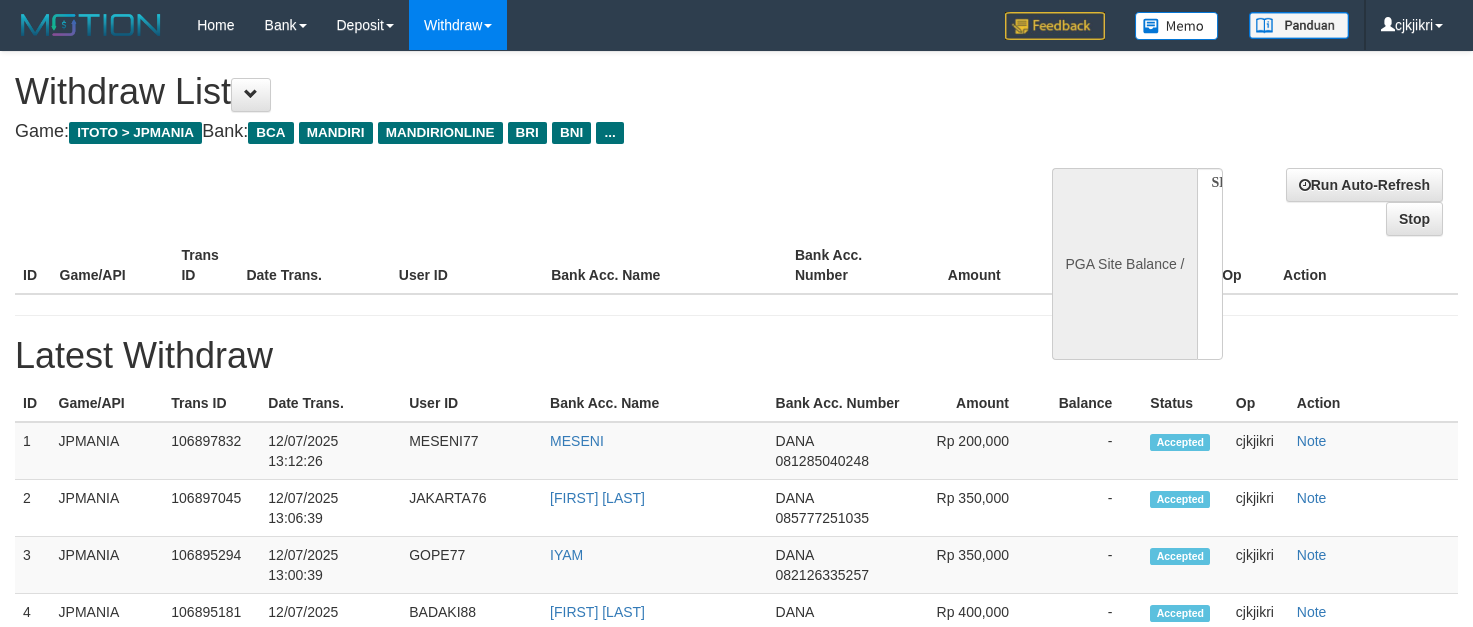 select 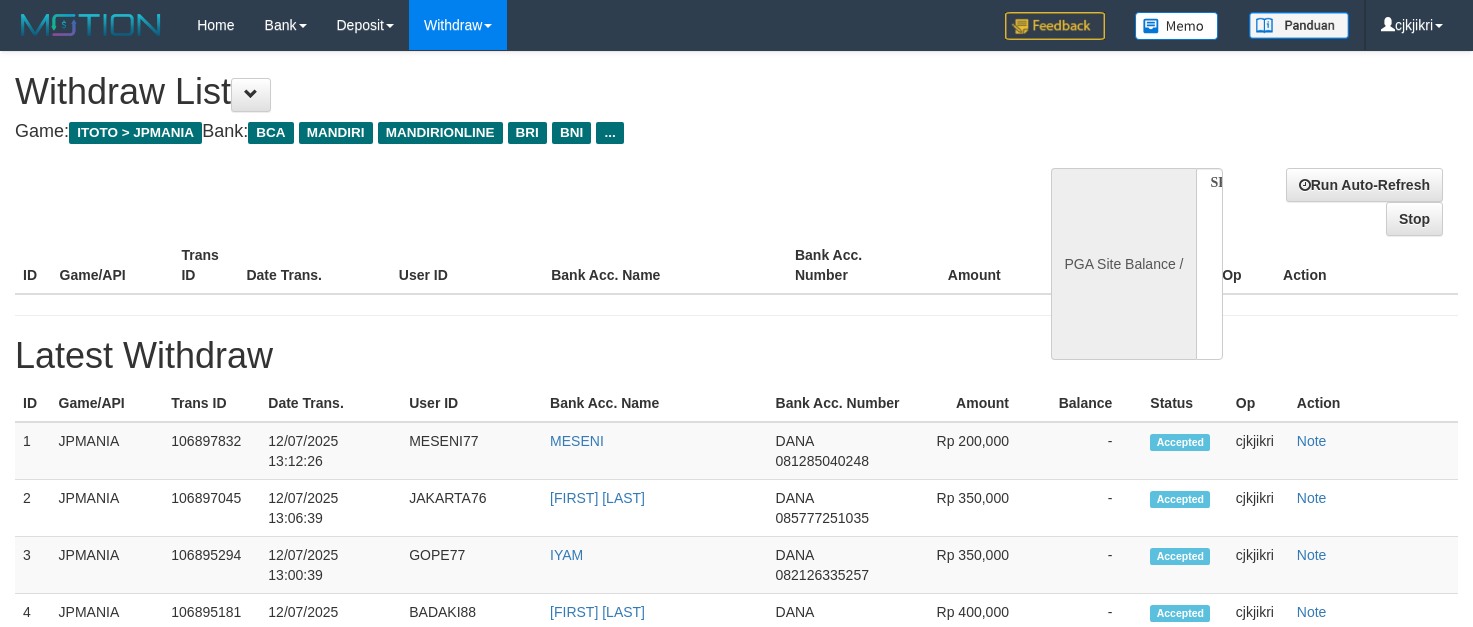 scroll, scrollTop: 0, scrollLeft: 0, axis: both 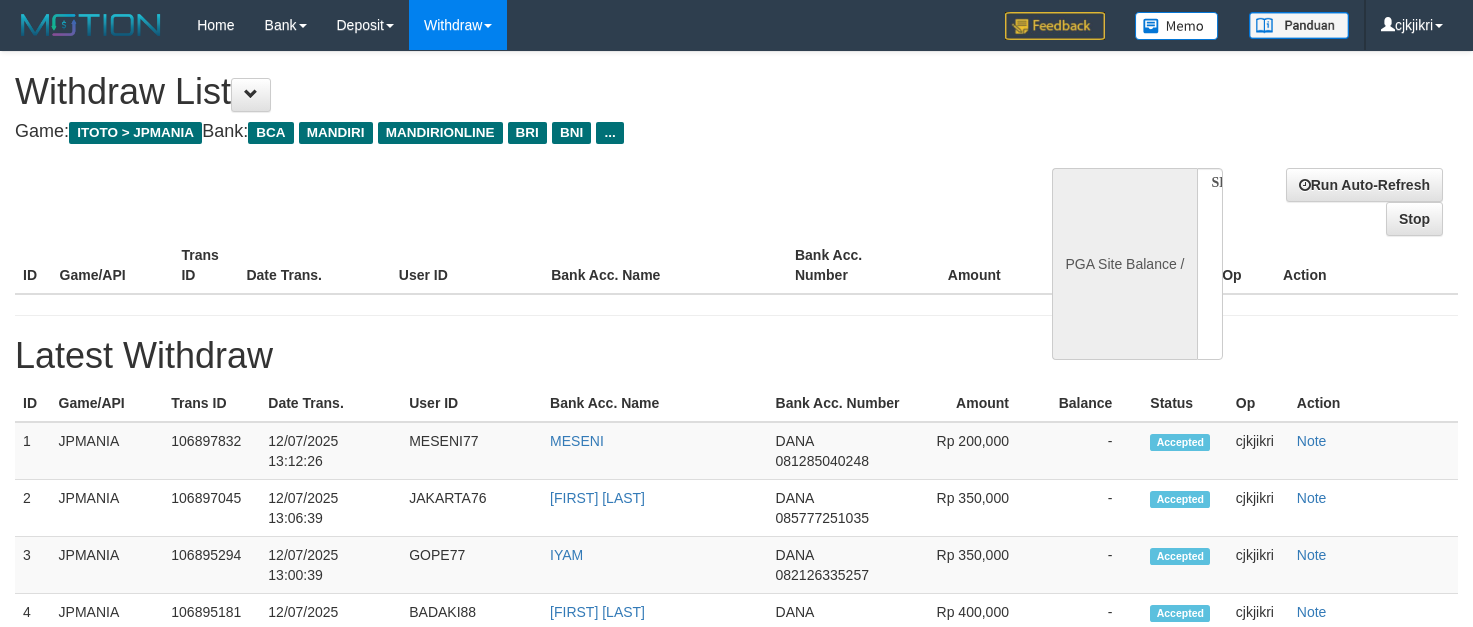 select 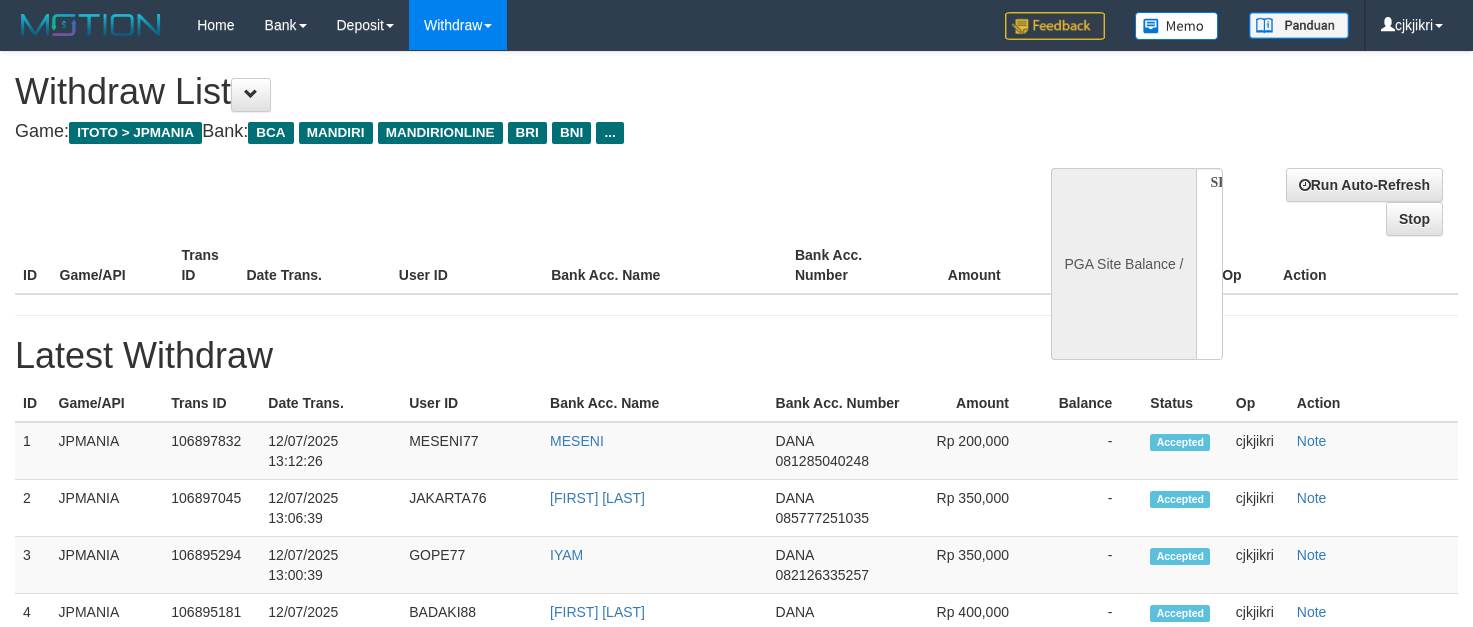 scroll, scrollTop: 0, scrollLeft: 0, axis: both 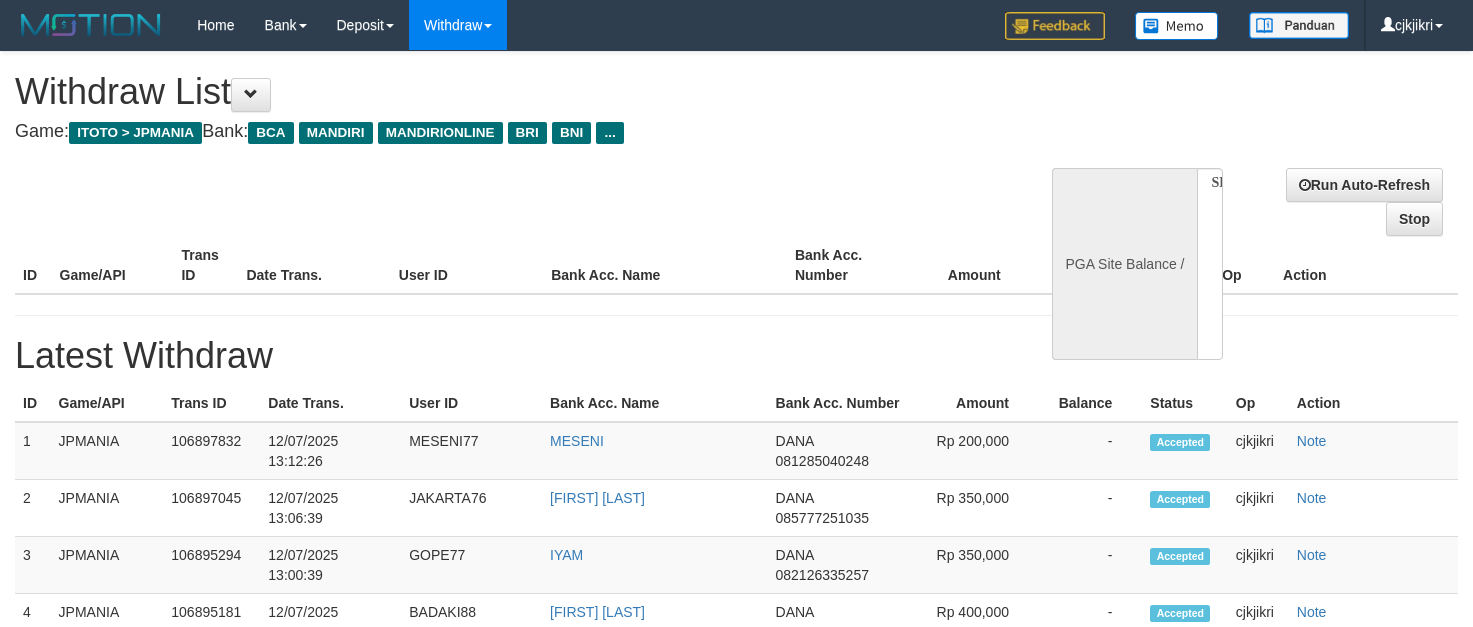 select 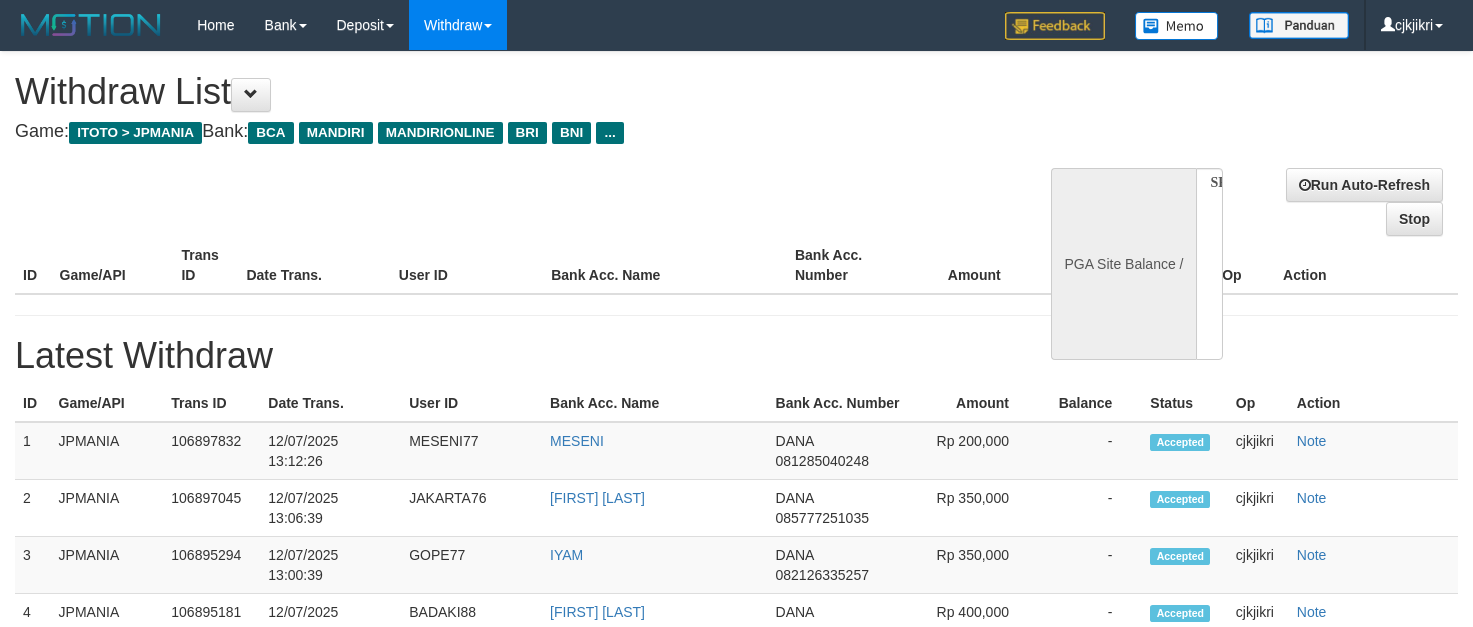 scroll, scrollTop: 0, scrollLeft: 0, axis: both 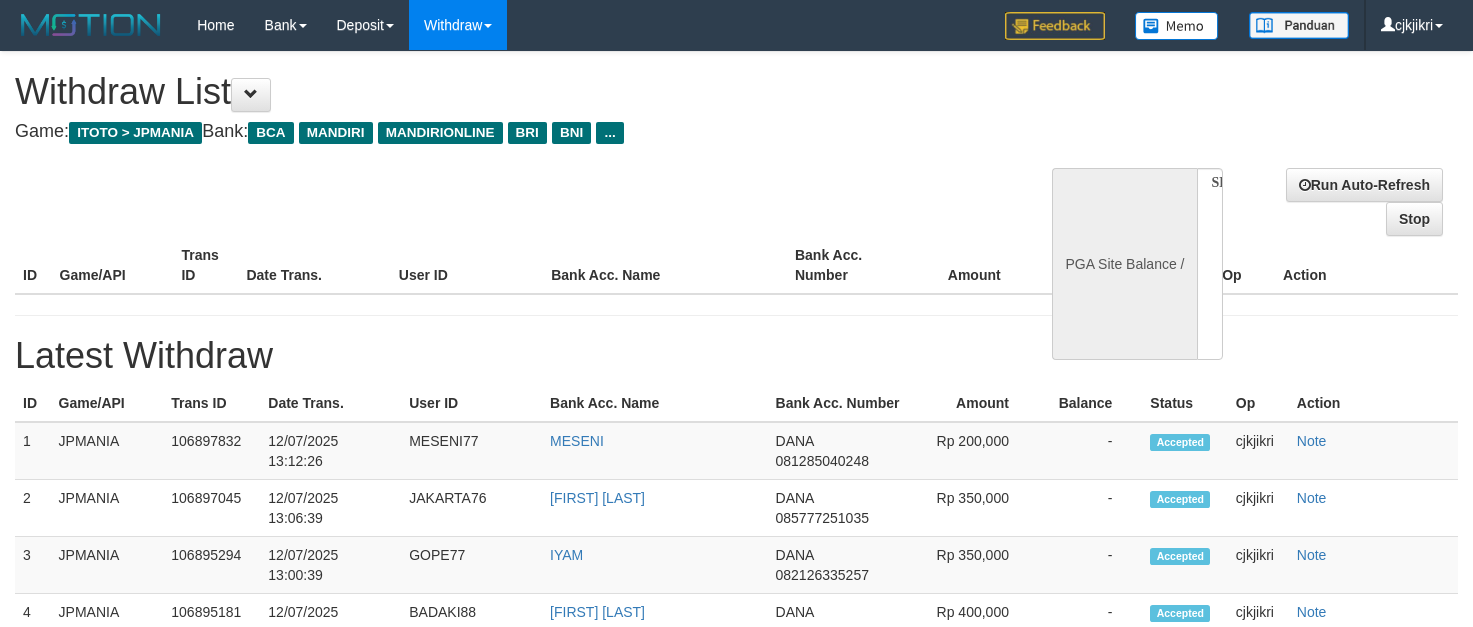 select 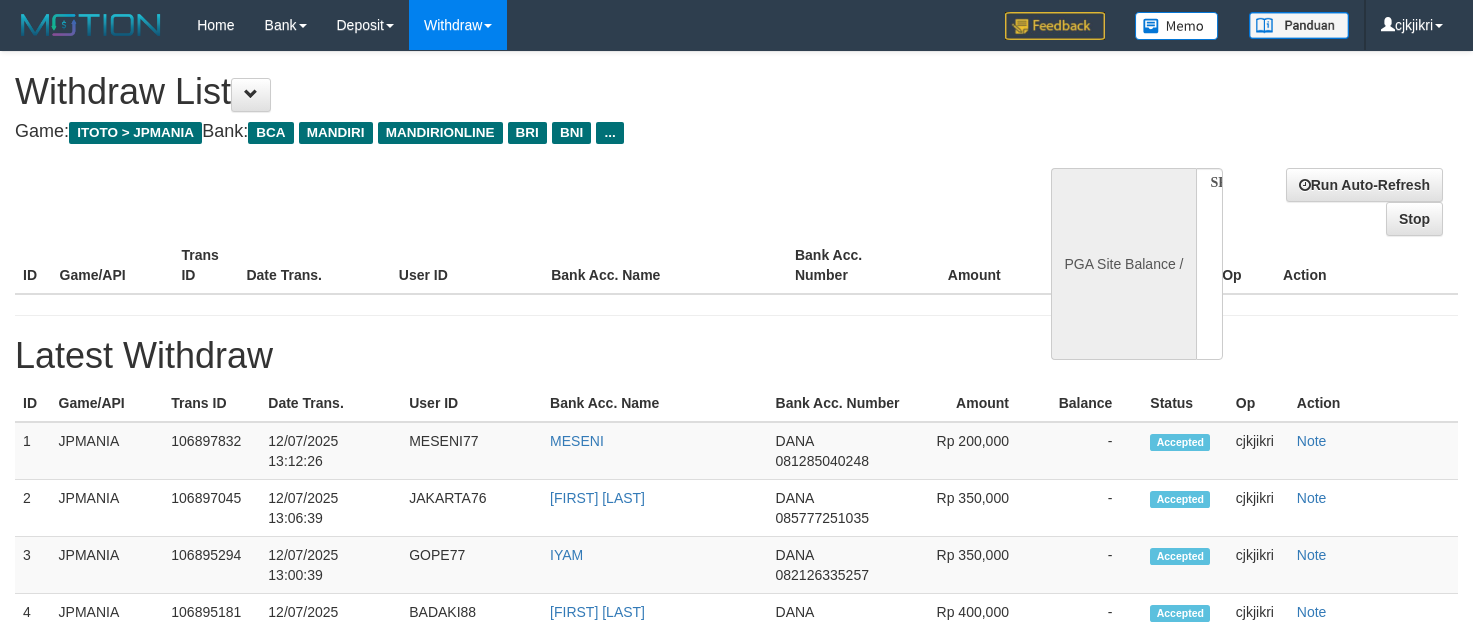 scroll, scrollTop: 0, scrollLeft: 0, axis: both 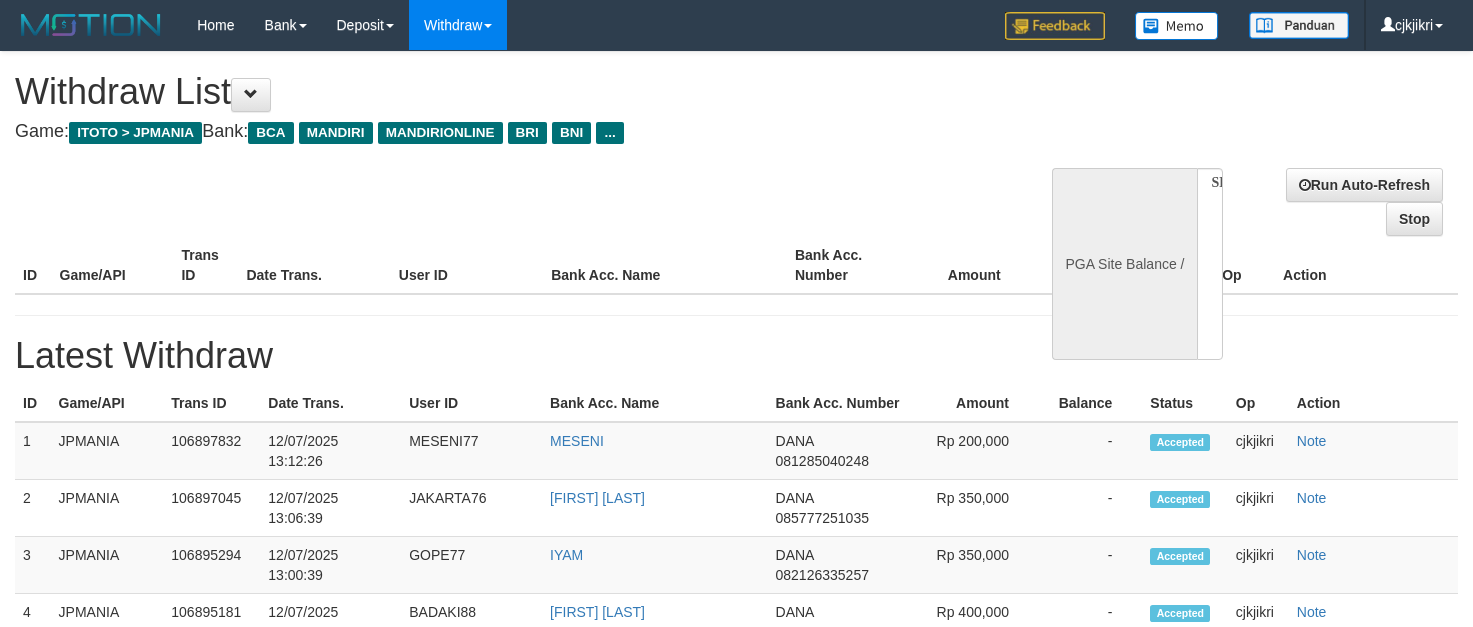 select 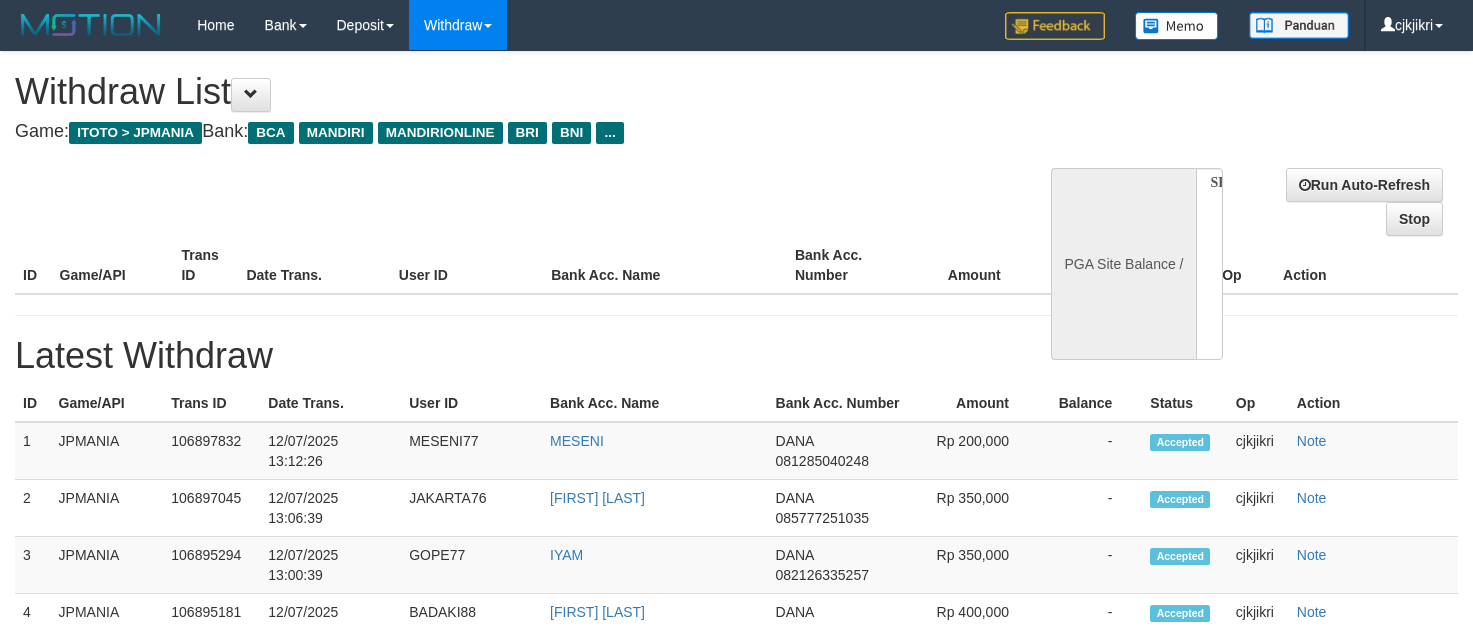 scroll, scrollTop: 0, scrollLeft: 0, axis: both 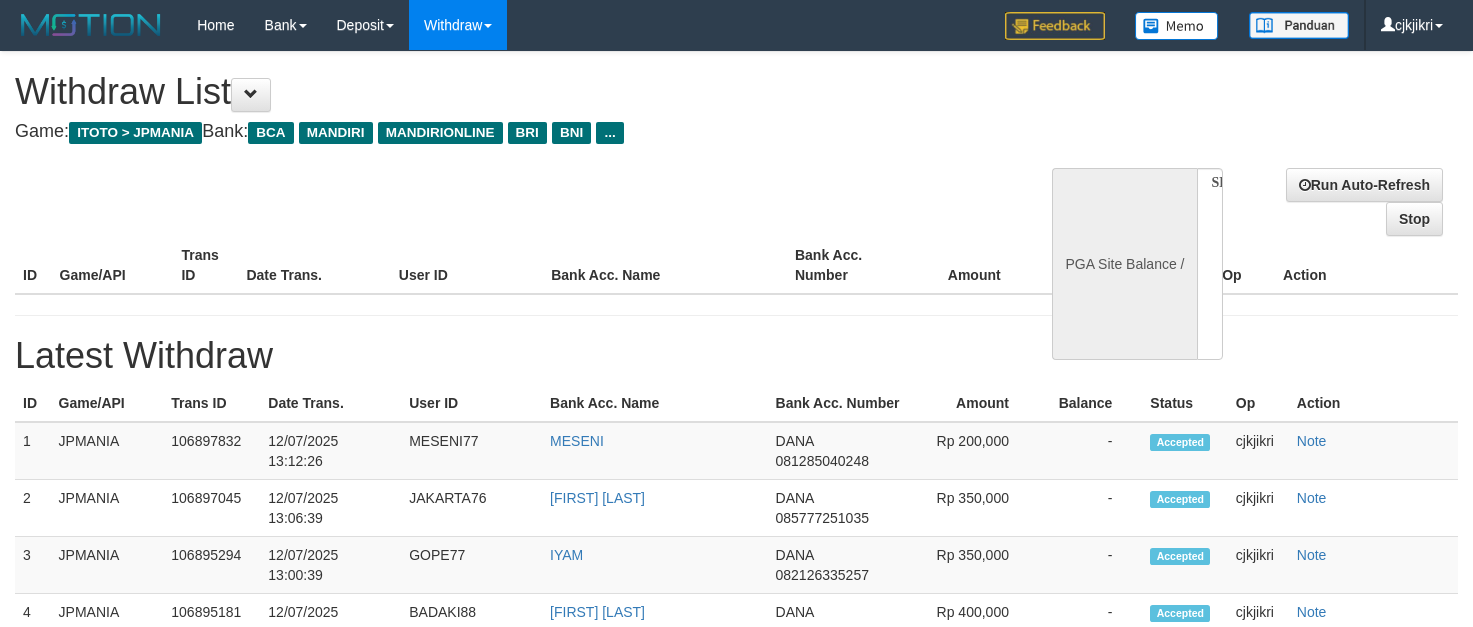 select 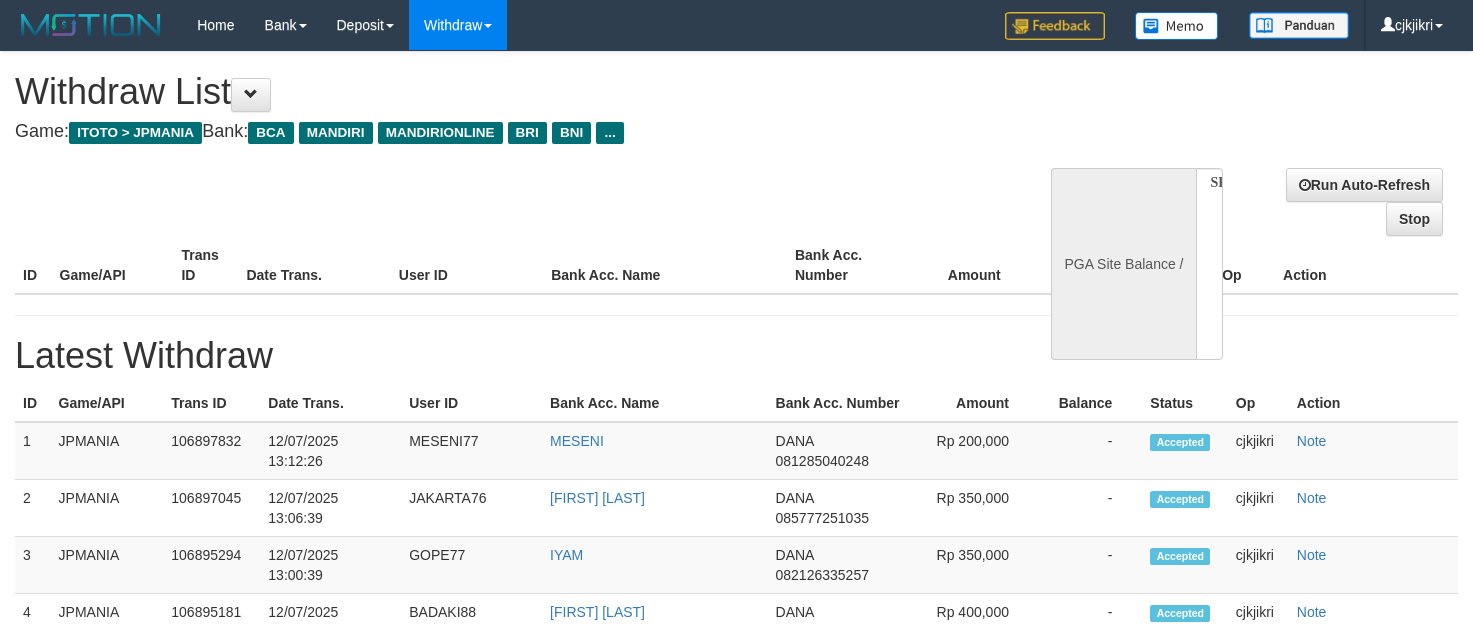 scroll, scrollTop: 0, scrollLeft: 0, axis: both 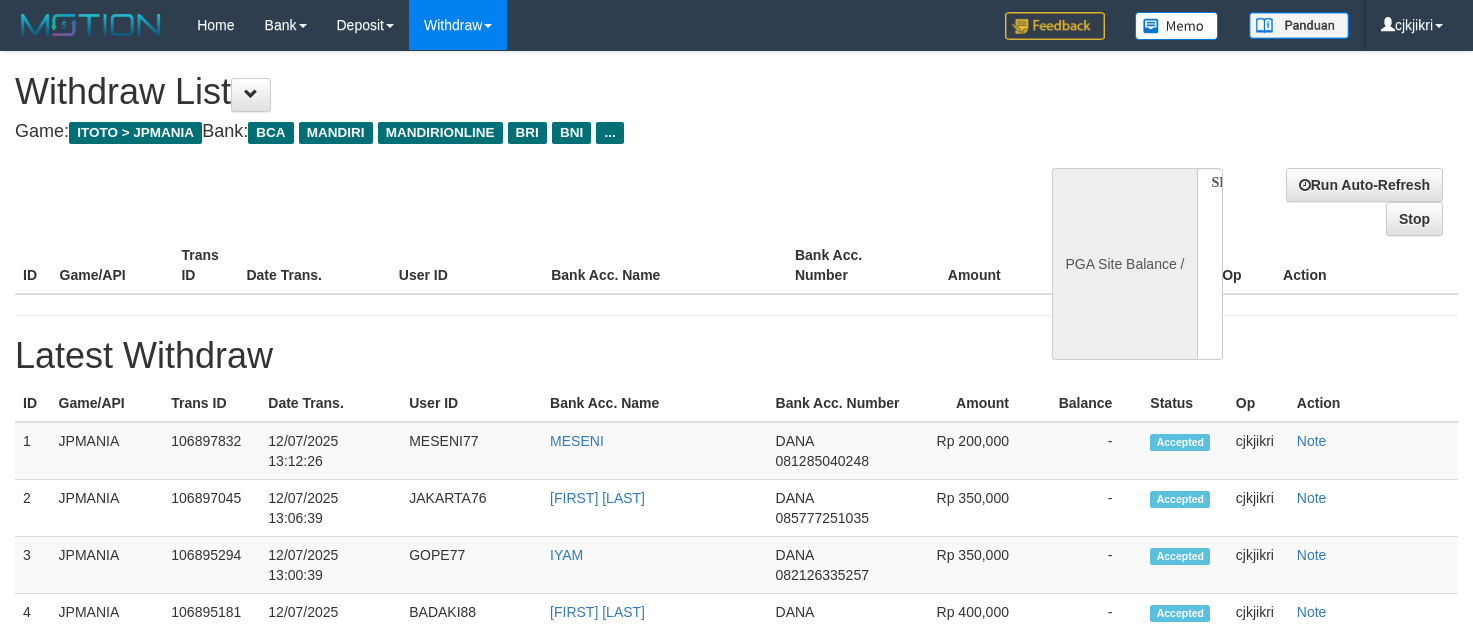 select 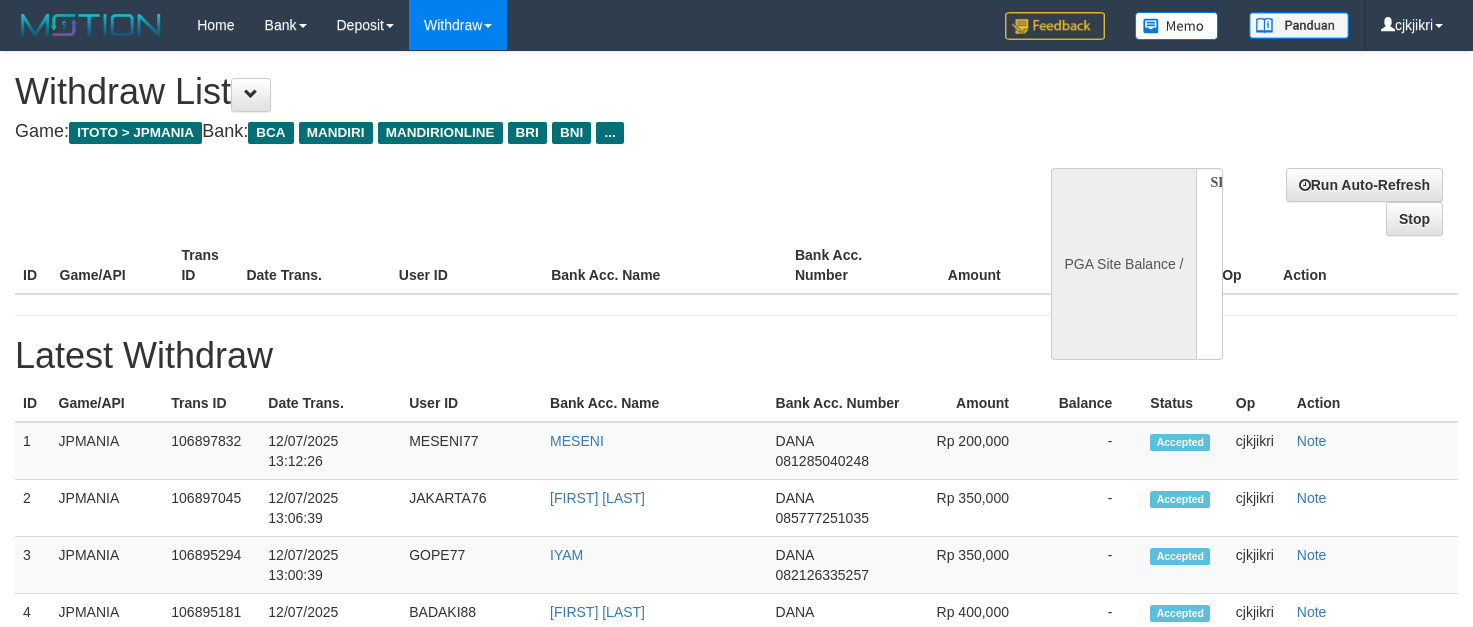 scroll, scrollTop: 0, scrollLeft: 0, axis: both 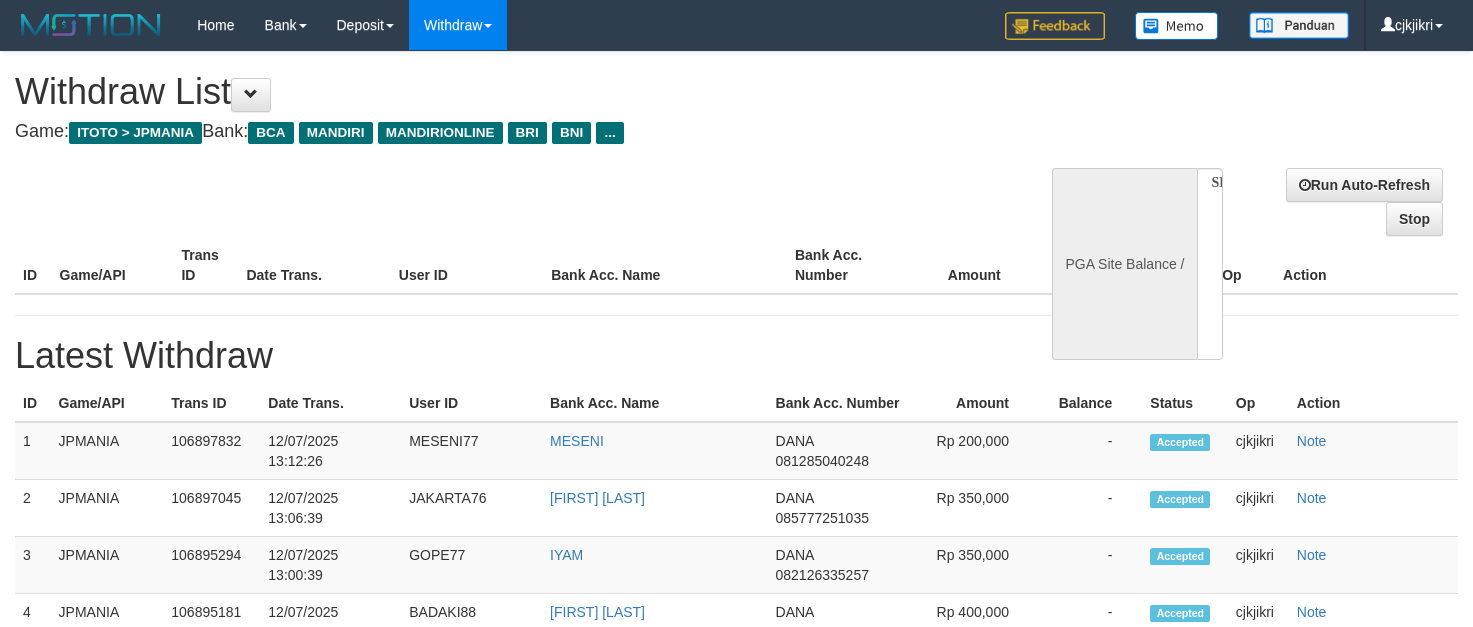 select 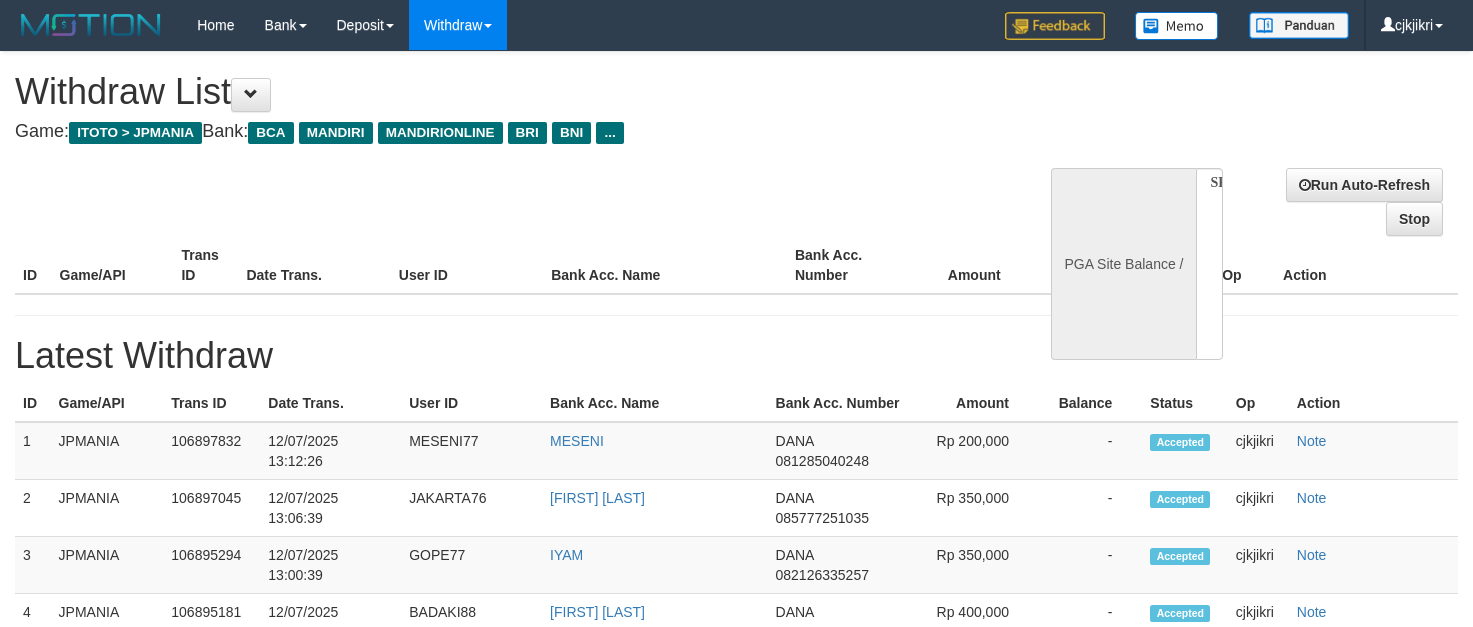 scroll, scrollTop: 0, scrollLeft: 0, axis: both 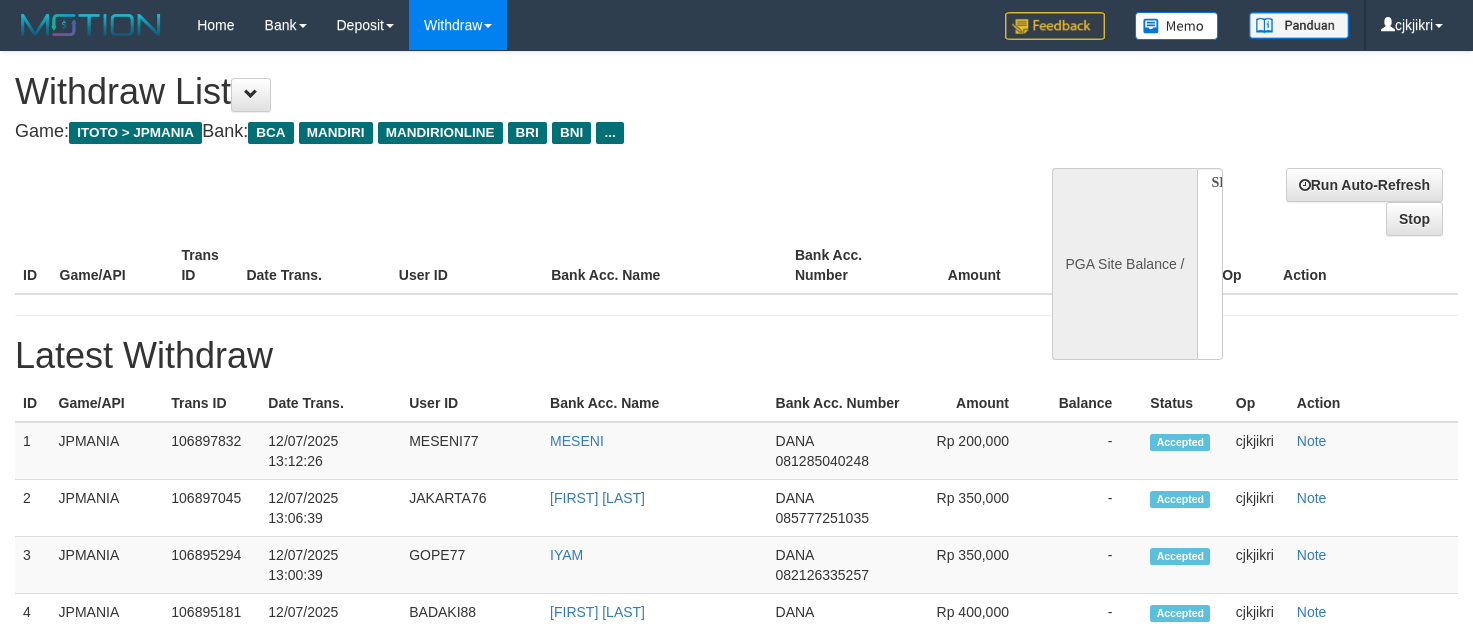 select 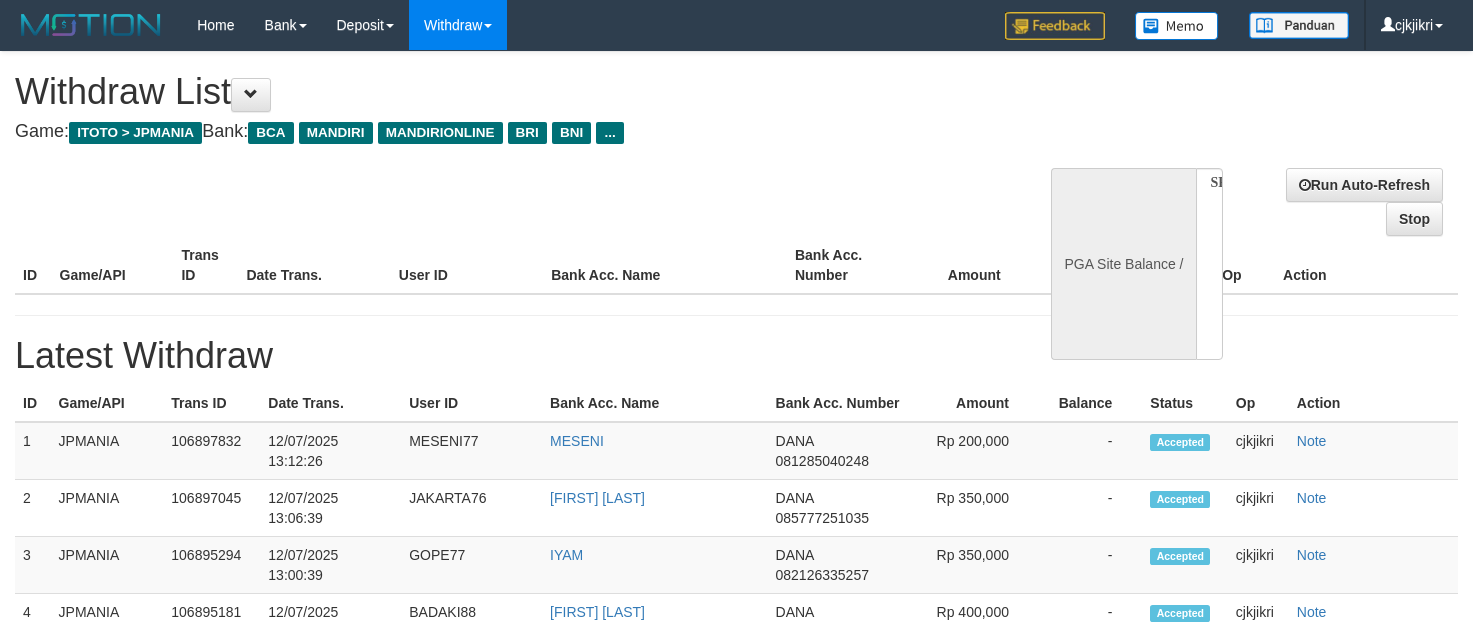 scroll, scrollTop: 0, scrollLeft: 0, axis: both 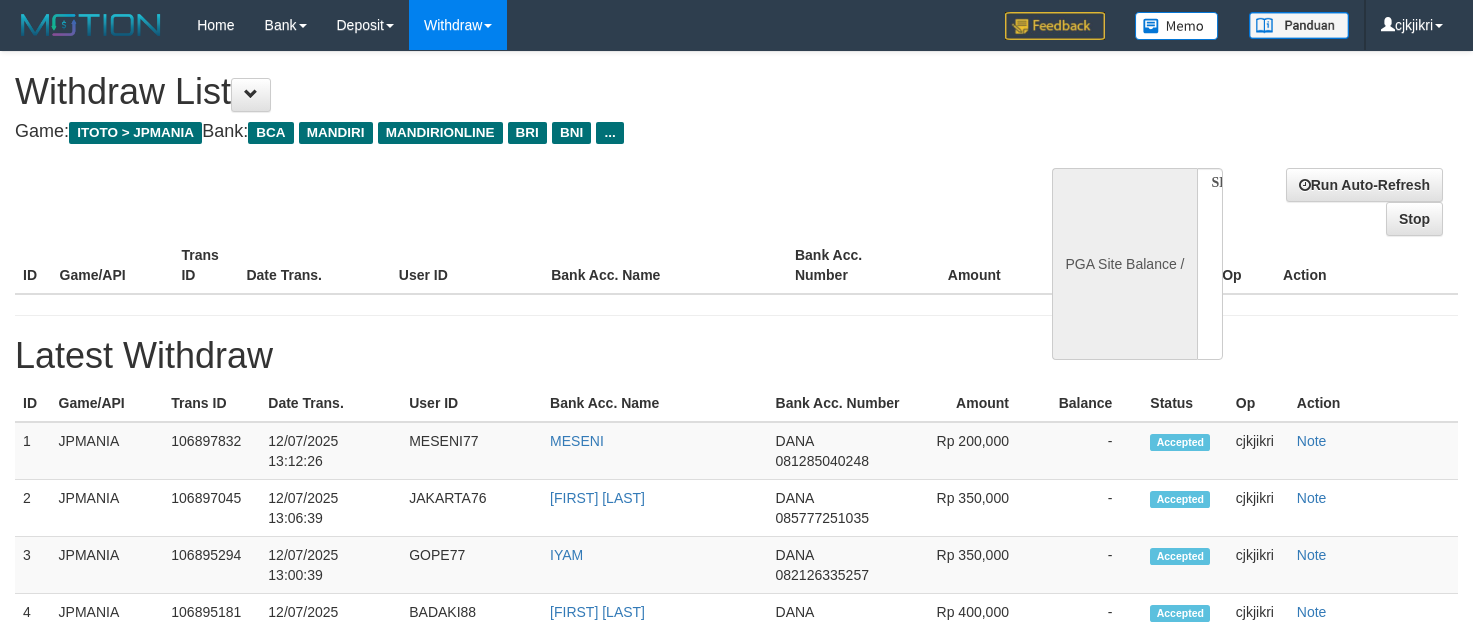 select 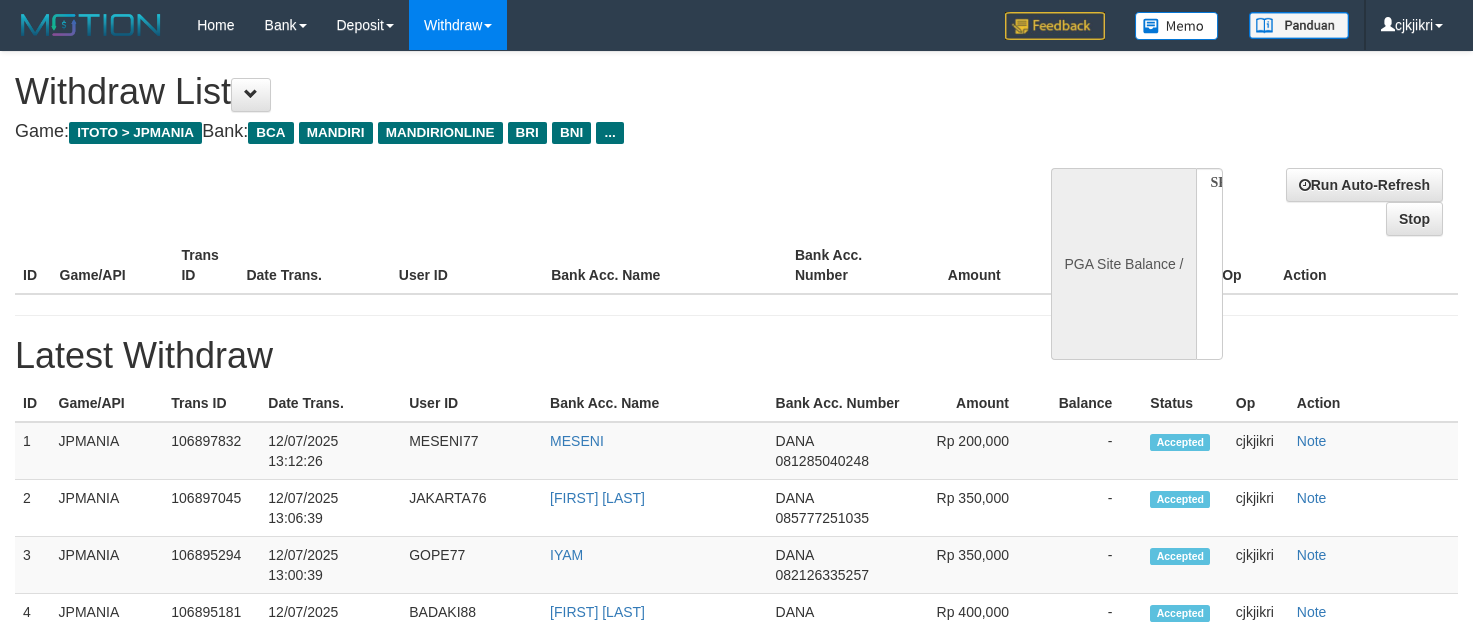 scroll, scrollTop: 0, scrollLeft: 0, axis: both 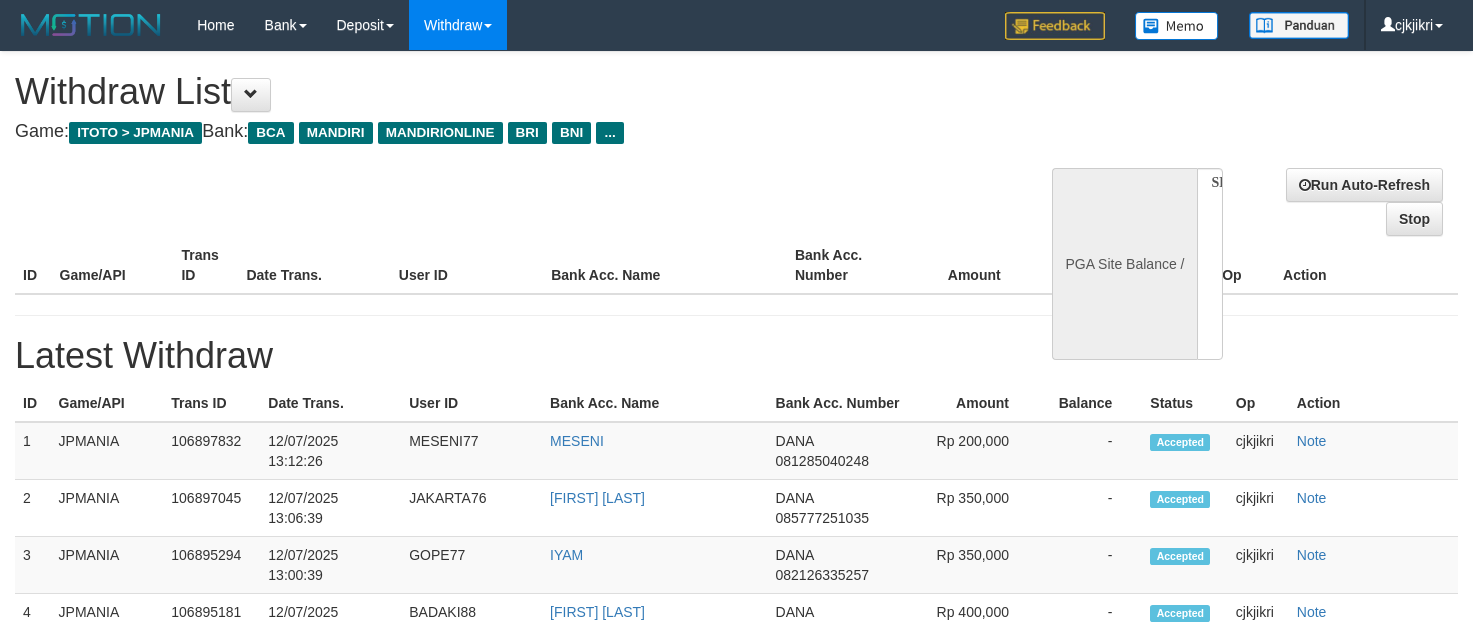 select 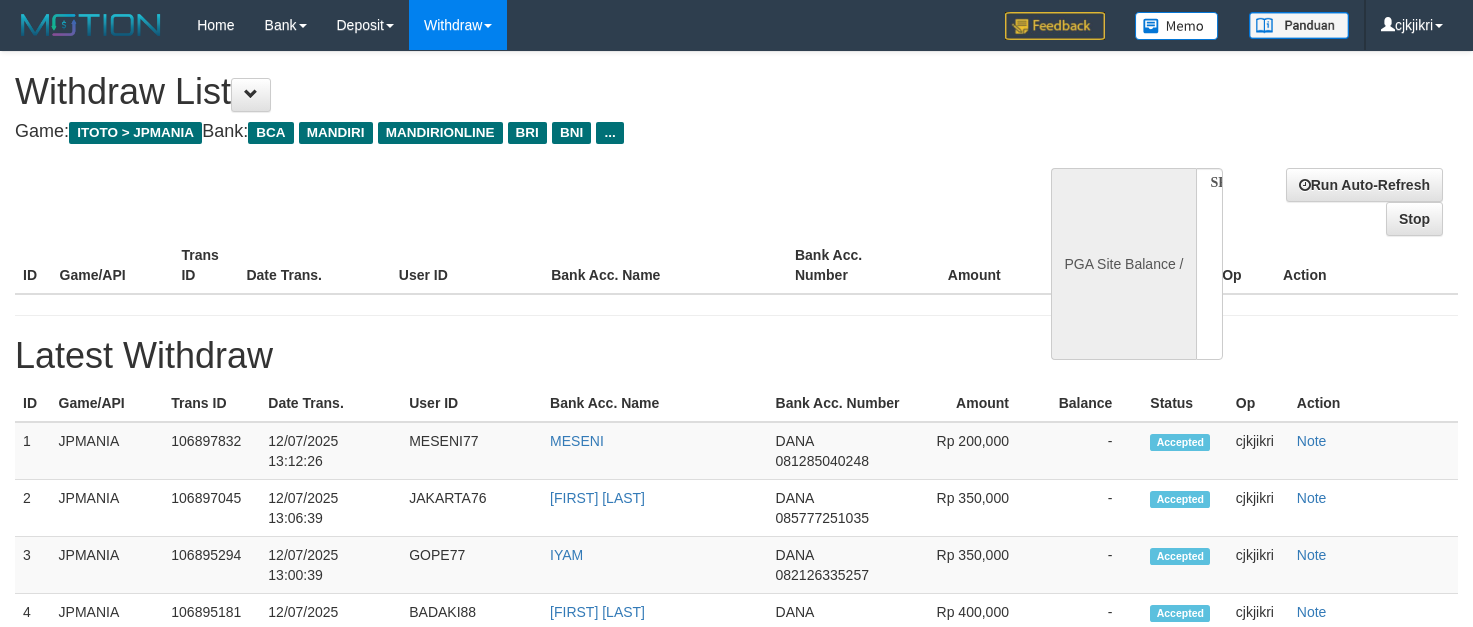 scroll, scrollTop: 0, scrollLeft: 0, axis: both 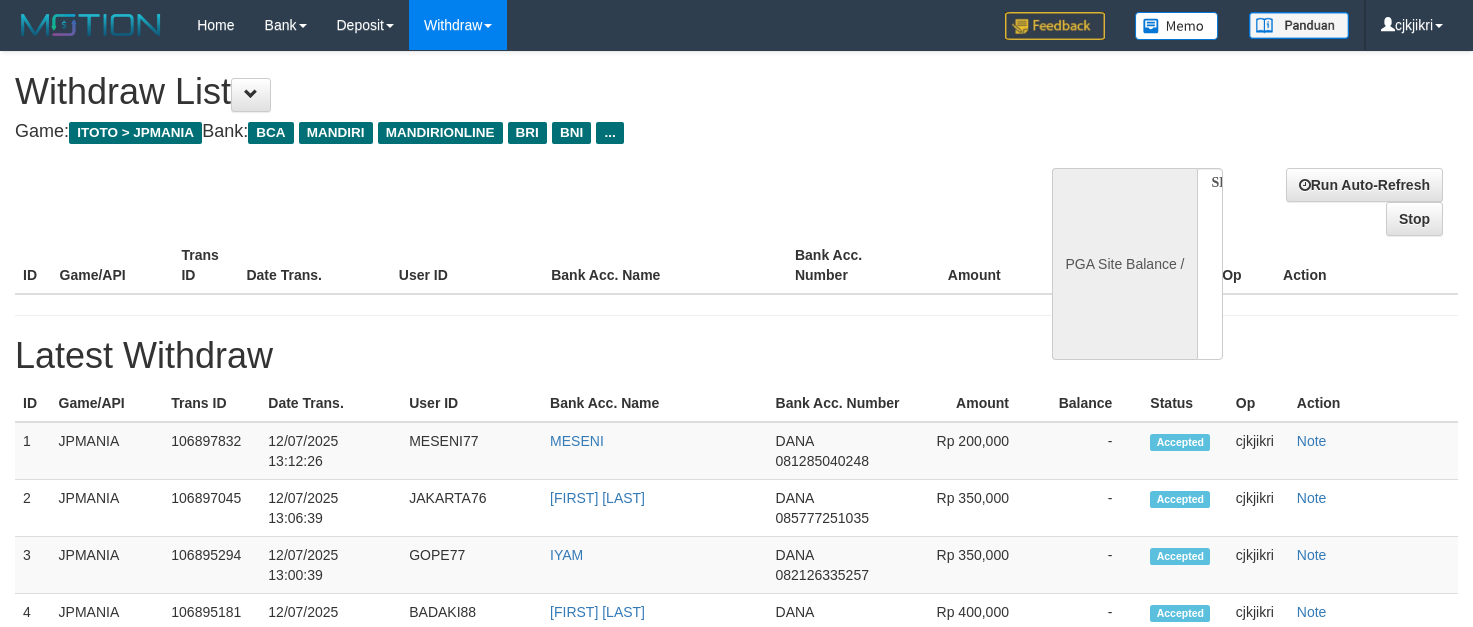 select 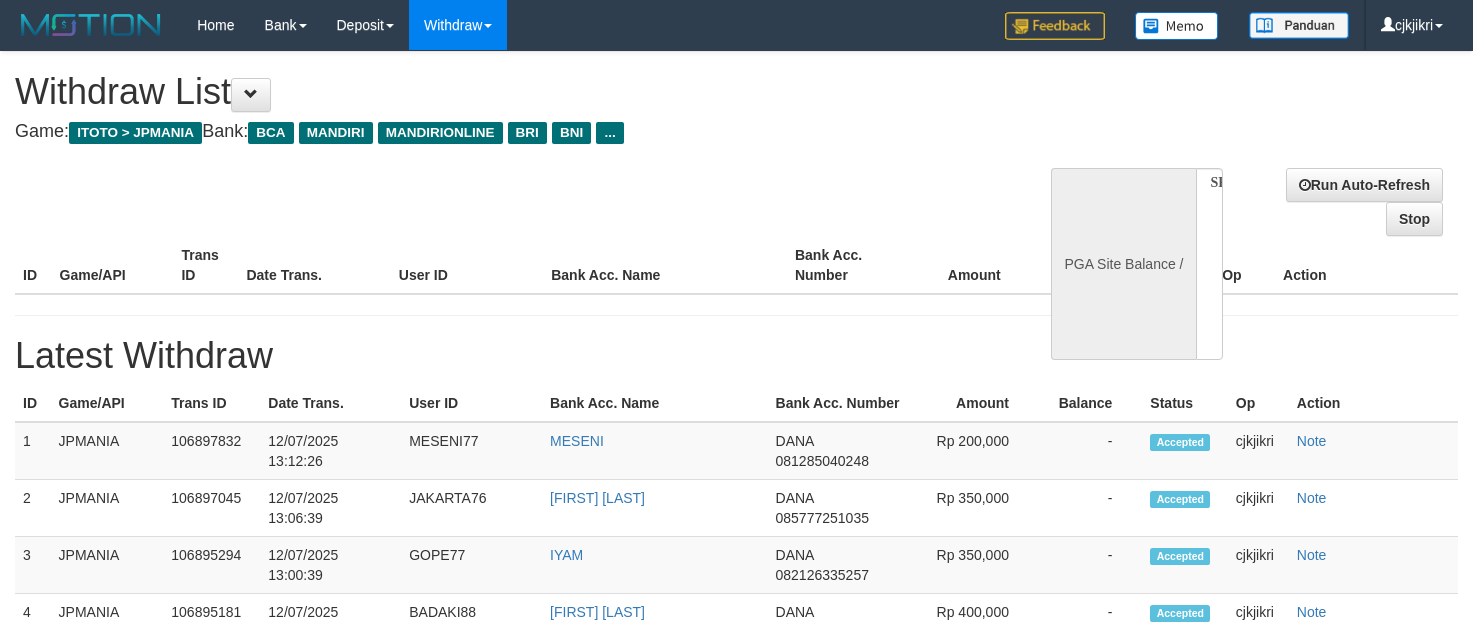 scroll, scrollTop: 0, scrollLeft: 0, axis: both 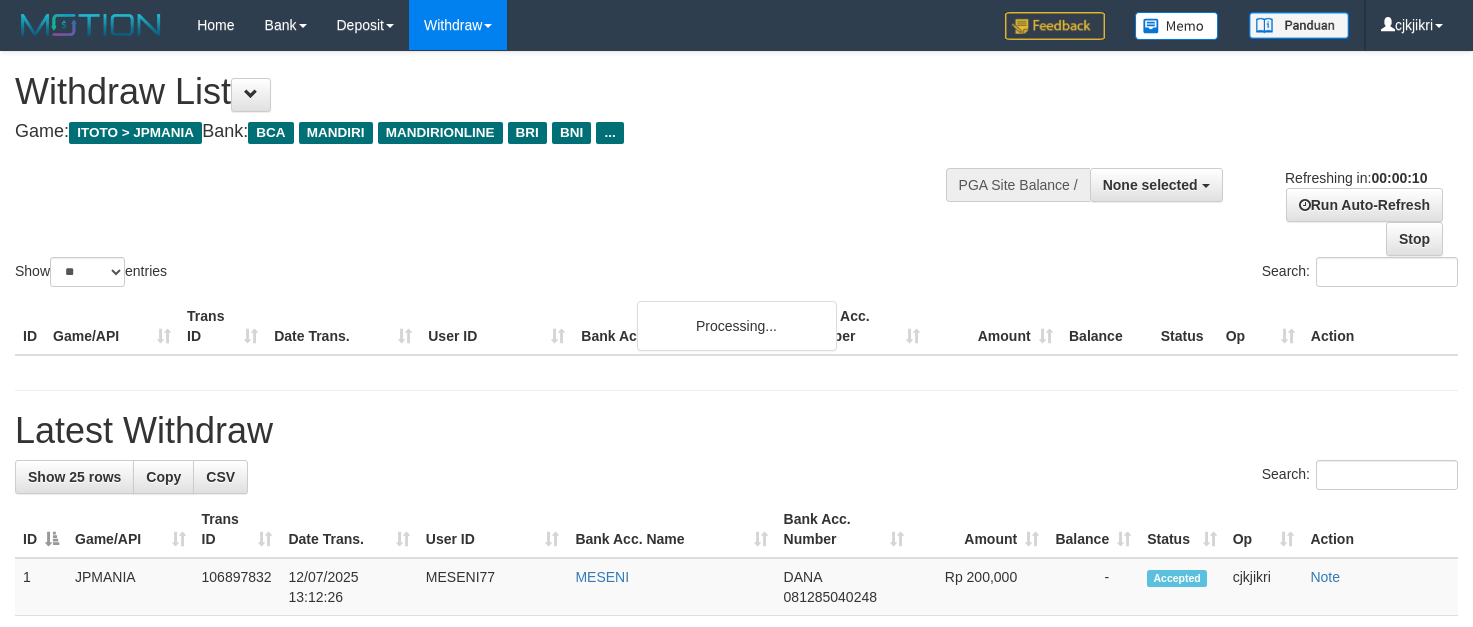 select 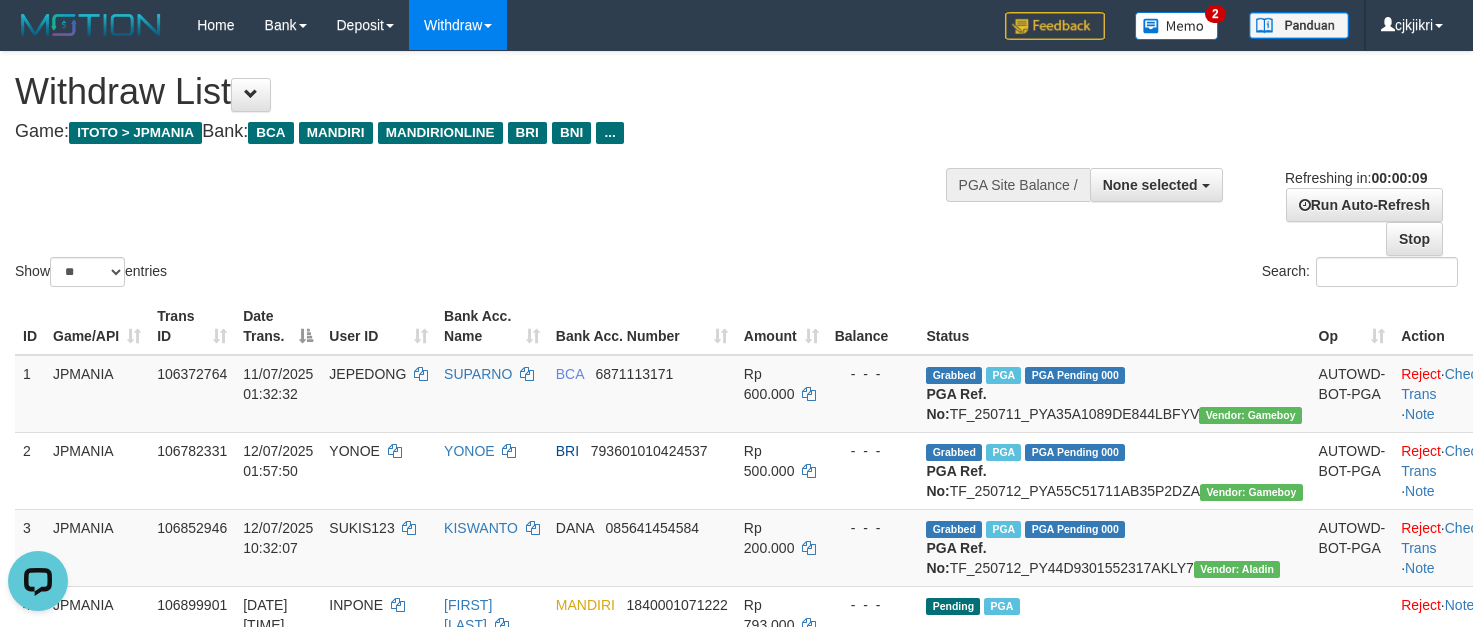 scroll, scrollTop: 0, scrollLeft: 0, axis: both 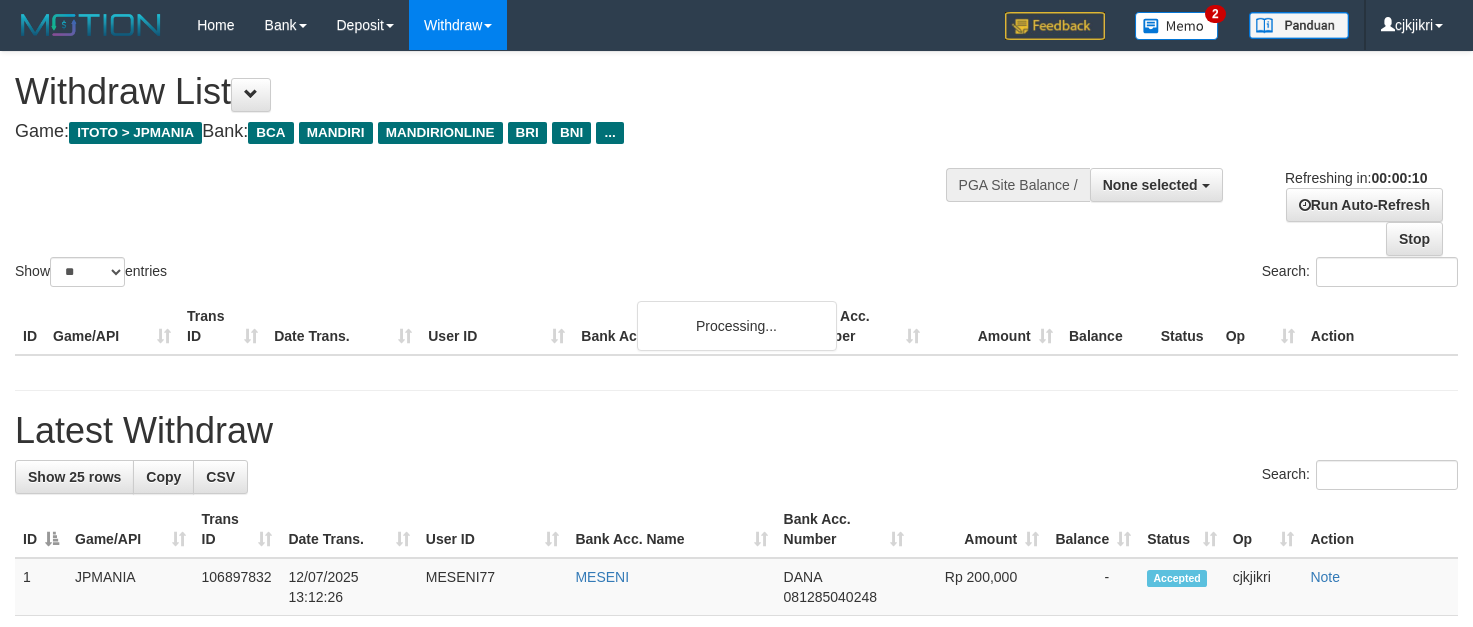 select 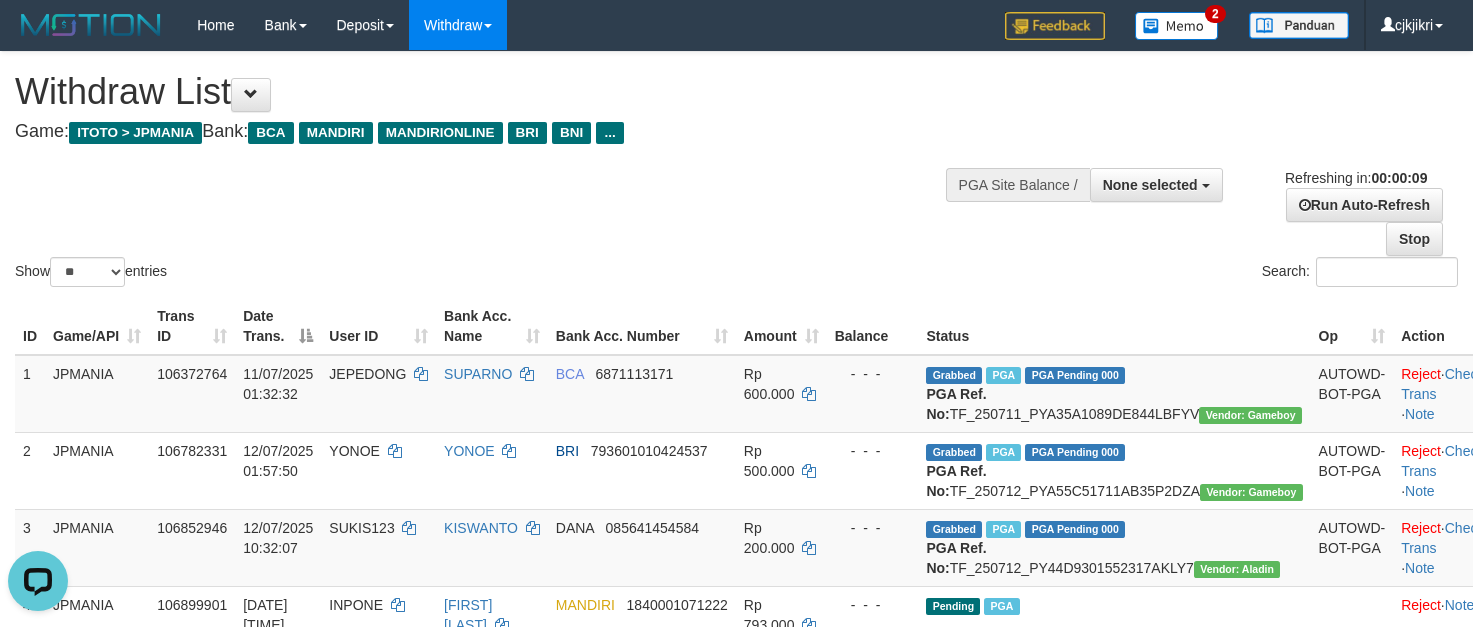 scroll, scrollTop: 0, scrollLeft: 0, axis: both 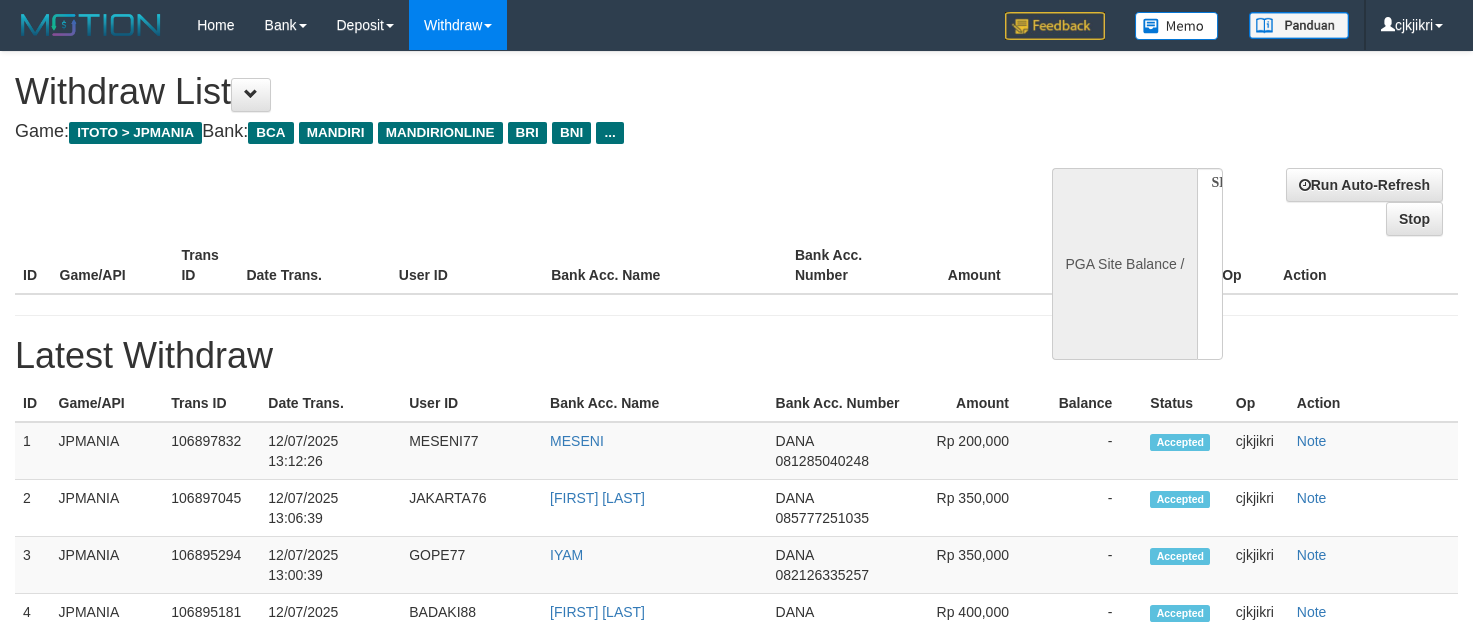 select 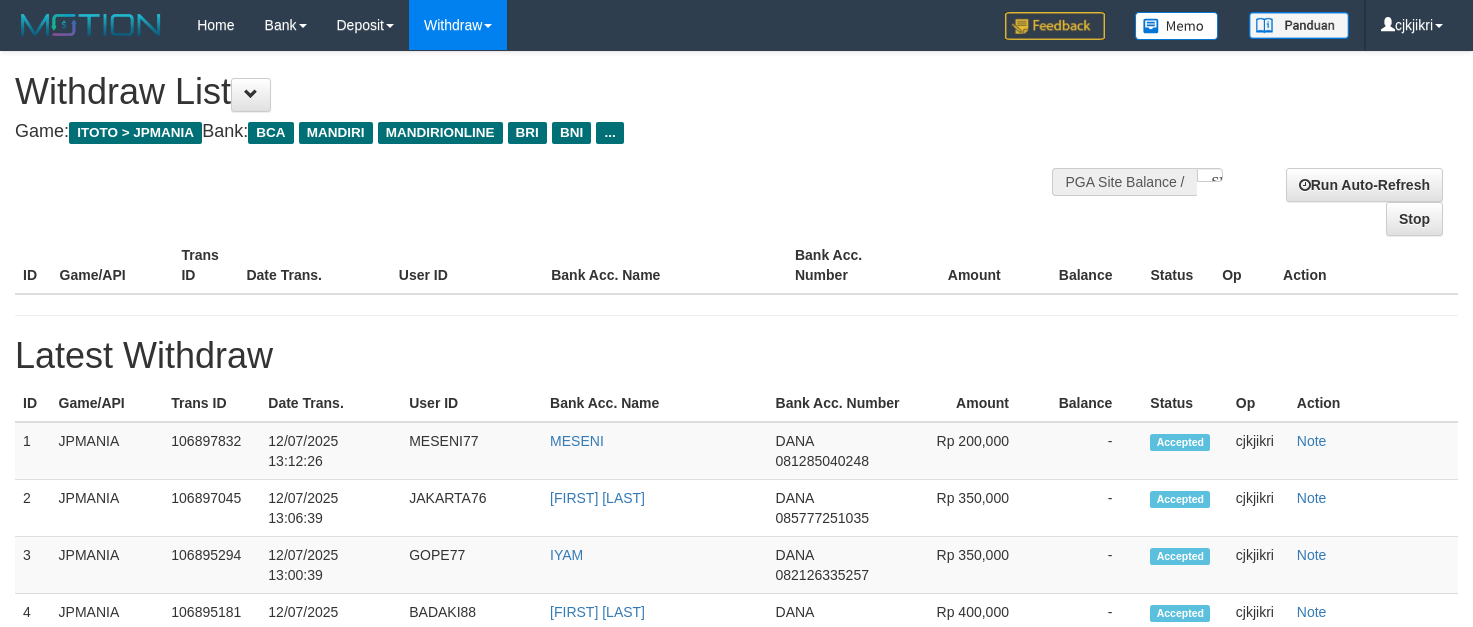 scroll, scrollTop: 0, scrollLeft: 0, axis: both 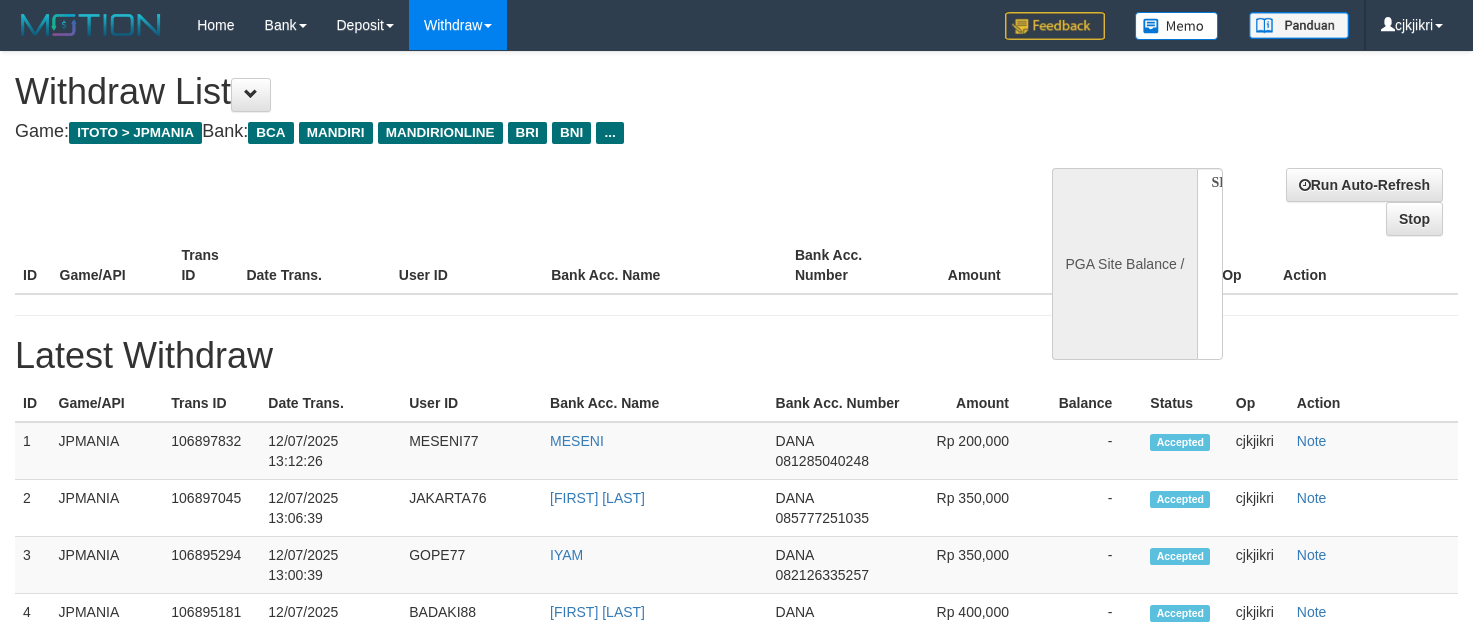 select 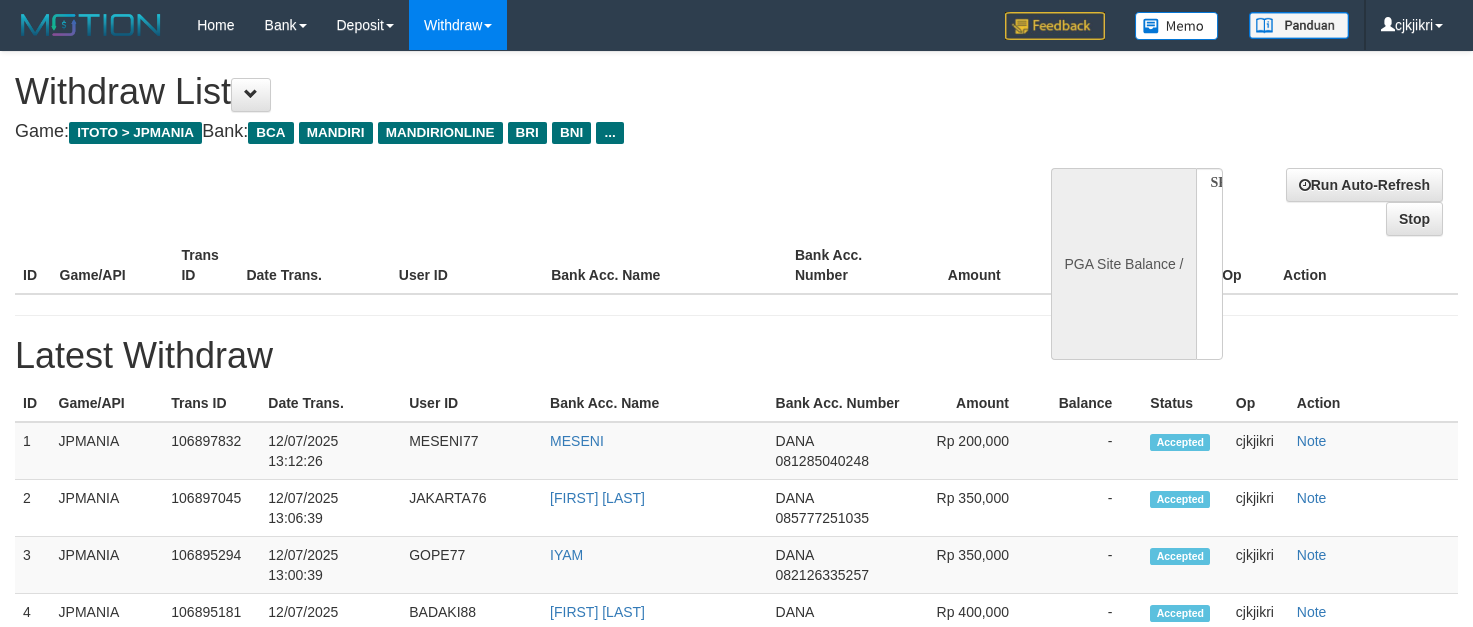 scroll, scrollTop: 0, scrollLeft: 0, axis: both 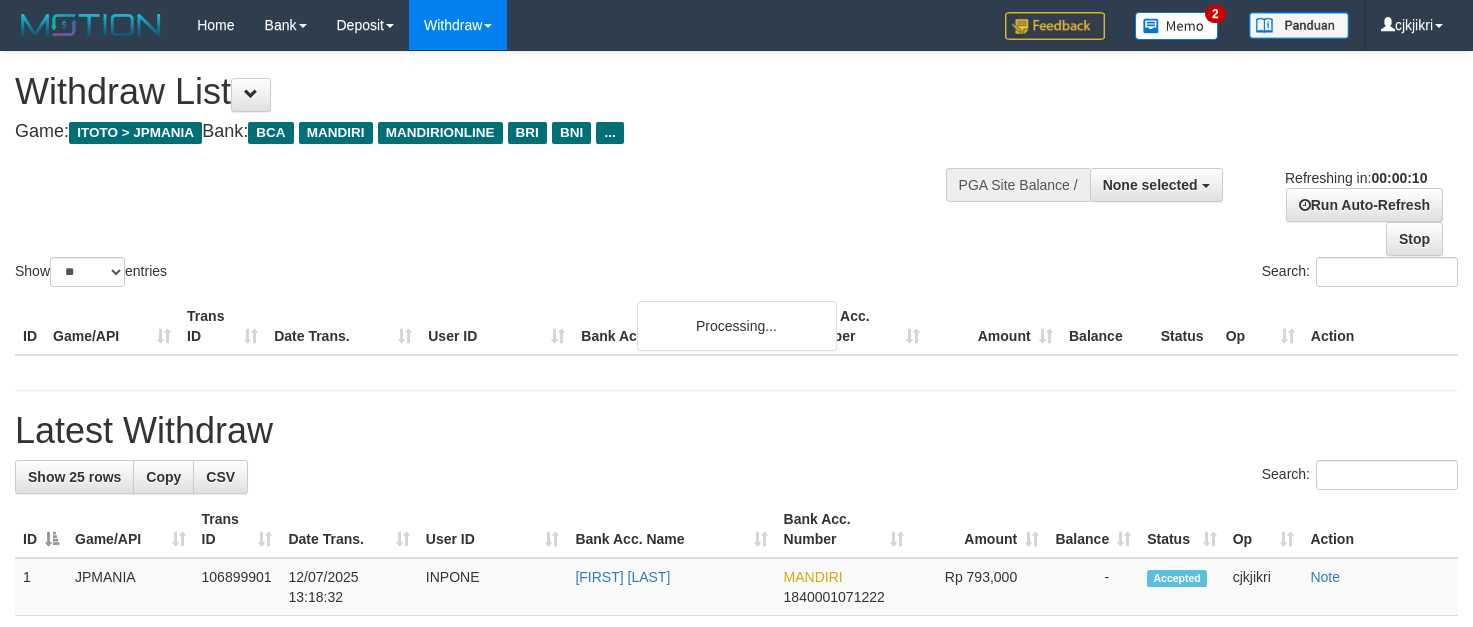 select 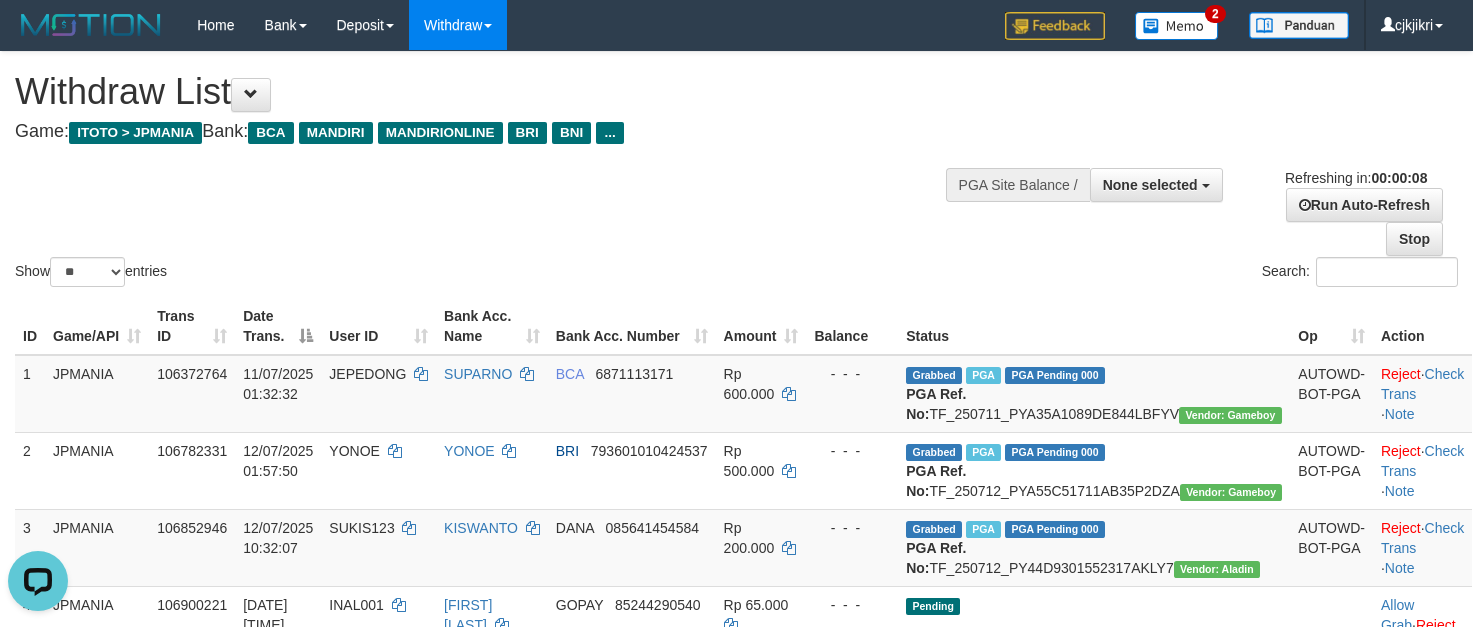 scroll, scrollTop: 0, scrollLeft: 0, axis: both 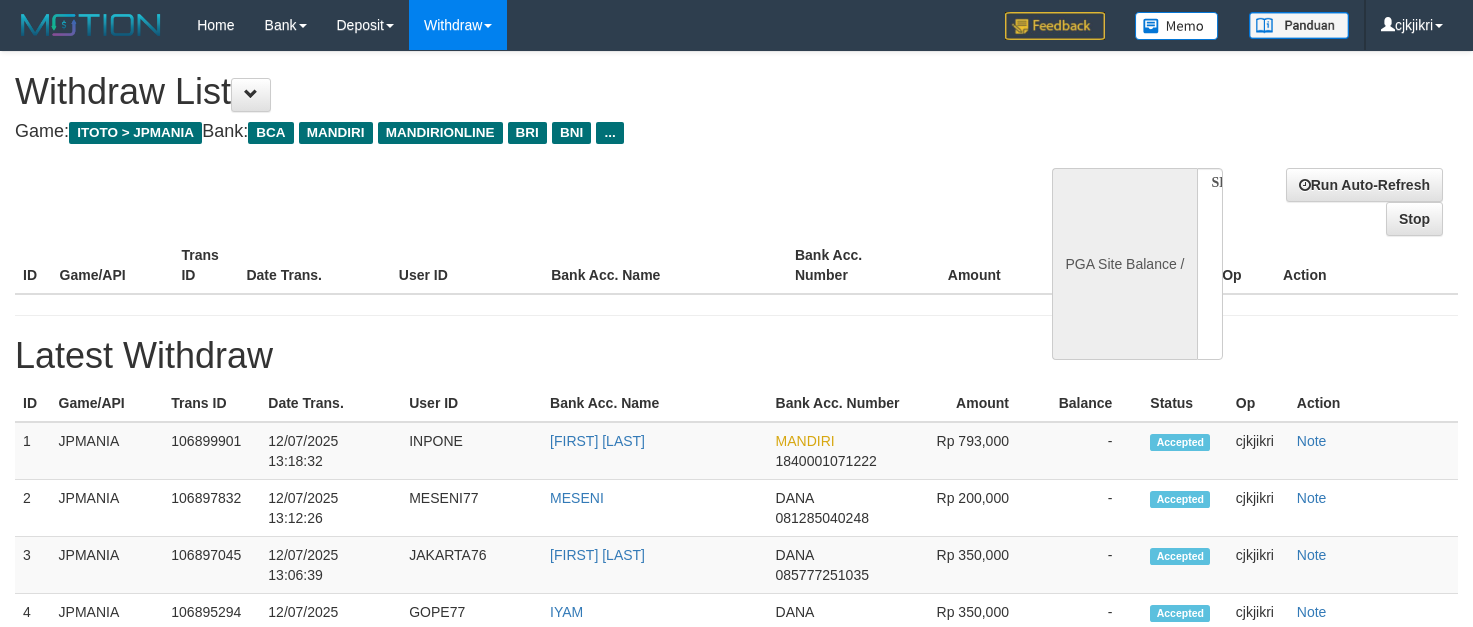 select 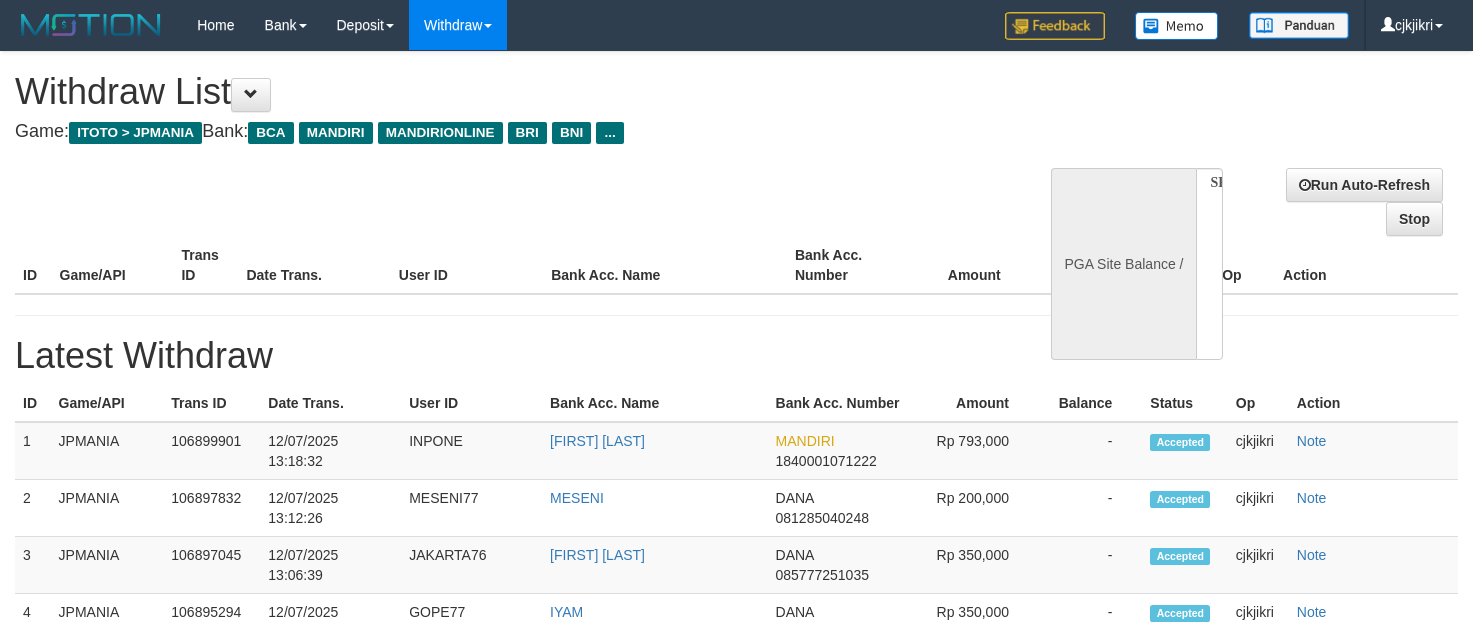 scroll, scrollTop: 0, scrollLeft: 0, axis: both 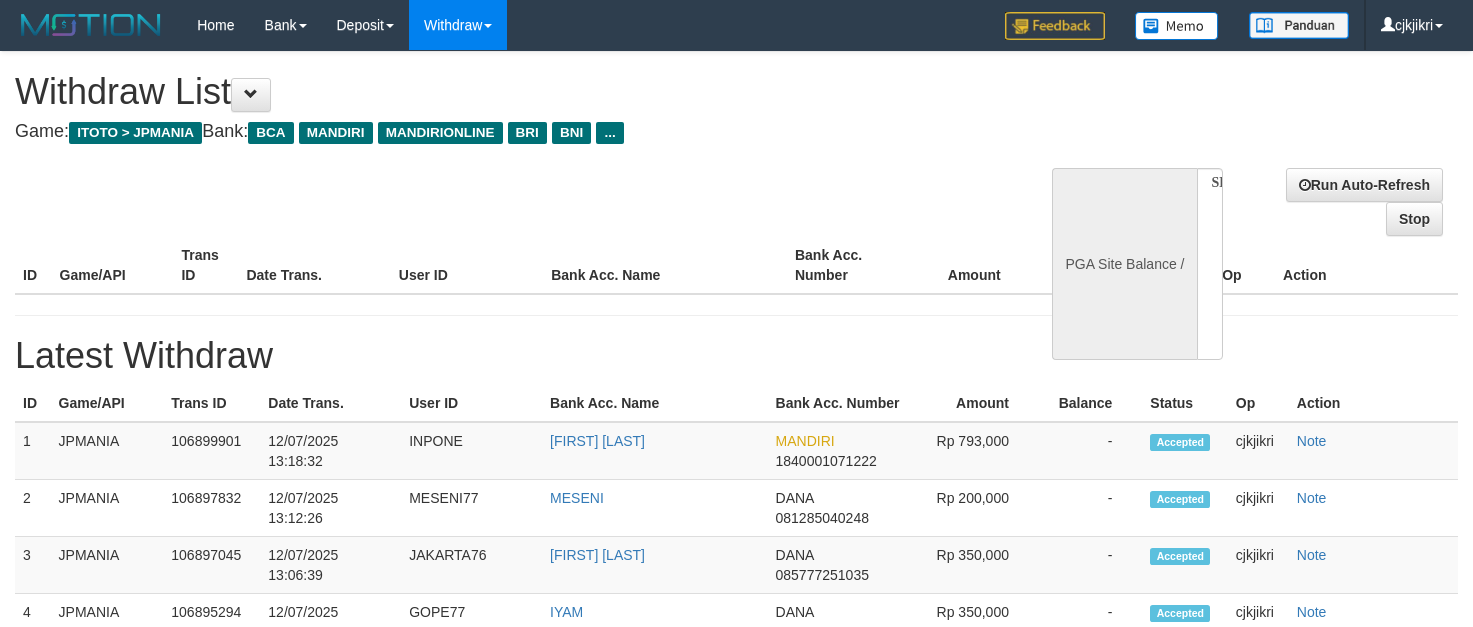 select 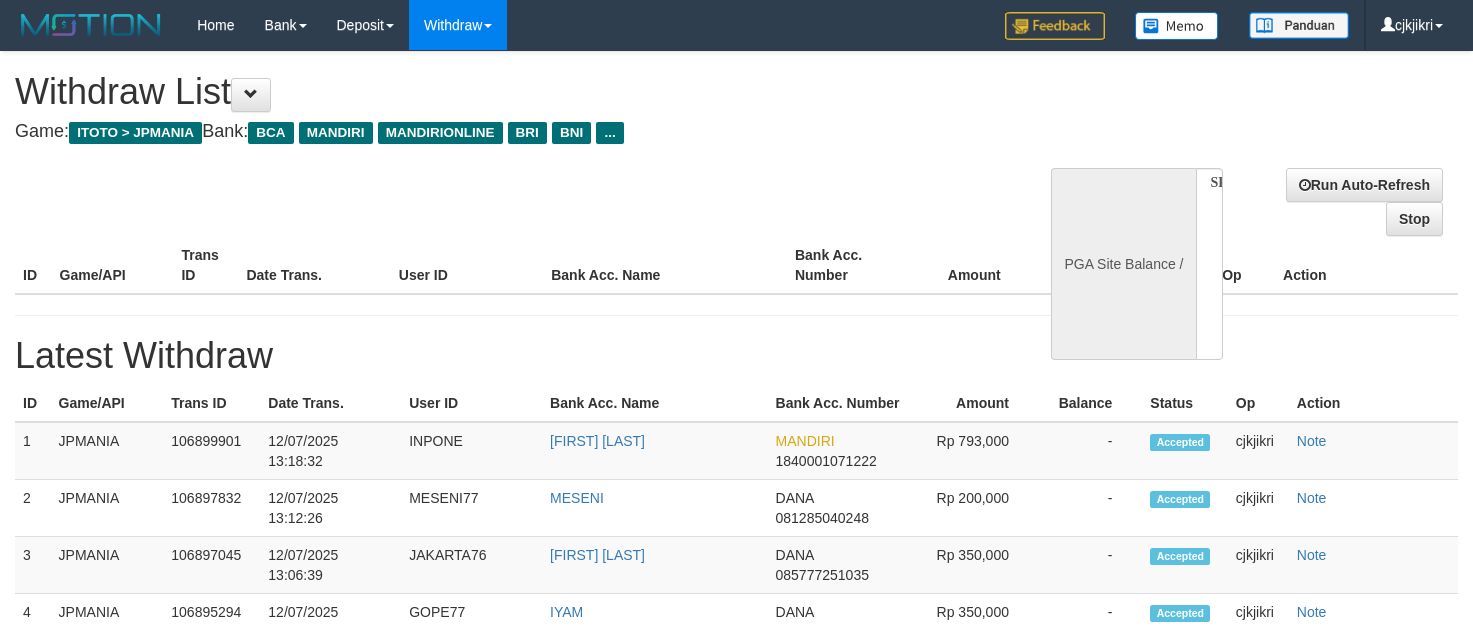 scroll, scrollTop: 0, scrollLeft: 0, axis: both 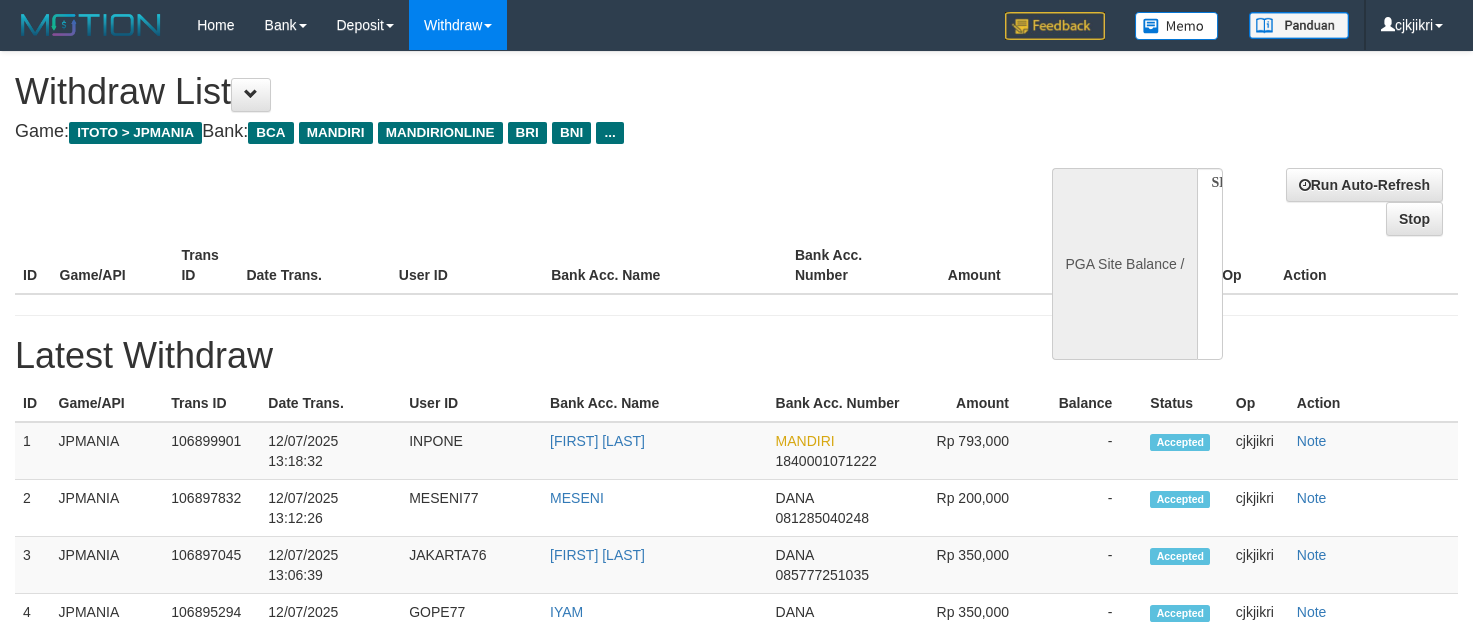 select 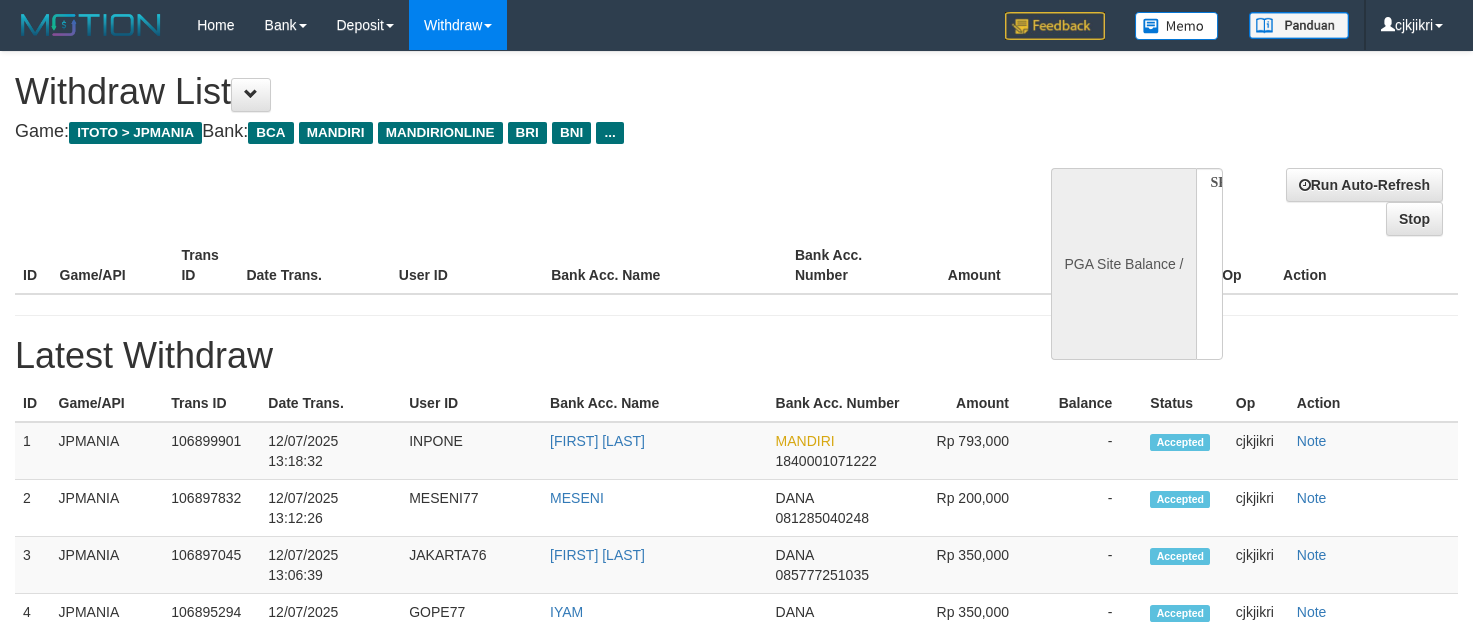 scroll, scrollTop: 0, scrollLeft: 0, axis: both 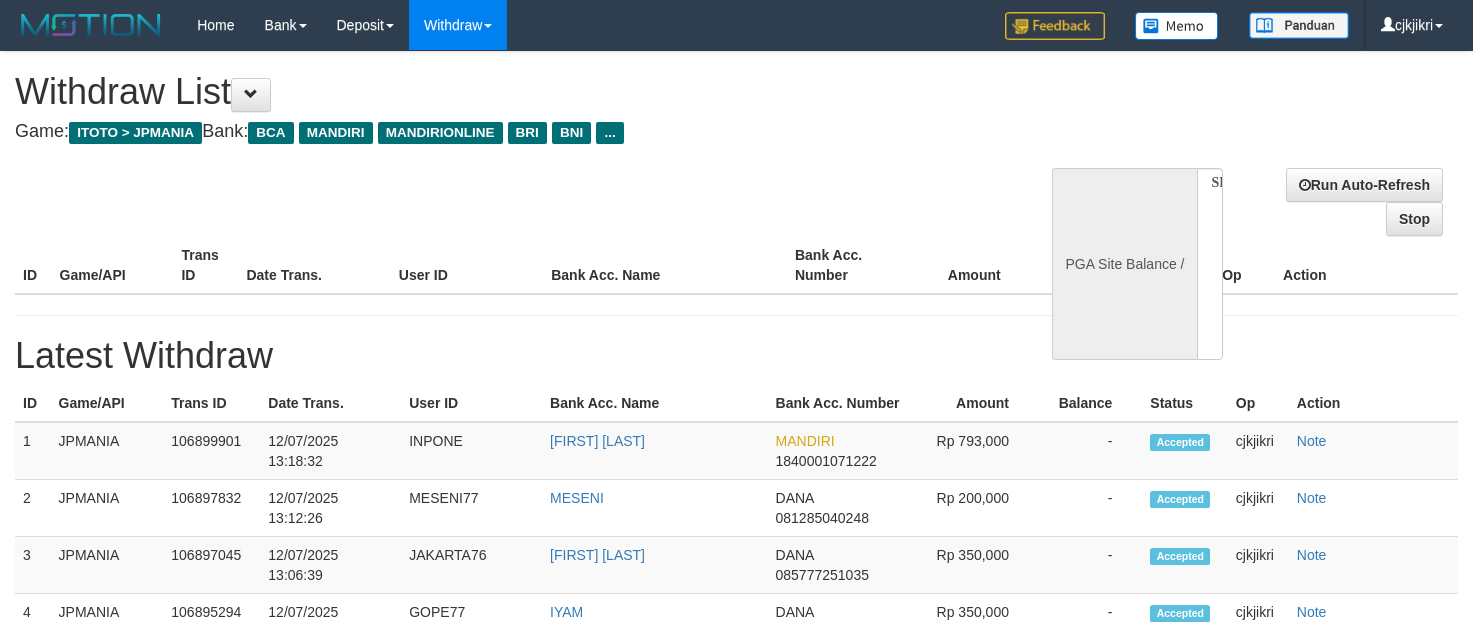 select 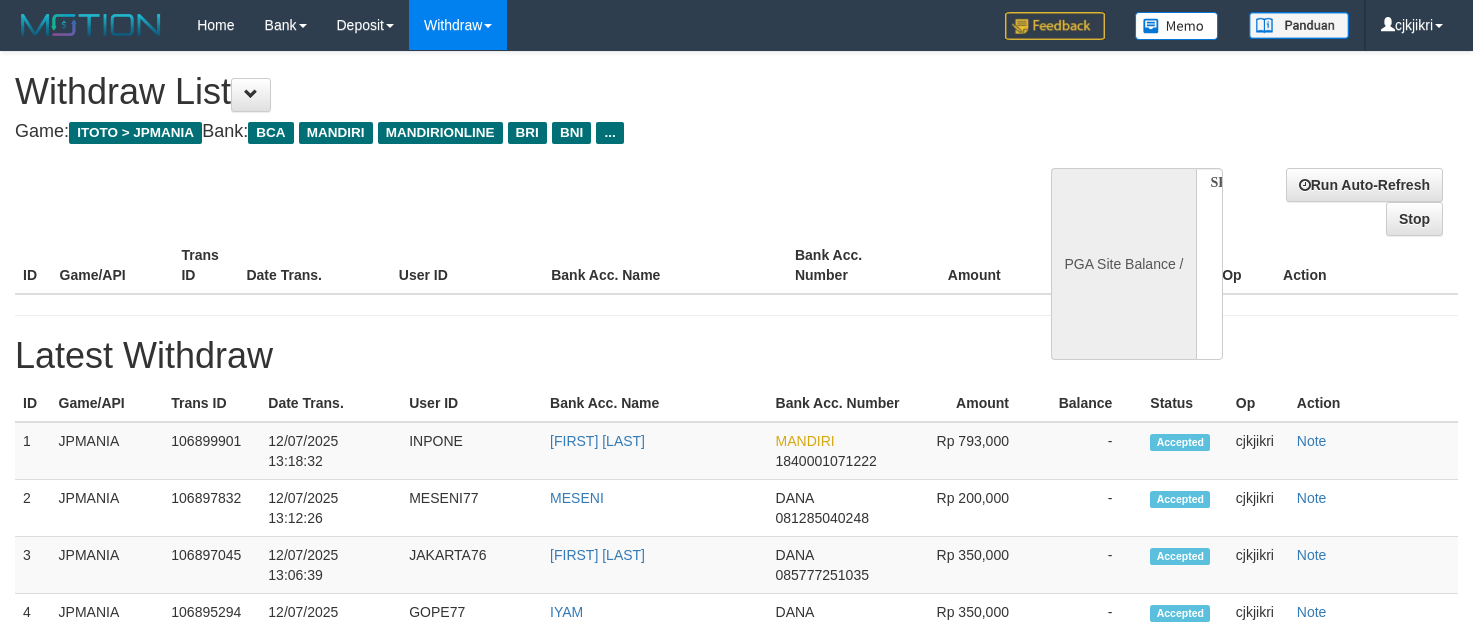 scroll, scrollTop: 0, scrollLeft: 0, axis: both 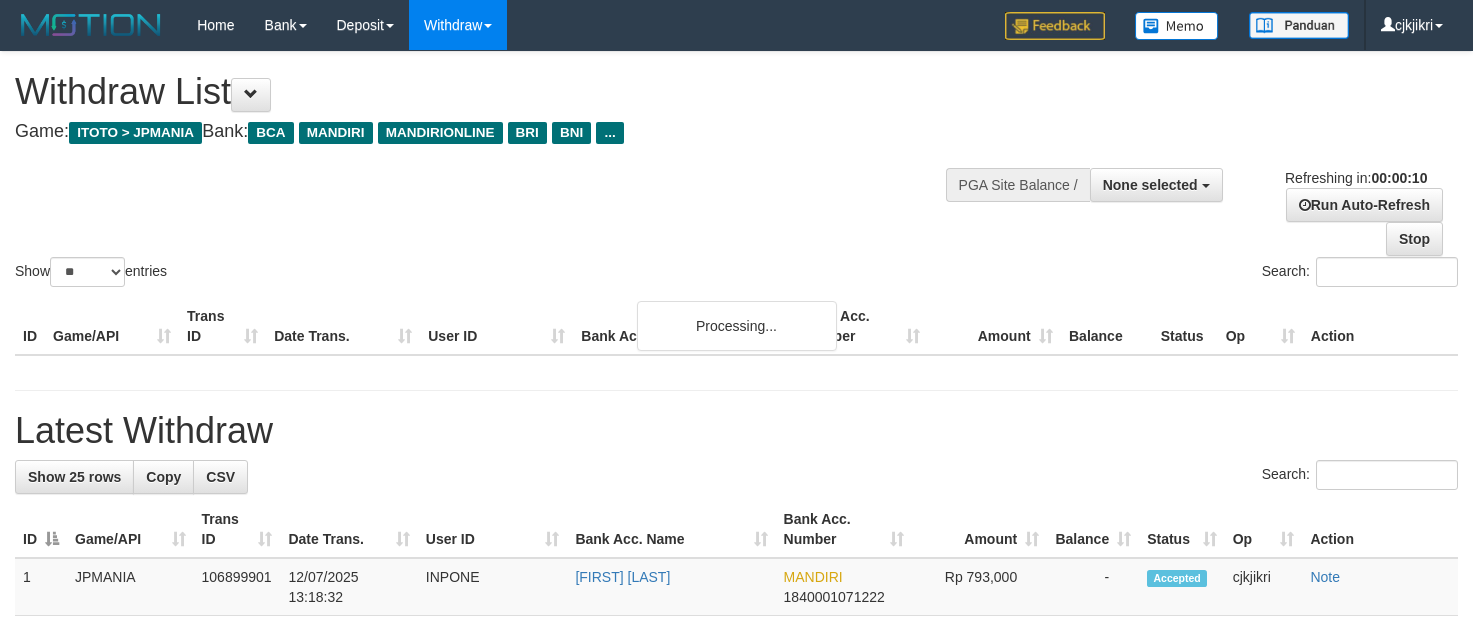 select 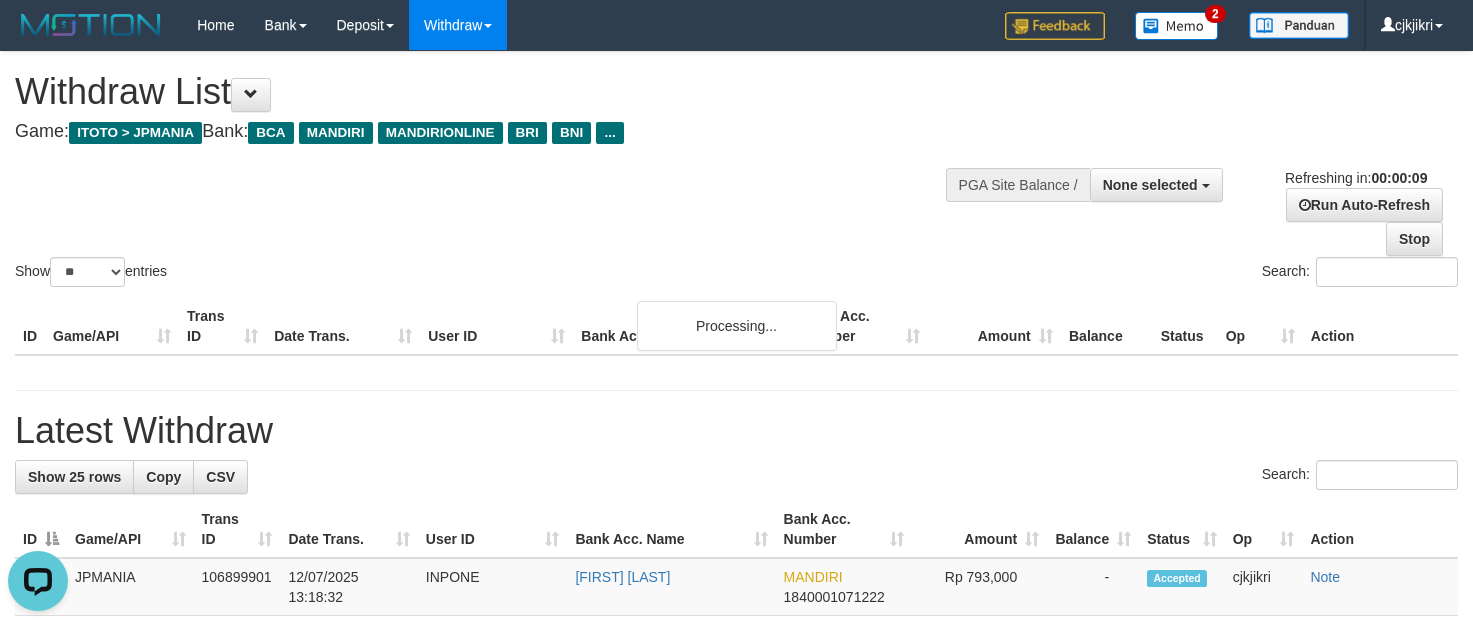 scroll, scrollTop: 0, scrollLeft: 0, axis: both 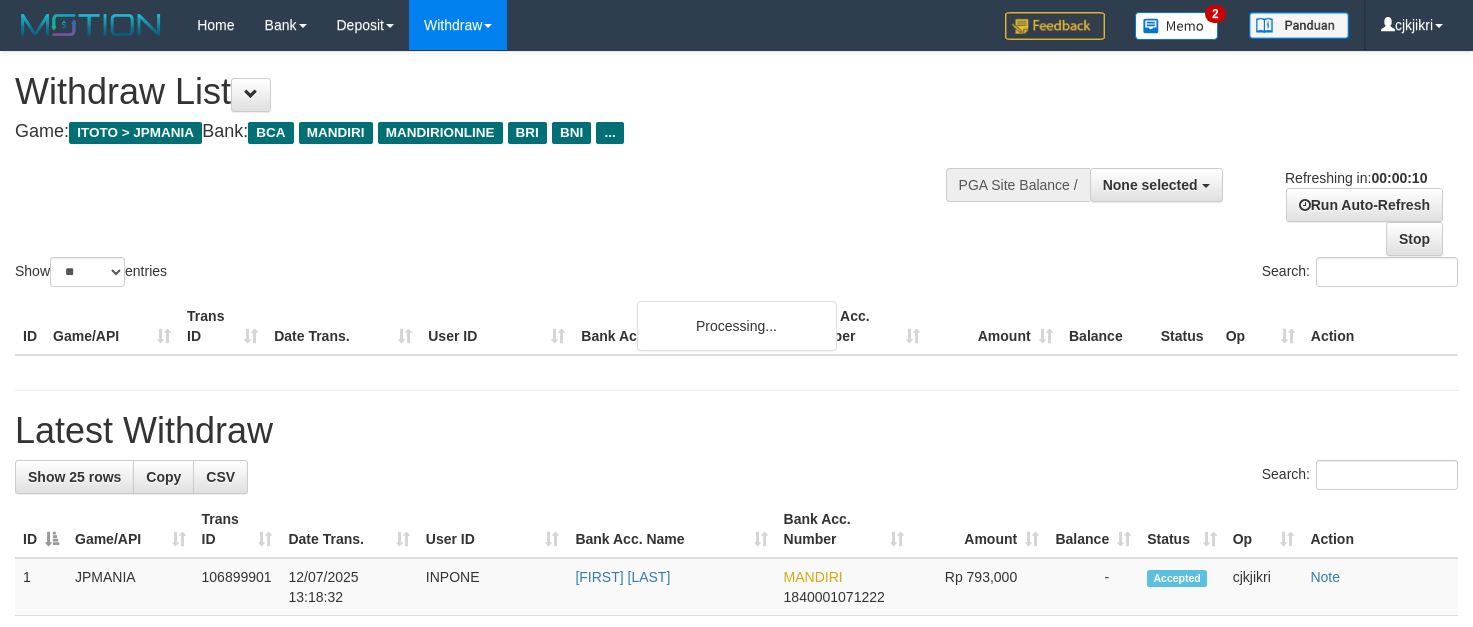 select 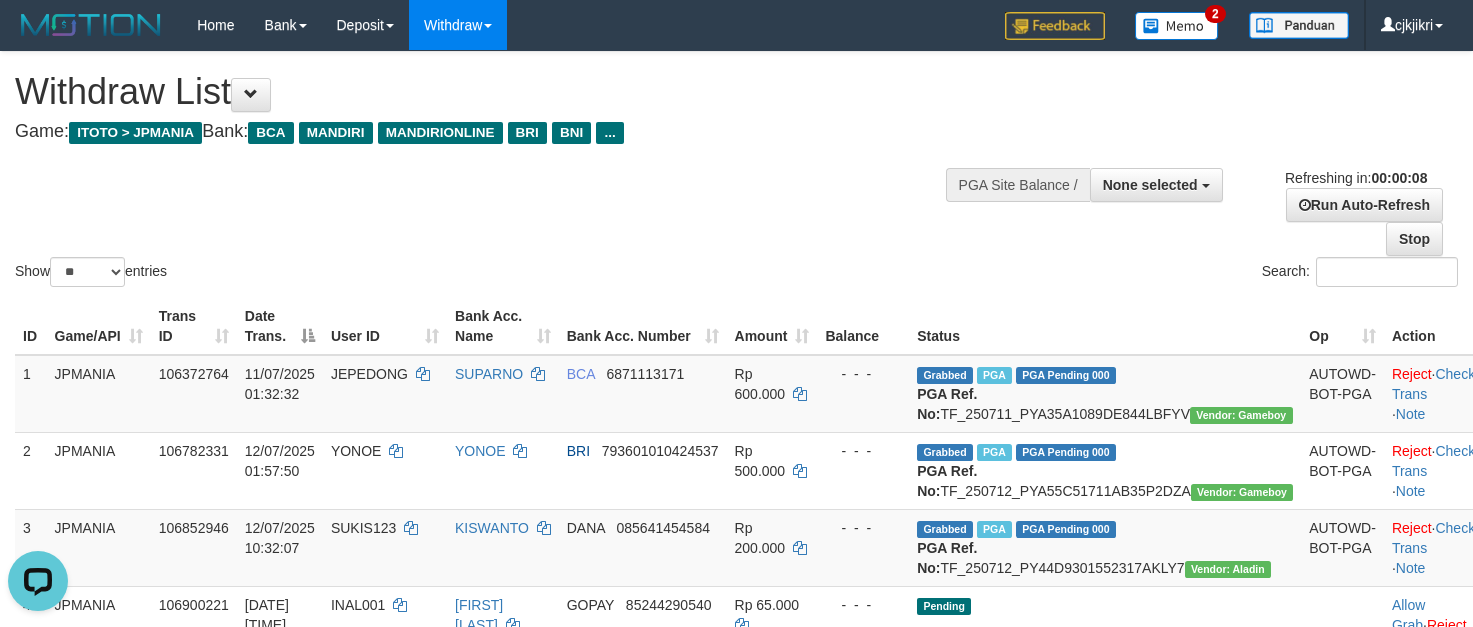 scroll, scrollTop: 0, scrollLeft: 0, axis: both 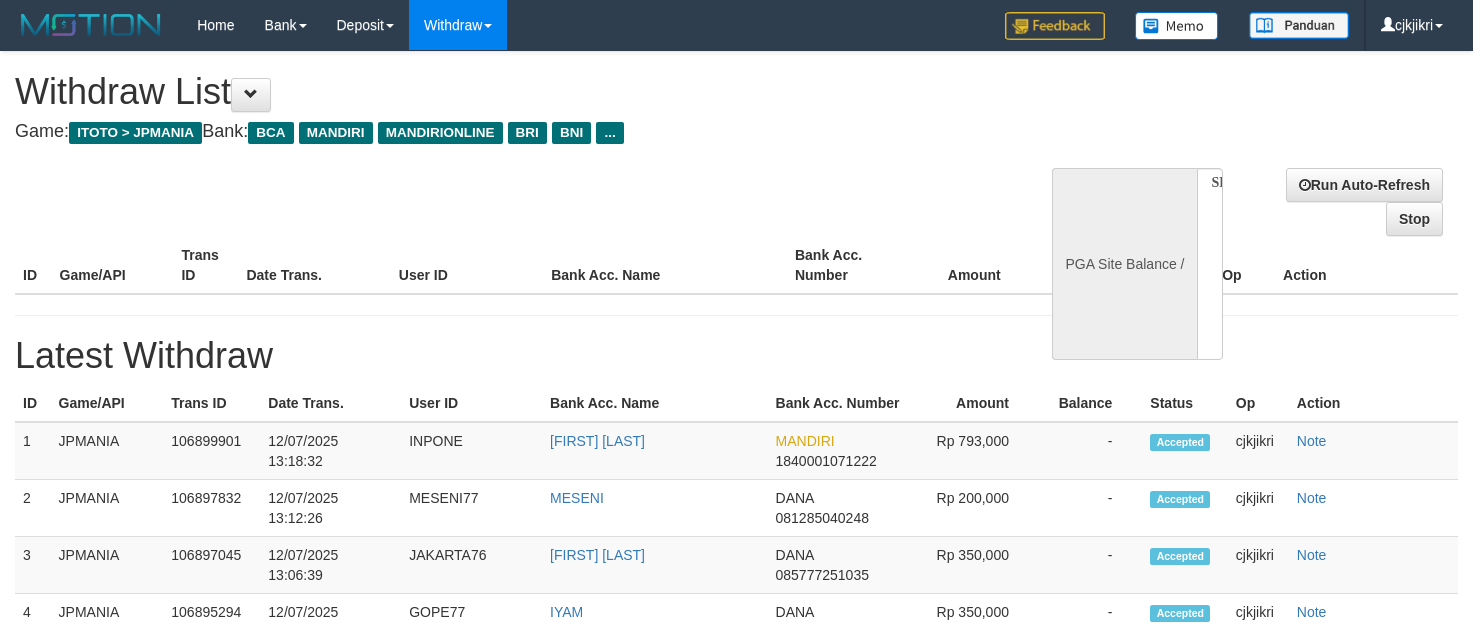 select 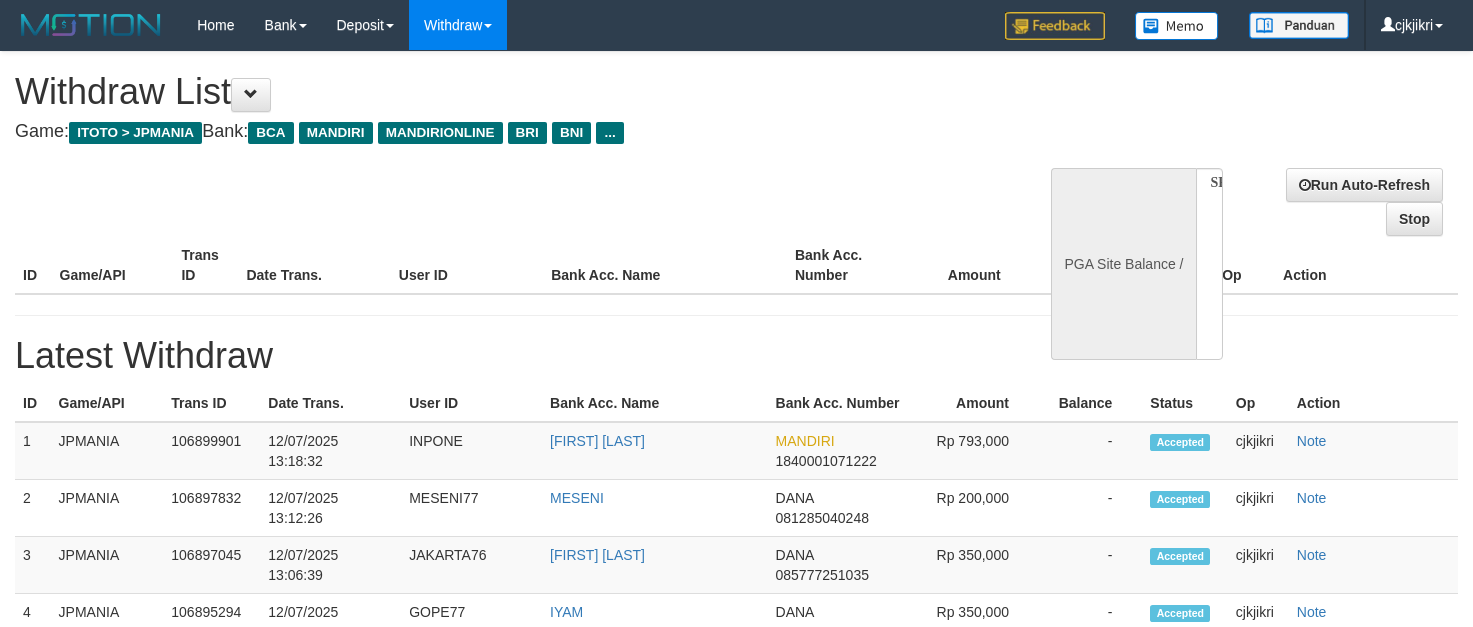 scroll, scrollTop: 0, scrollLeft: 0, axis: both 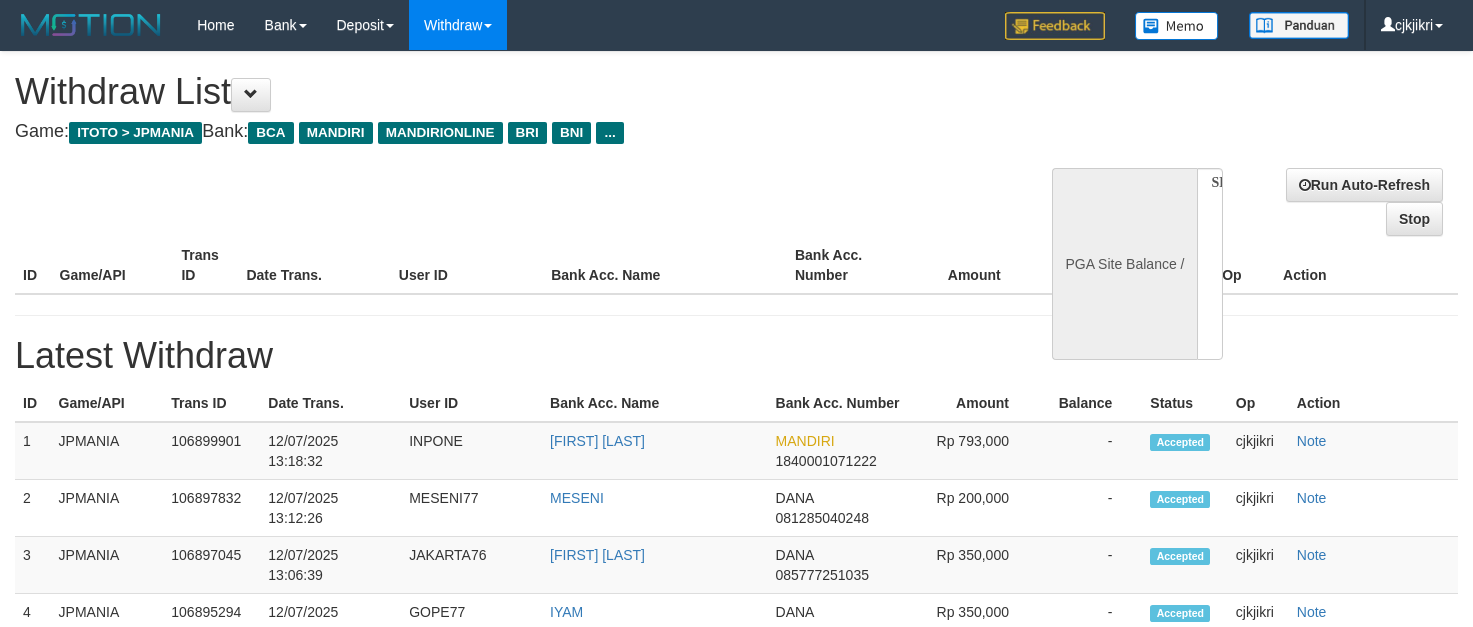 select 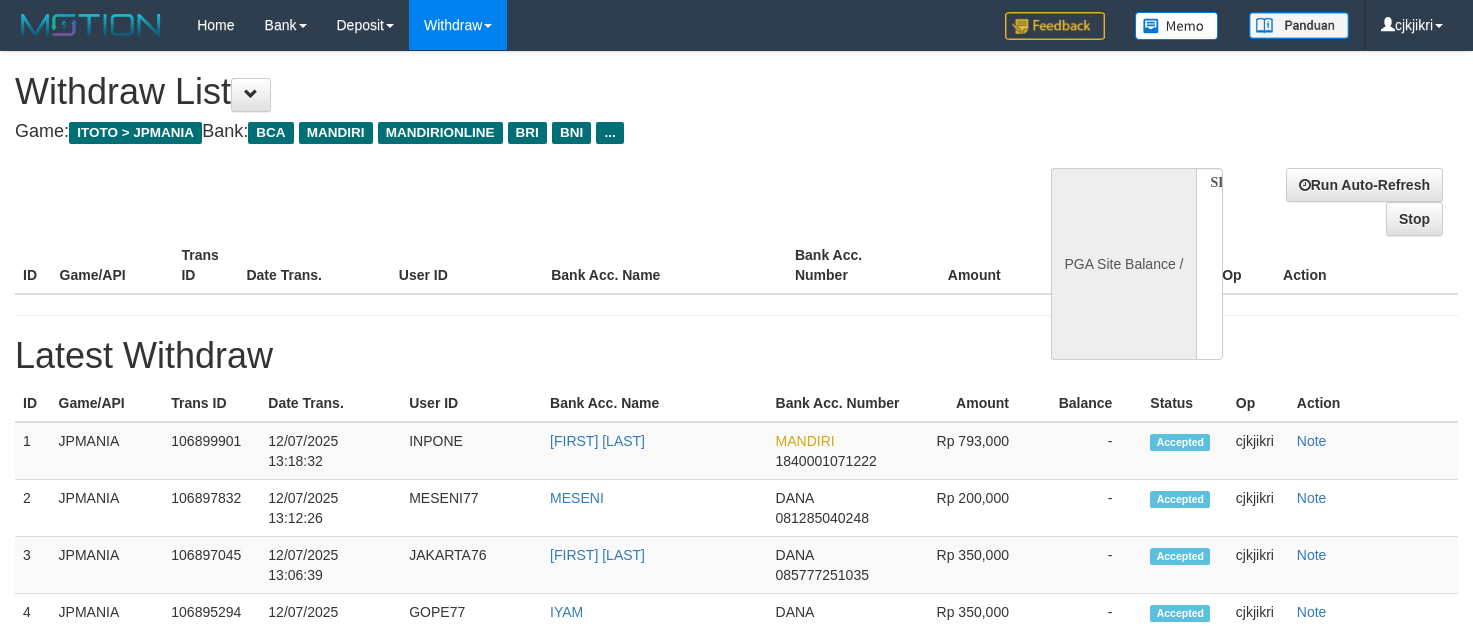 scroll, scrollTop: 0, scrollLeft: 0, axis: both 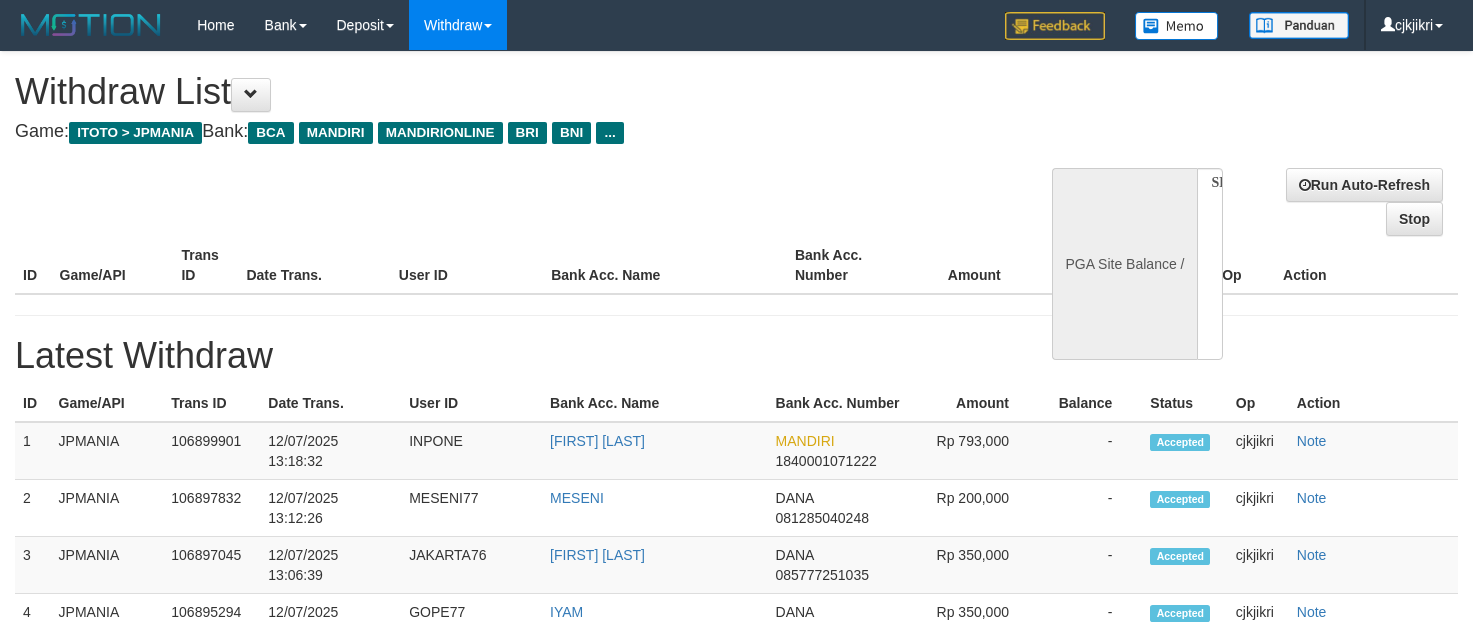 select 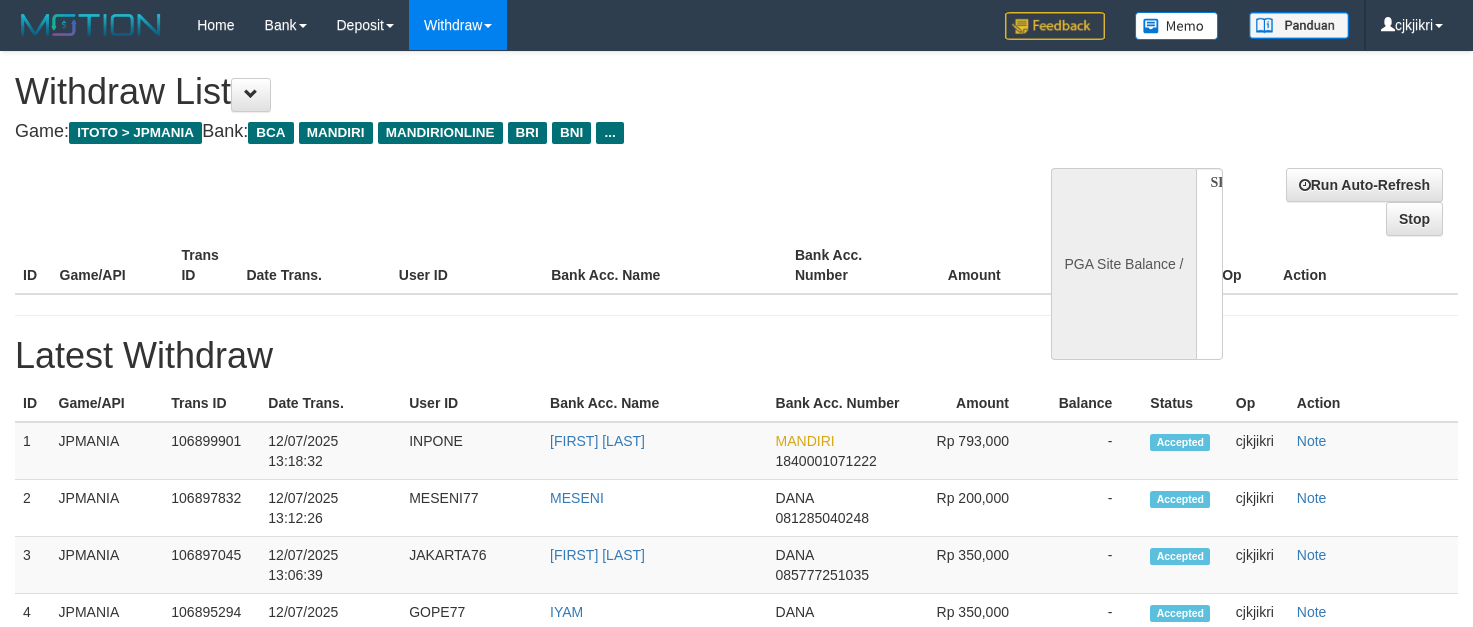 scroll, scrollTop: 0, scrollLeft: 0, axis: both 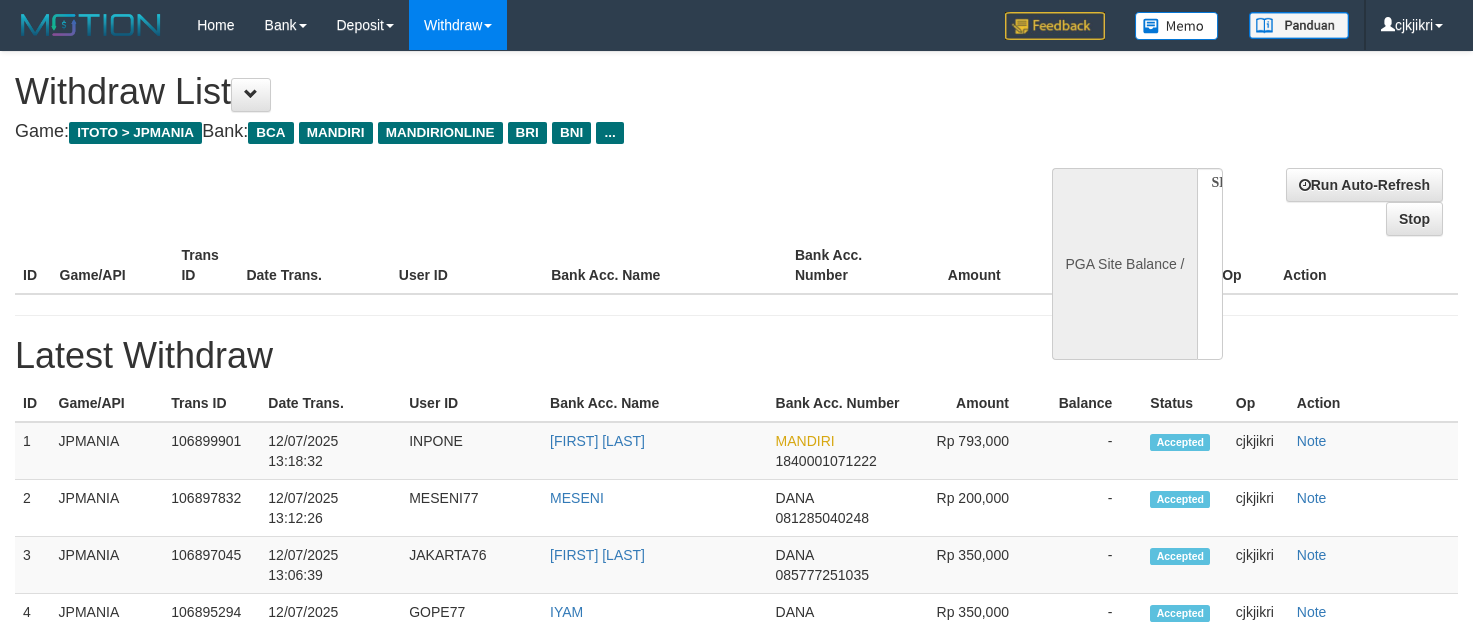 select 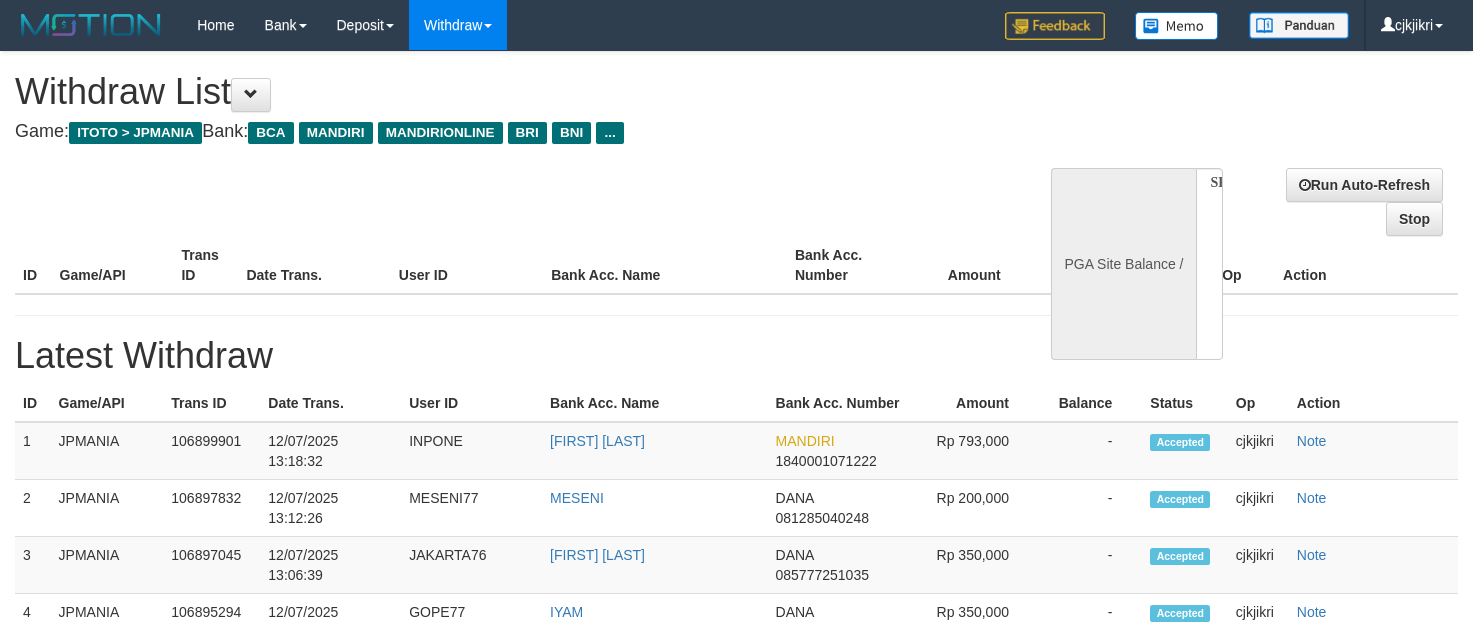scroll, scrollTop: 0, scrollLeft: 0, axis: both 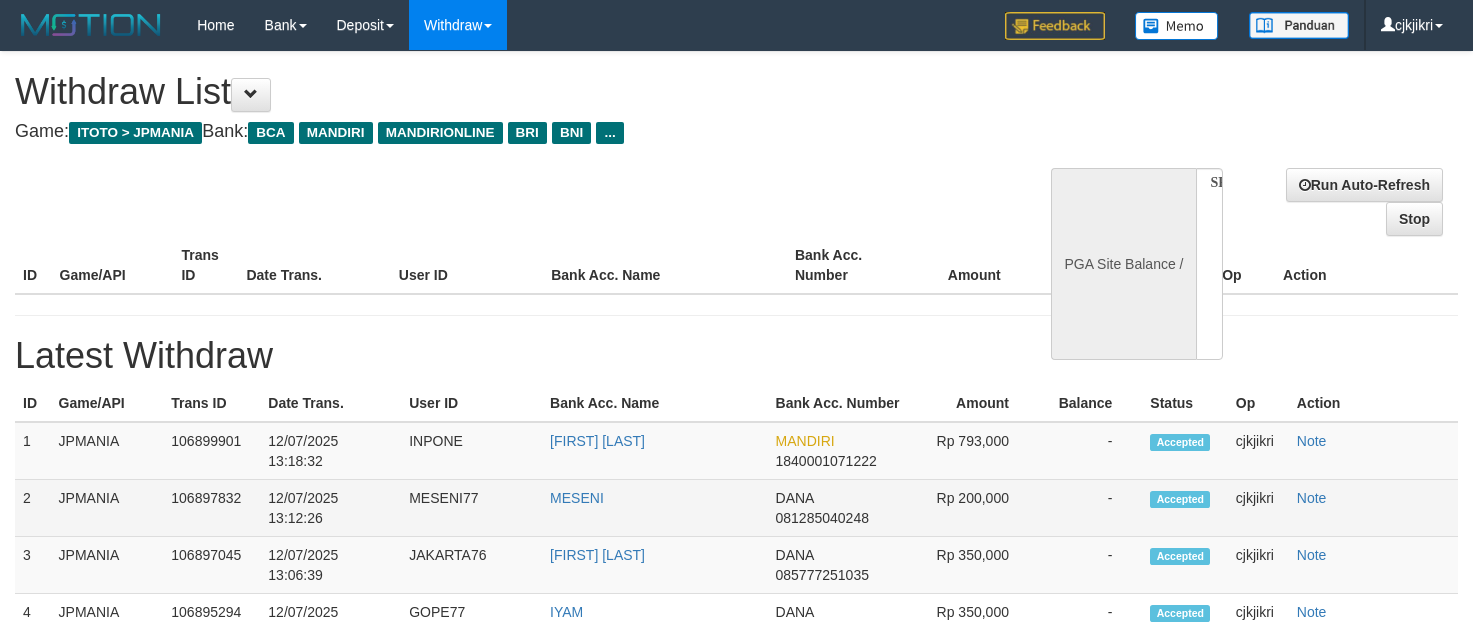 select on "**" 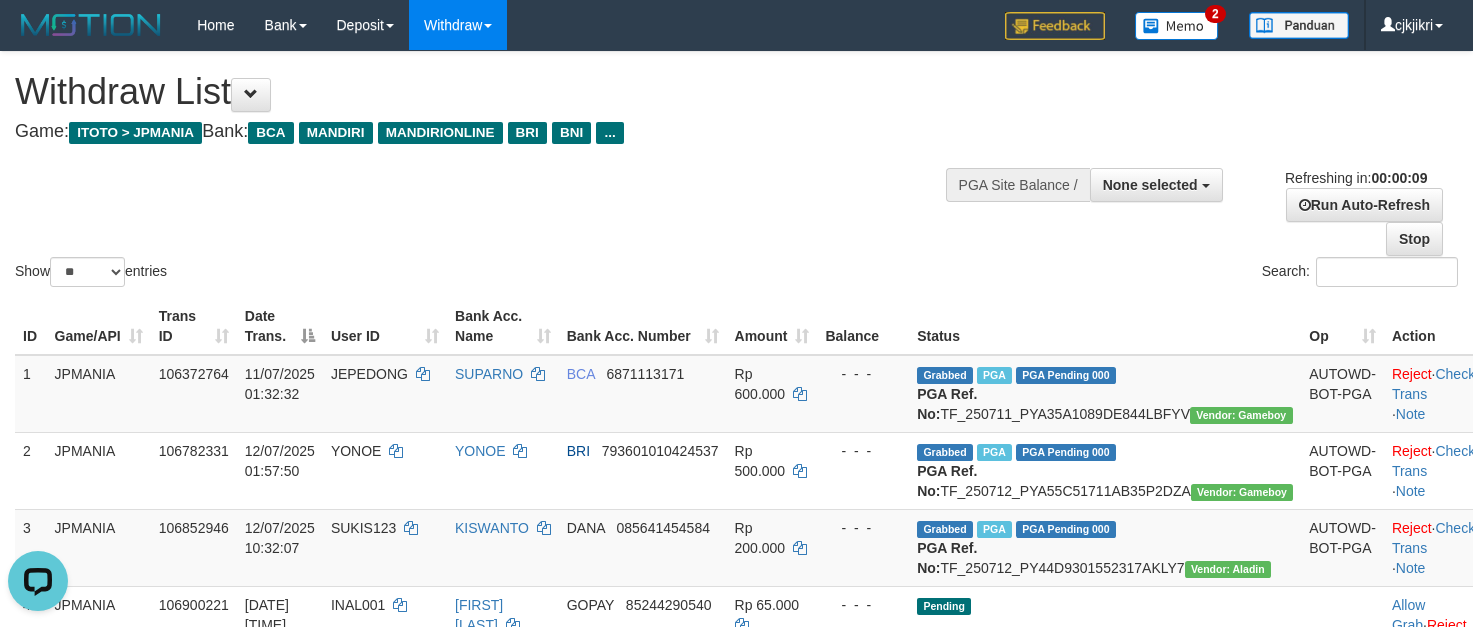 scroll, scrollTop: 0, scrollLeft: 0, axis: both 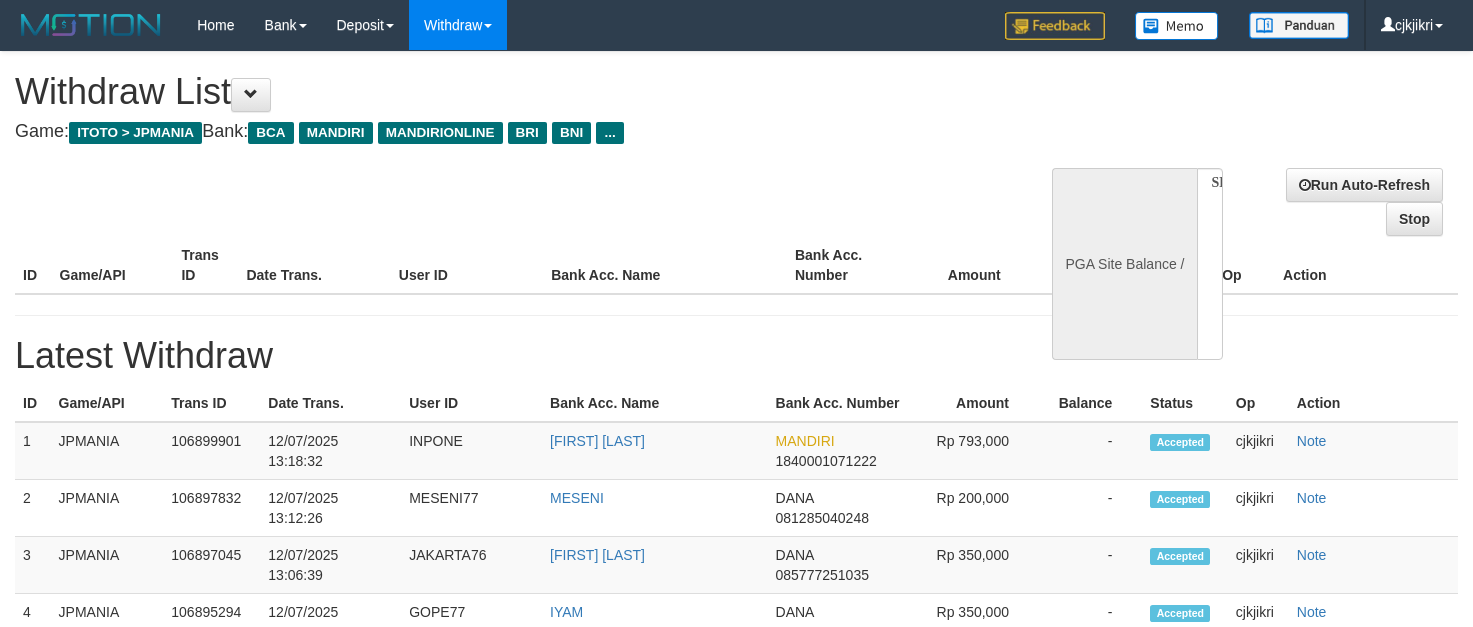 select 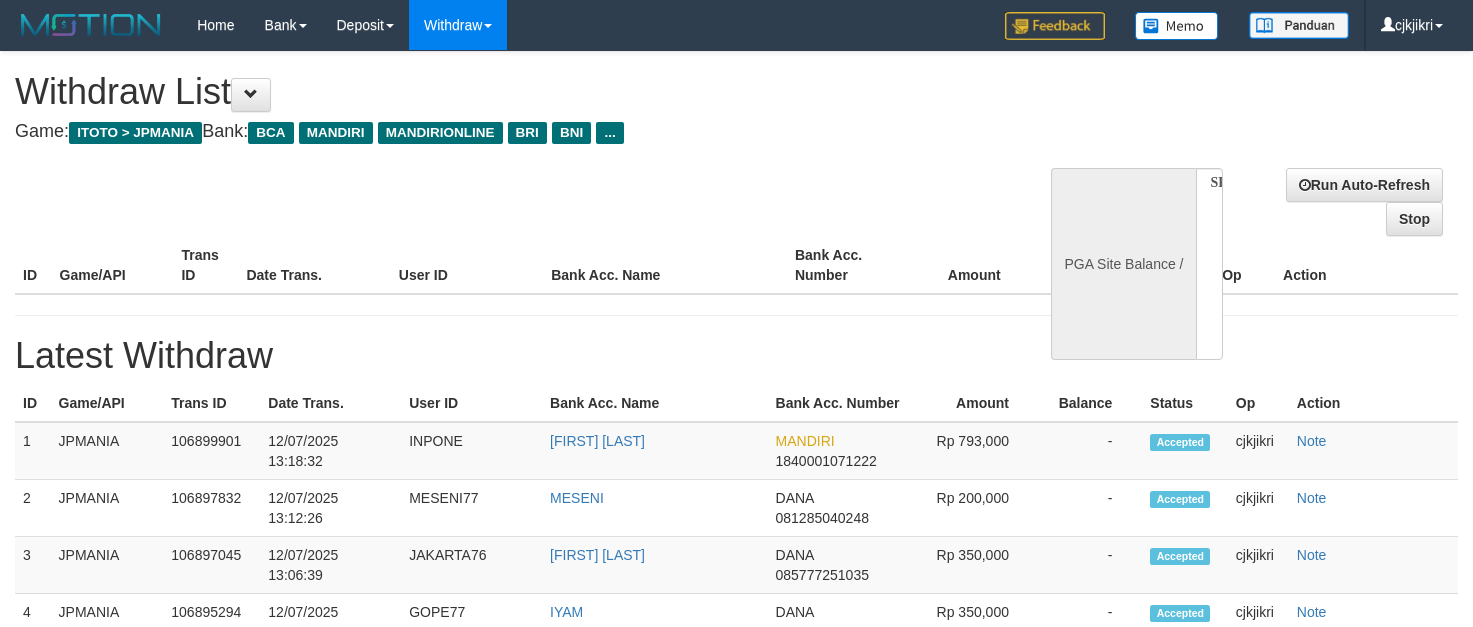 scroll, scrollTop: 0, scrollLeft: 0, axis: both 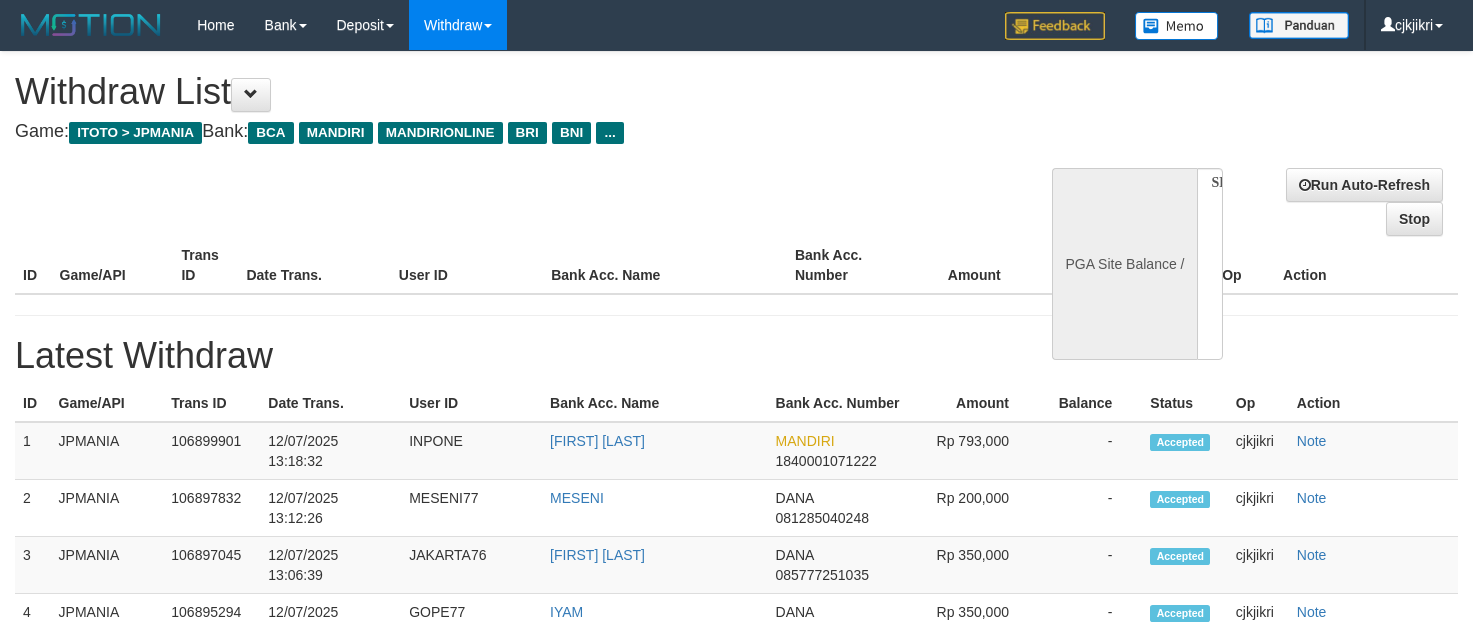 select 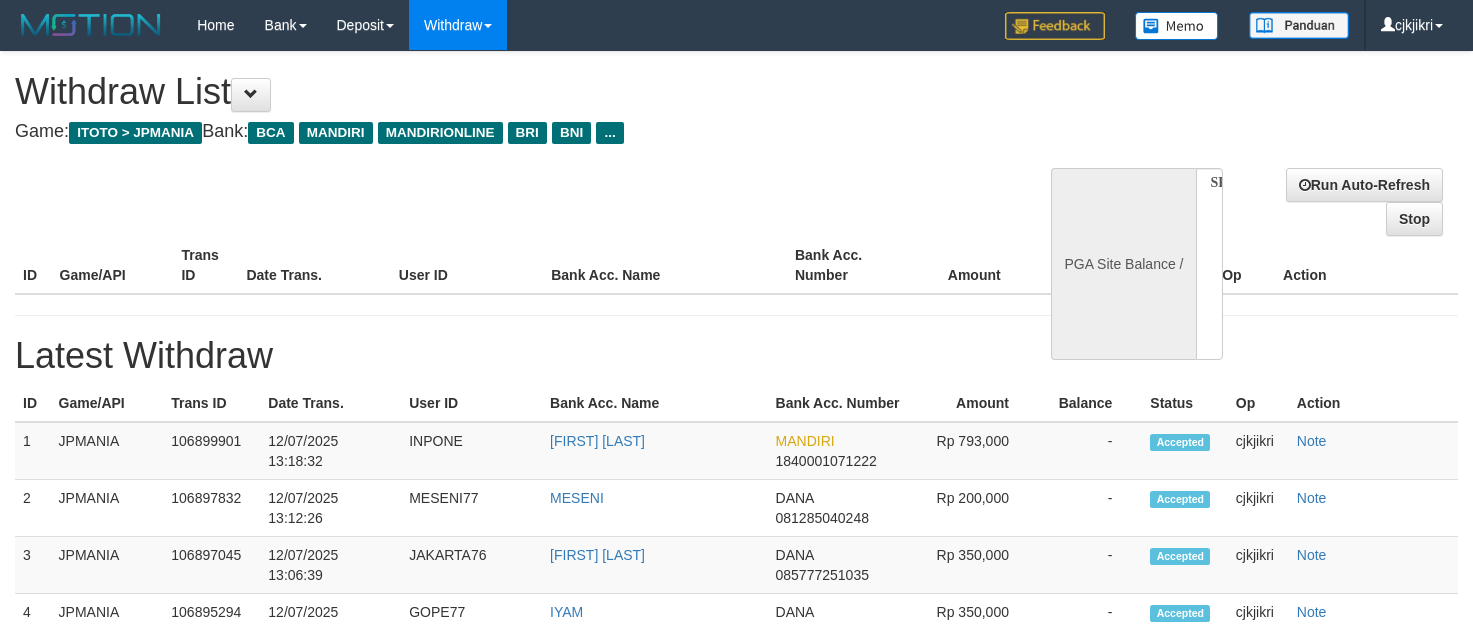 scroll, scrollTop: 0, scrollLeft: 0, axis: both 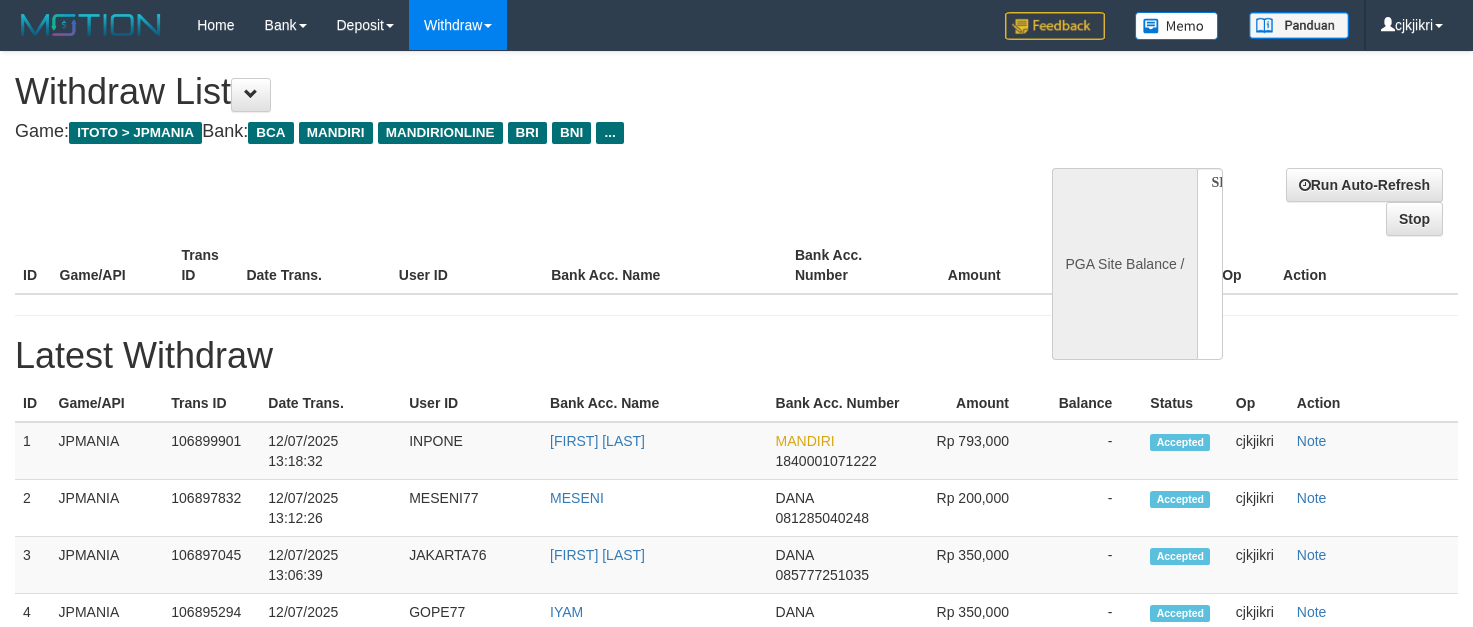 select 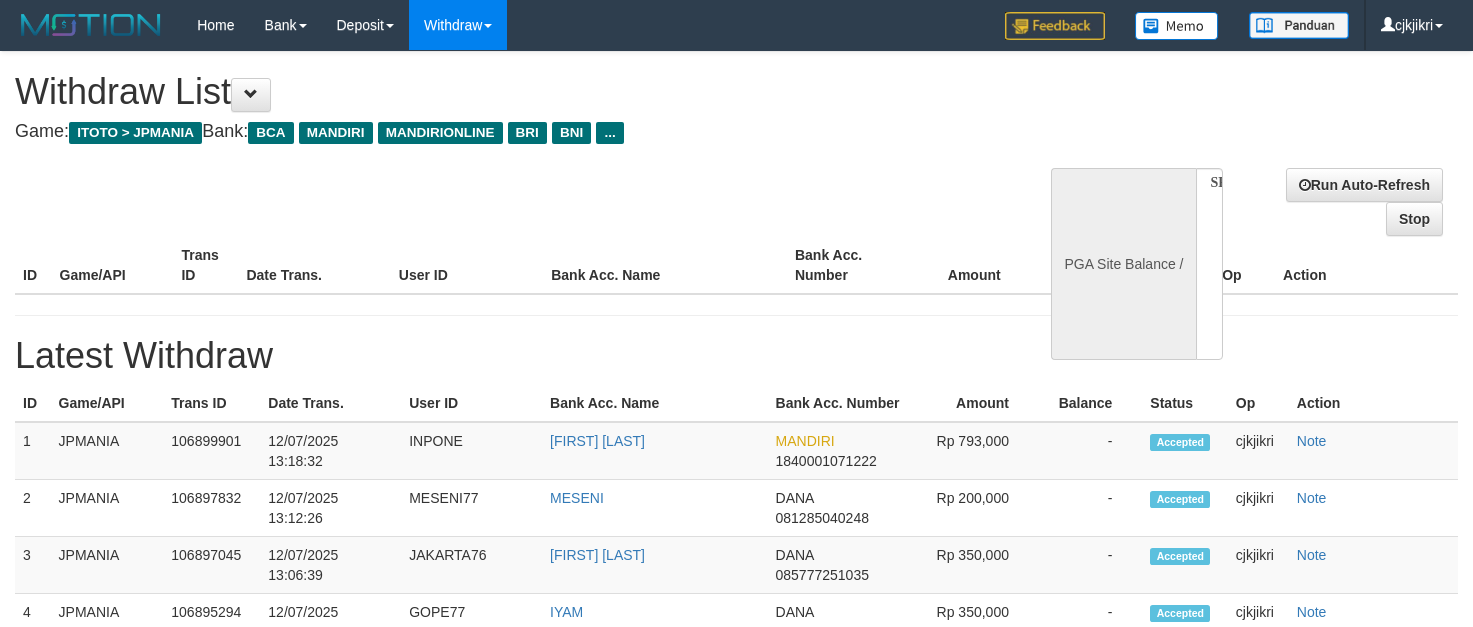 scroll, scrollTop: 0, scrollLeft: 0, axis: both 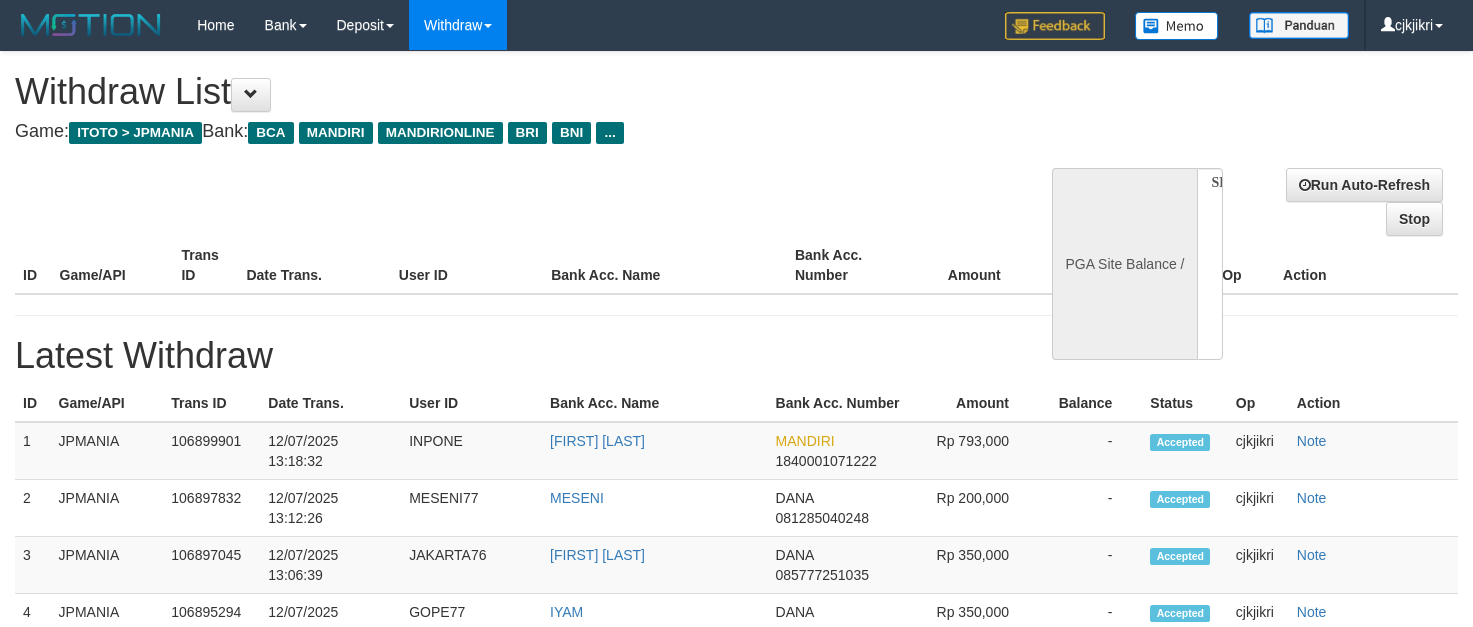 select 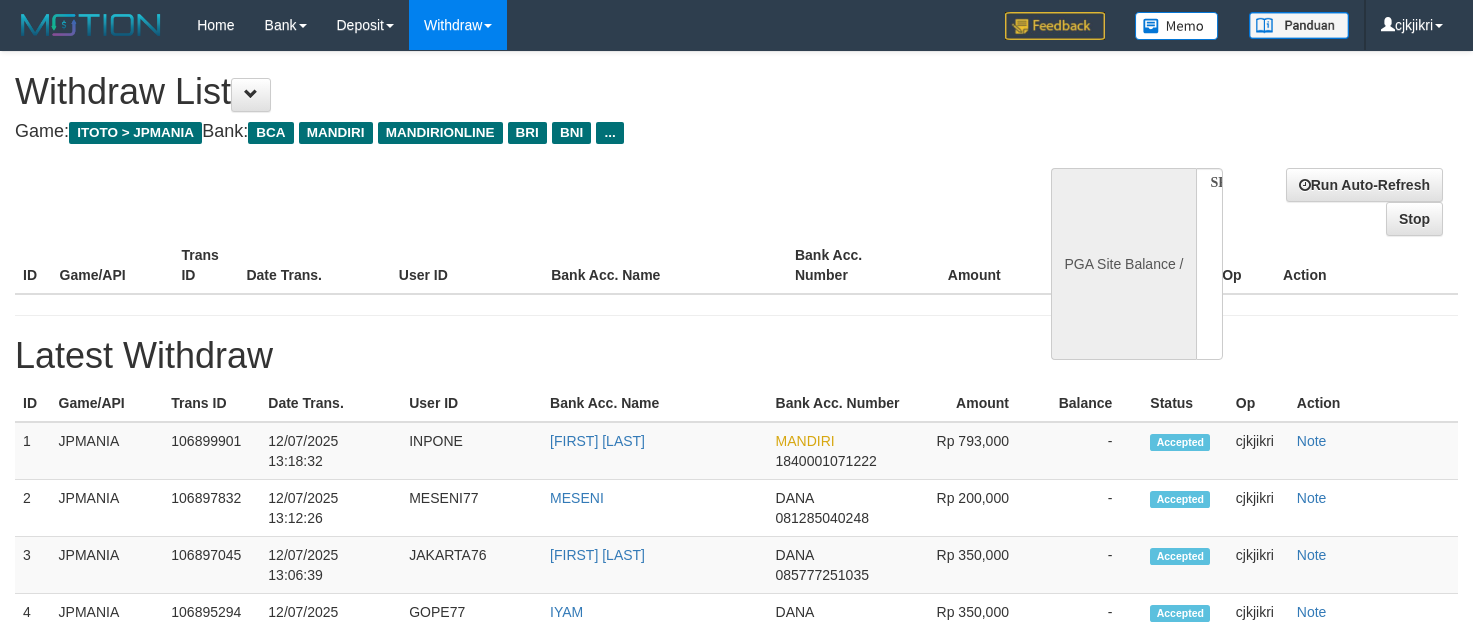 scroll, scrollTop: 0, scrollLeft: 0, axis: both 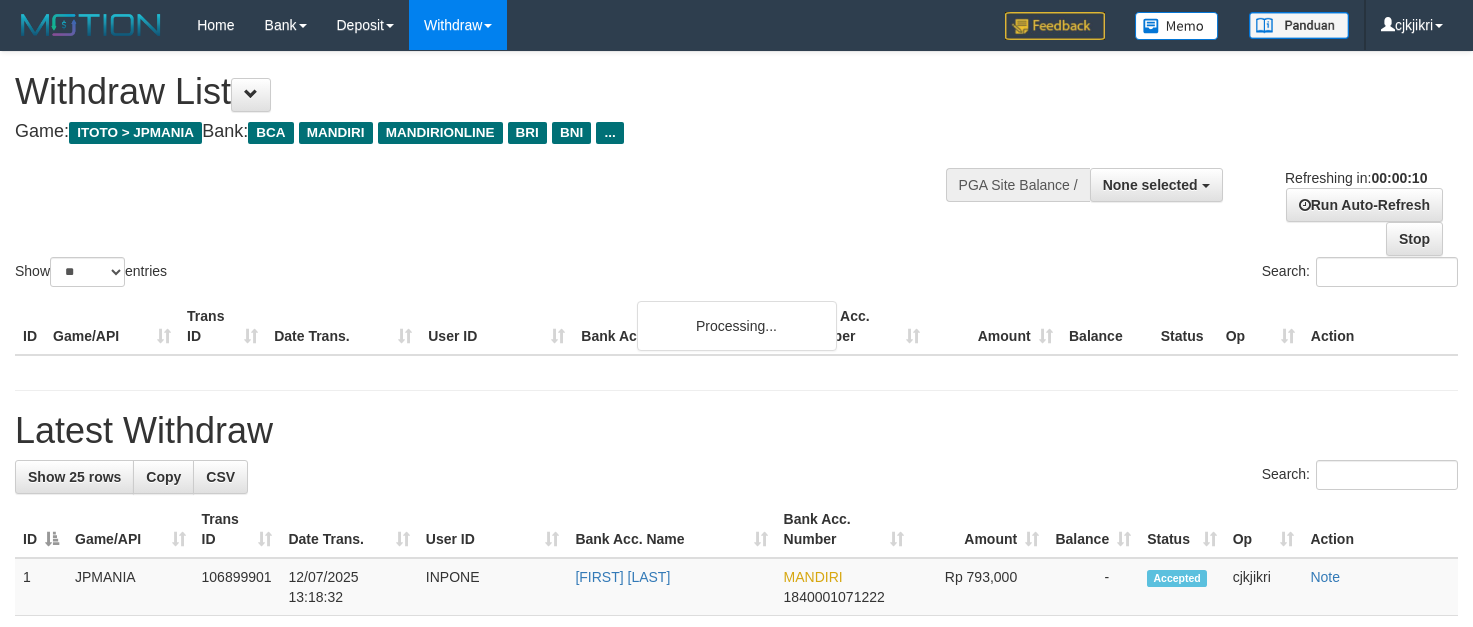 select 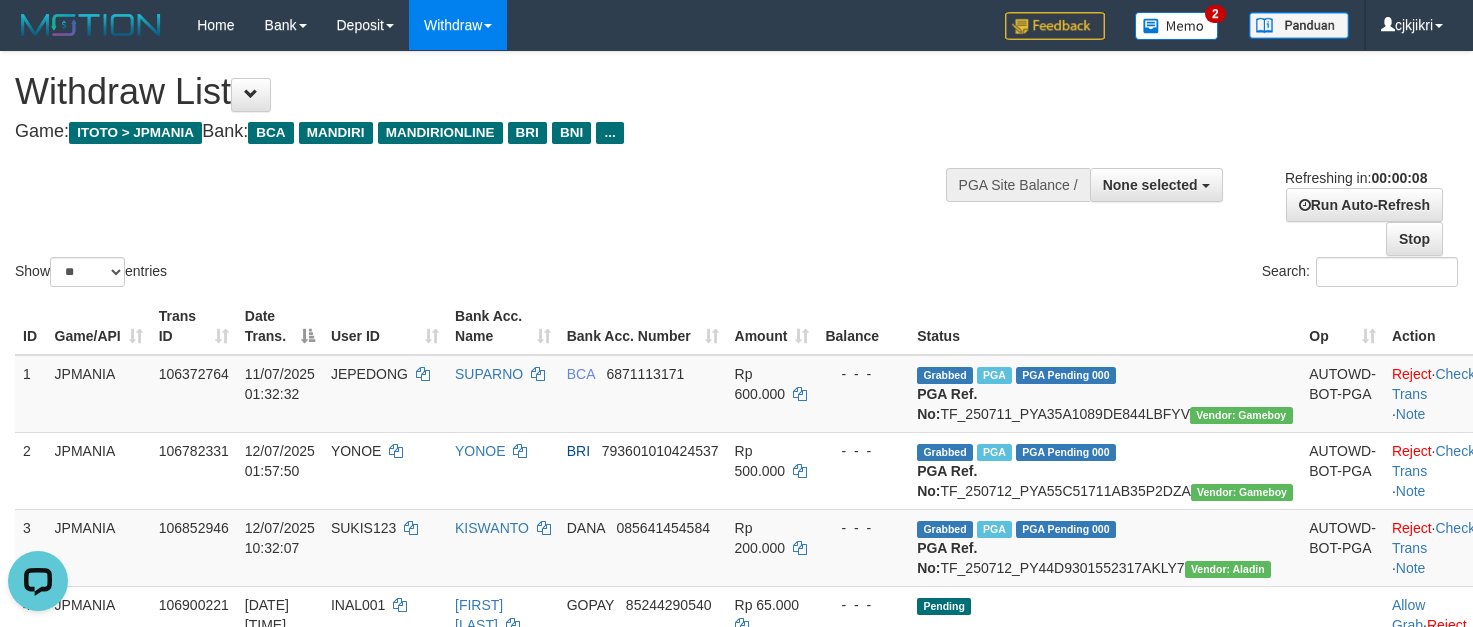 scroll, scrollTop: 0, scrollLeft: 0, axis: both 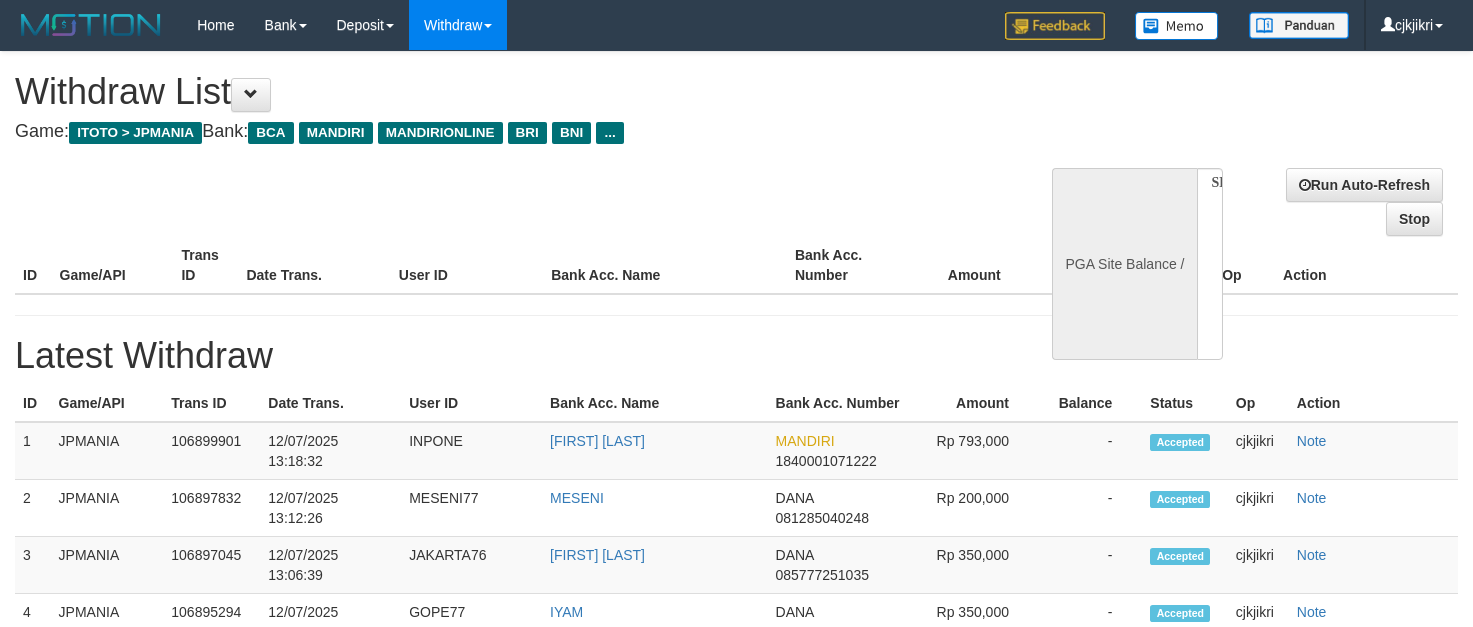 select 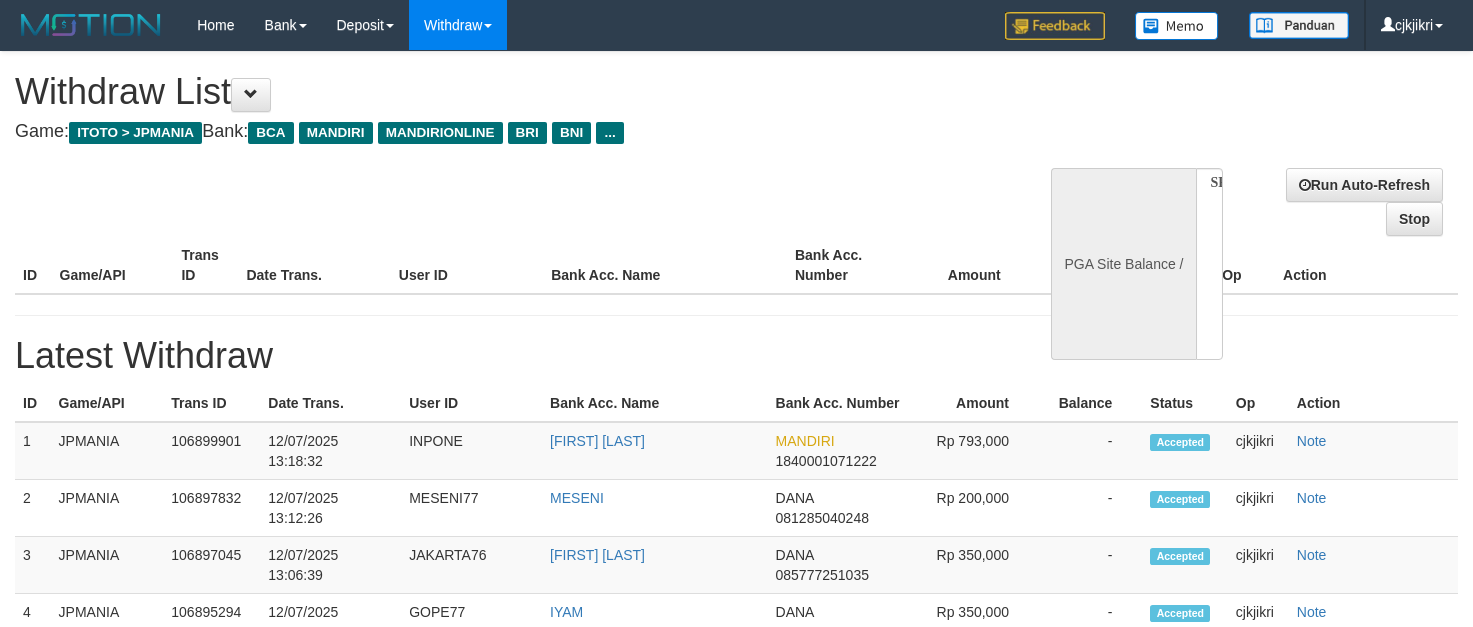 scroll, scrollTop: 0, scrollLeft: 0, axis: both 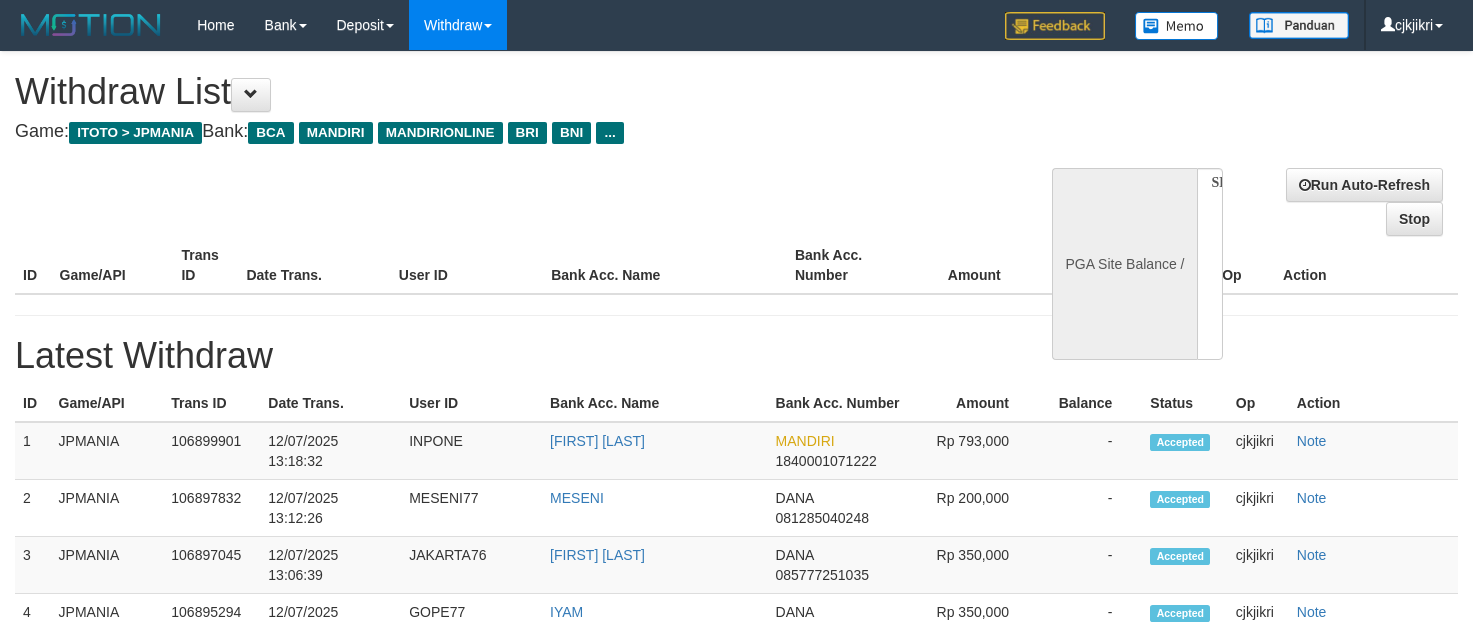 select 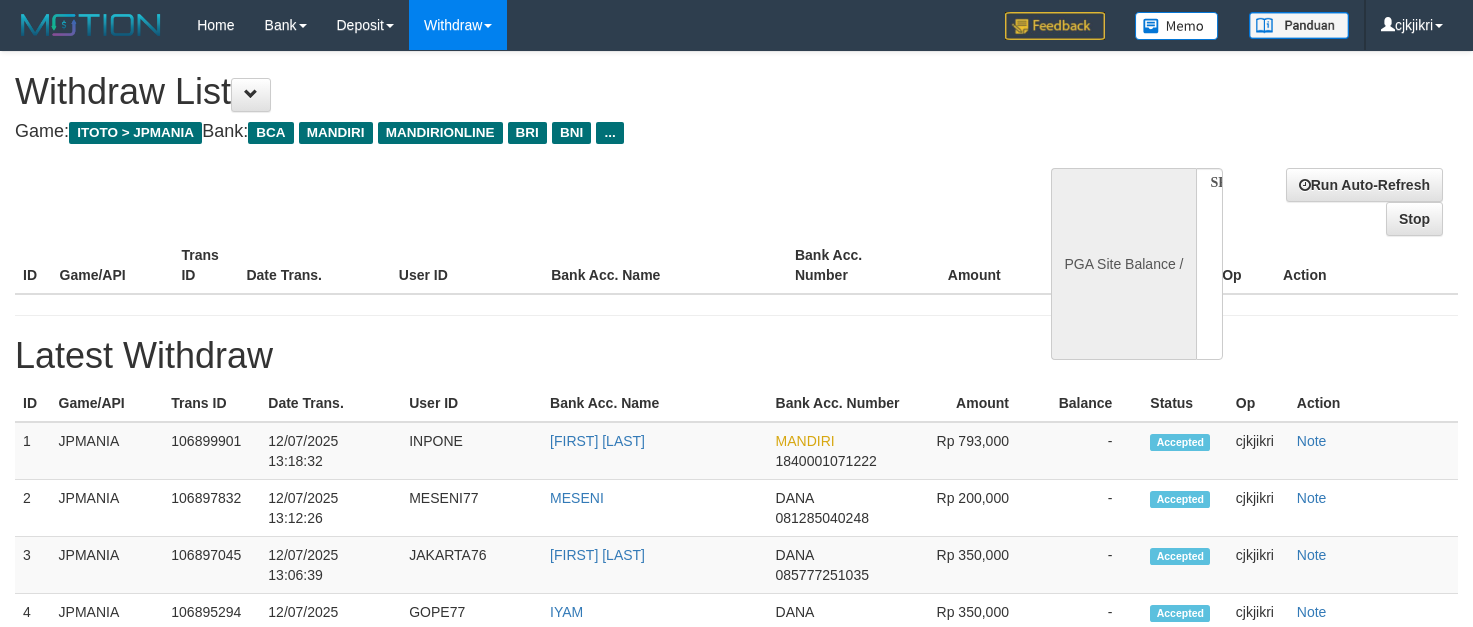 scroll, scrollTop: 0, scrollLeft: 0, axis: both 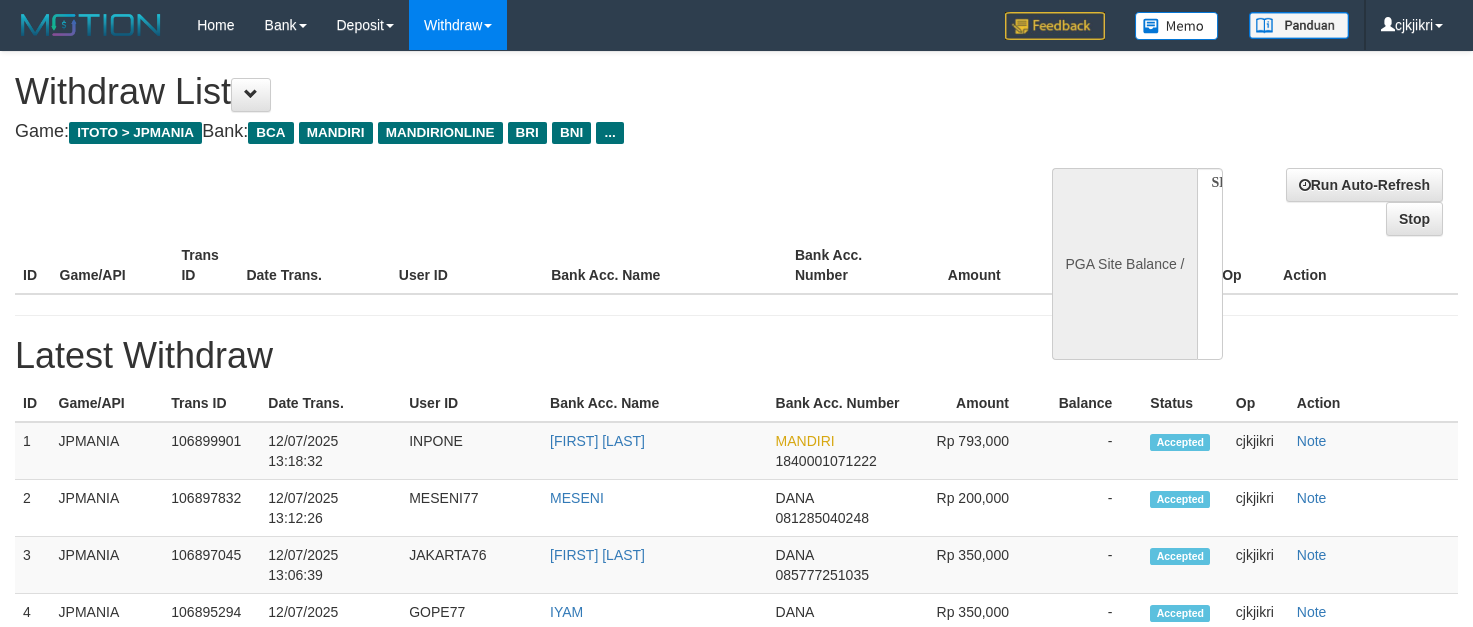 select 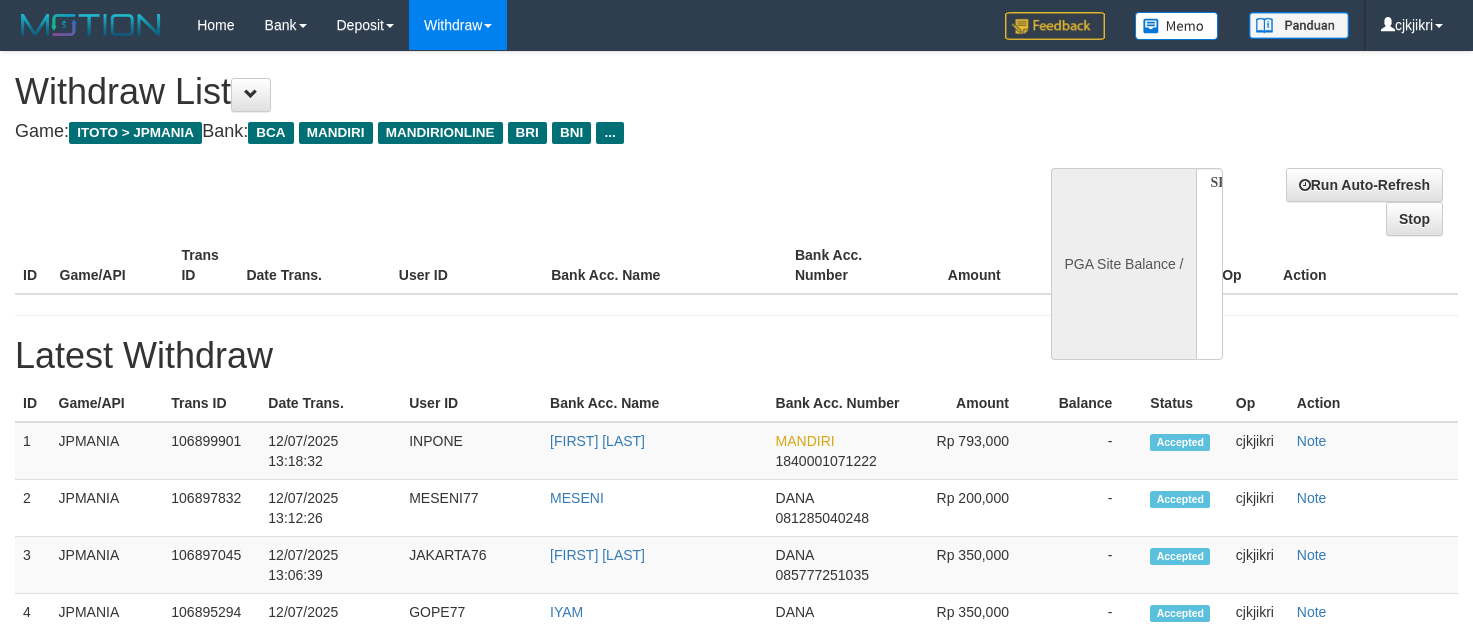 scroll, scrollTop: 0, scrollLeft: 0, axis: both 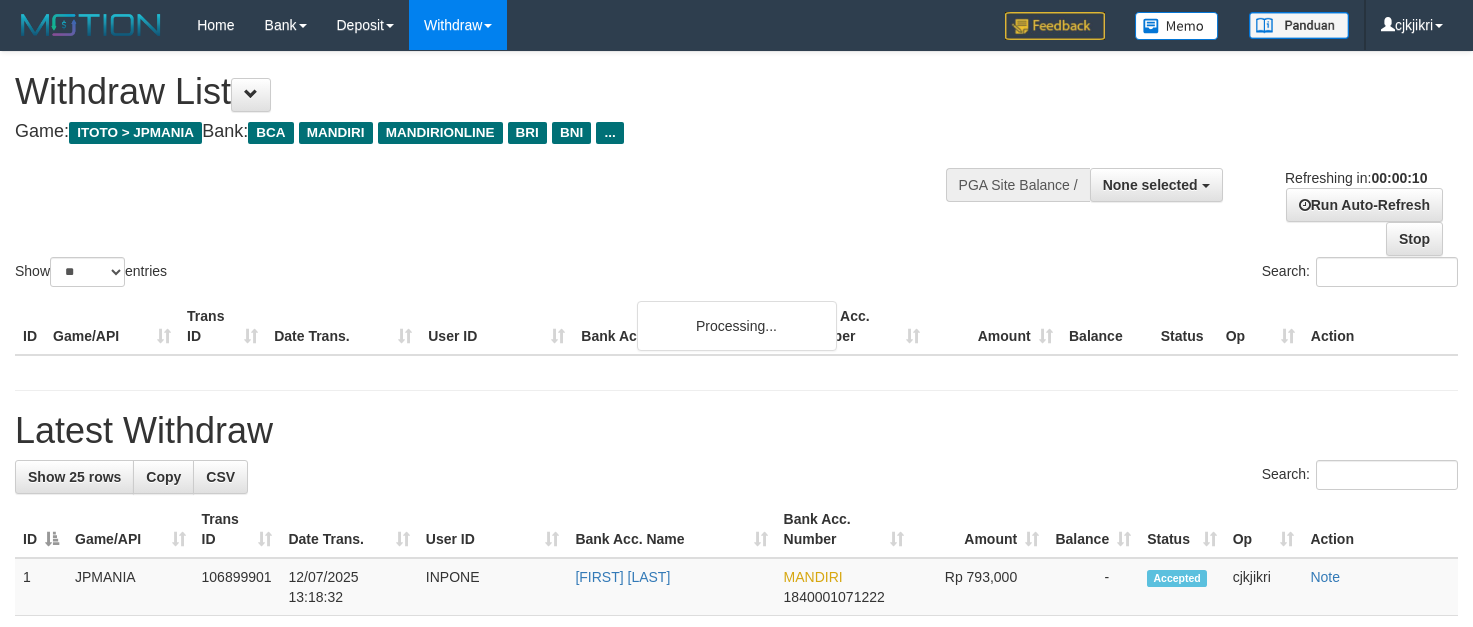 select 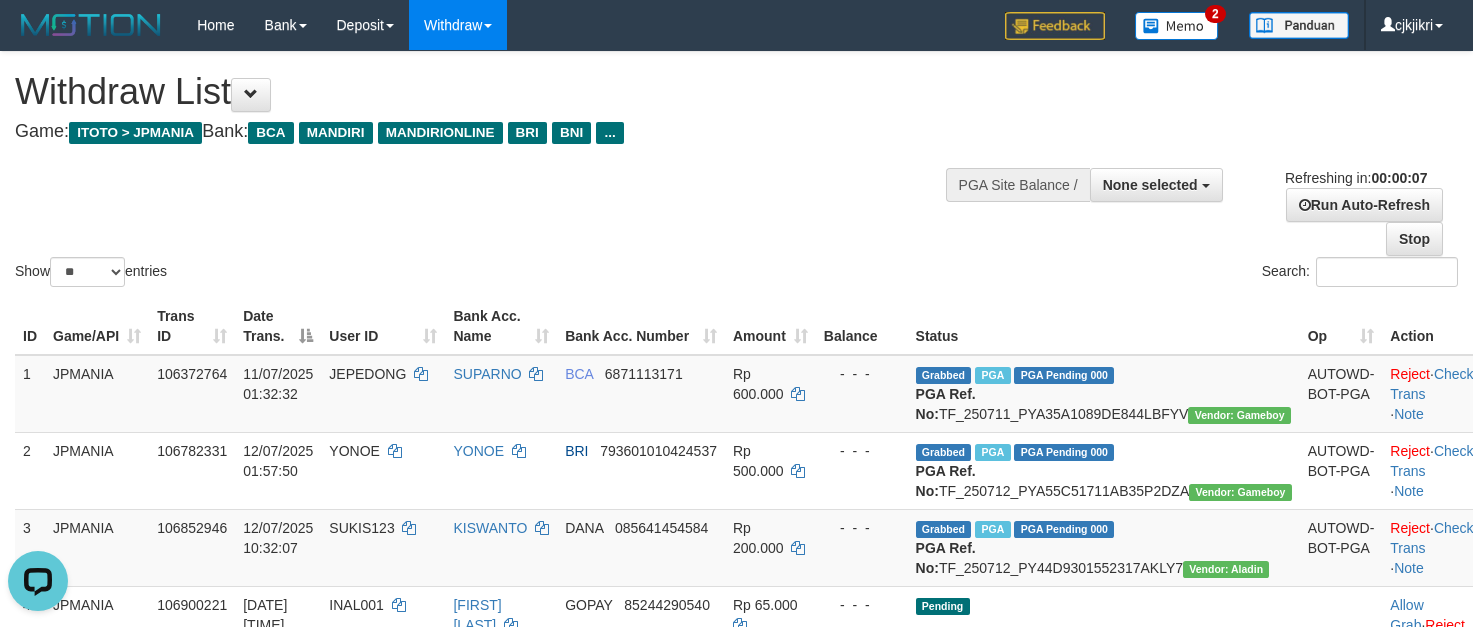 scroll, scrollTop: 0, scrollLeft: 0, axis: both 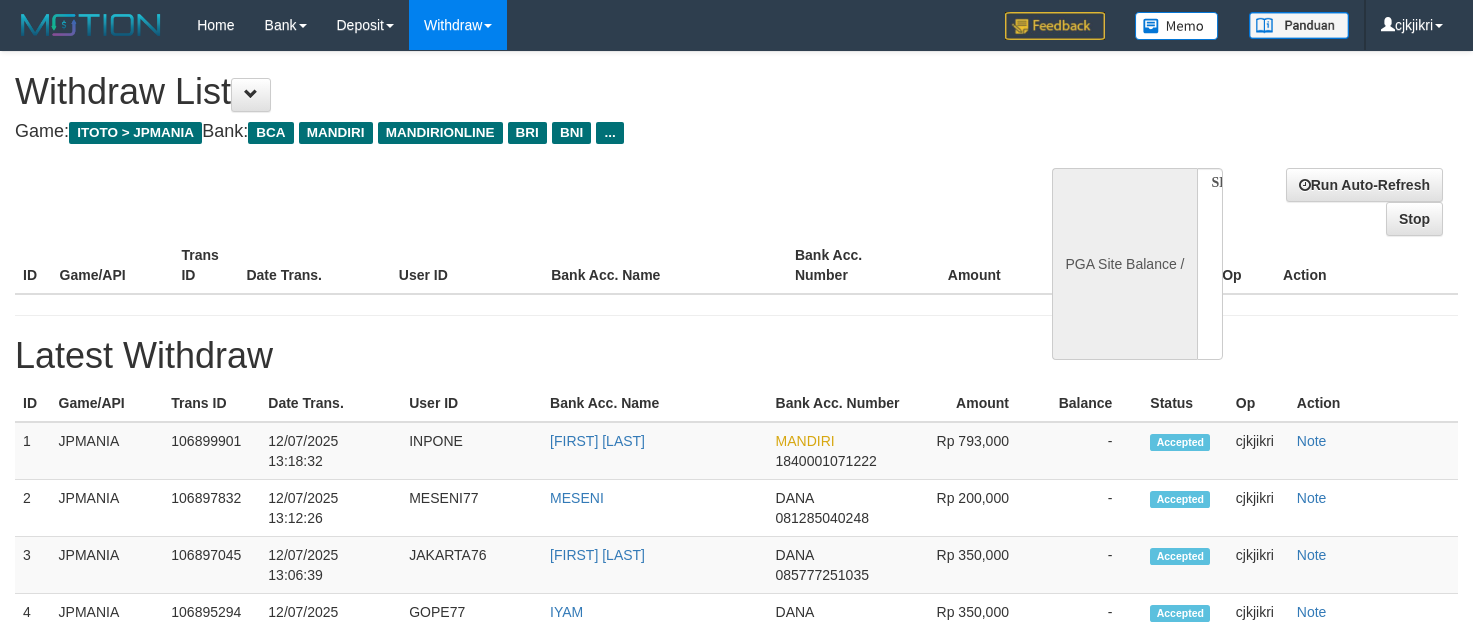select 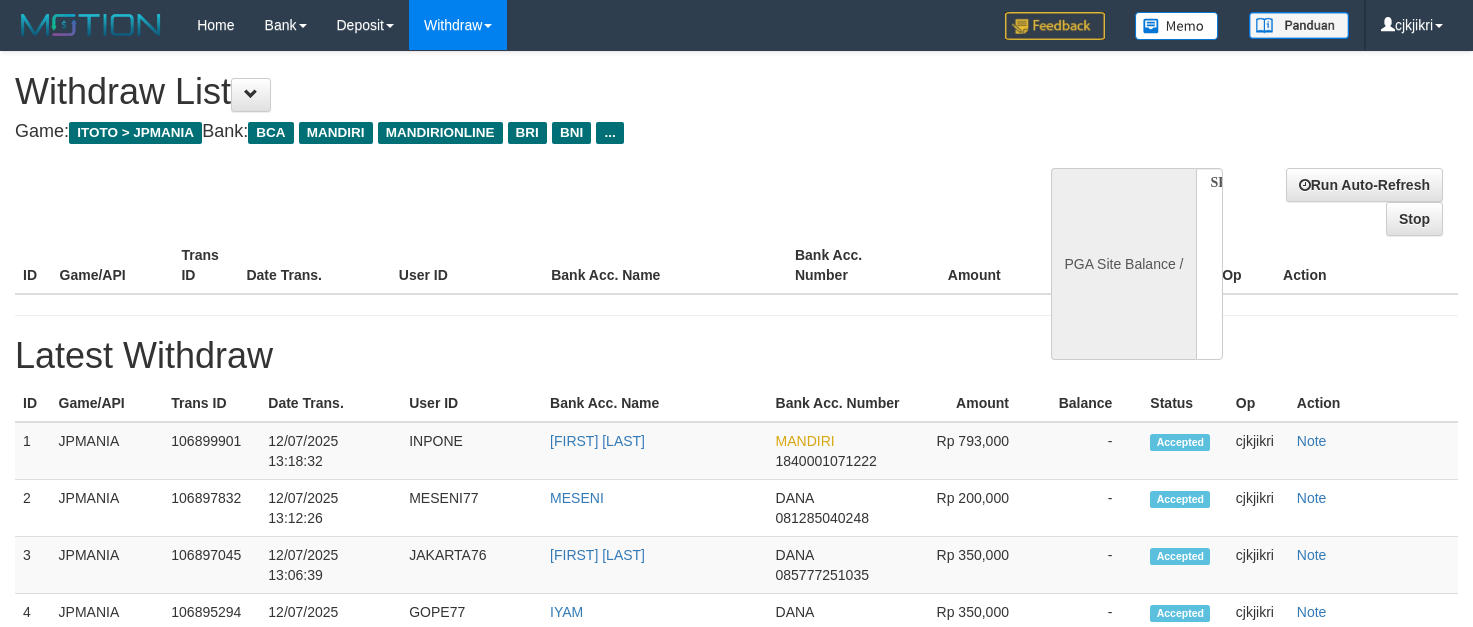 scroll, scrollTop: 0, scrollLeft: 0, axis: both 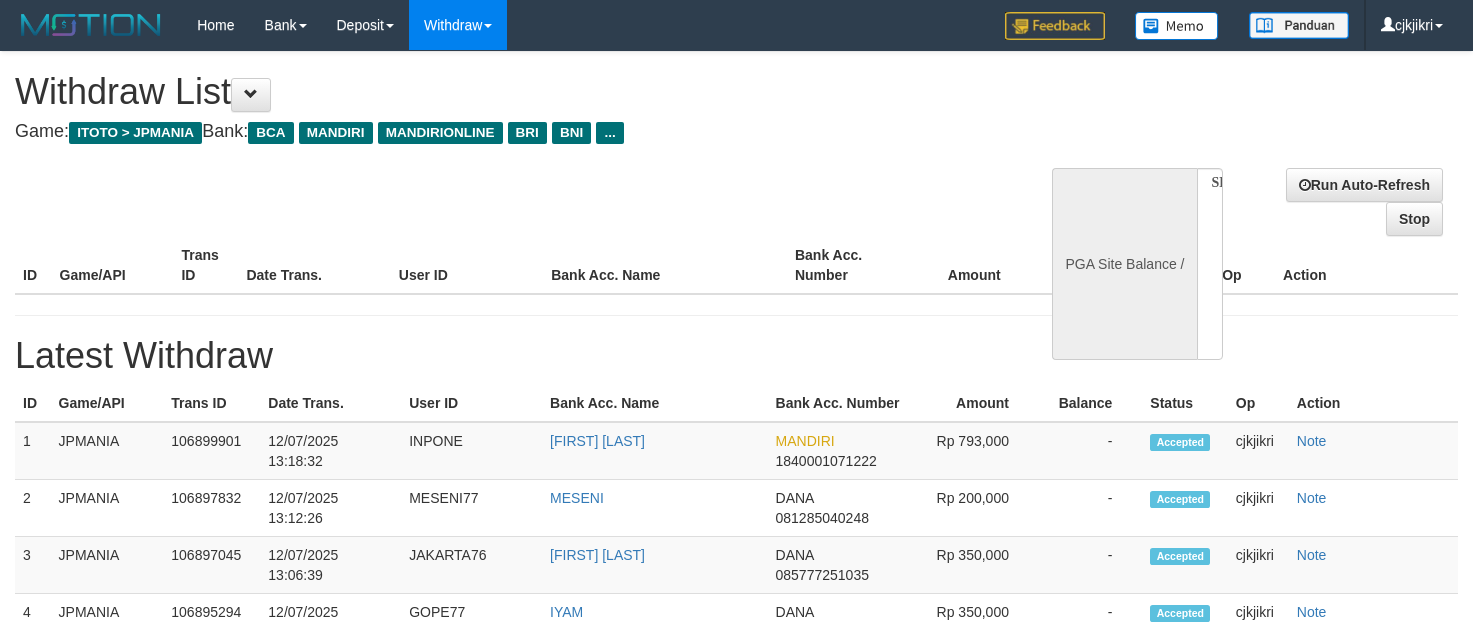 select 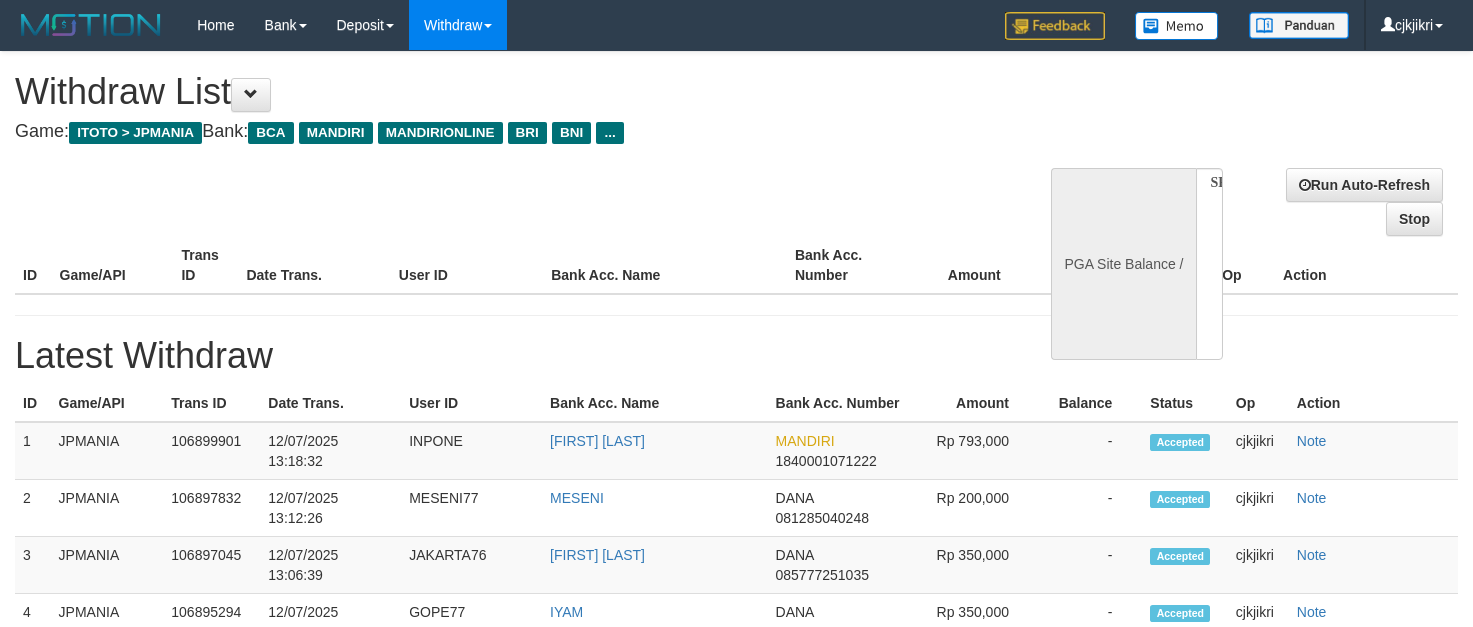 scroll, scrollTop: 0, scrollLeft: 0, axis: both 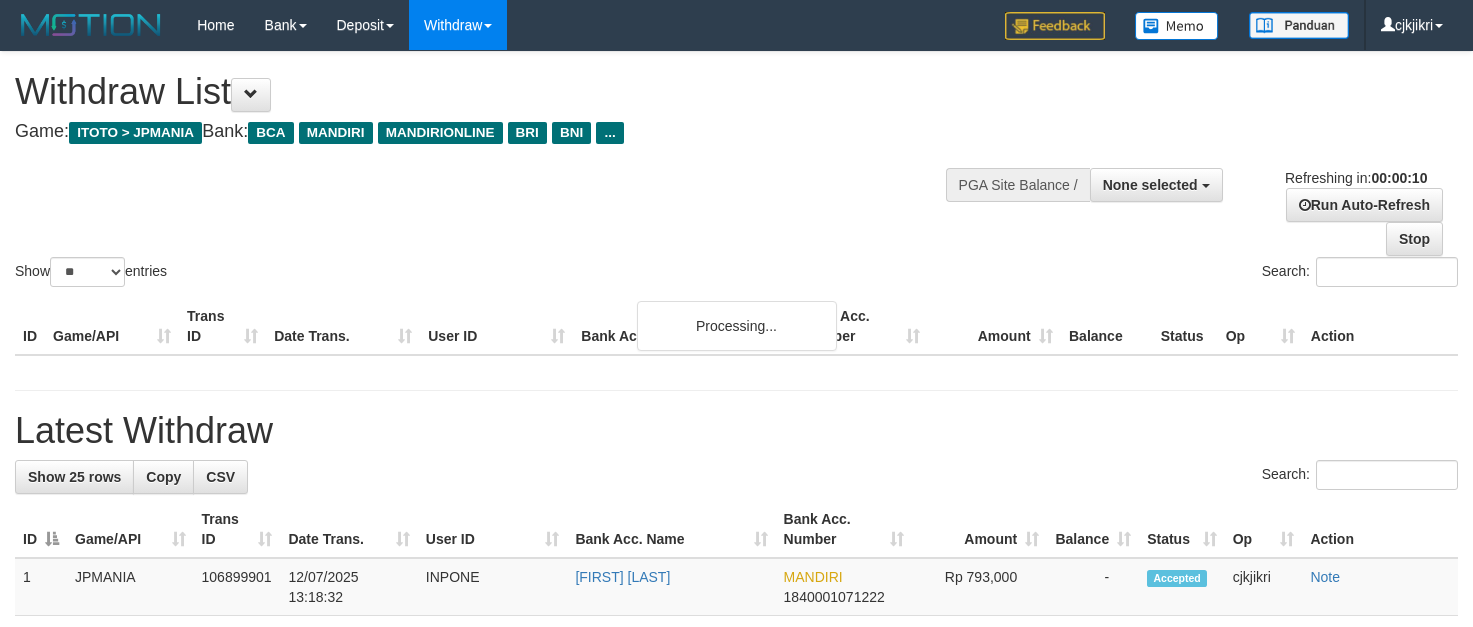 select 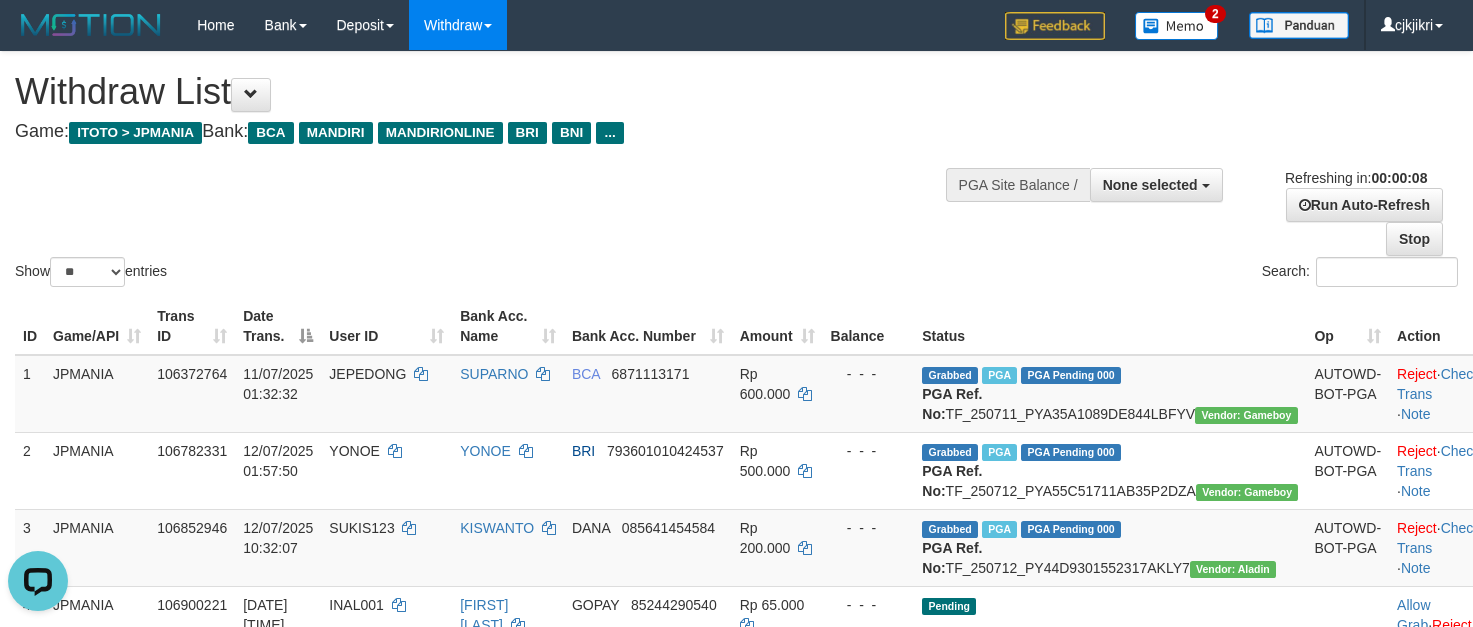 scroll, scrollTop: 0, scrollLeft: 0, axis: both 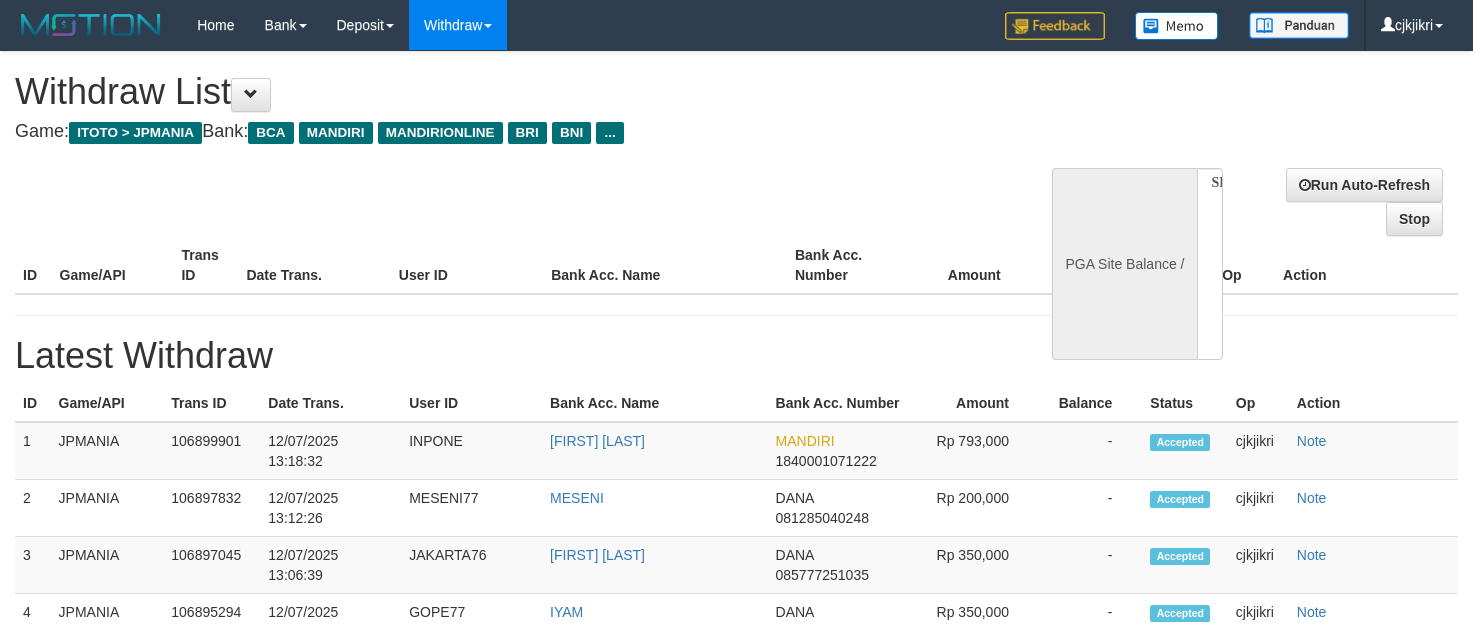 select 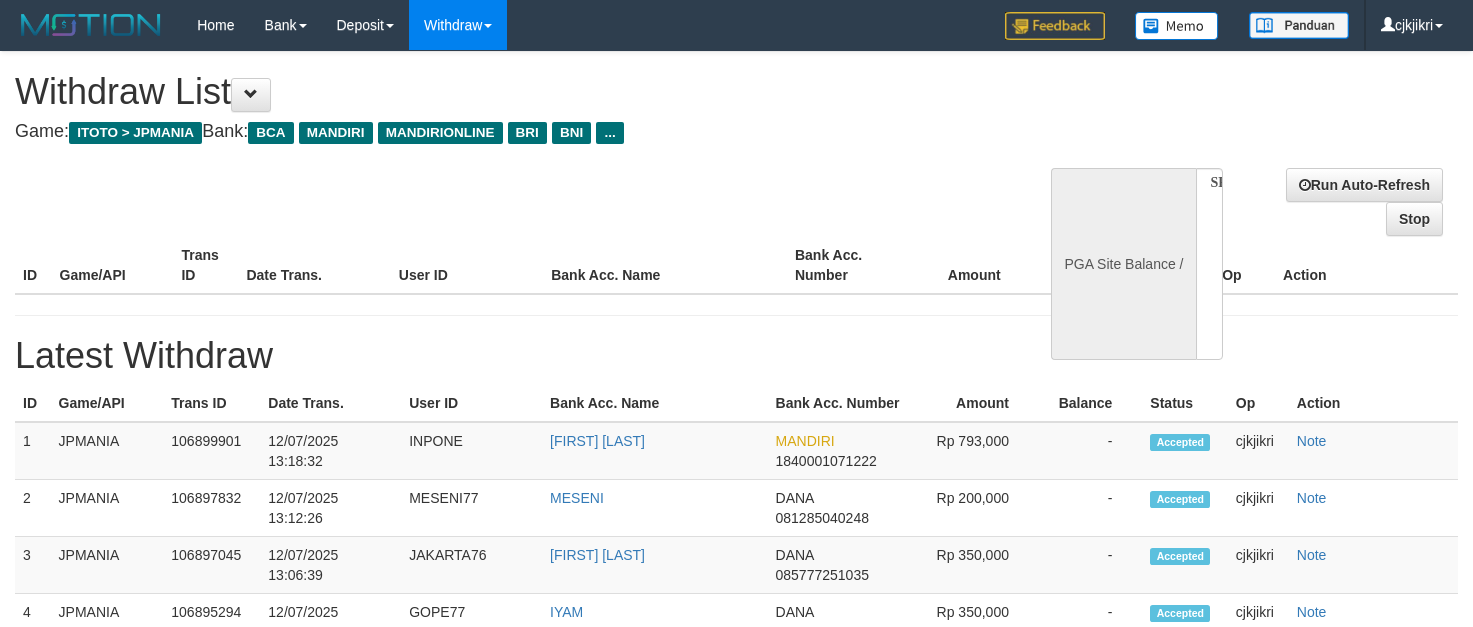 scroll, scrollTop: 0, scrollLeft: 0, axis: both 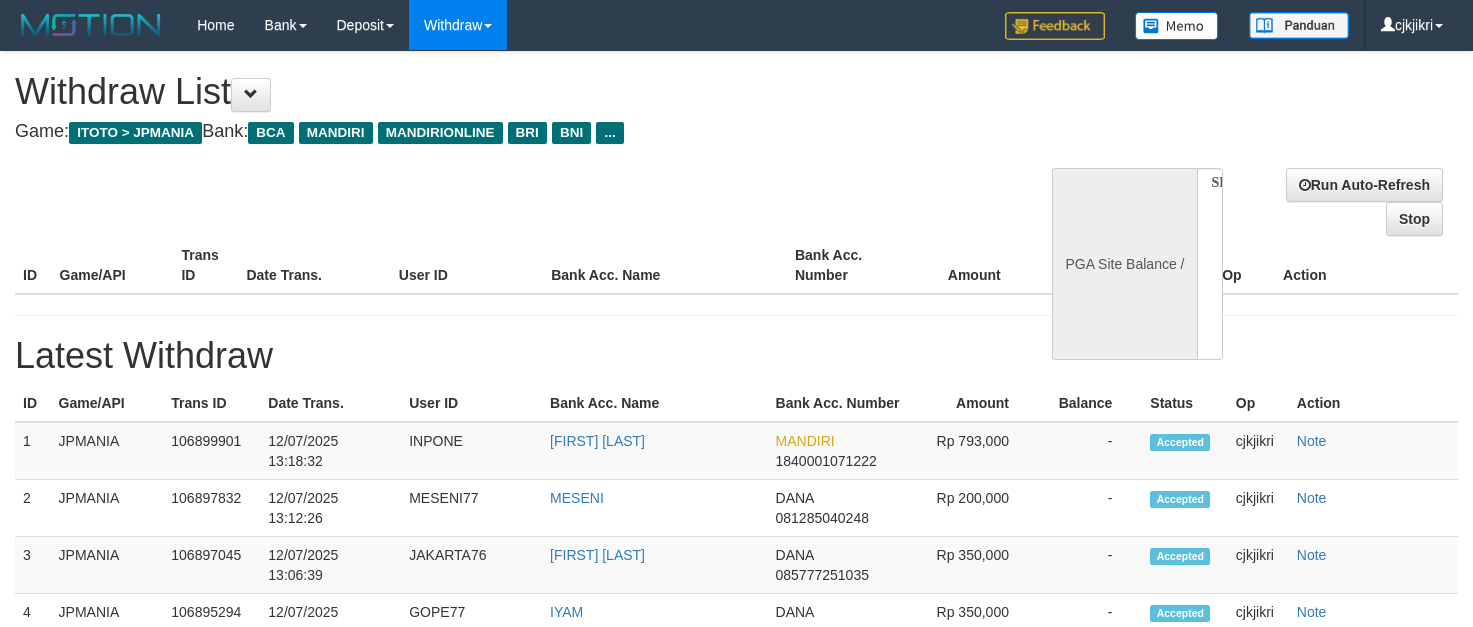 select 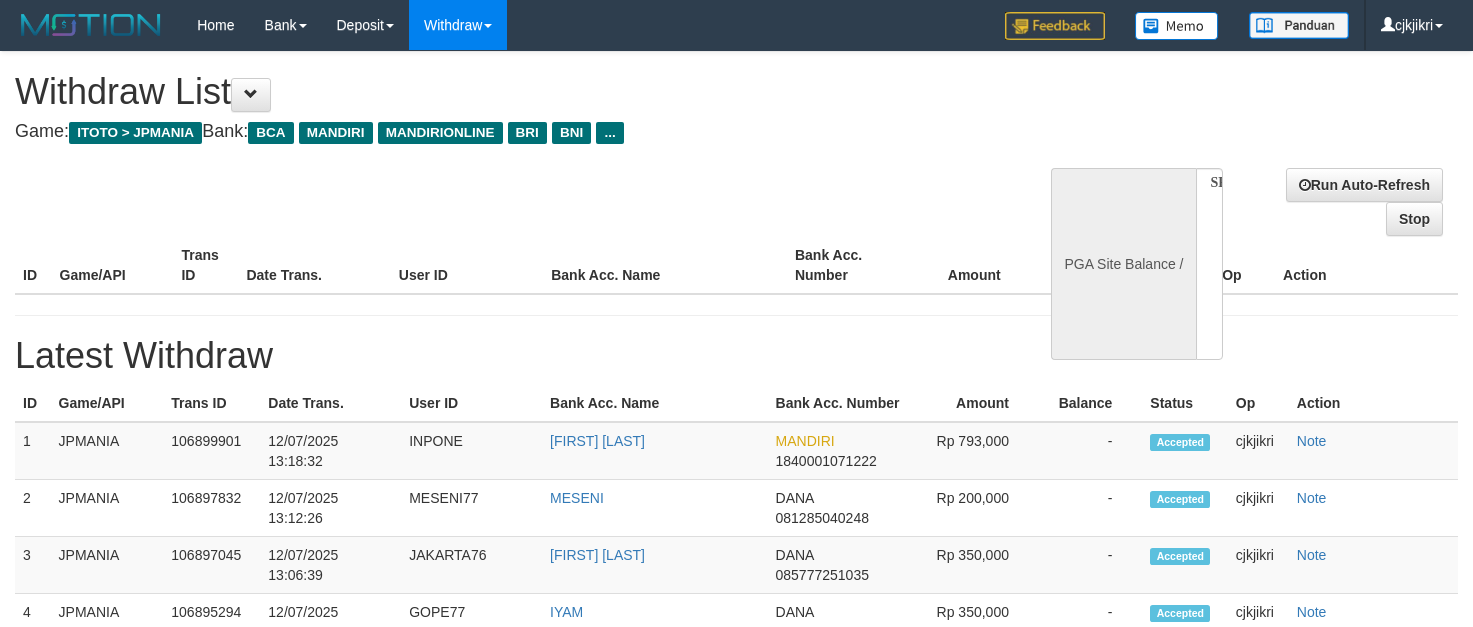 select on "**" 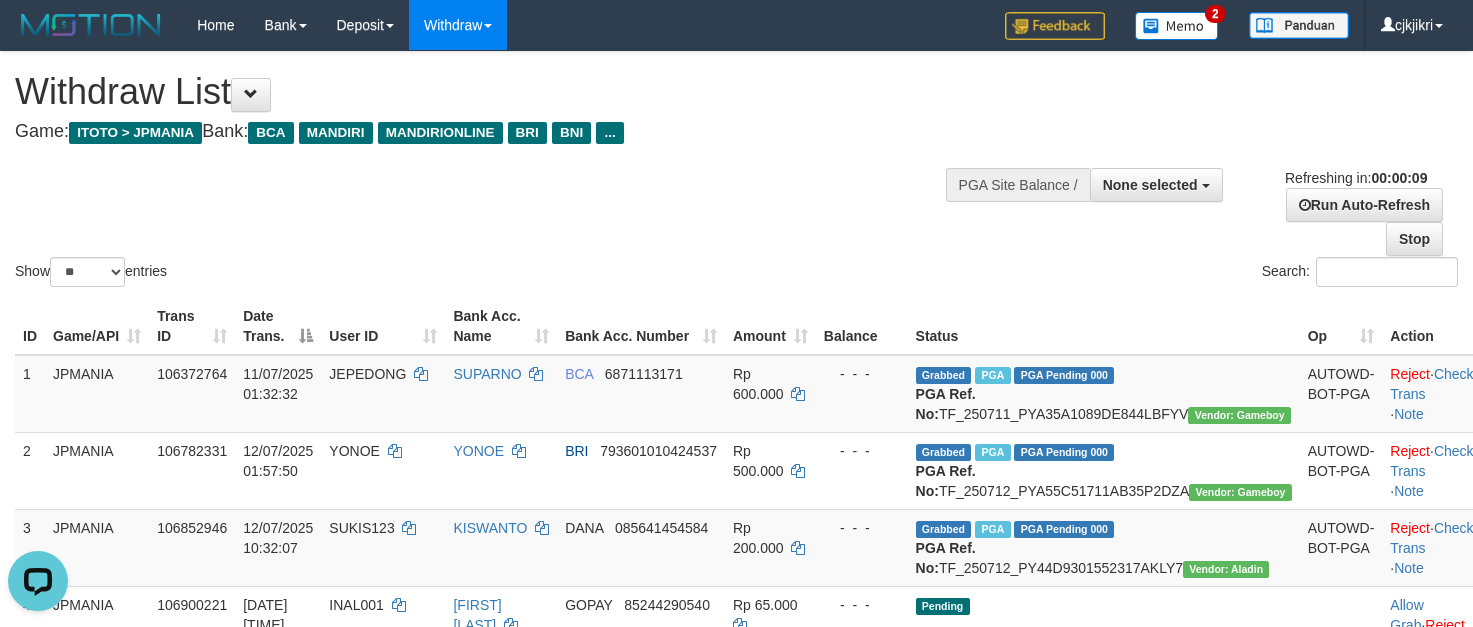 scroll, scrollTop: 0, scrollLeft: 0, axis: both 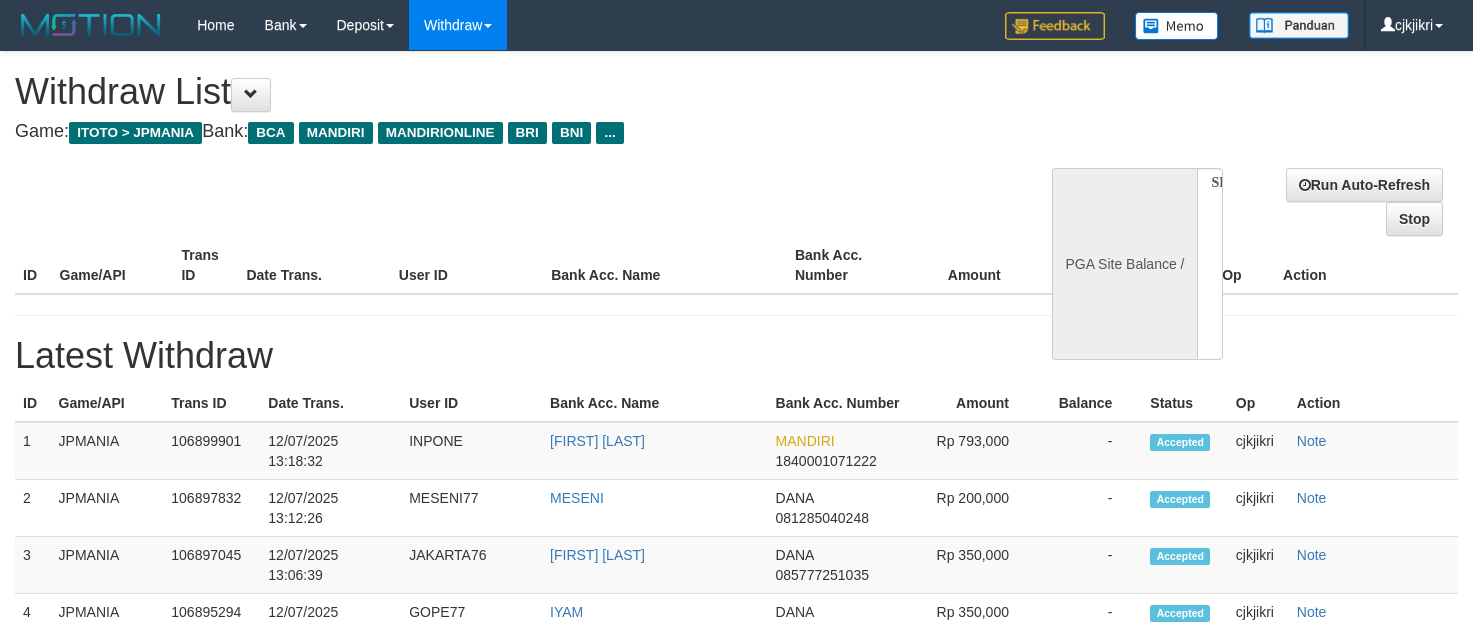 select 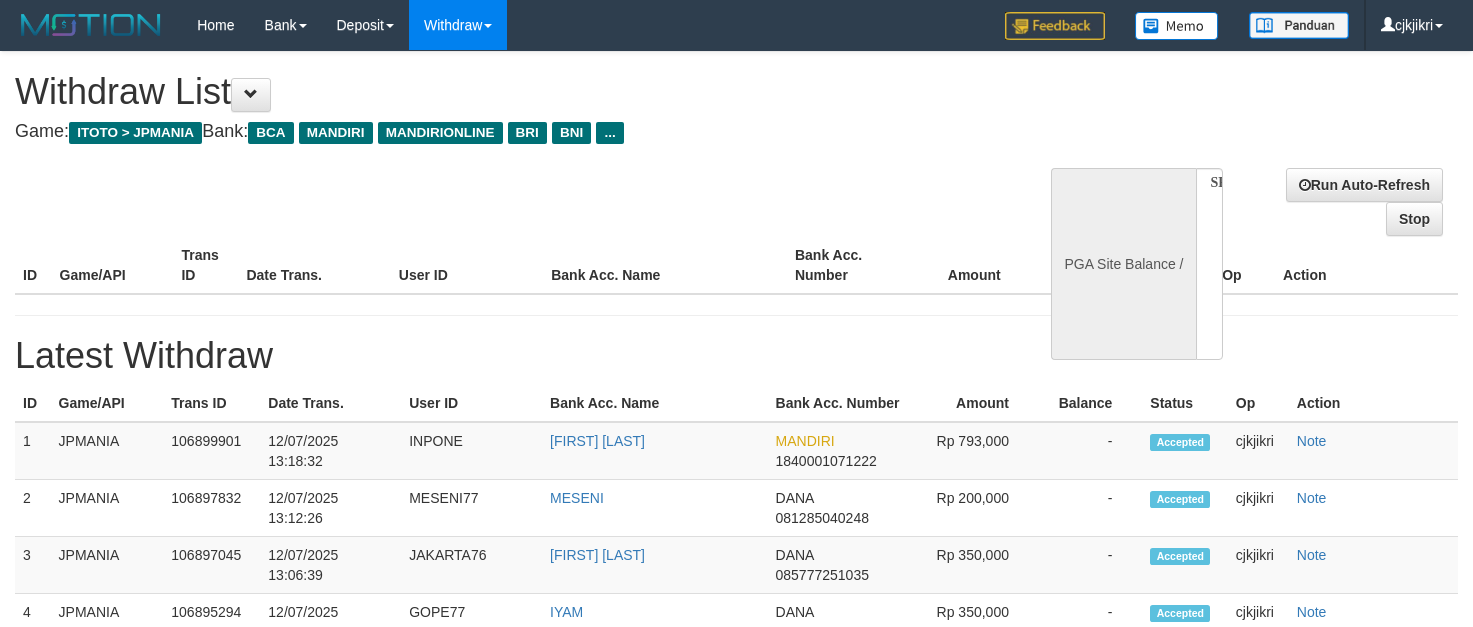 scroll, scrollTop: 0, scrollLeft: 0, axis: both 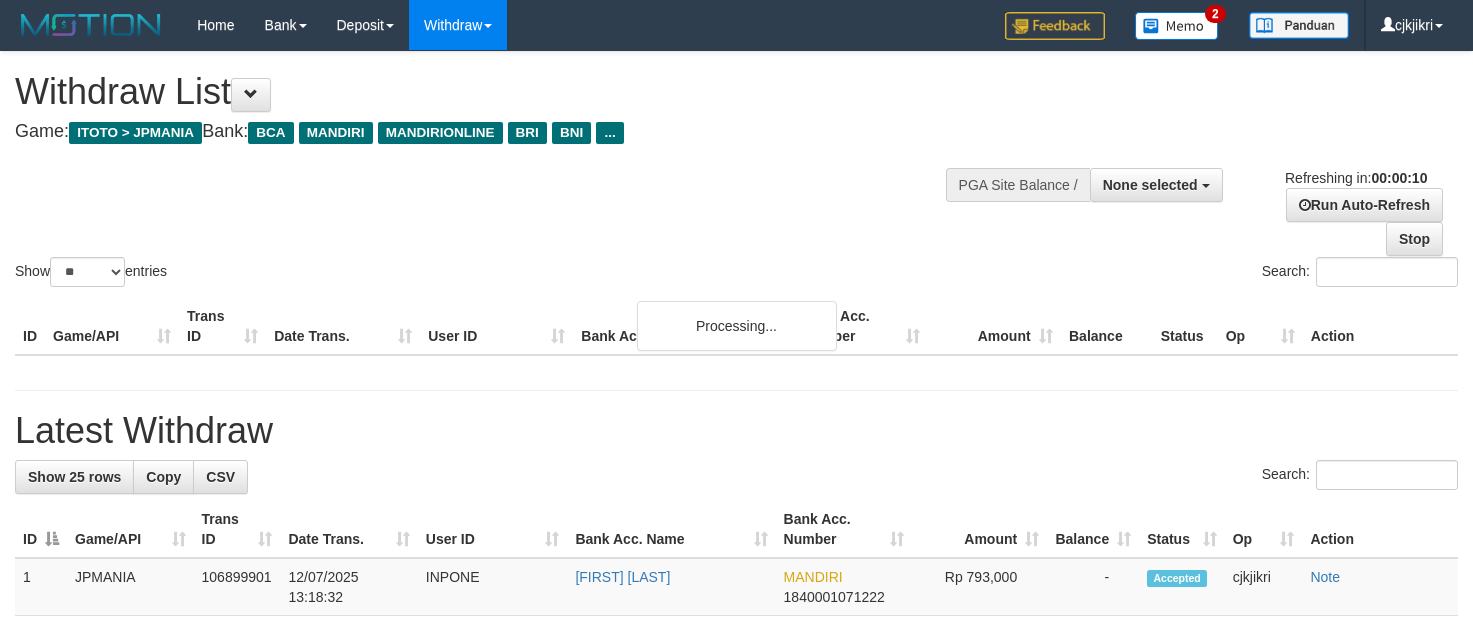 select 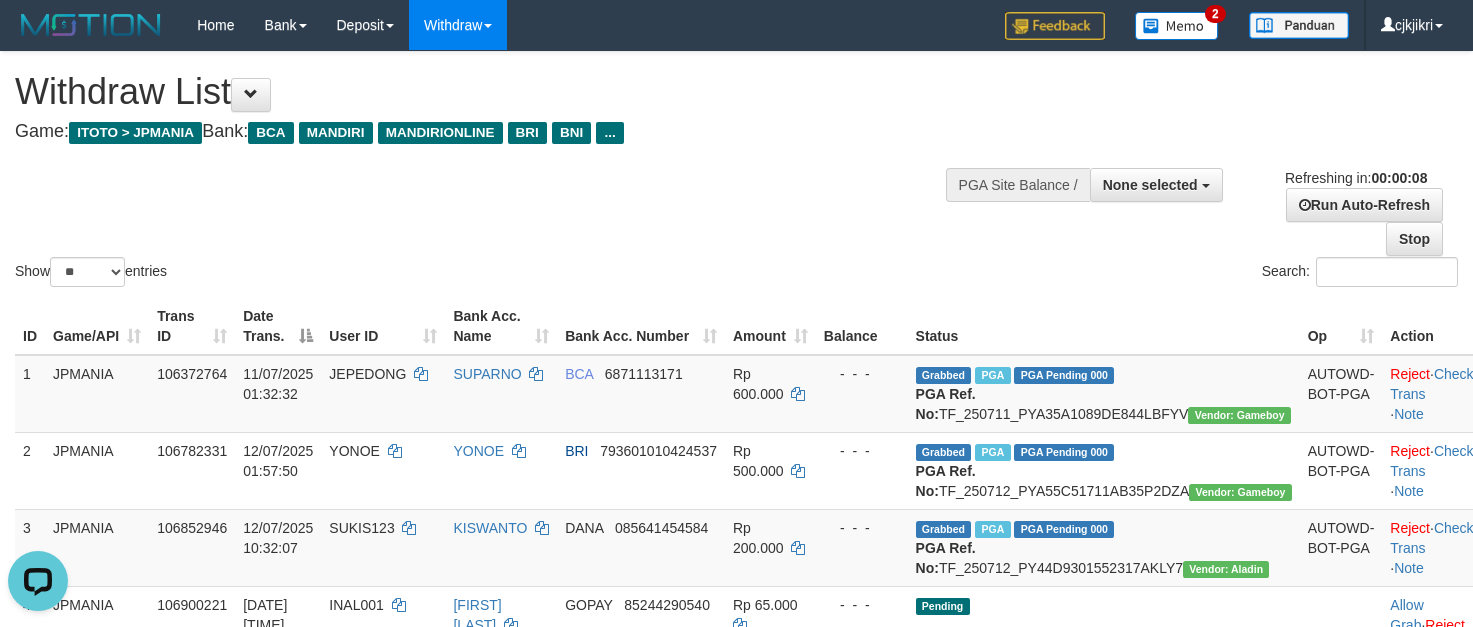 scroll, scrollTop: 0, scrollLeft: 0, axis: both 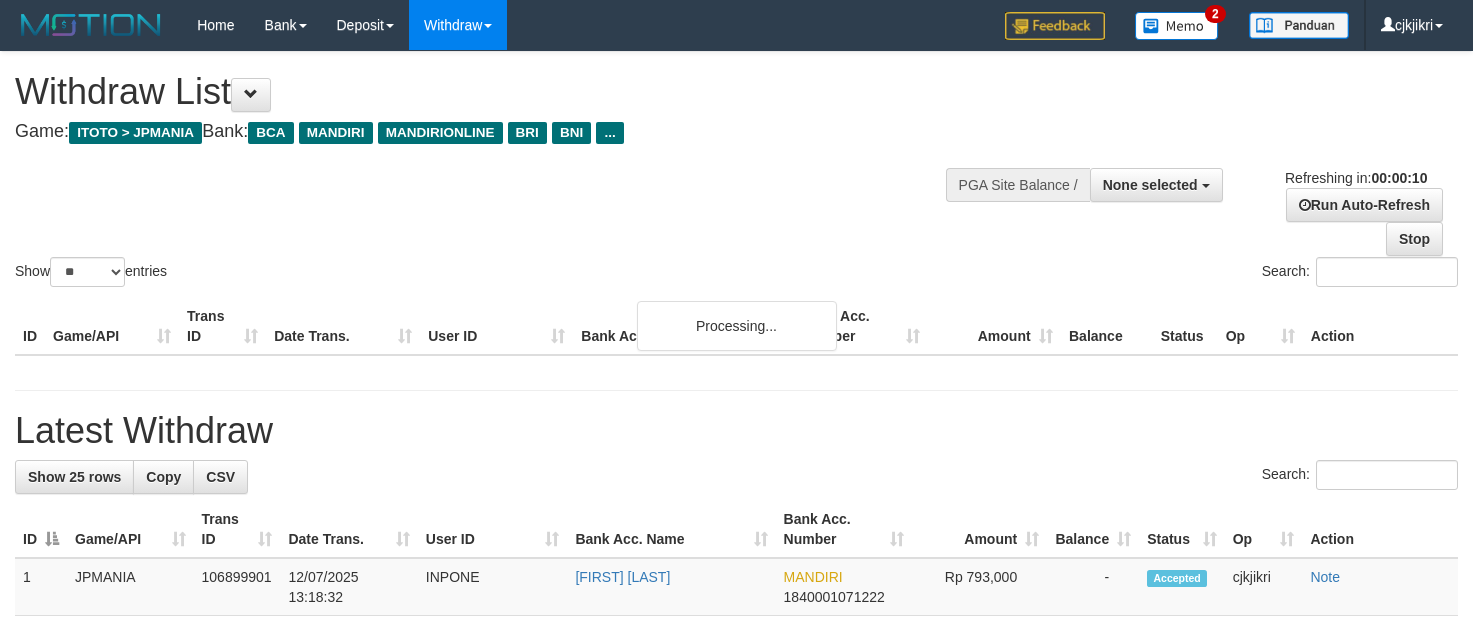 select 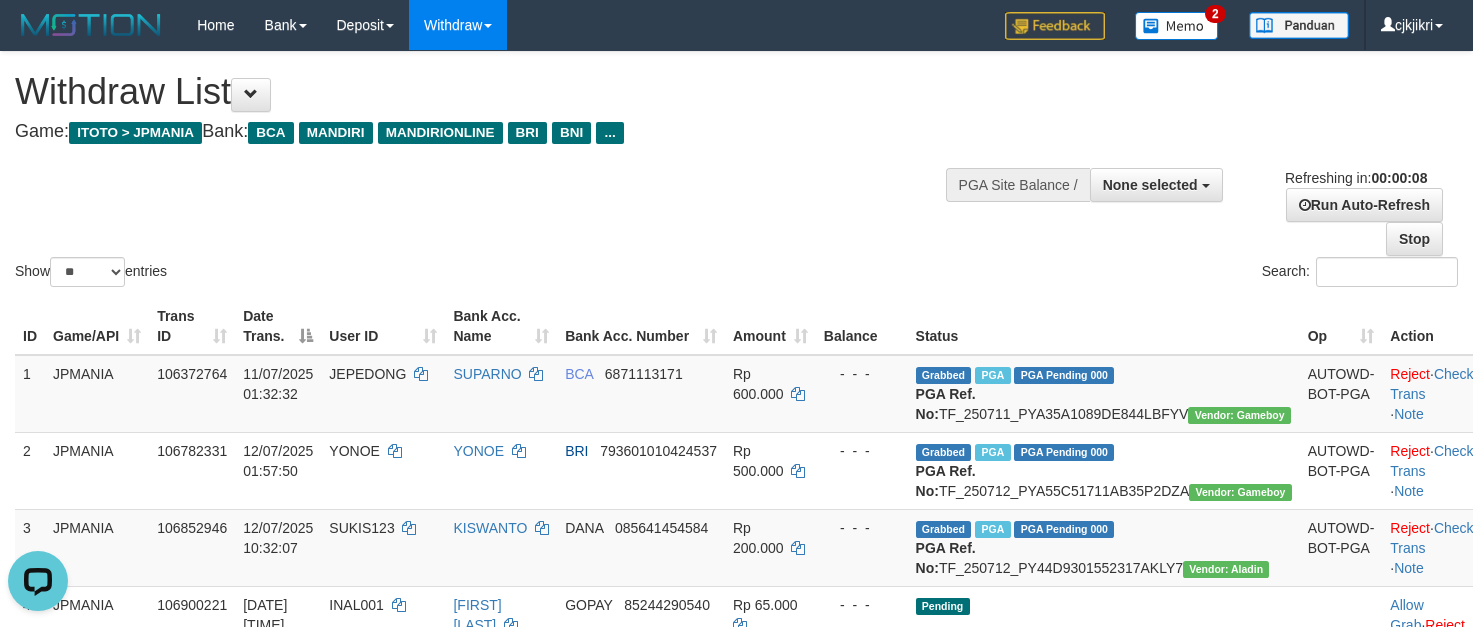 scroll, scrollTop: 0, scrollLeft: 0, axis: both 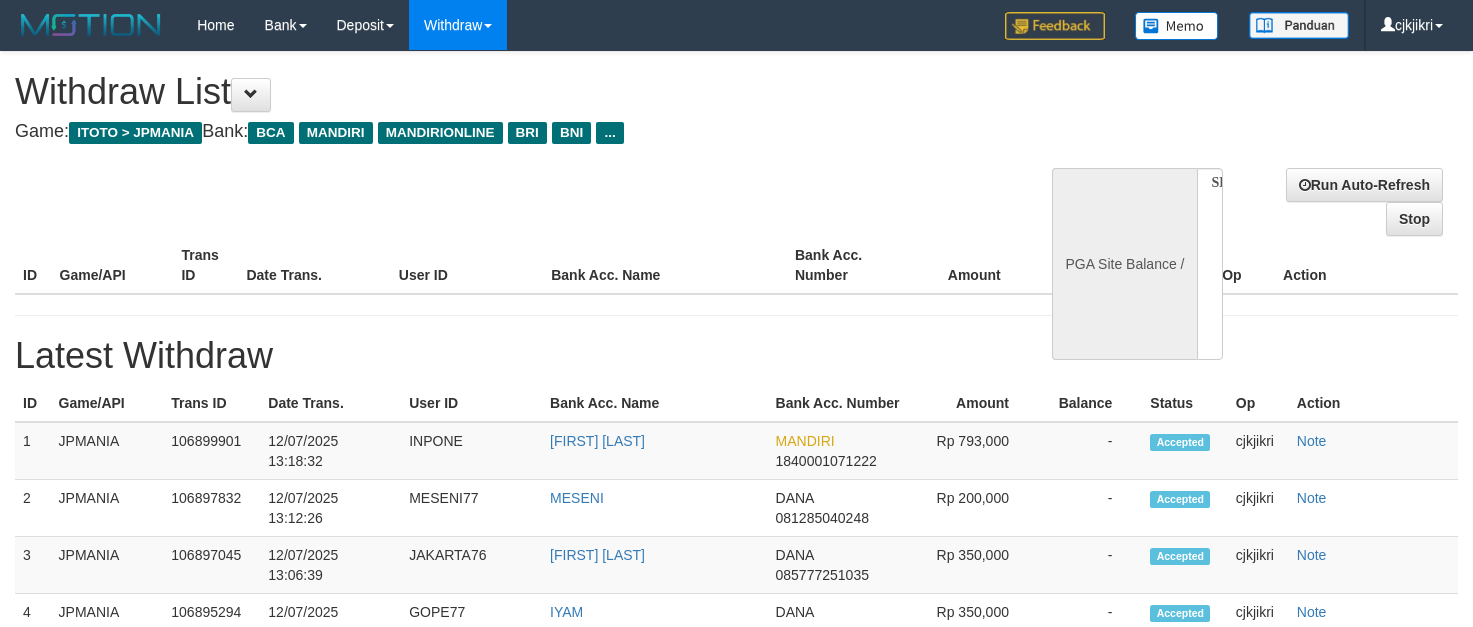 select 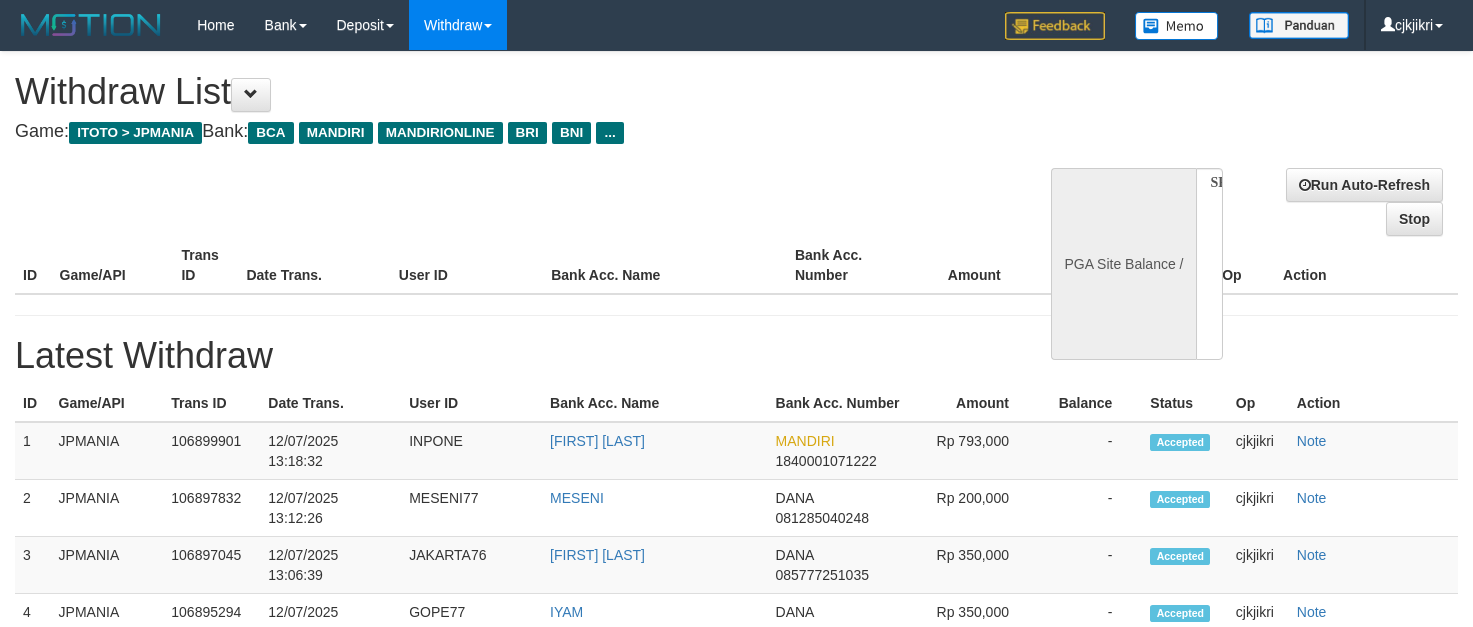 scroll, scrollTop: 0, scrollLeft: 0, axis: both 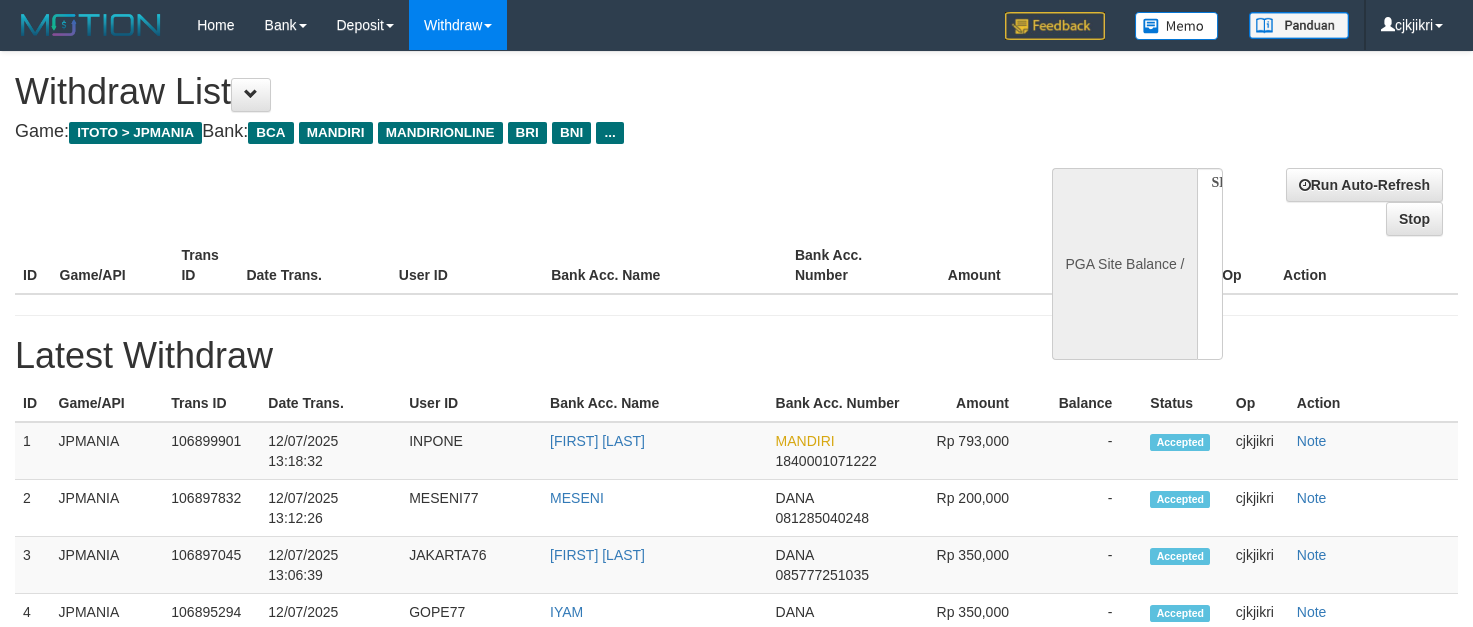select 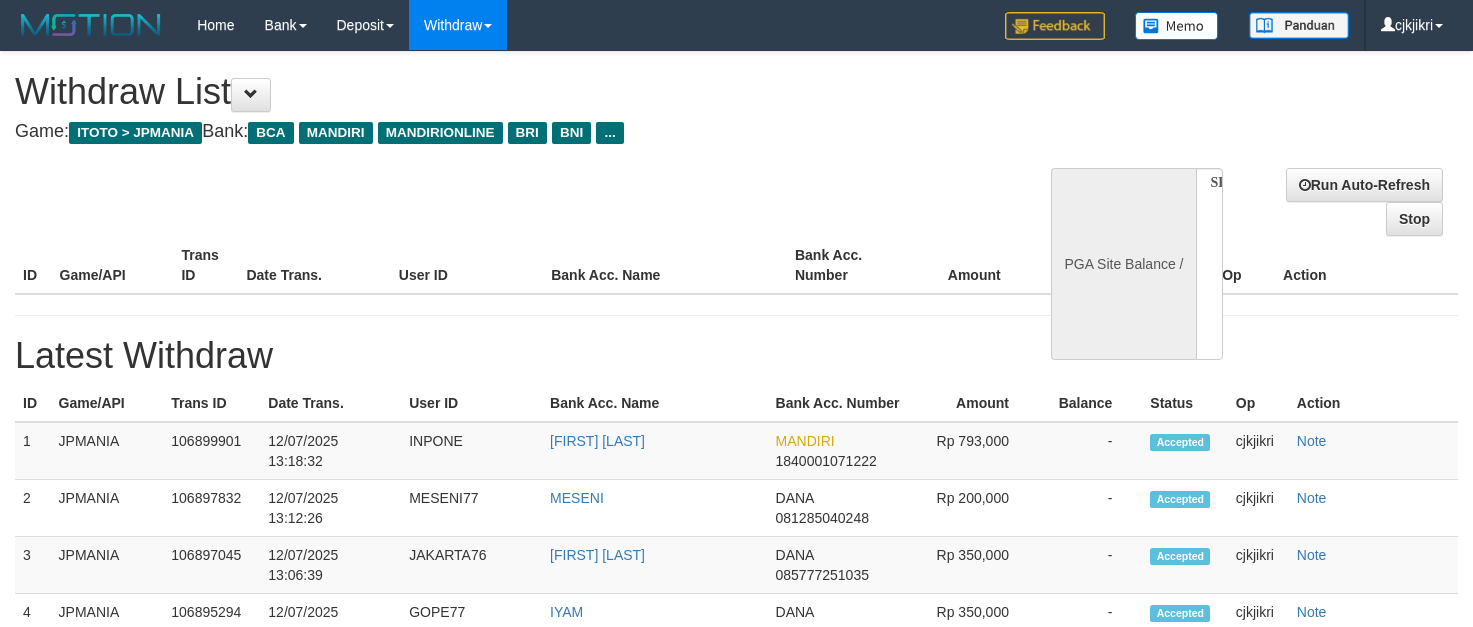 scroll, scrollTop: 0, scrollLeft: 0, axis: both 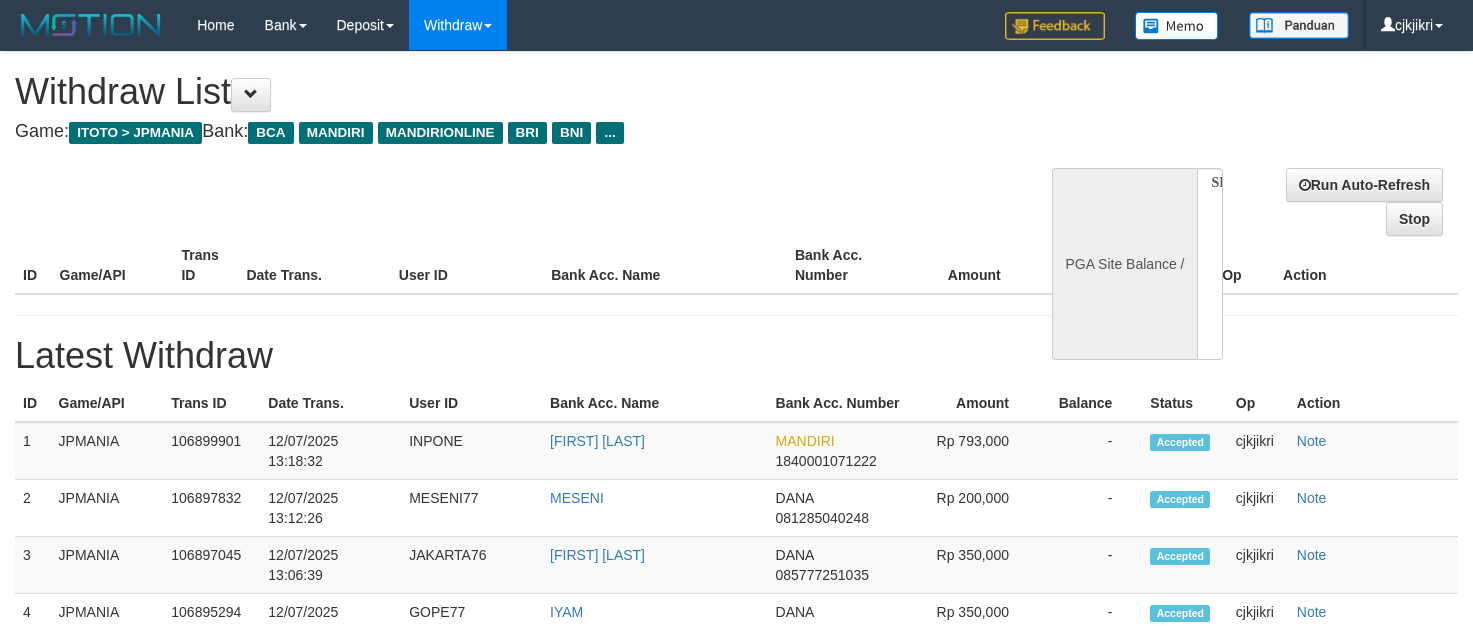 select 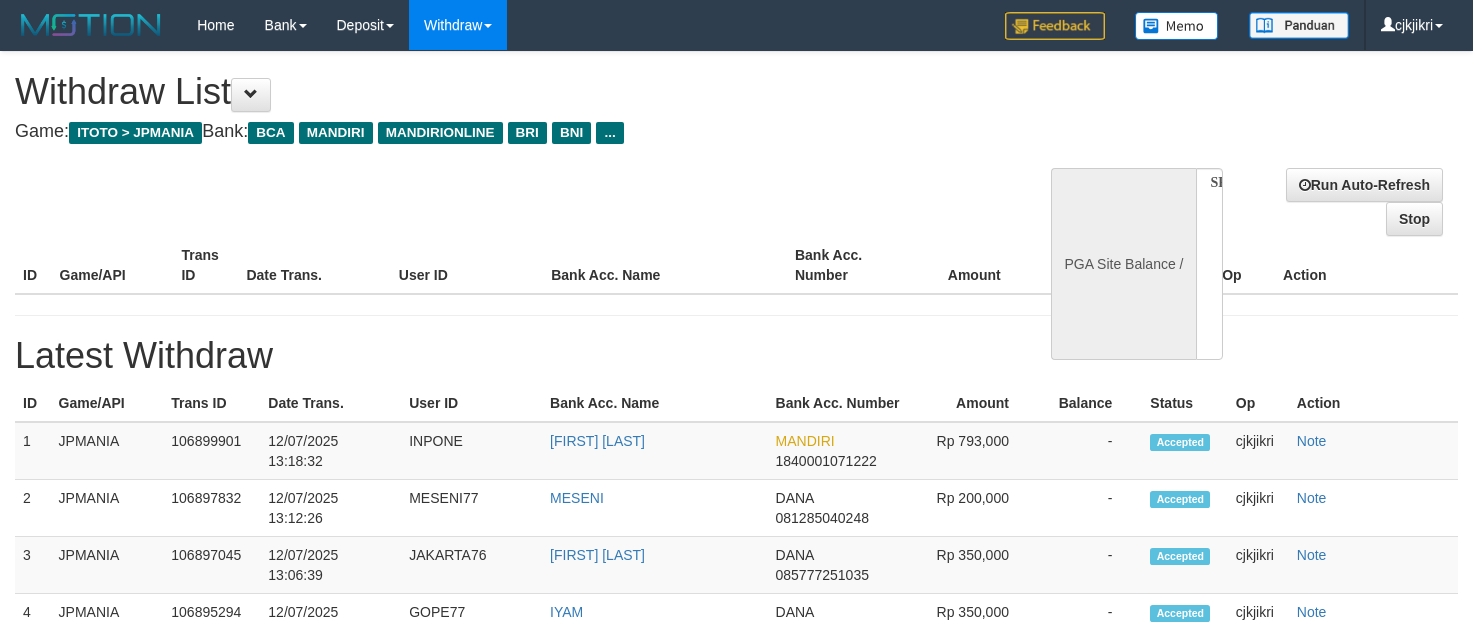 scroll, scrollTop: 0, scrollLeft: 0, axis: both 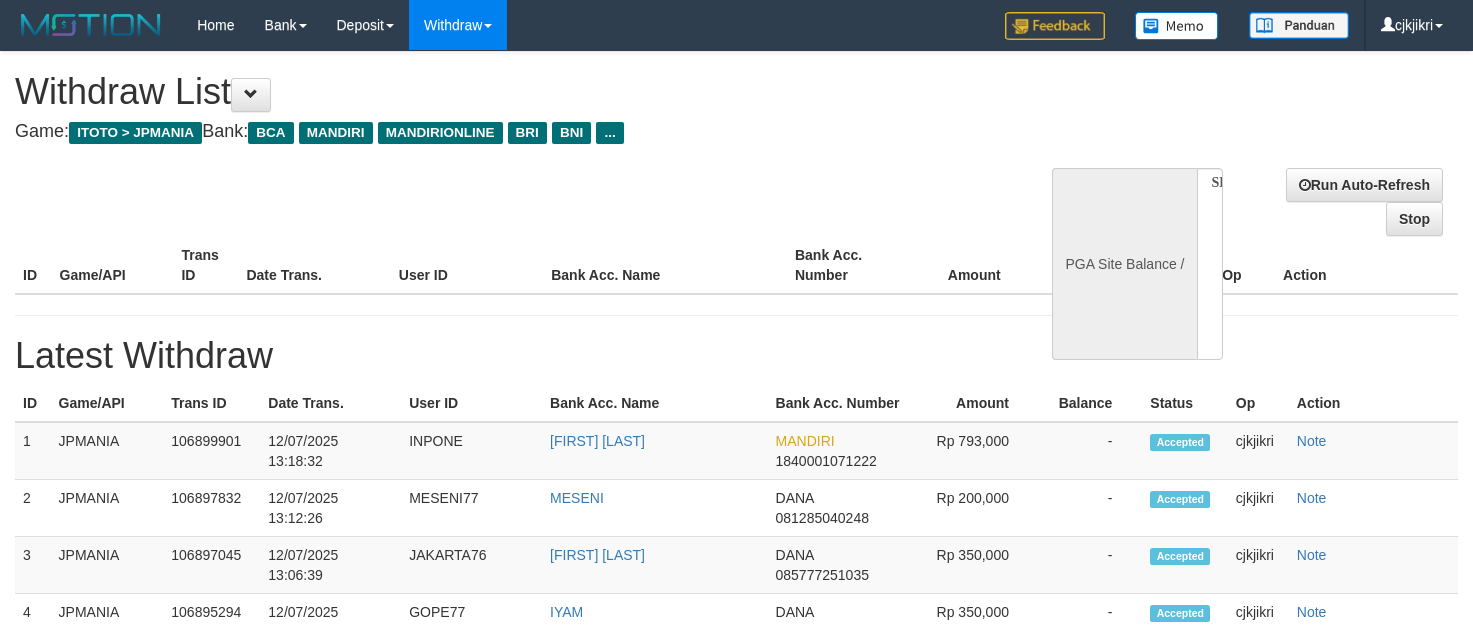 select 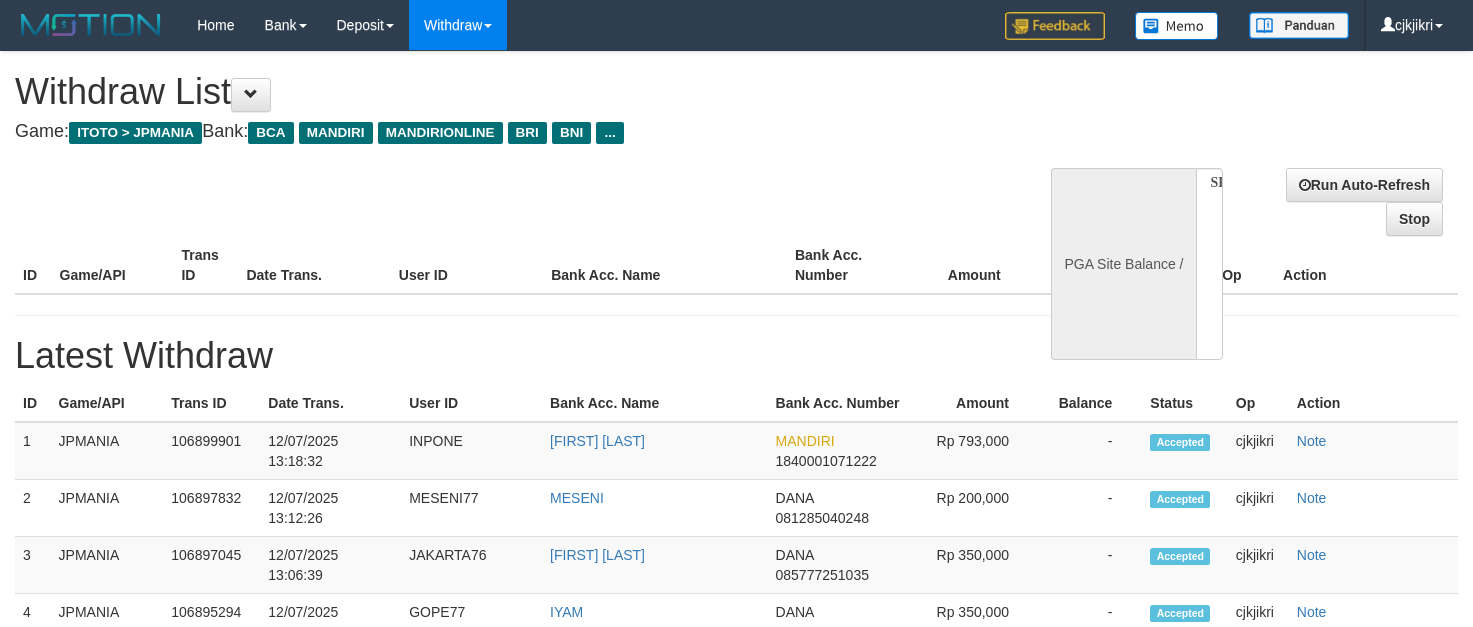 scroll, scrollTop: 0, scrollLeft: 0, axis: both 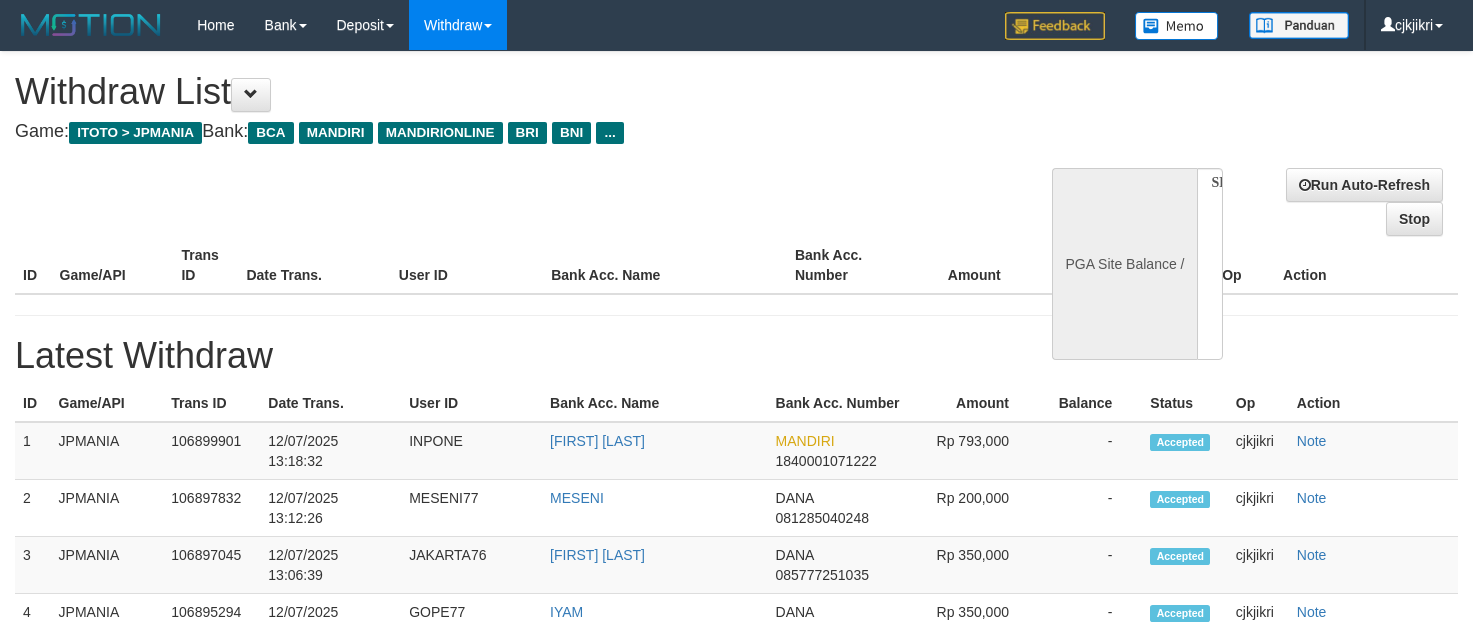 select 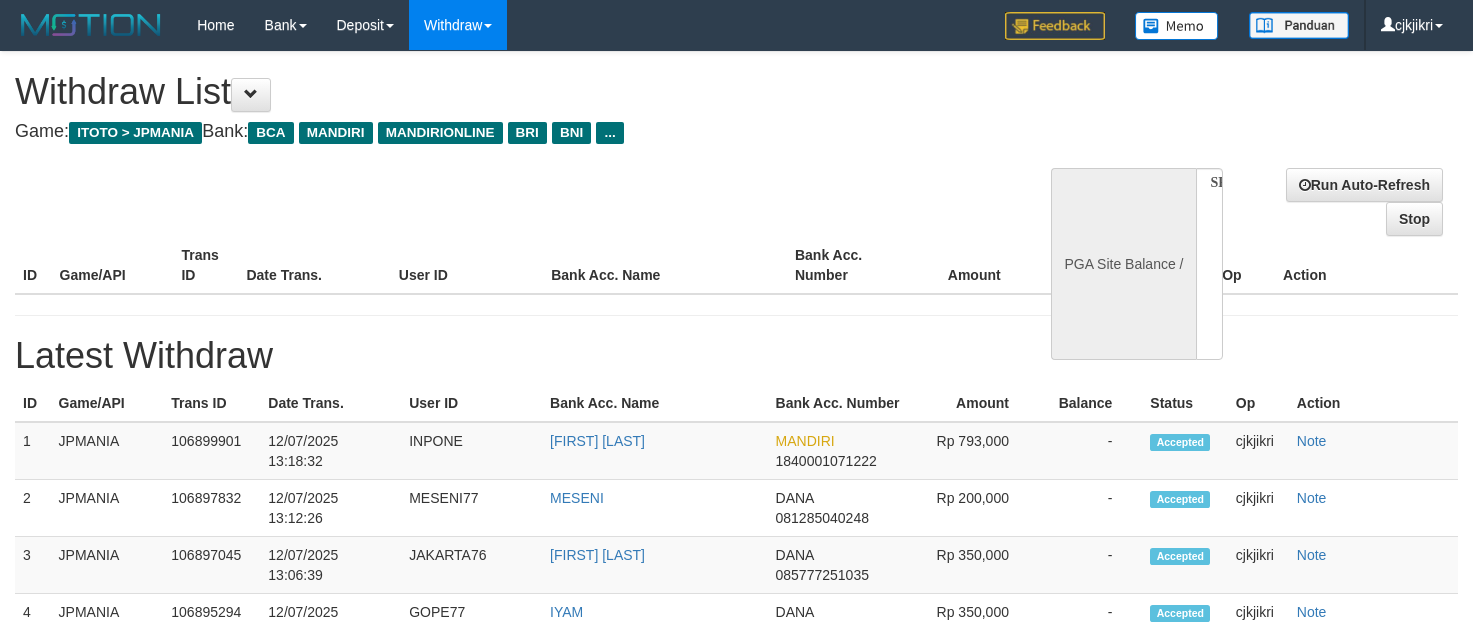 scroll, scrollTop: 0, scrollLeft: 0, axis: both 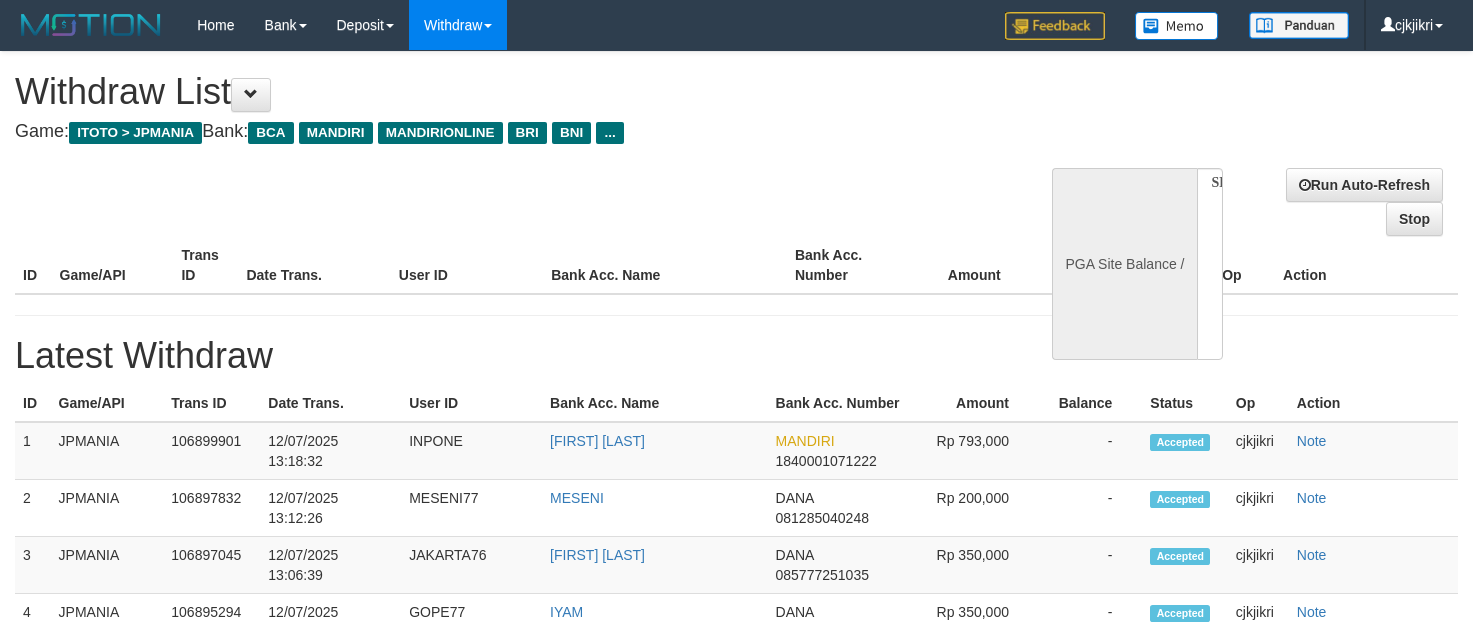 select 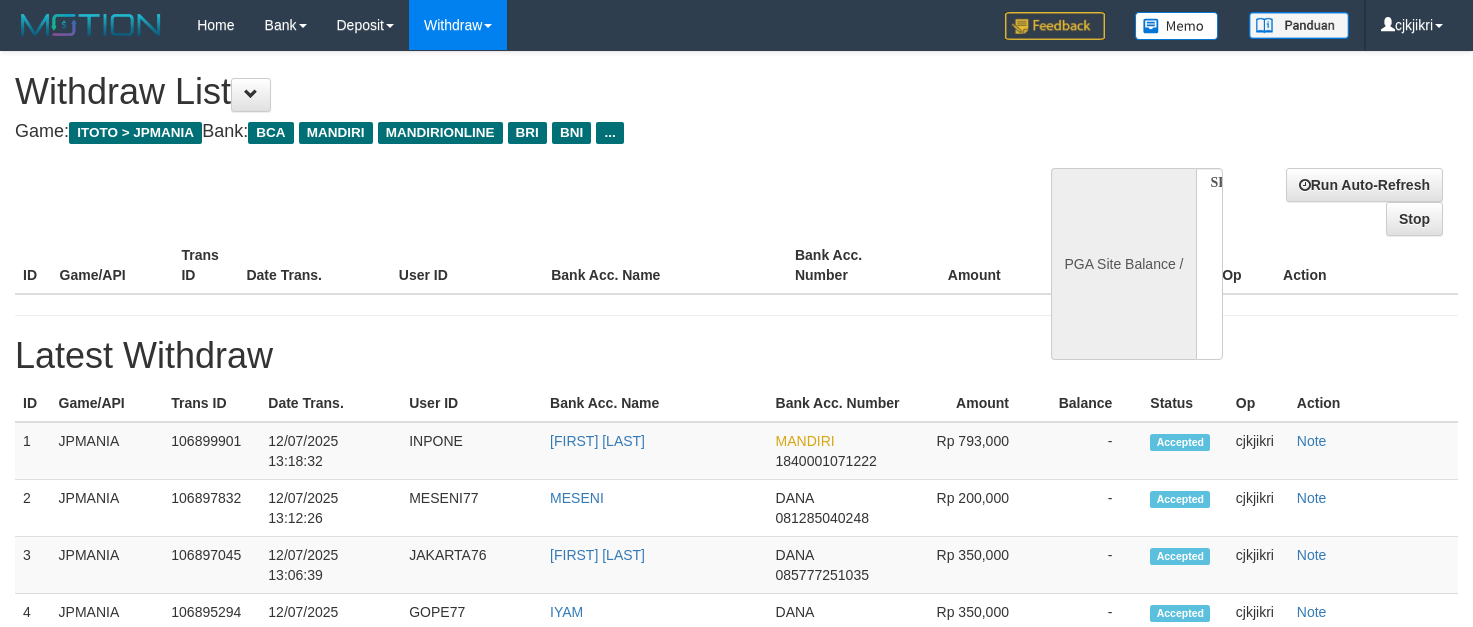scroll, scrollTop: 0, scrollLeft: 0, axis: both 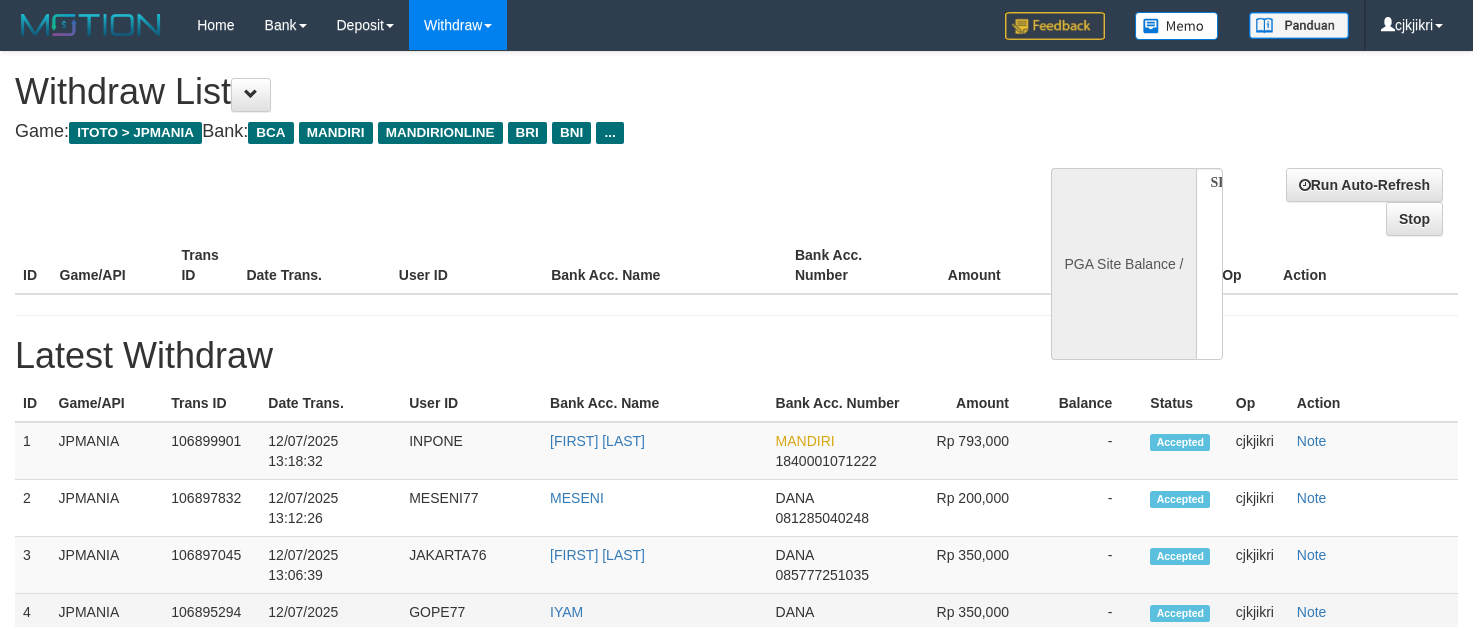 select on "**" 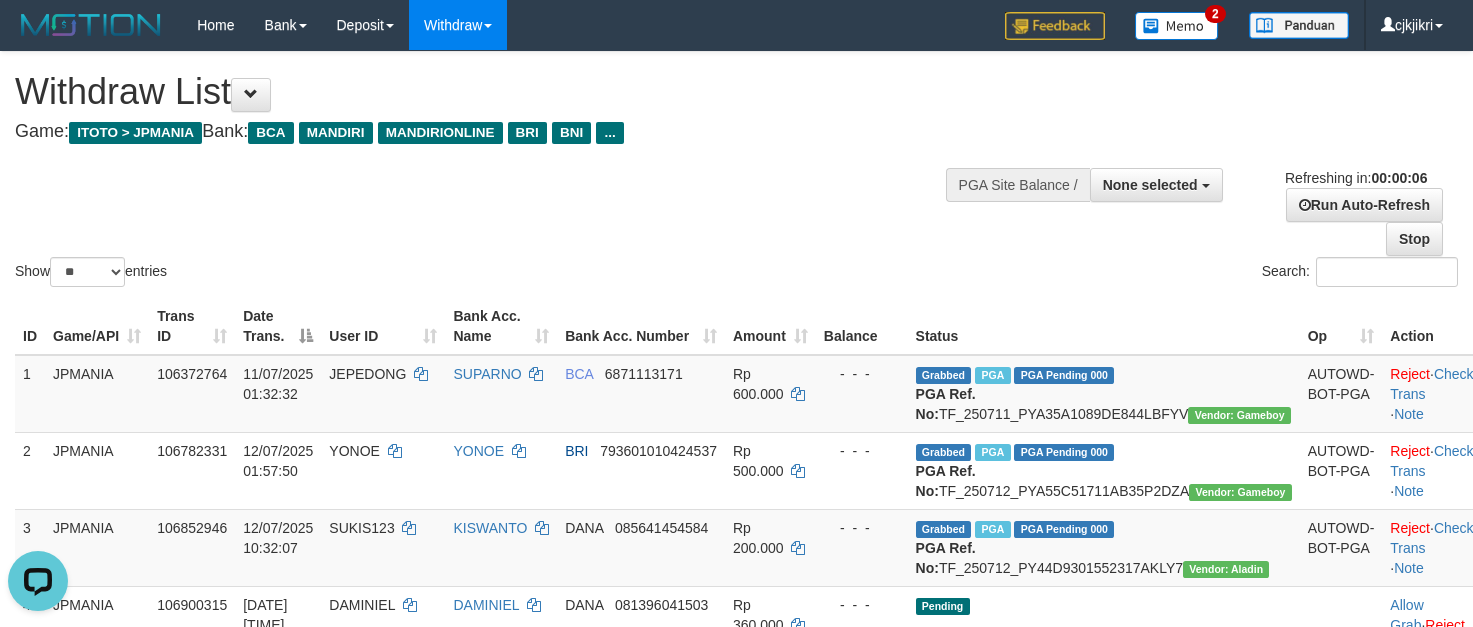 scroll, scrollTop: 0, scrollLeft: 0, axis: both 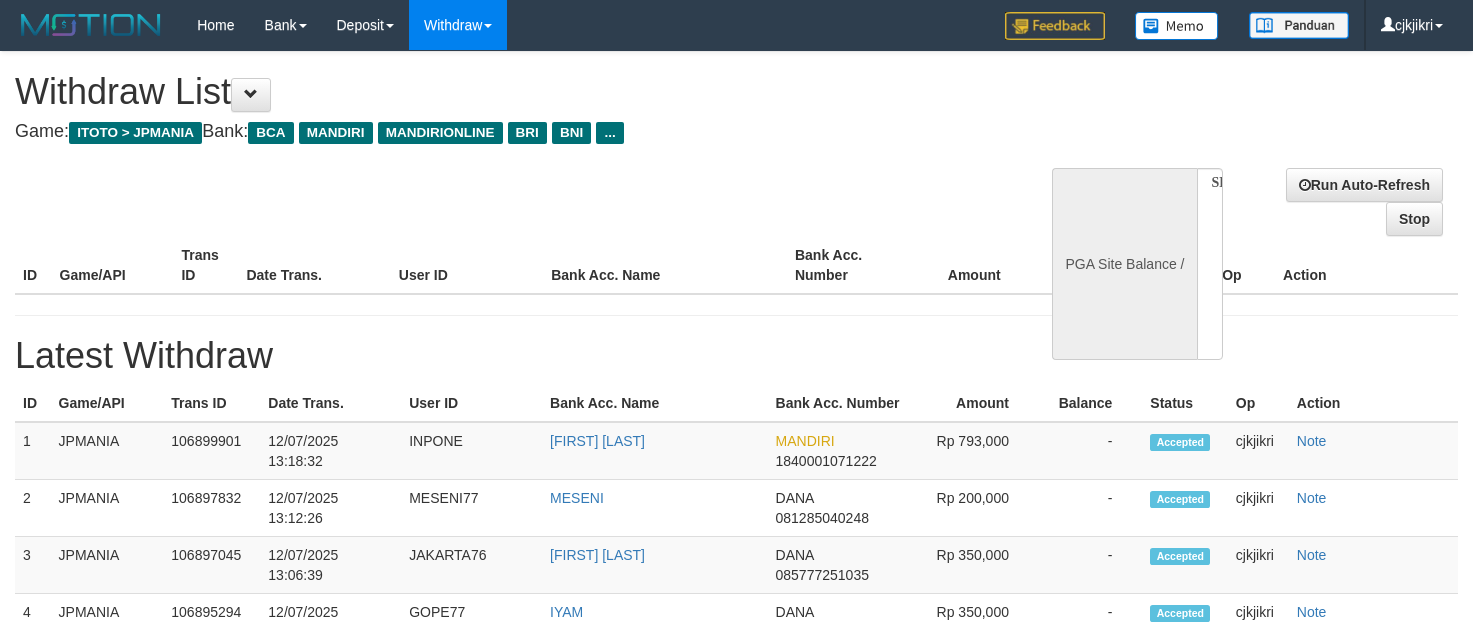 select 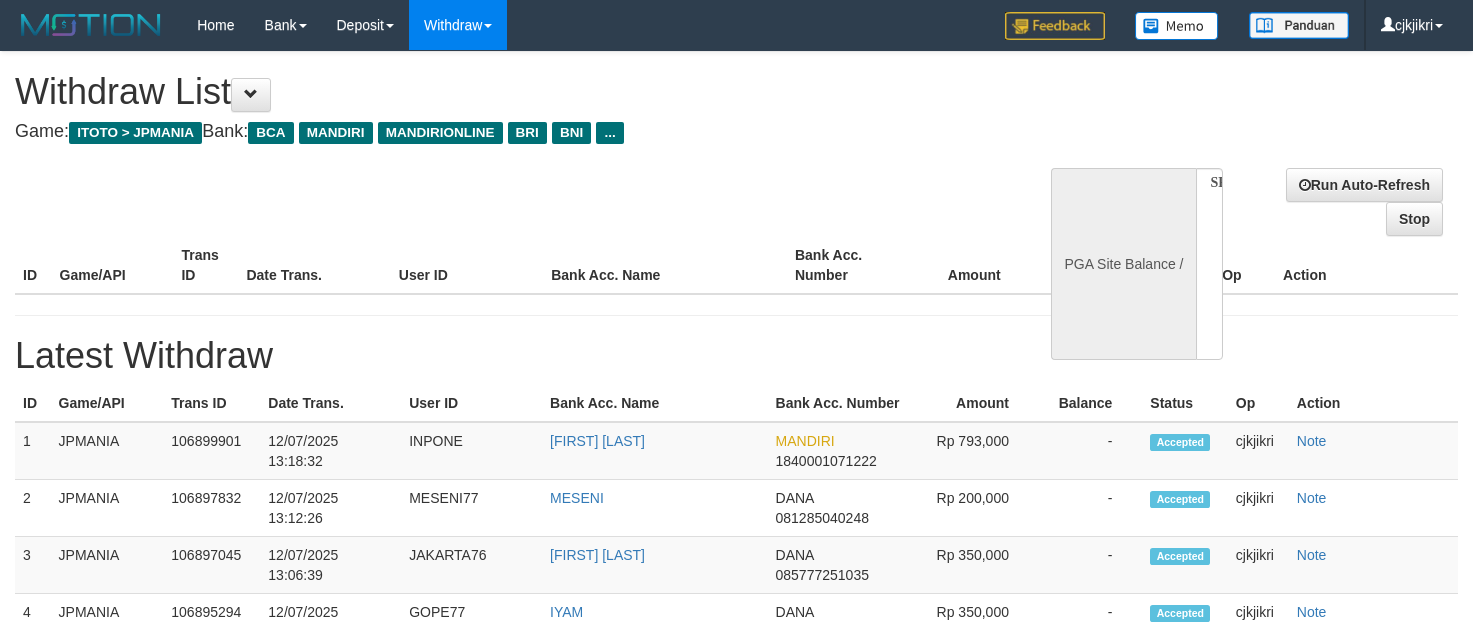 scroll, scrollTop: 0, scrollLeft: 0, axis: both 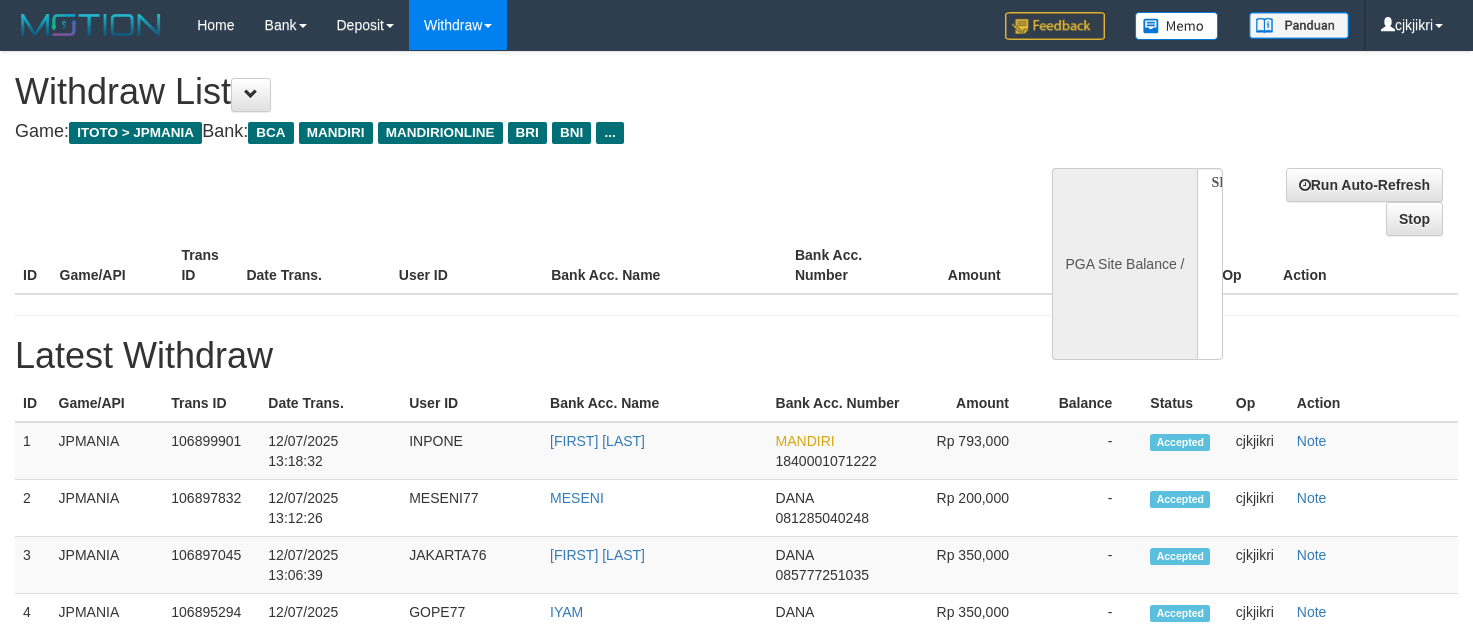 select 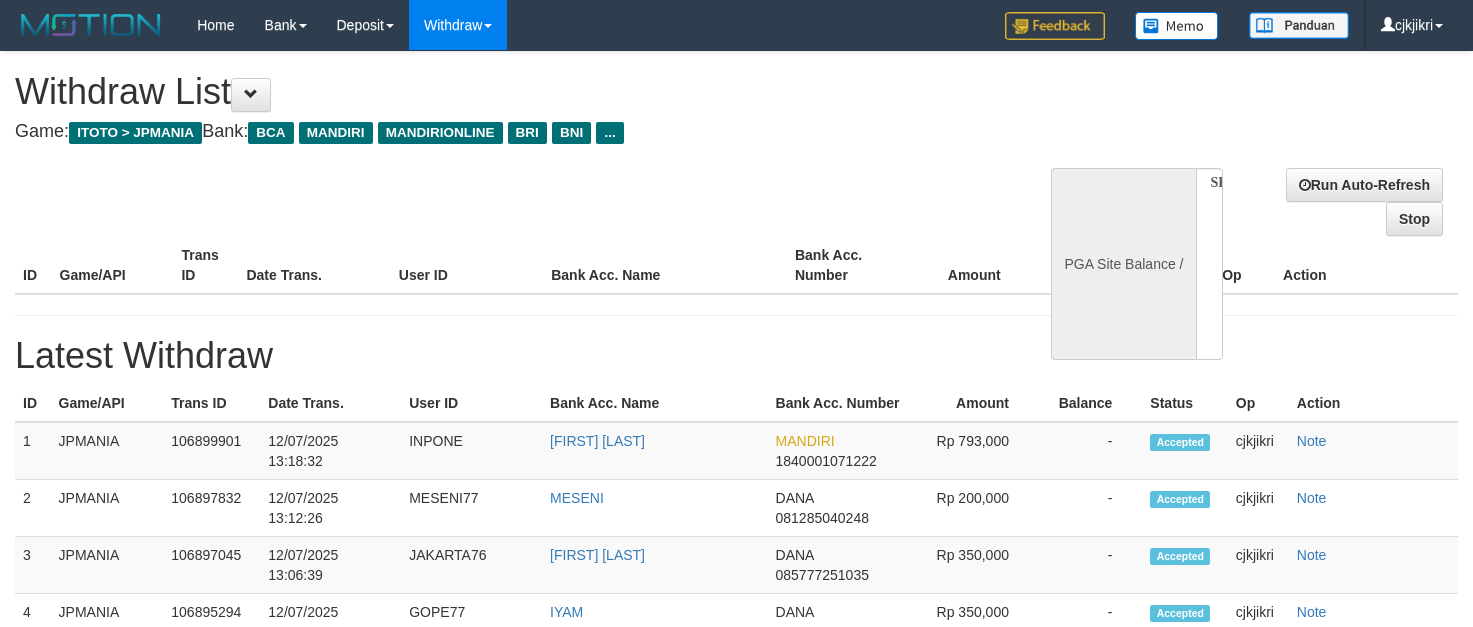 select on "**" 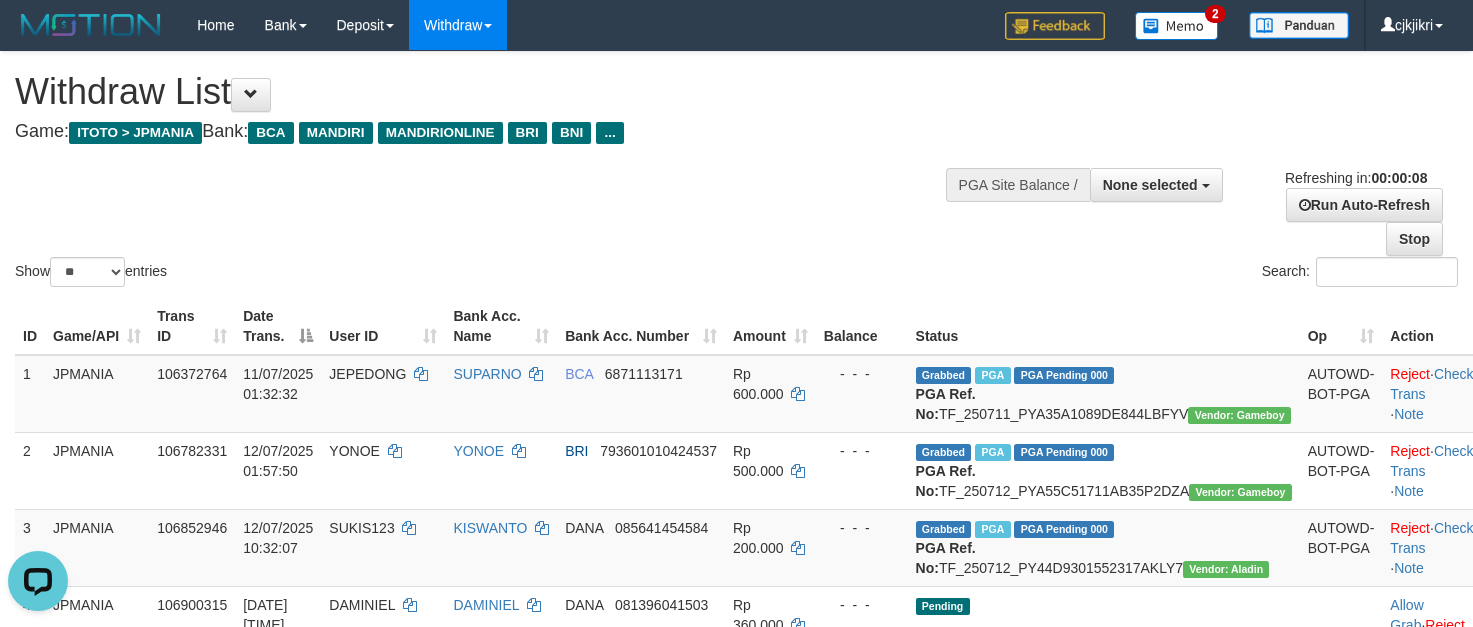 scroll, scrollTop: 0, scrollLeft: 0, axis: both 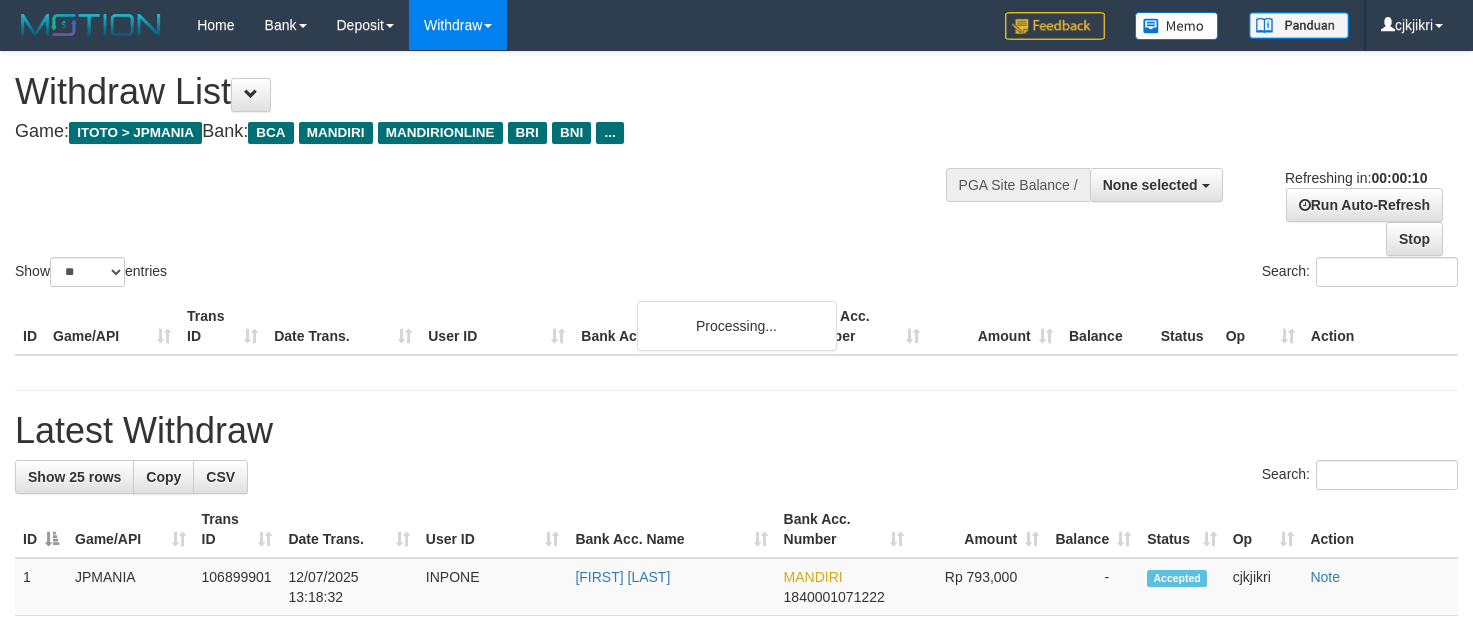 select 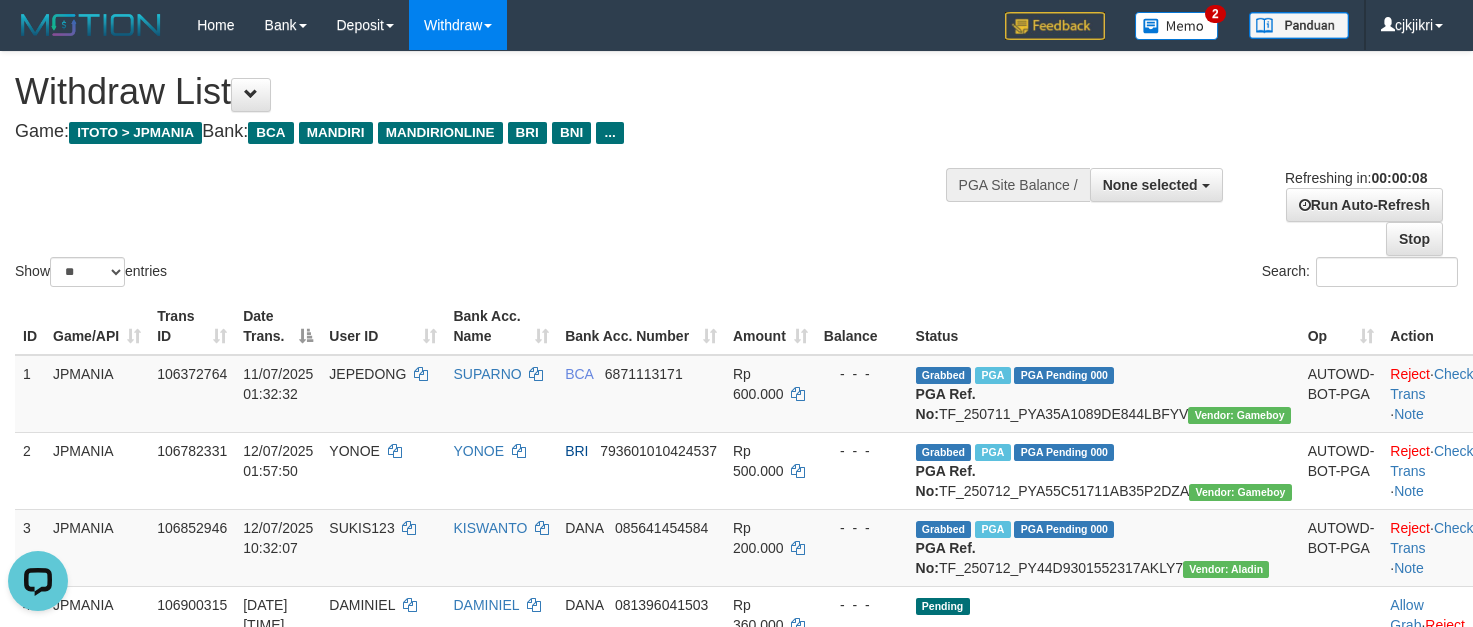 scroll, scrollTop: 0, scrollLeft: 0, axis: both 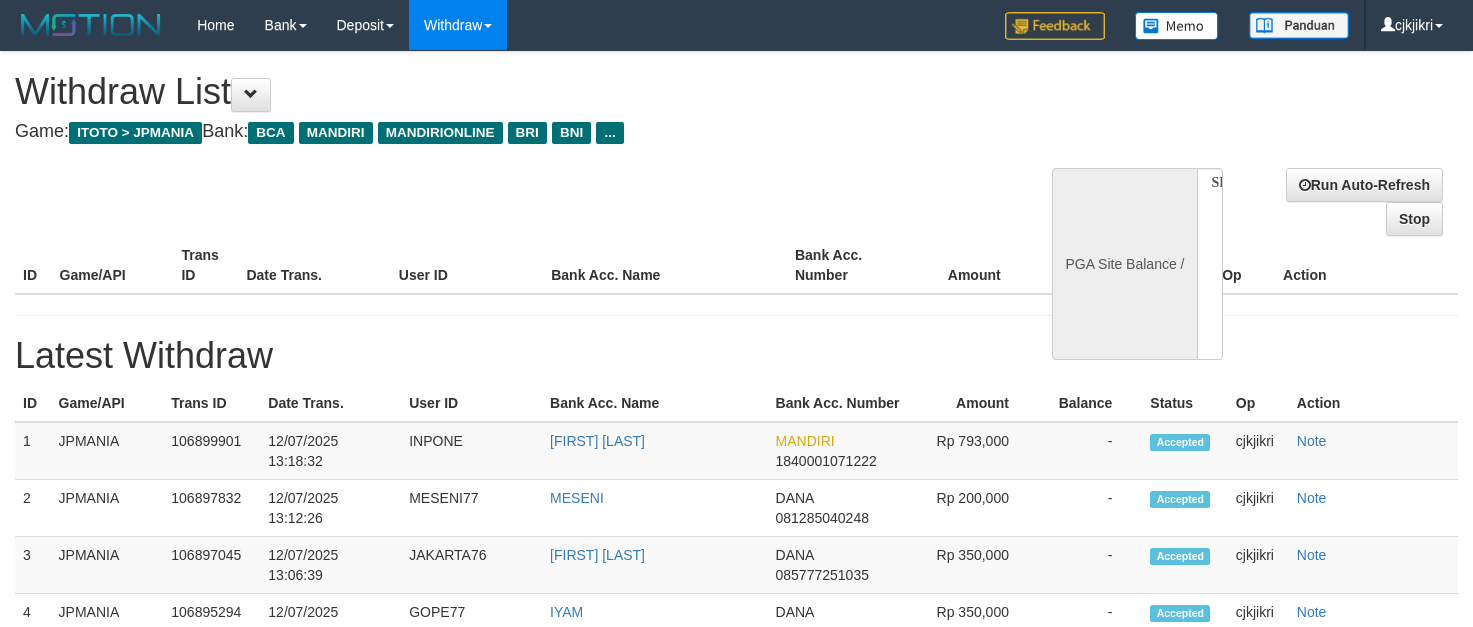 select 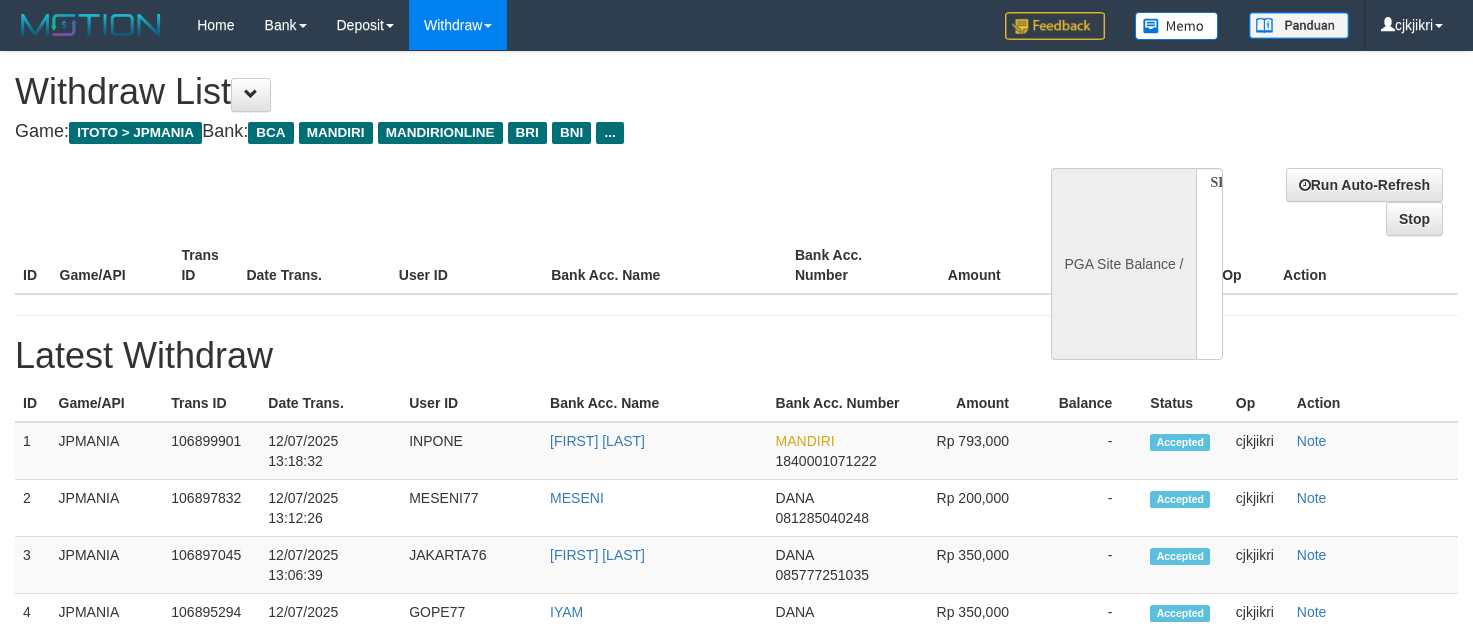 scroll, scrollTop: 0, scrollLeft: 0, axis: both 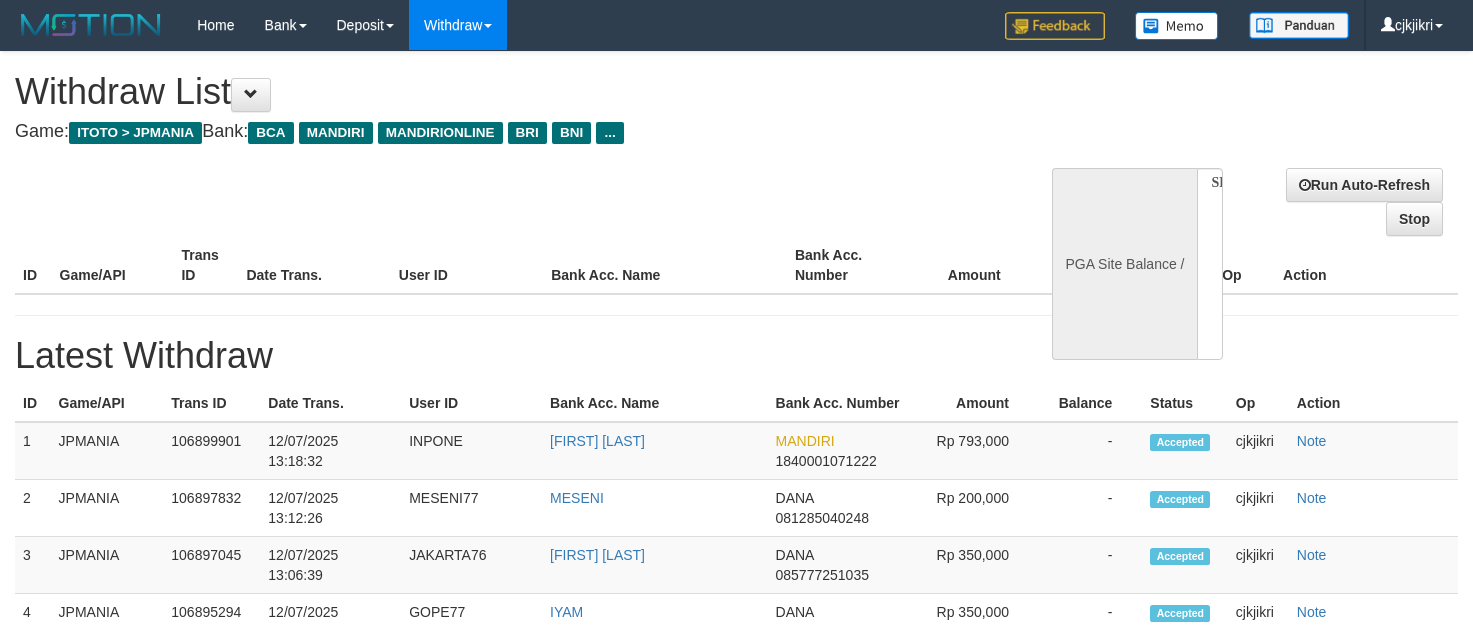 select 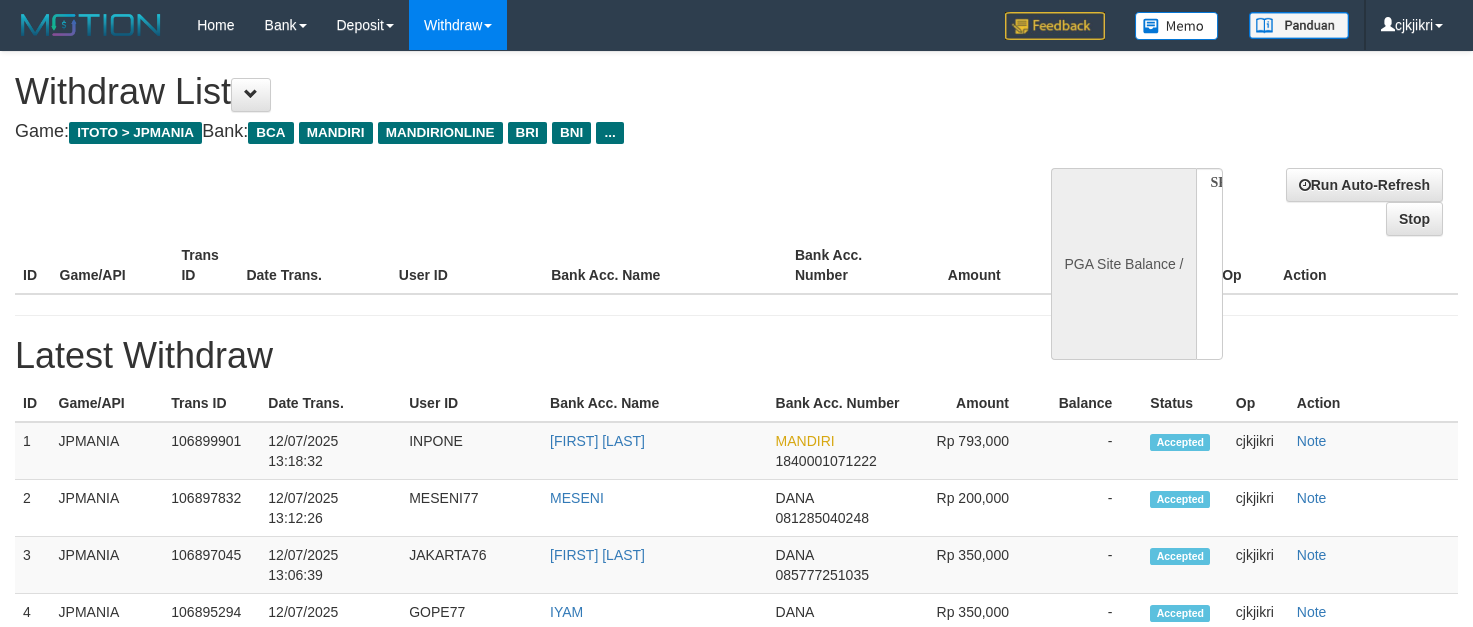 scroll, scrollTop: 0, scrollLeft: 0, axis: both 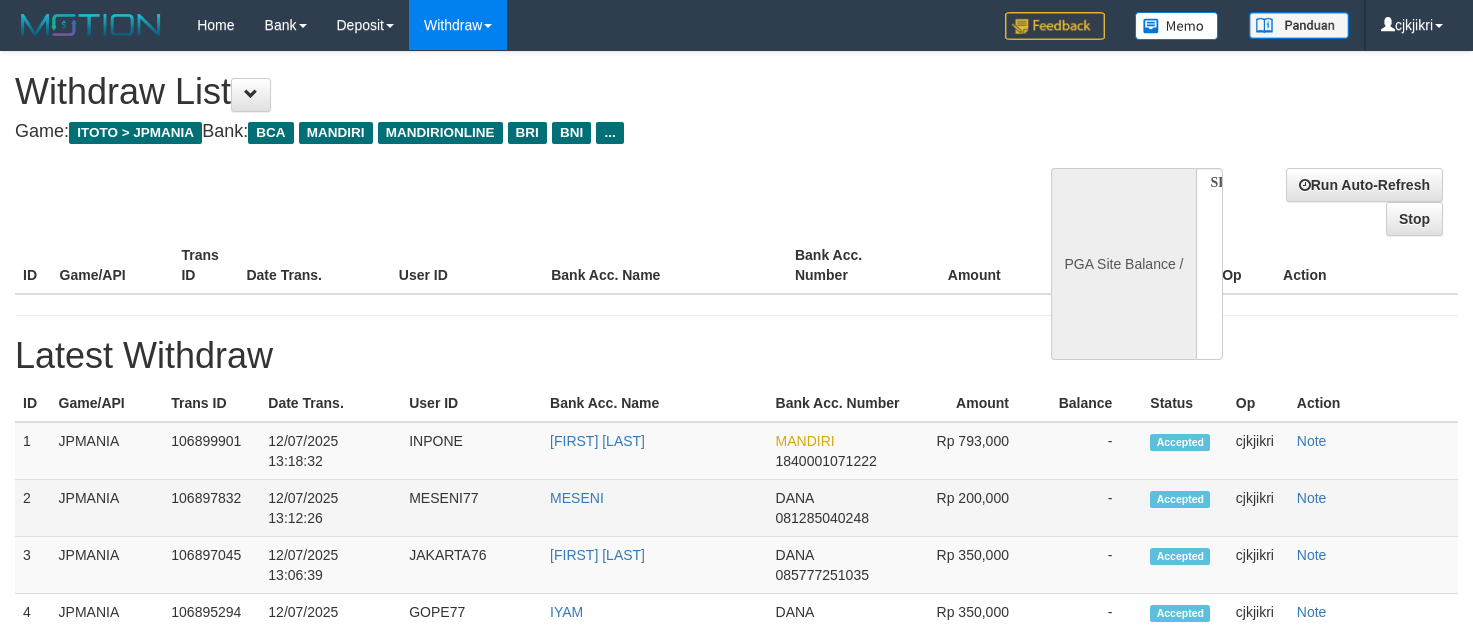 select on "**" 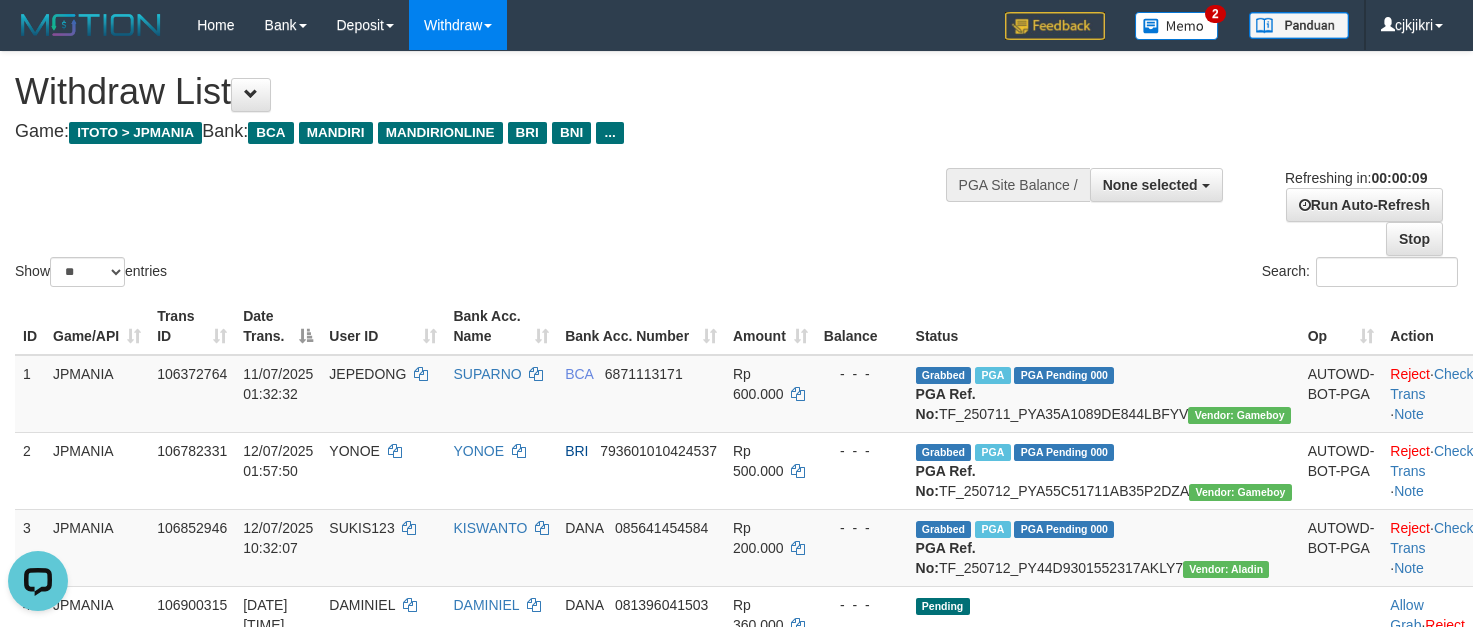 scroll, scrollTop: 0, scrollLeft: 0, axis: both 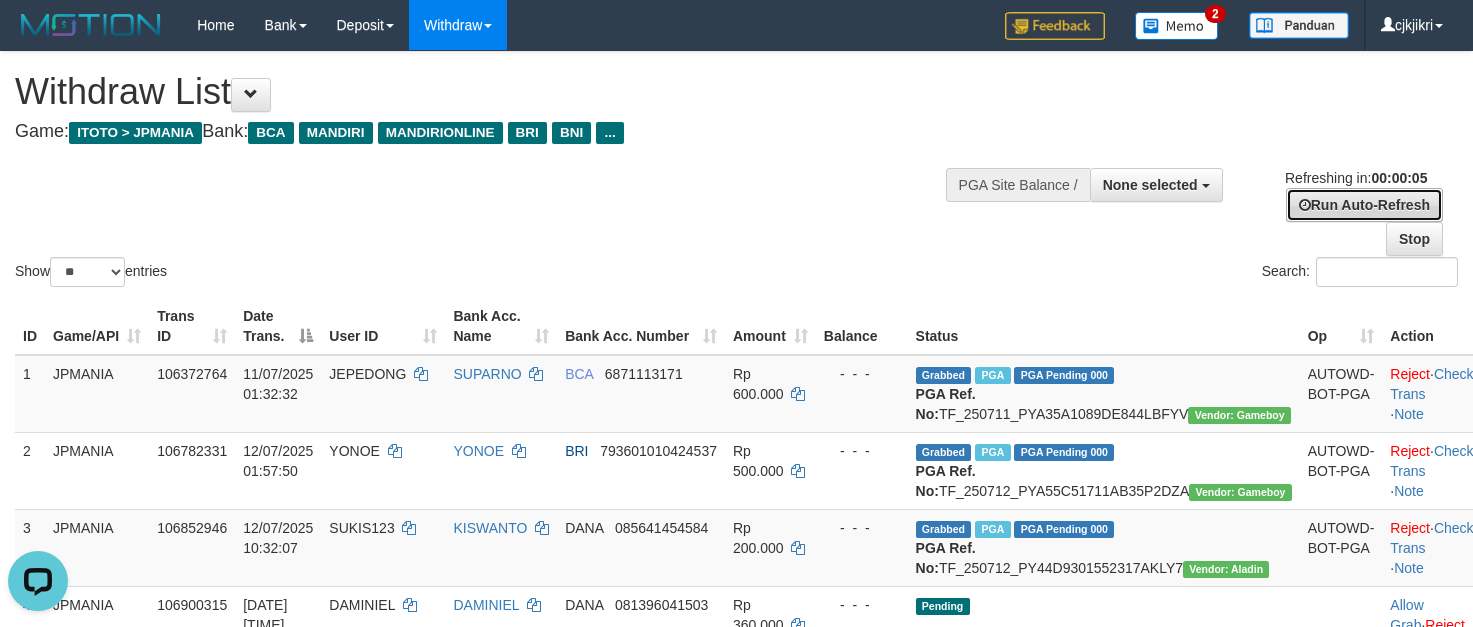 click on "Run Auto-Refresh" at bounding box center [1364, 205] 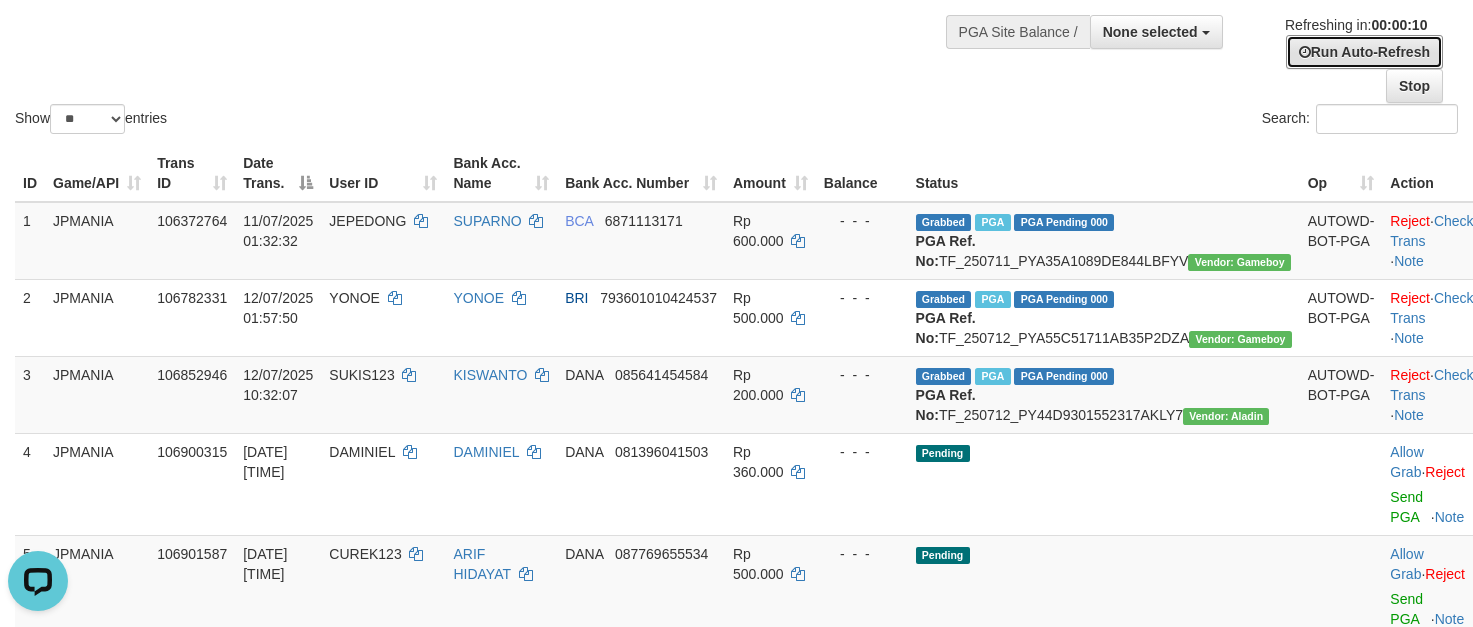 scroll, scrollTop: 300, scrollLeft: 0, axis: vertical 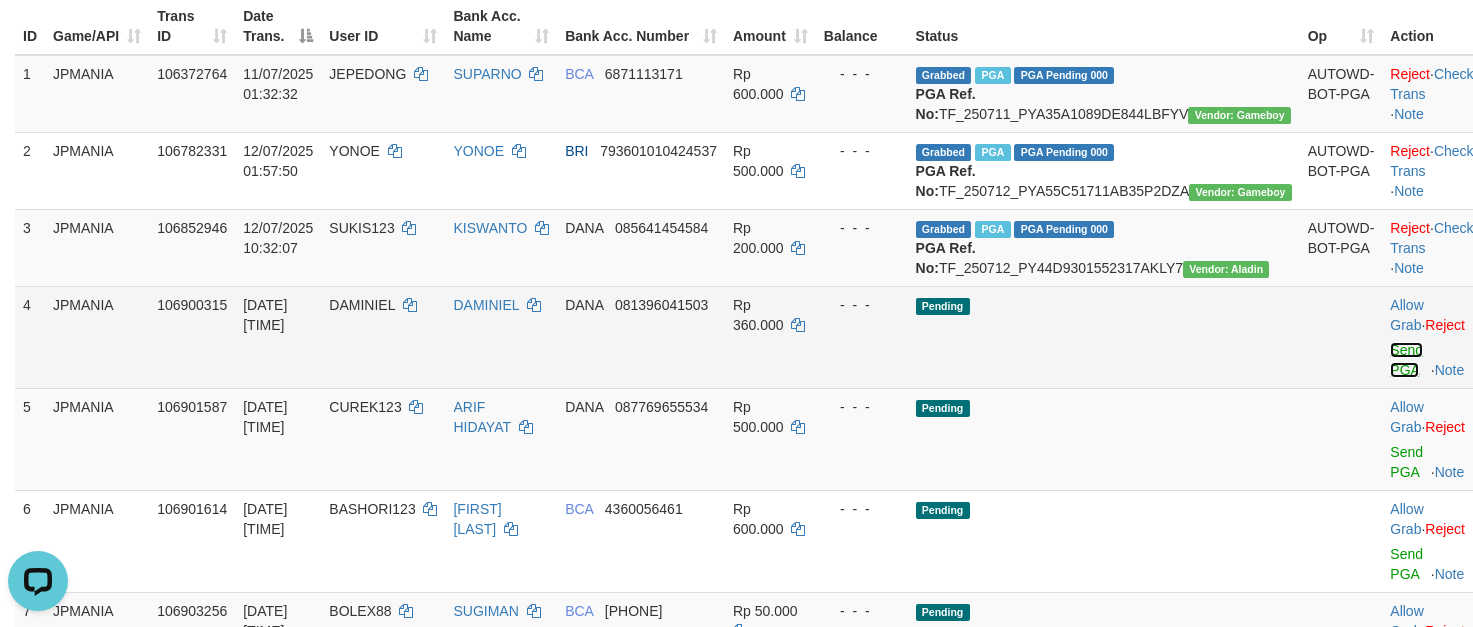 click on "Send PGA" at bounding box center [1406, 360] 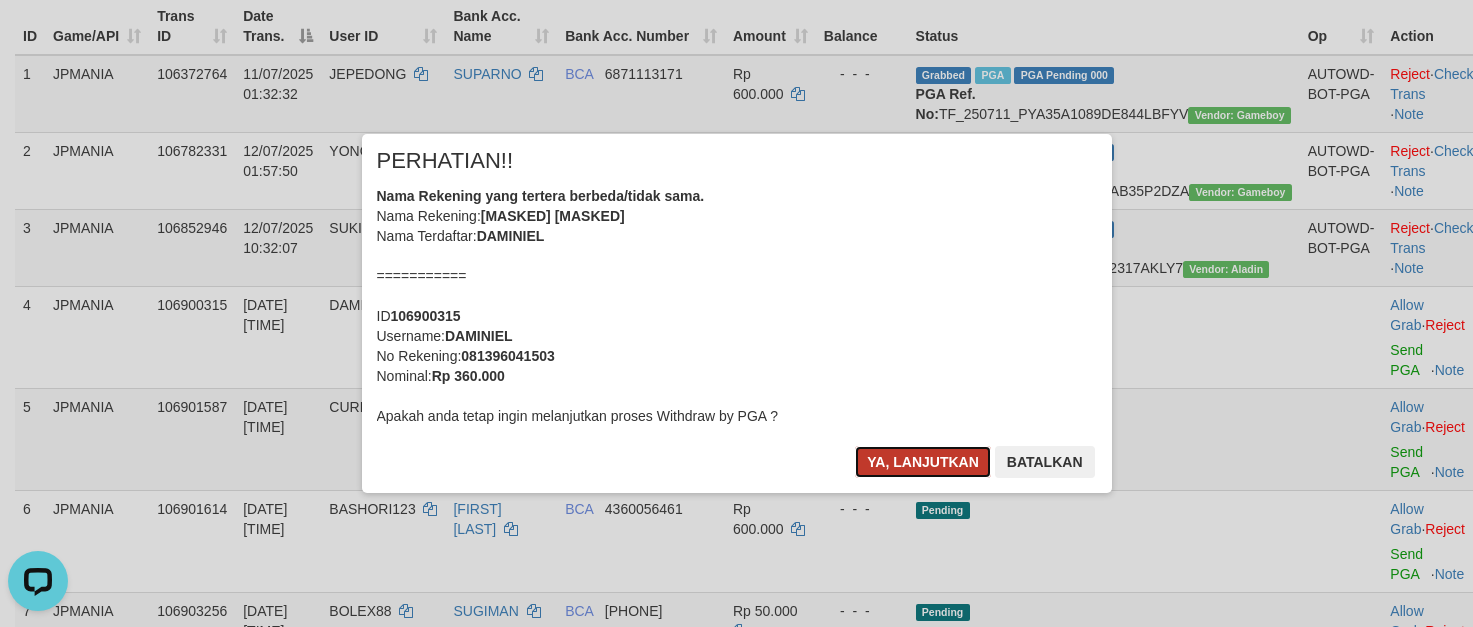 click on "Ya, lanjutkan" at bounding box center (923, 462) 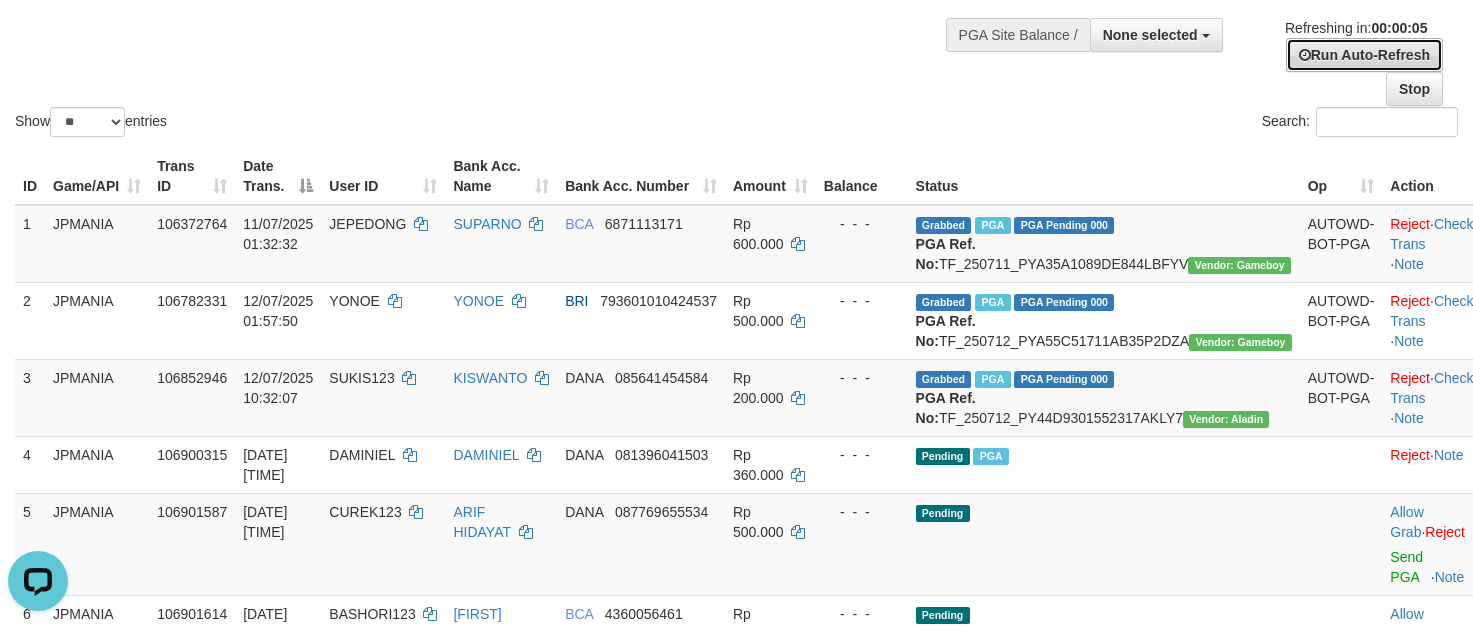 click on "Run Auto-Refresh" at bounding box center [1364, 55] 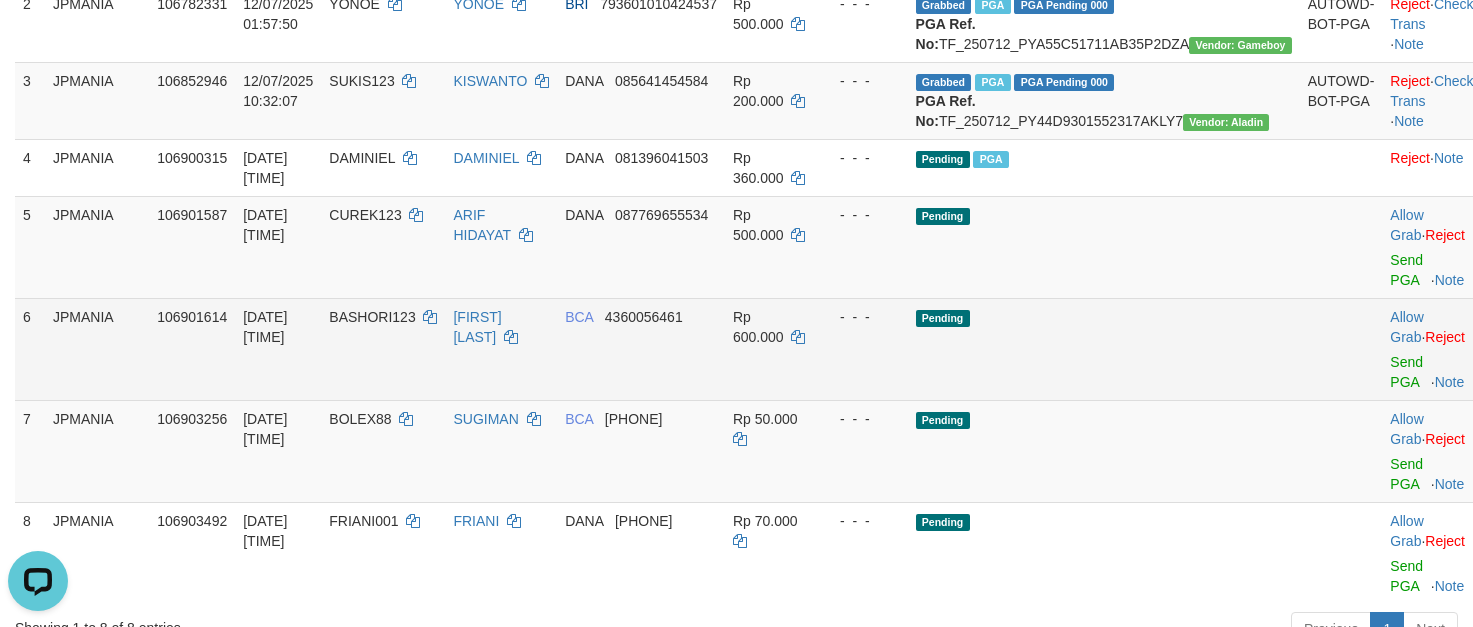 scroll, scrollTop: 450, scrollLeft: 0, axis: vertical 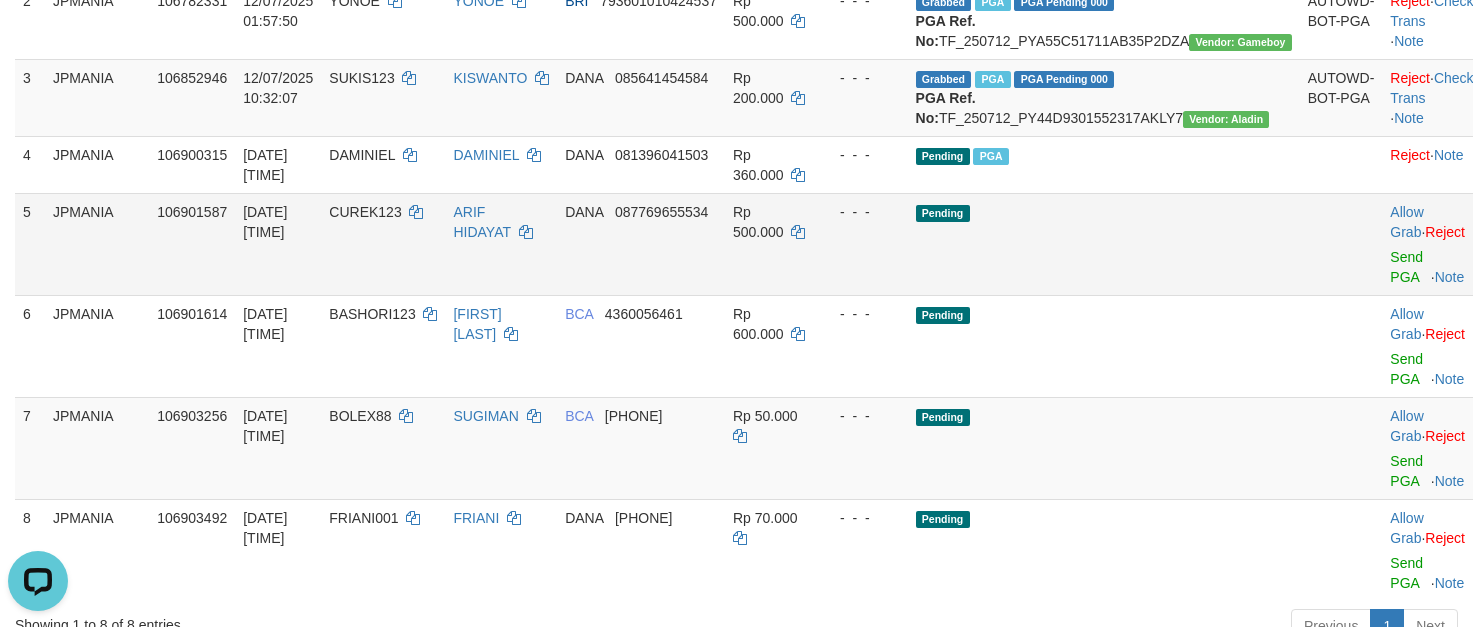 click on "Allow Grab   ·    Reject Send PGA     ·    Note" at bounding box center [1431, 244] 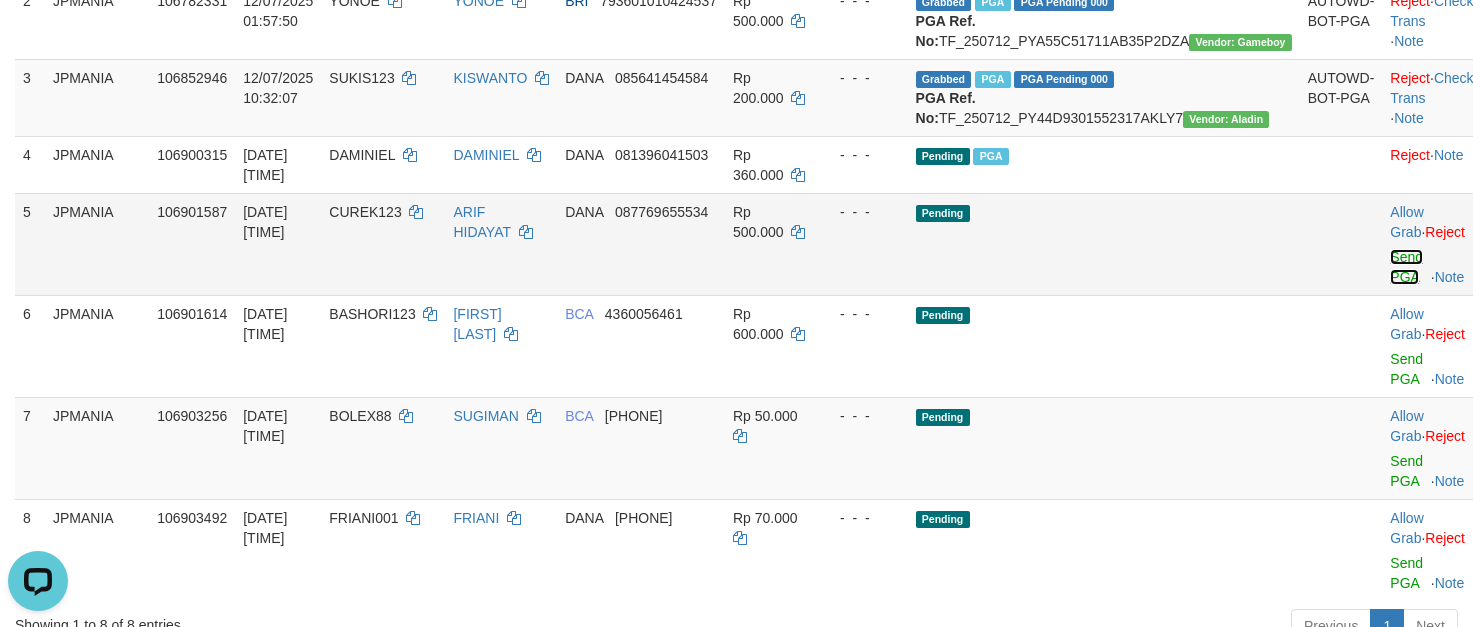 click on "Send PGA" at bounding box center (1406, 267) 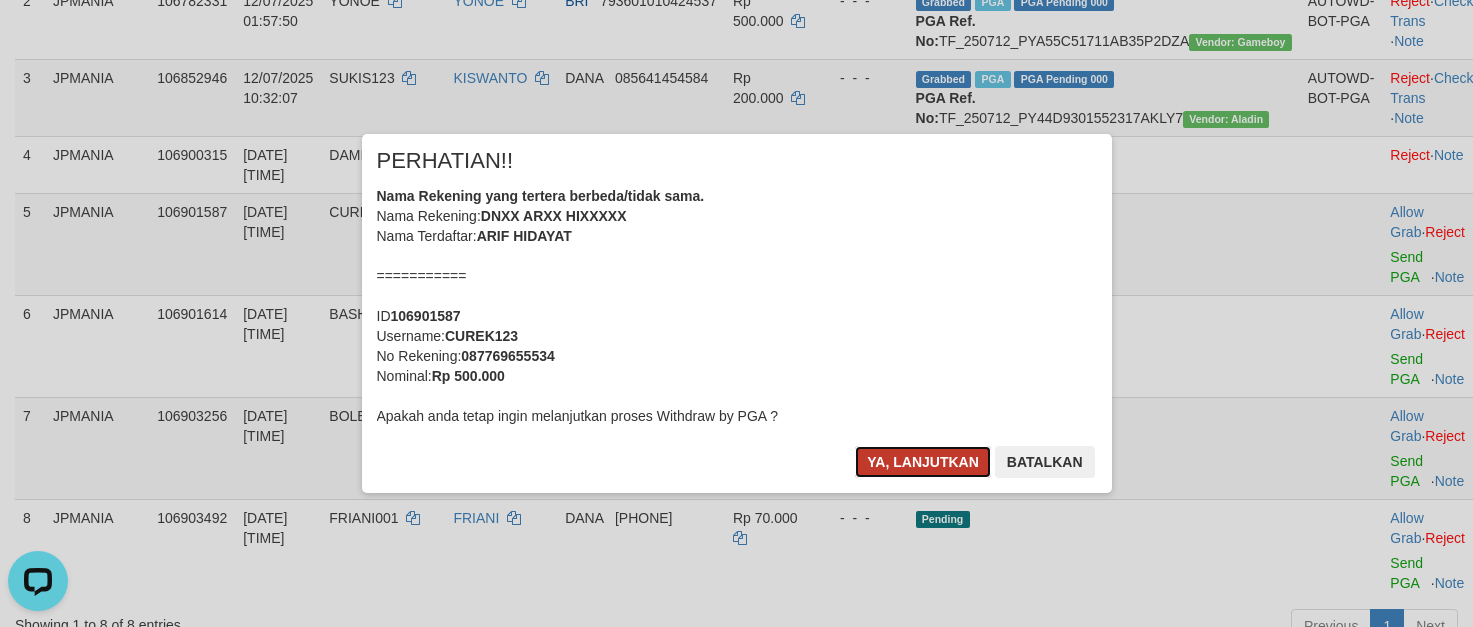 click on "Ya, lanjutkan" at bounding box center [923, 462] 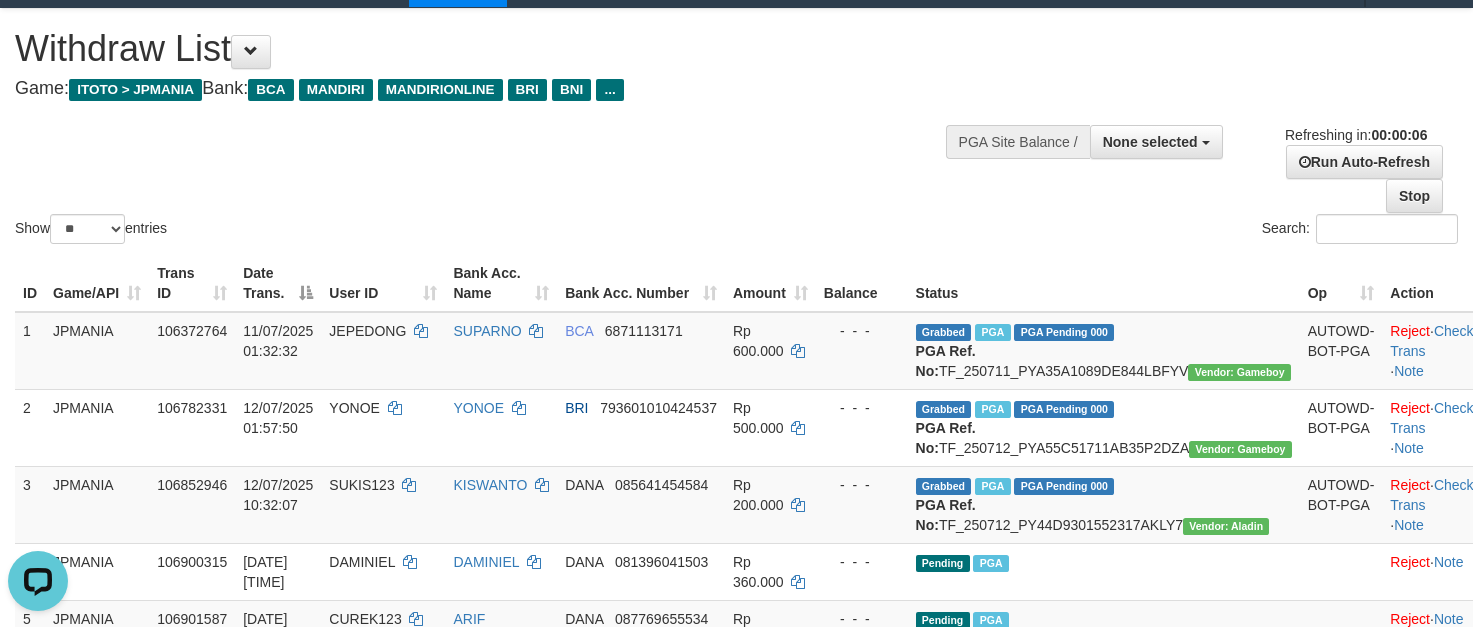 scroll, scrollTop: 0, scrollLeft: 0, axis: both 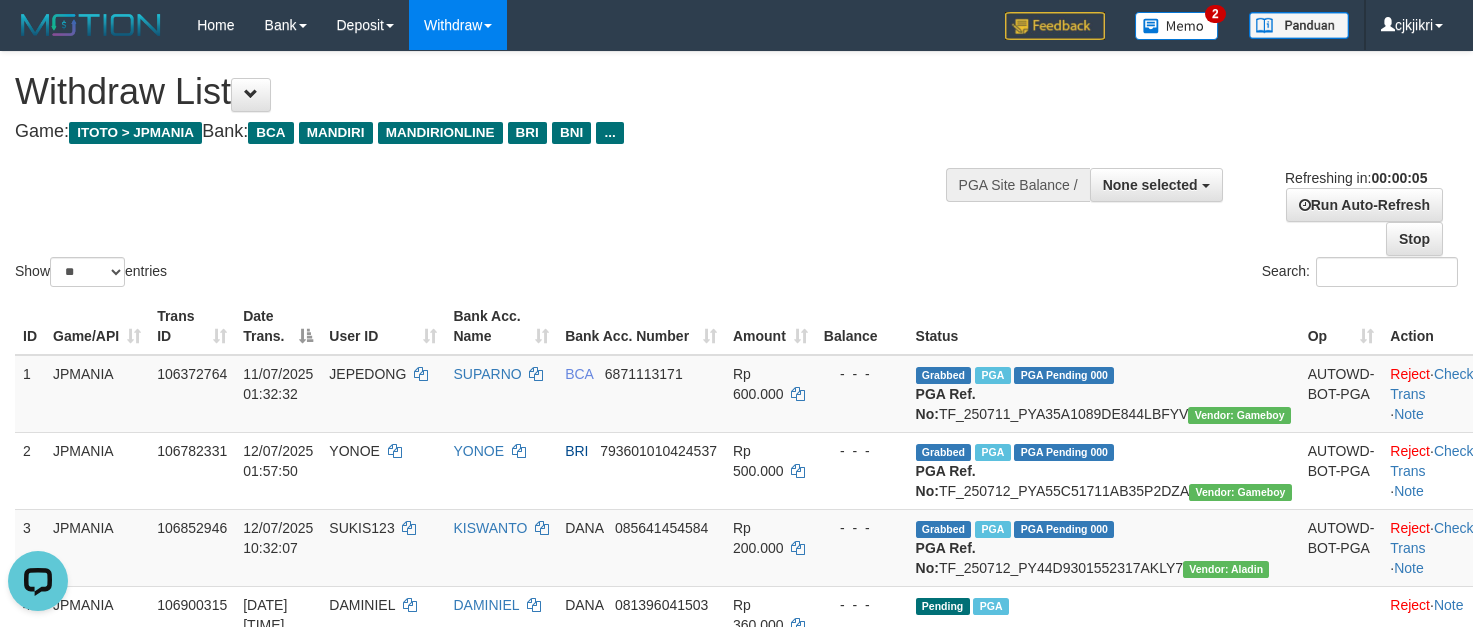 click on "Refreshing in:  00:00:05" at bounding box center [1356, 178] 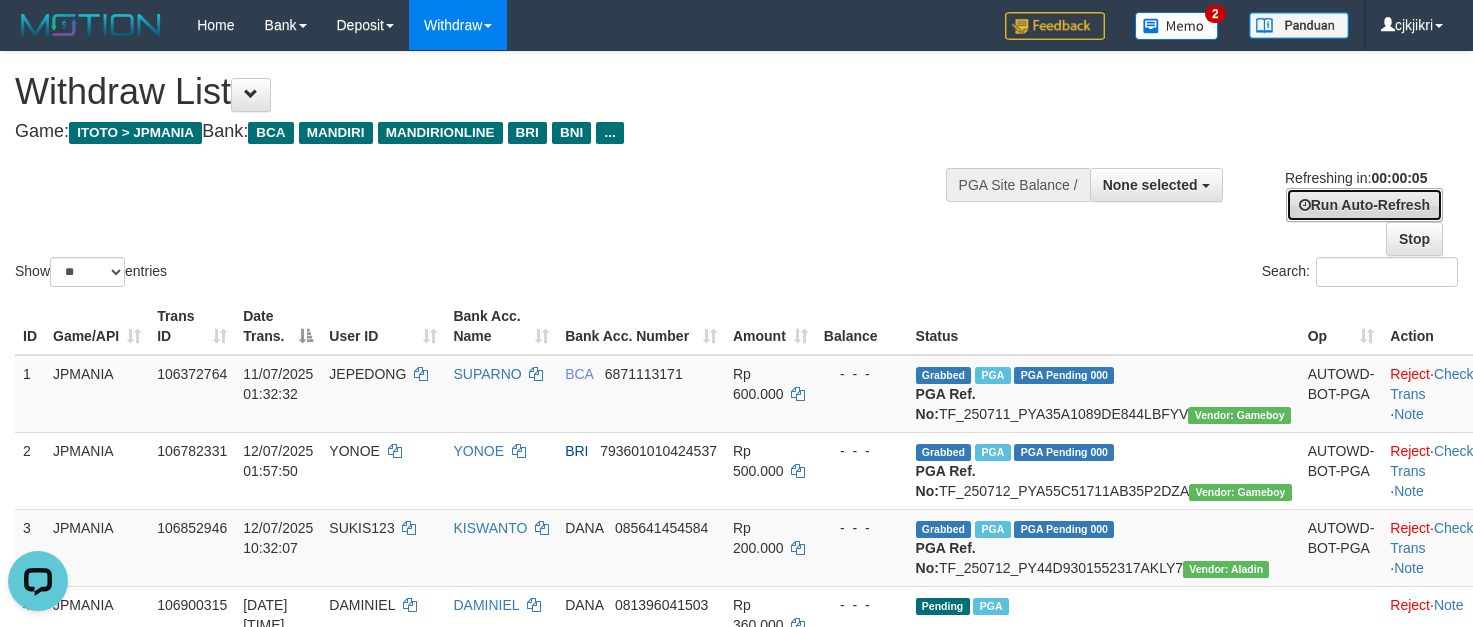 click on "Run Auto-Refresh" at bounding box center [1364, 205] 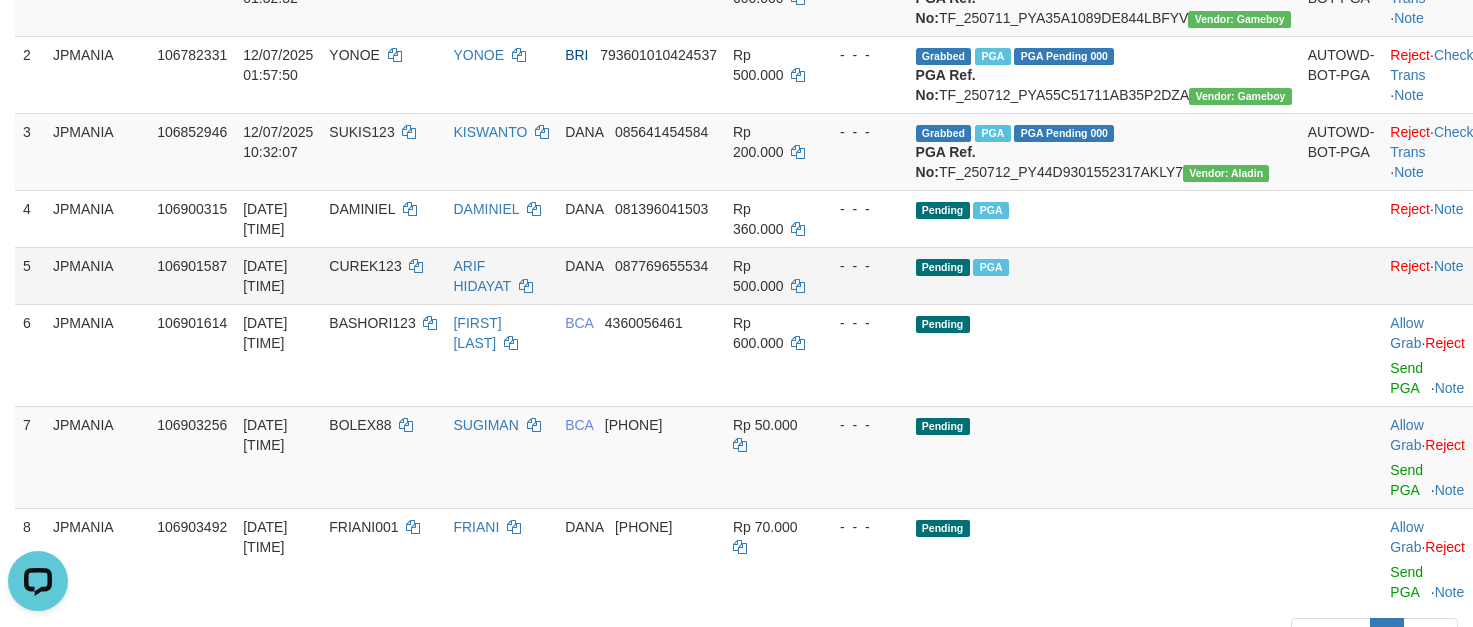 scroll, scrollTop: 450, scrollLeft: 0, axis: vertical 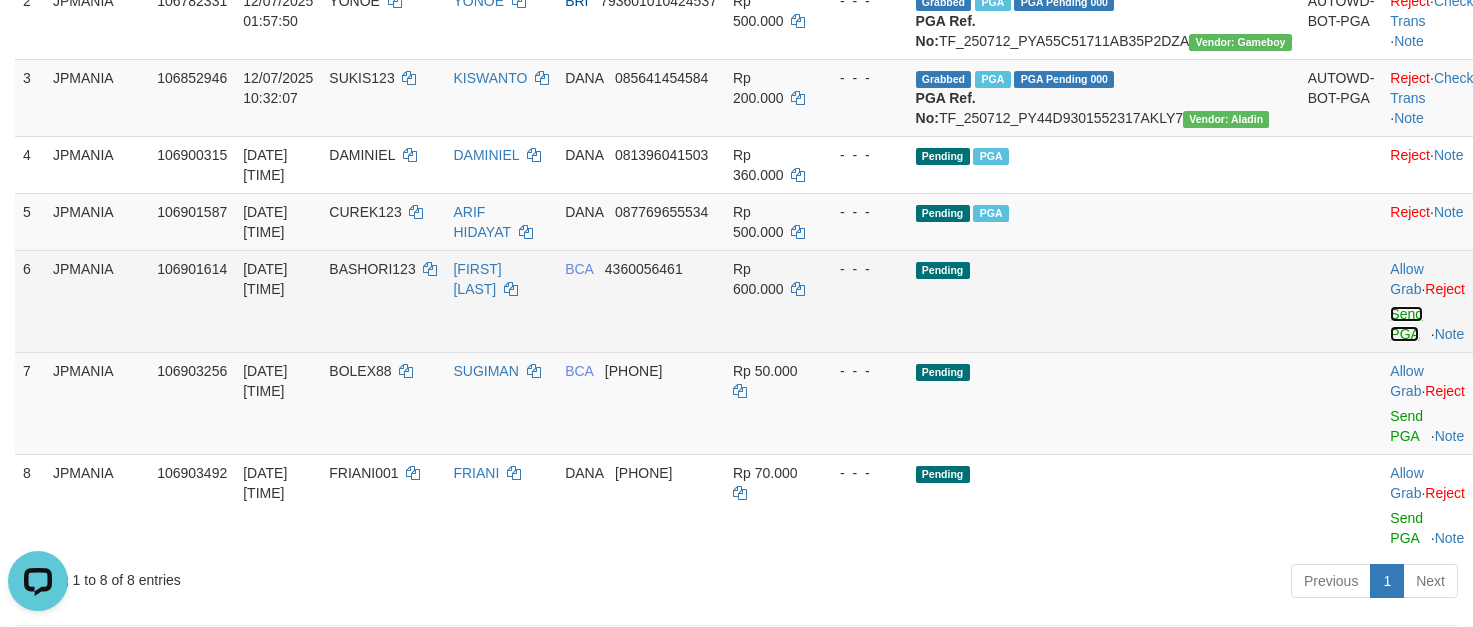 click on "Send PGA" at bounding box center (1406, 324) 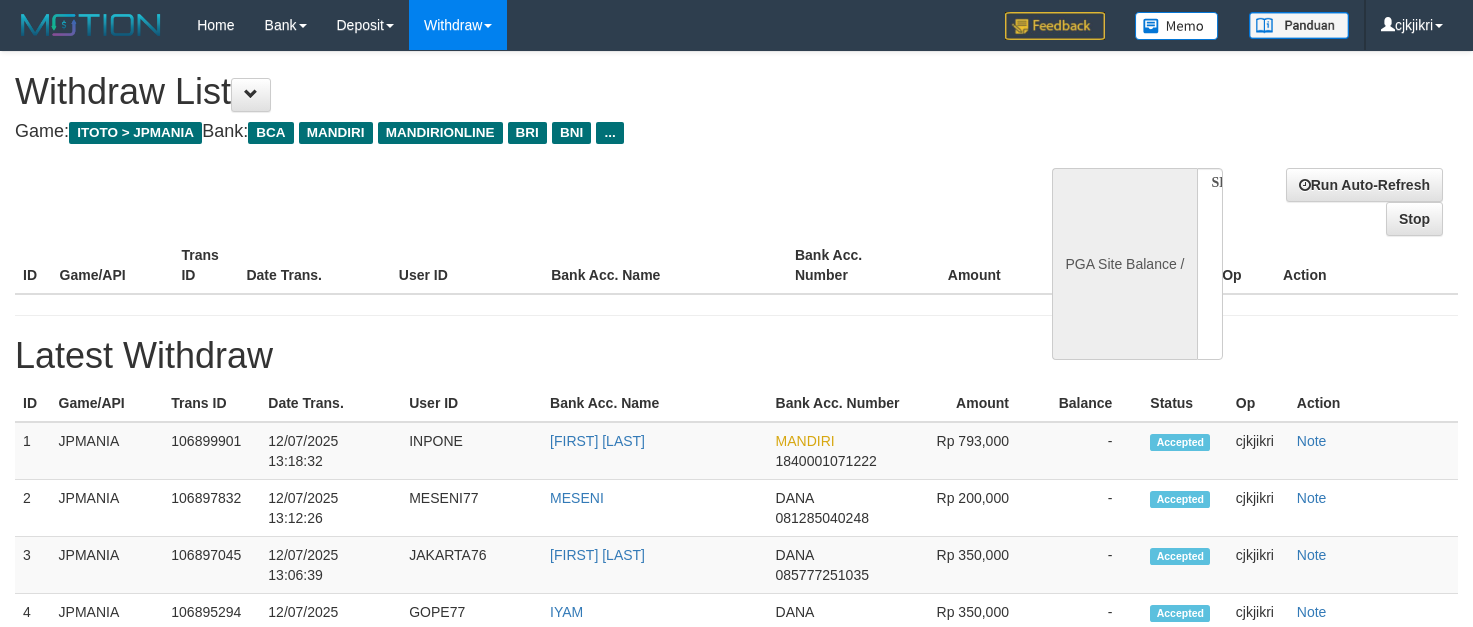 select 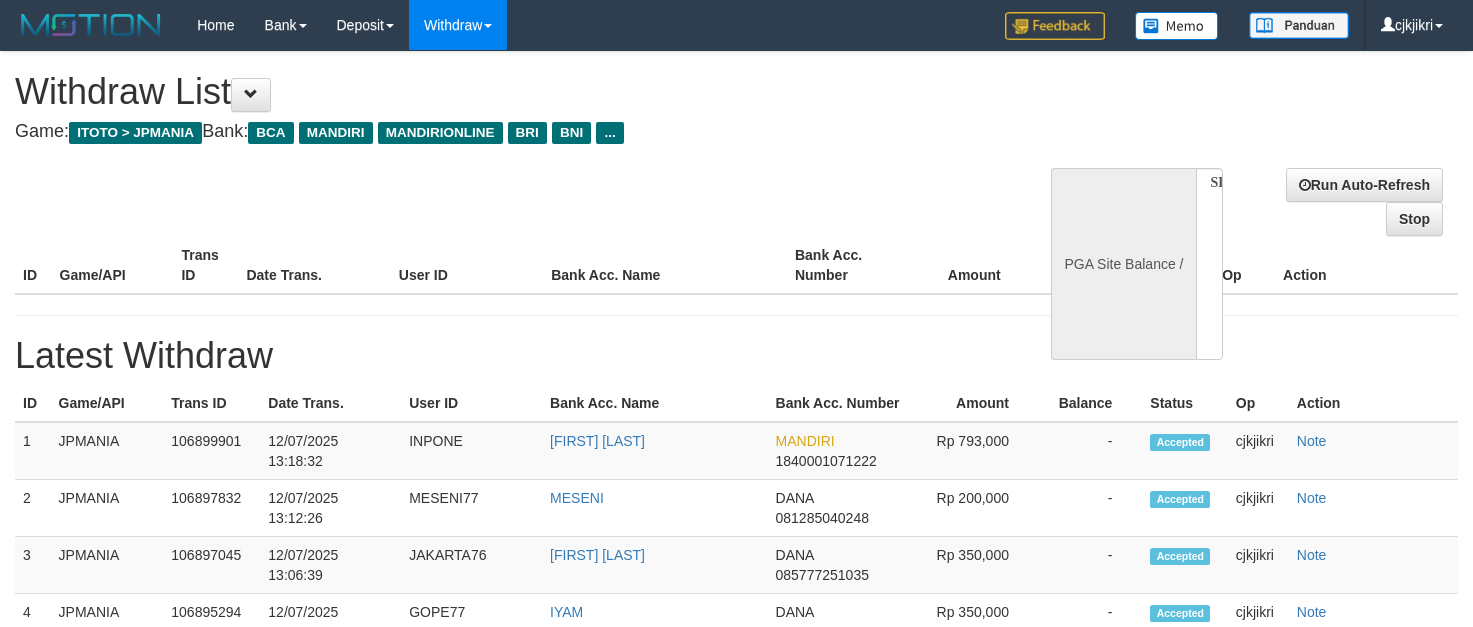 scroll, scrollTop: 0, scrollLeft: 0, axis: both 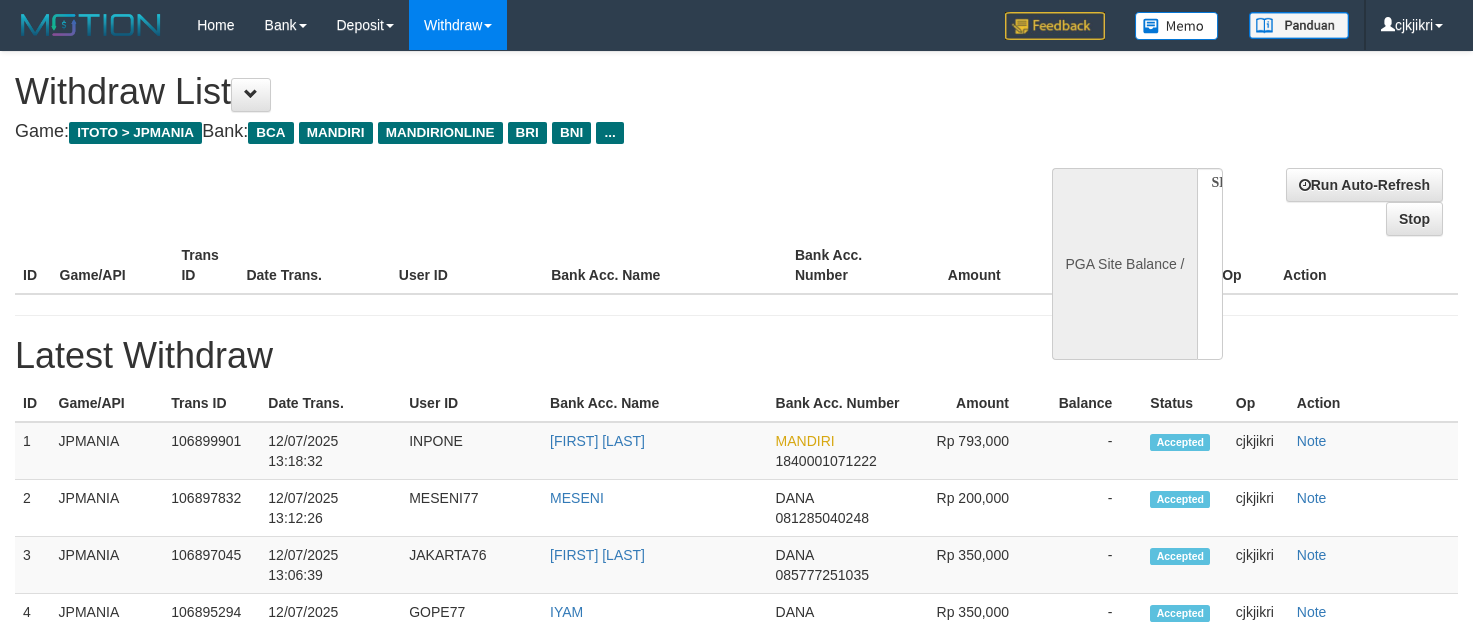 select 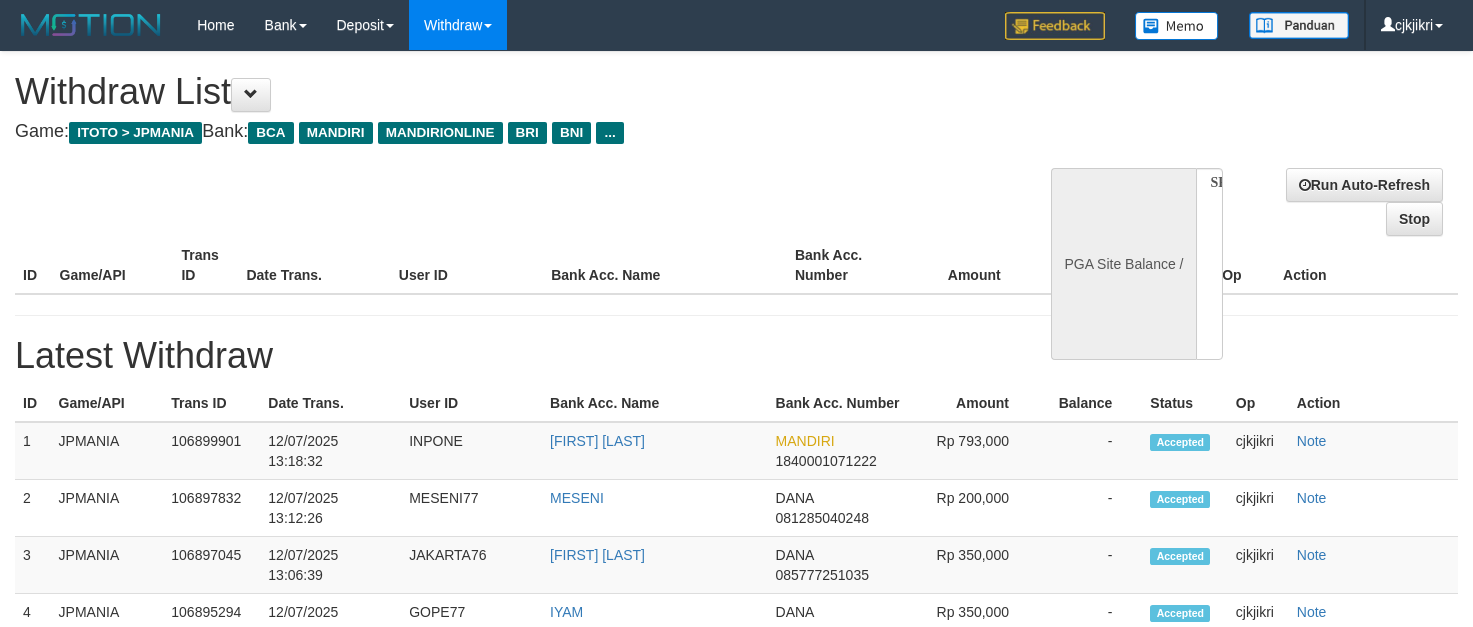select on "**" 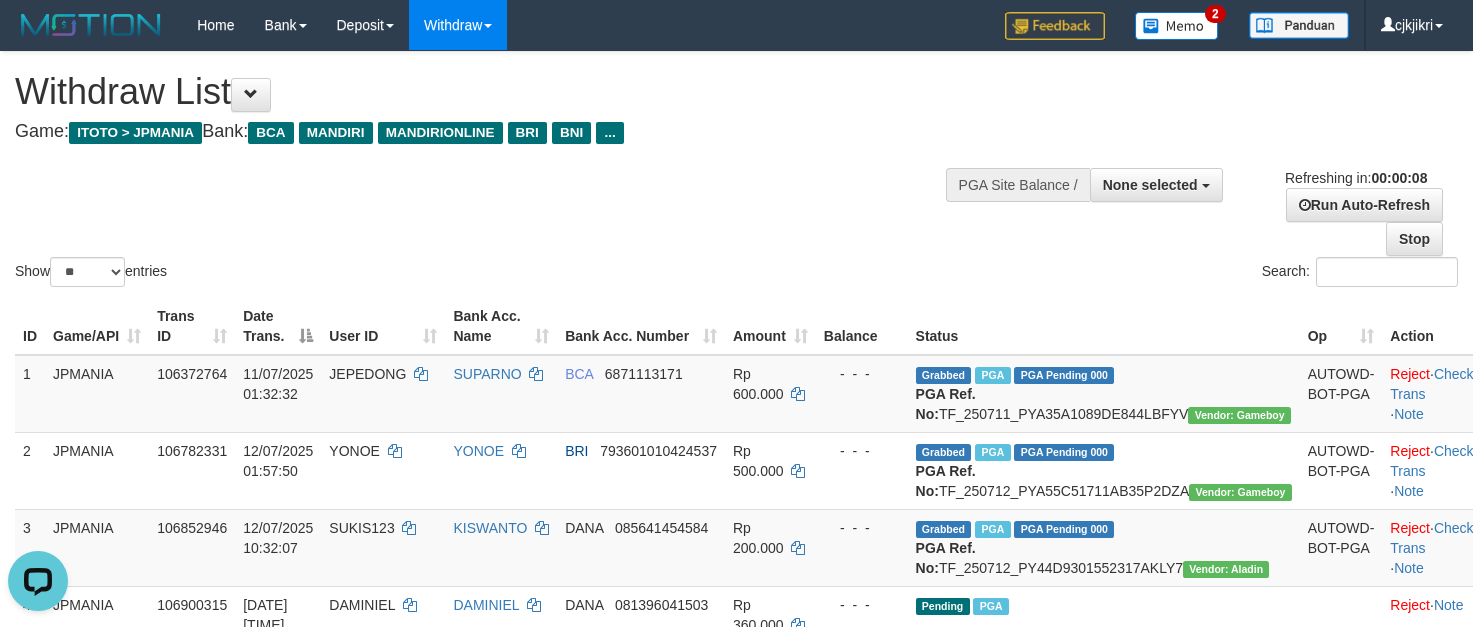 scroll, scrollTop: 0, scrollLeft: 0, axis: both 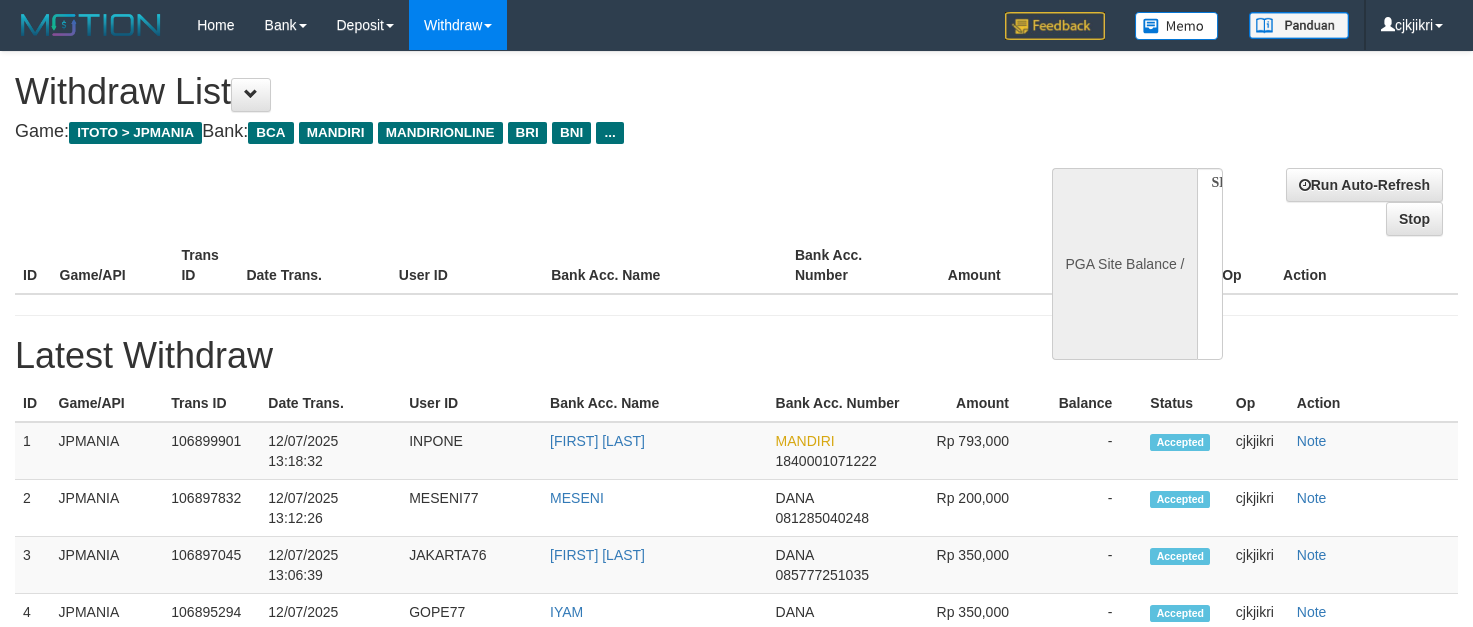 select 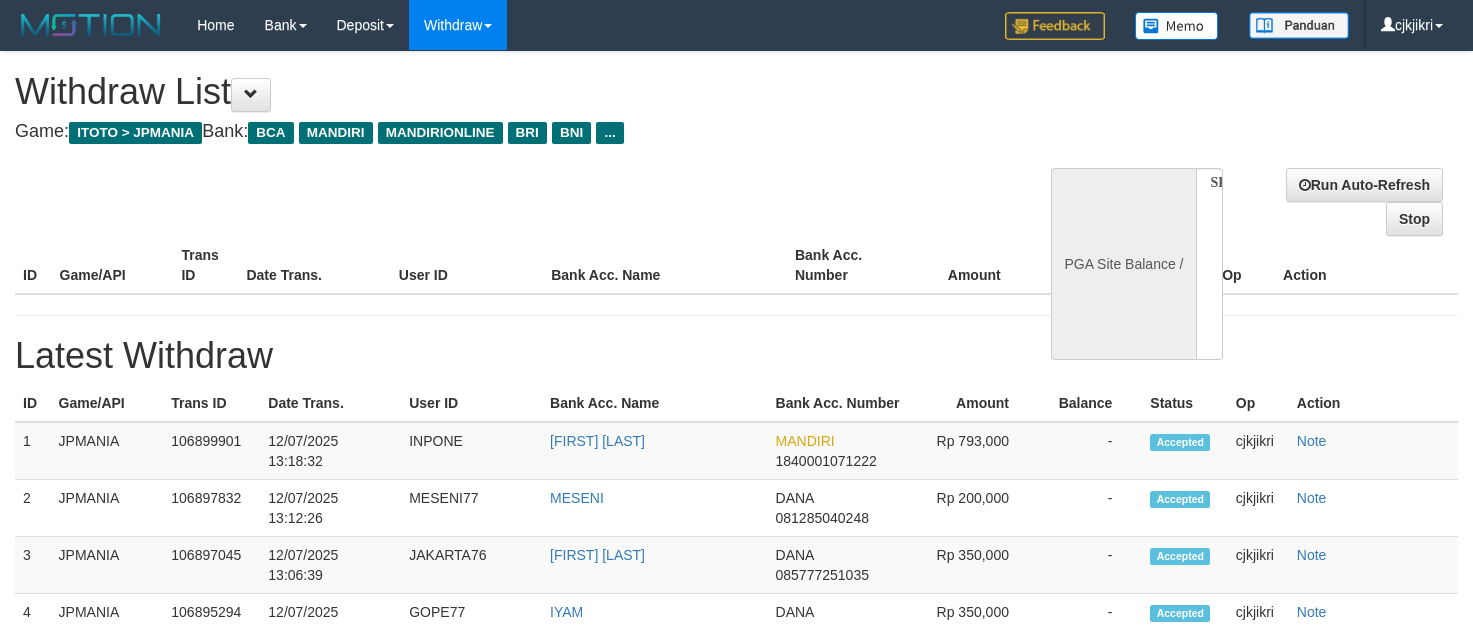 scroll, scrollTop: 0, scrollLeft: 0, axis: both 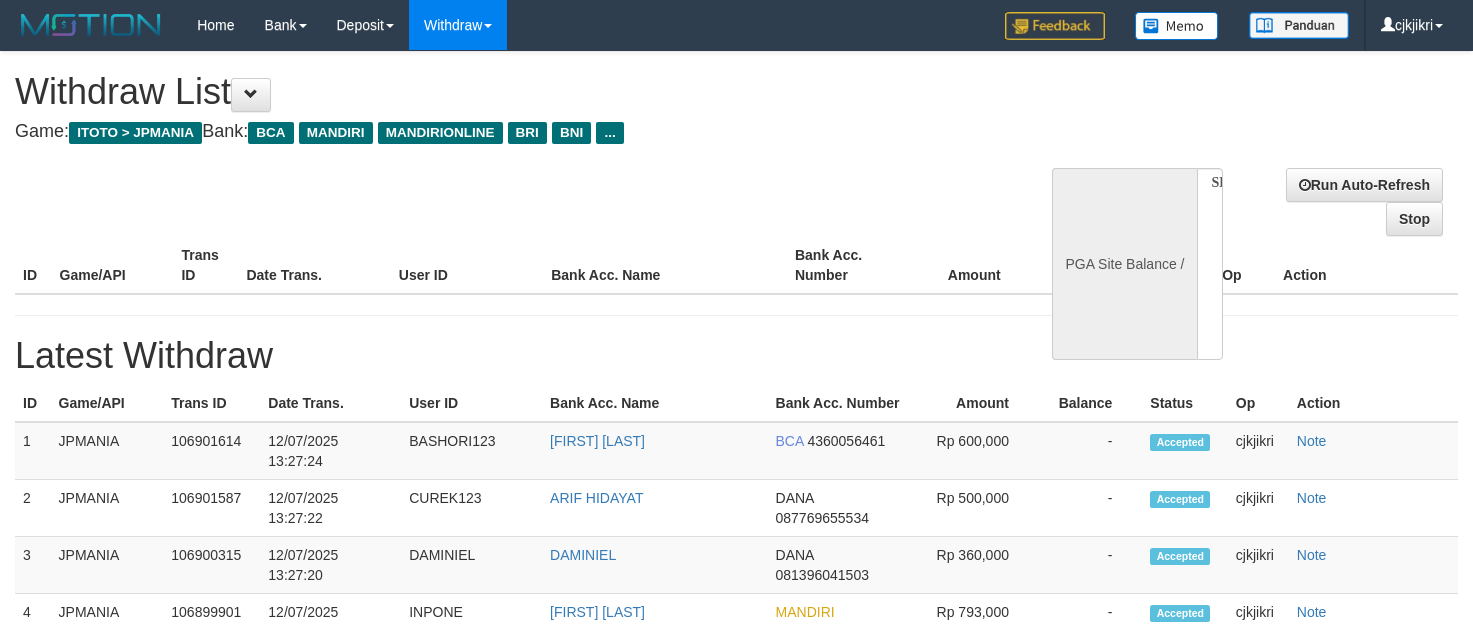 select 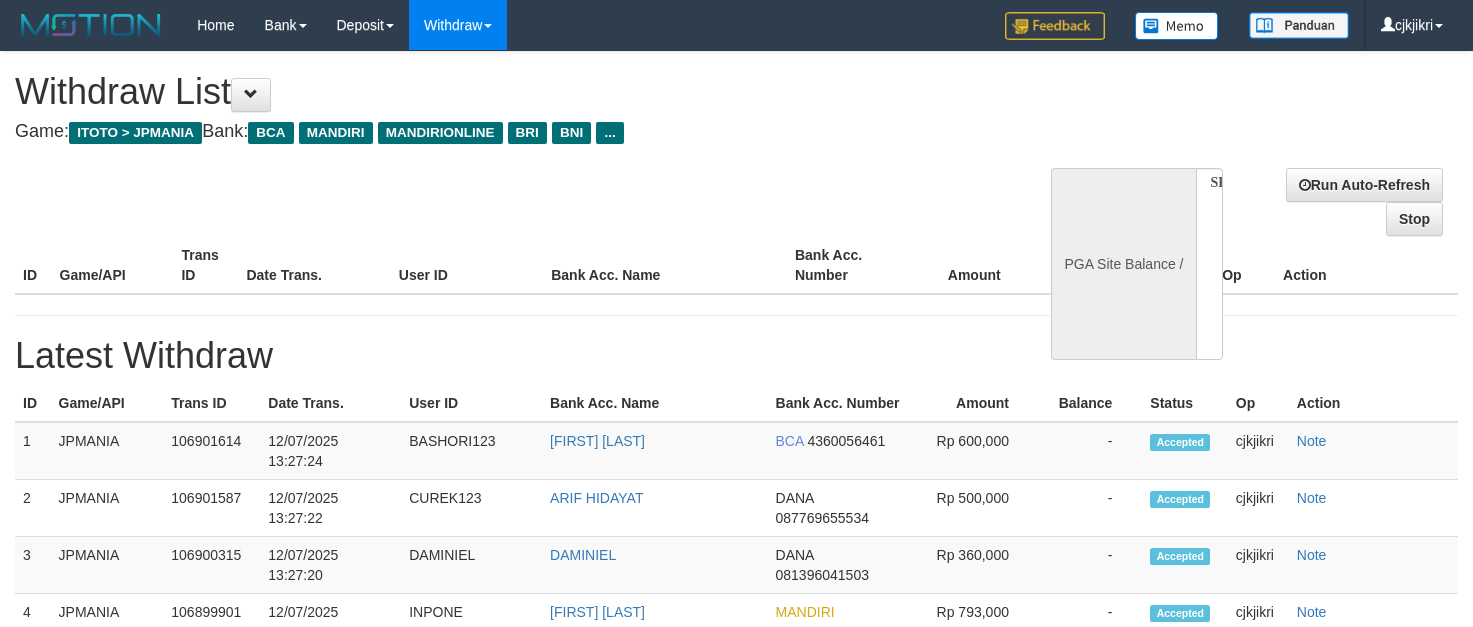scroll, scrollTop: 0, scrollLeft: 0, axis: both 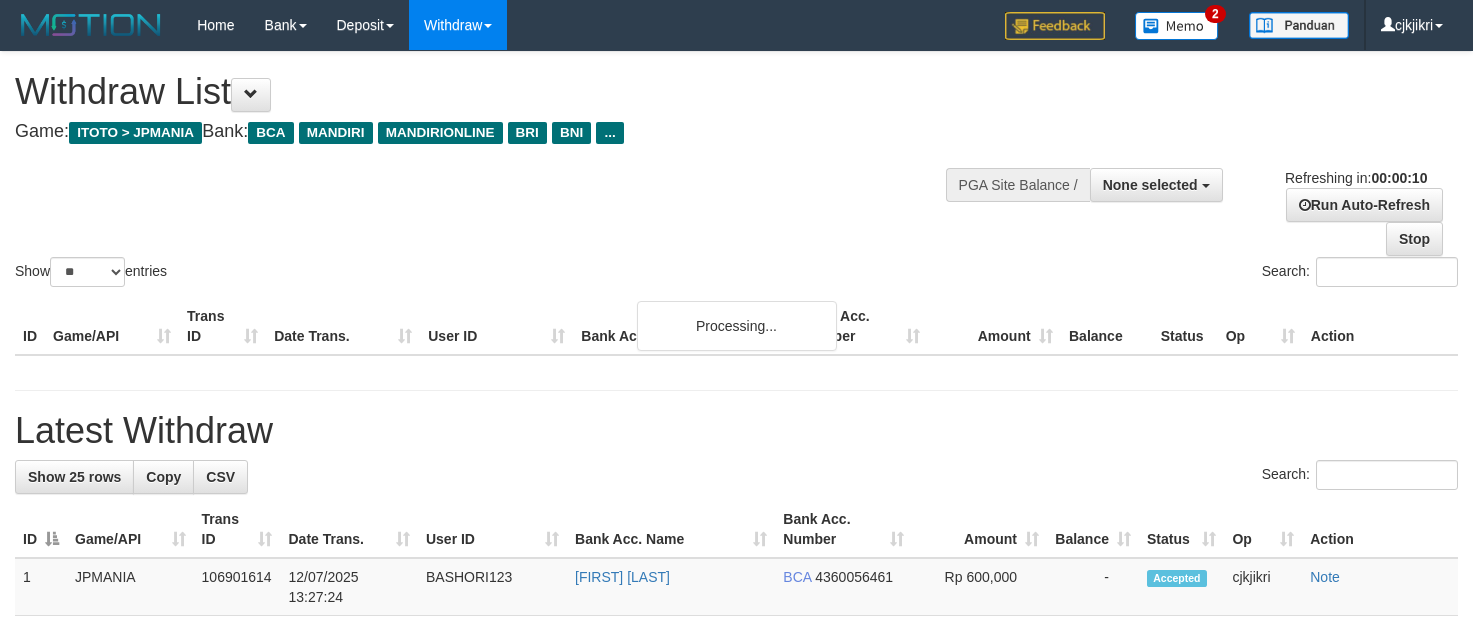 select 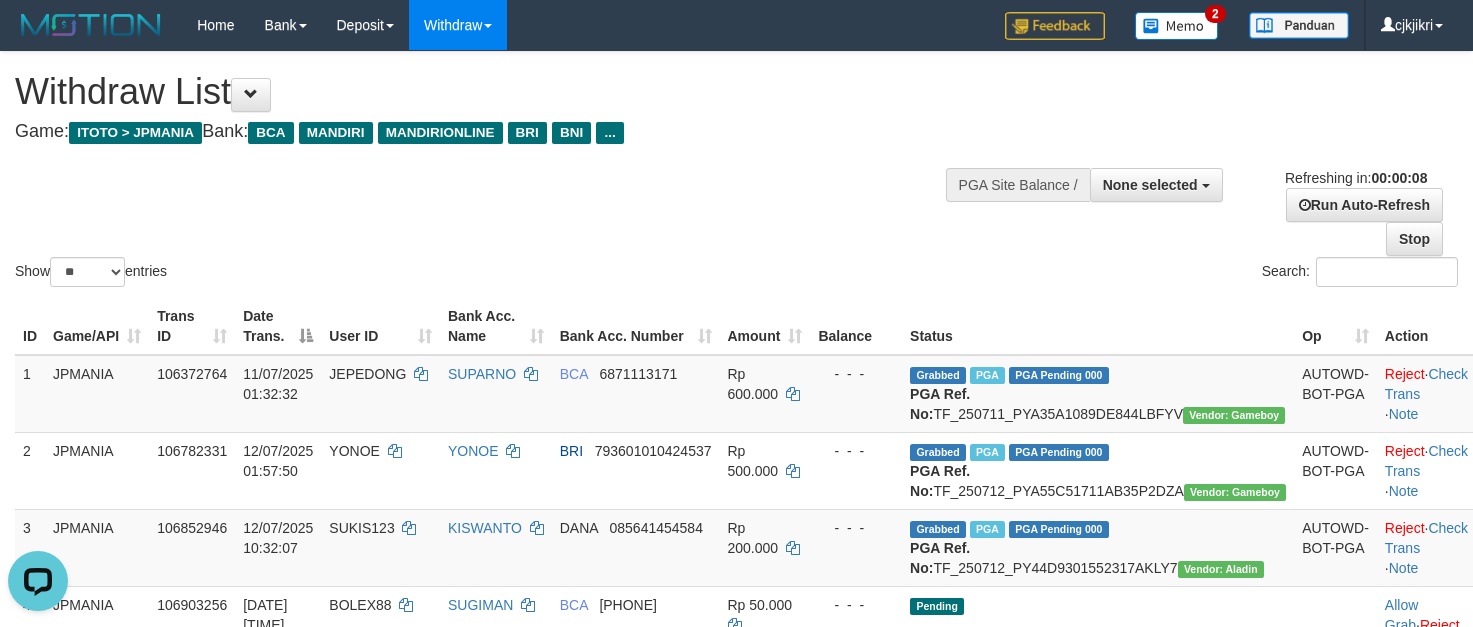 scroll, scrollTop: 0, scrollLeft: 0, axis: both 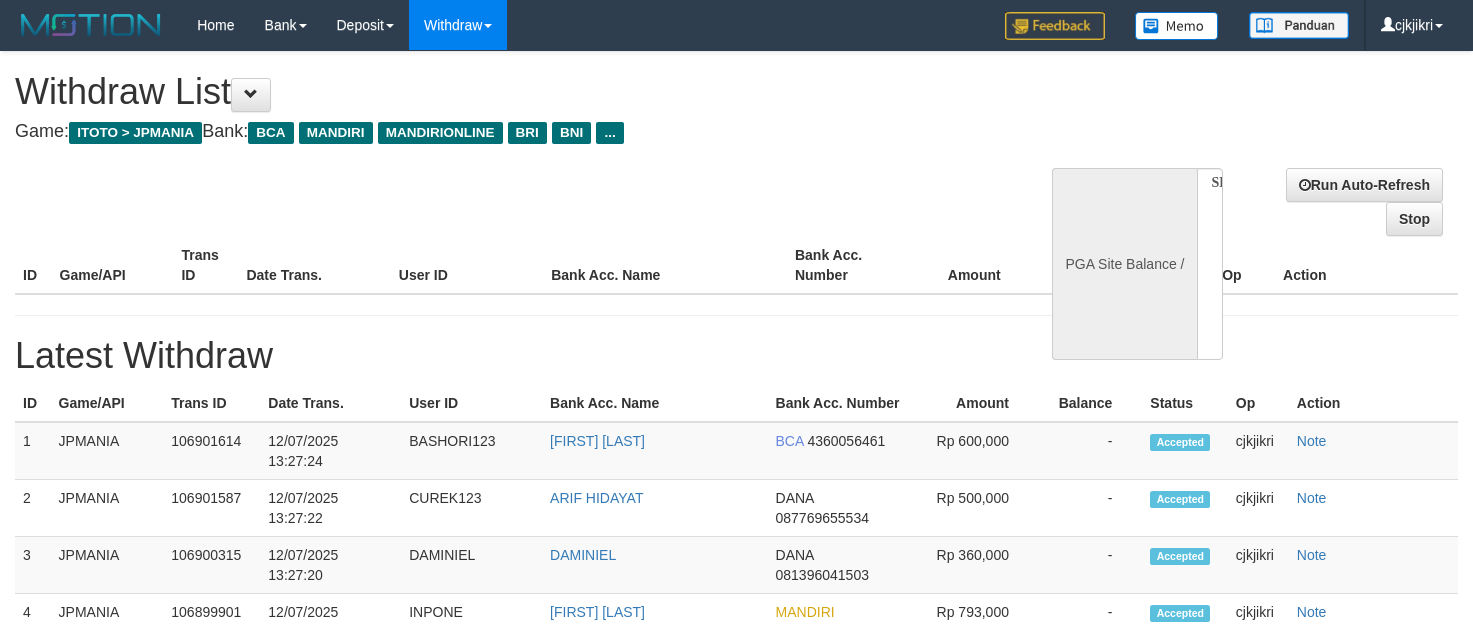 select 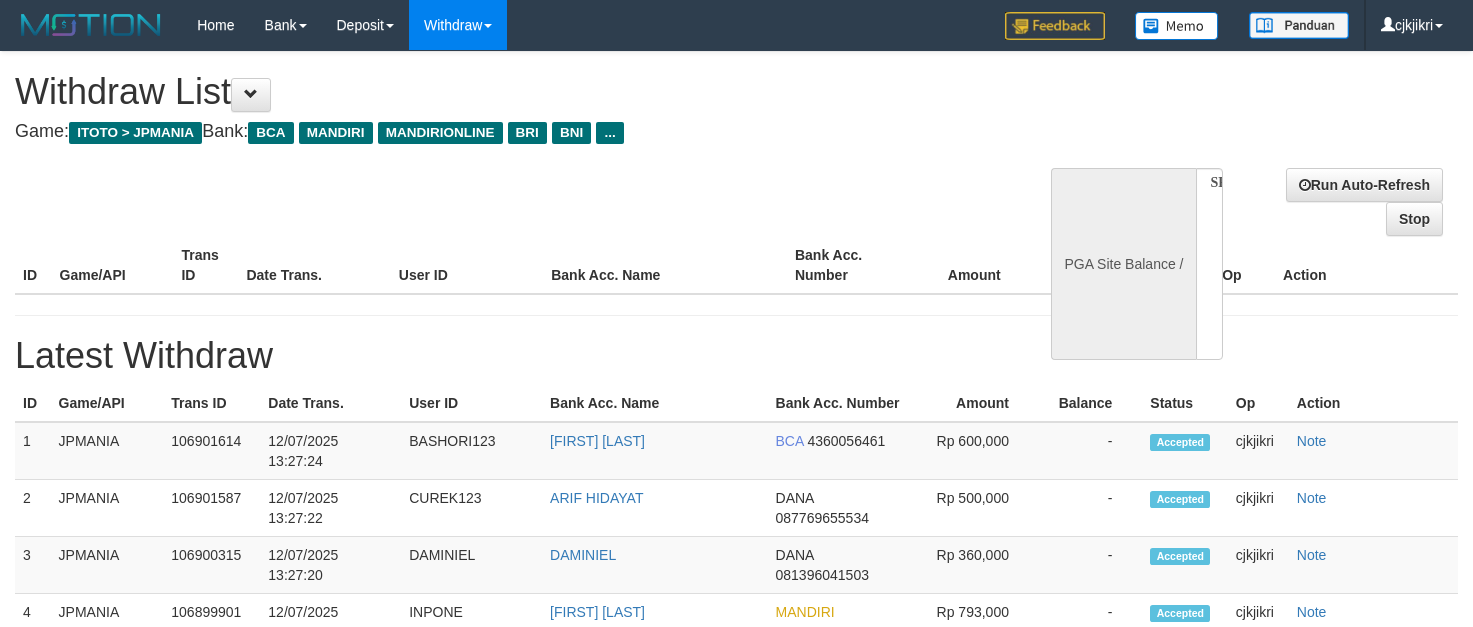 scroll, scrollTop: 0, scrollLeft: 0, axis: both 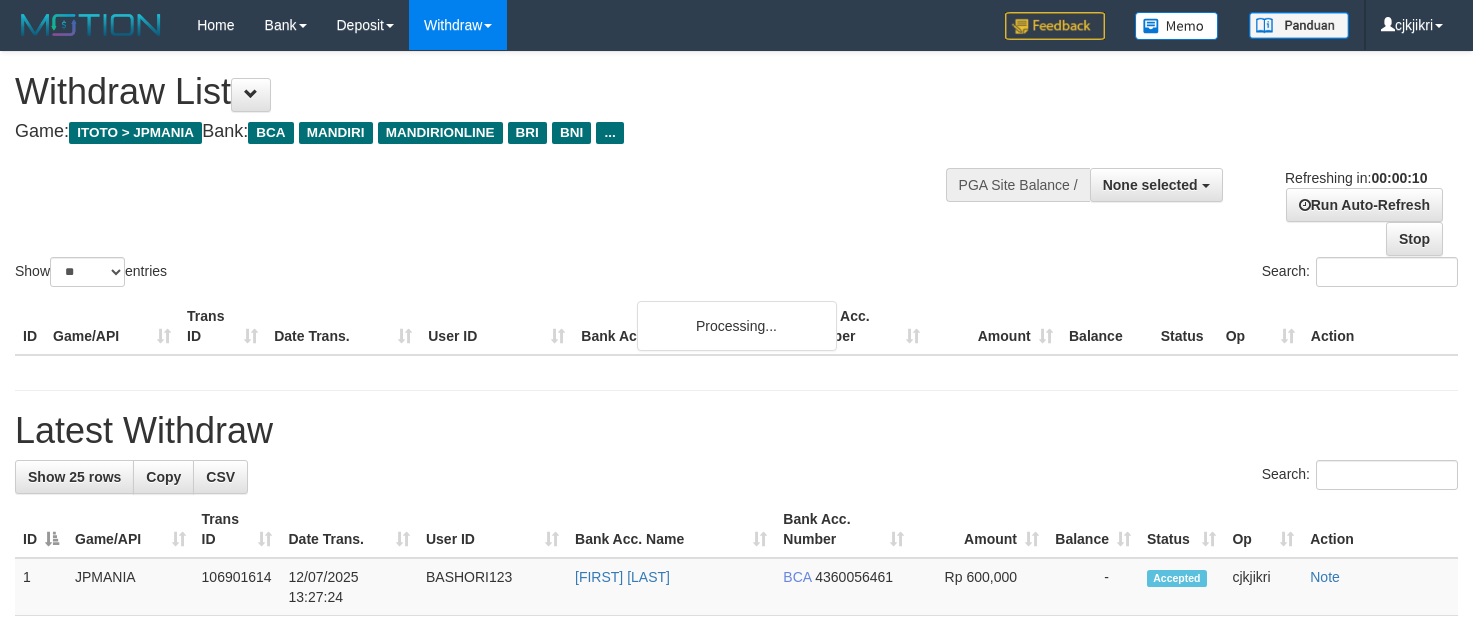 select 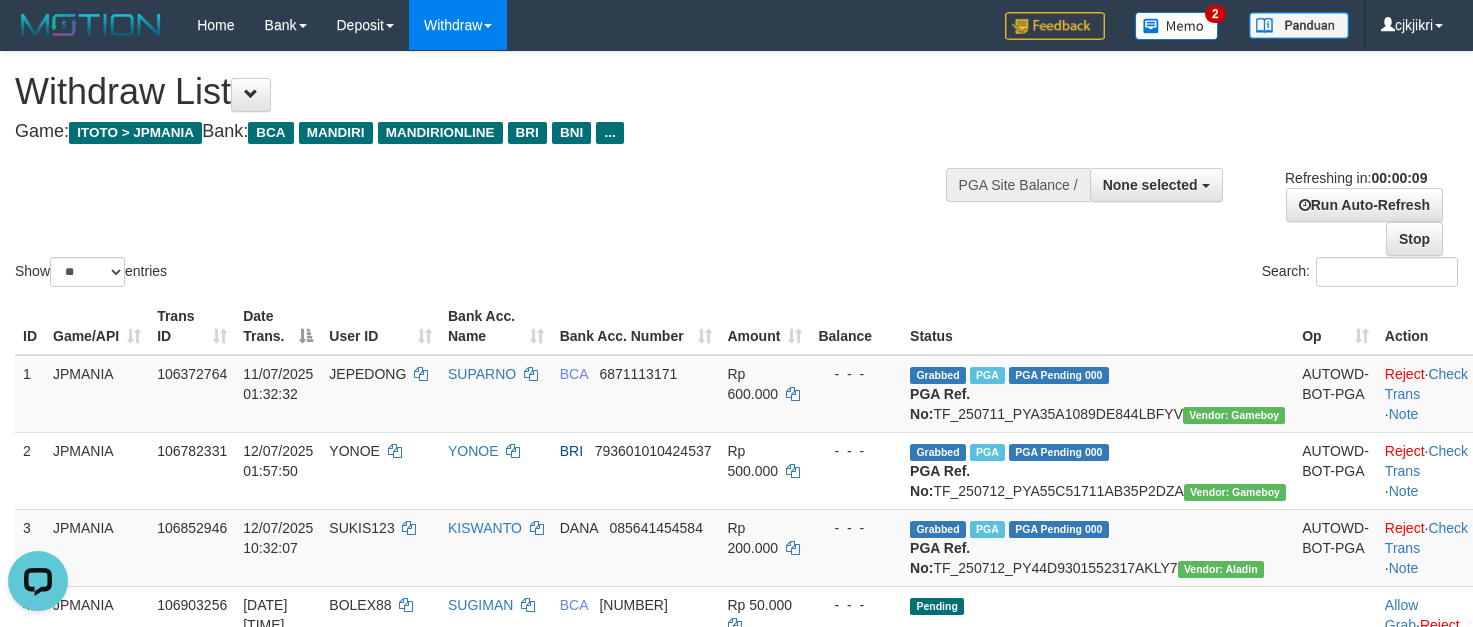scroll, scrollTop: 0, scrollLeft: 0, axis: both 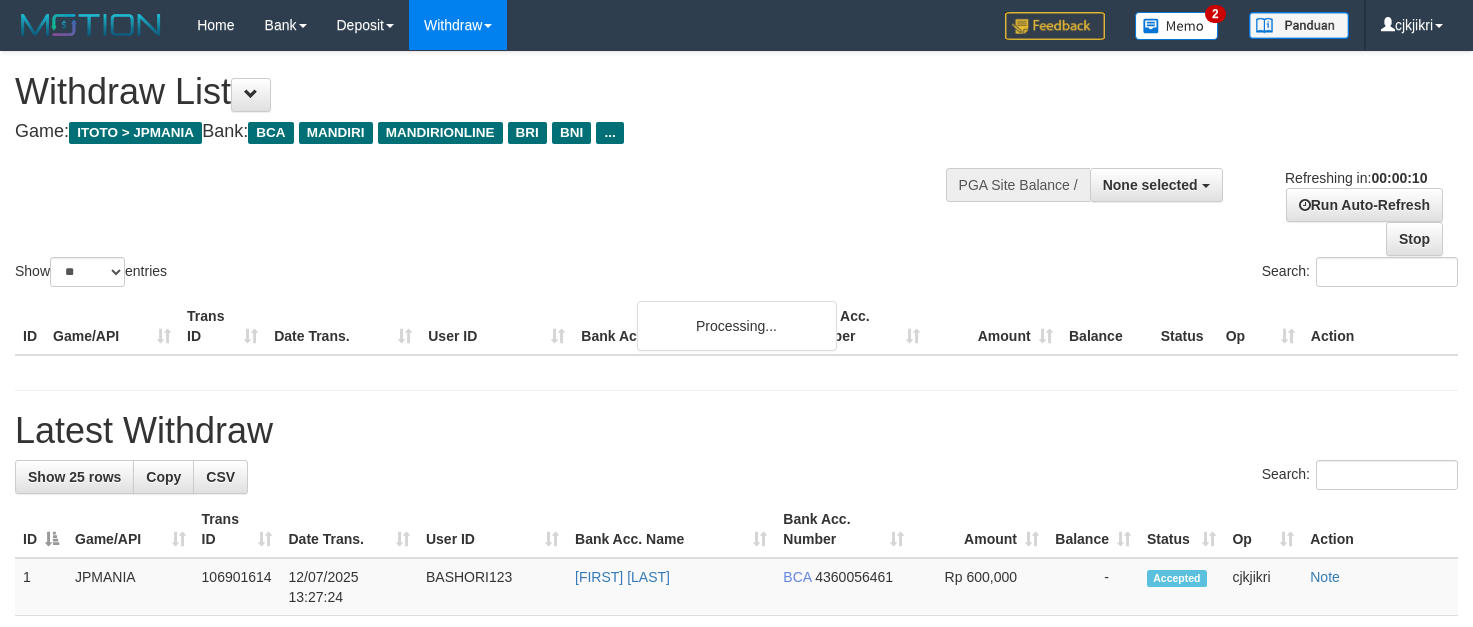 select 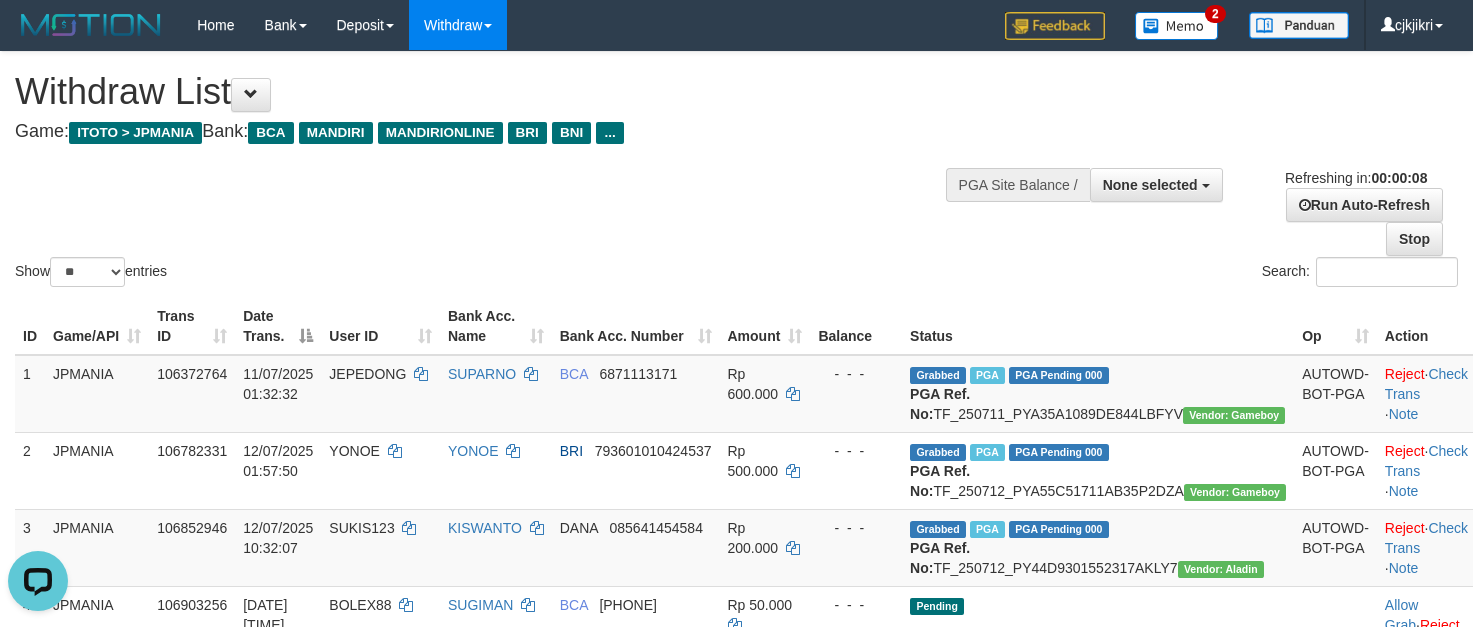 scroll, scrollTop: 0, scrollLeft: 0, axis: both 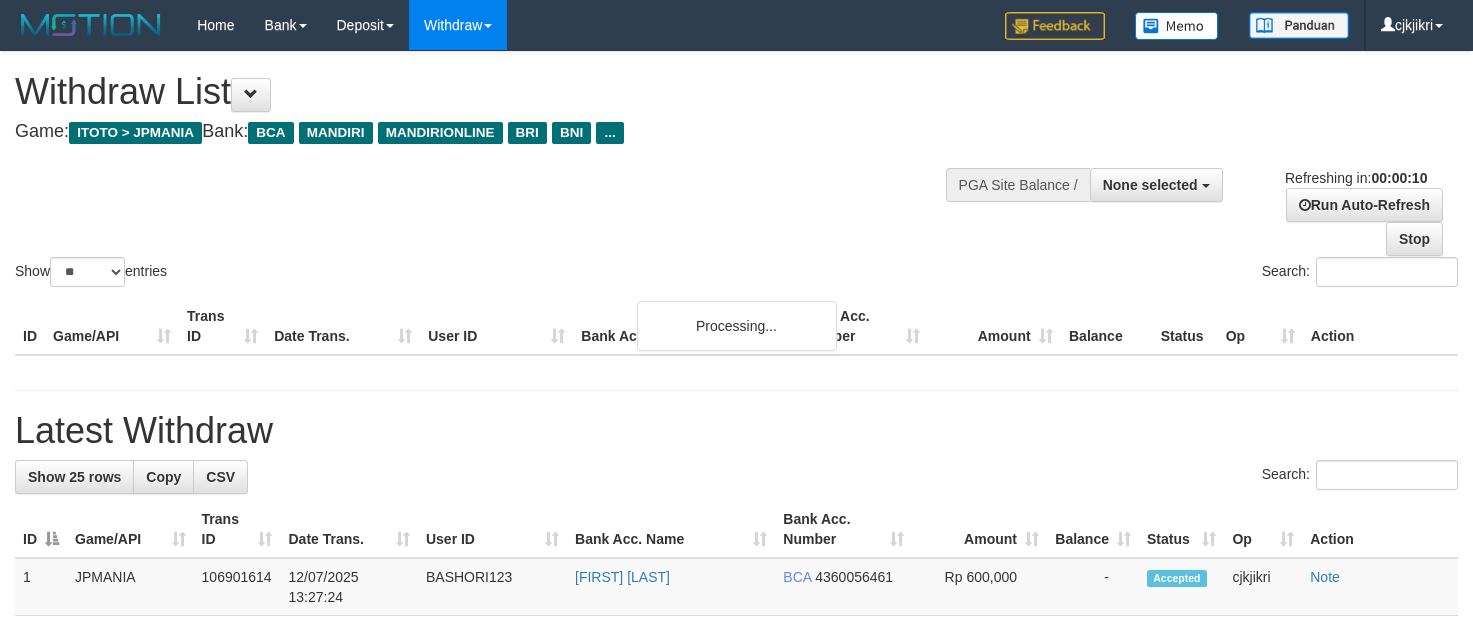 select 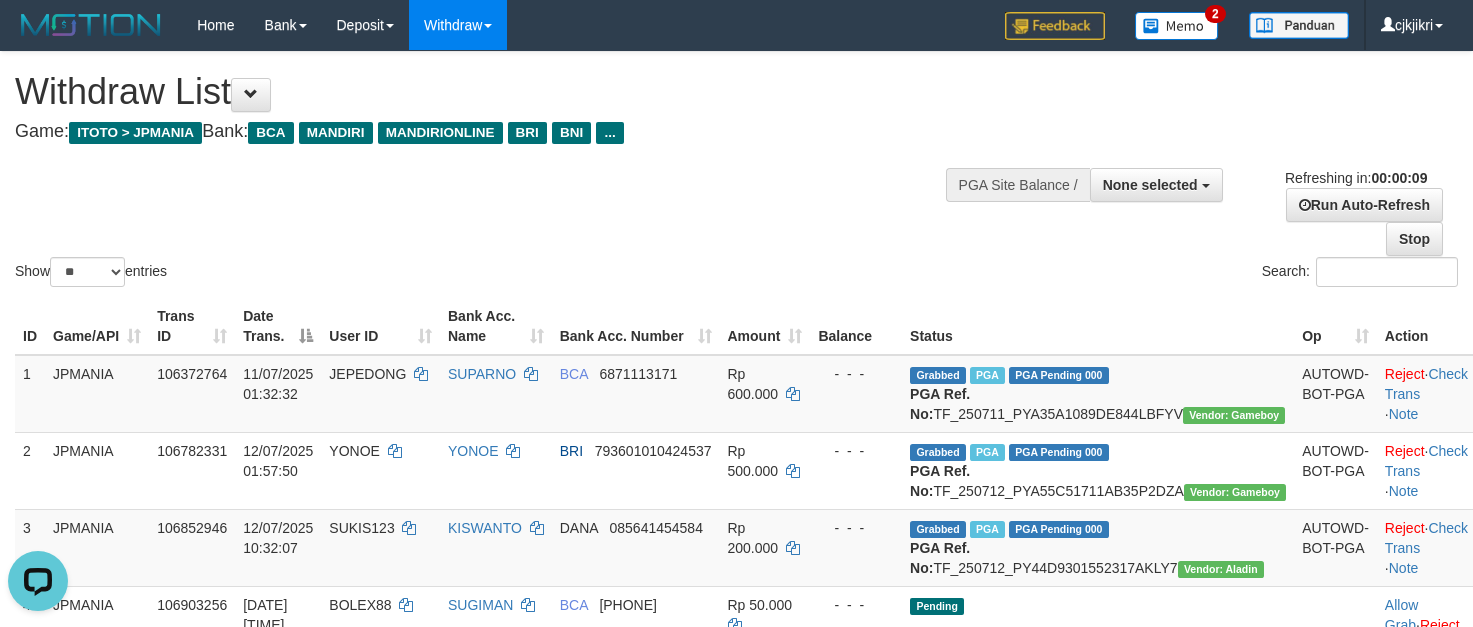 scroll, scrollTop: 0, scrollLeft: 0, axis: both 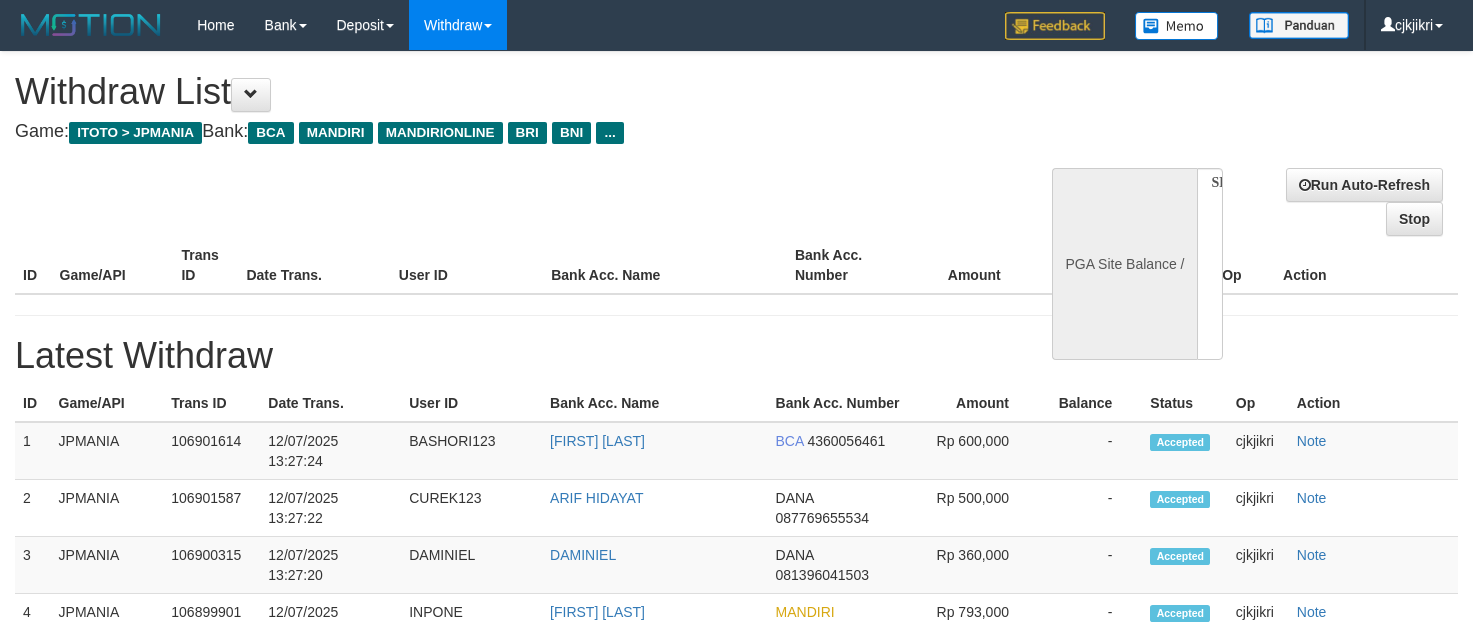 select 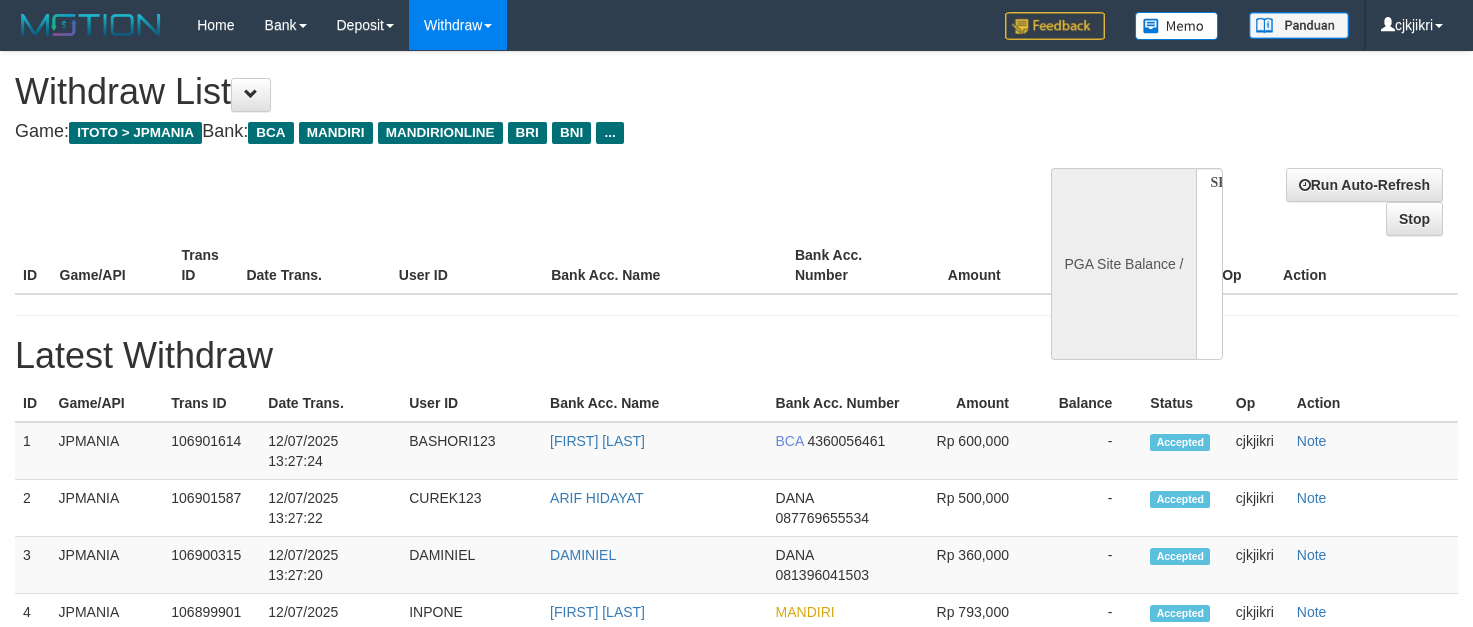 scroll, scrollTop: 0, scrollLeft: 0, axis: both 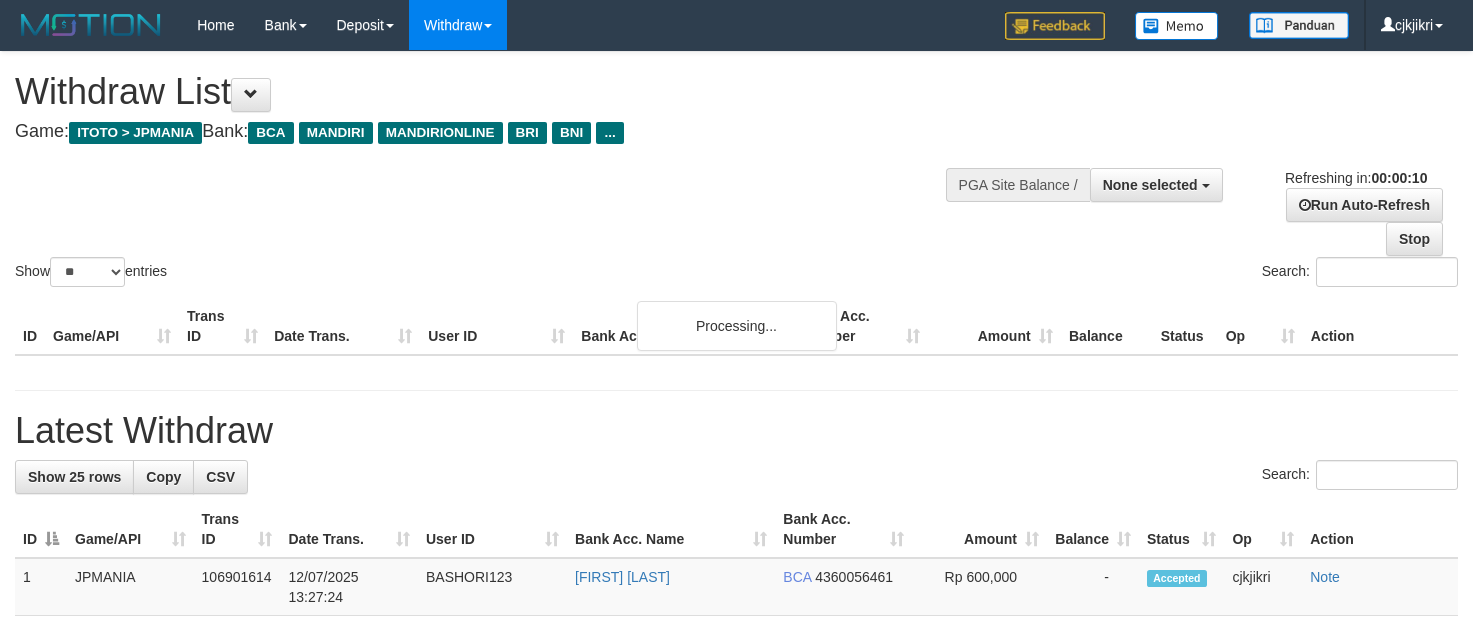 select 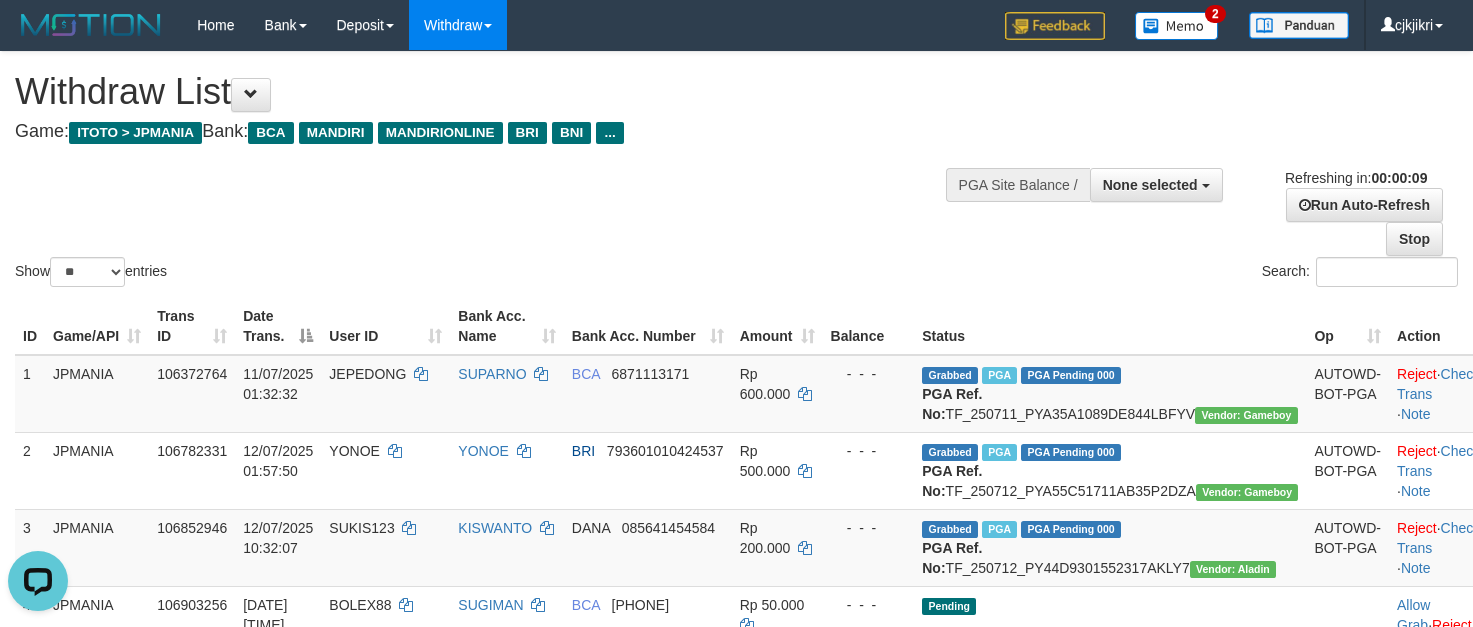 scroll, scrollTop: 0, scrollLeft: 0, axis: both 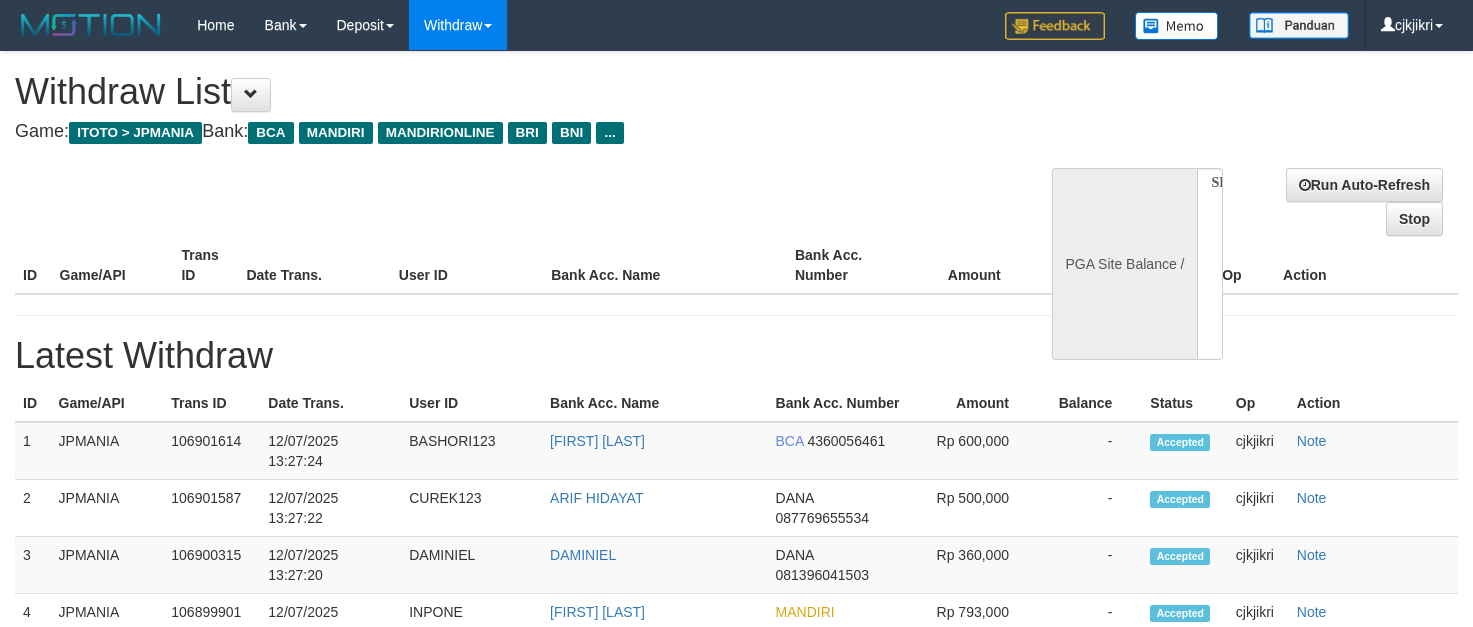 select 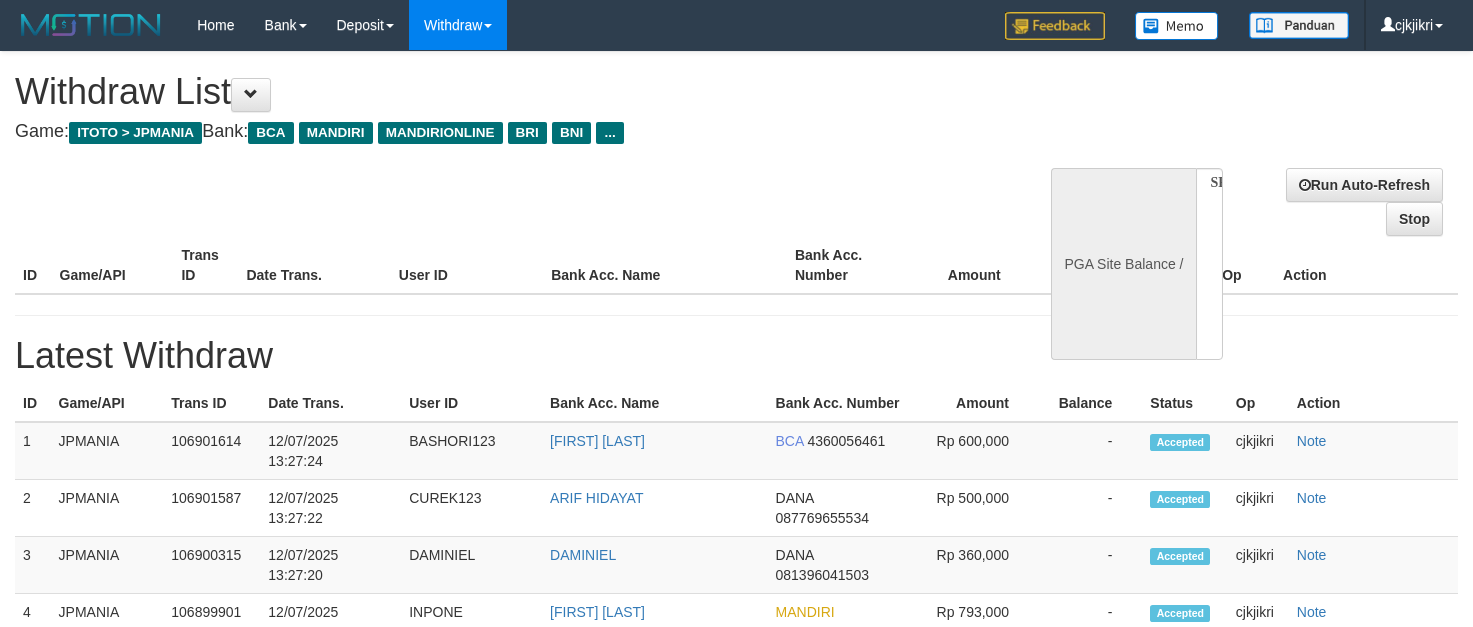 scroll, scrollTop: 0, scrollLeft: 0, axis: both 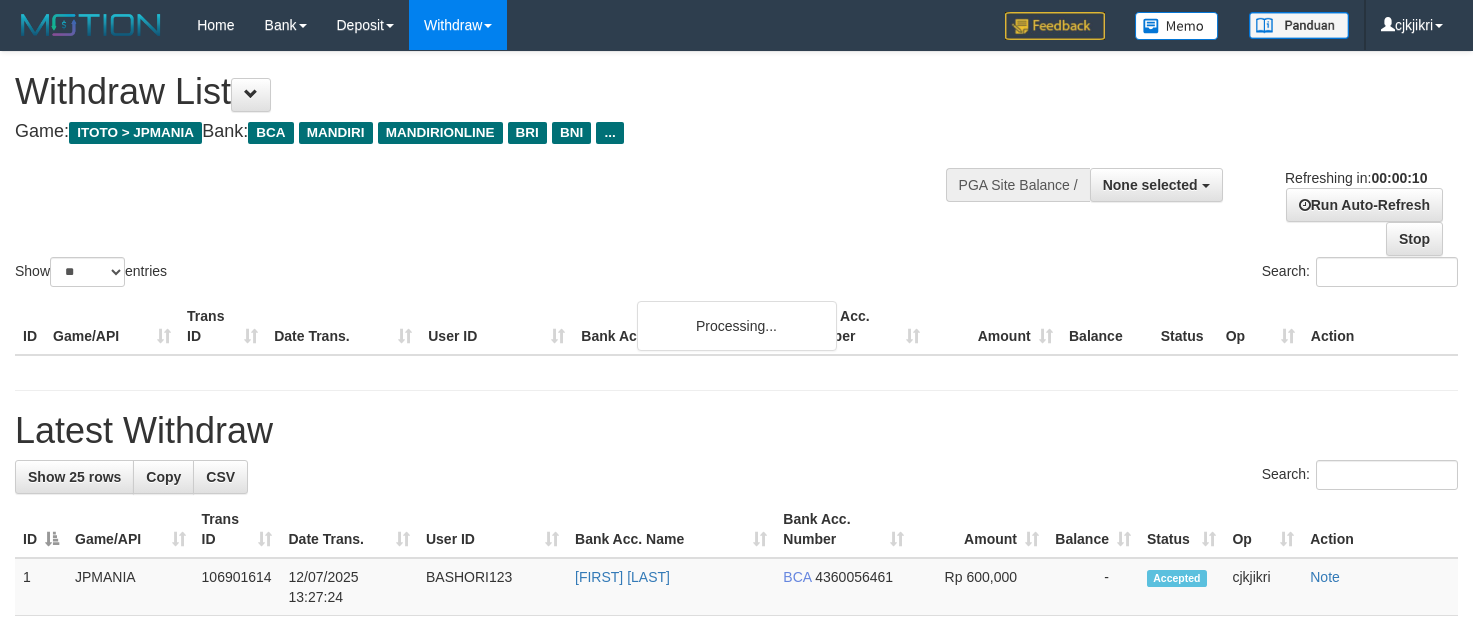 select 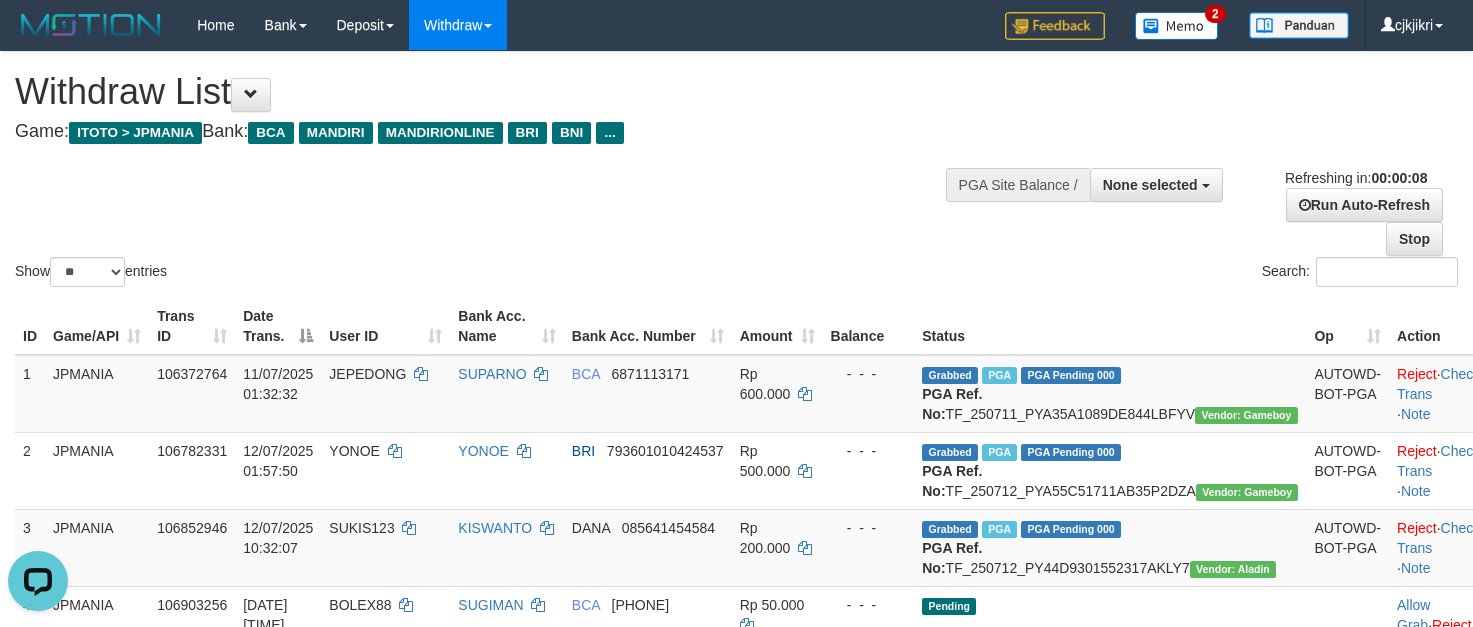 scroll, scrollTop: 0, scrollLeft: 0, axis: both 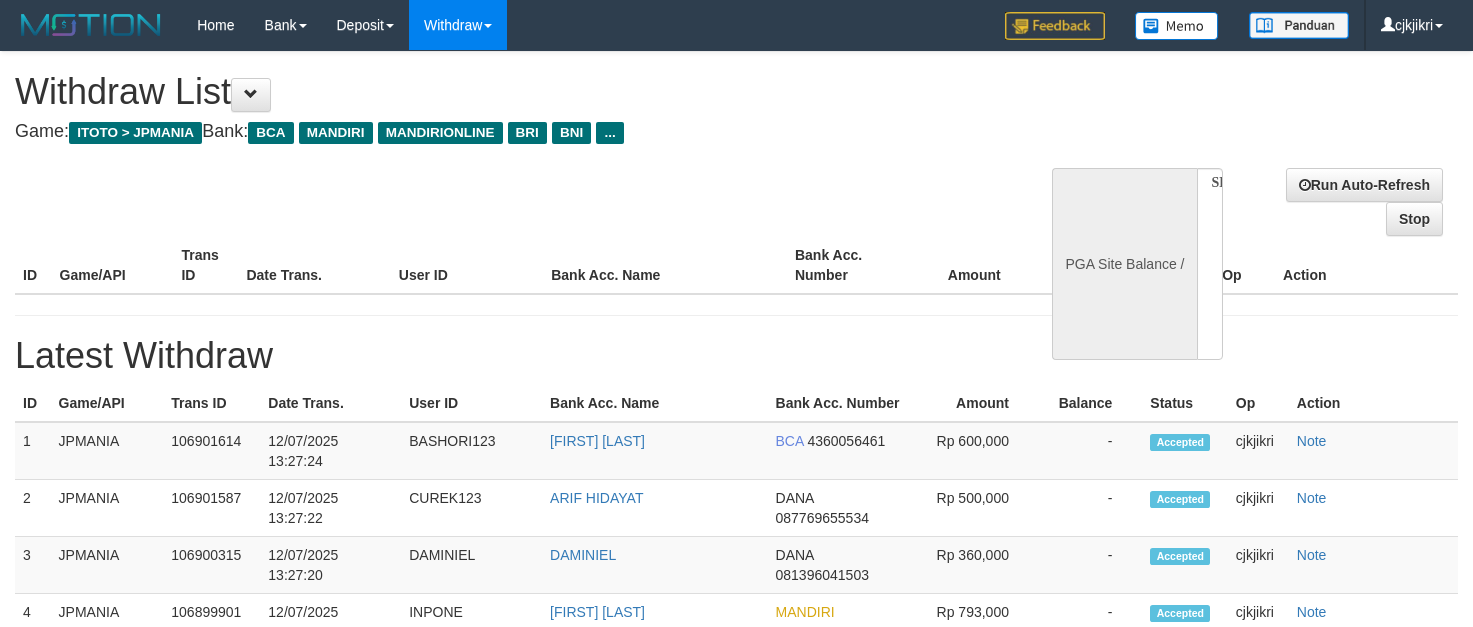 select 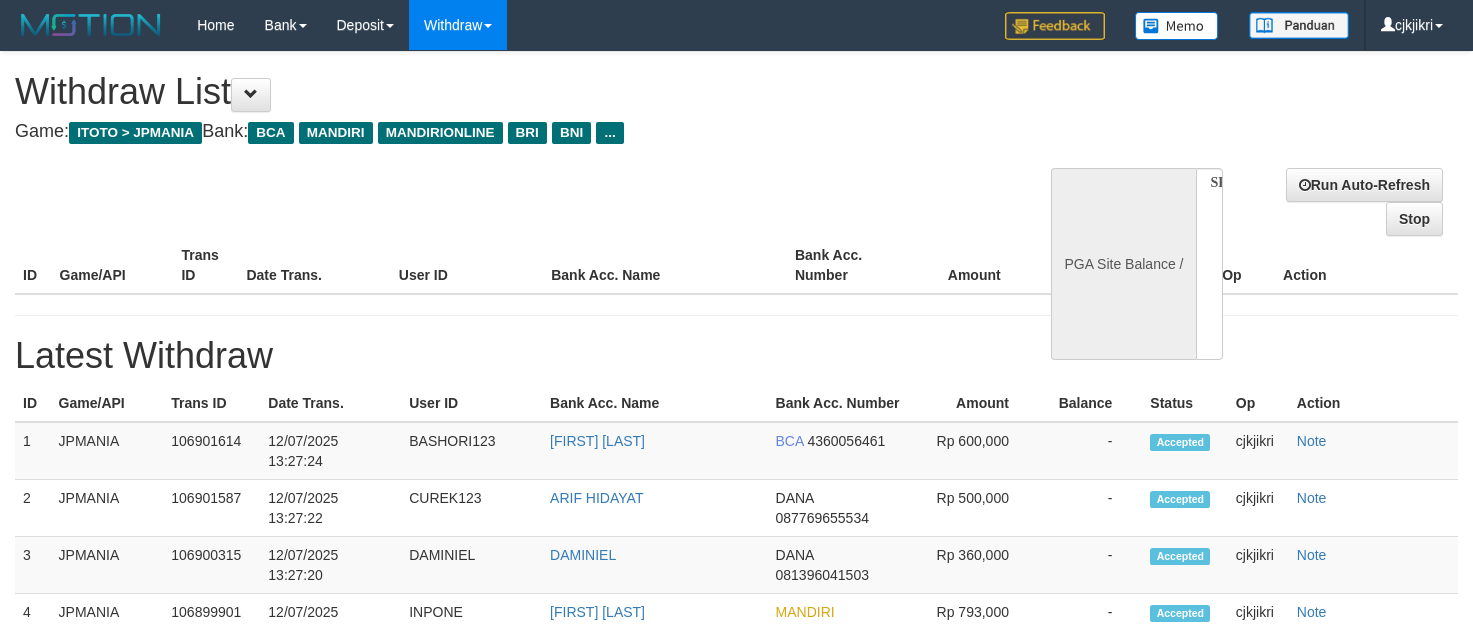 scroll, scrollTop: 0, scrollLeft: 0, axis: both 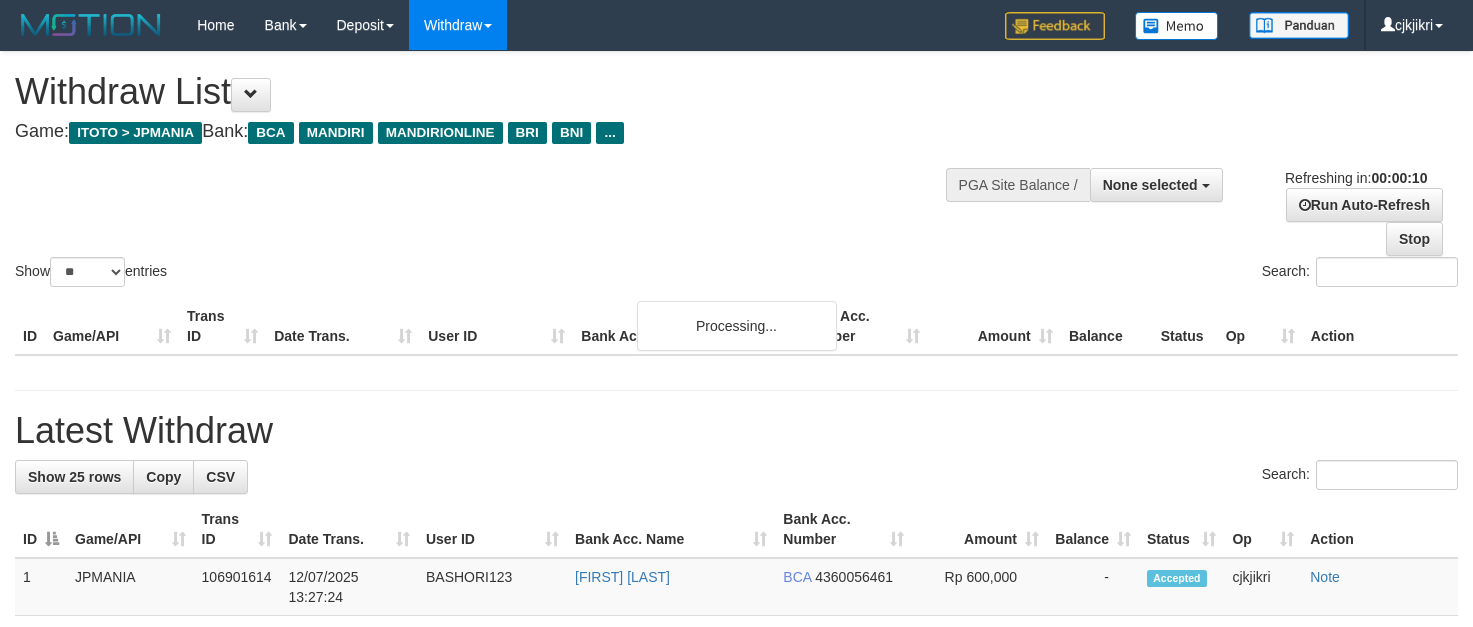 select 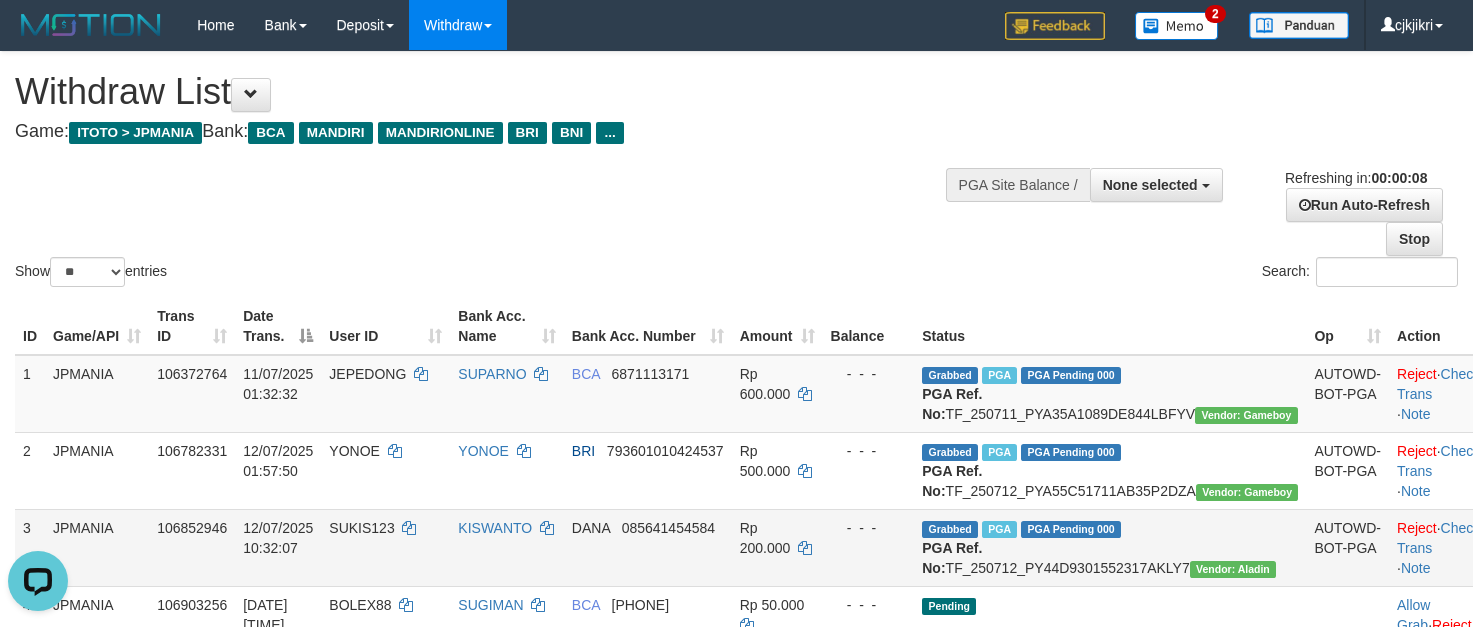 scroll, scrollTop: 0, scrollLeft: 0, axis: both 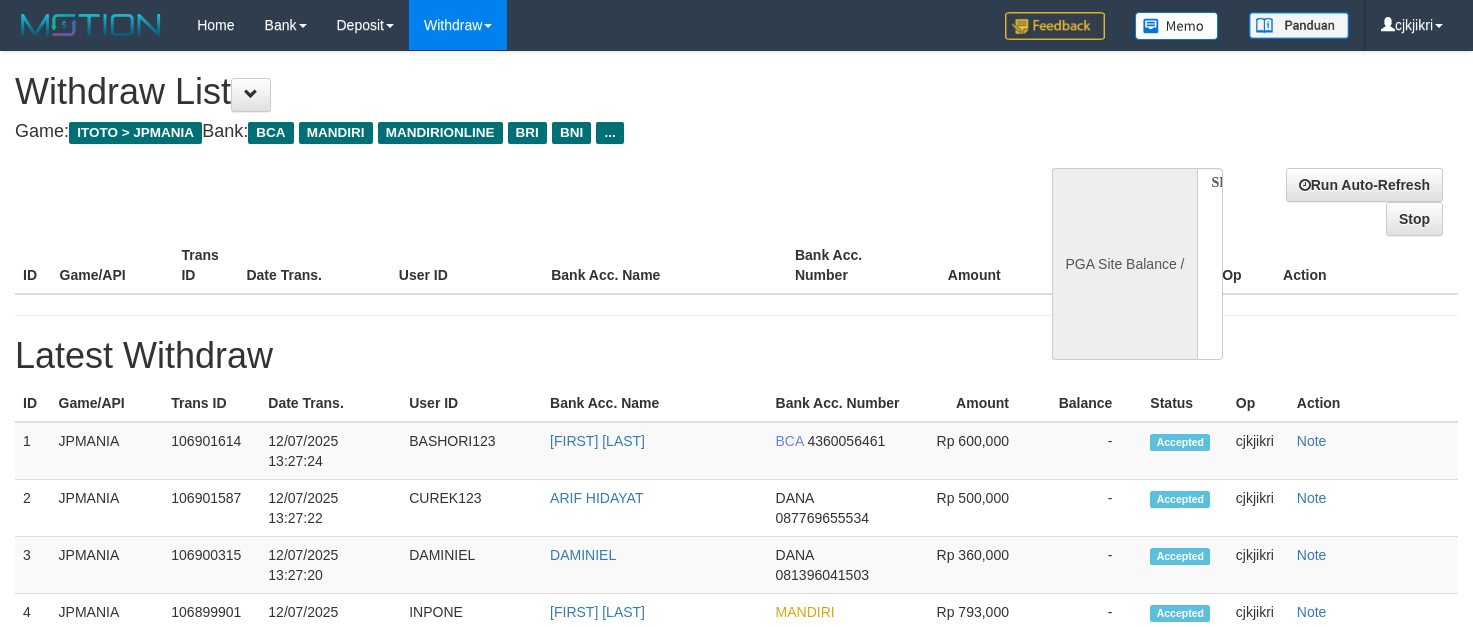 select 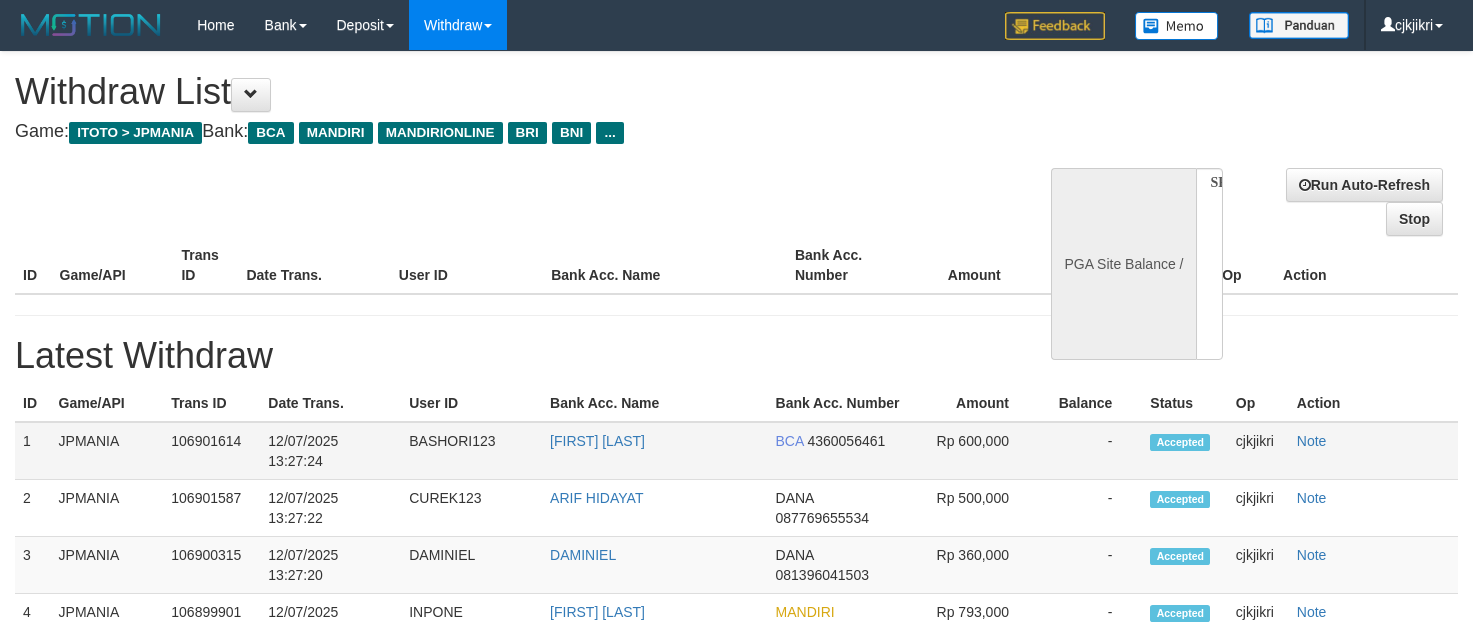 scroll, scrollTop: 0, scrollLeft: 0, axis: both 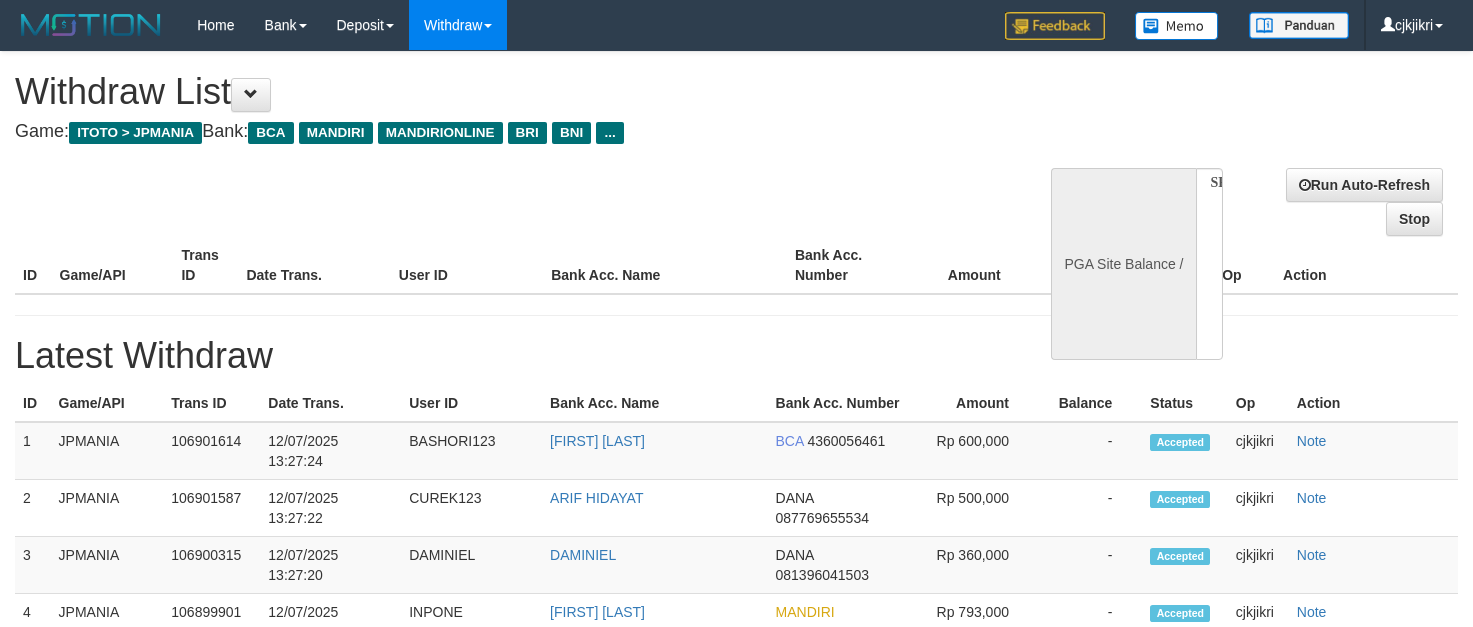 select on "**" 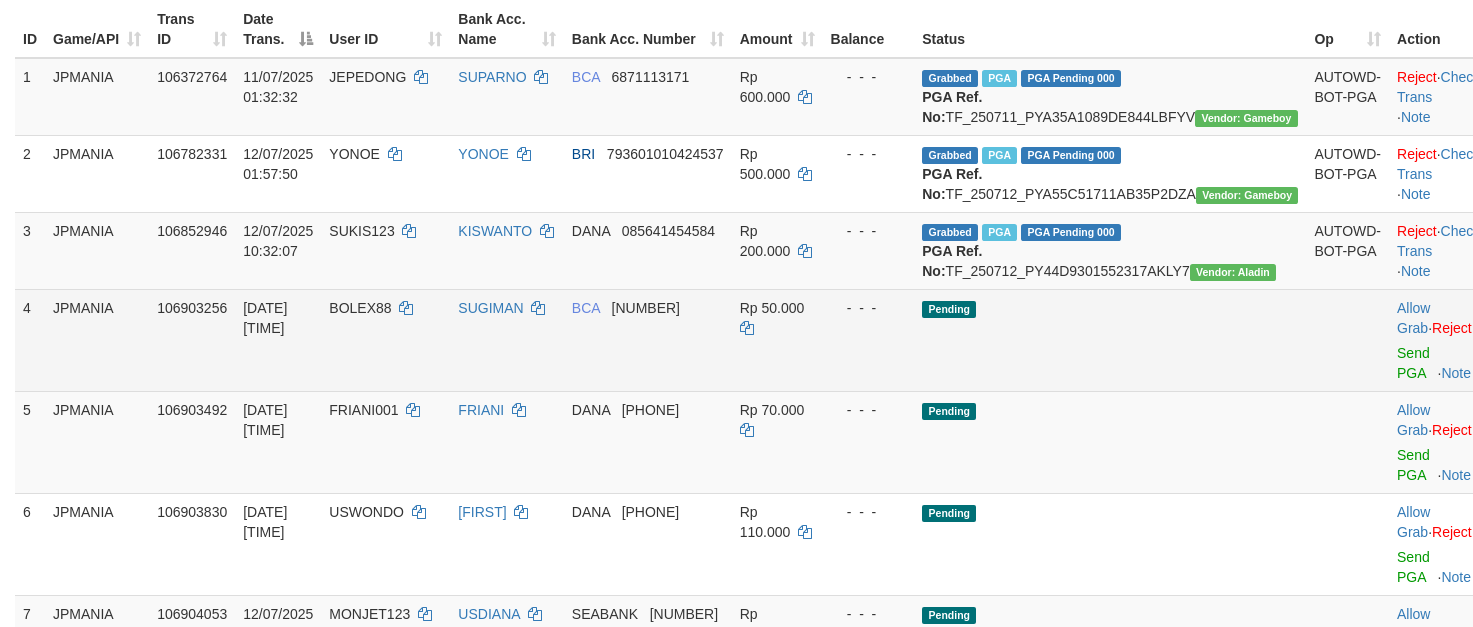 scroll, scrollTop: 300, scrollLeft: 0, axis: vertical 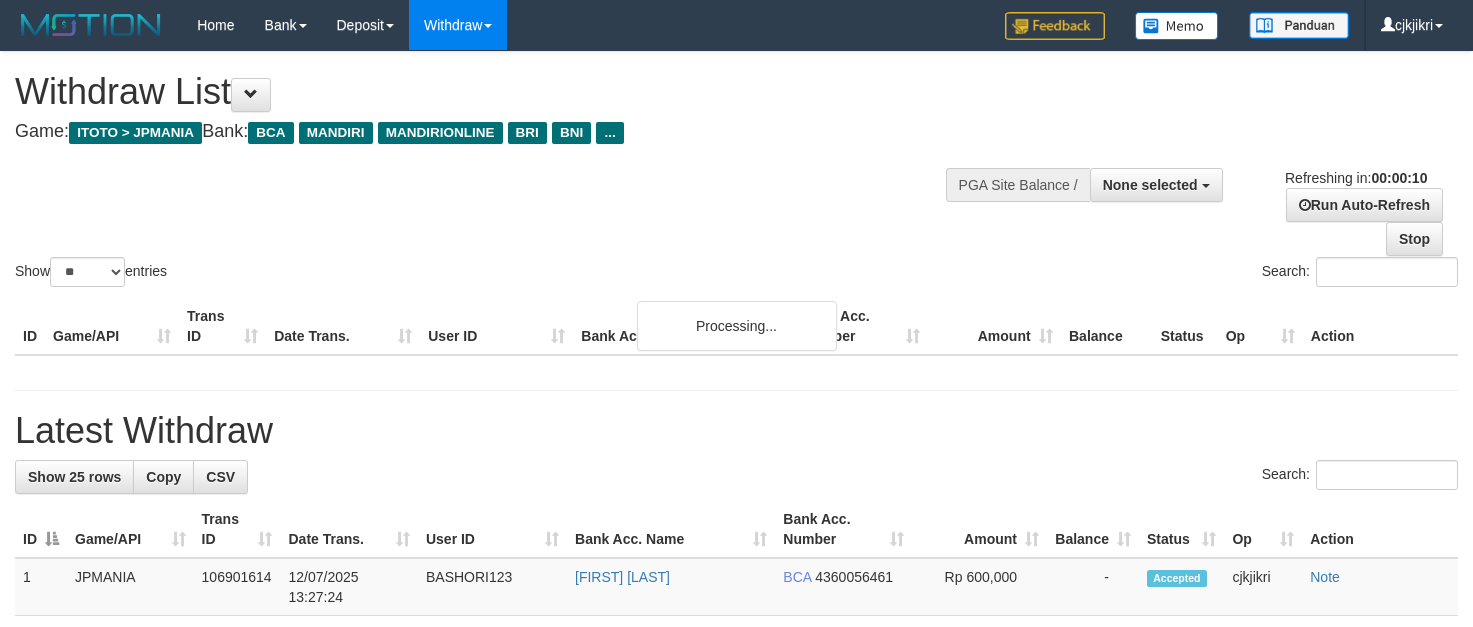 select 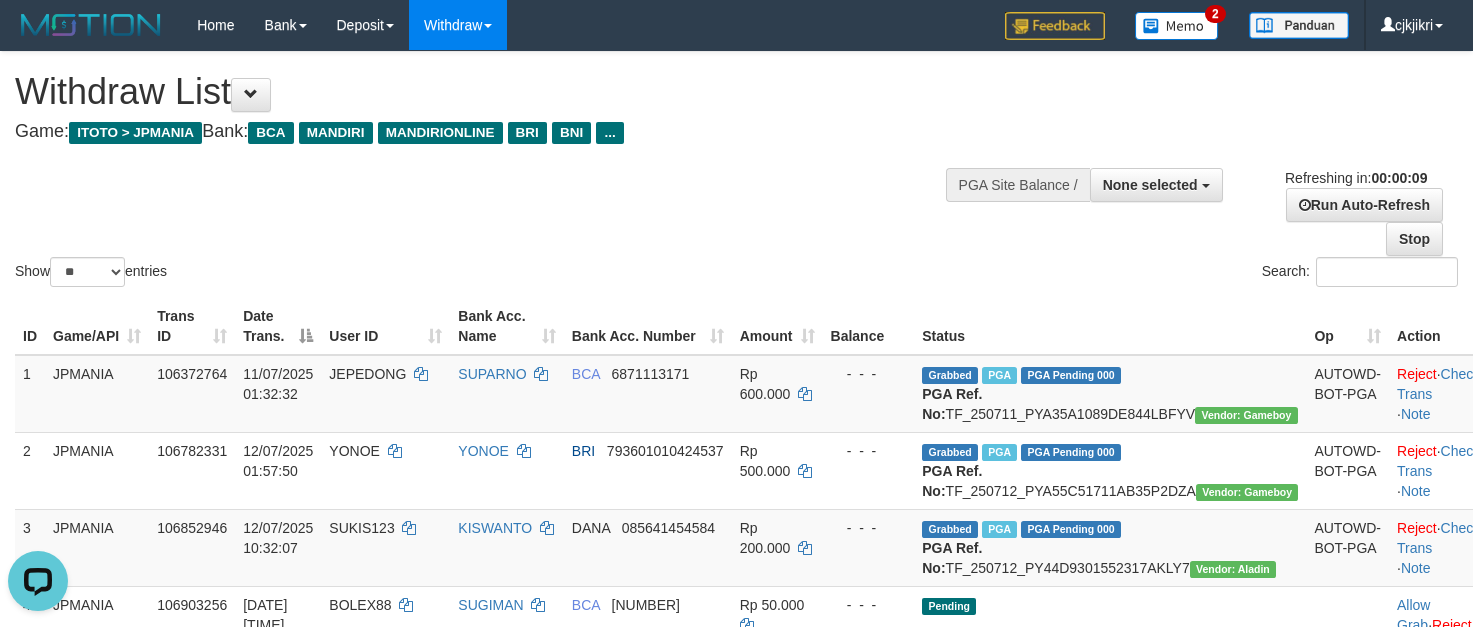 scroll, scrollTop: 0, scrollLeft: 0, axis: both 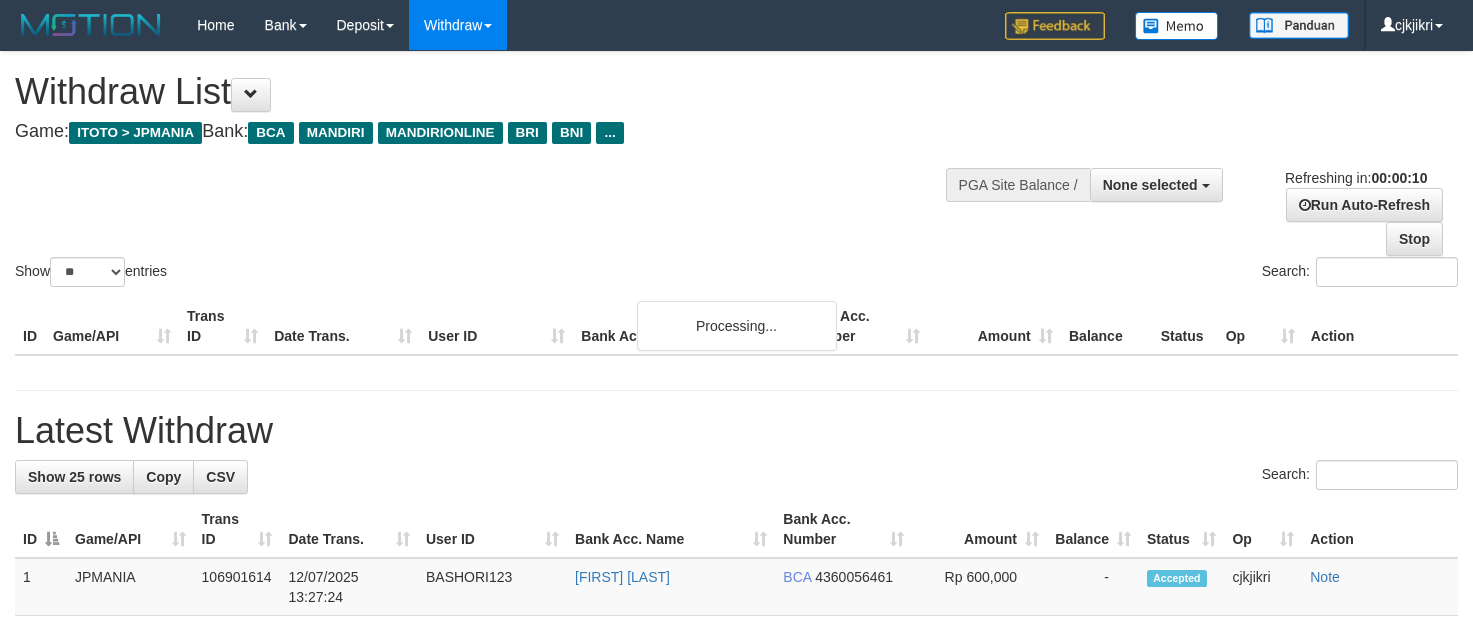 select 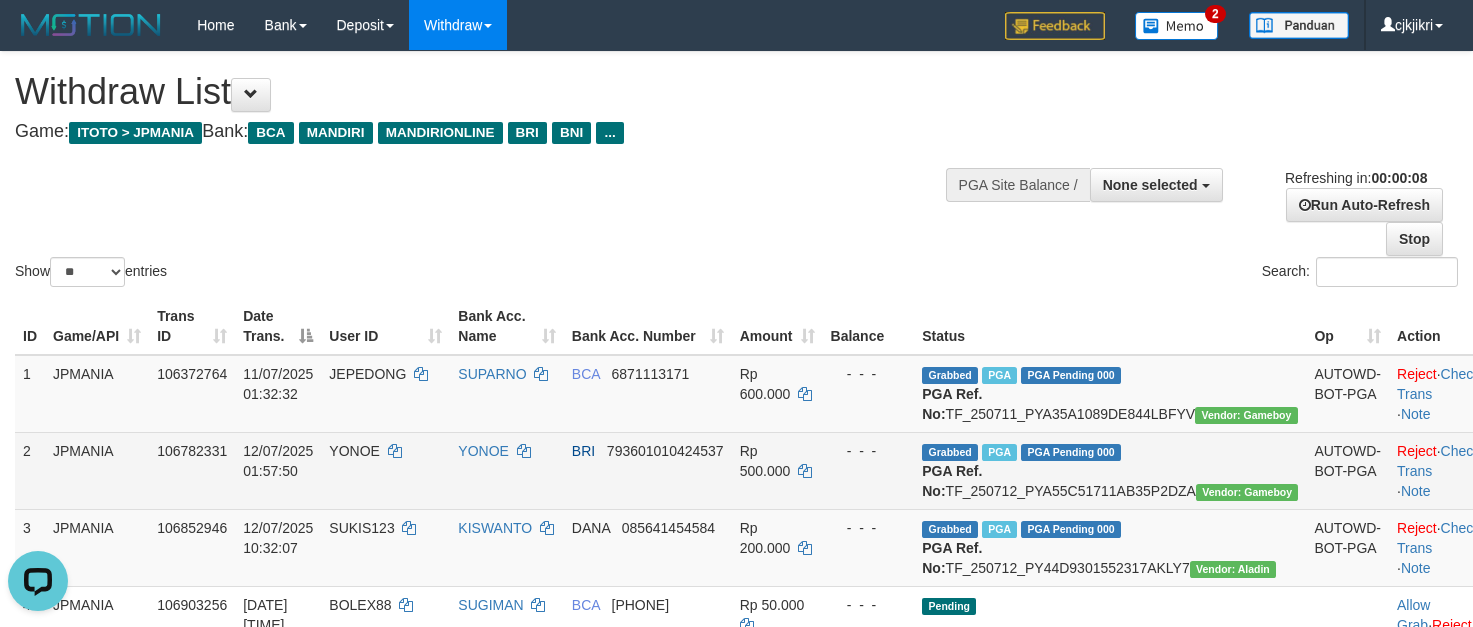 scroll, scrollTop: 0, scrollLeft: 0, axis: both 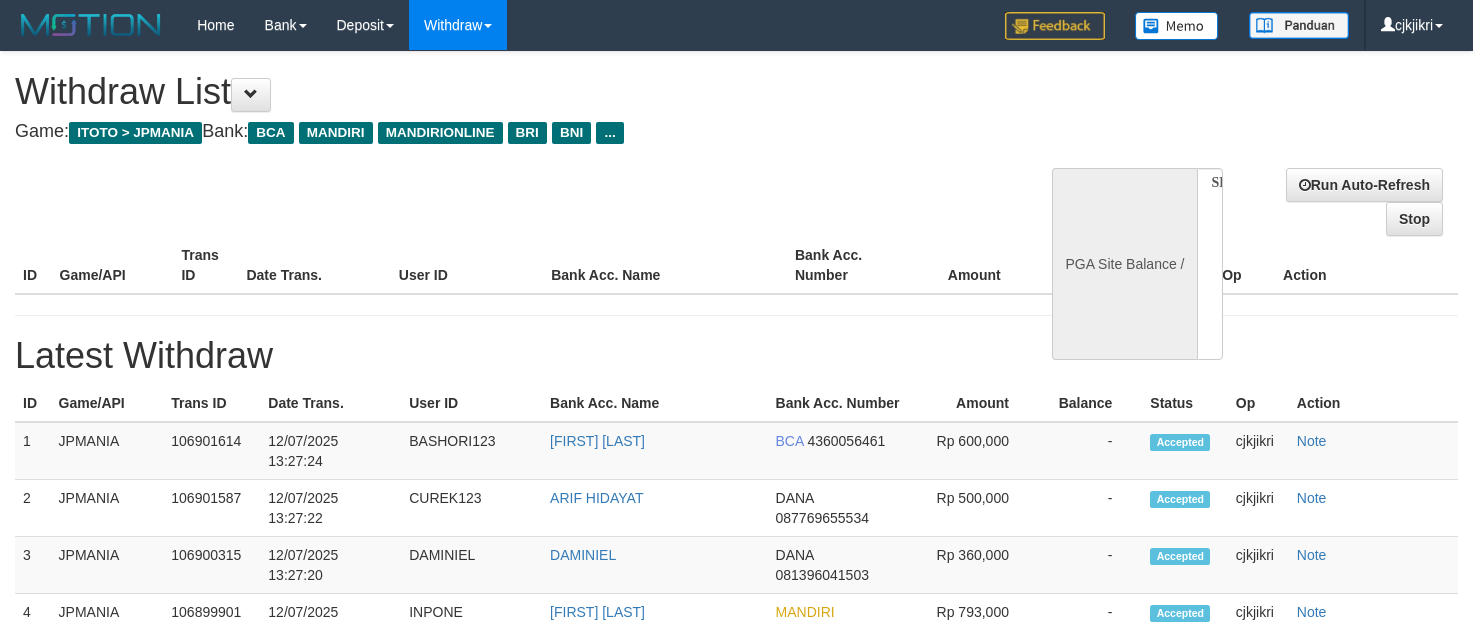 select 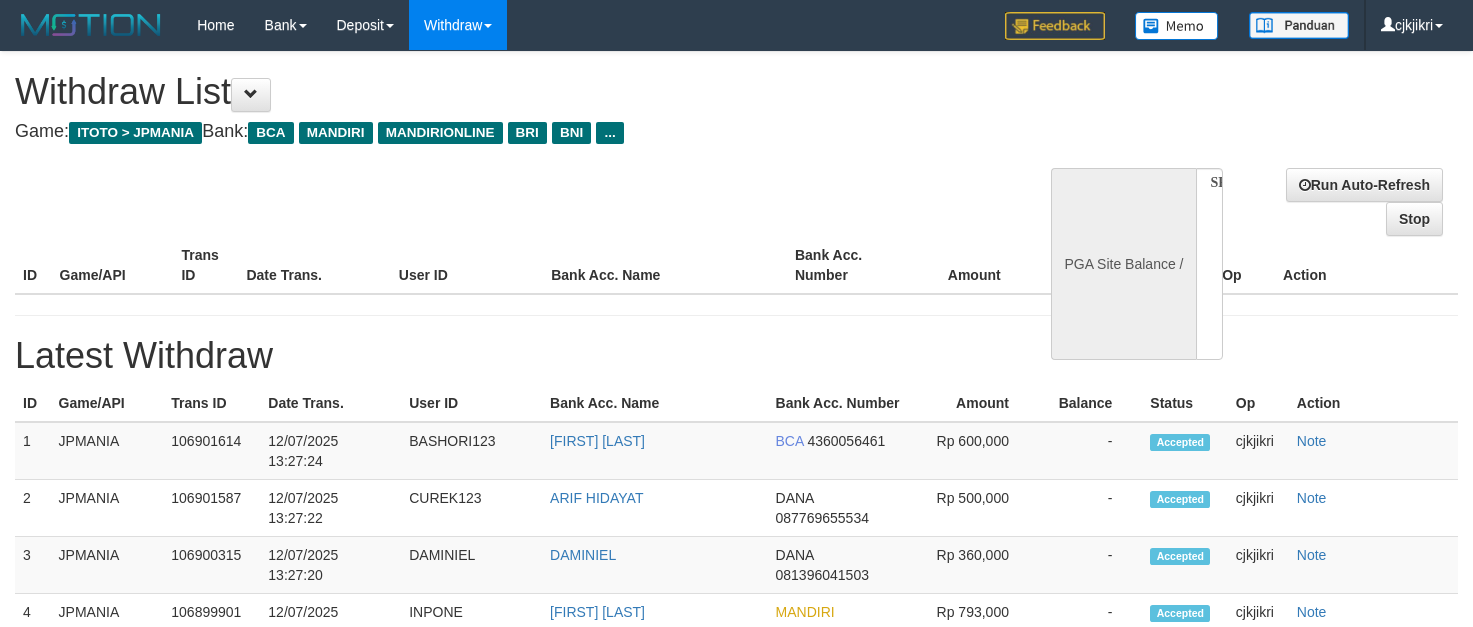 scroll, scrollTop: 0, scrollLeft: 0, axis: both 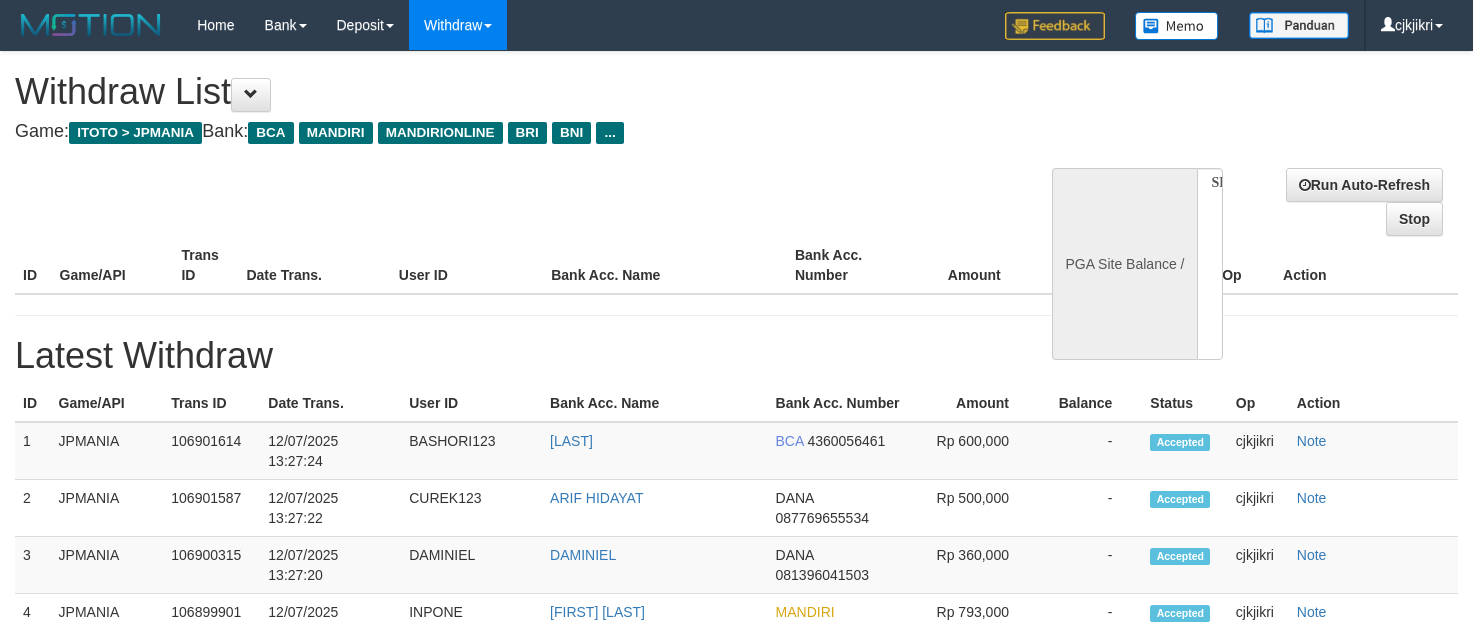 select 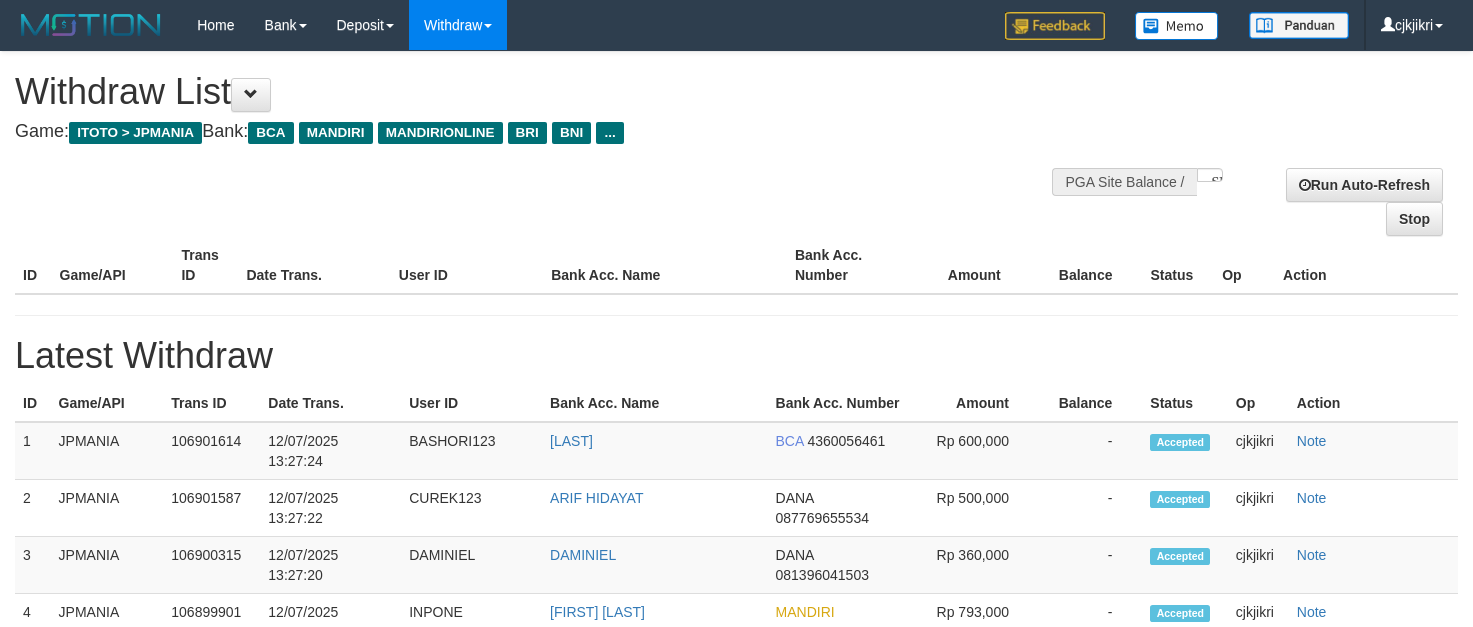 scroll, scrollTop: 0, scrollLeft: 0, axis: both 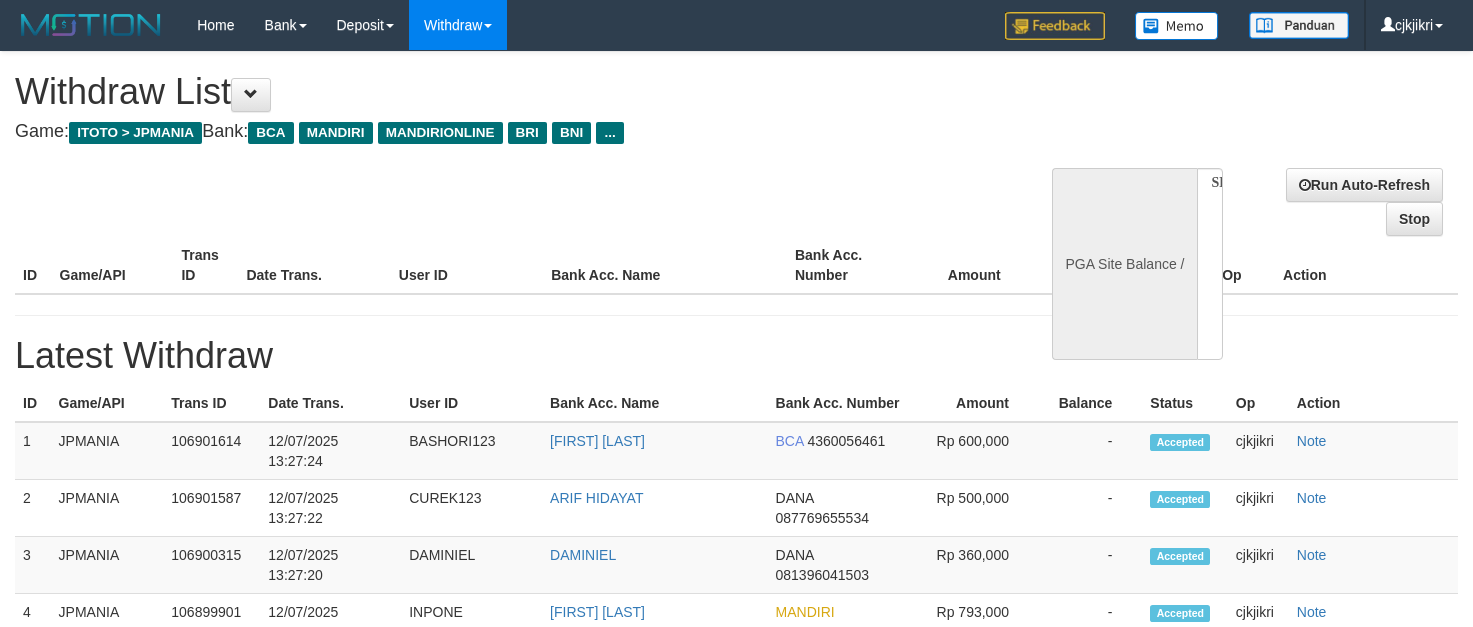 select 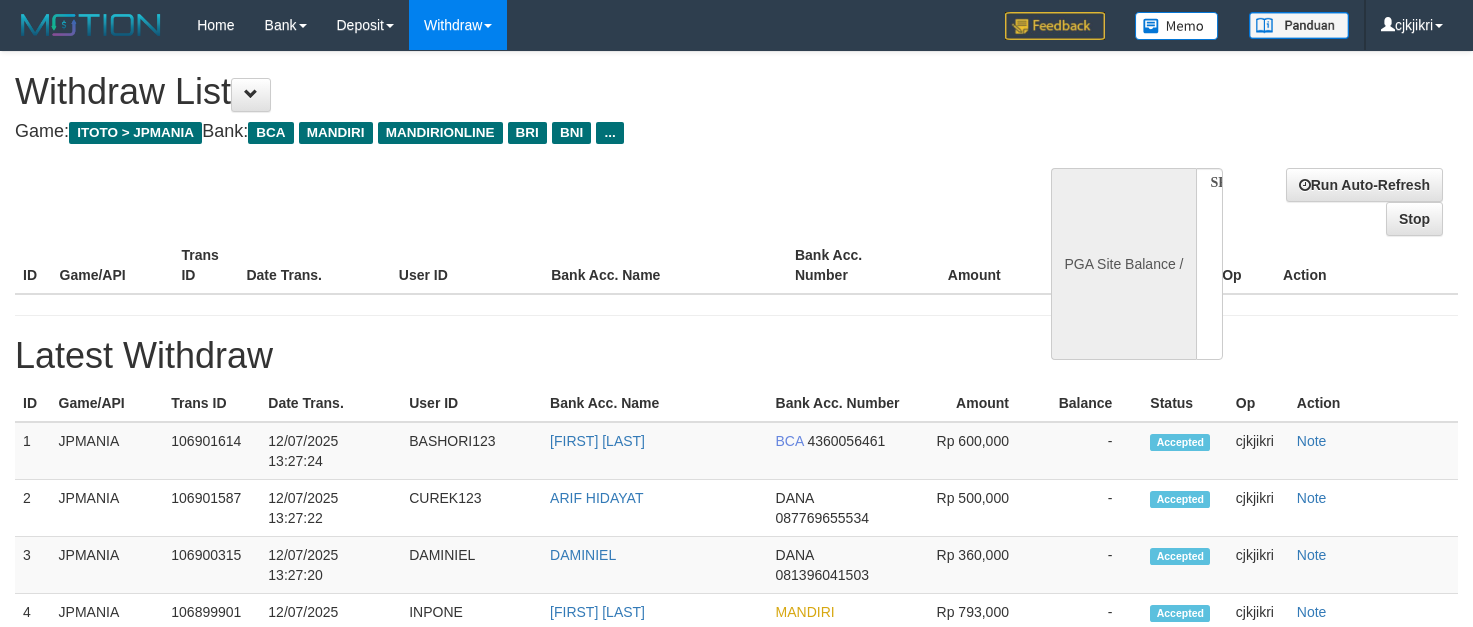 scroll, scrollTop: 0, scrollLeft: 0, axis: both 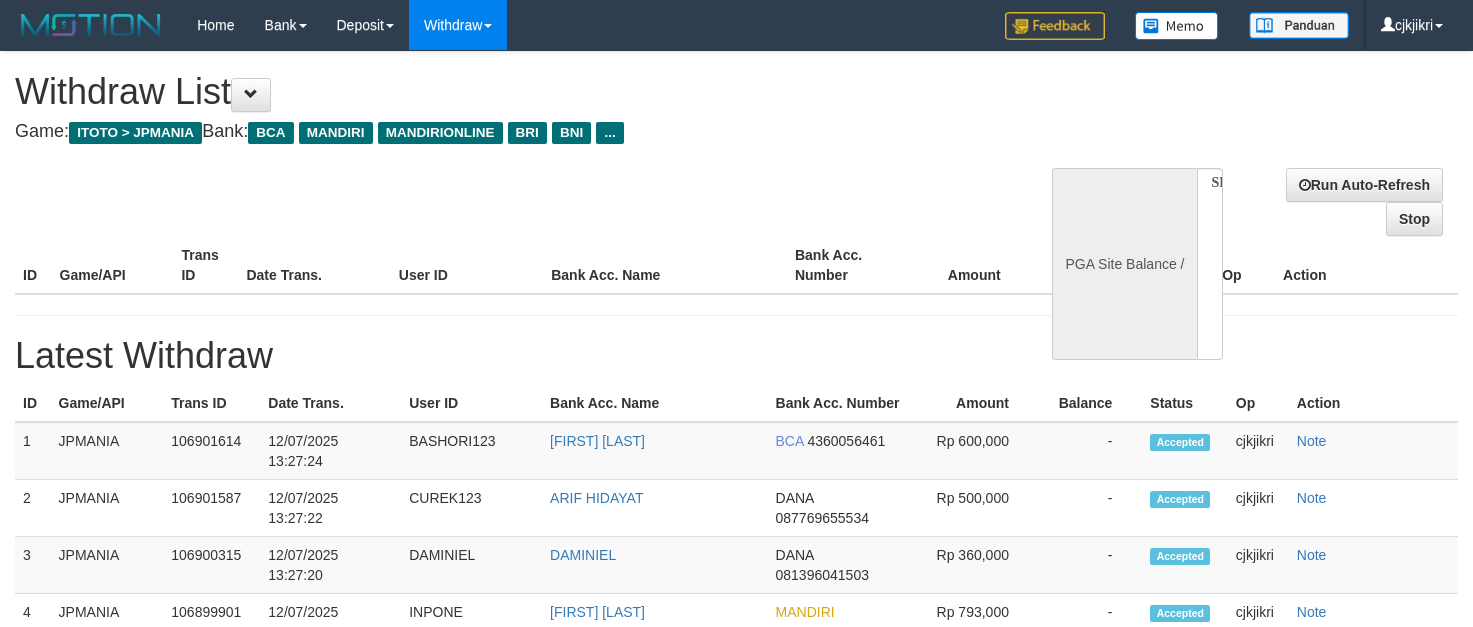 select 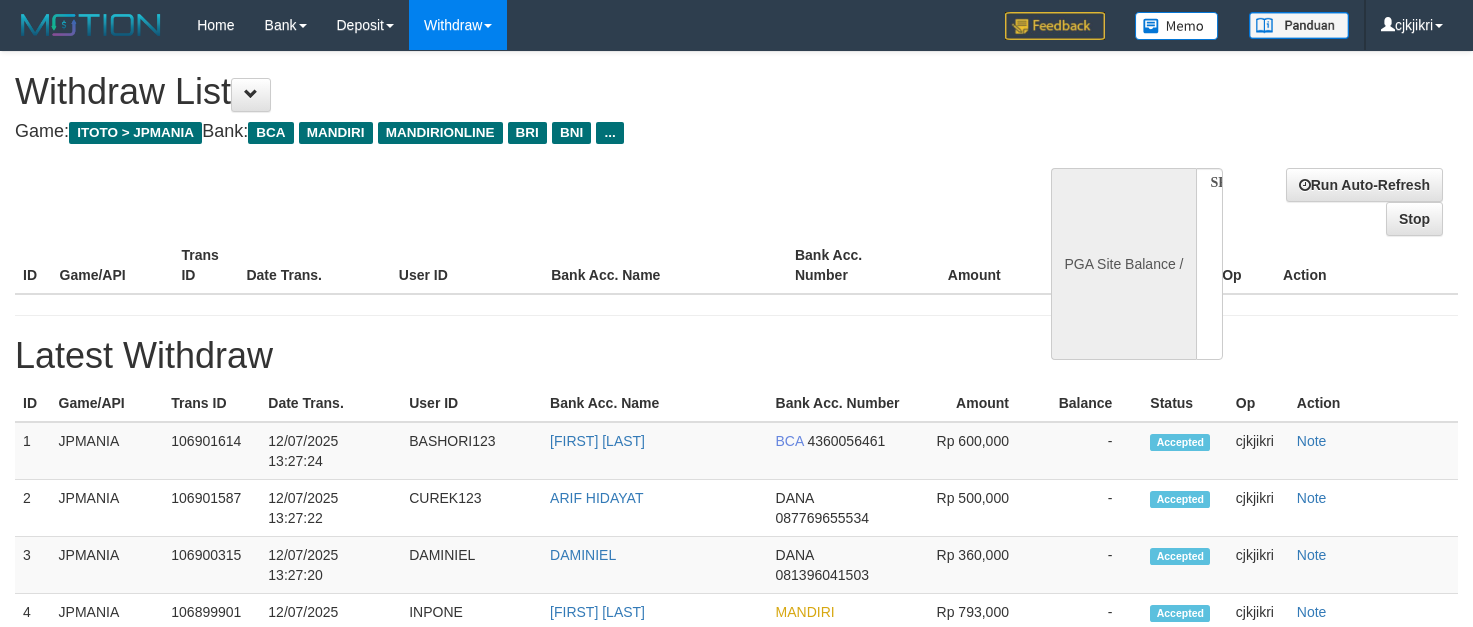 scroll, scrollTop: 0, scrollLeft: 0, axis: both 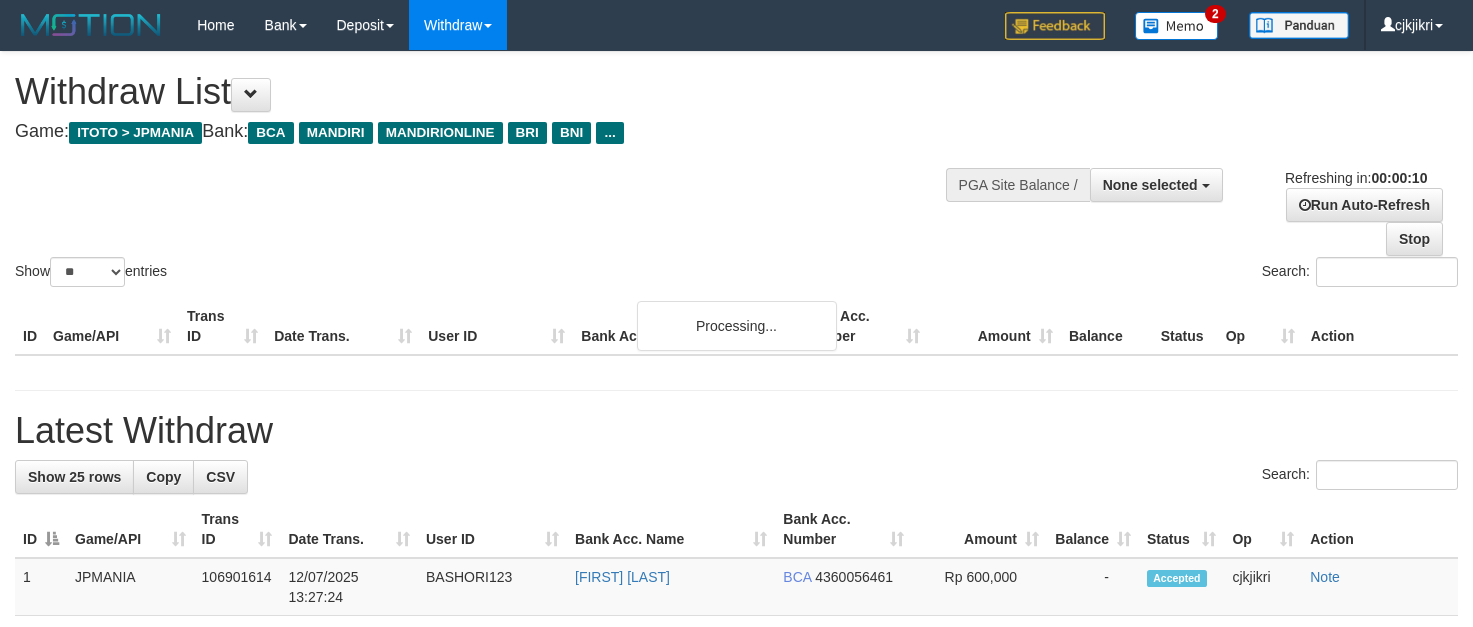 select 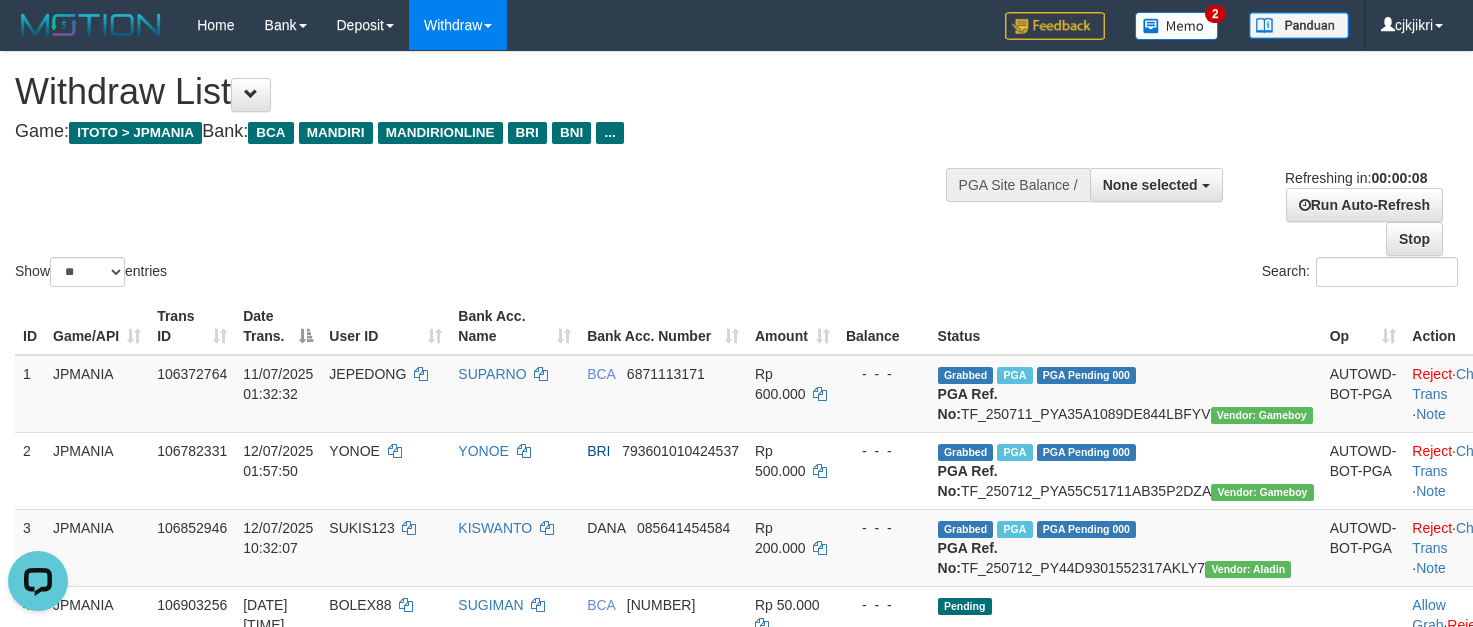 scroll, scrollTop: 0, scrollLeft: 0, axis: both 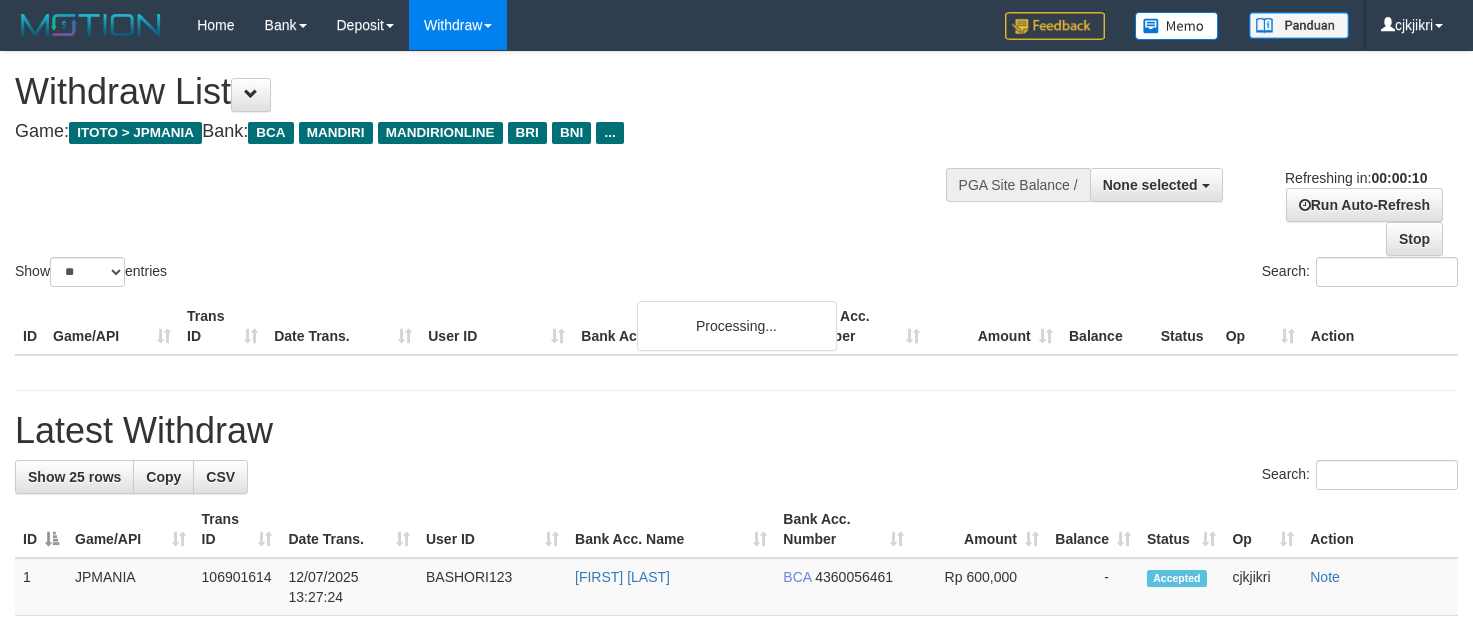 select 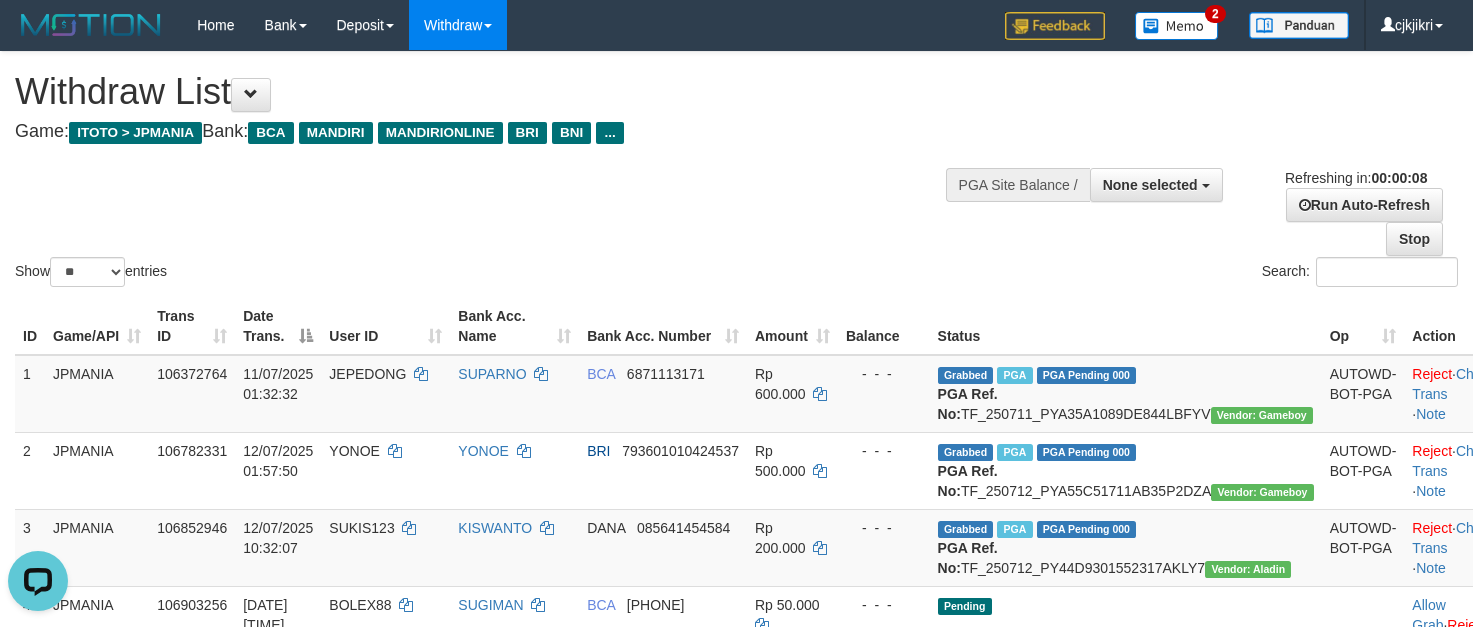 scroll, scrollTop: 0, scrollLeft: 0, axis: both 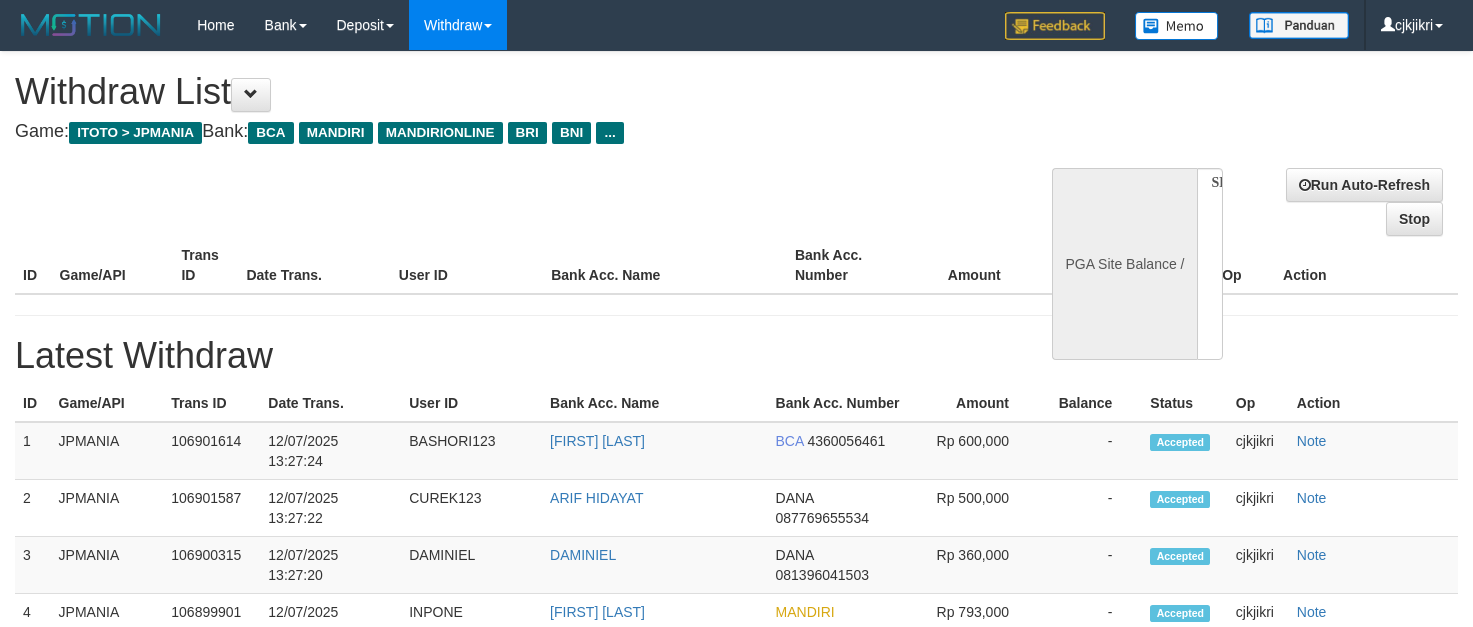 select 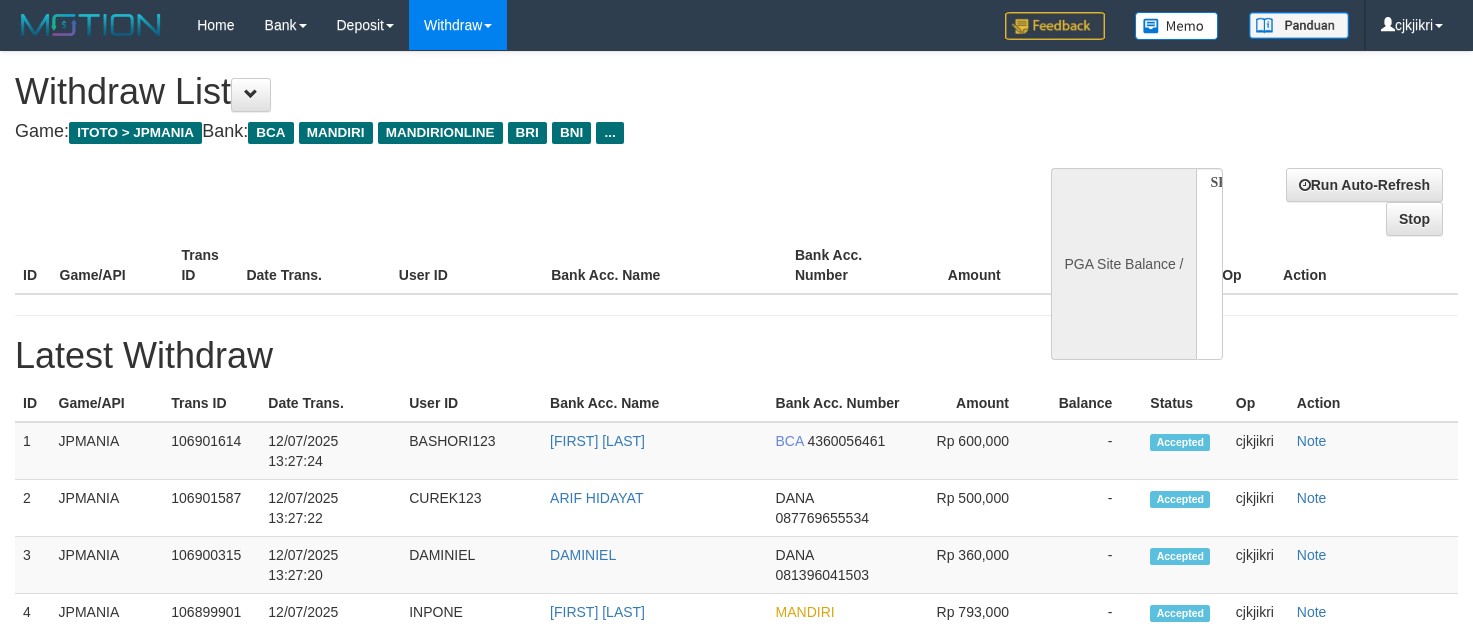 scroll, scrollTop: 0, scrollLeft: 0, axis: both 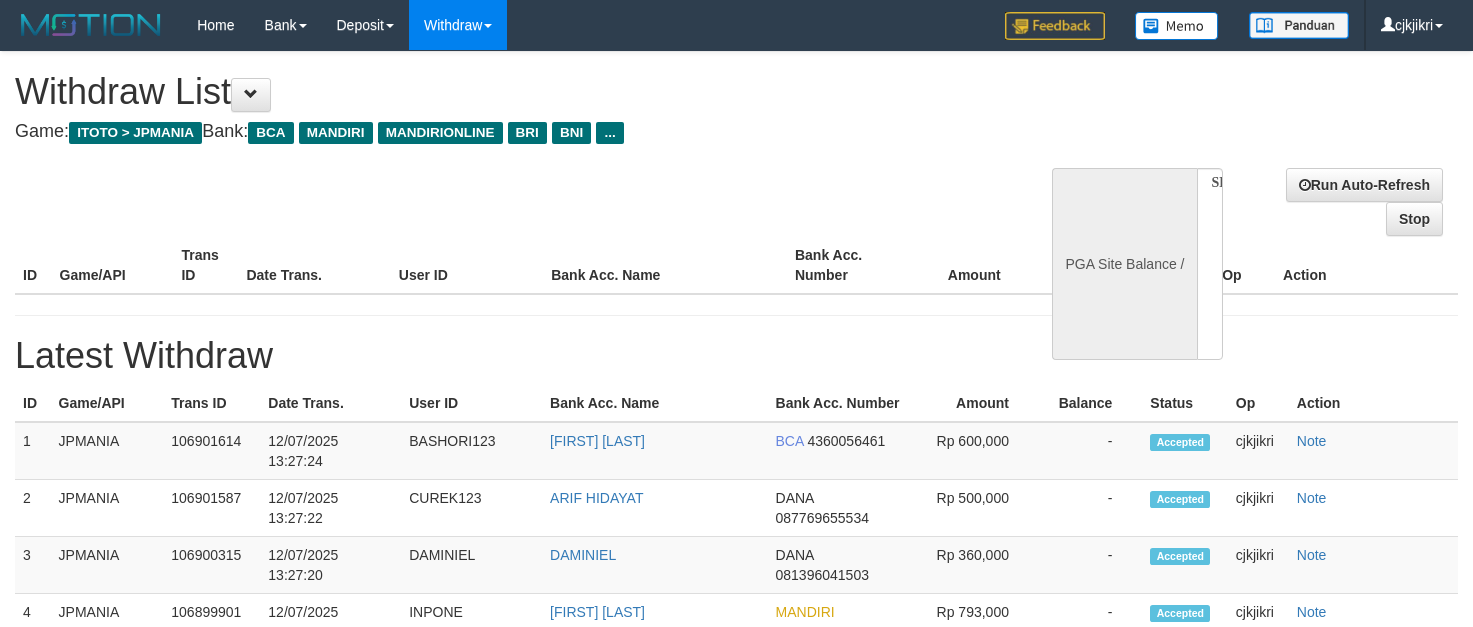select 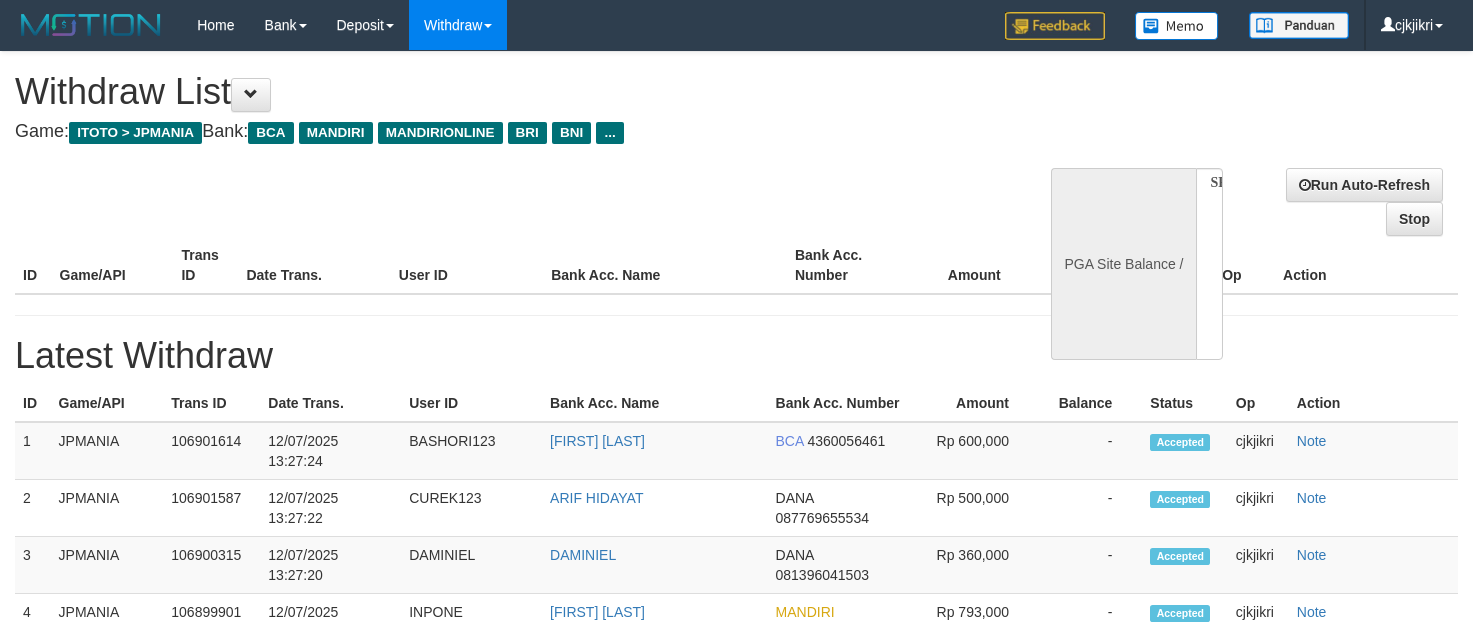 scroll, scrollTop: 0, scrollLeft: 0, axis: both 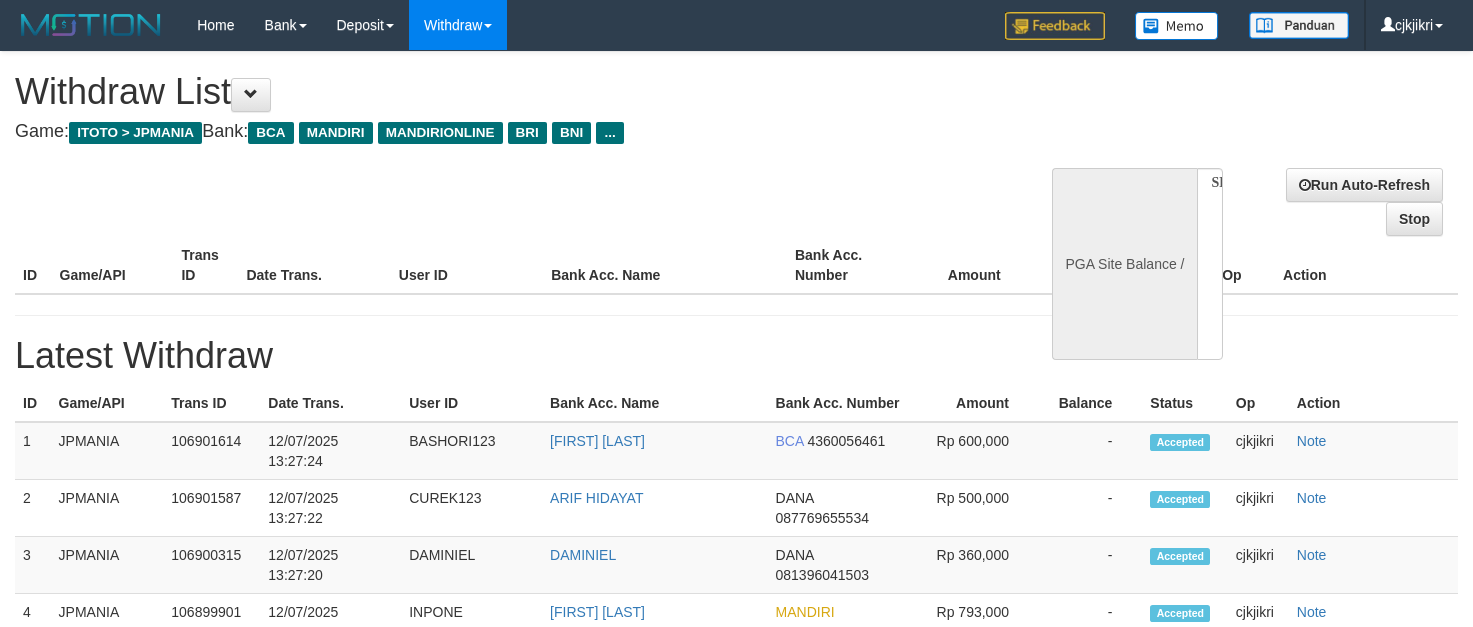 select 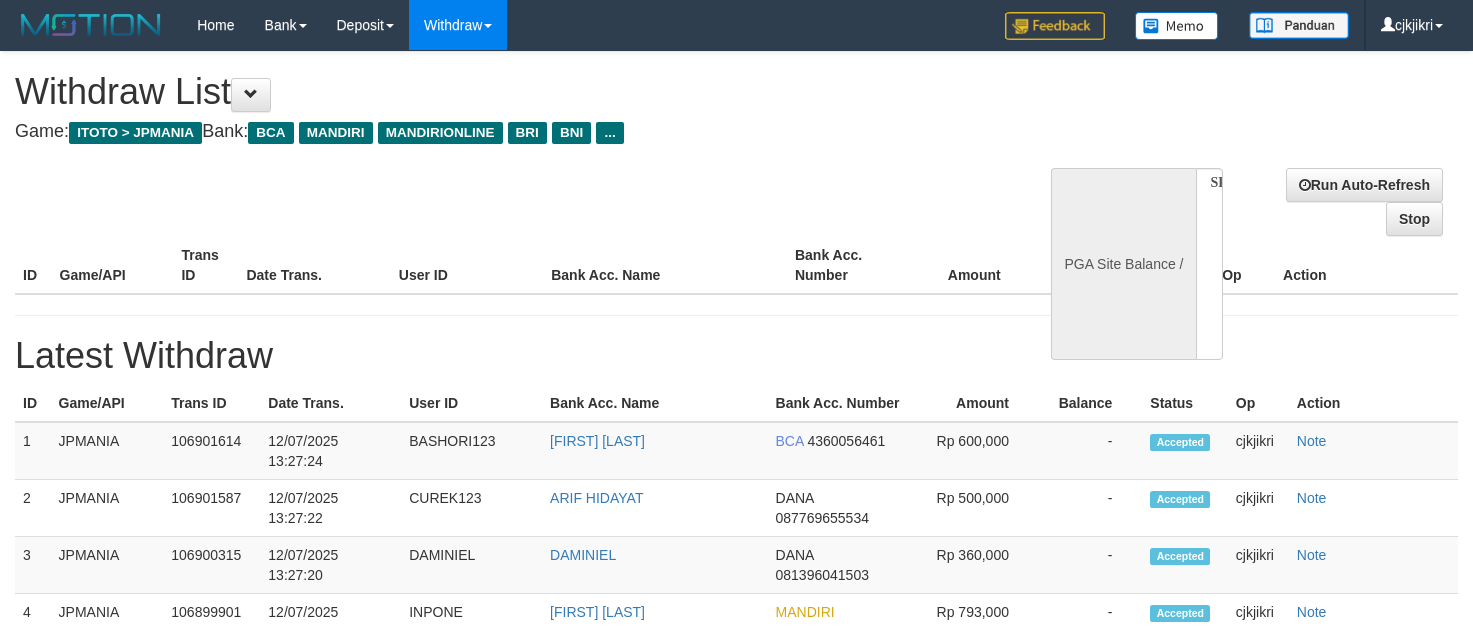 scroll, scrollTop: 0, scrollLeft: 0, axis: both 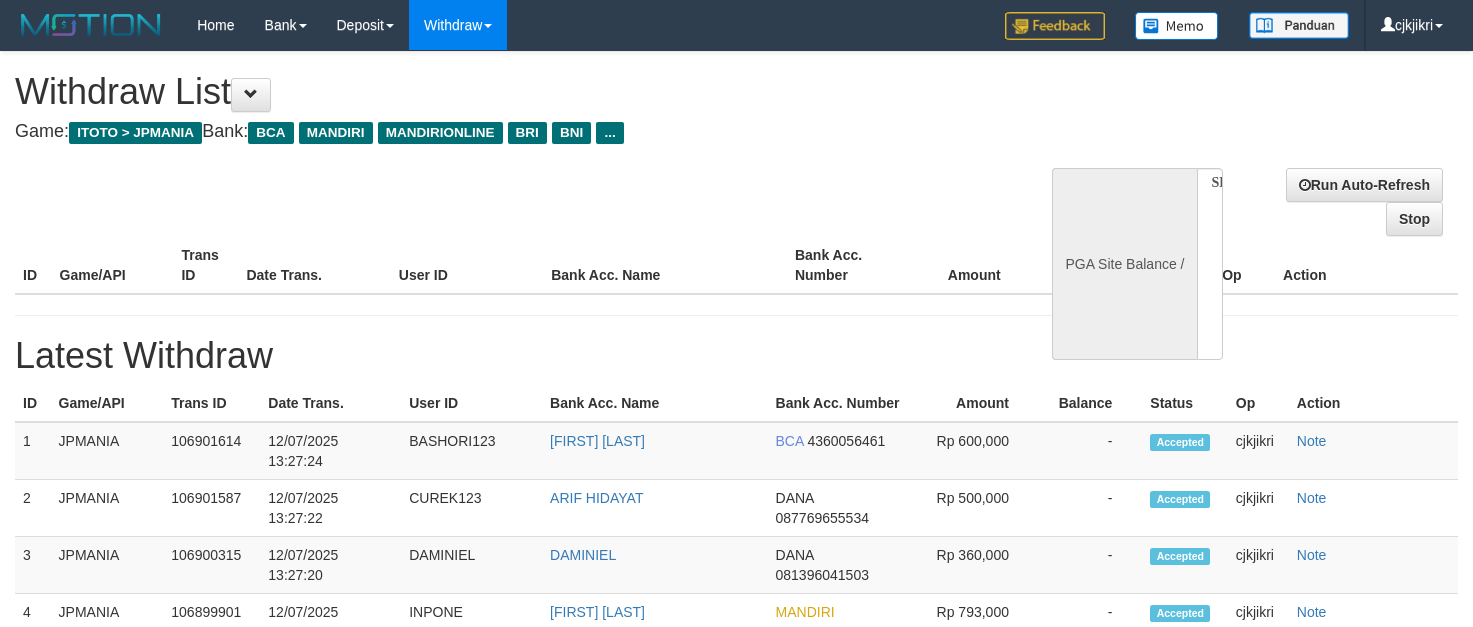 select 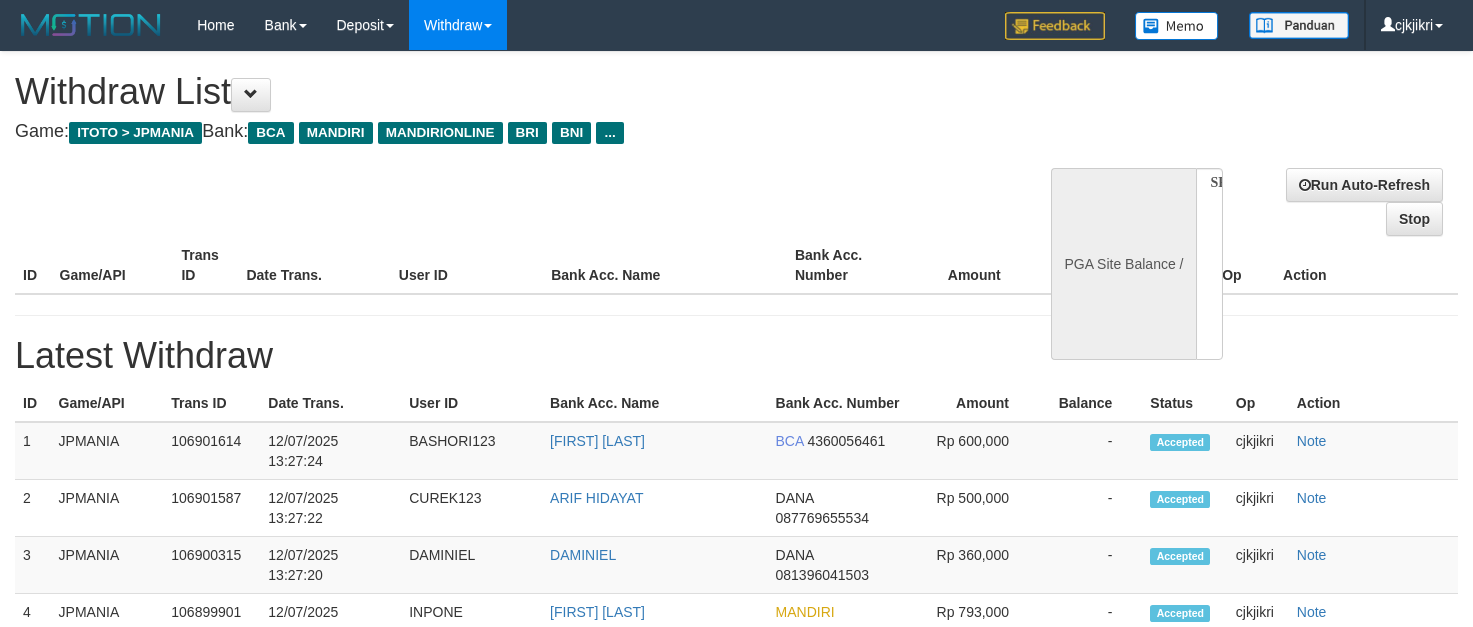 scroll, scrollTop: 0, scrollLeft: 0, axis: both 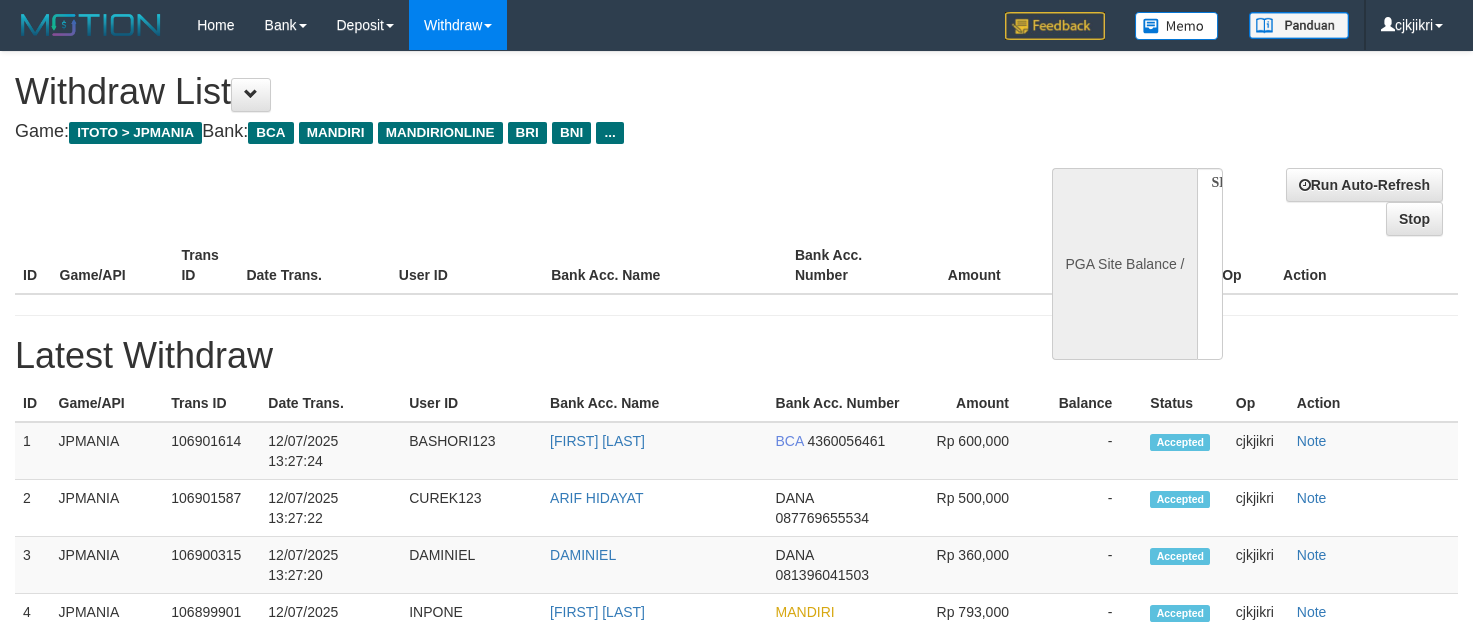 select 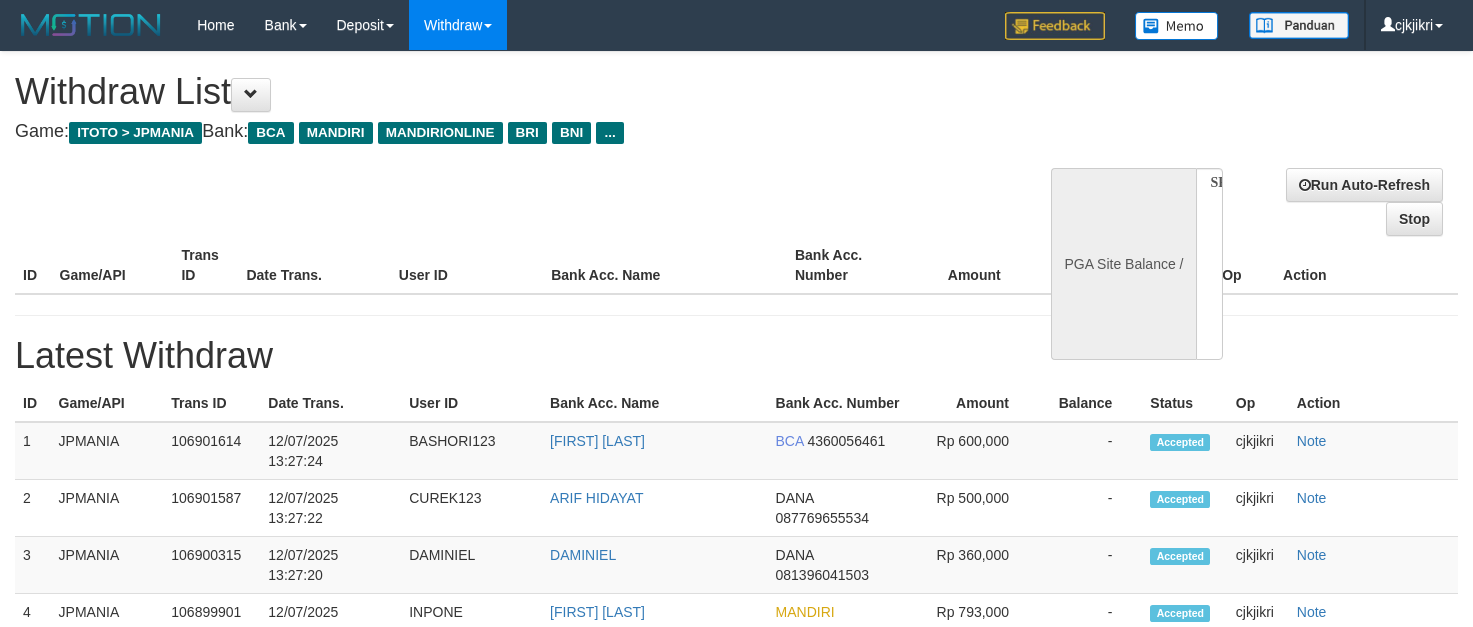 scroll, scrollTop: 0, scrollLeft: 0, axis: both 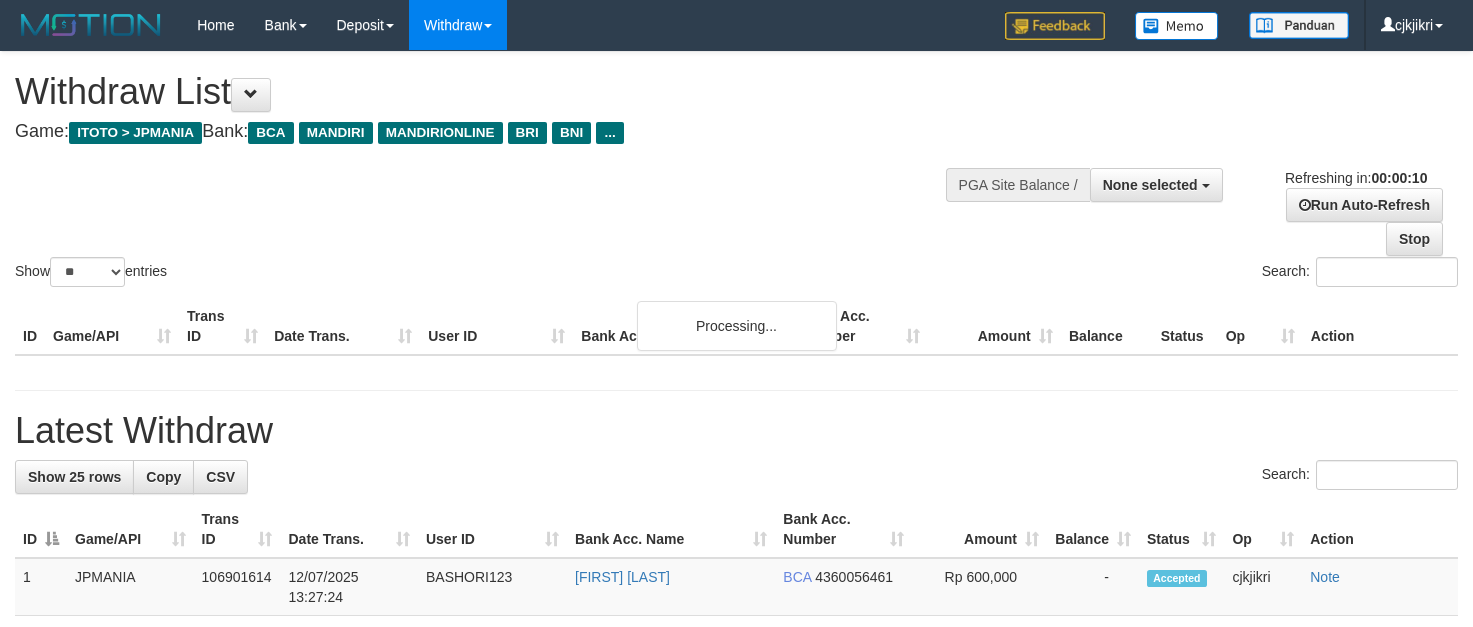 select 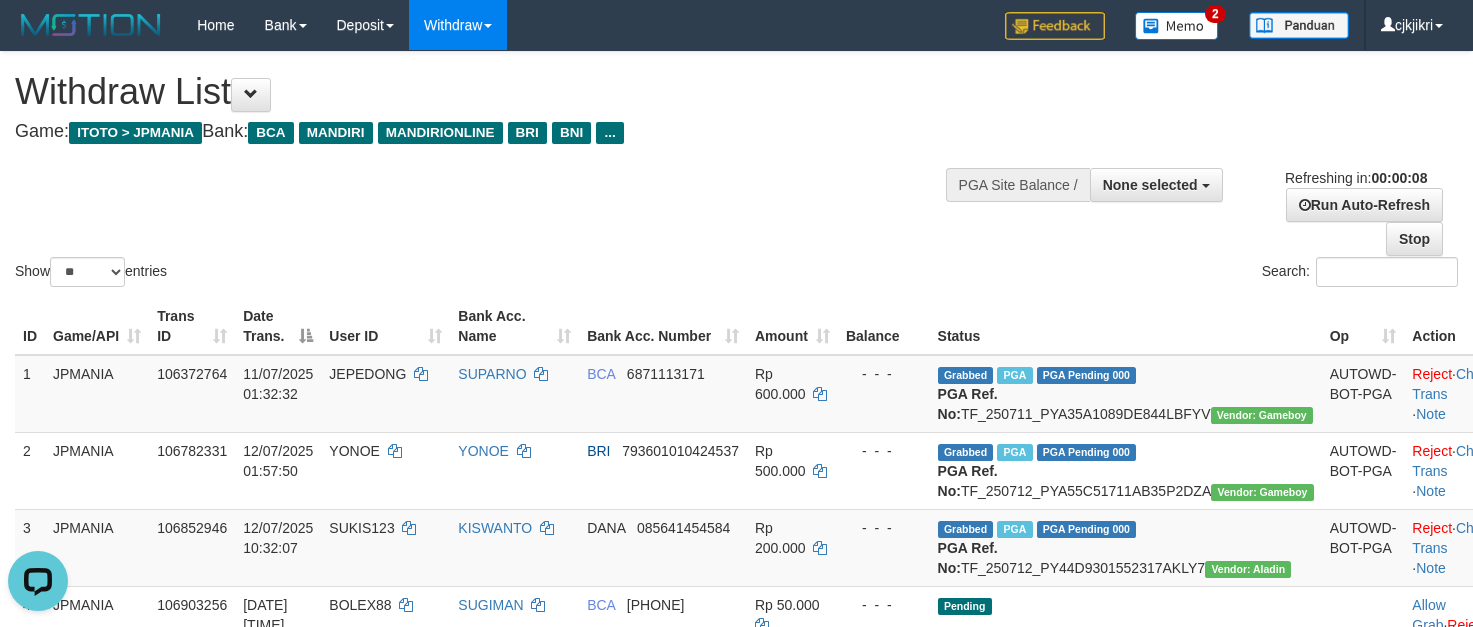 scroll, scrollTop: 0, scrollLeft: 0, axis: both 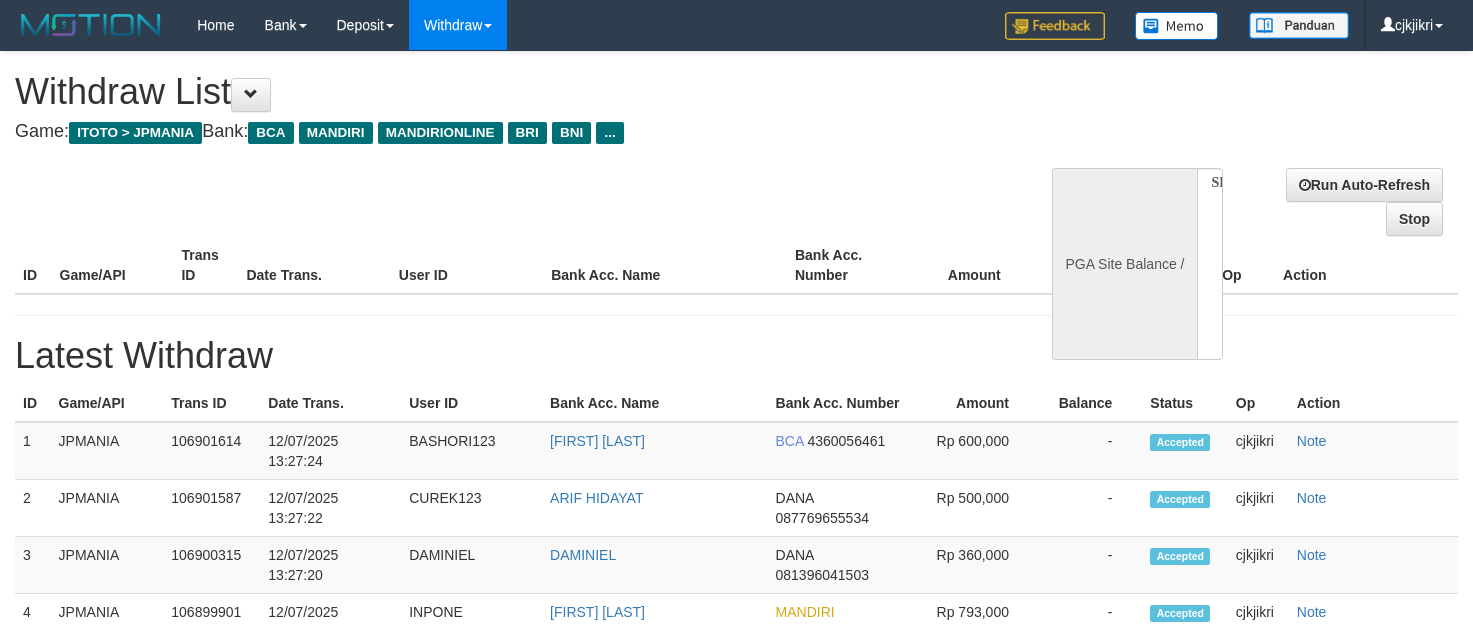 select 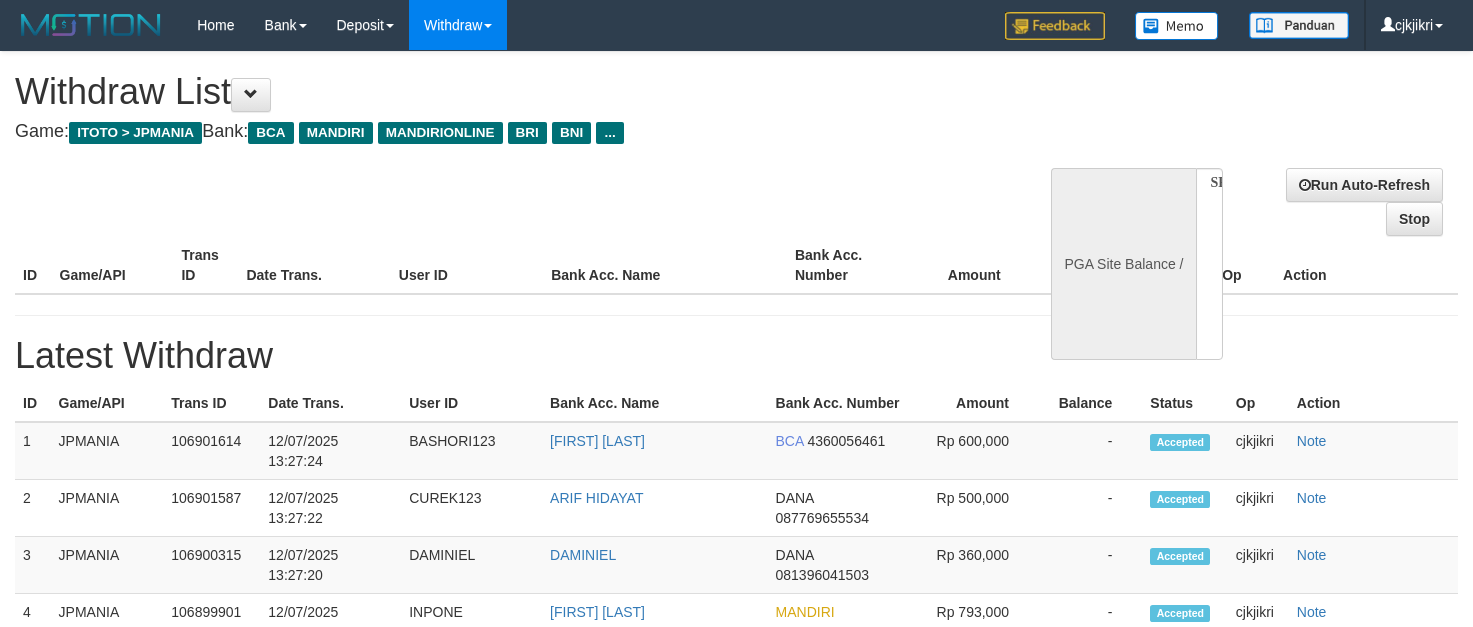 scroll, scrollTop: 0, scrollLeft: 0, axis: both 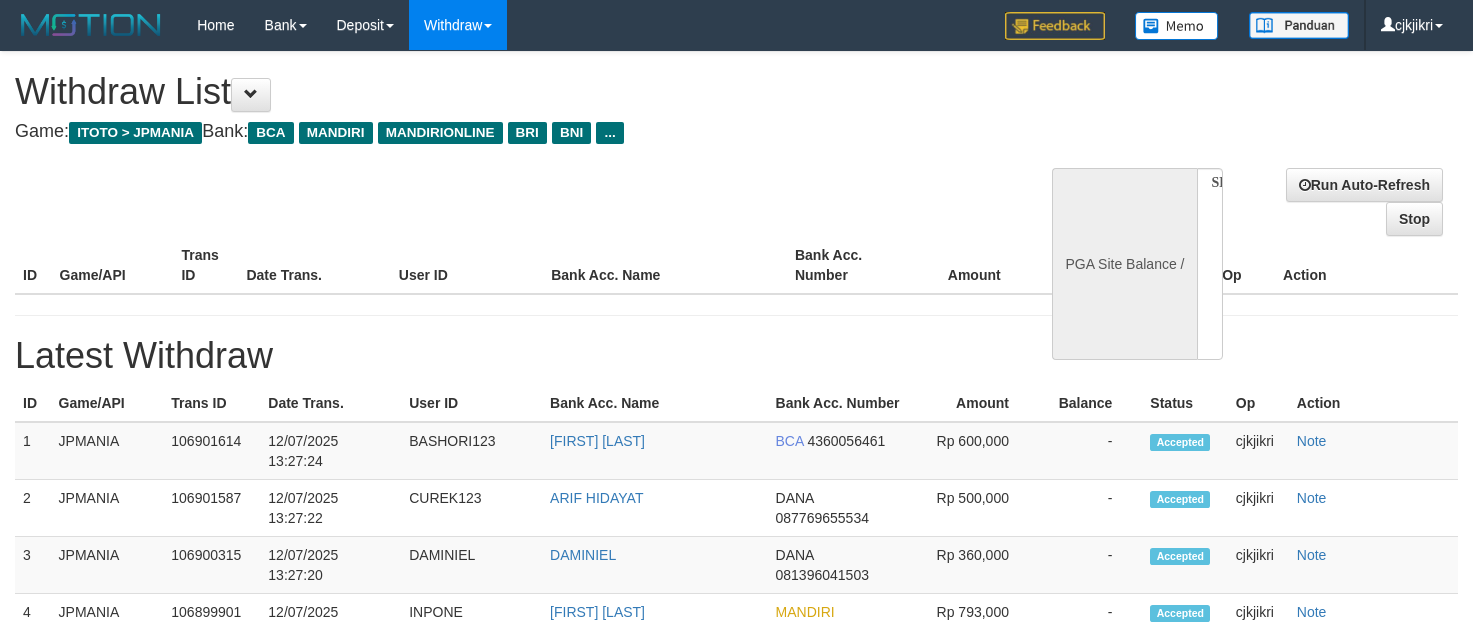 select 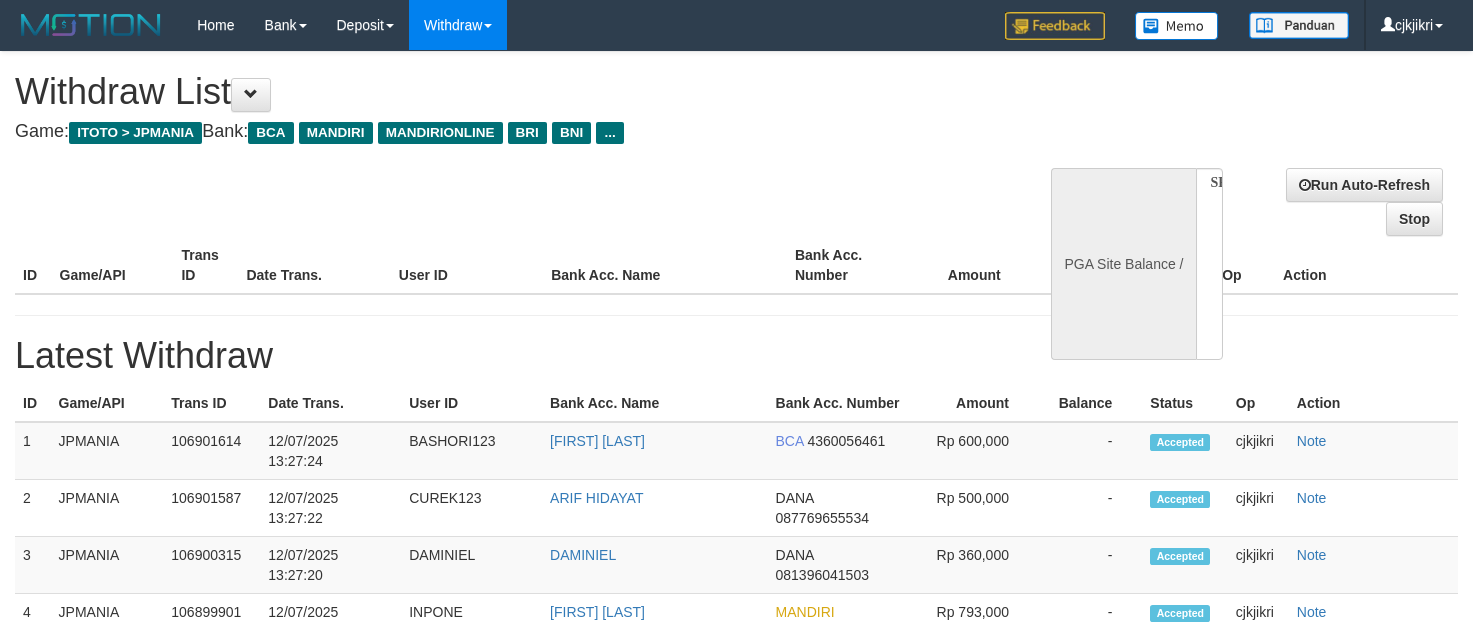 scroll, scrollTop: 0, scrollLeft: 0, axis: both 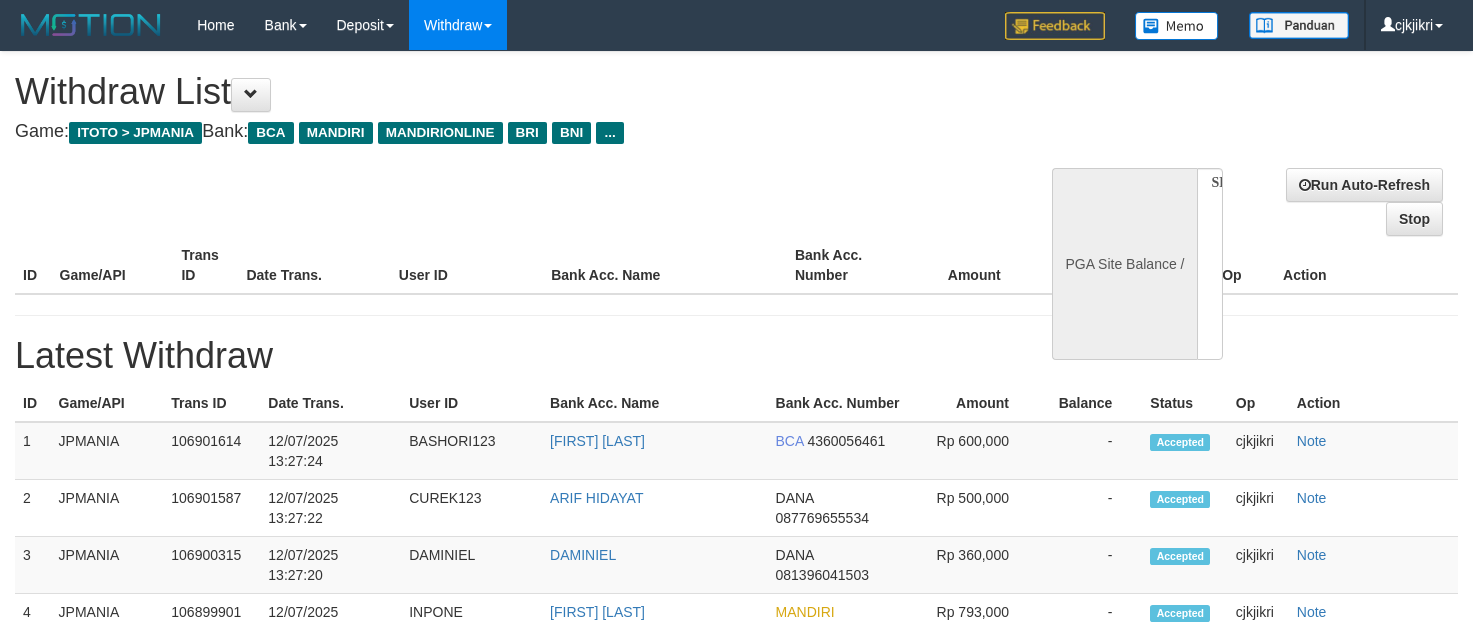 select 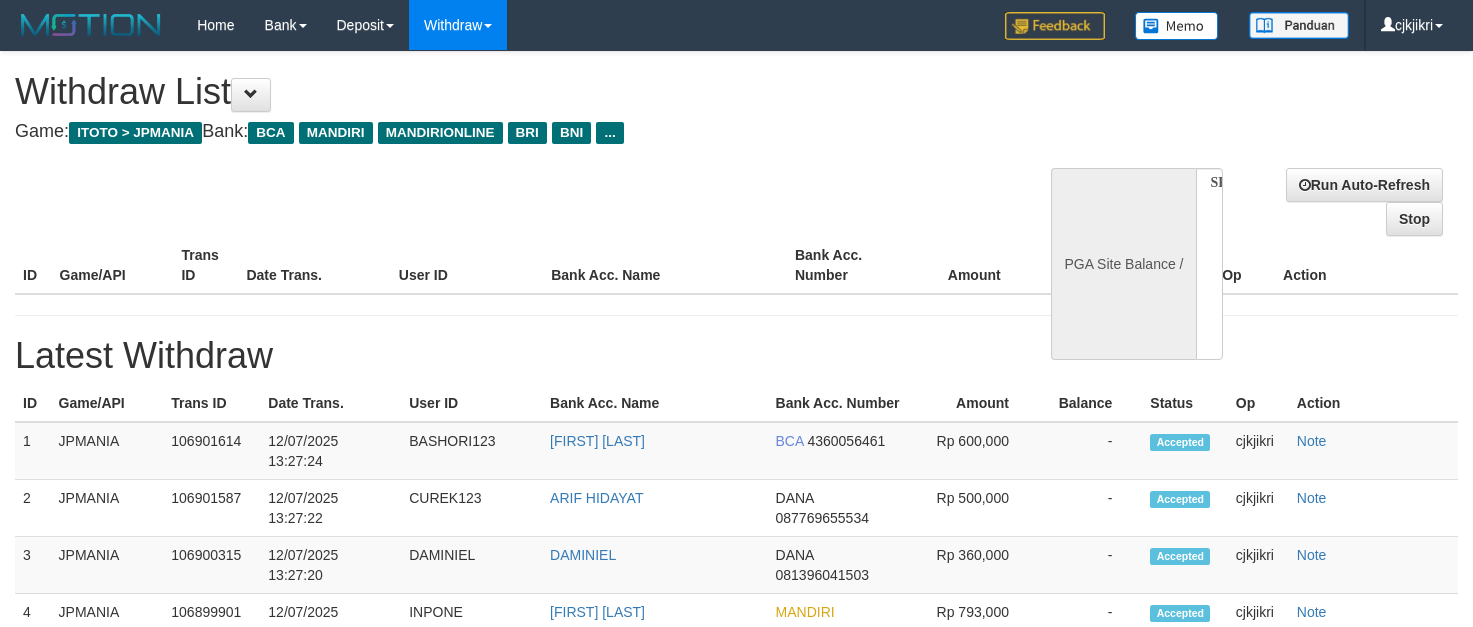 scroll, scrollTop: 0, scrollLeft: 0, axis: both 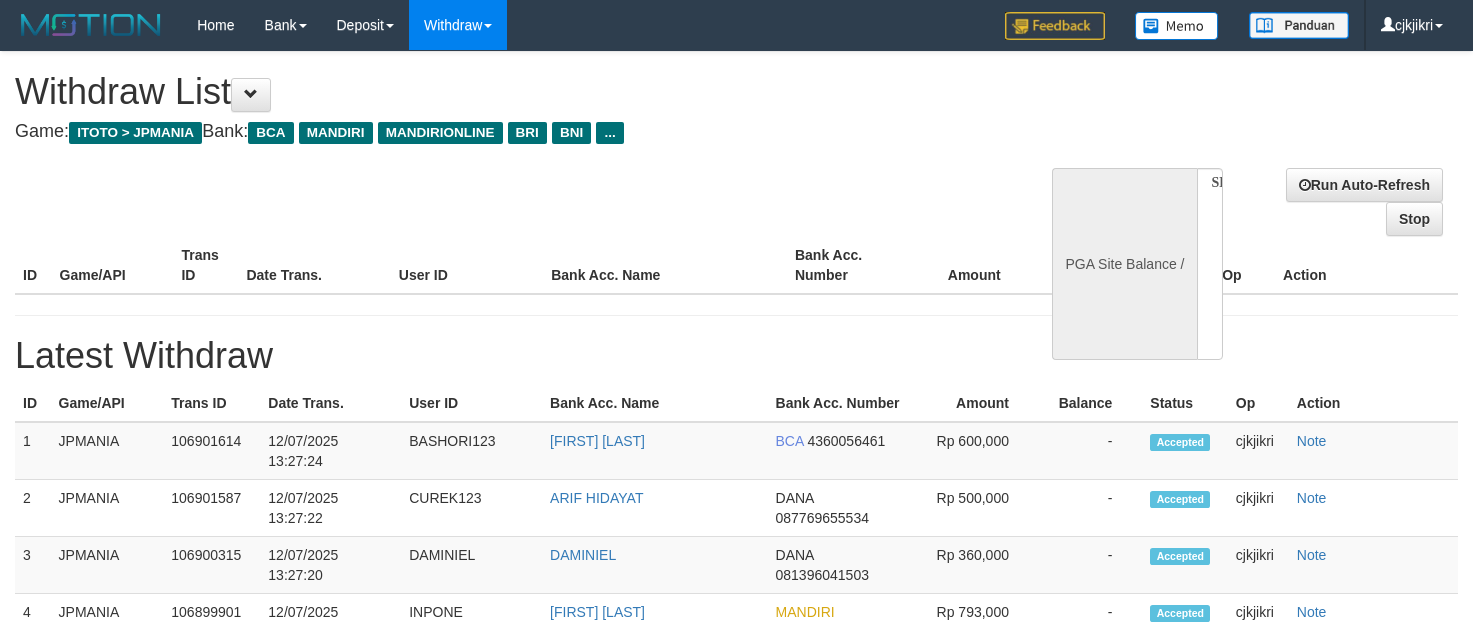 select 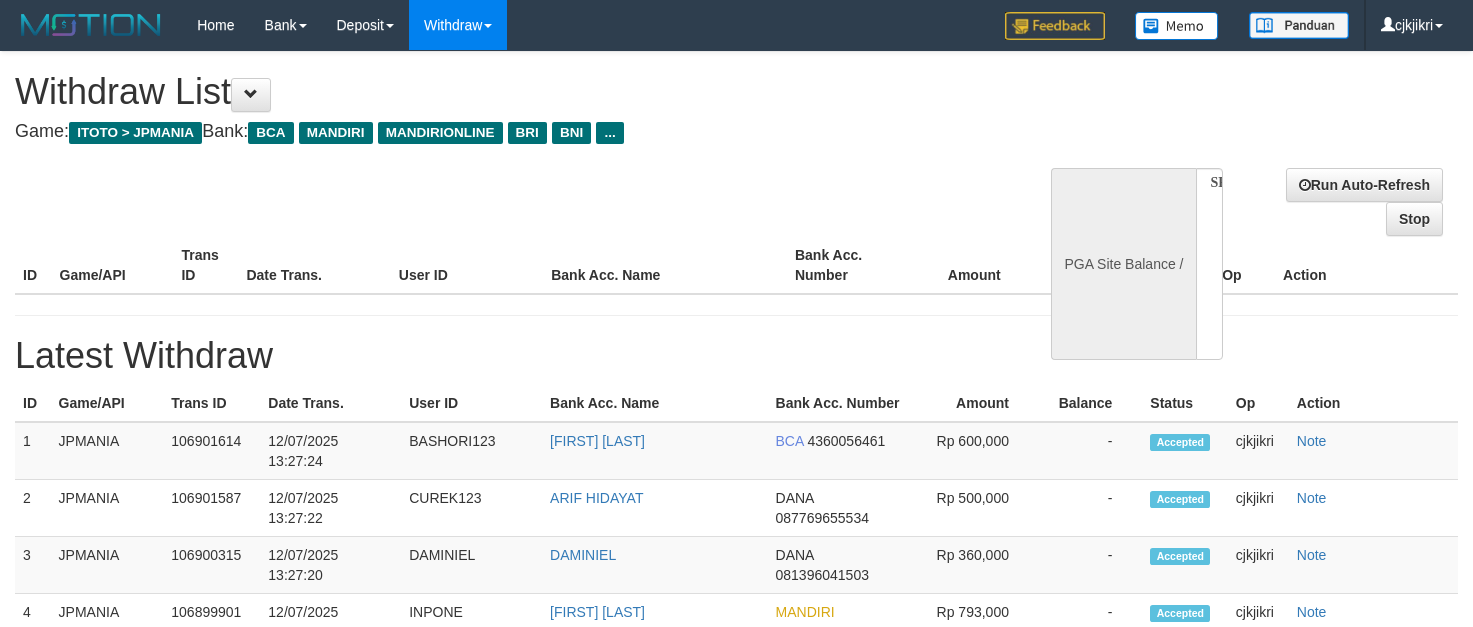 scroll, scrollTop: 0, scrollLeft: 0, axis: both 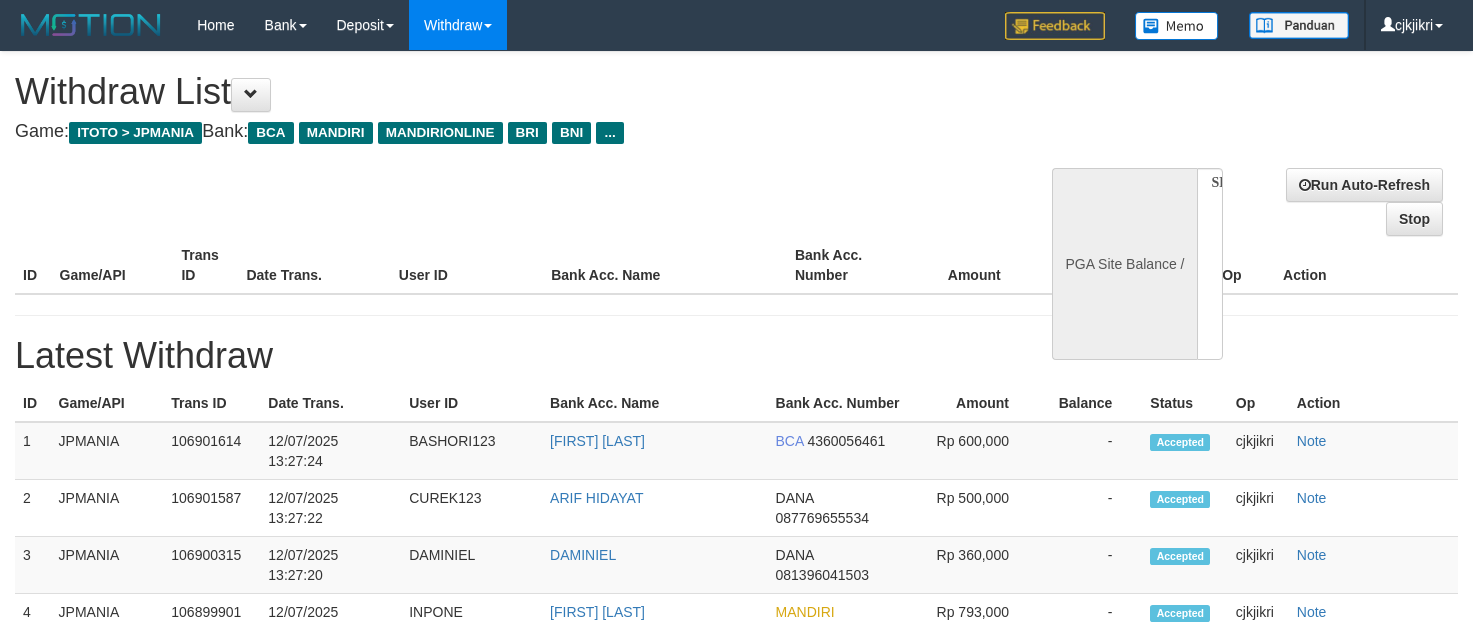 select 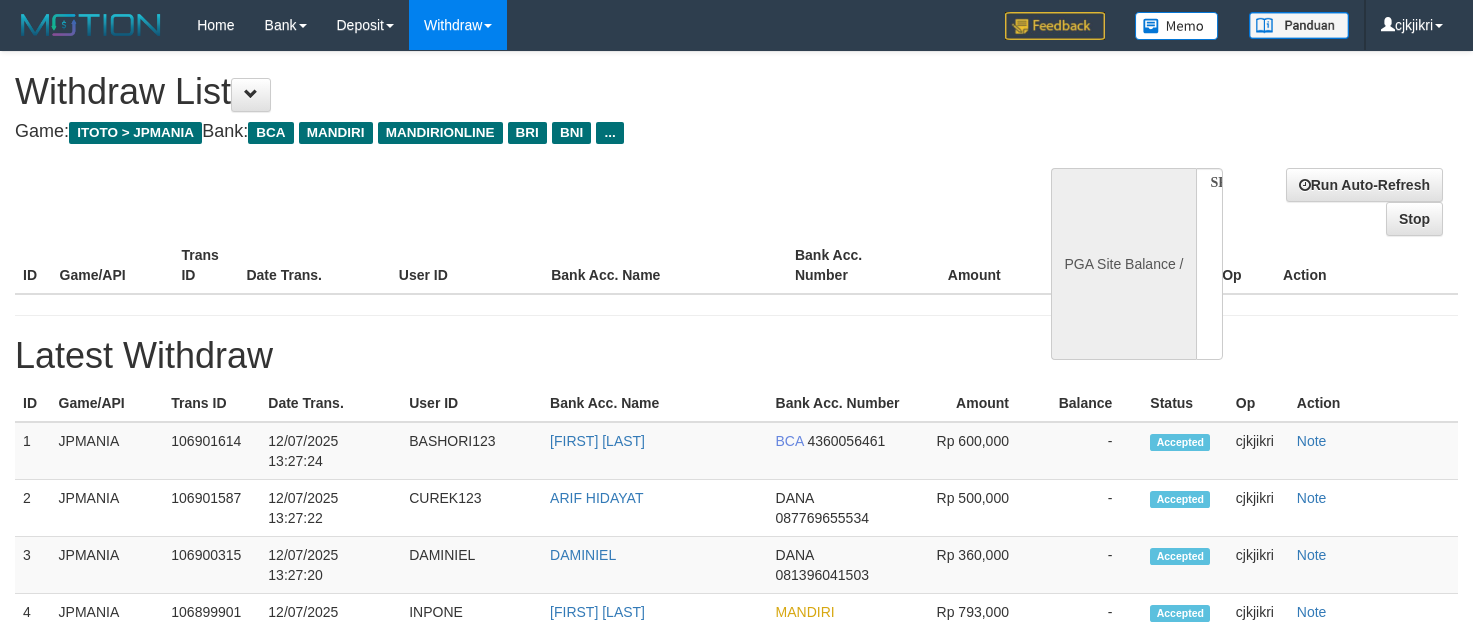 scroll, scrollTop: 0, scrollLeft: 0, axis: both 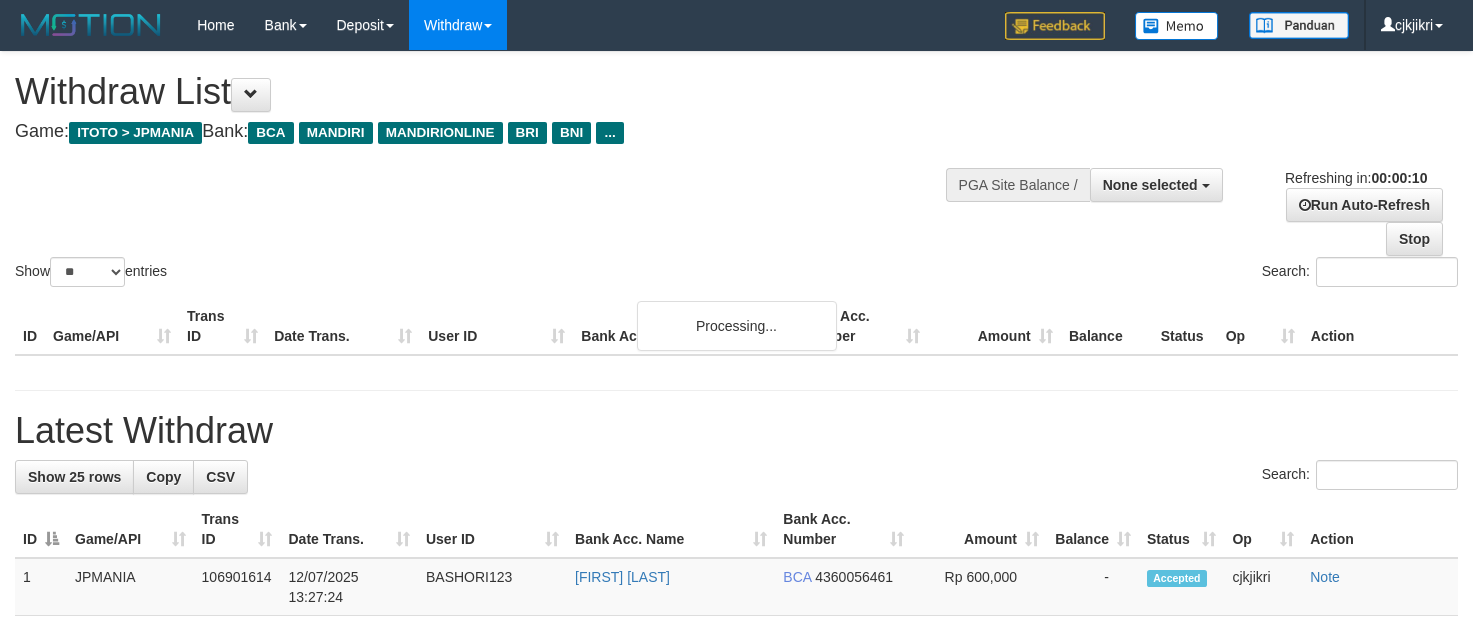 select 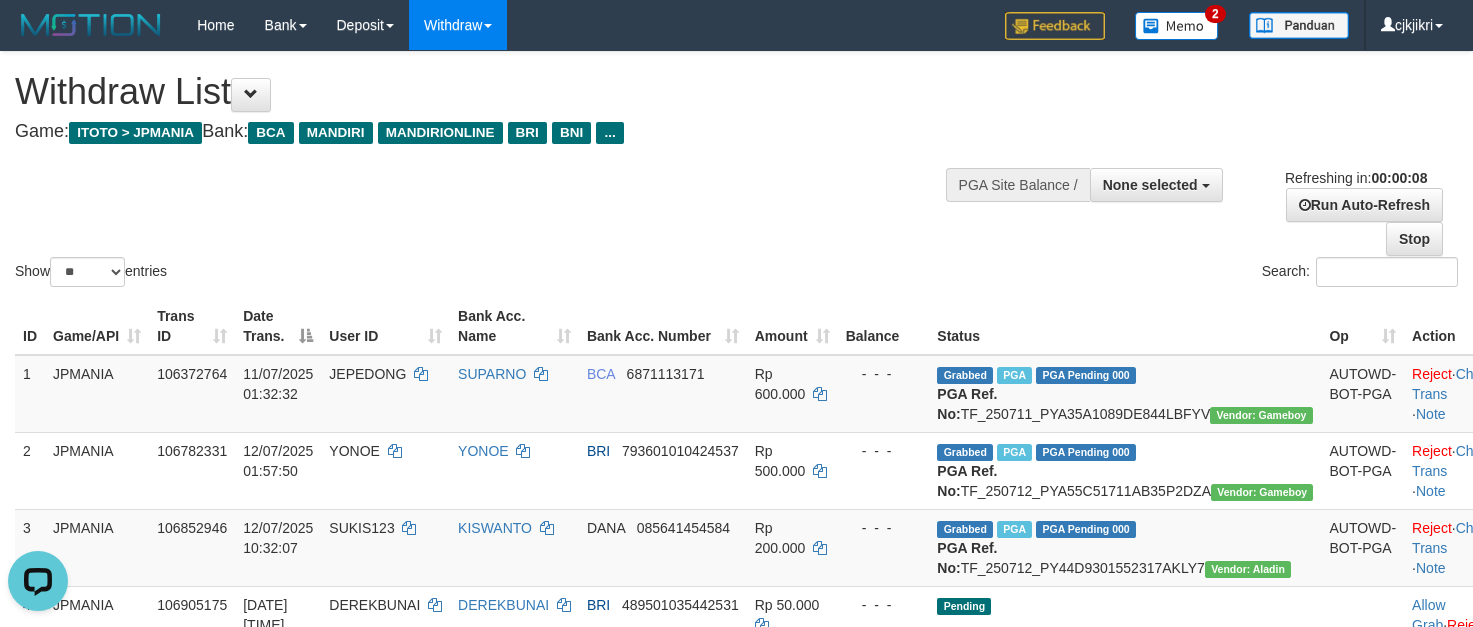 scroll, scrollTop: 0, scrollLeft: 0, axis: both 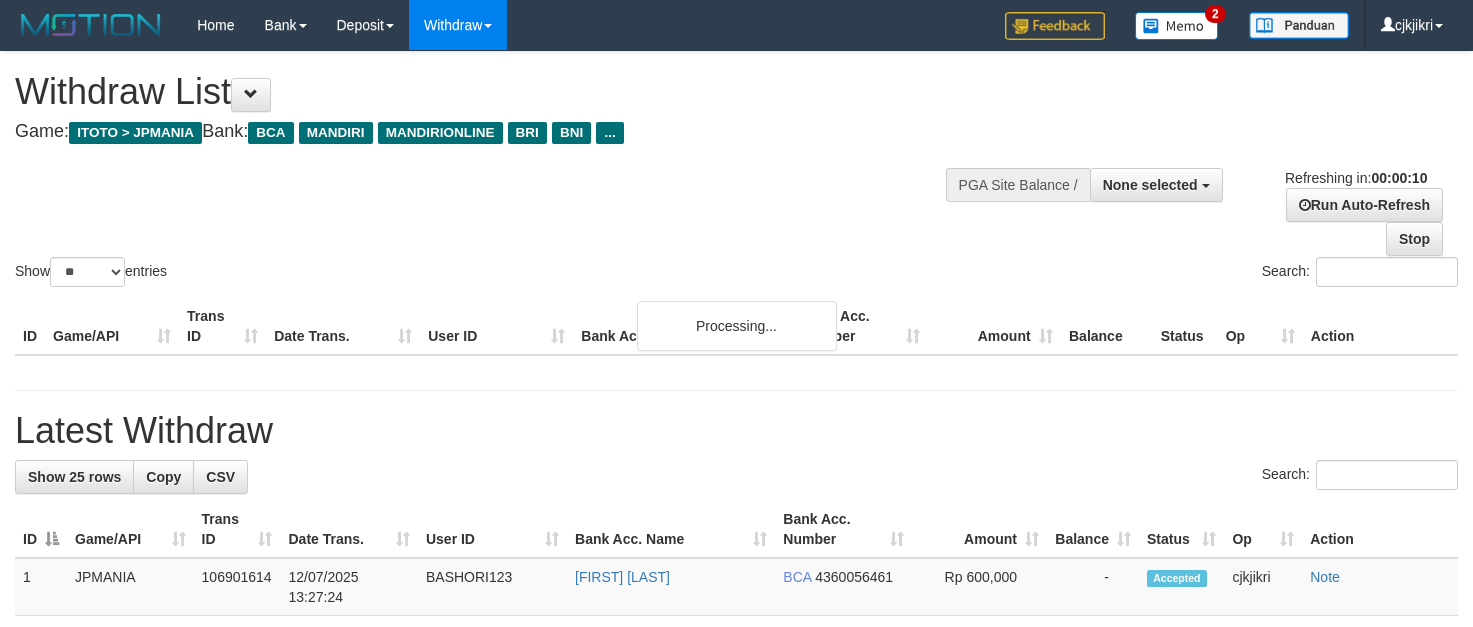 select 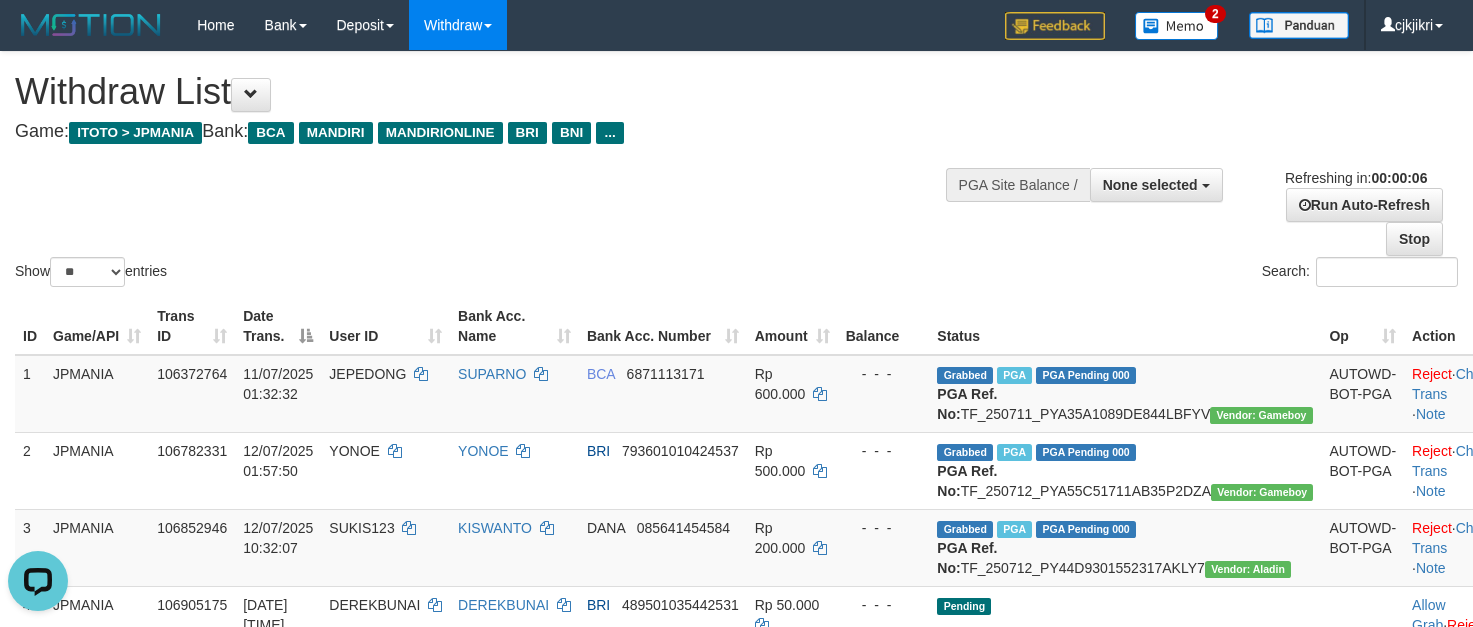 scroll, scrollTop: 0, scrollLeft: 0, axis: both 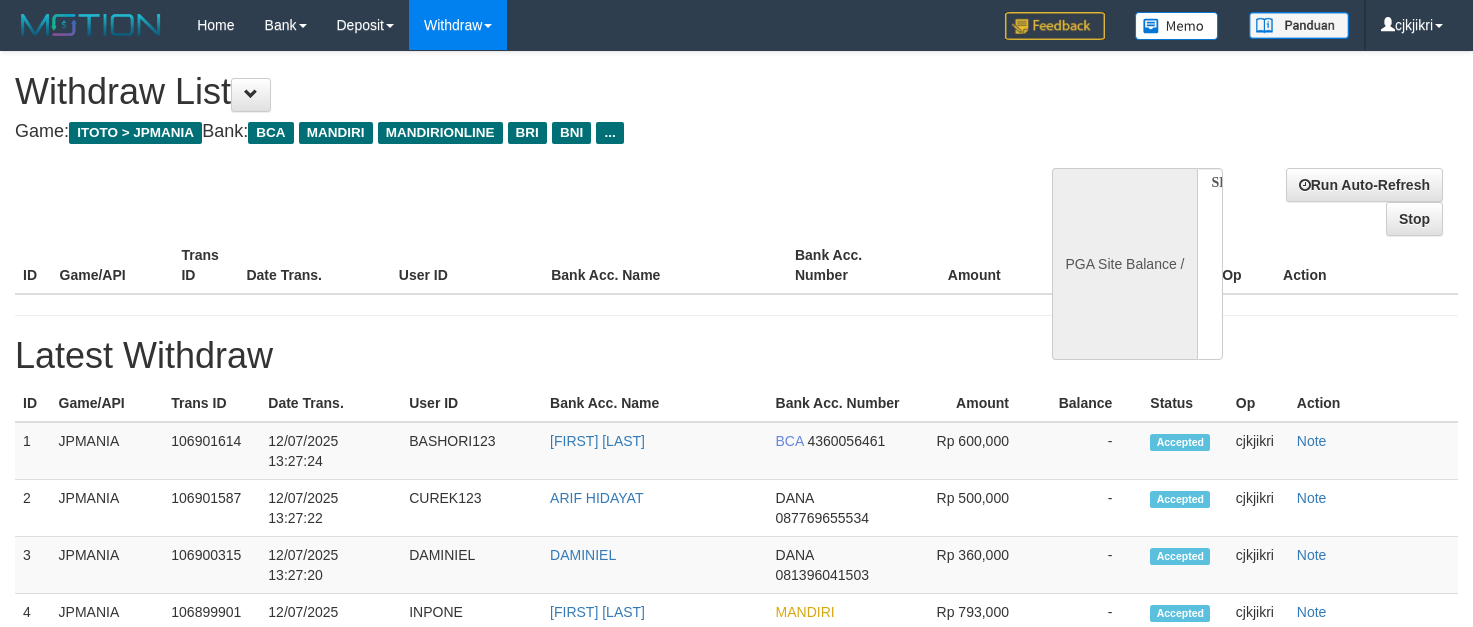 select 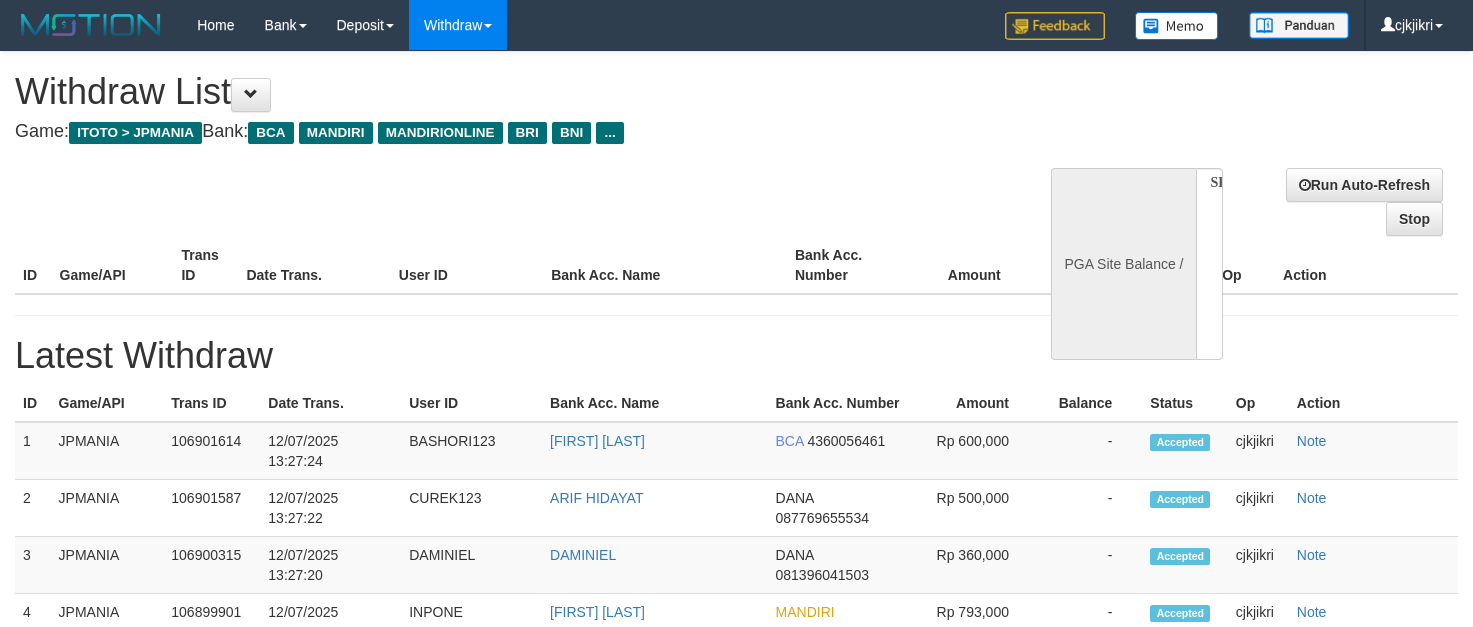 scroll, scrollTop: 0, scrollLeft: 0, axis: both 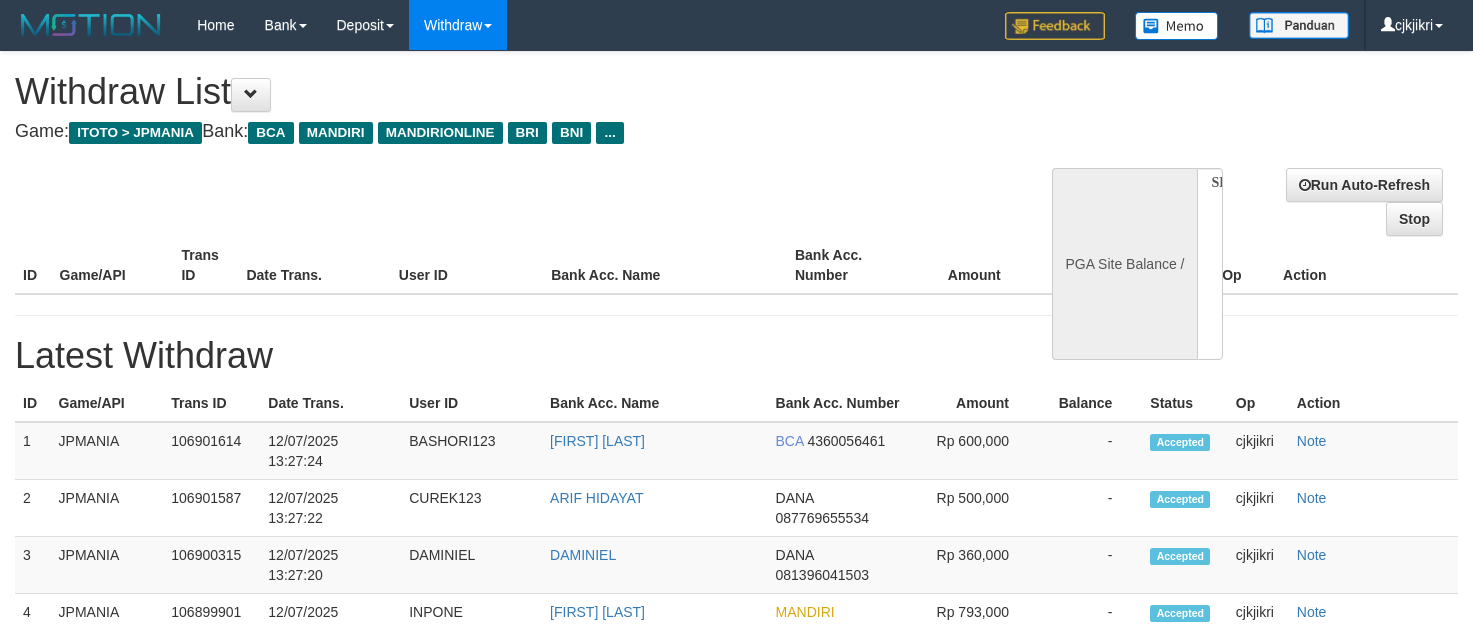 select 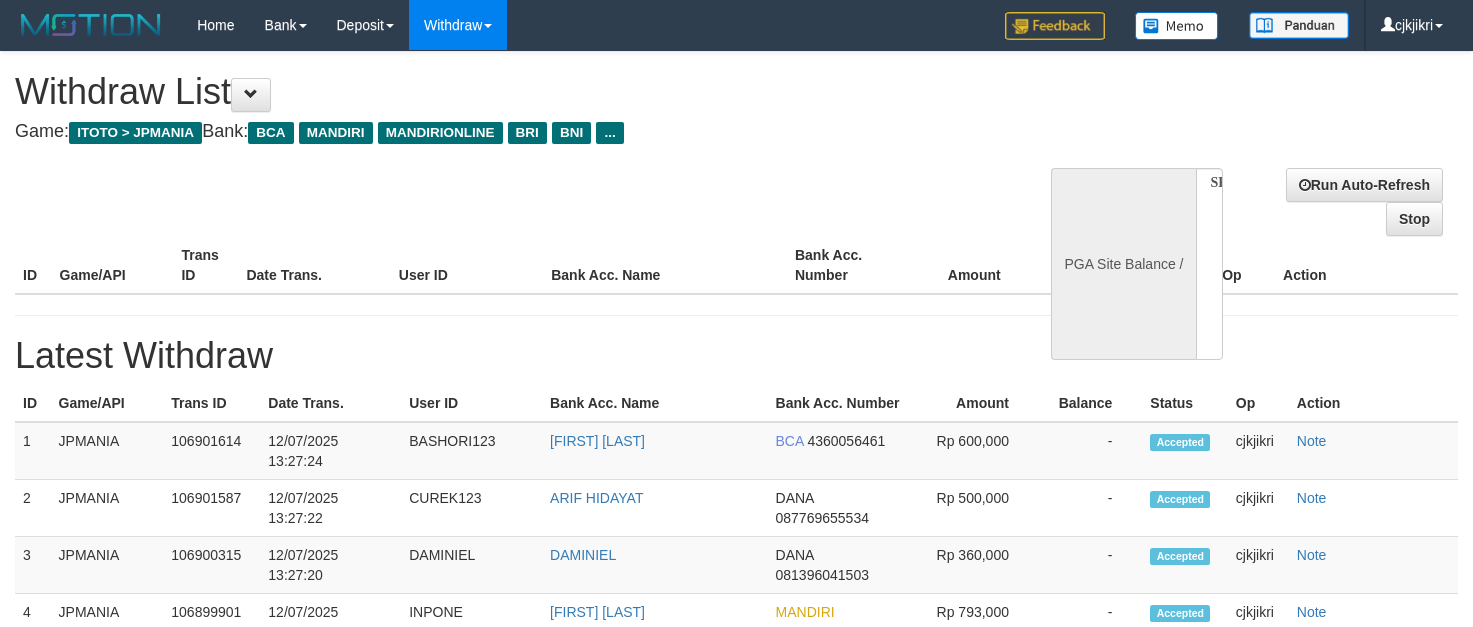 scroll, scrollTop: 0, scrollLeft: 0, axis: both 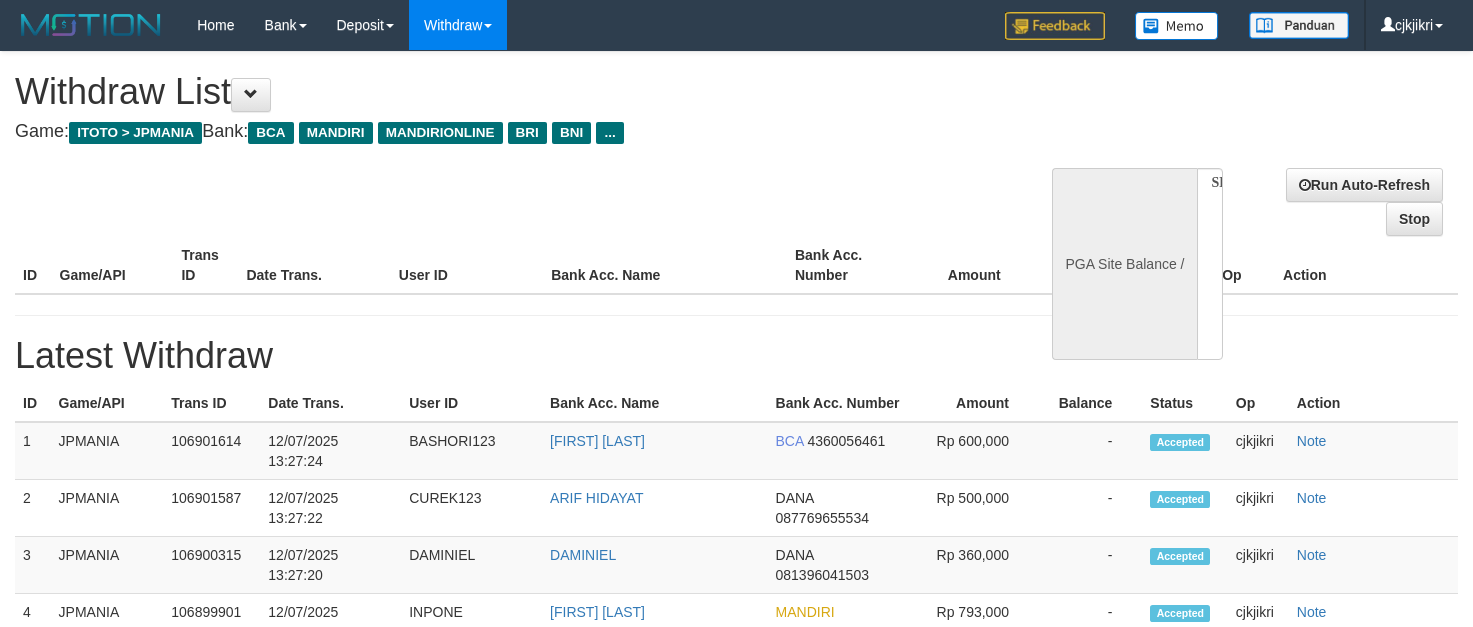 select 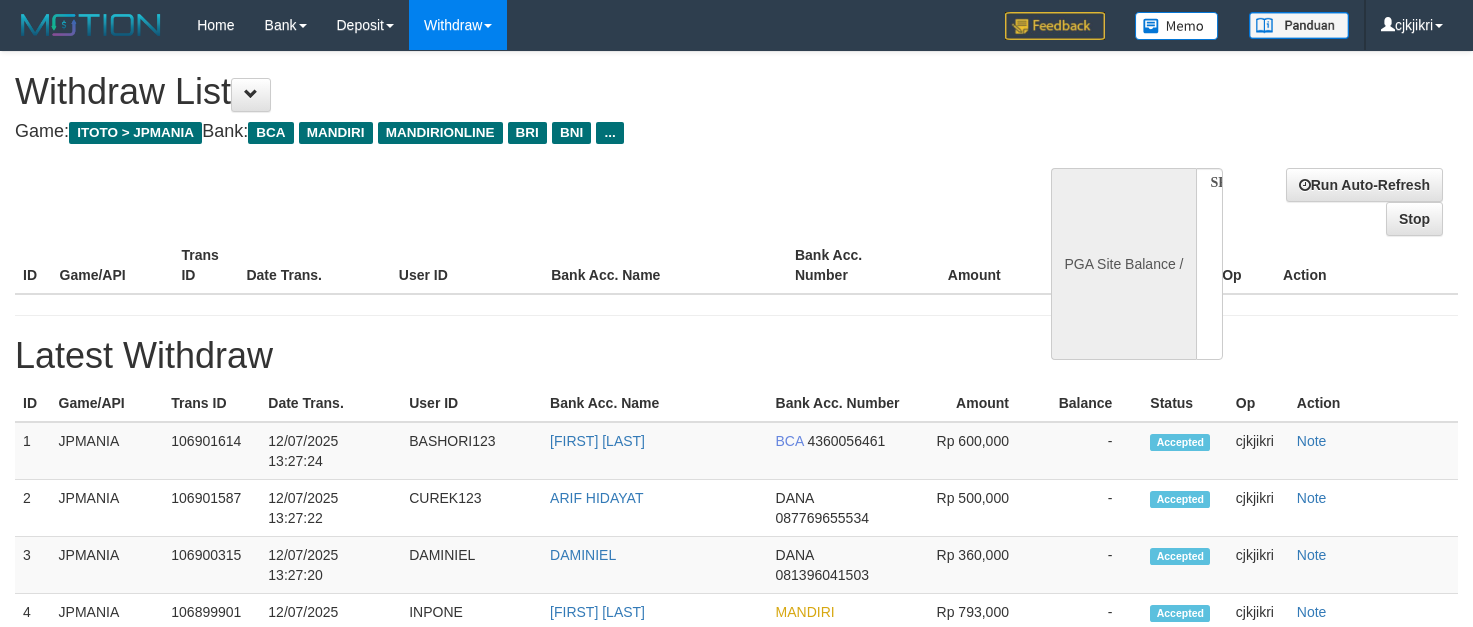 scroll, scrollTop: 0, scrollLeft: 0, axis: both 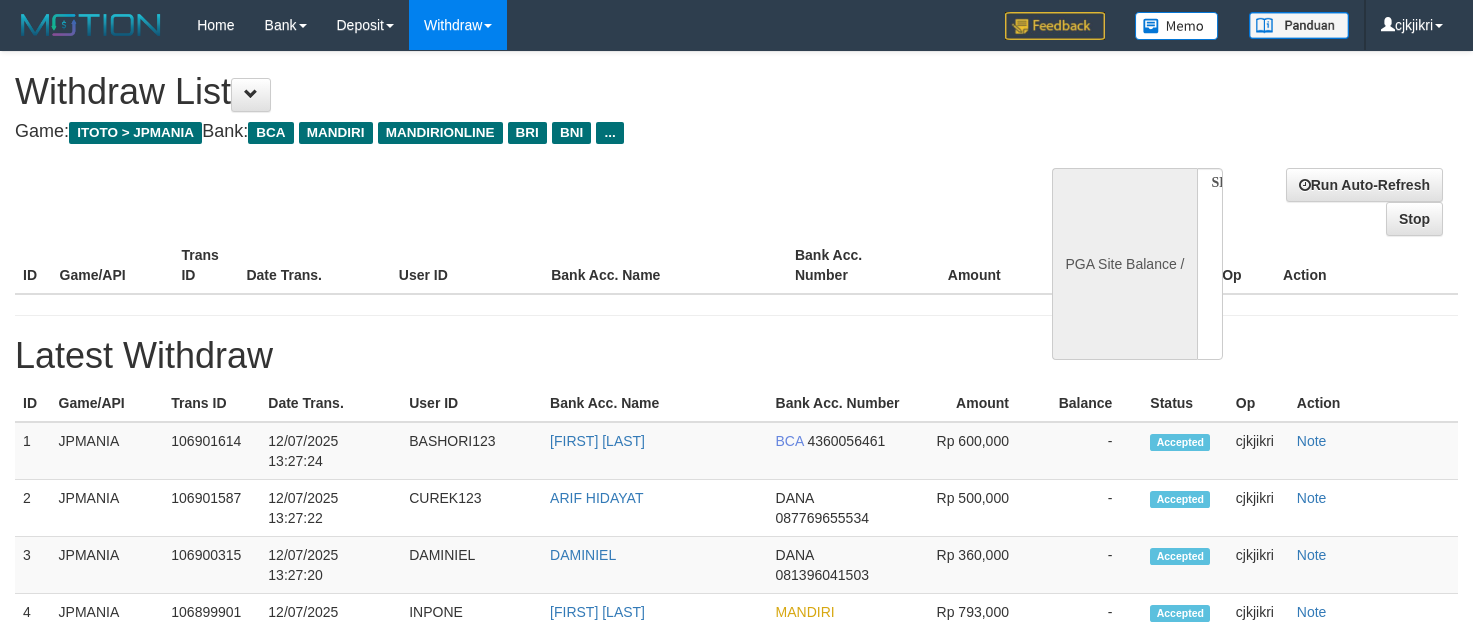 select 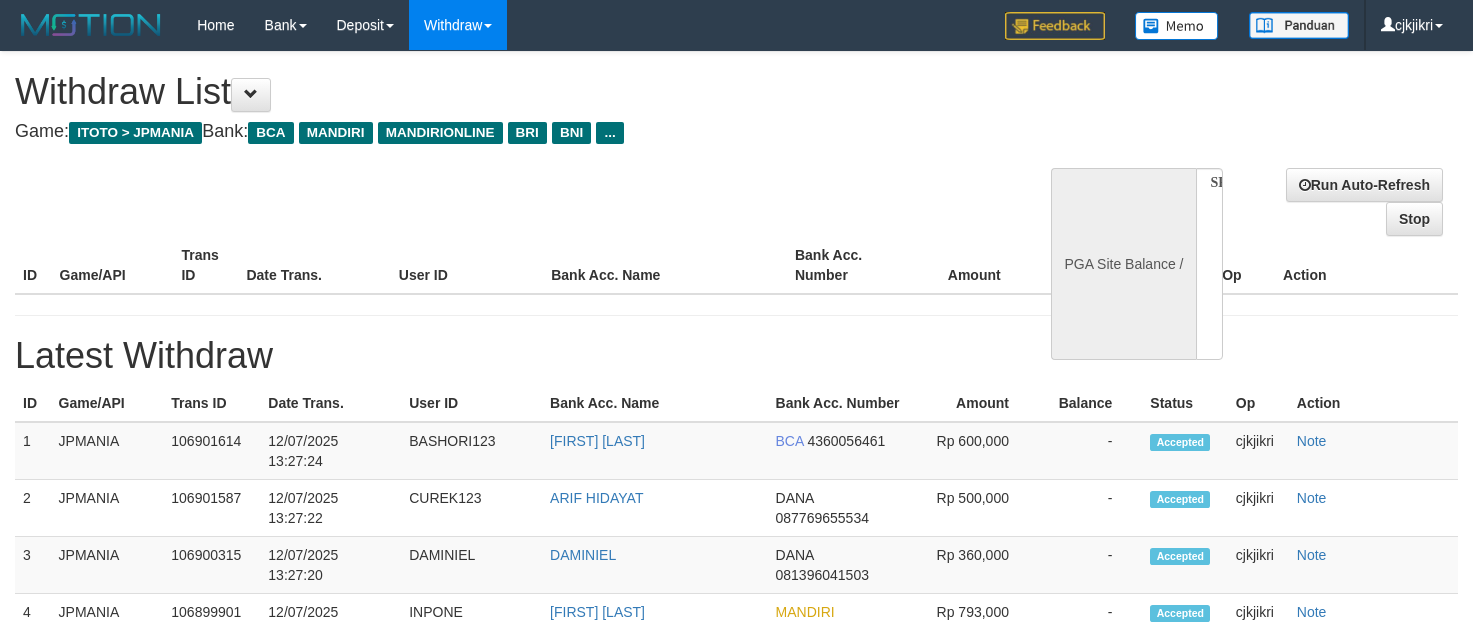 scroll, scrollTop: 0, scrollLeft: 0, axis: both 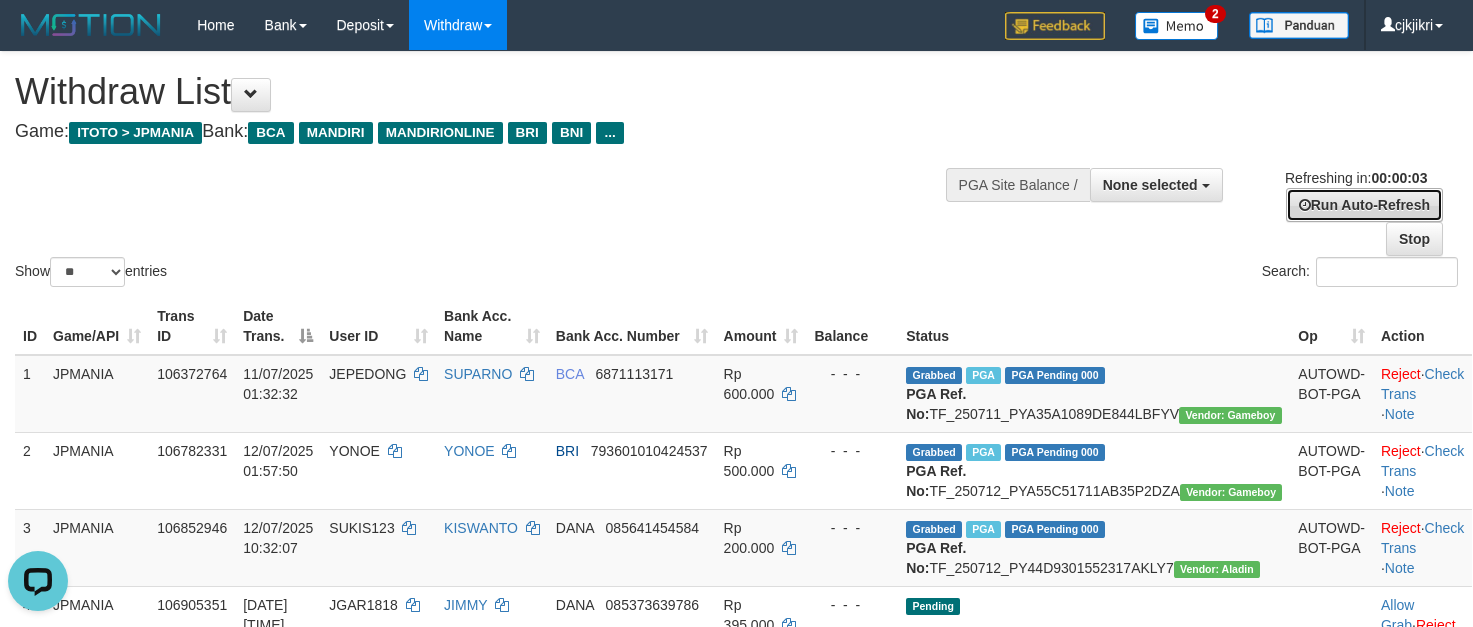 click on "Run Auto-Refresh" at bounding box center [1364, 205] 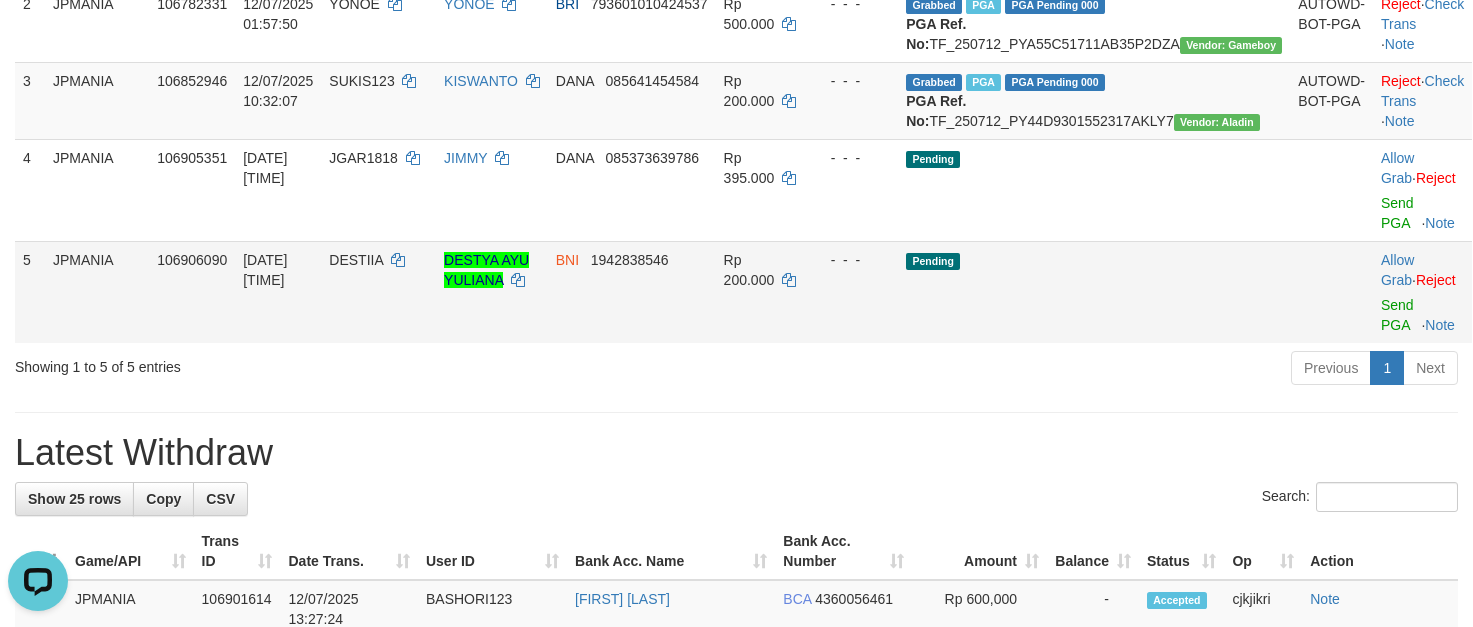 scroll, scrollTop: 450, scrollLeft: 0, axis: vertical 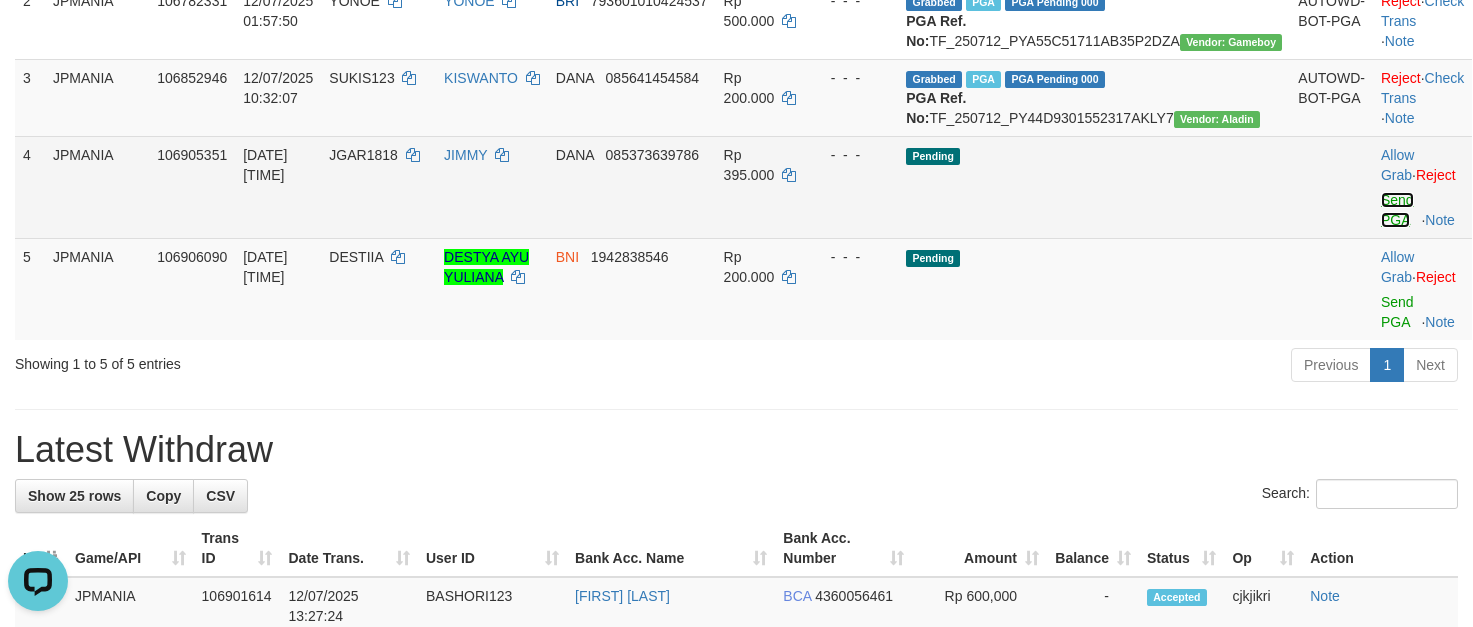 click on "Send PGA" at bounding box center [1397, 210] 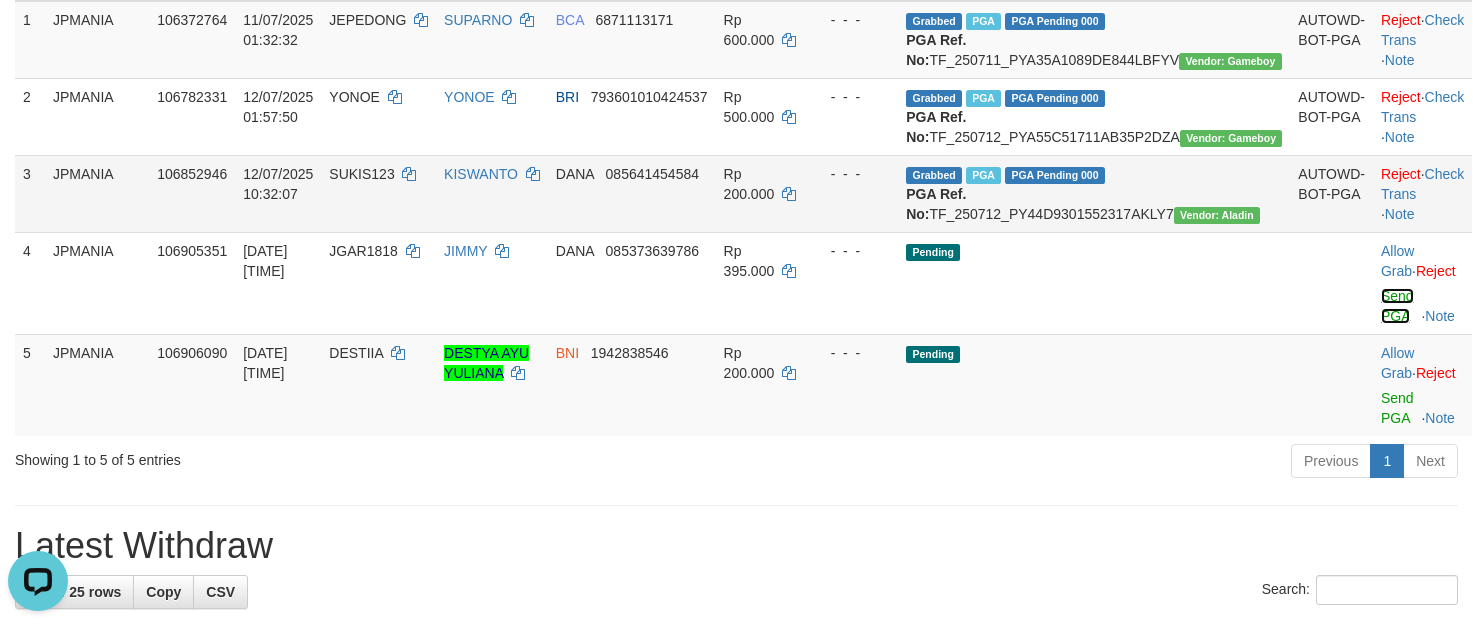 scroll, scrollTop: 300, scrollLeft: 0, axis: vertical 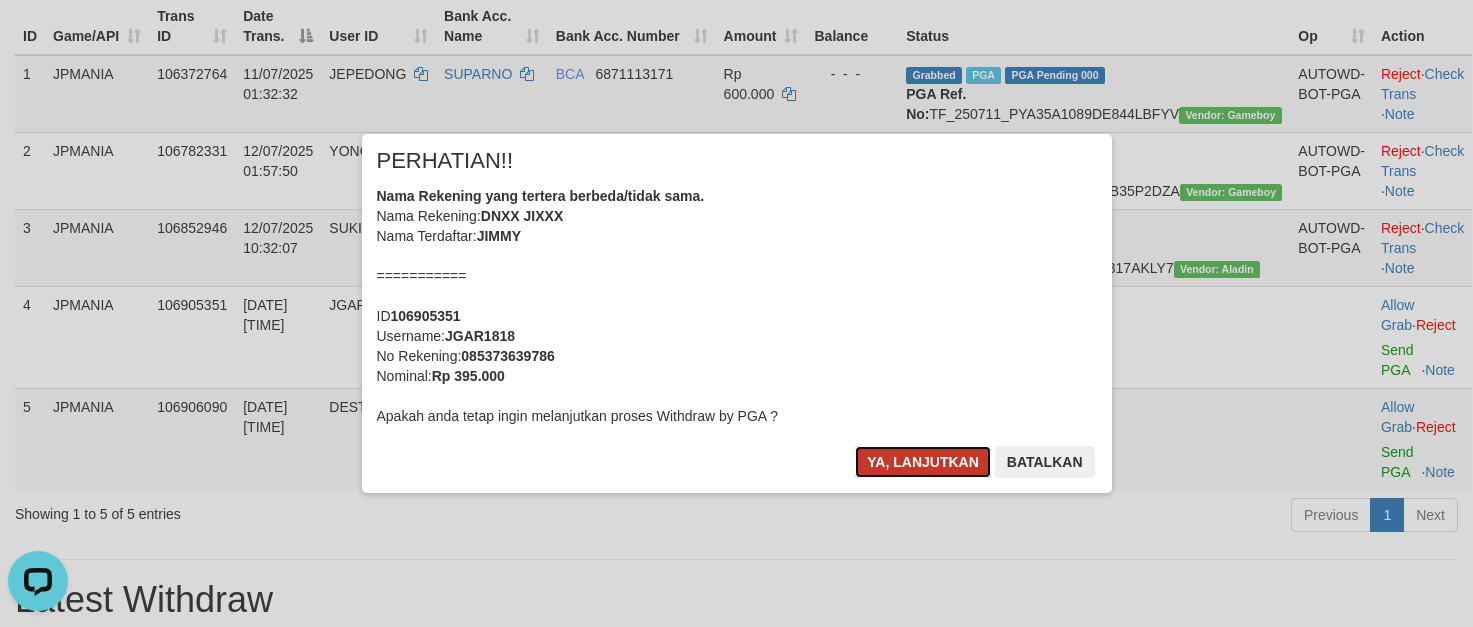 click on "Ya, lanjutkan" at bounding box center (923, 462) 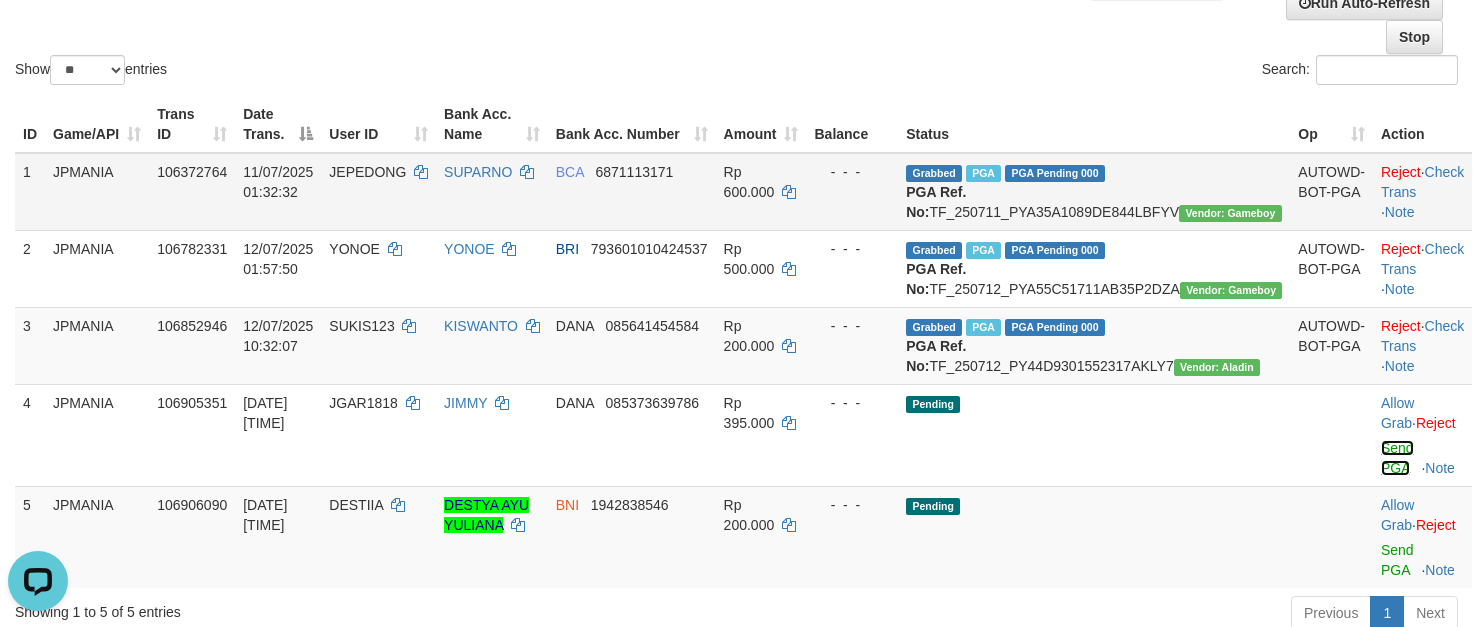 scroll, scrollTop: 0, scrollLeft: 0, axis: both 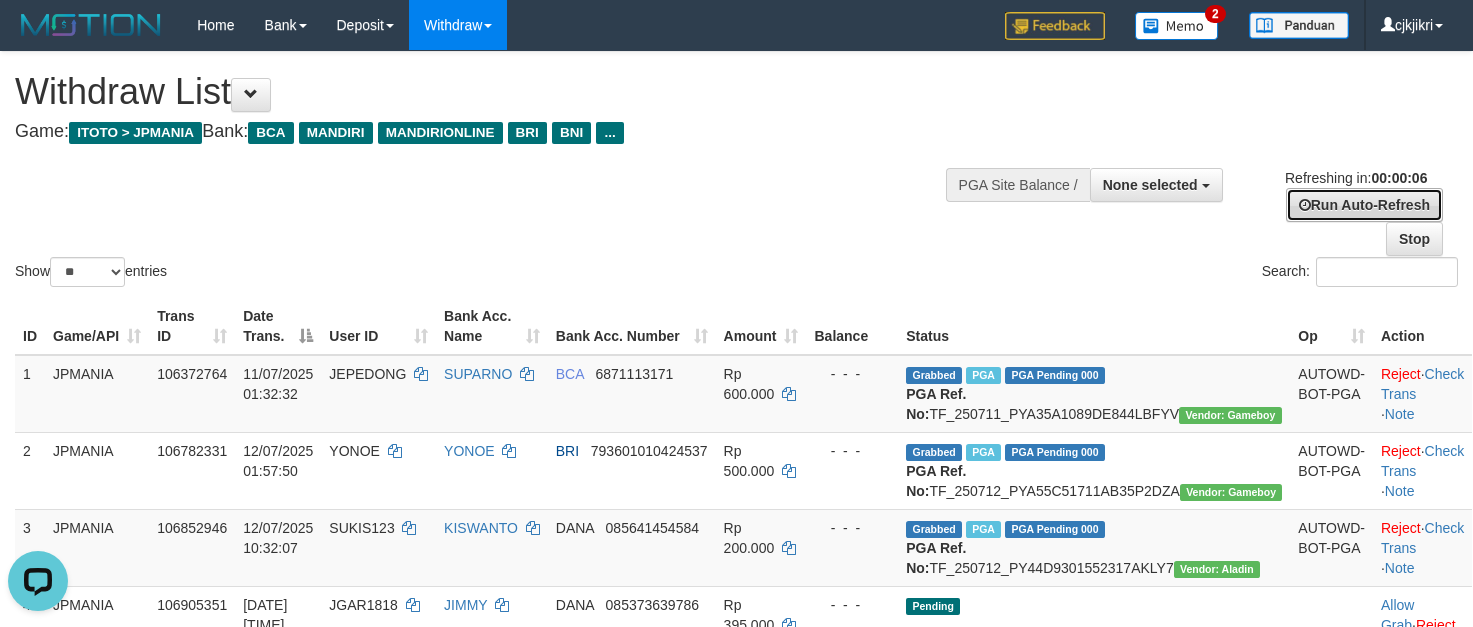 drag, startPoint x: 1360, startPoint y: 201, endPoint x: 1327, endPoint y: 231, distance: 44.598206 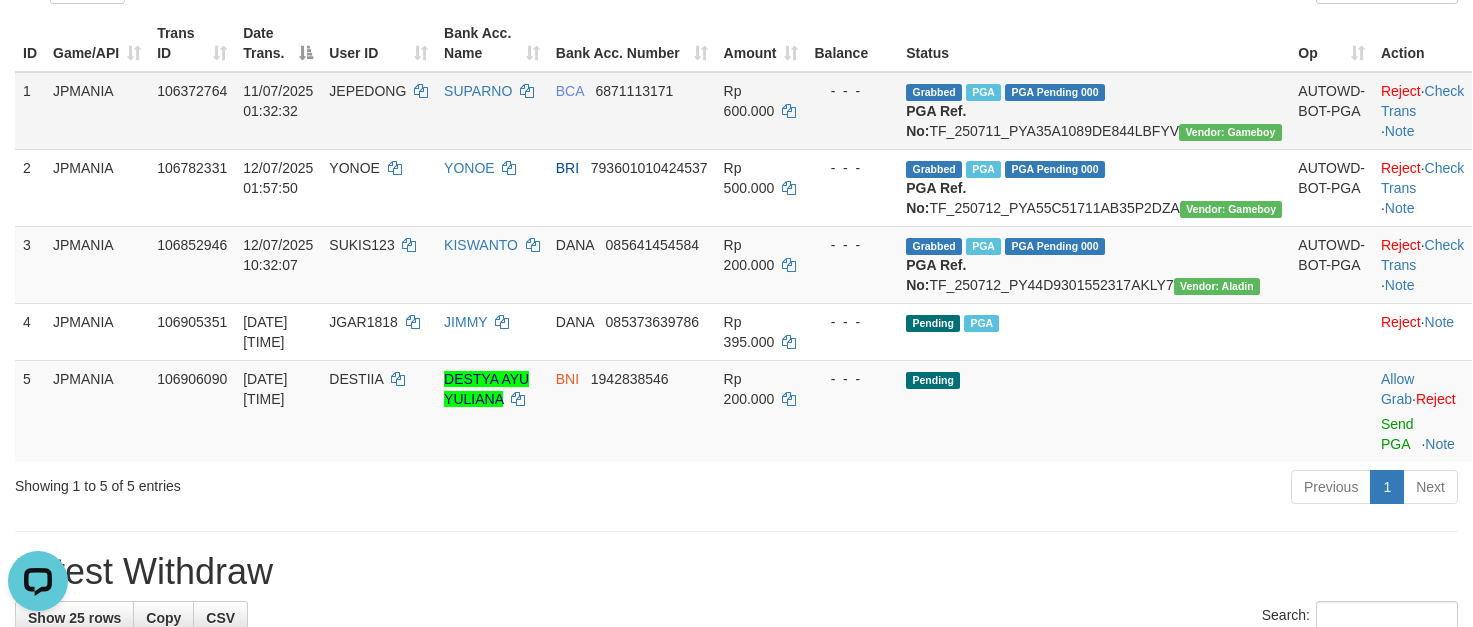 scroll, scrollTop: 450, scrollLeft: 0, axis: vertical 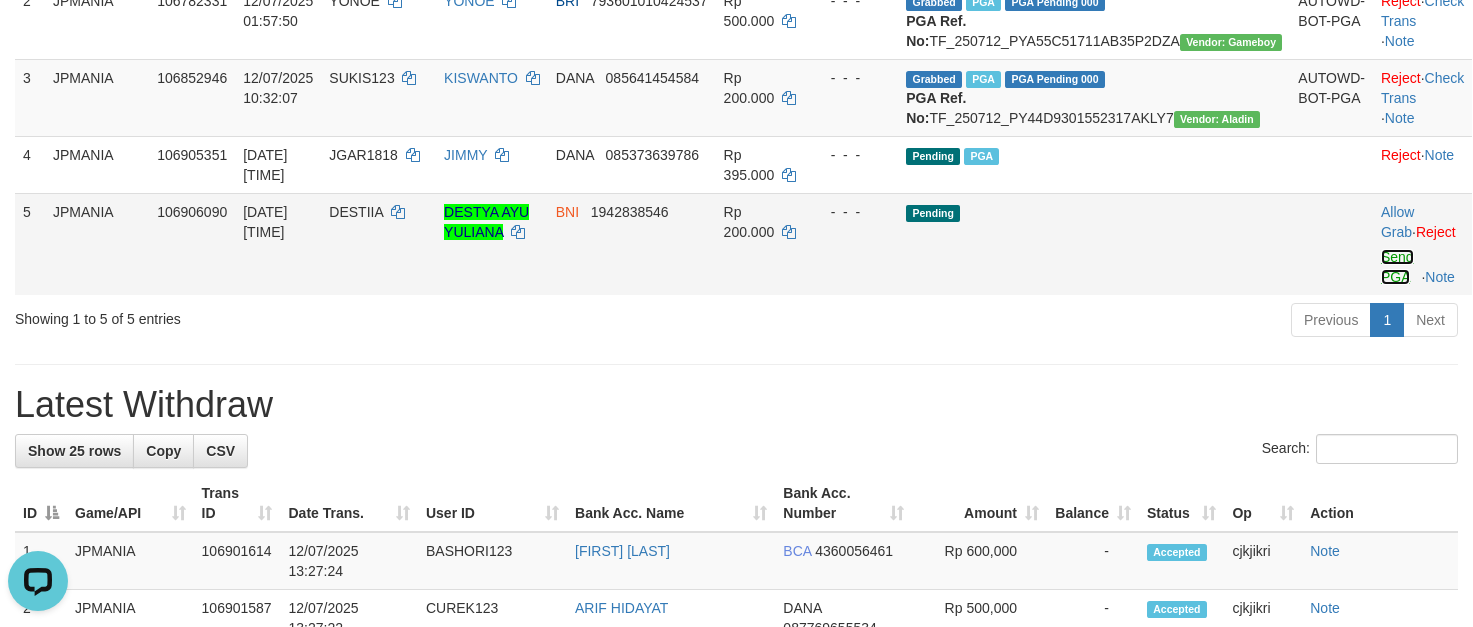 click on "Send PGA" at bounding box center [1397, 267] 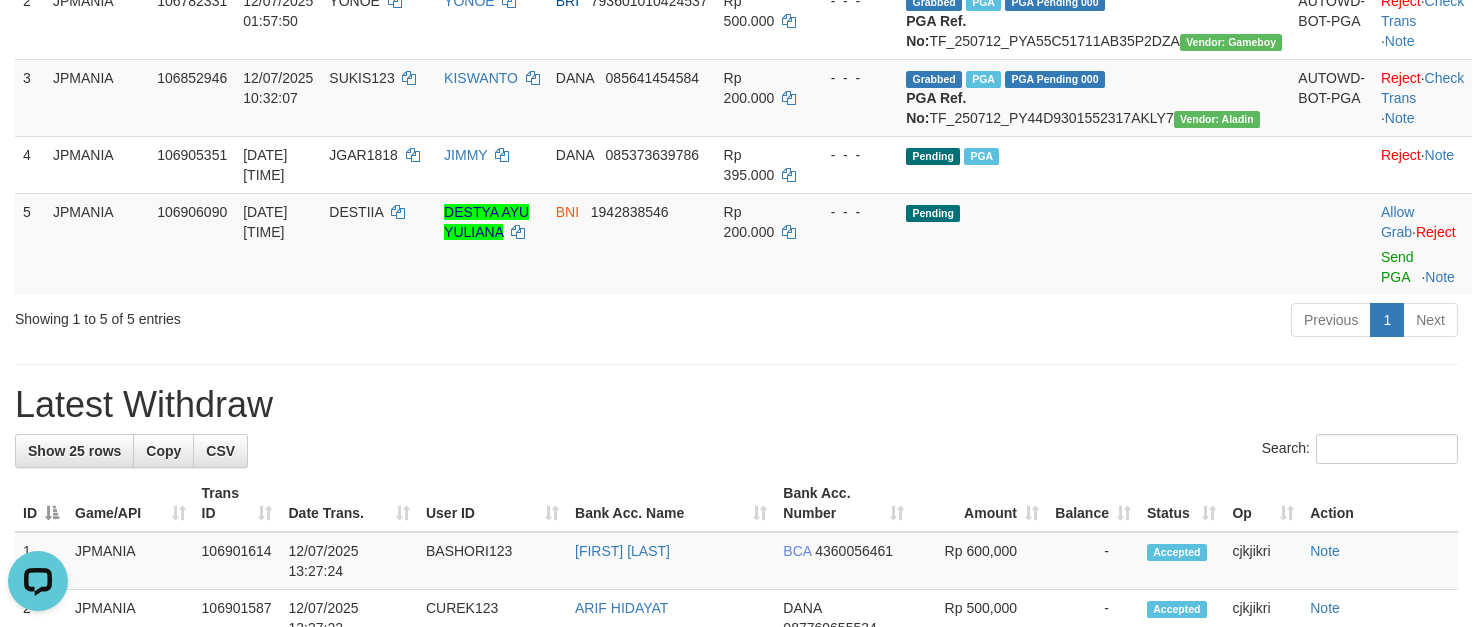 click on "**********" at bounding box center (736, 846) 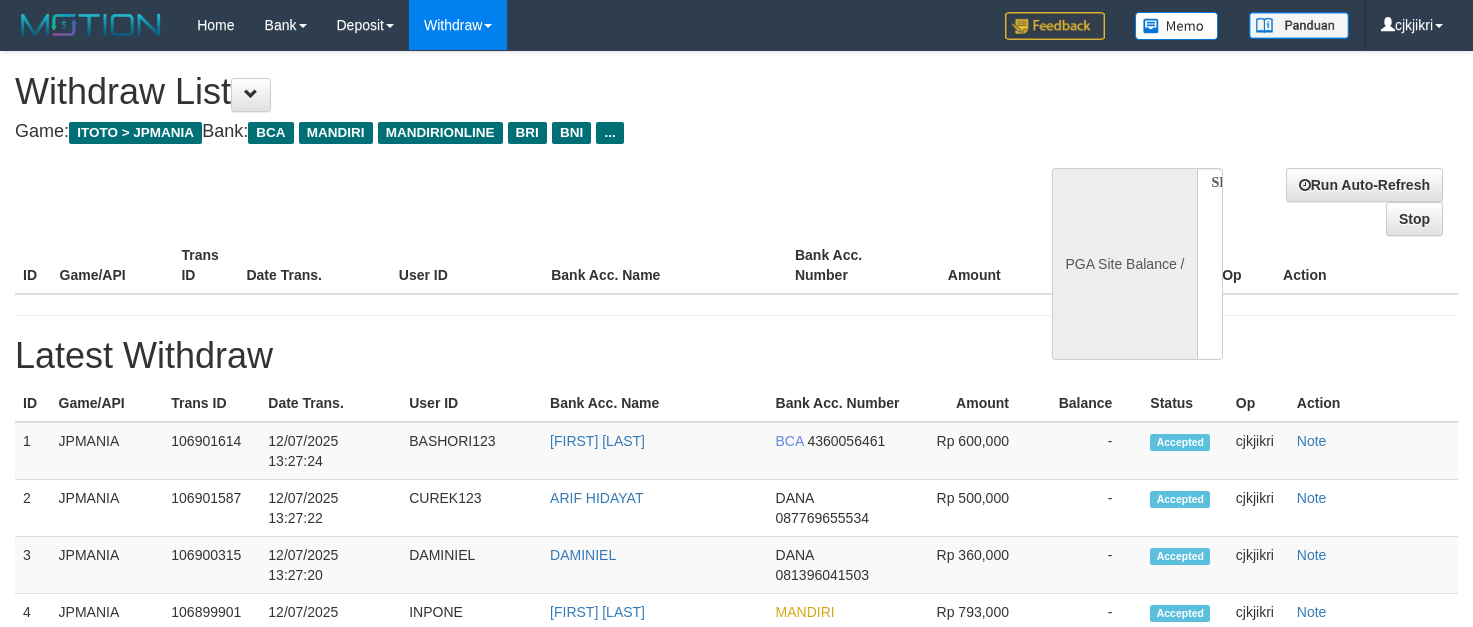 select 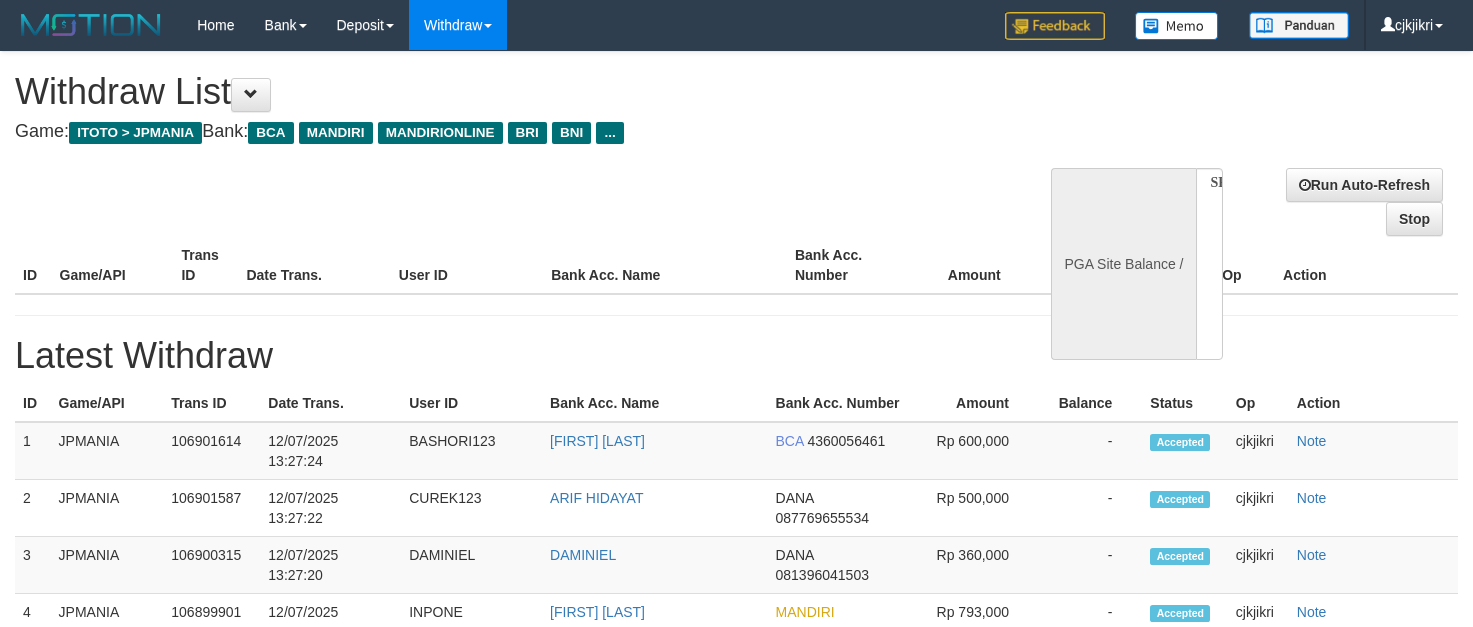 scroll, scrollTop: 0, scrollLeft: 0, axis: both 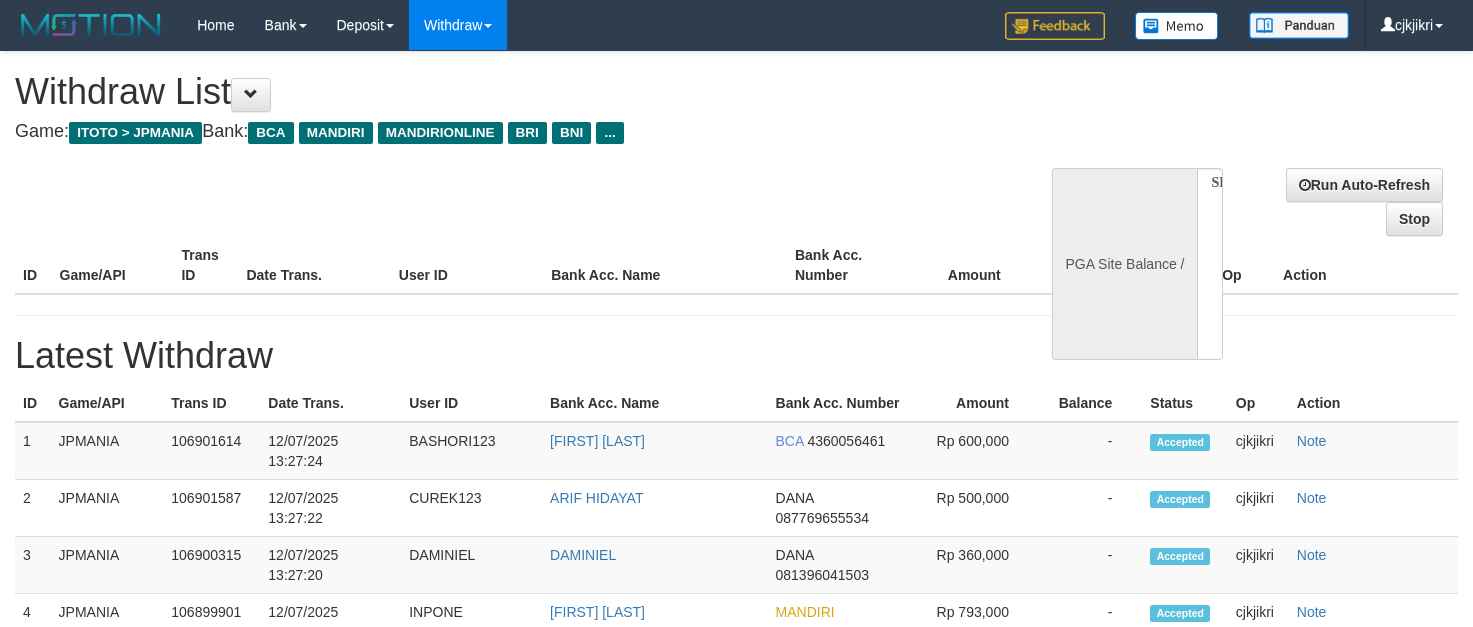select 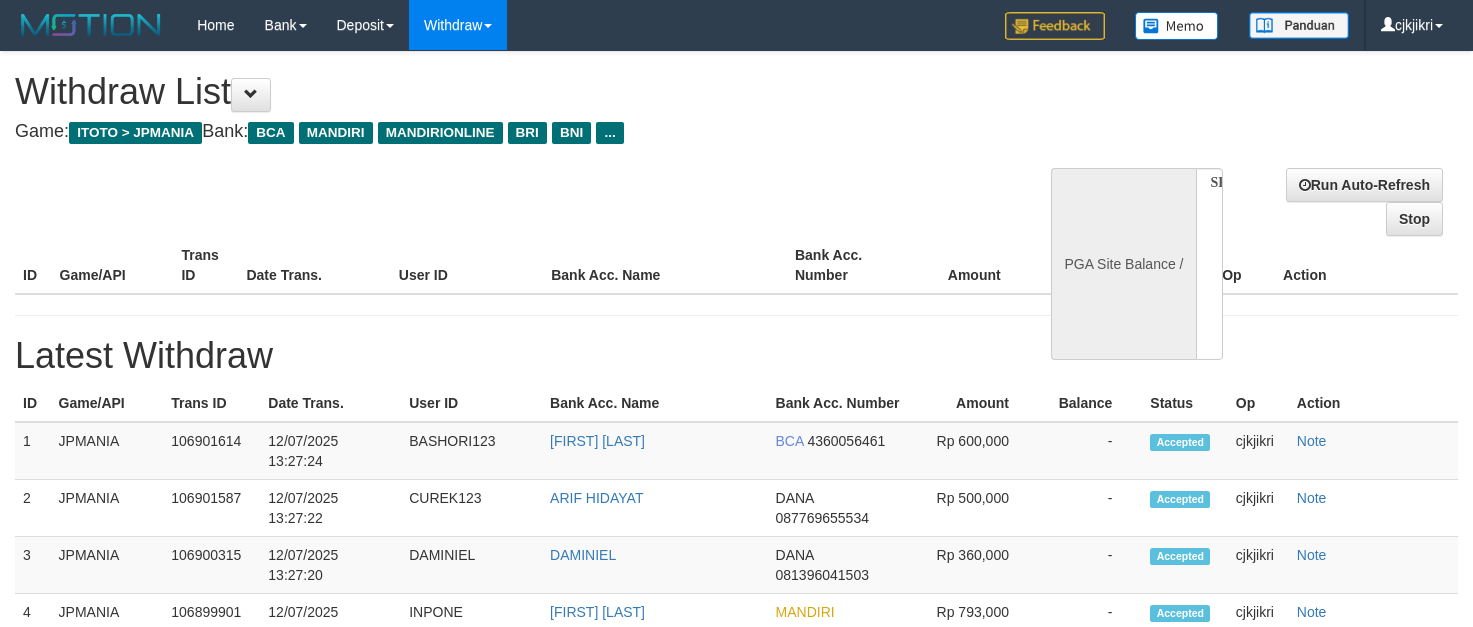 scroll, scrollTop: 0, scrollLeft: 0, axis: both 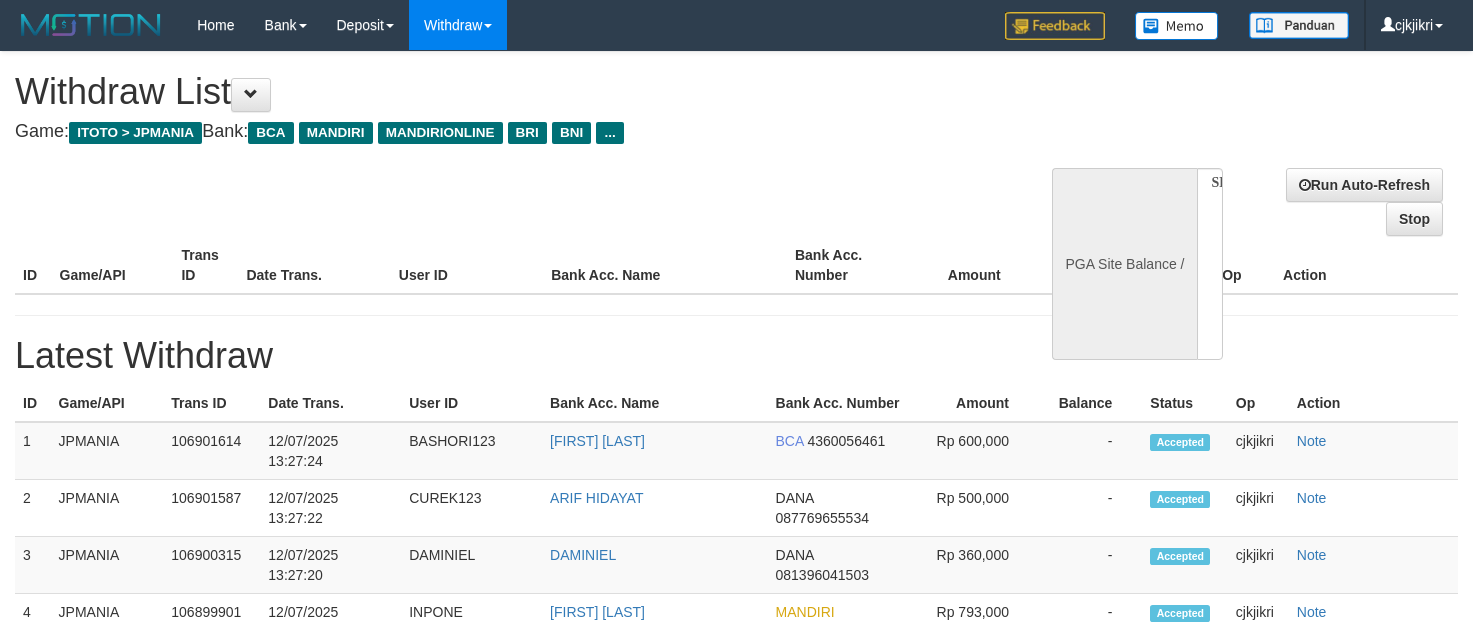 select 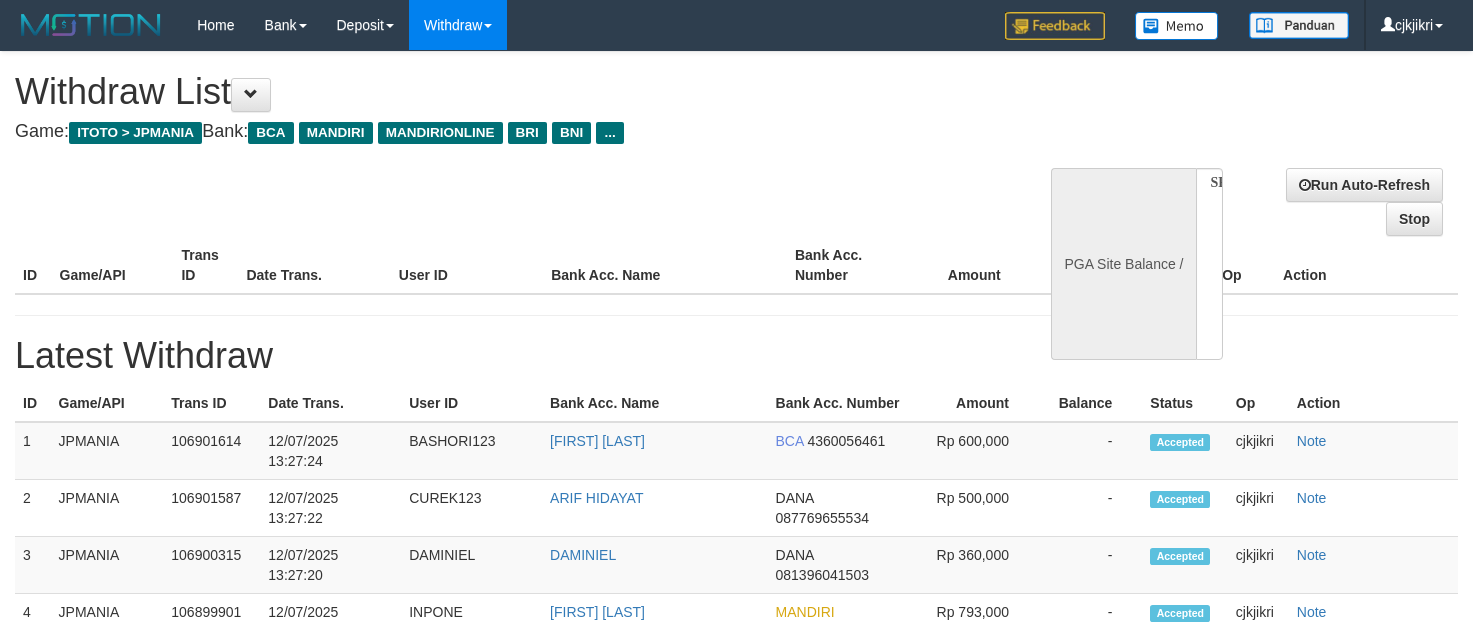 scroll, scrollTop: 0, scrollLeft: 0, axis: both 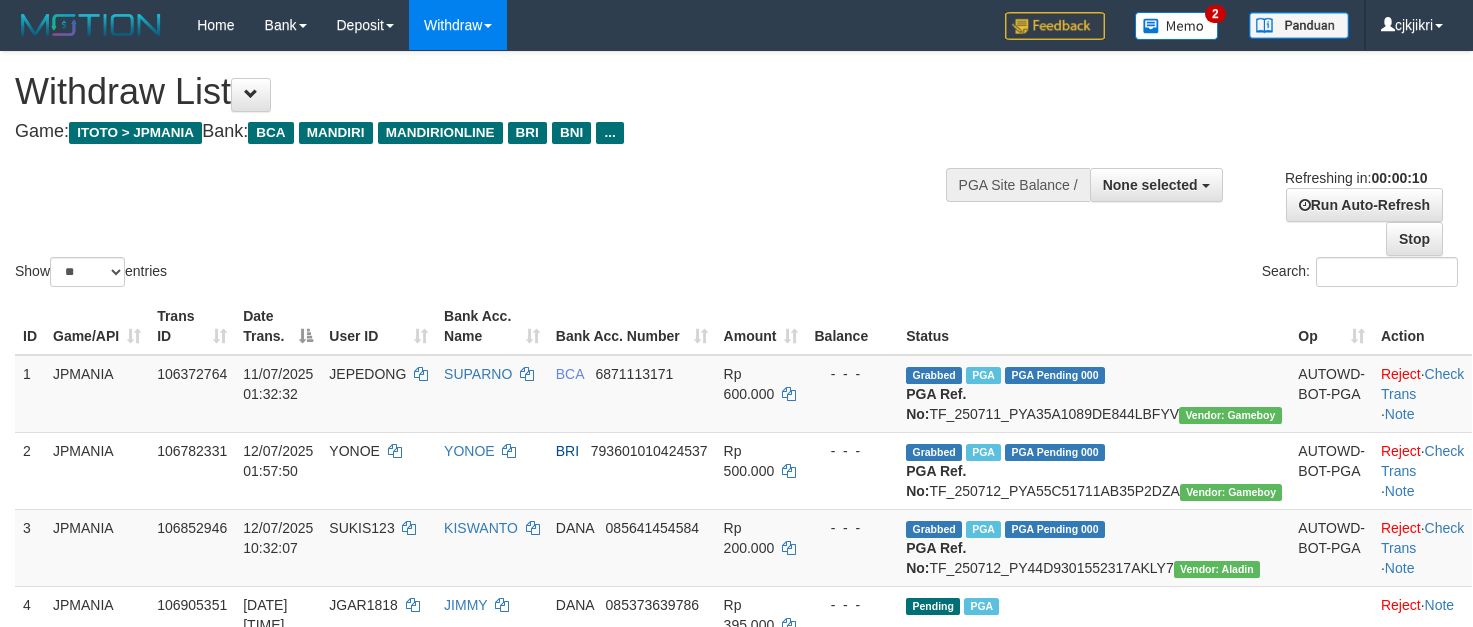 select 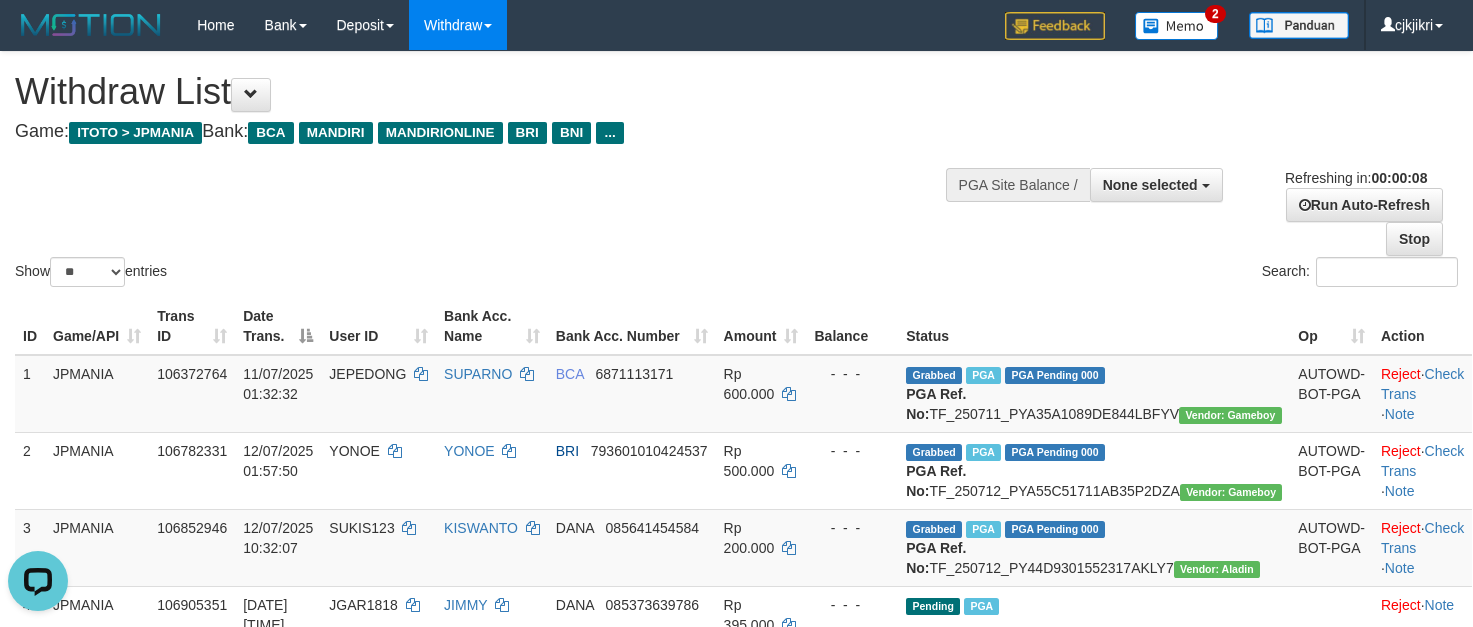 scroll, scrollTop: 0, scrollLeft: 0, axis: both 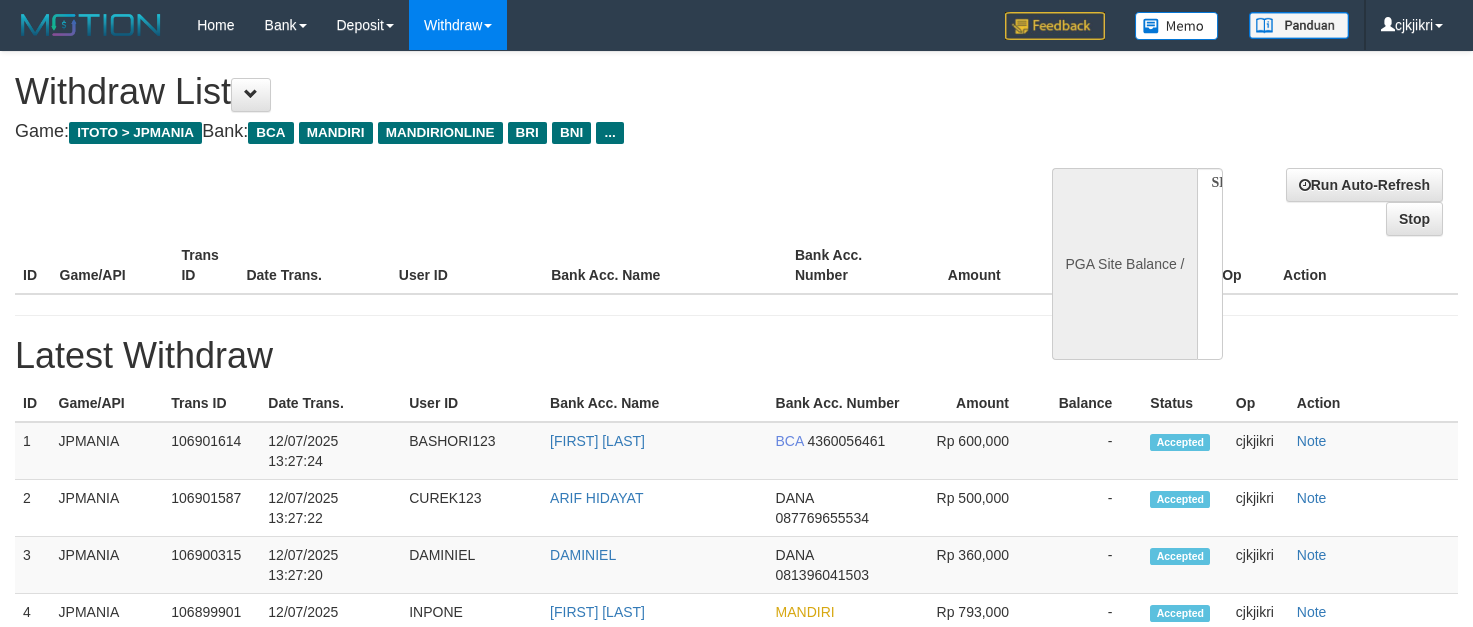 select 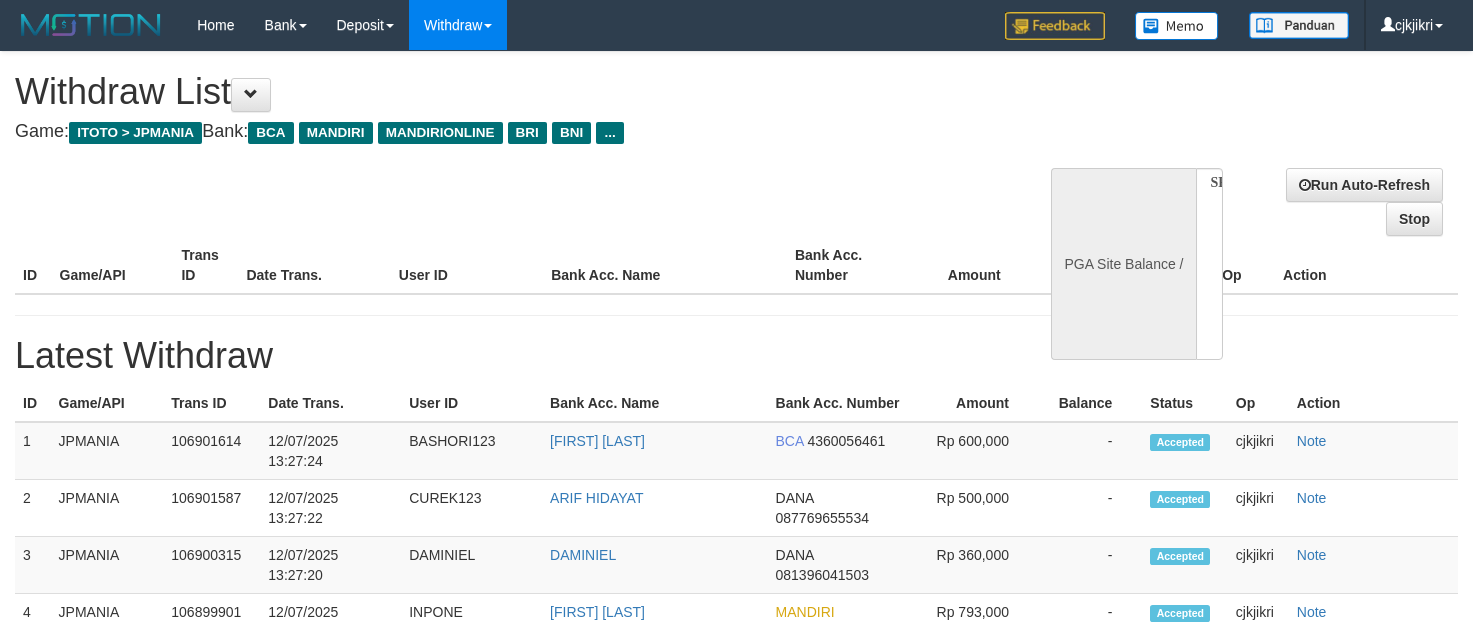 scroll, scrollTop: 0, scrollLeft: 0, axis: both 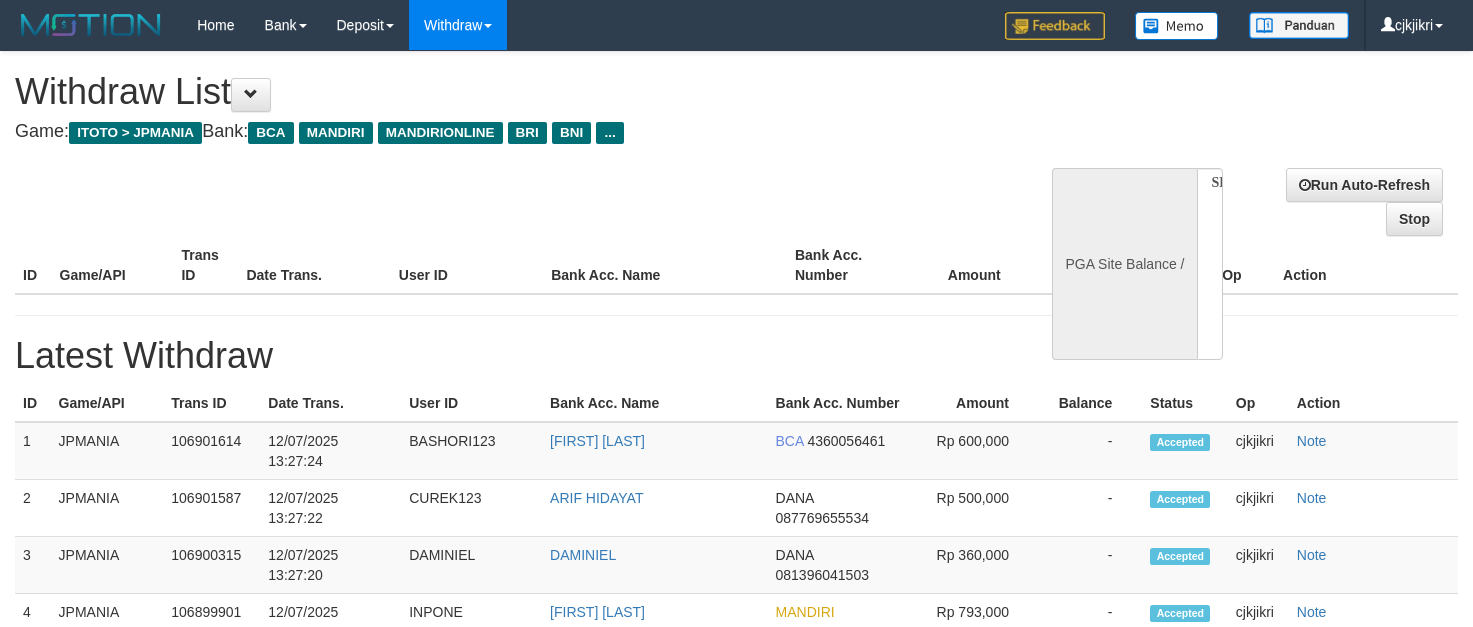 select 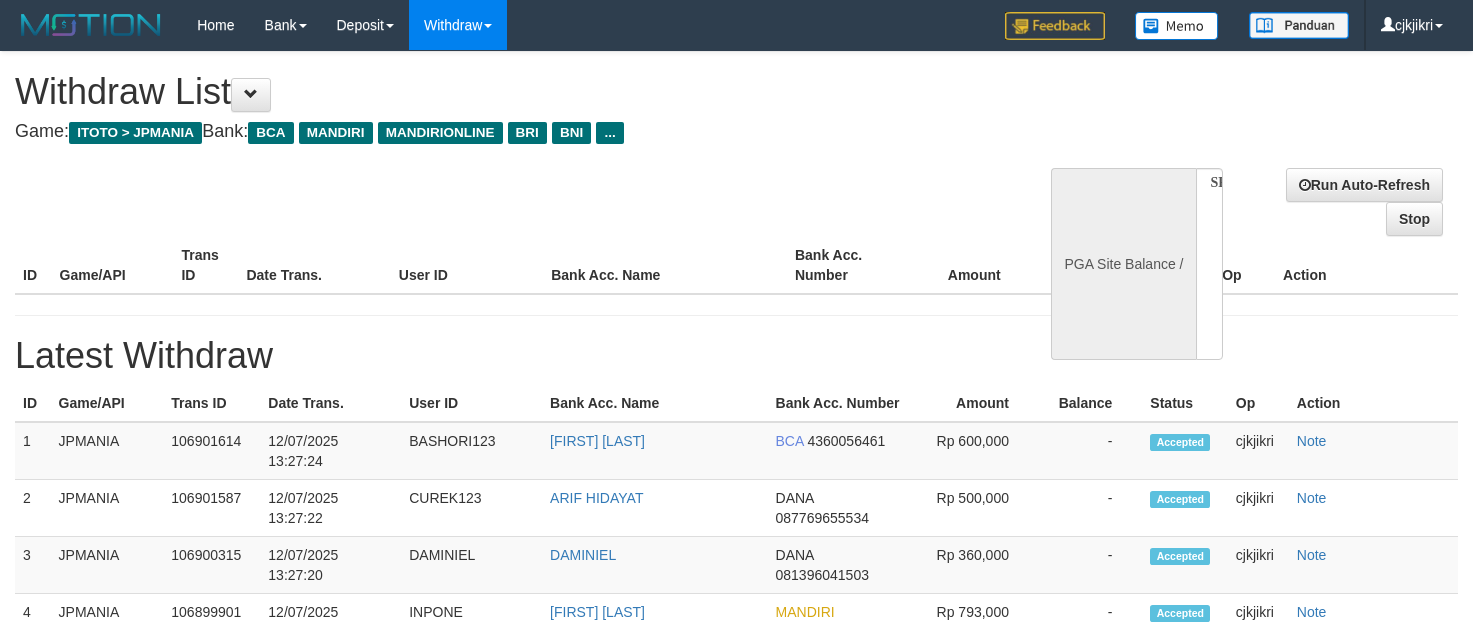 scroll, scrollTop: 0, scrollLeft: 0, axis: both 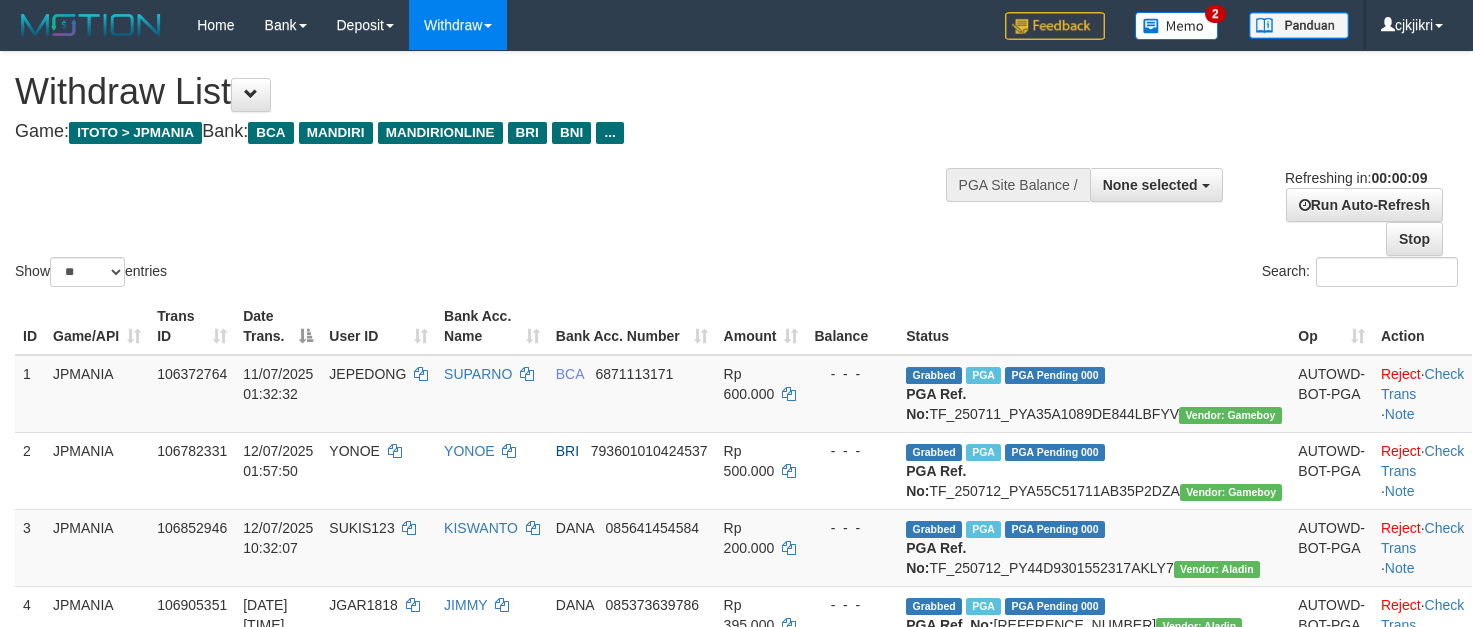 click on "Bank Acc. Number" at bounding box center [632, 326] 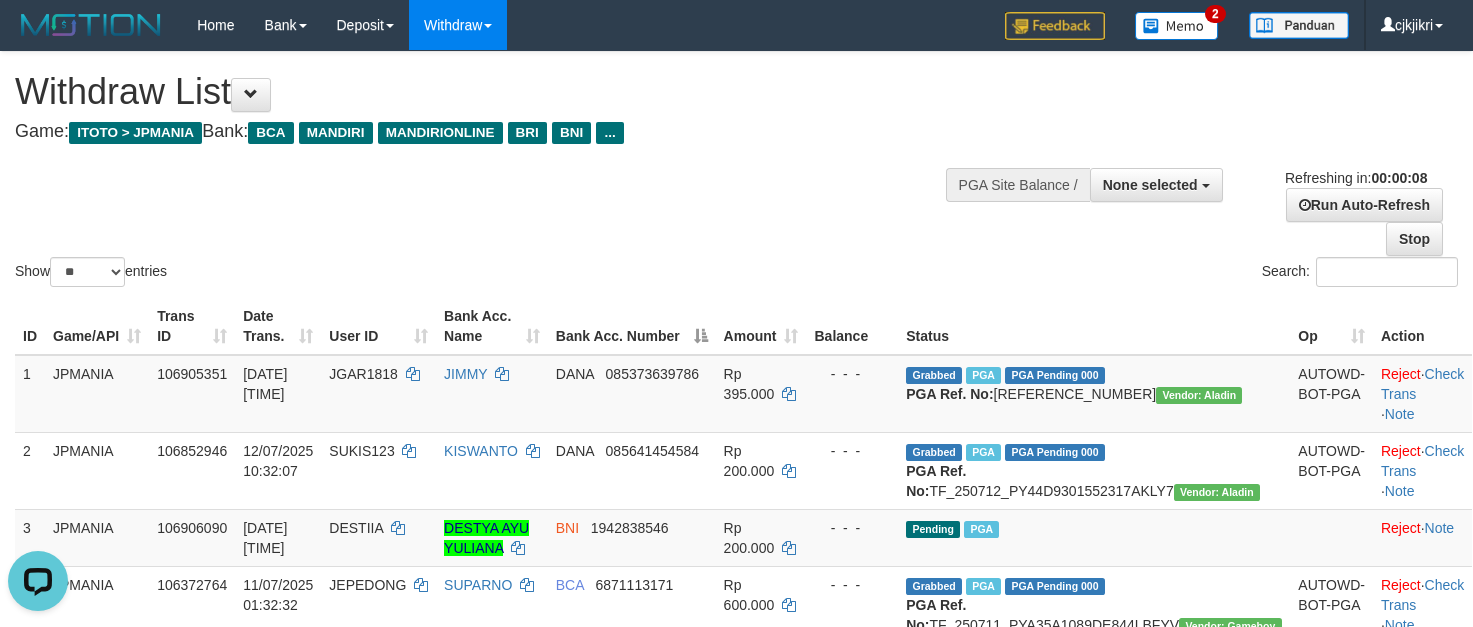 scroll, scrollTop: 0, scrollLeft: 0, axis: both 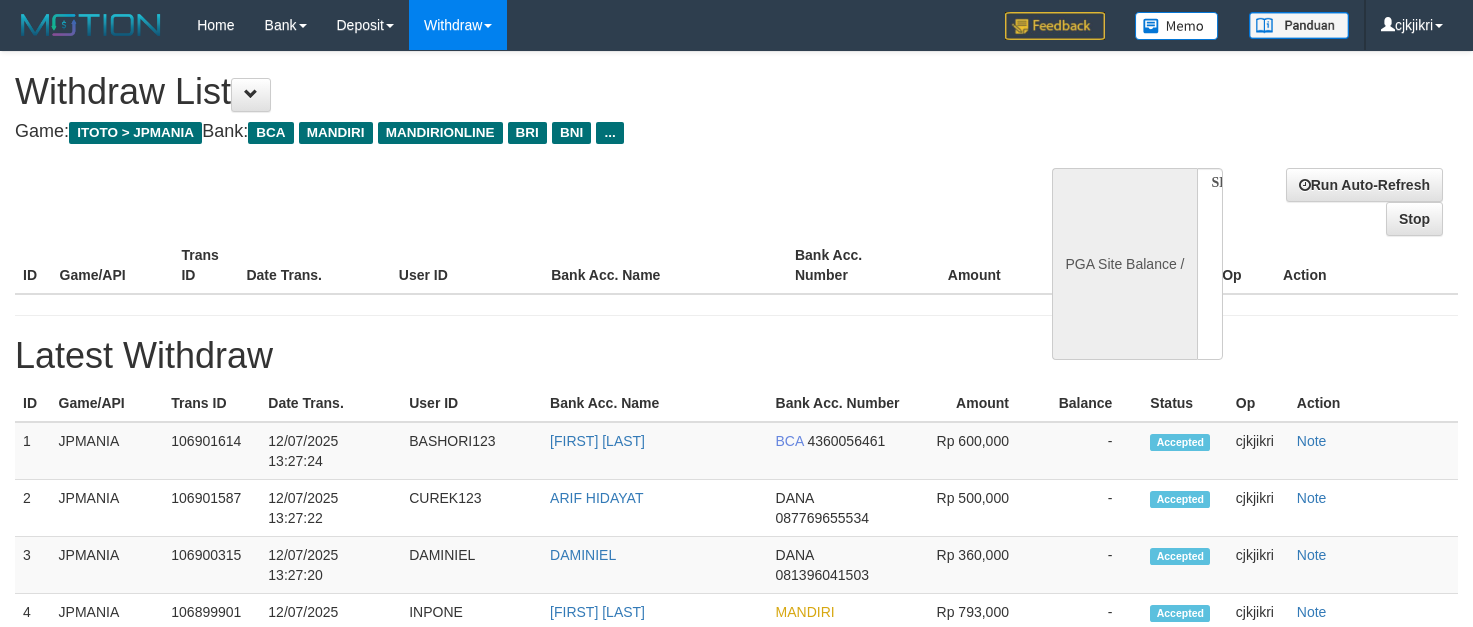 select 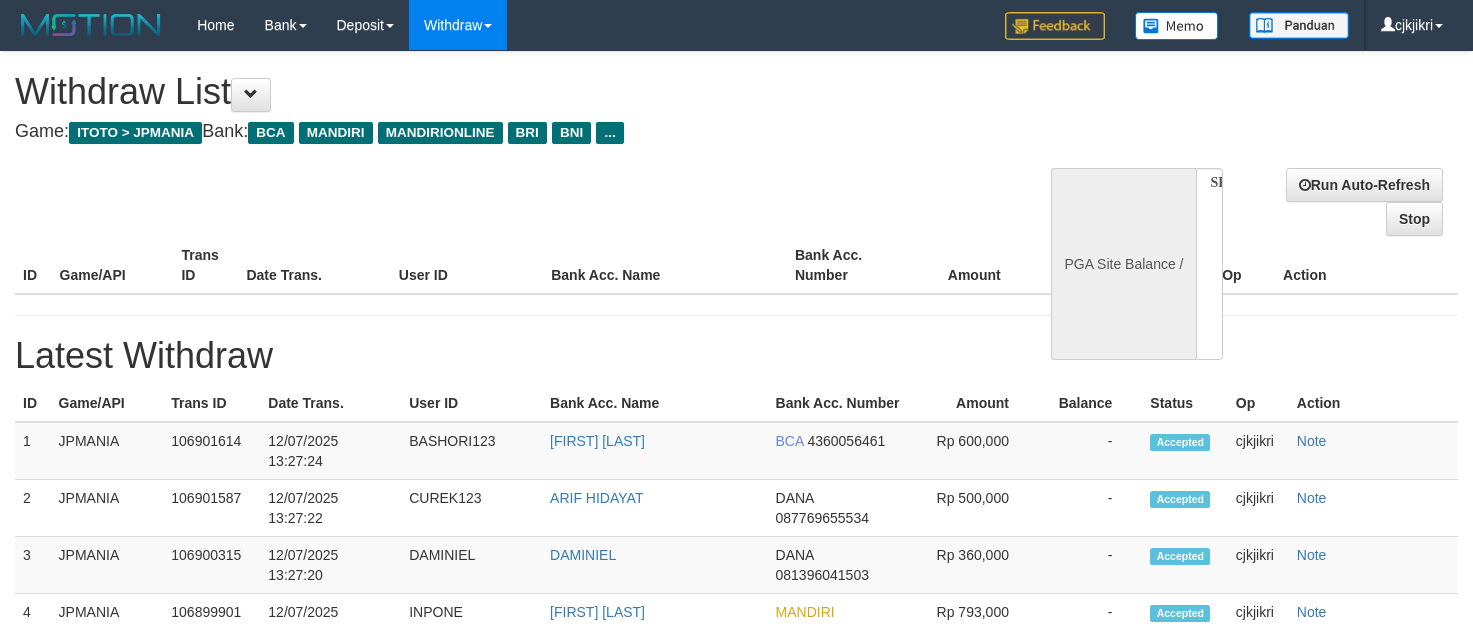scroll, scrollTop: 0, scrollLeft: 0, axis: both 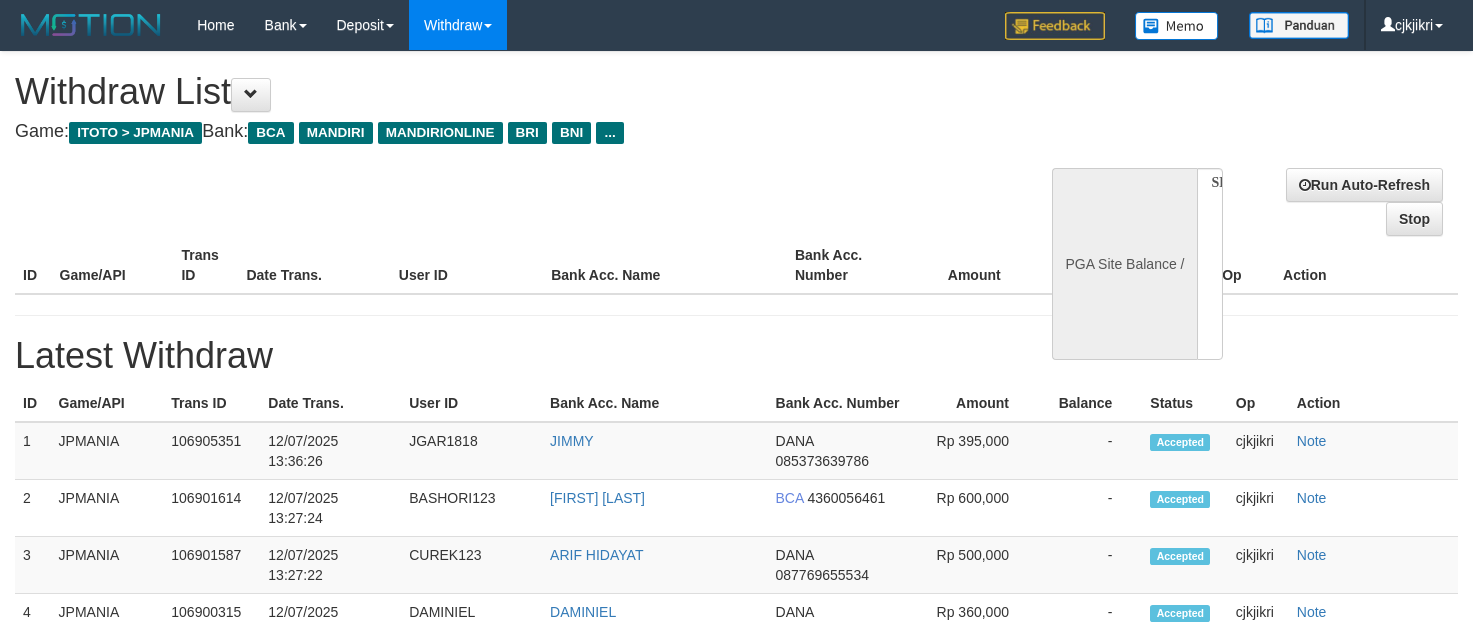 select 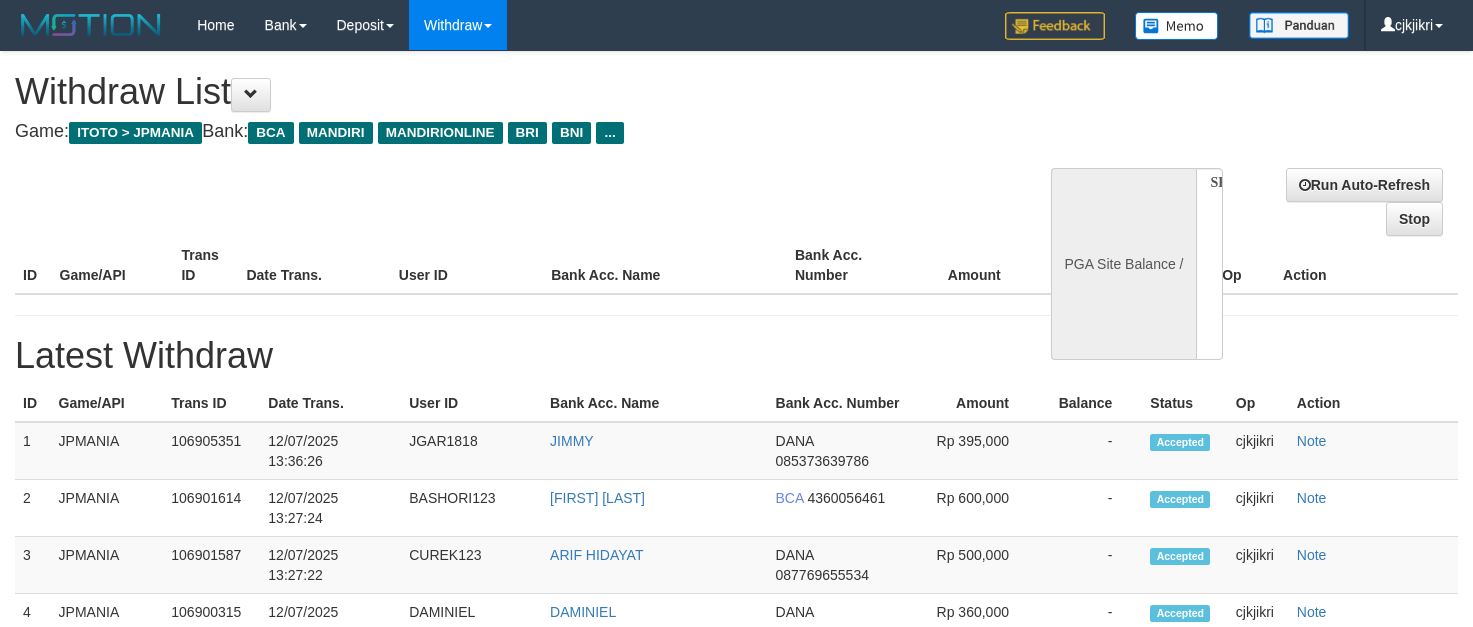 scroll, scrollTop: 0, scrollLeft: 0, axis: both 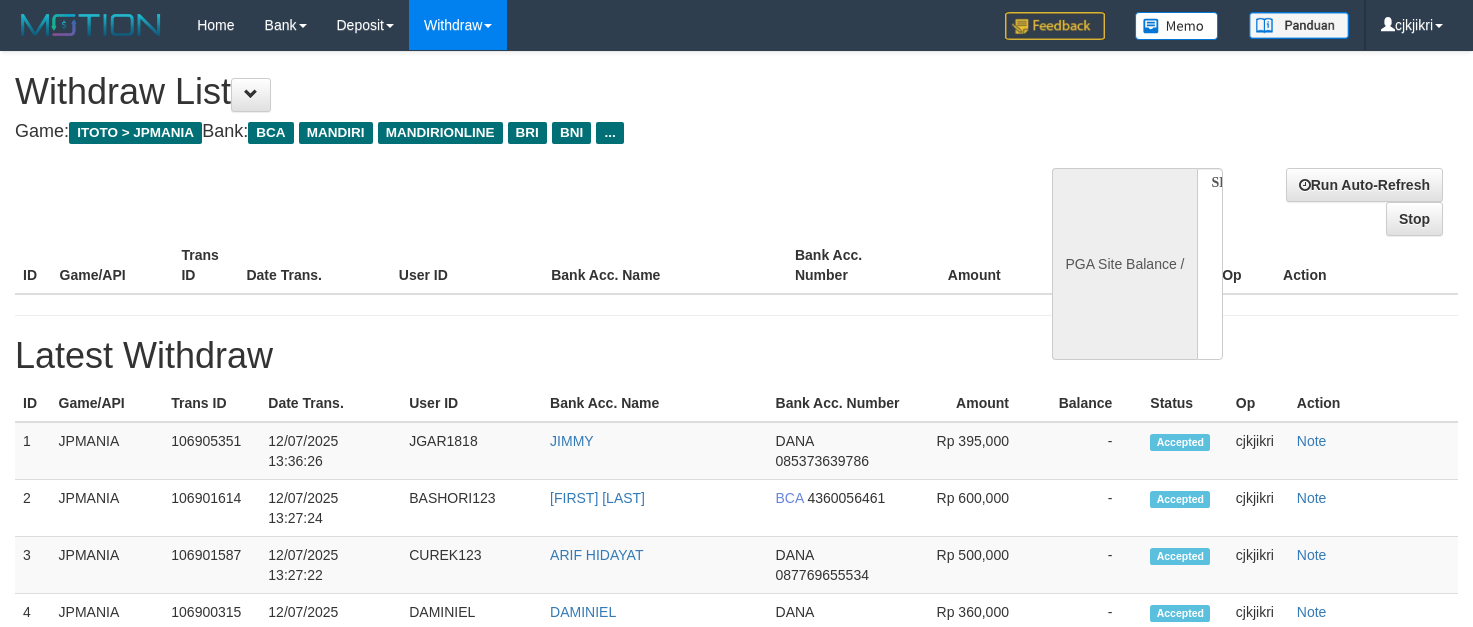 select 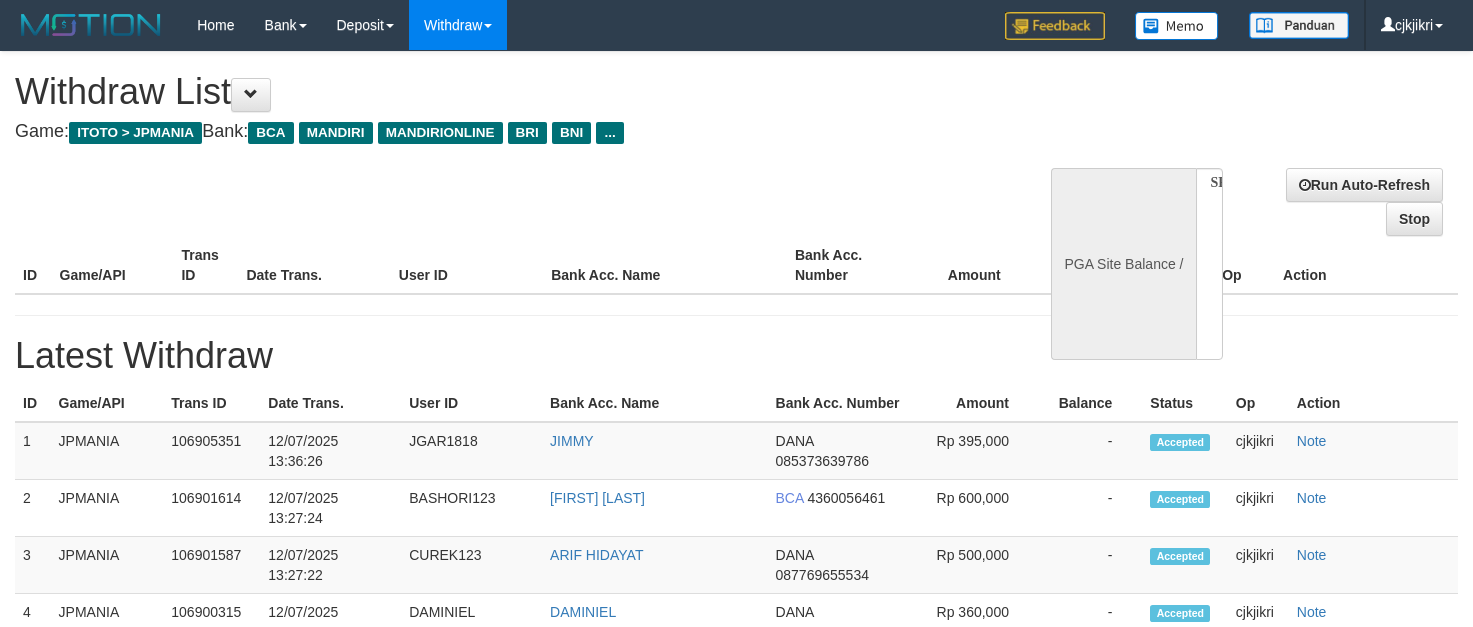 scroll, scrollTop: 0, scrollLeft: 0, axis: both 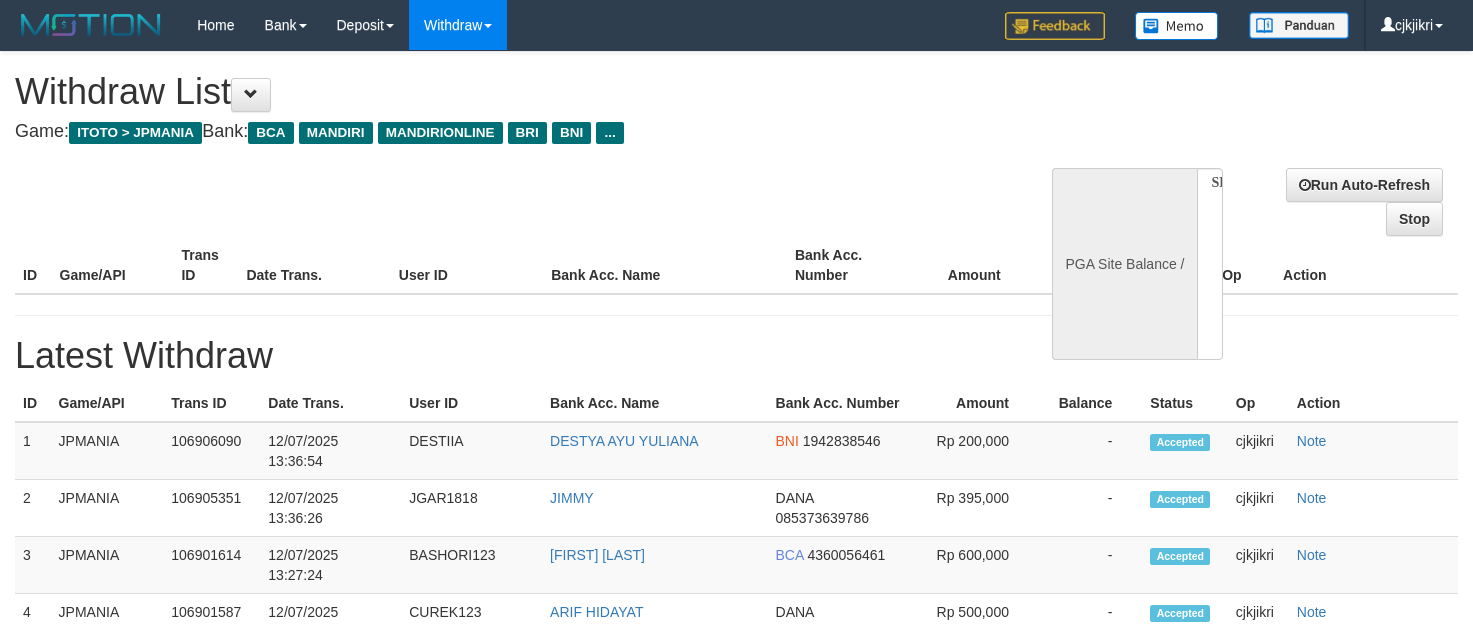 select 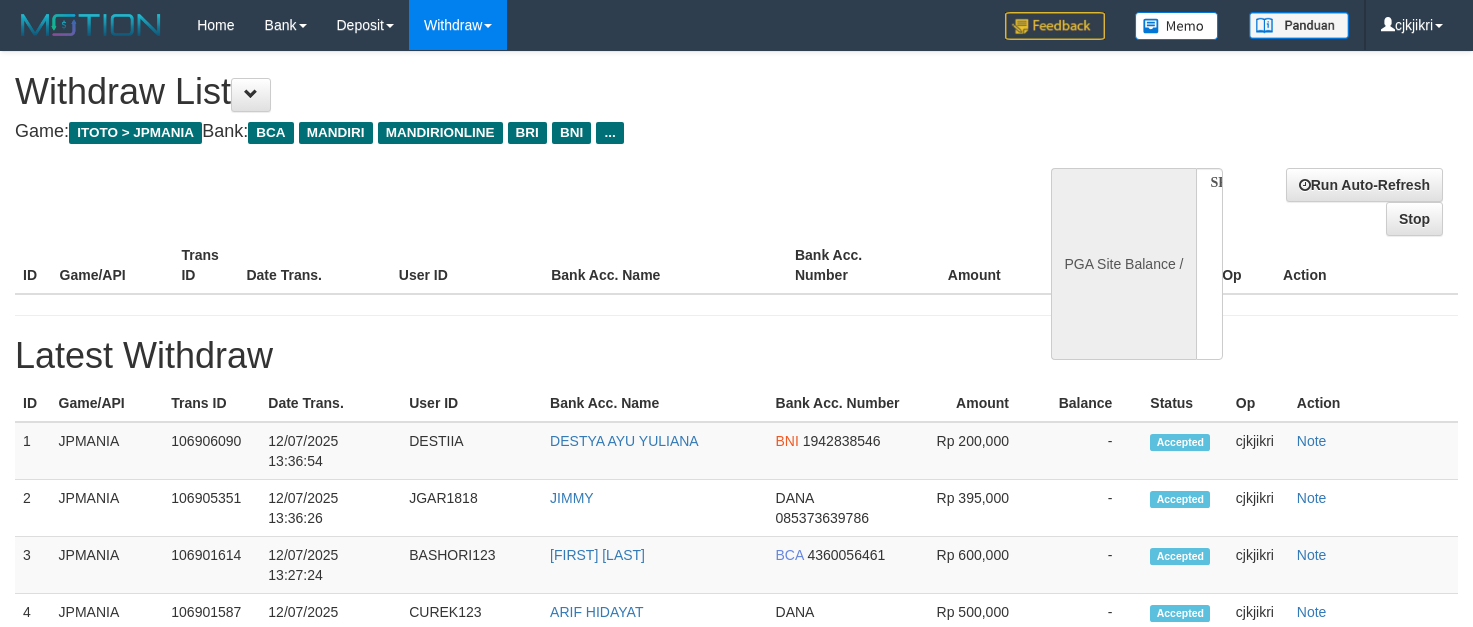 scroll, scrollTop: 0, scrollLeft: 0, axis: both 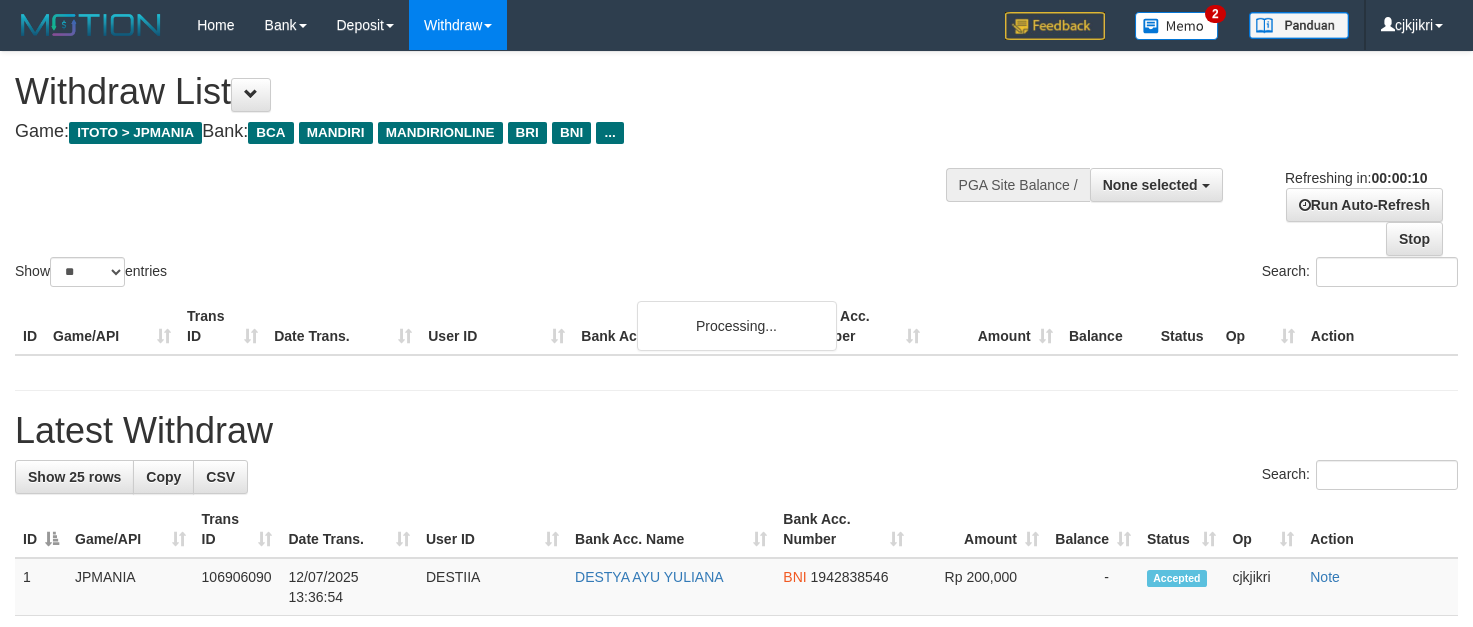select 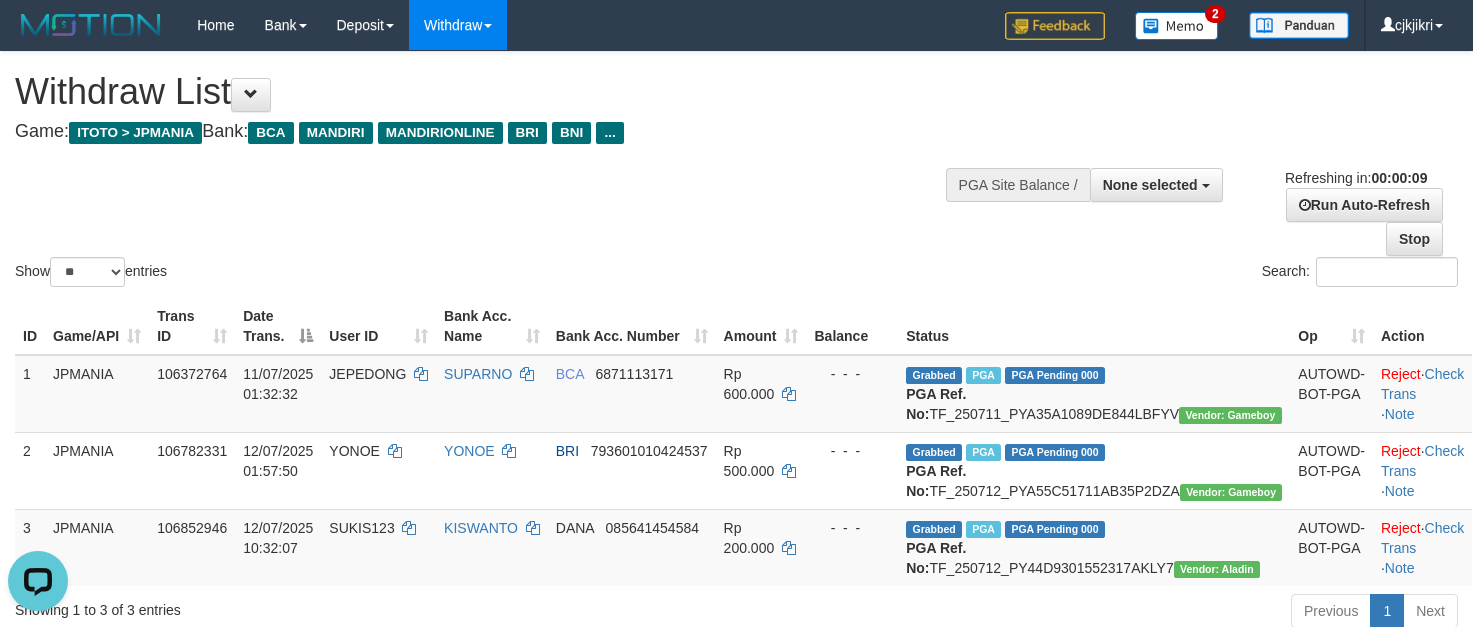 scroll, scrollTop: 0, scrollLeft: 0, axis: both 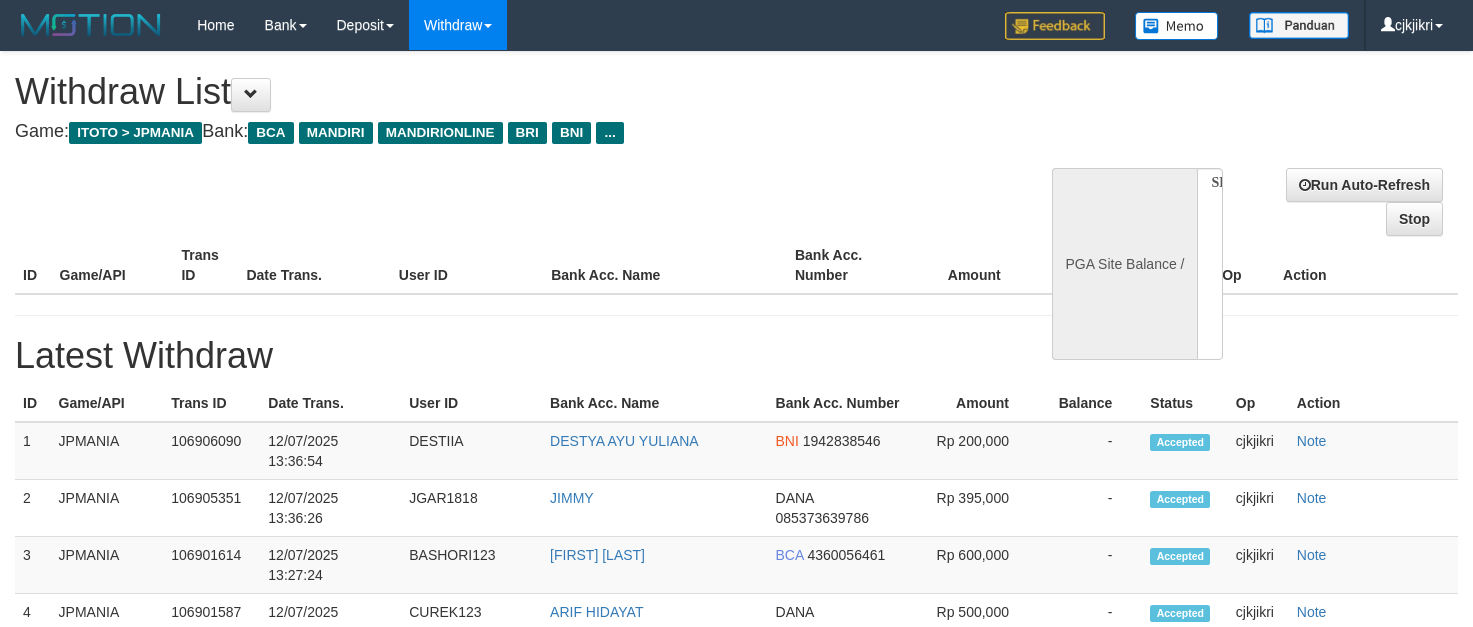 select 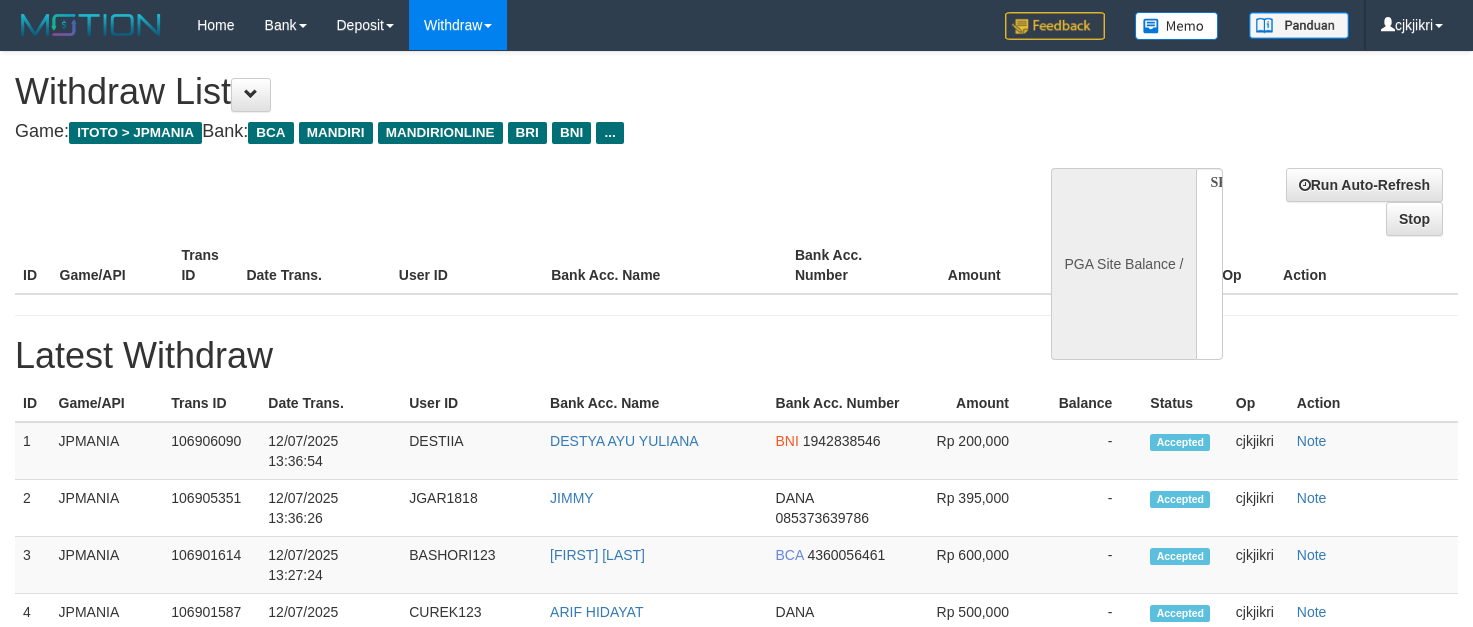 scroll, scrollTop: 0, scrollLeft: 0, axis: both 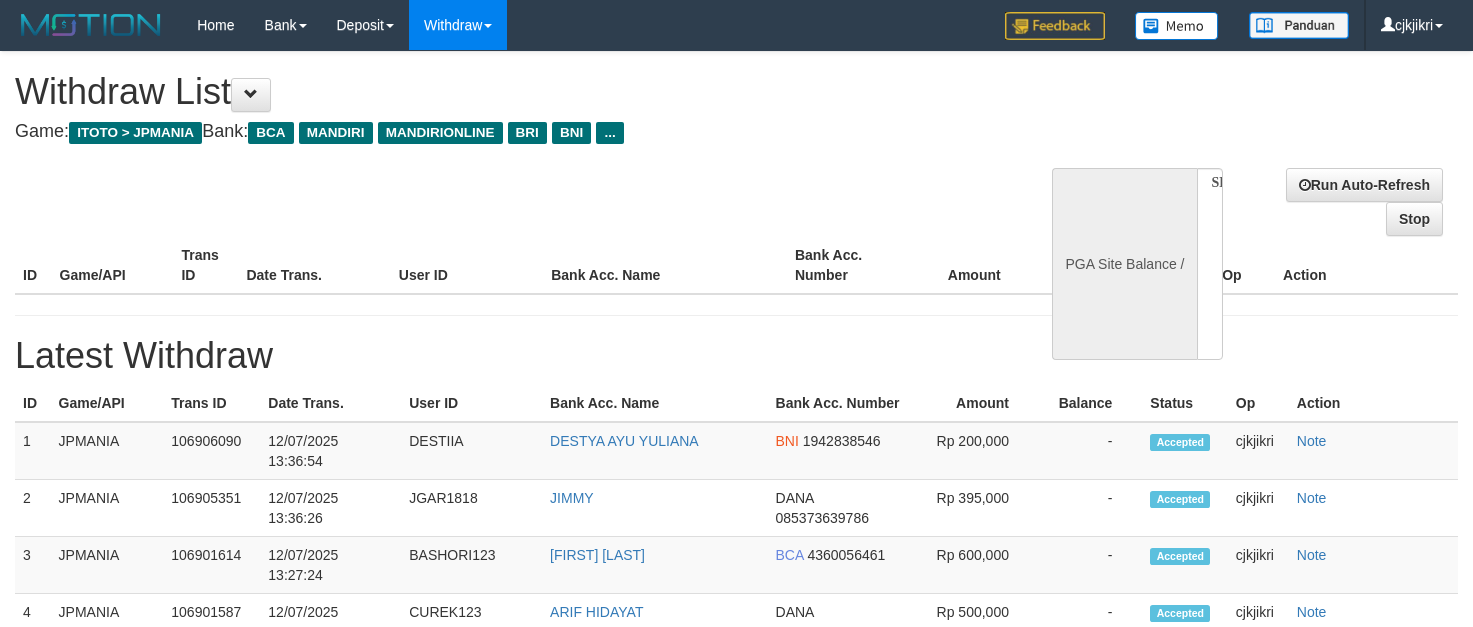 select 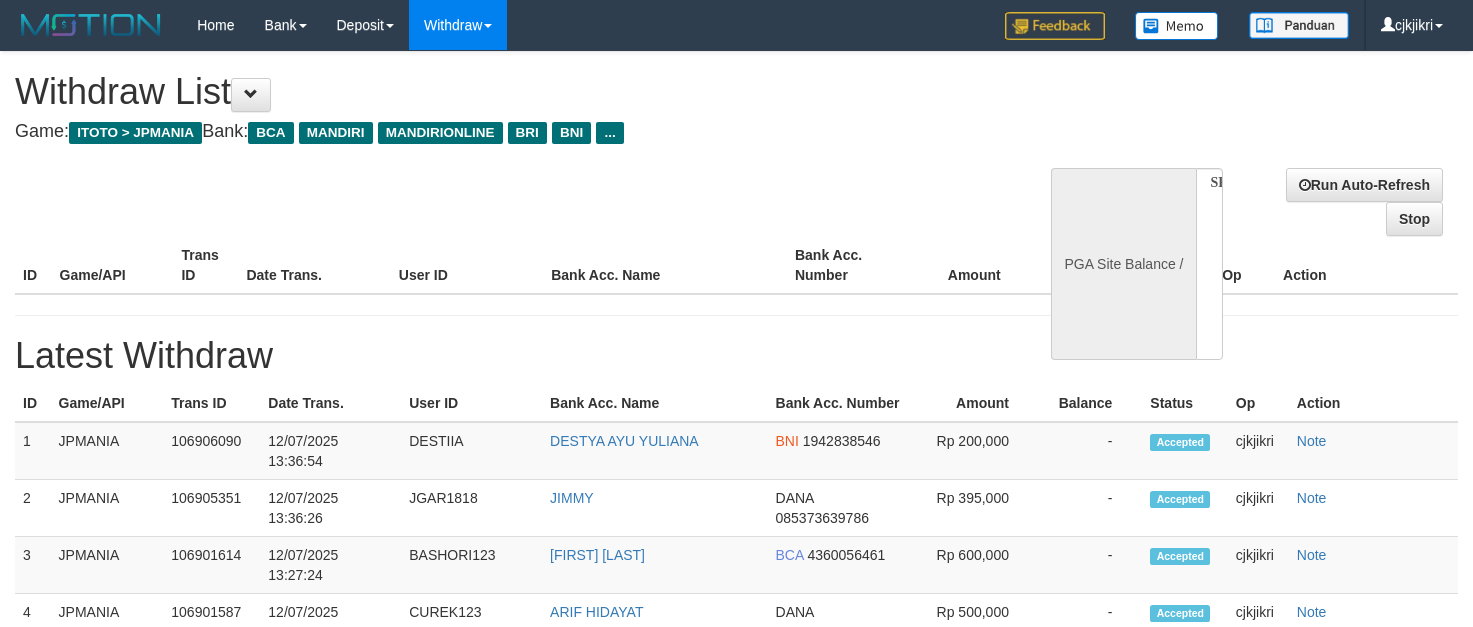 scroll, scrollTop: 0, scrollLeft: 0, axis: both 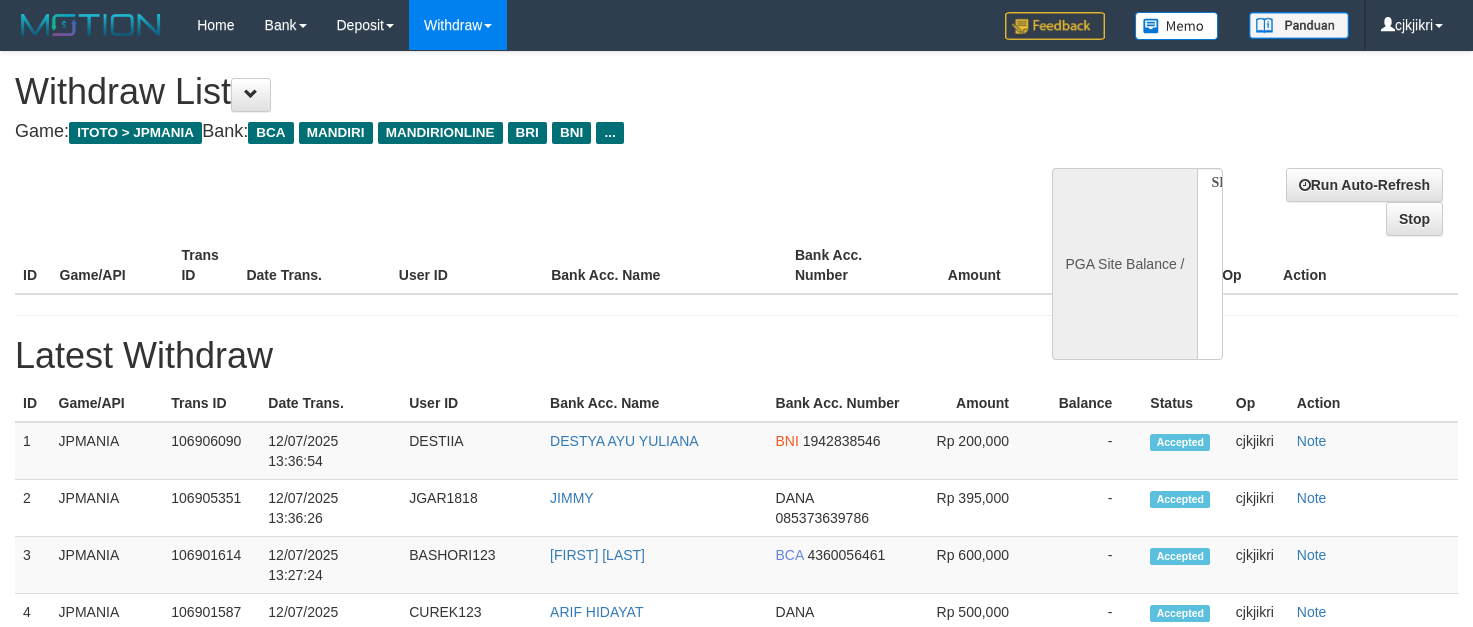 select 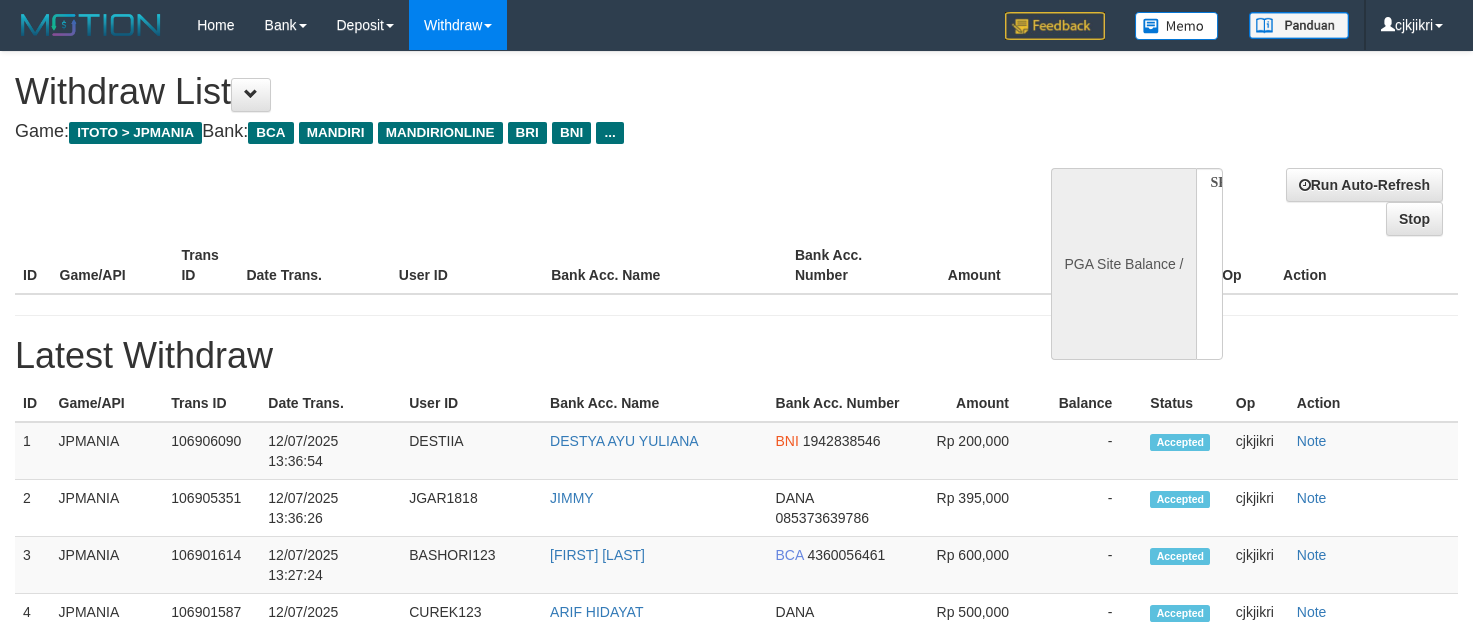 scroll, scrollTop: 0, scrollLeft: 0, axis: both 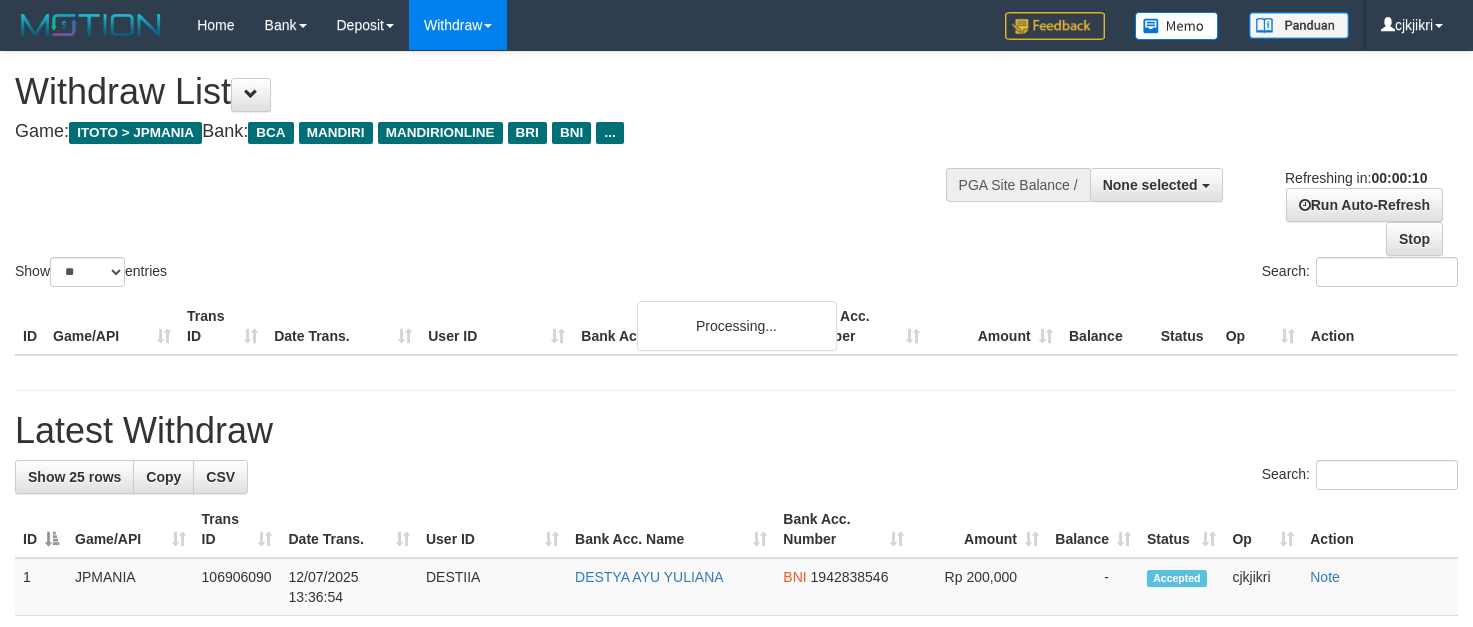 select 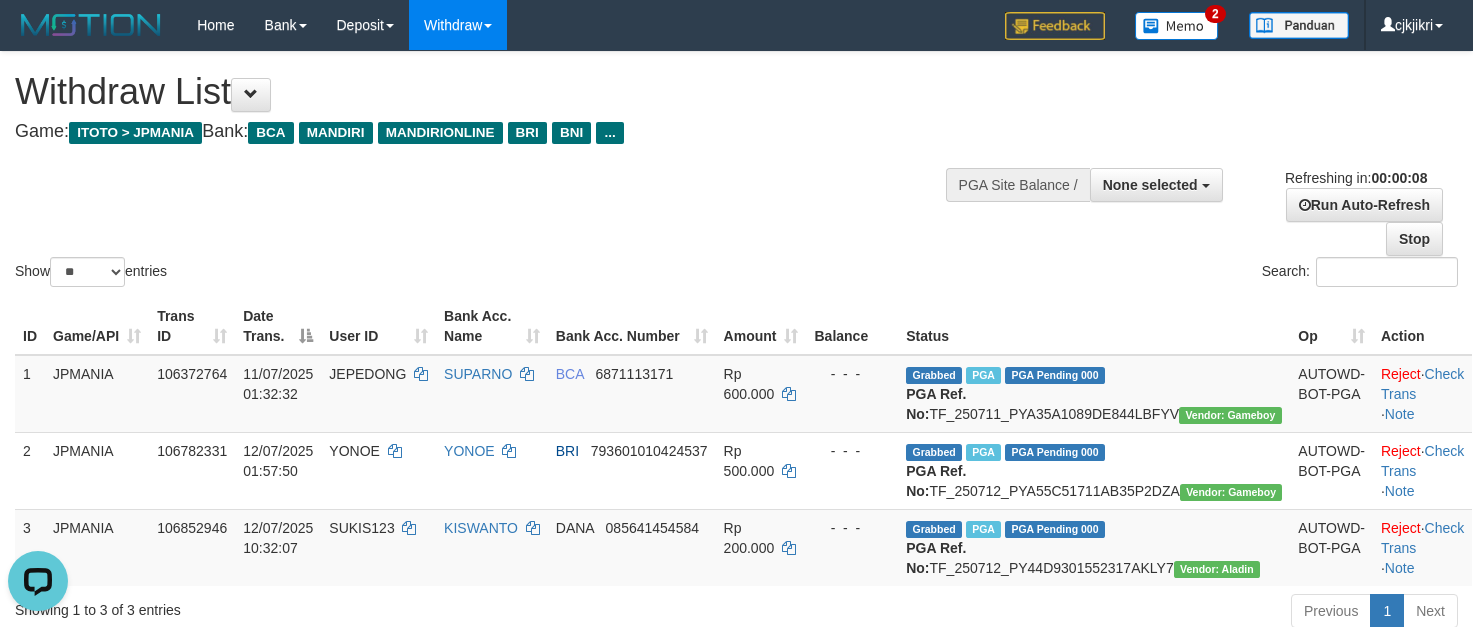 scroll, scrollTop: 0, scrollLeft: 0, axis: both 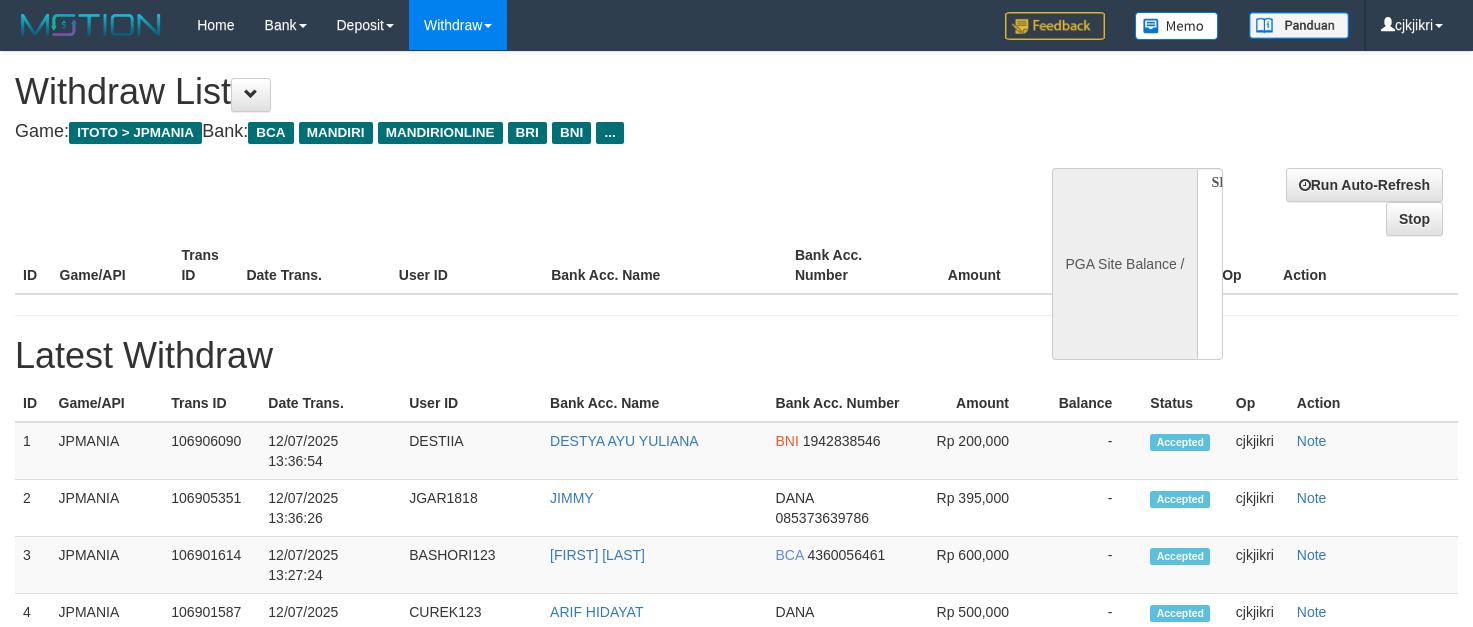 select 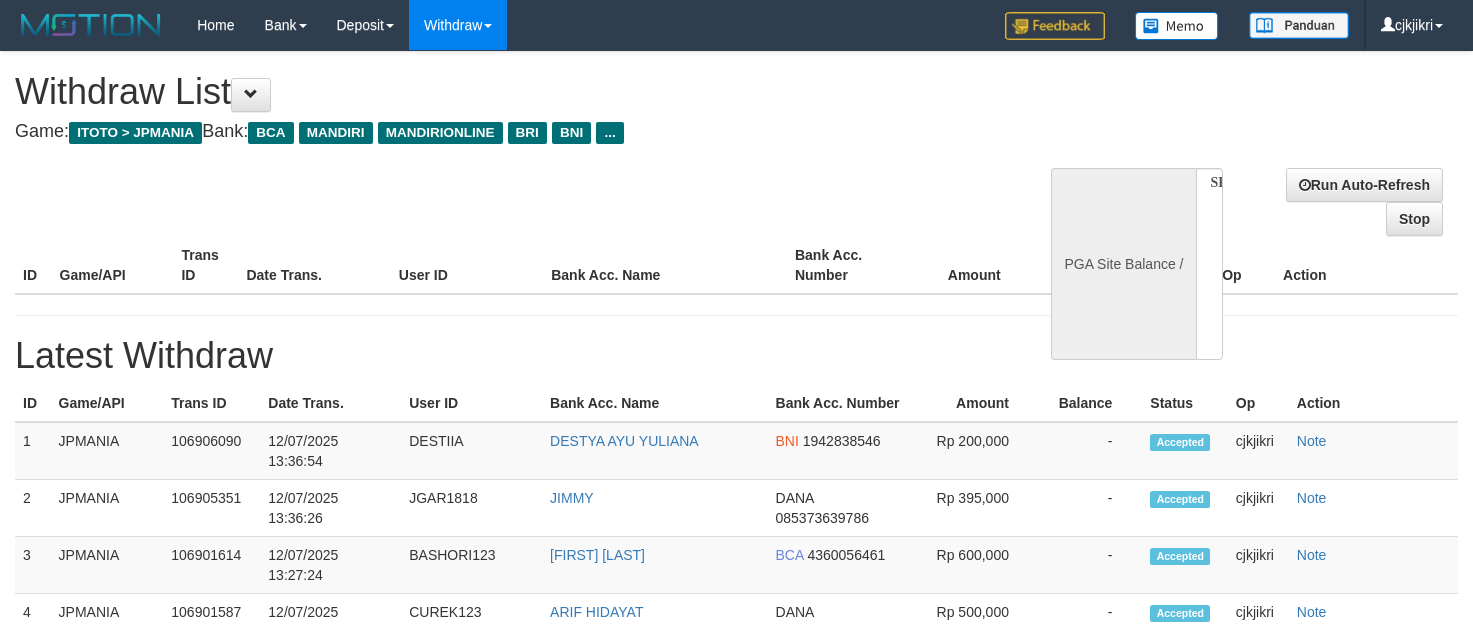 scroll, scrollTop: 0, scrollLeft: 0, axis: both 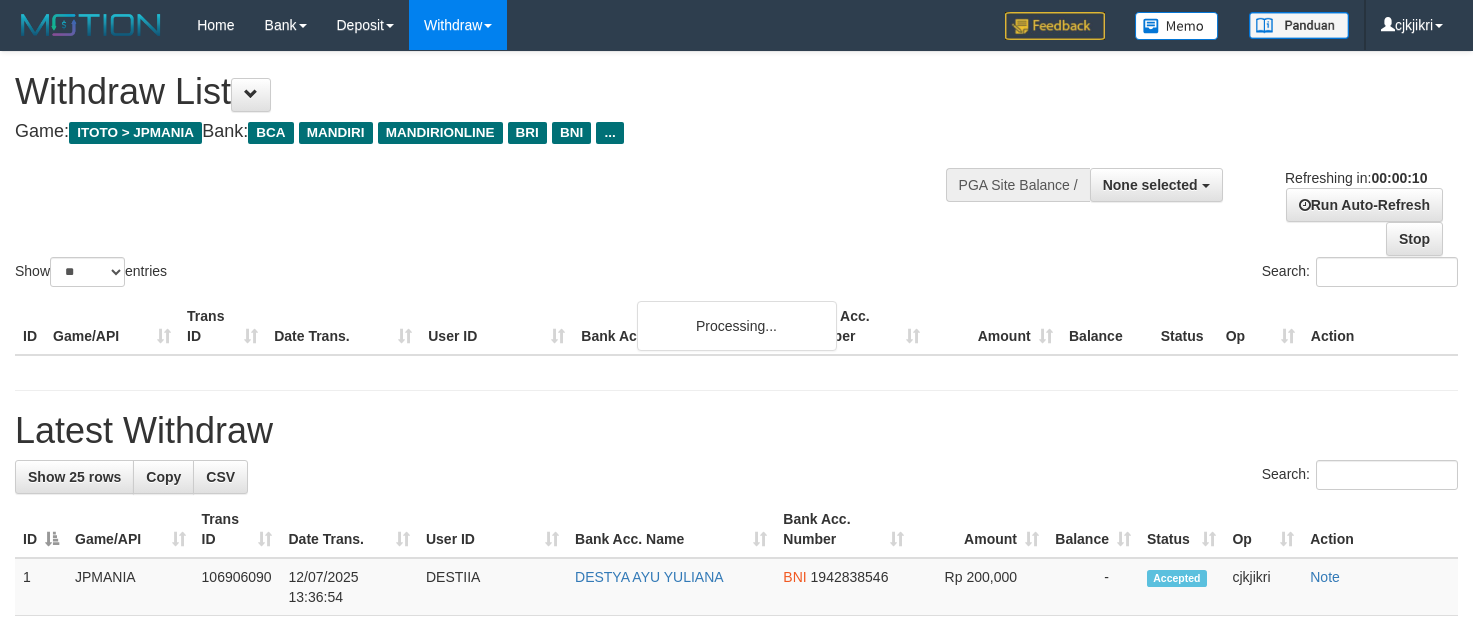 select 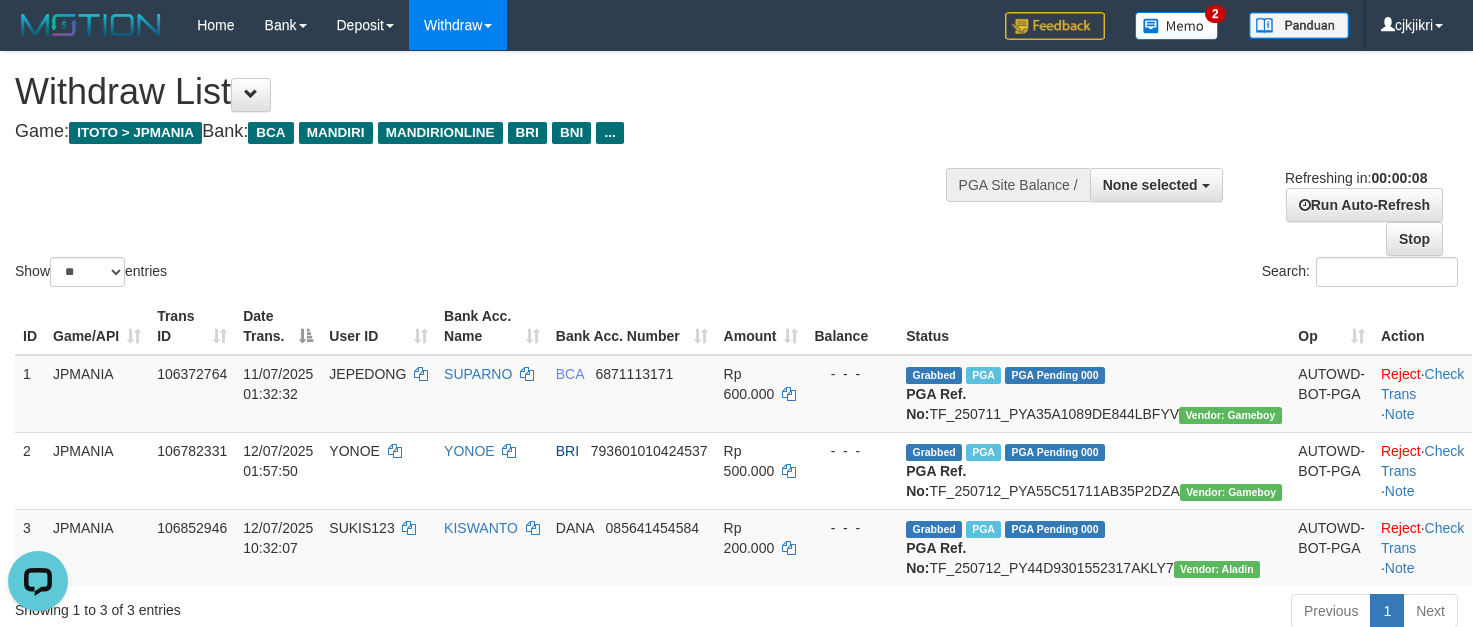 scroll, scrollTop: 0, scrollLeft: 0, axis: both 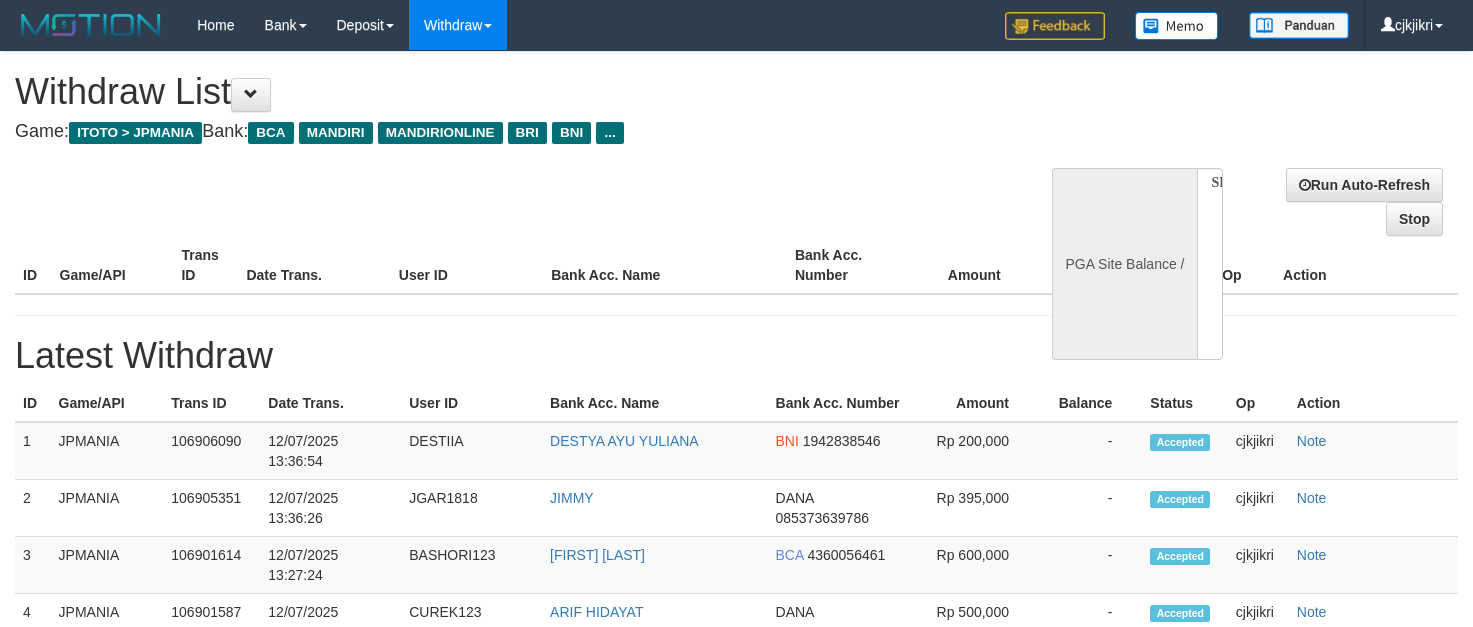 select 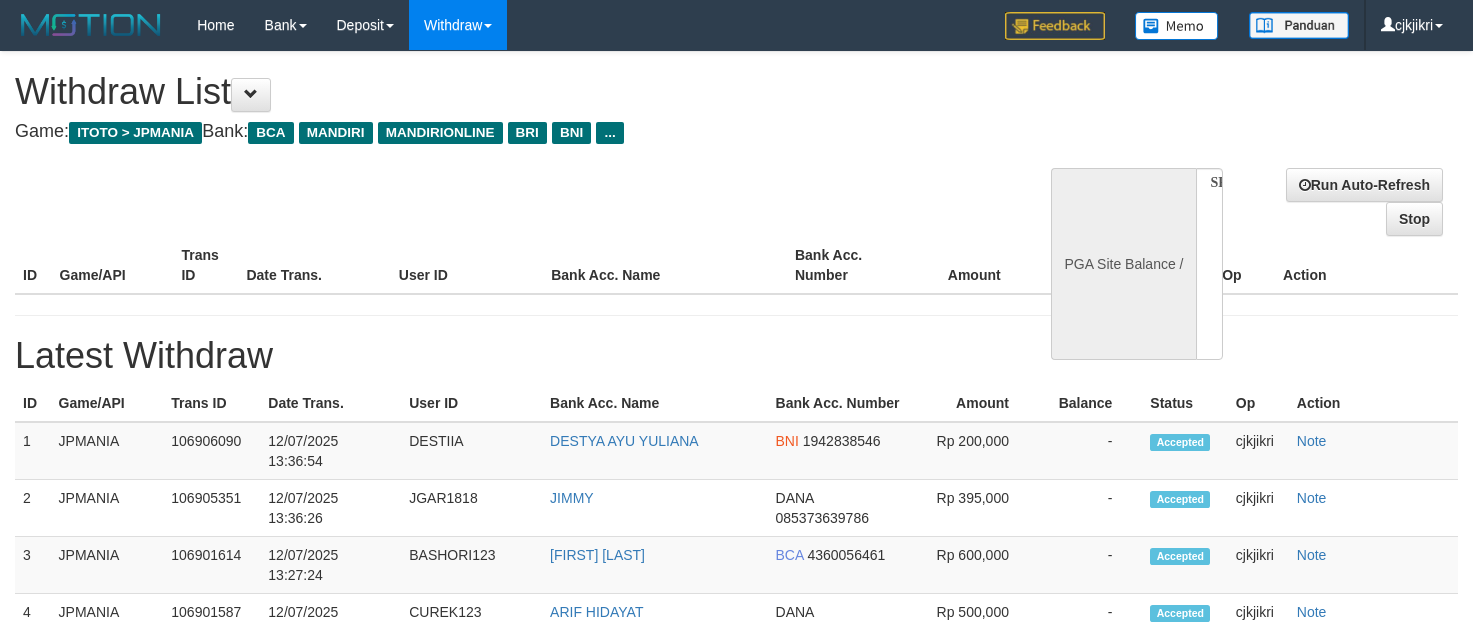 scroll, scrollTop: 0, scrollLeft: 0, axis: both 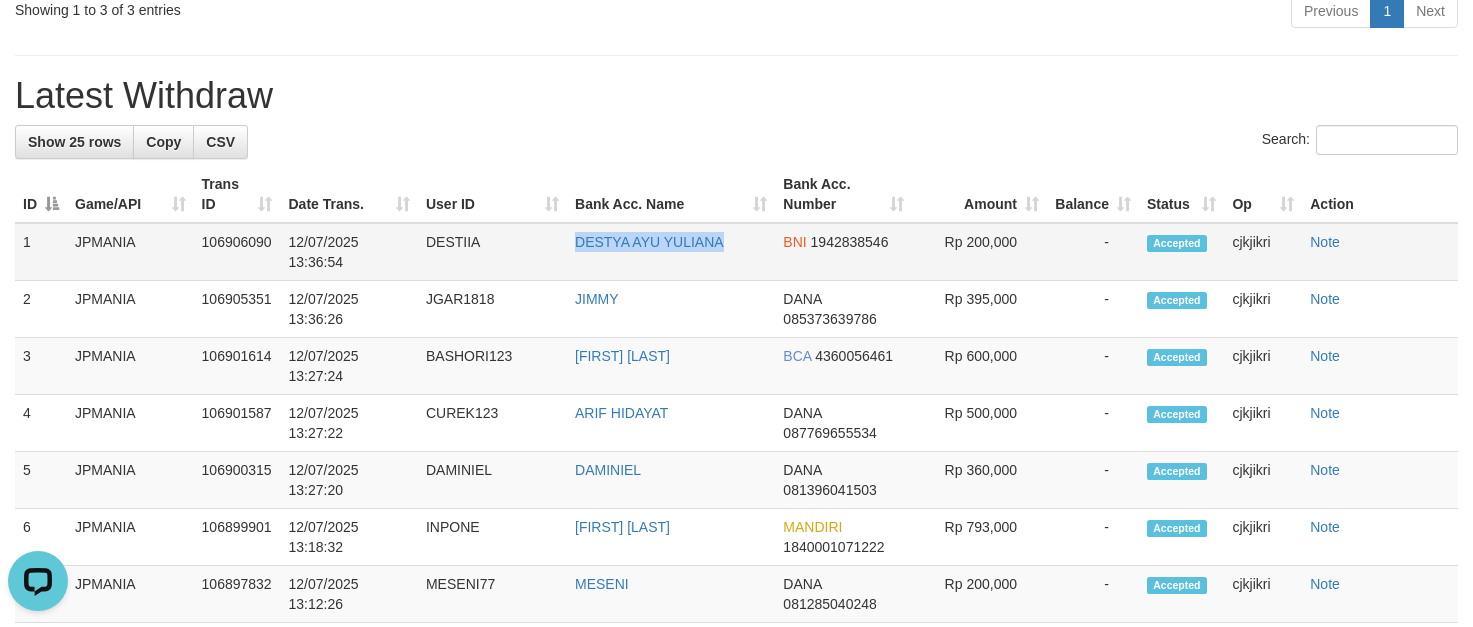 copy on "DESTYA AYU YULIANA" 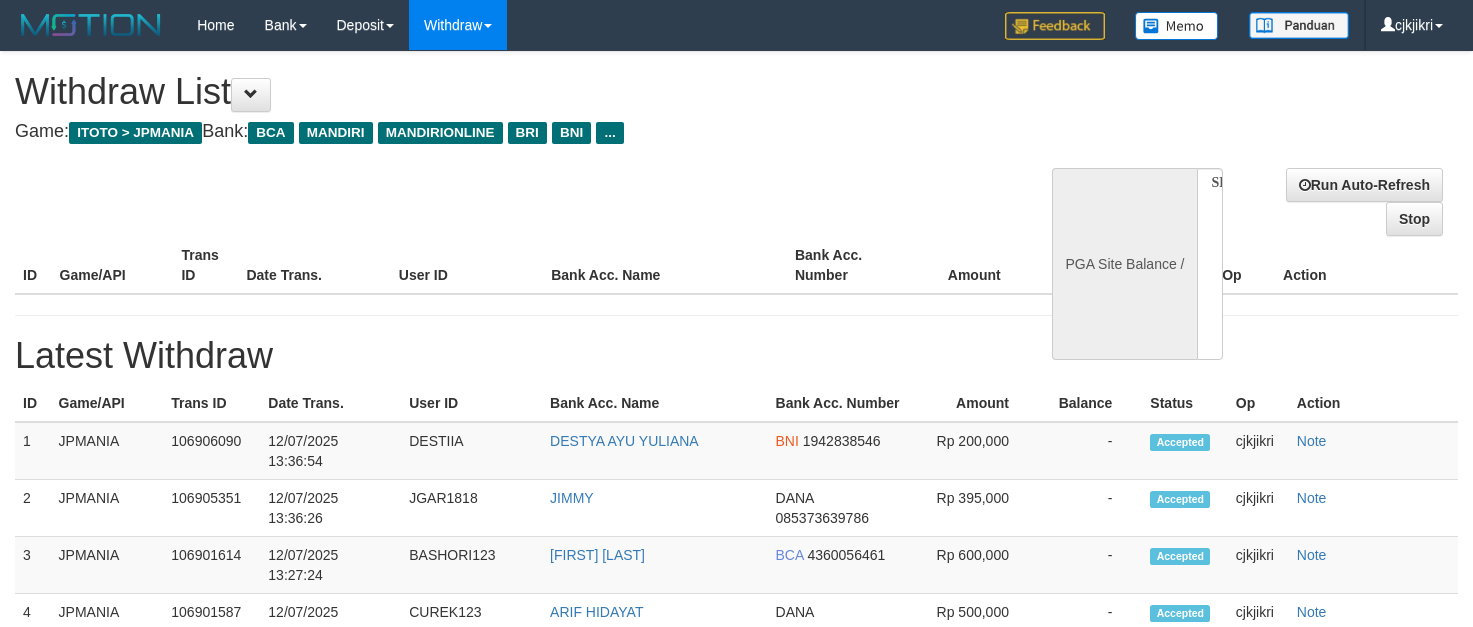 select 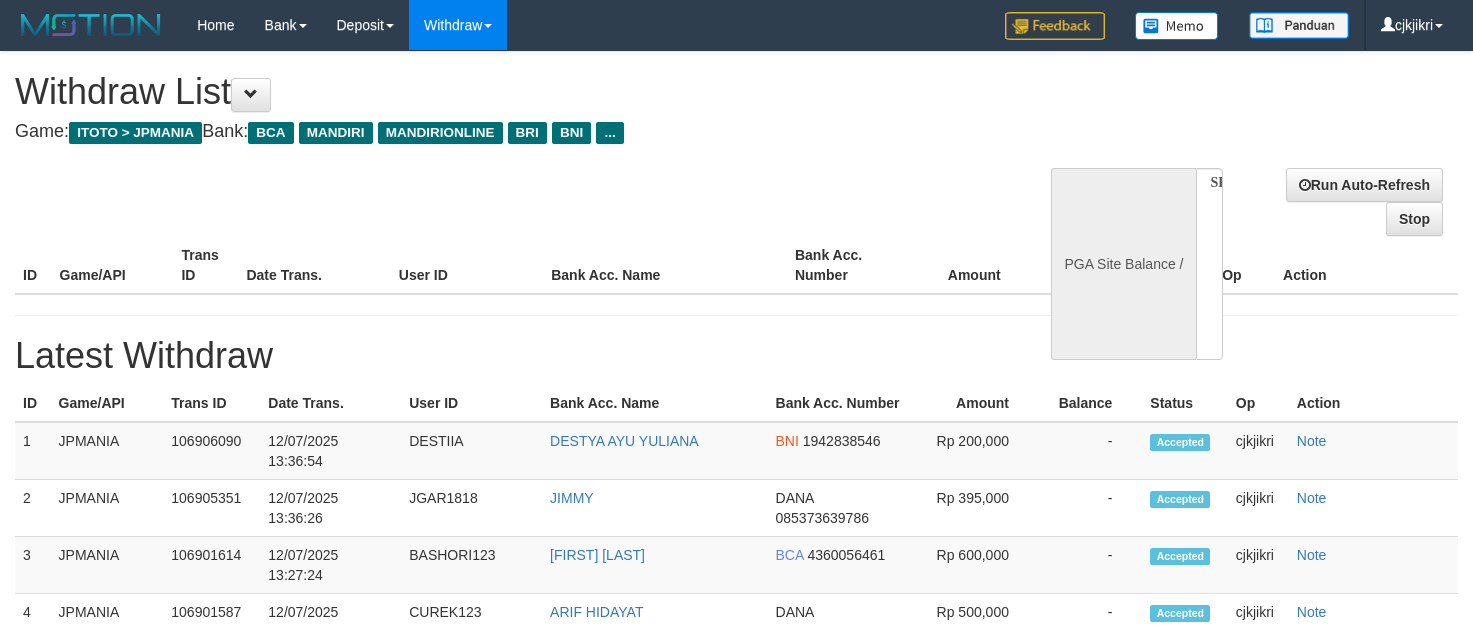 scroll, scrollTop: 0, scrollLeft: 0, axis: both 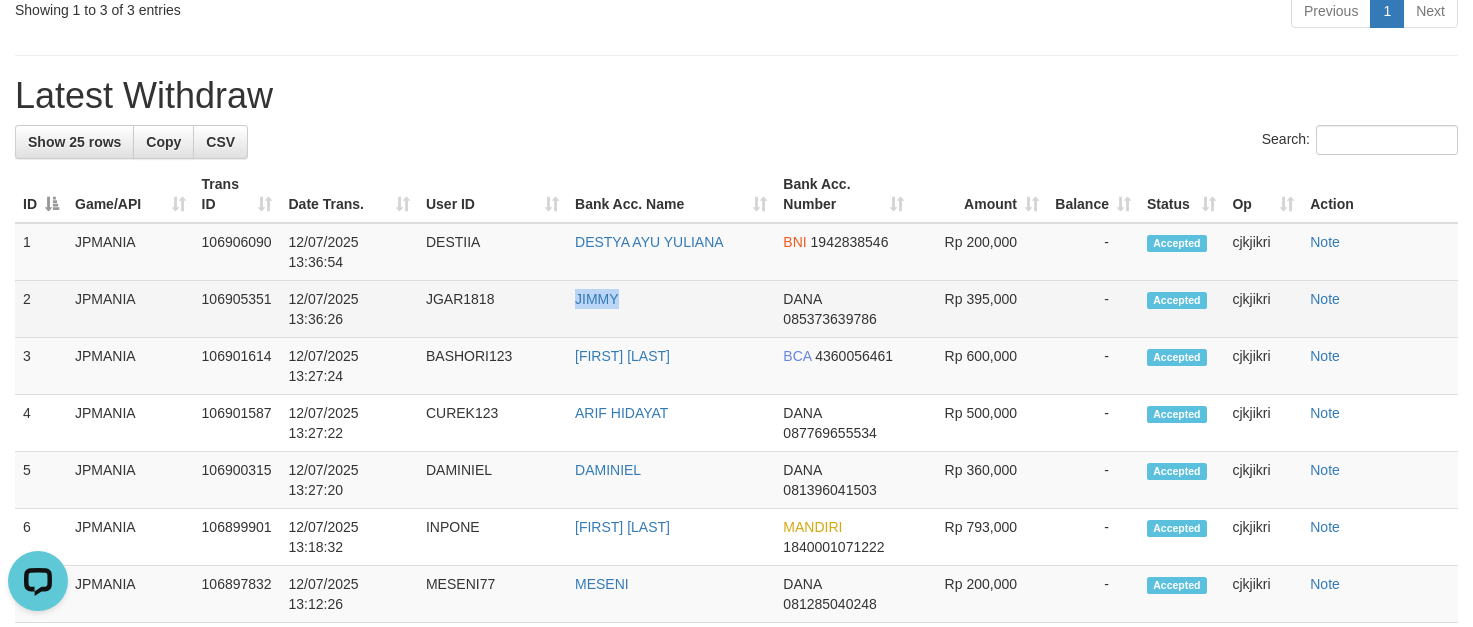 copy on "JIMMY" 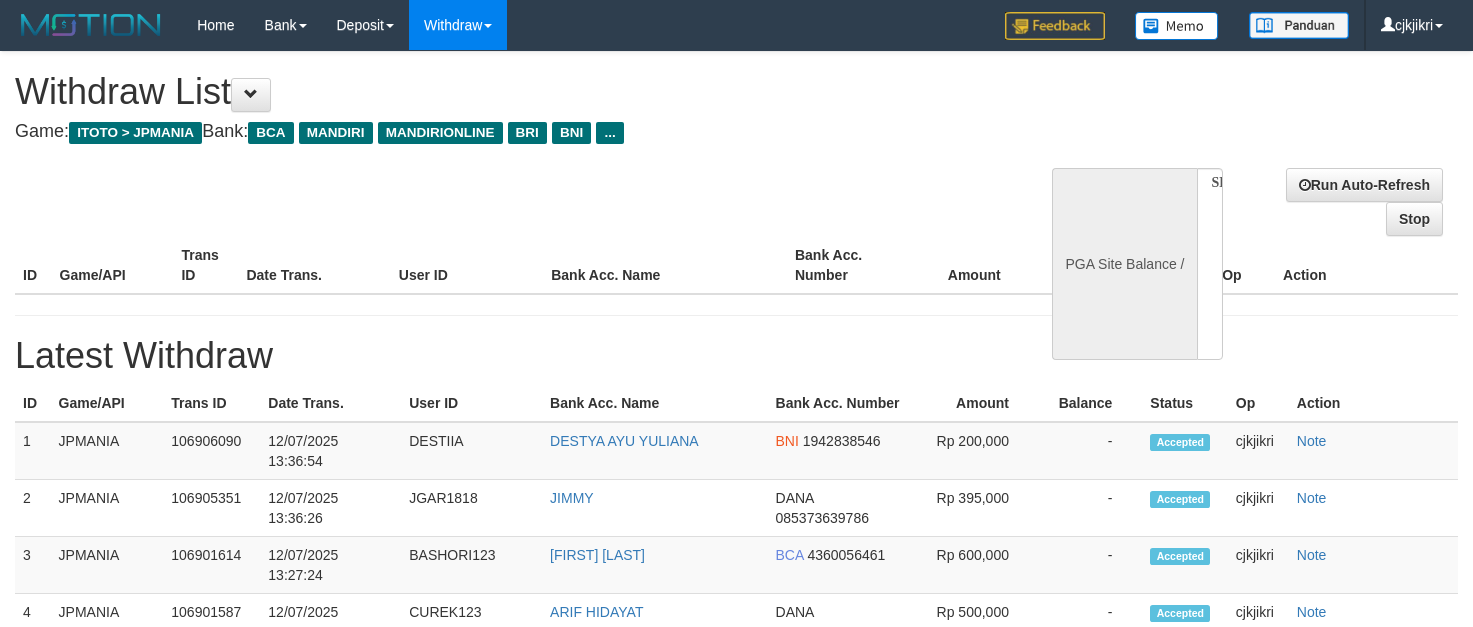select 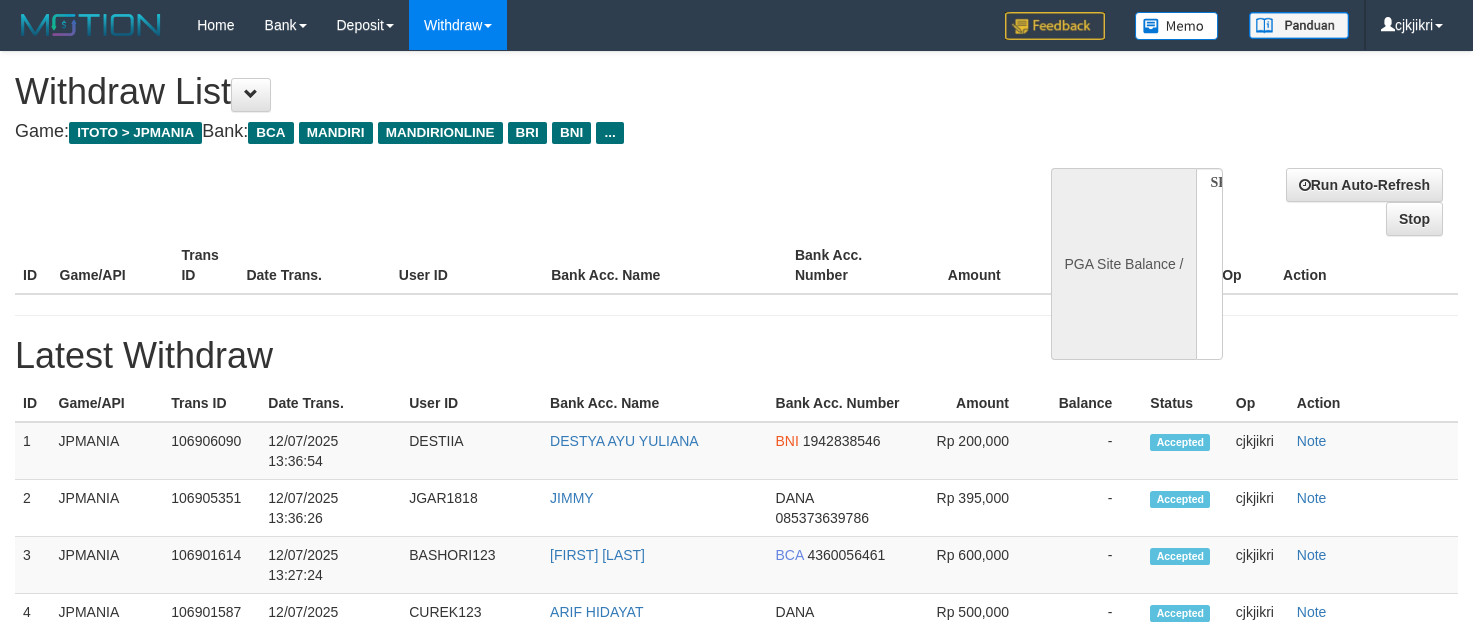 scroll, scrollTop: 0, scrollLeft: 0, axis: both 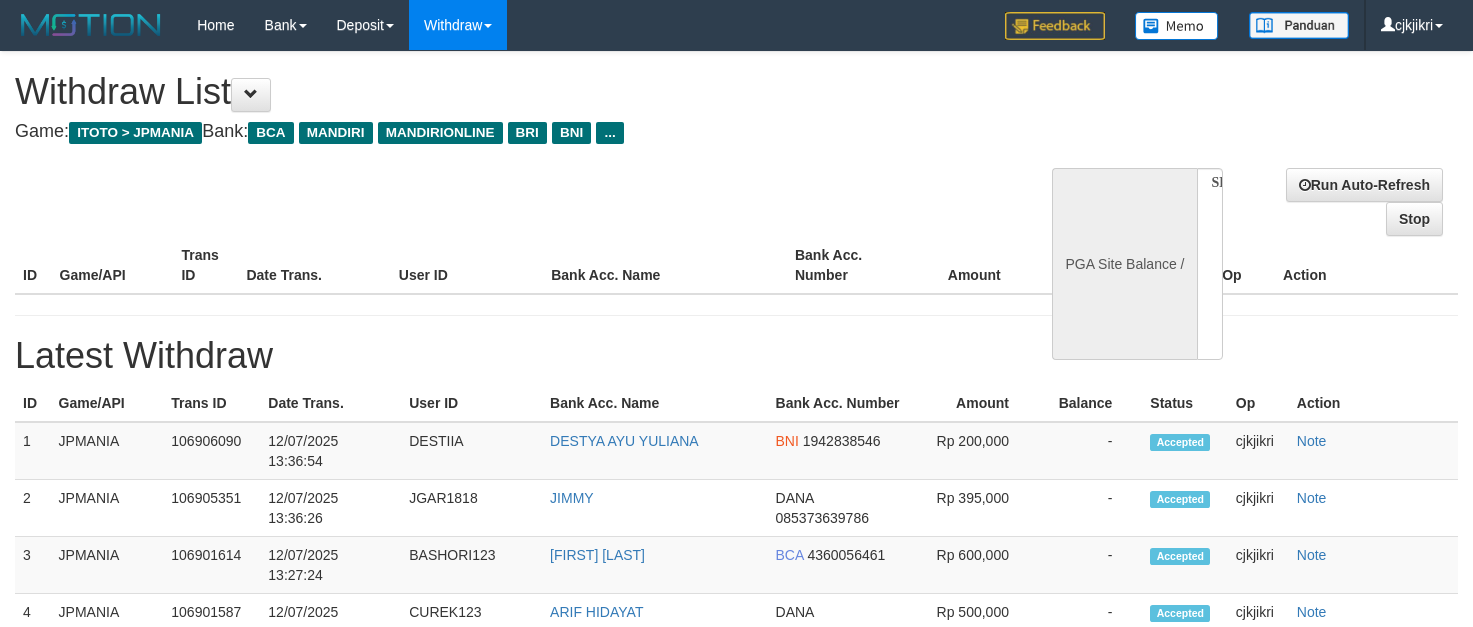 select 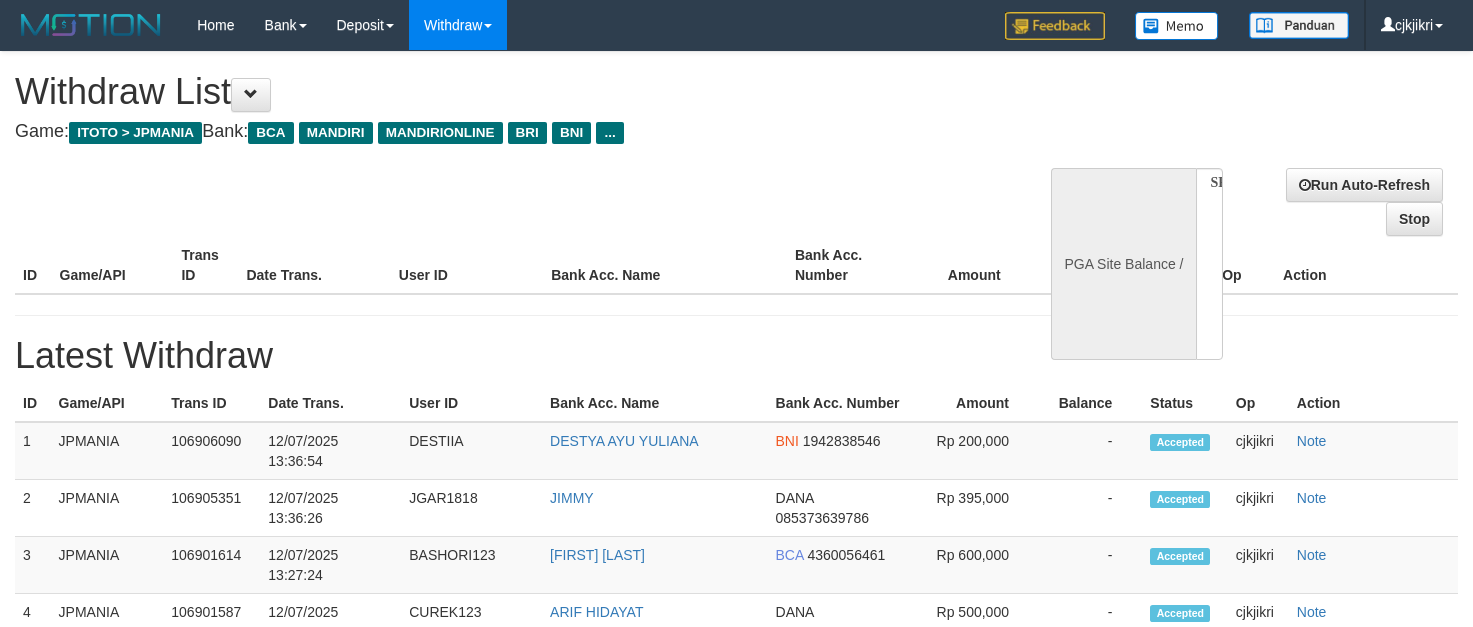 scroll, scrollTop: 0, scrollLeft: 0, axis: both 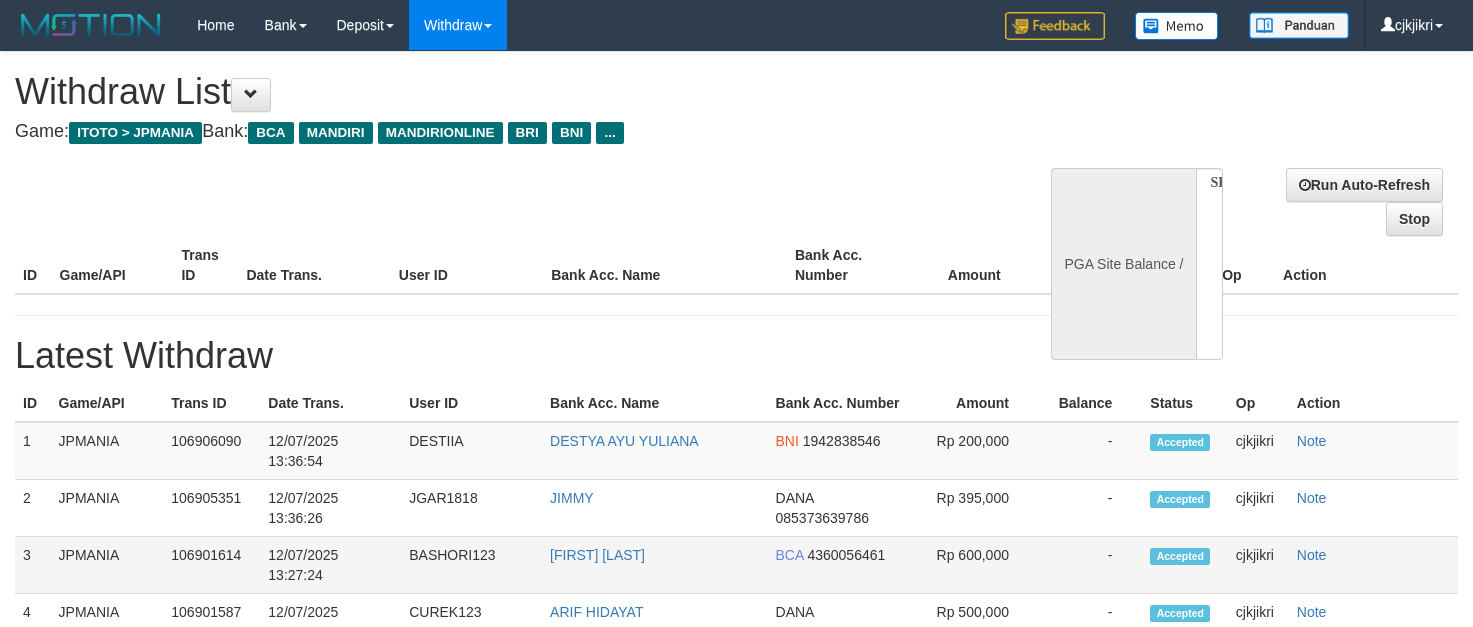 select on "**" 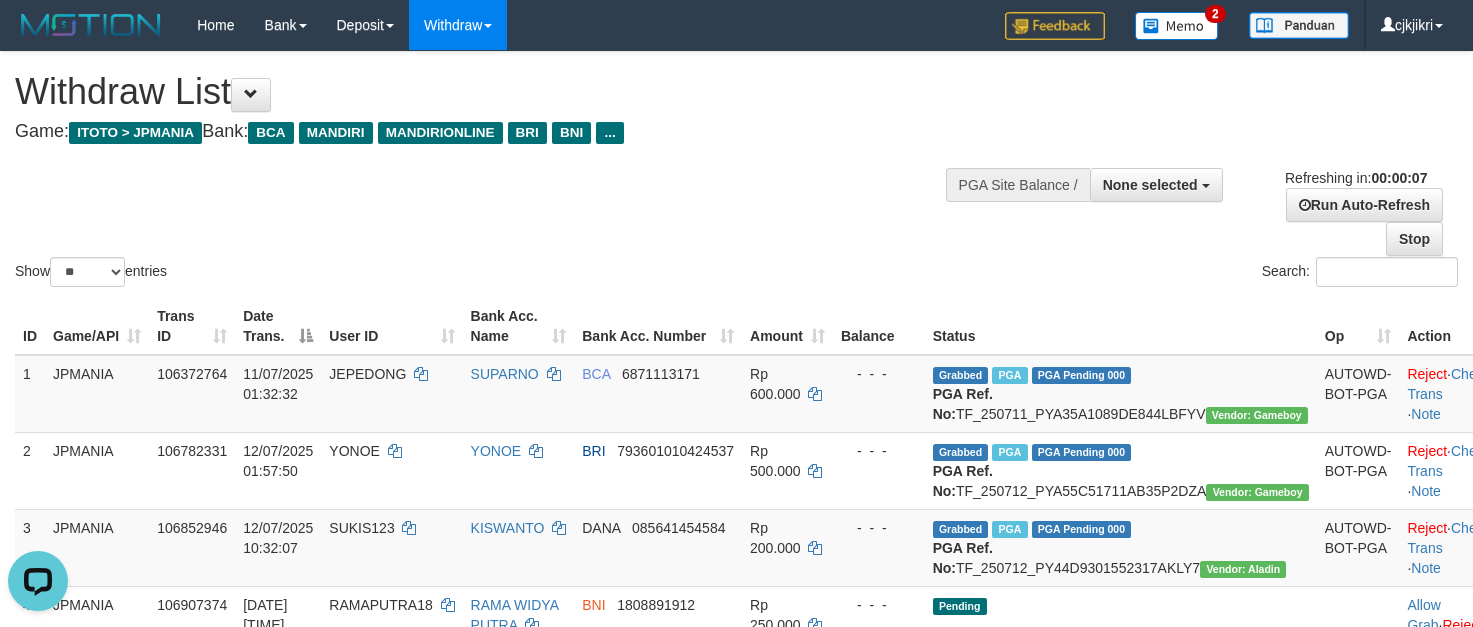 scroll, scrollTop: 0, scrollLeft: 0, axis: both 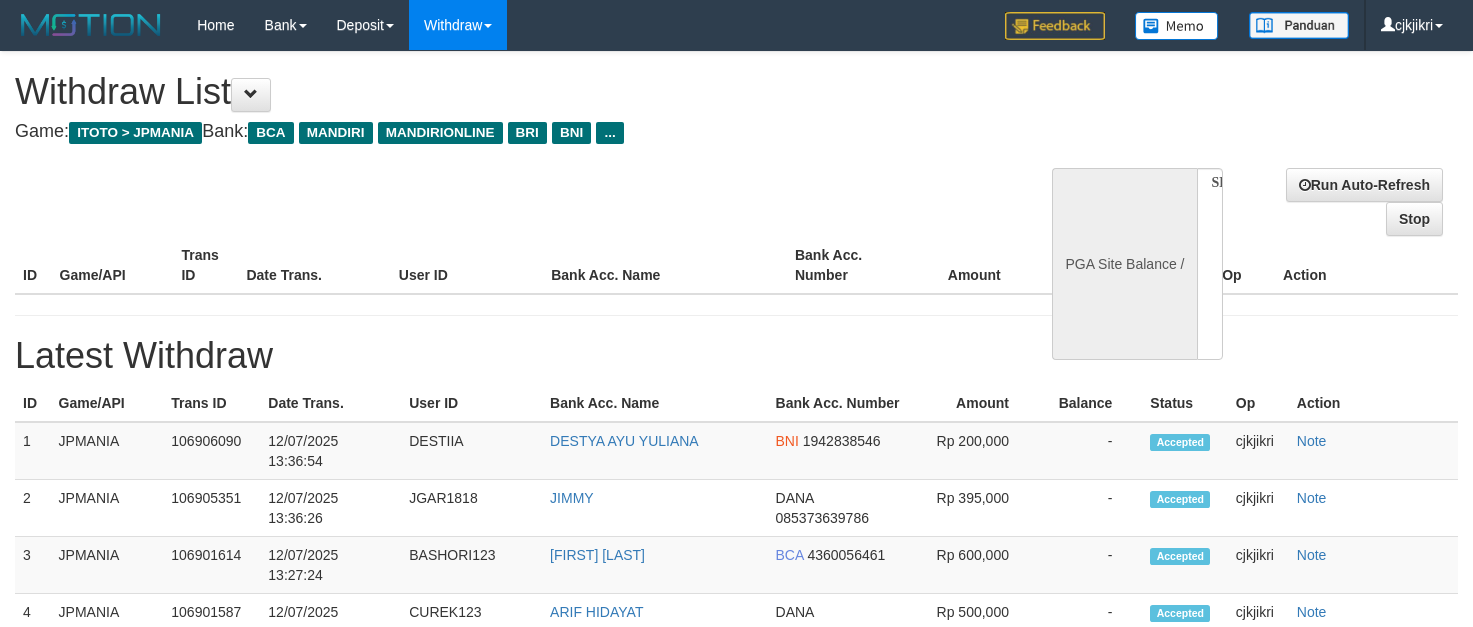 select 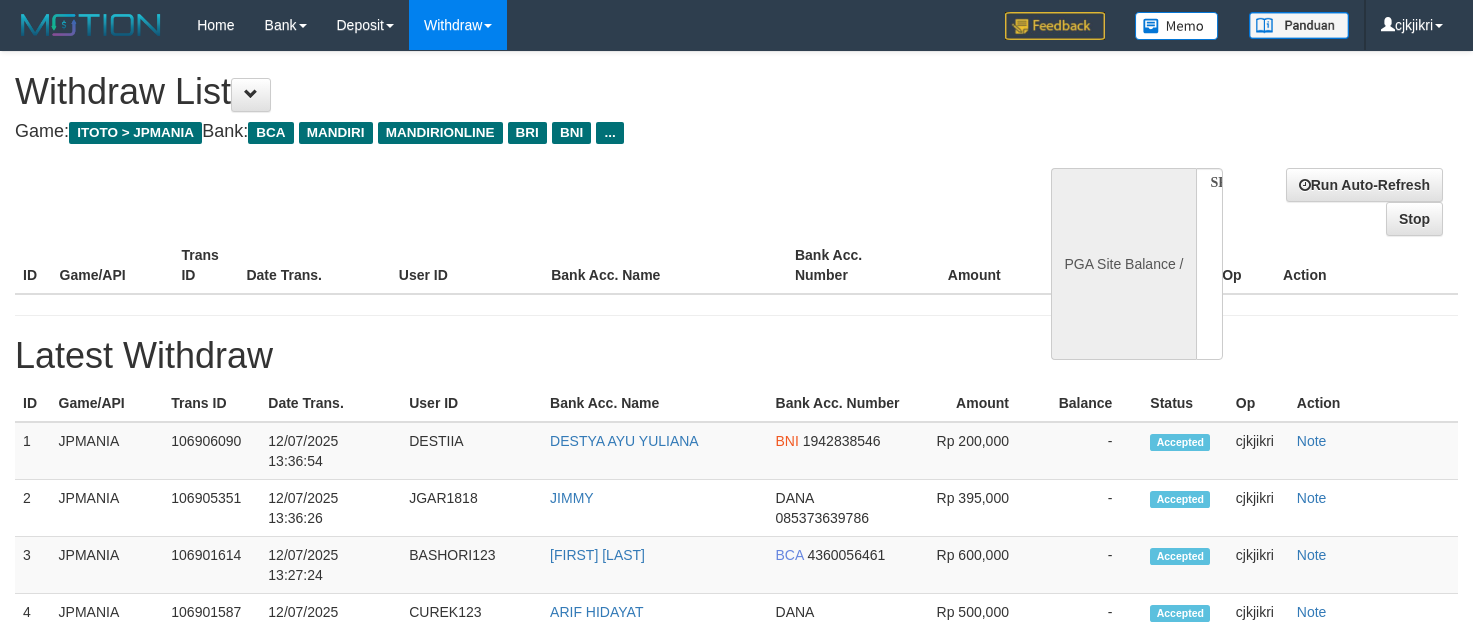 scroll, scrollTop: 0, scrollLeft: 0, axis: both 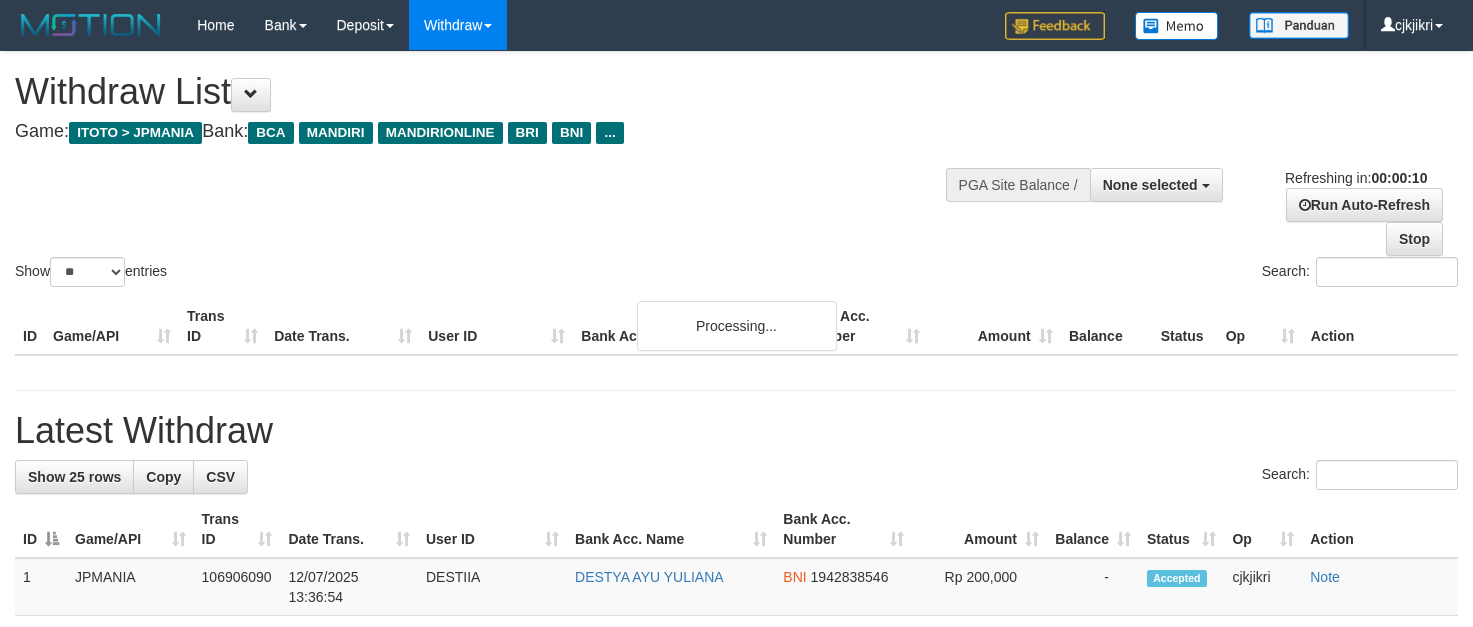 select 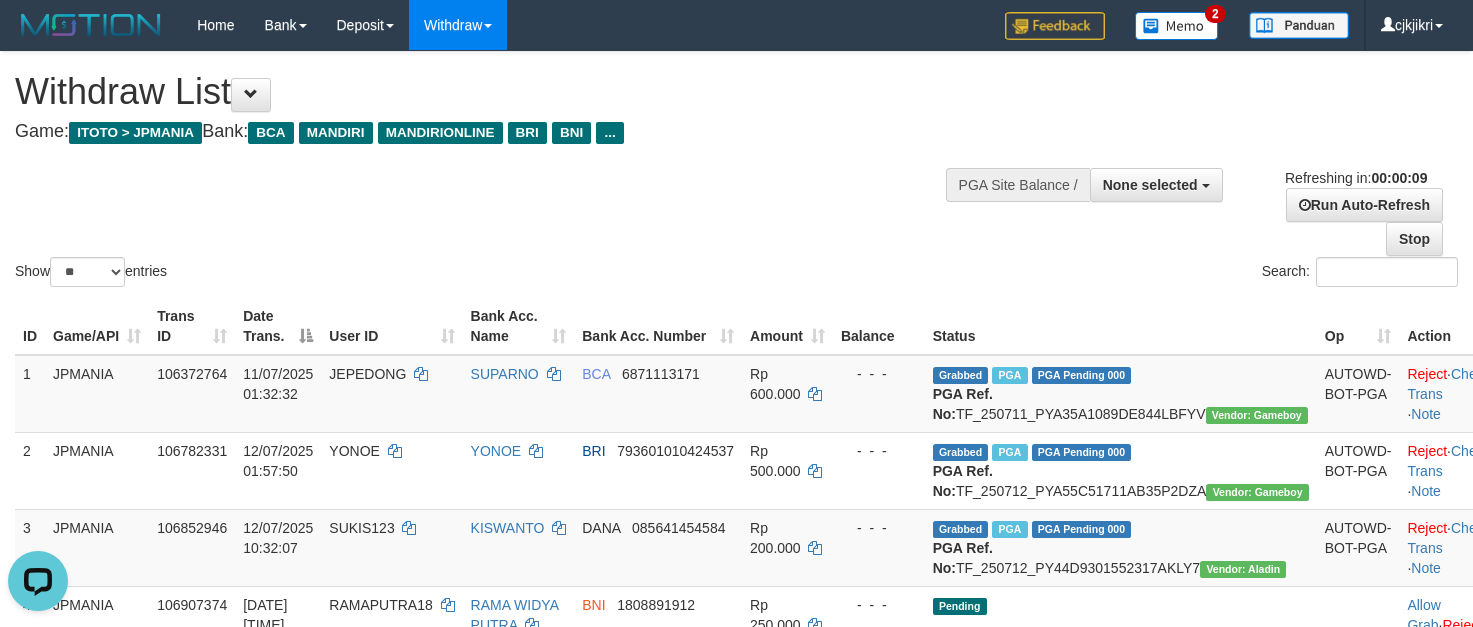 scroll, scrollTop: 0, scrollLeft: 0, axis: both 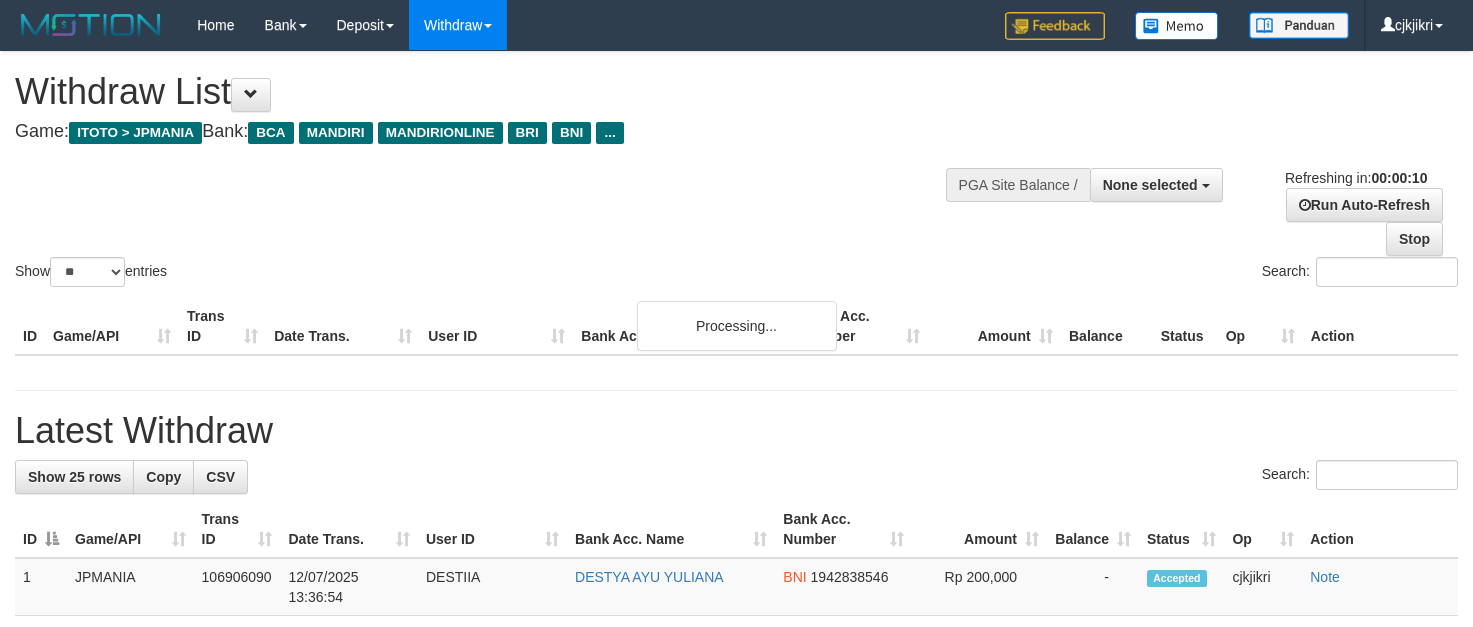 select 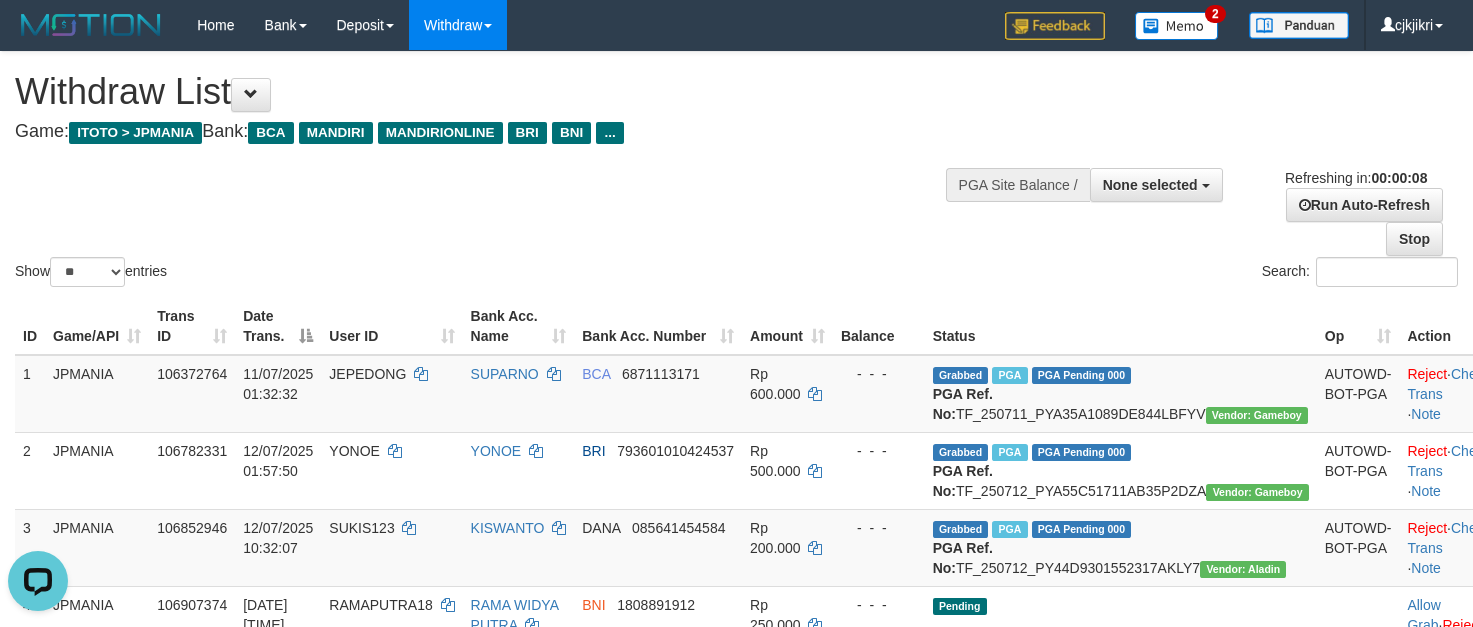 scroll, scrollTop: 0, scrollLeft: 0, axis: both 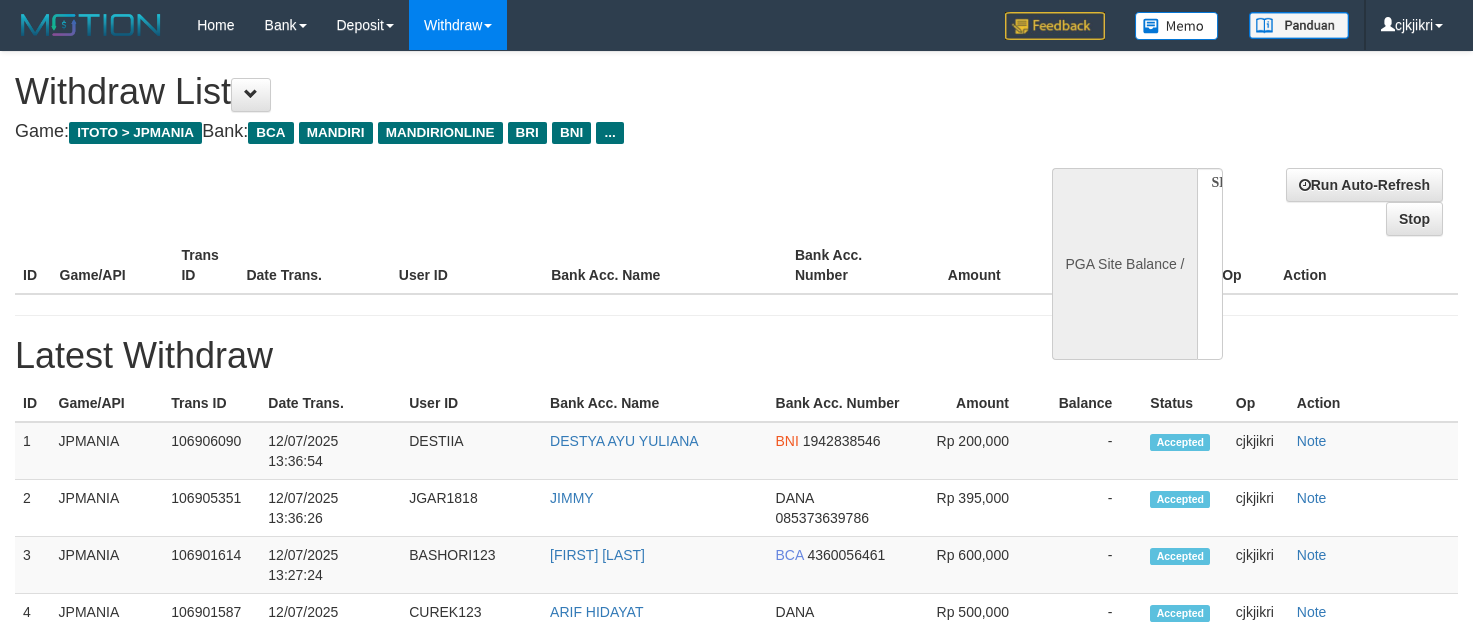 select 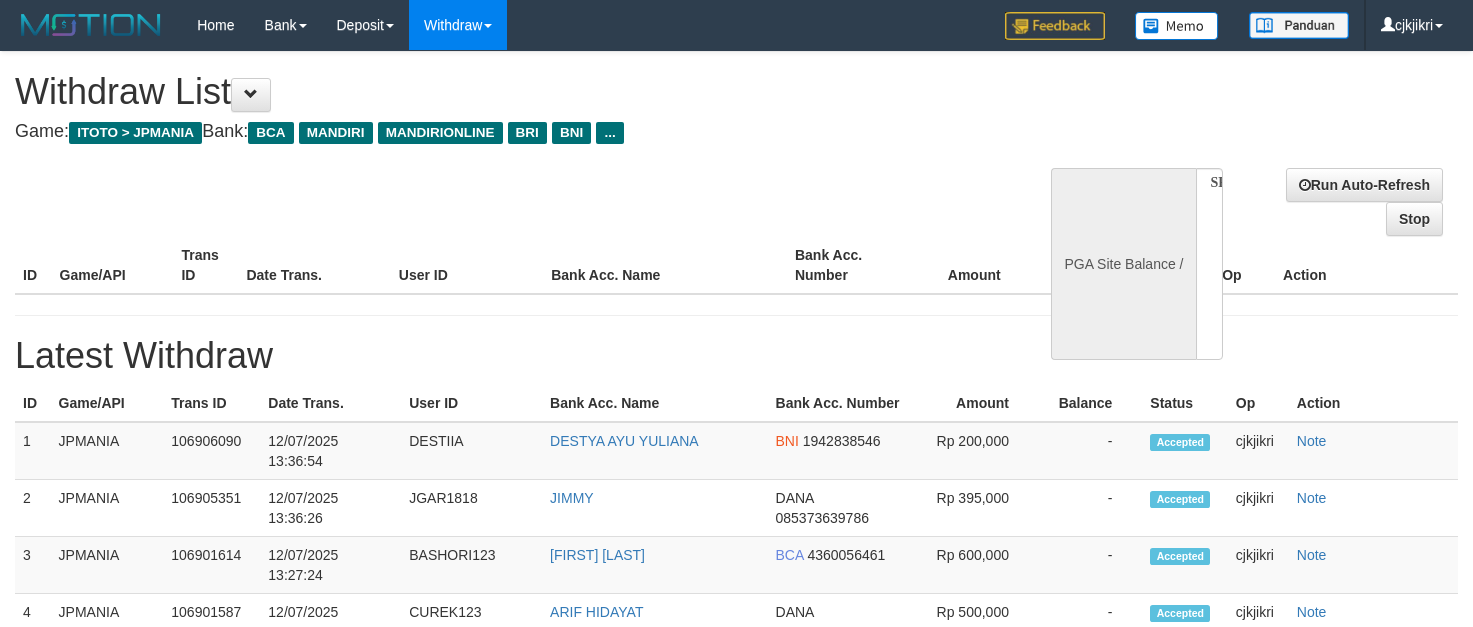 scroll, scrollTop: 0, scrollLeft: 0, axis: both 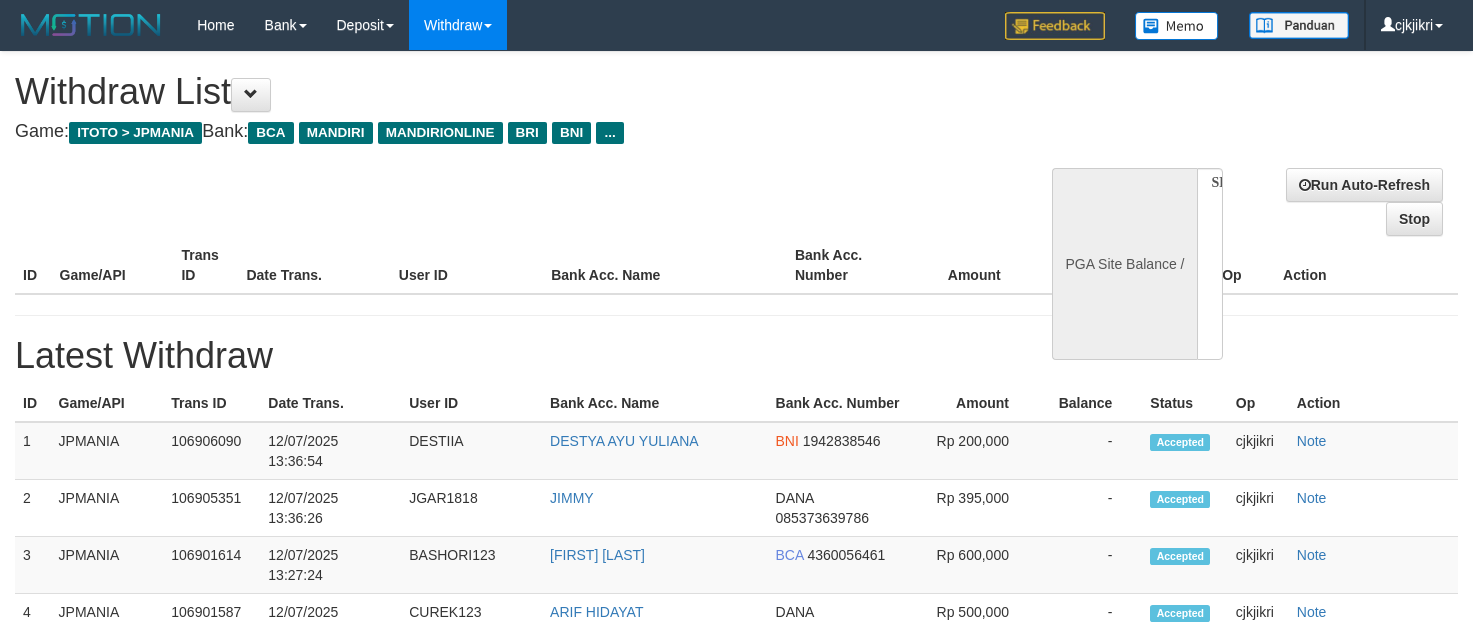 select 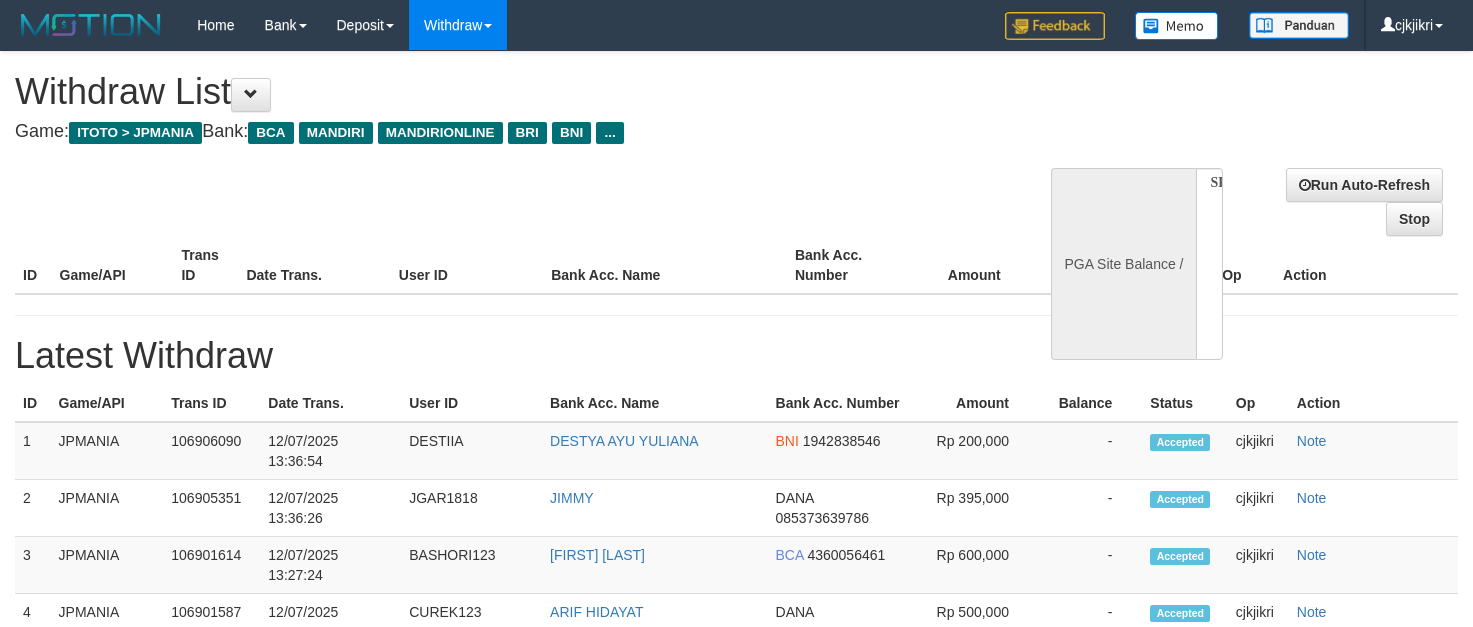 scroll, scrollTop: 0, scrollLeft: 0, axis: both 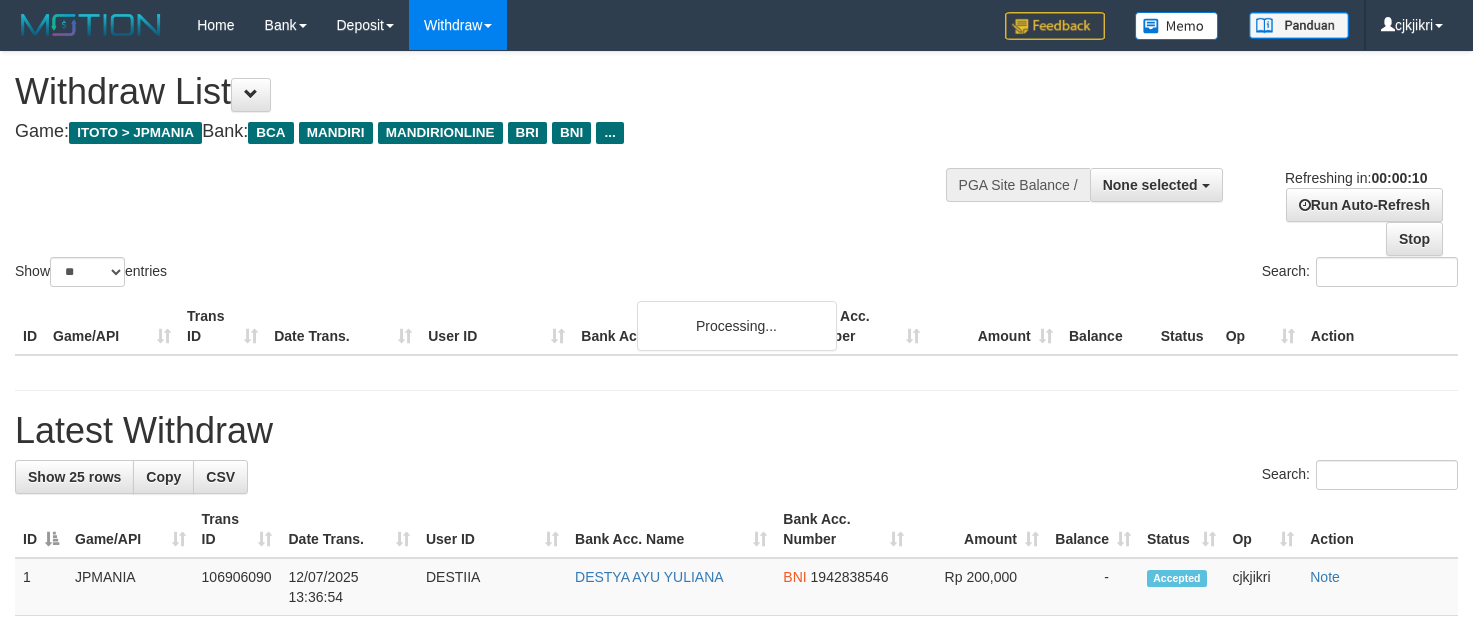 select 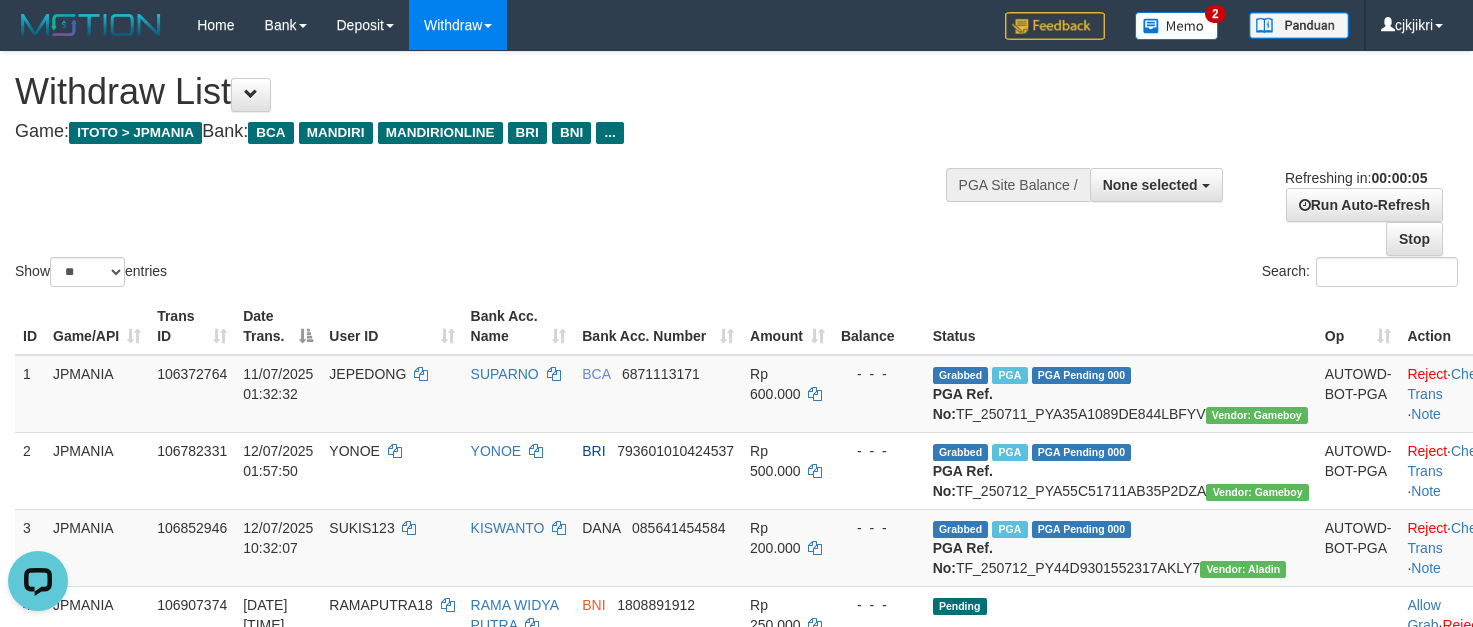 scroll, scrollTop: 0, scrollLeft: 0, axis: both 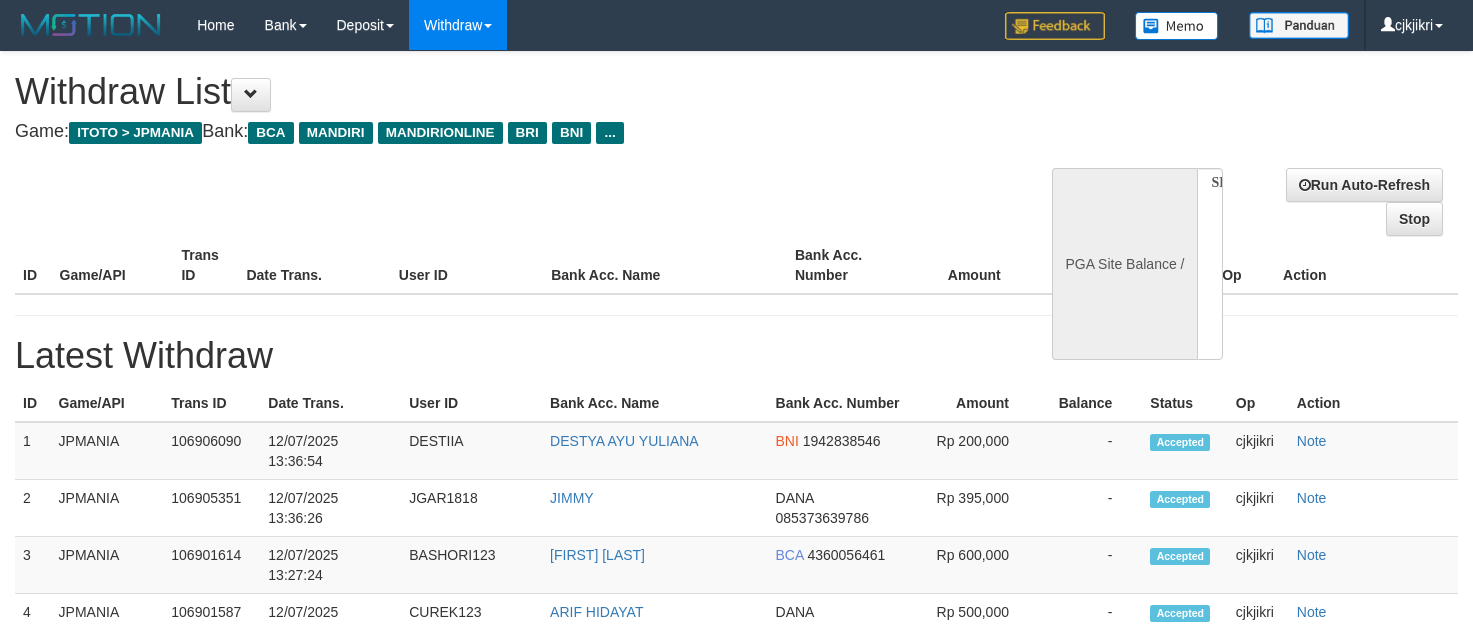 select 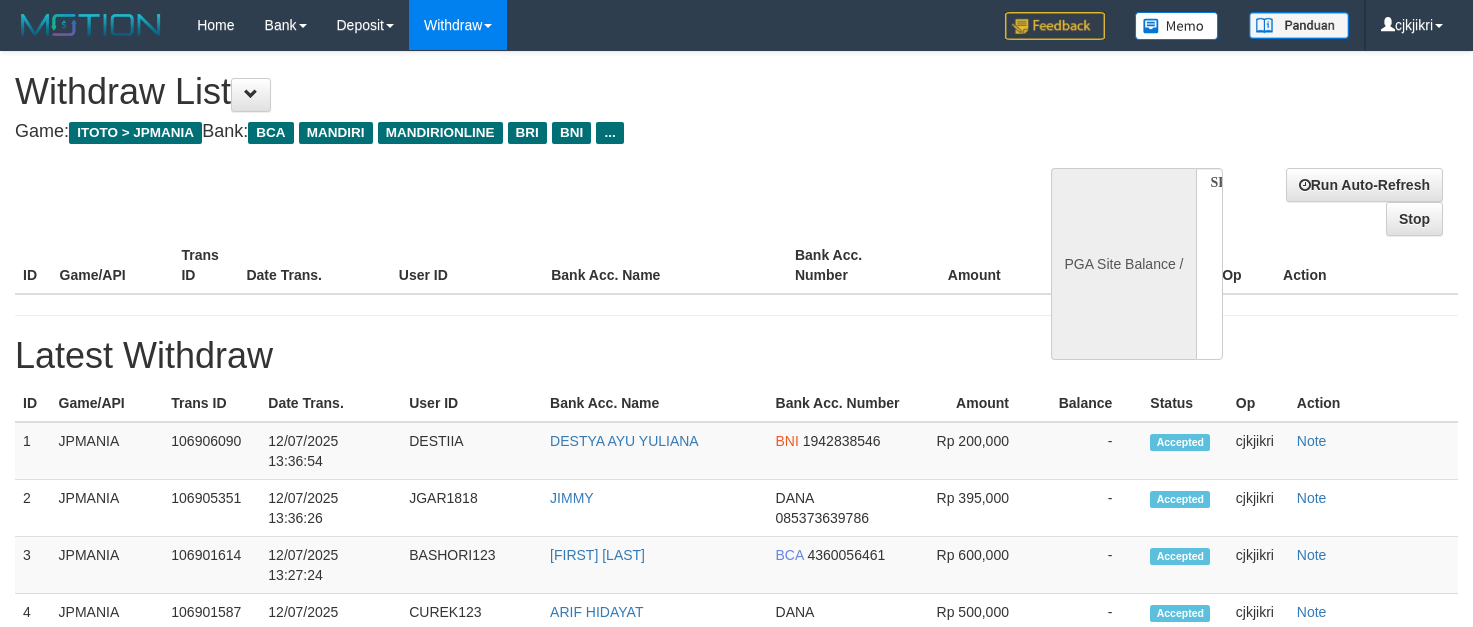 scroll, scrollTop: 0, scrollLeft: 0, axis: both 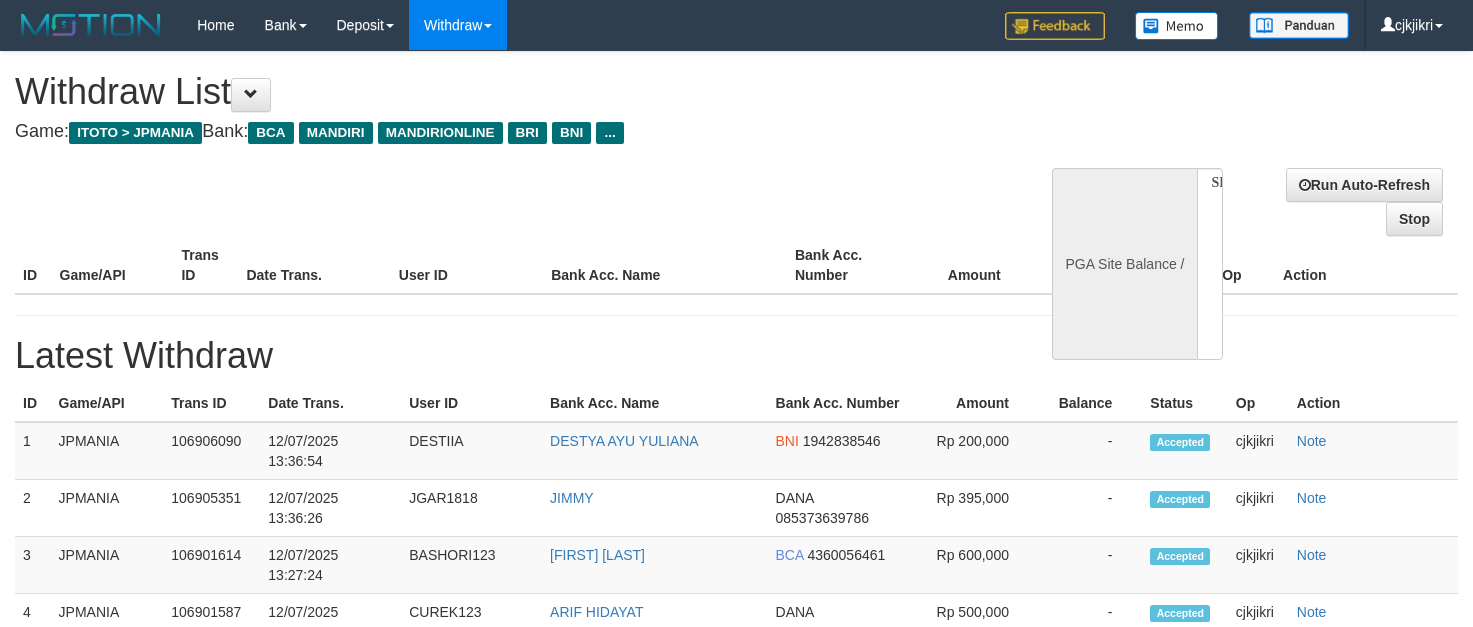 select 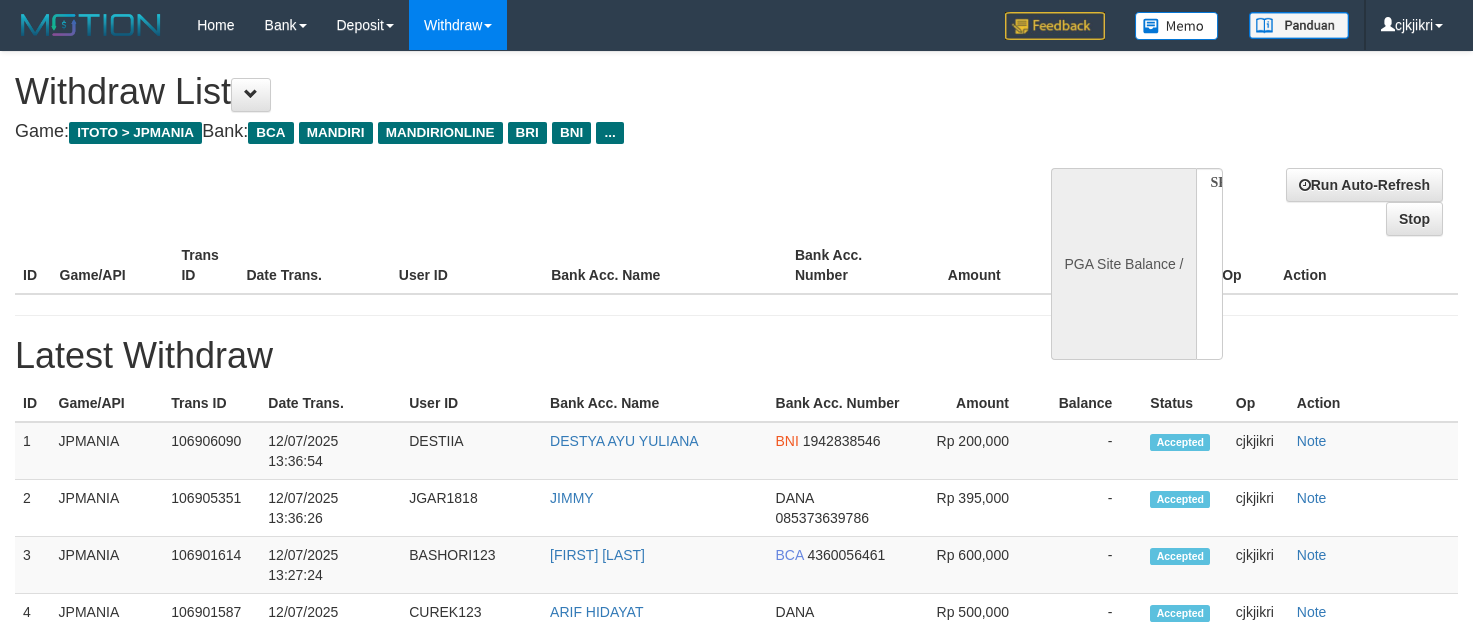 scroll, scrollTop: 0, scrollLeft: 0, axis: both 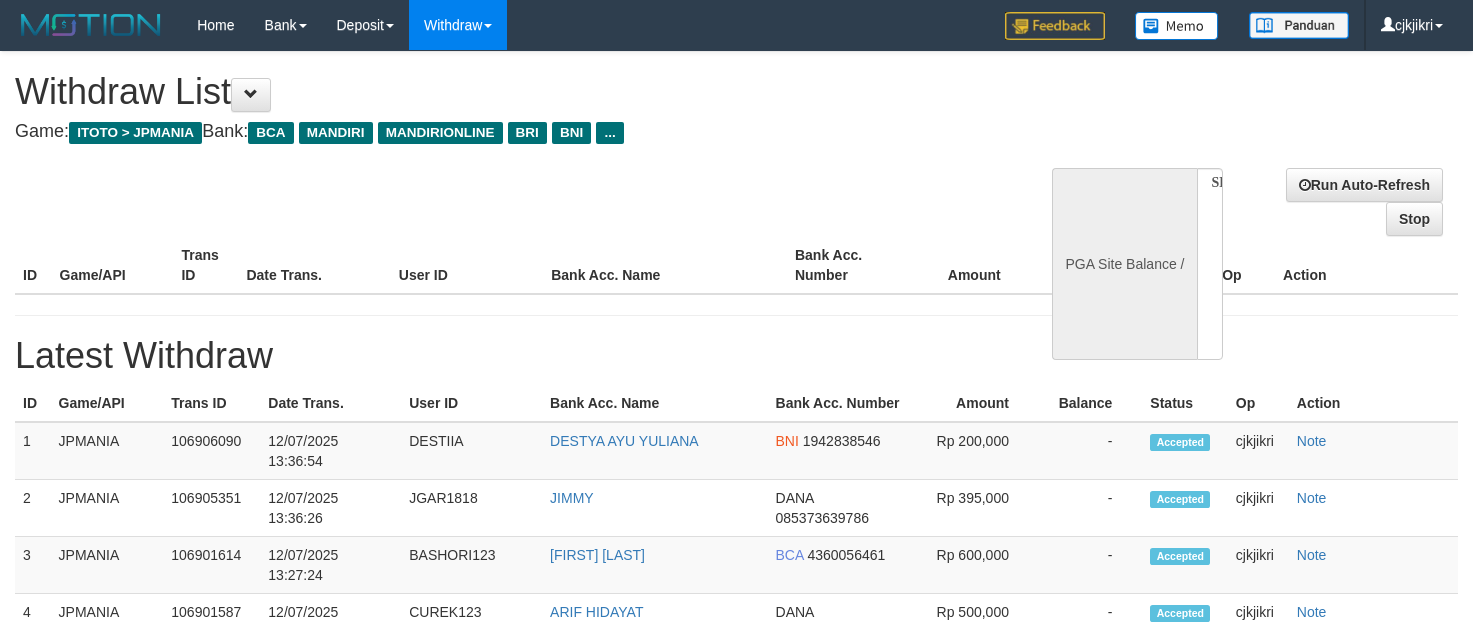 select 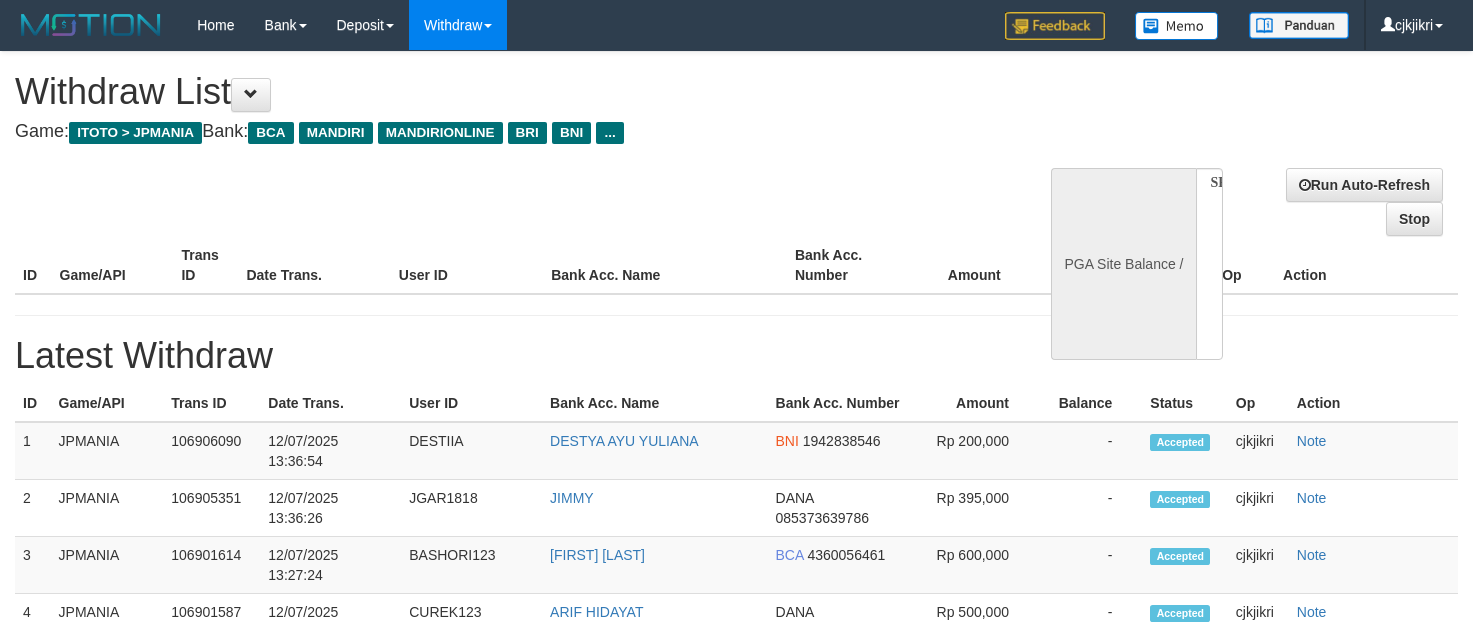 scroll, scrollTop: 0, scrollLeft: 0, axis: both 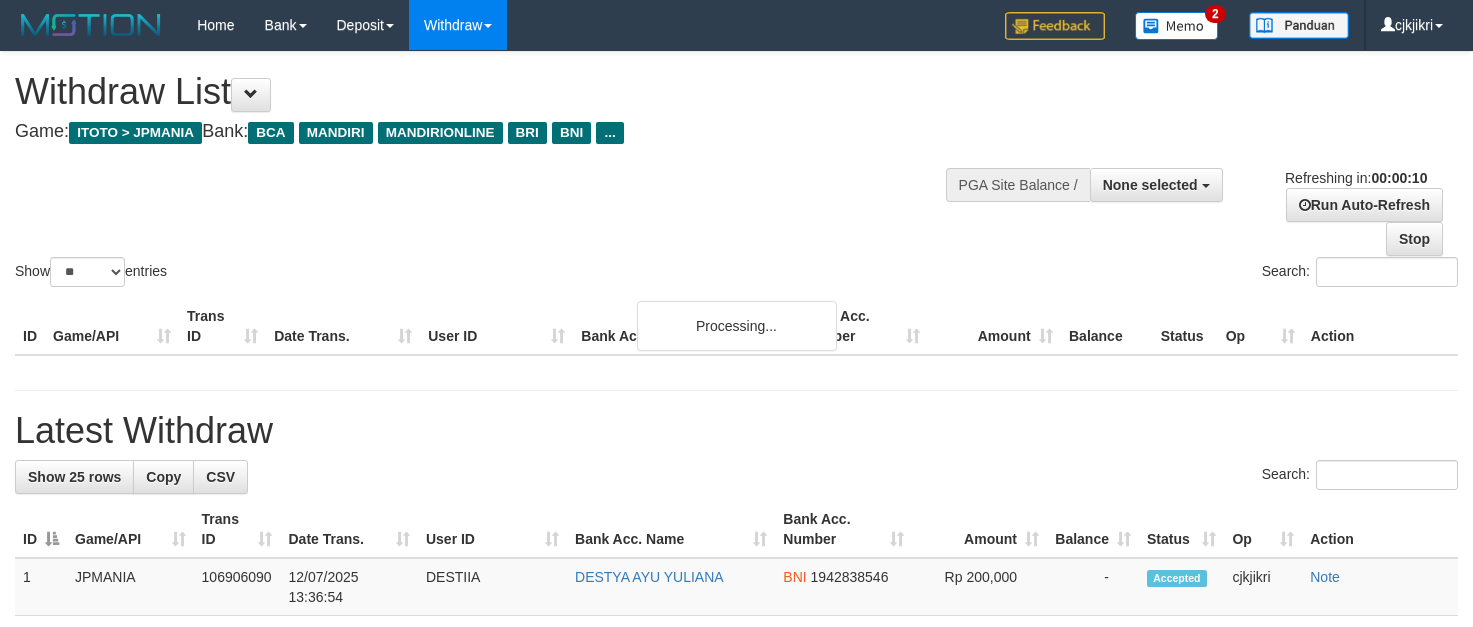 select 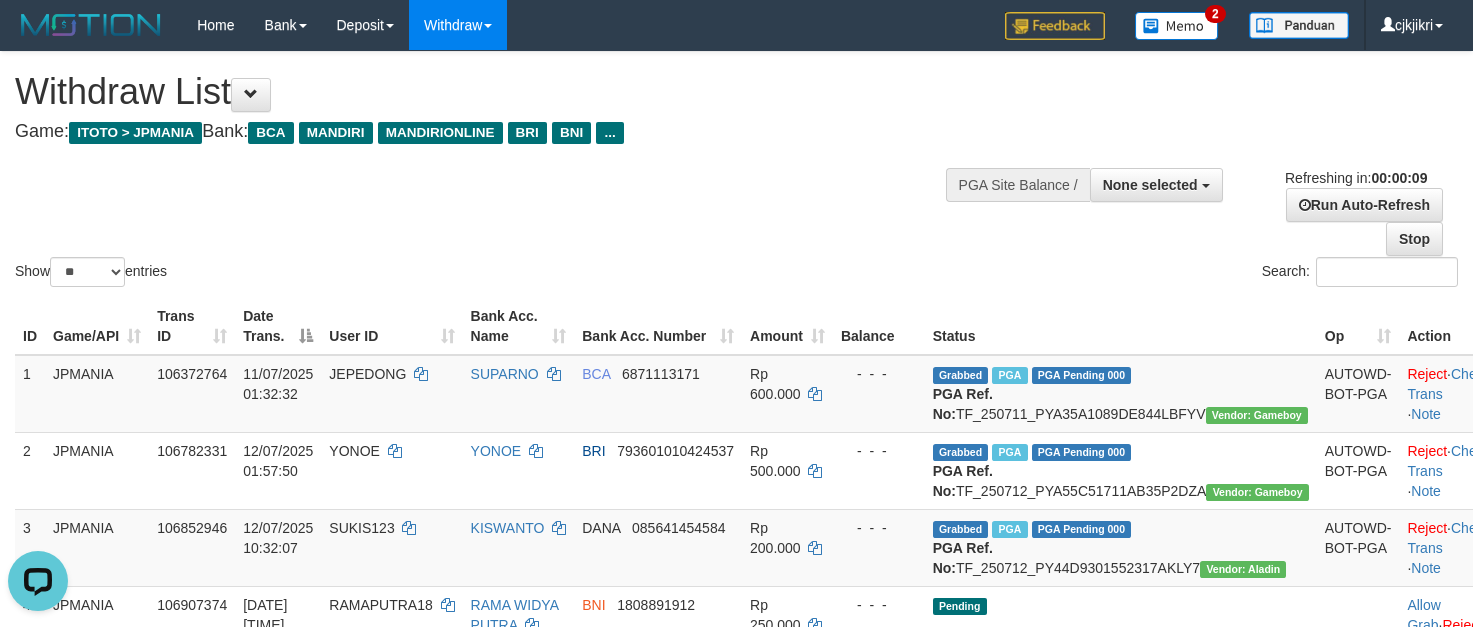 scroll, scrollTop: 0, scrollLeft: 0, axis: both 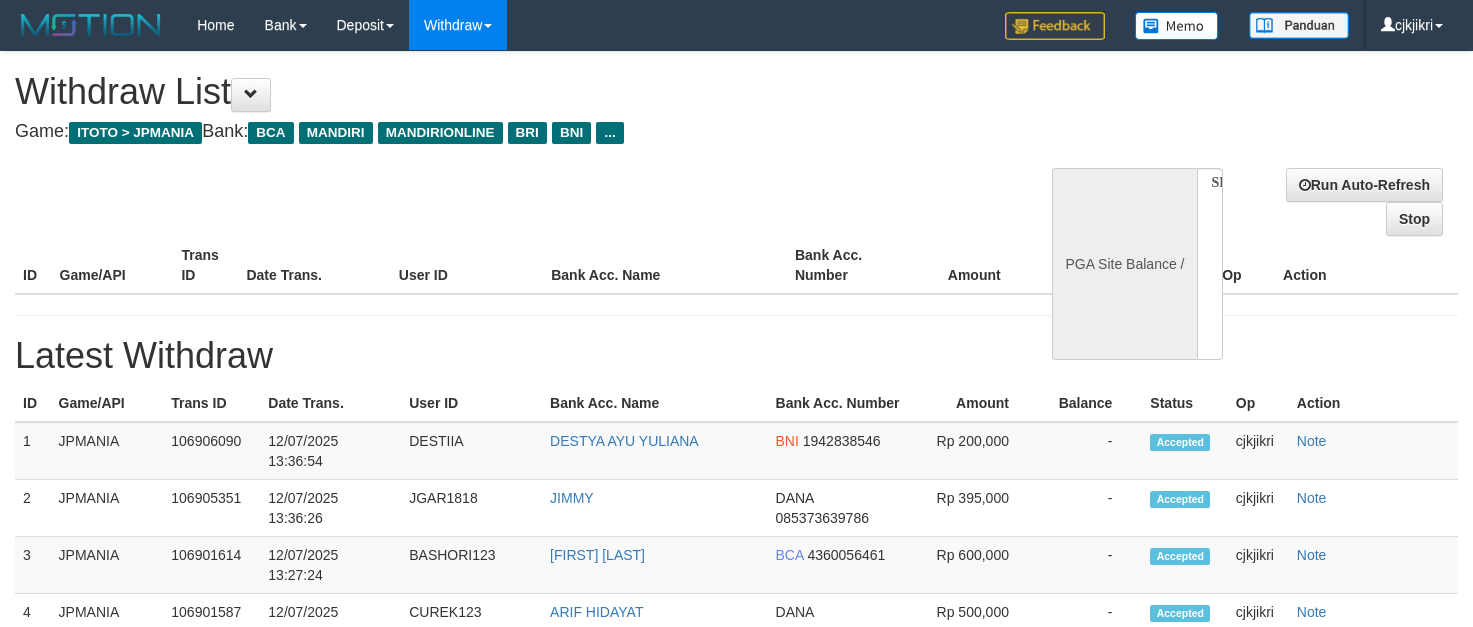 select 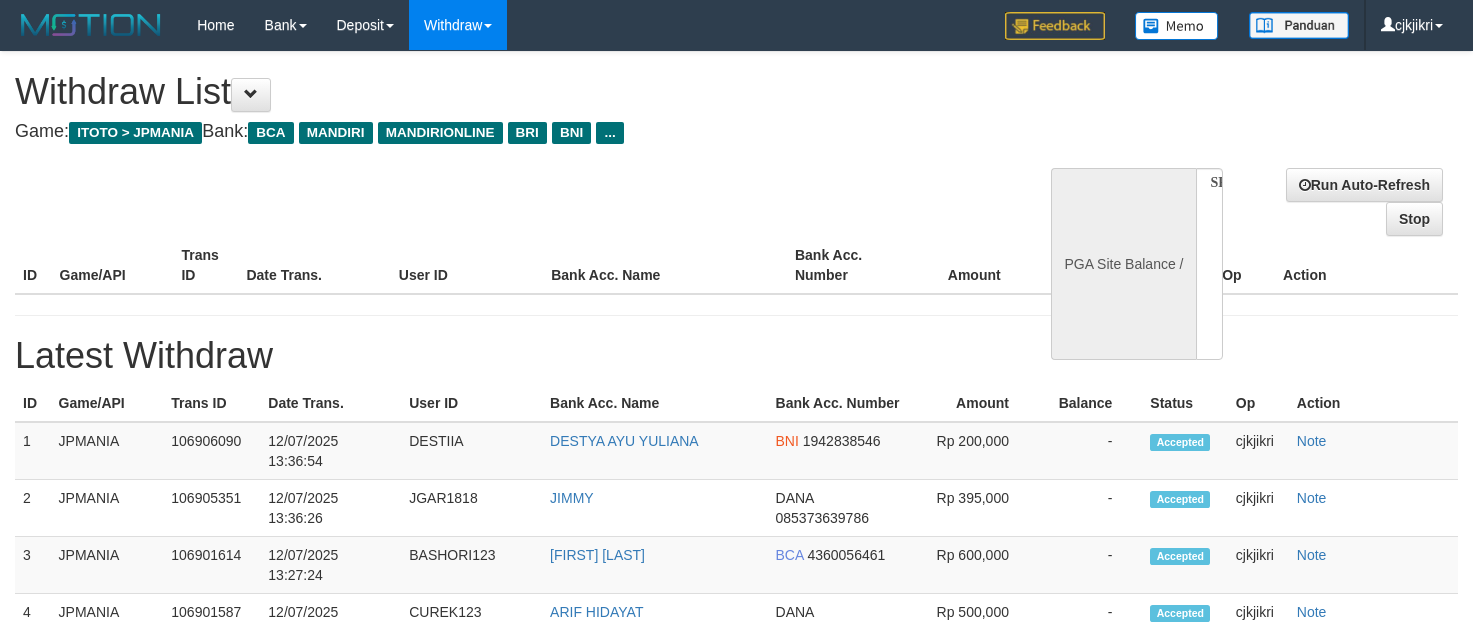 scroll, scrollTop: 0, scrollLeft: 0, axis: both 